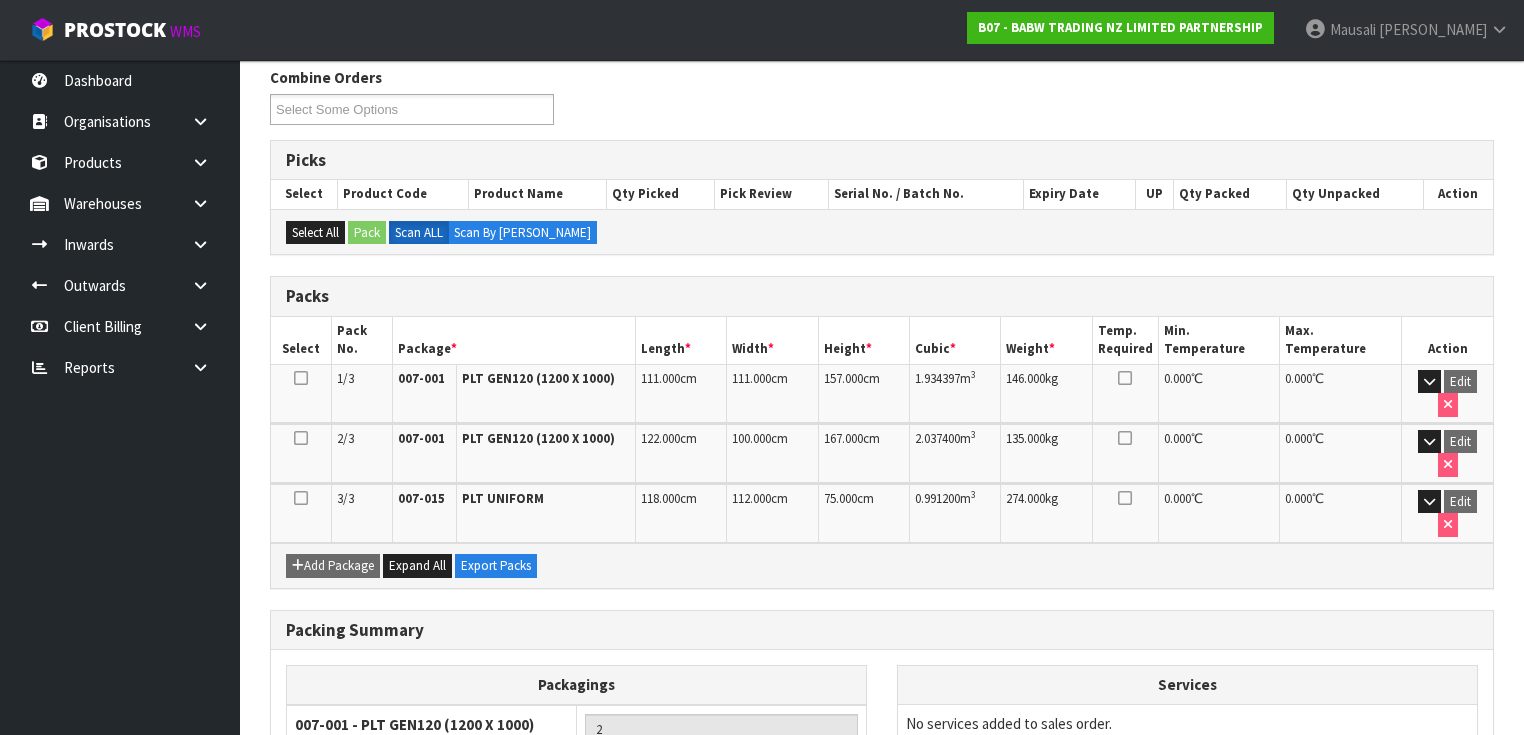 scroll, scrollTop: 0, scrollLeft: 0, axis: both 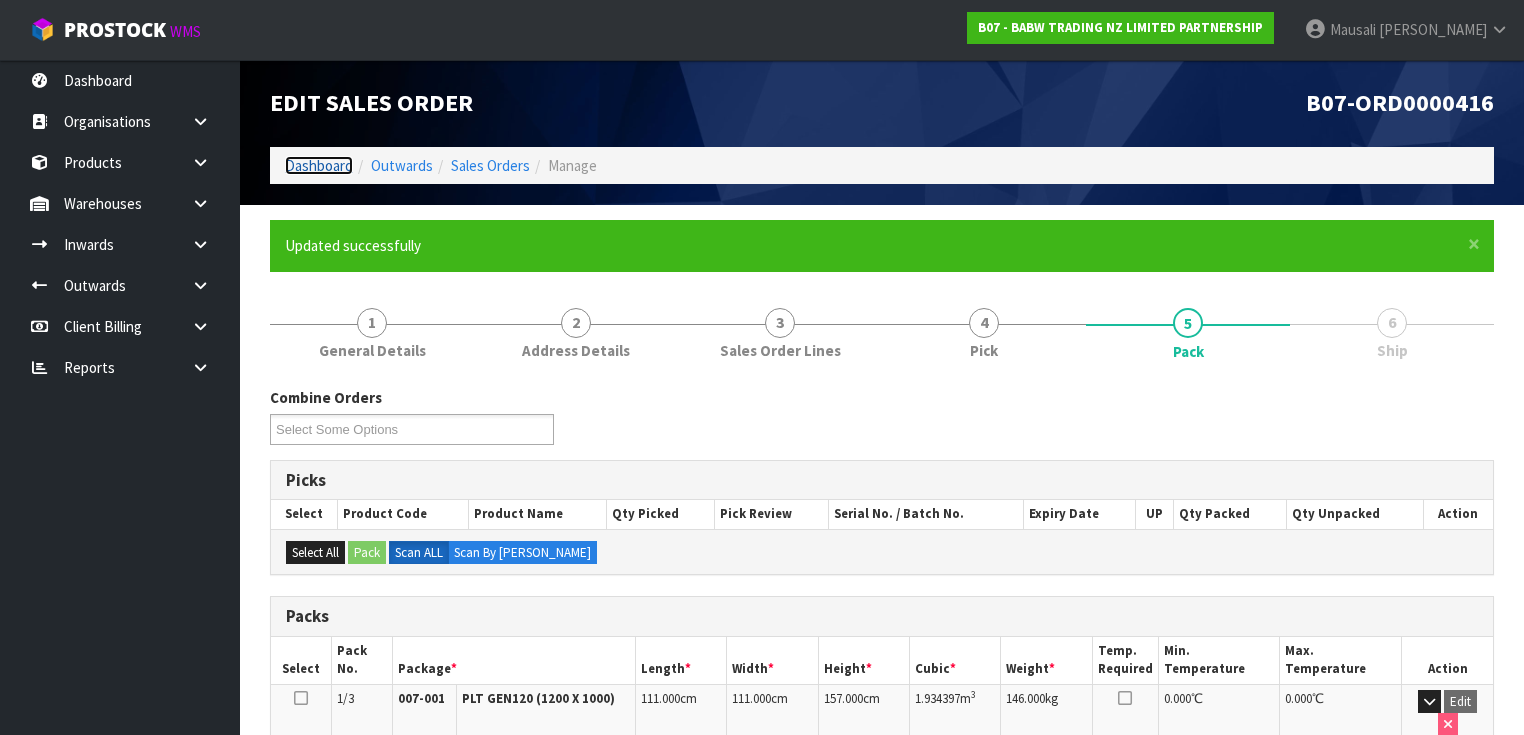 click on "Dashboard" at bounding box center [319, 165] 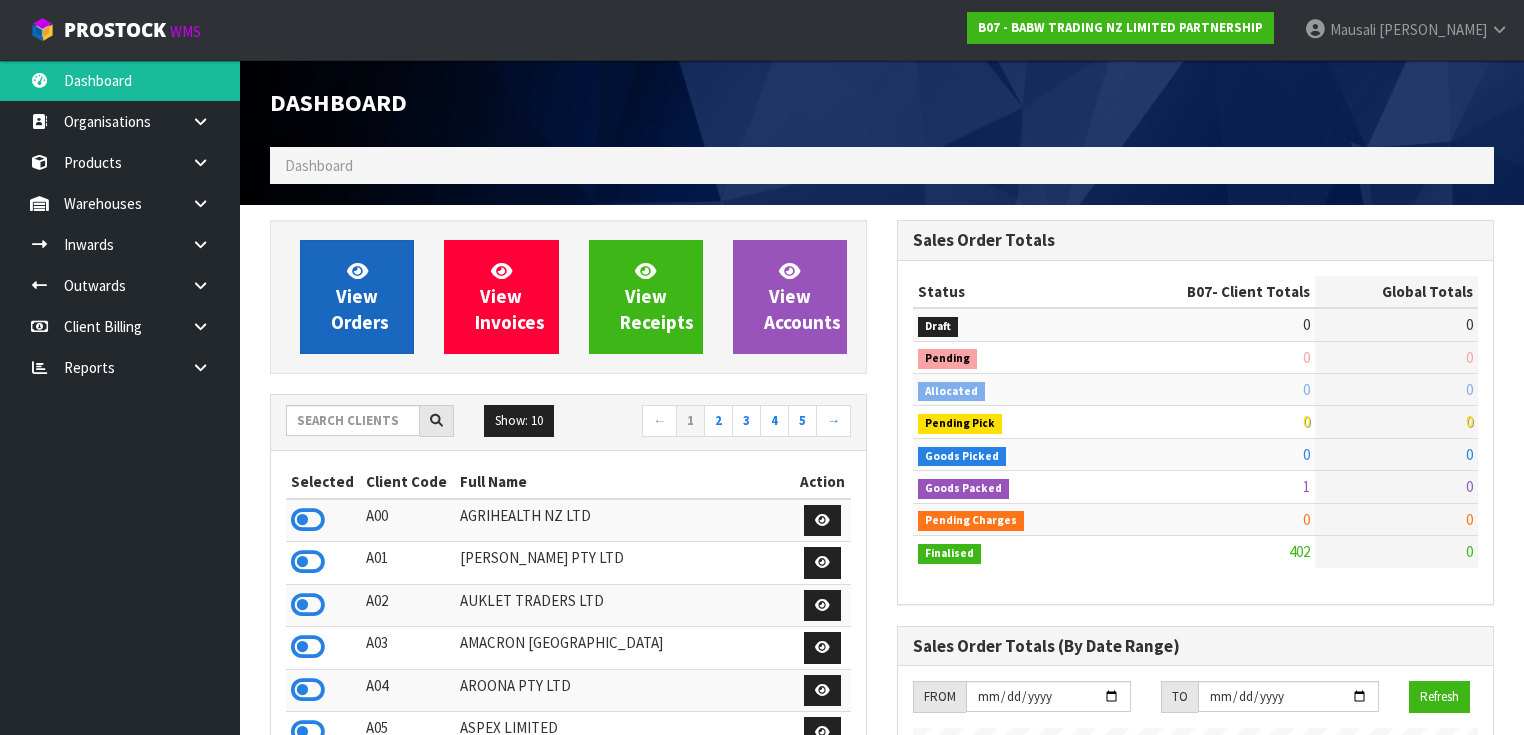 scroll, scrollTop: 998491, scrollLeft: 999372, axis: both 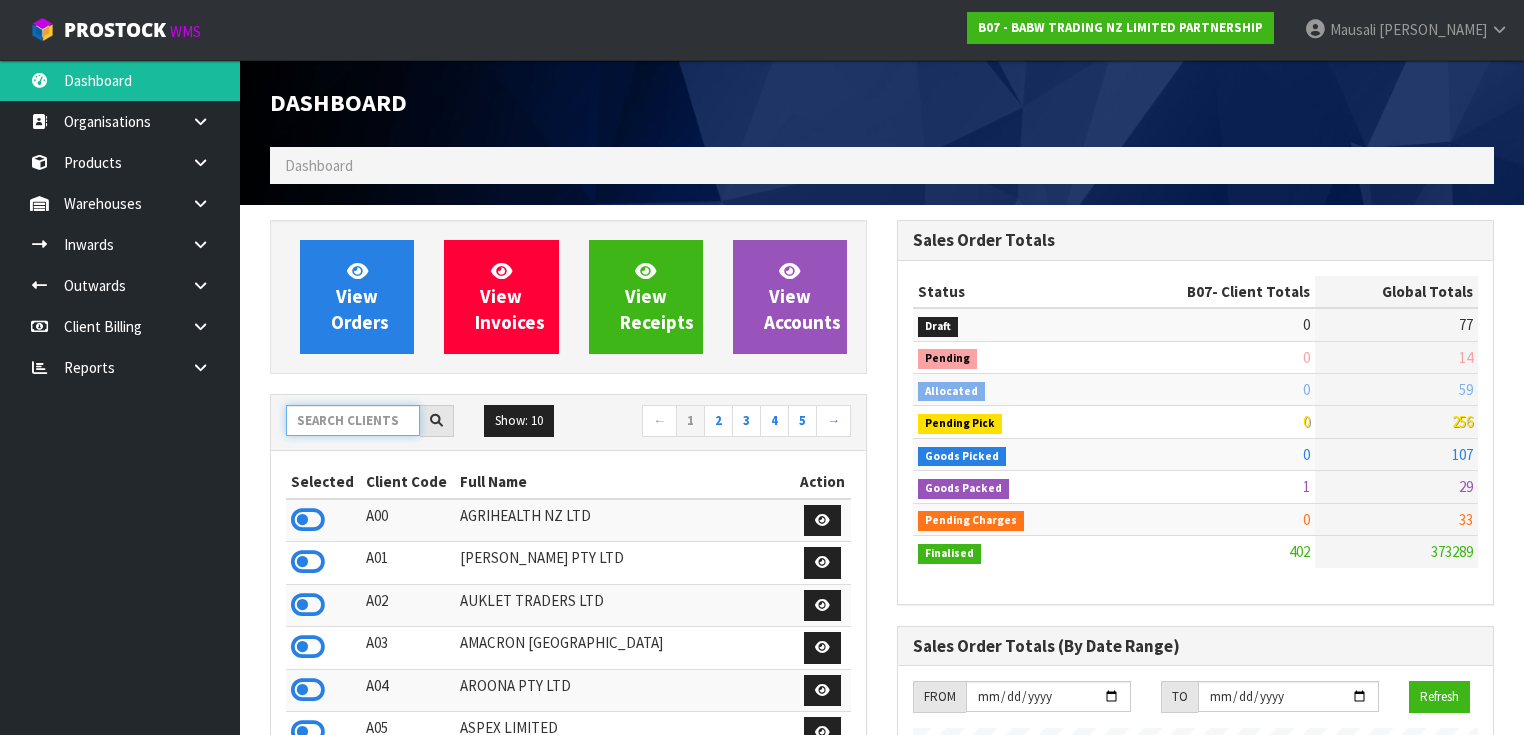 click at bounding box center [353, 420] 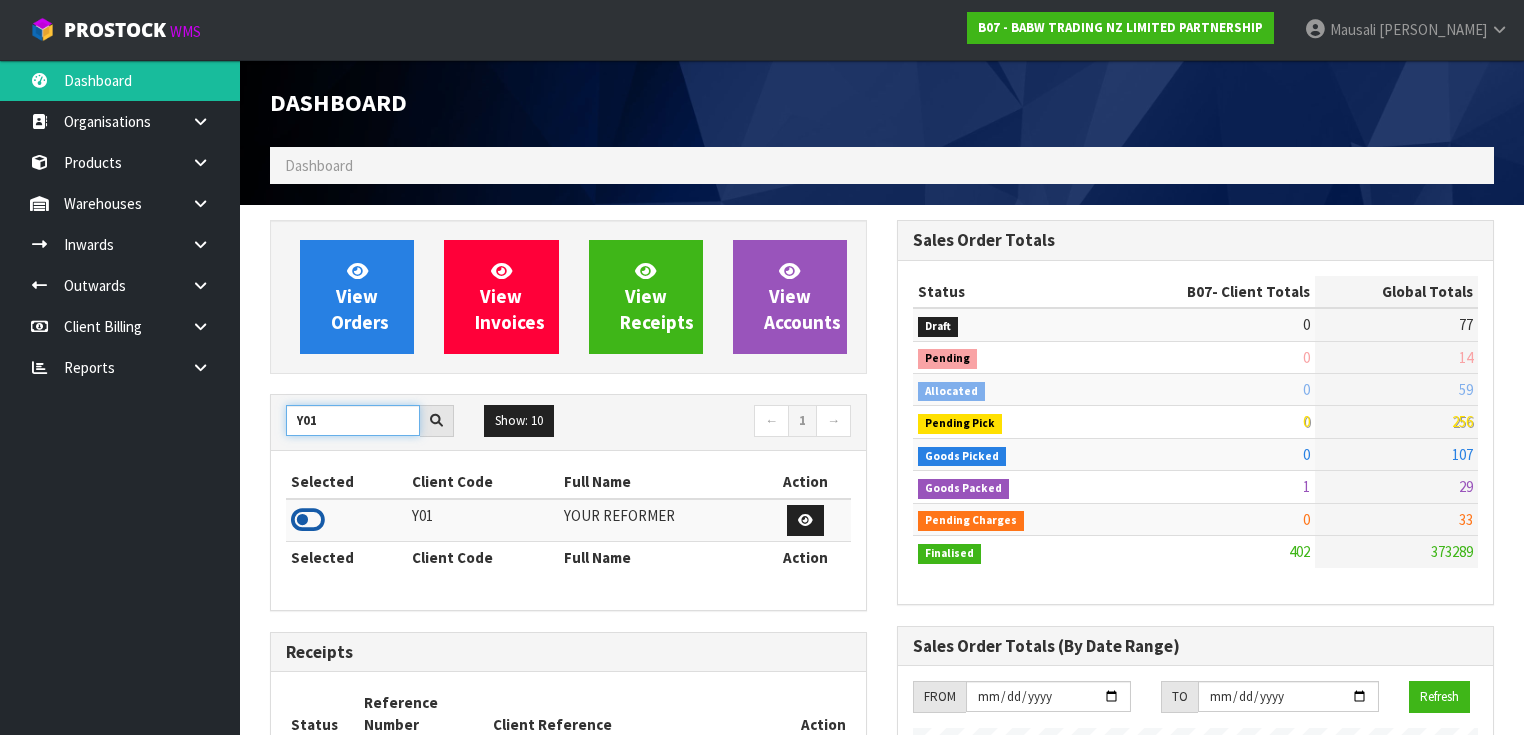type on "Y01" 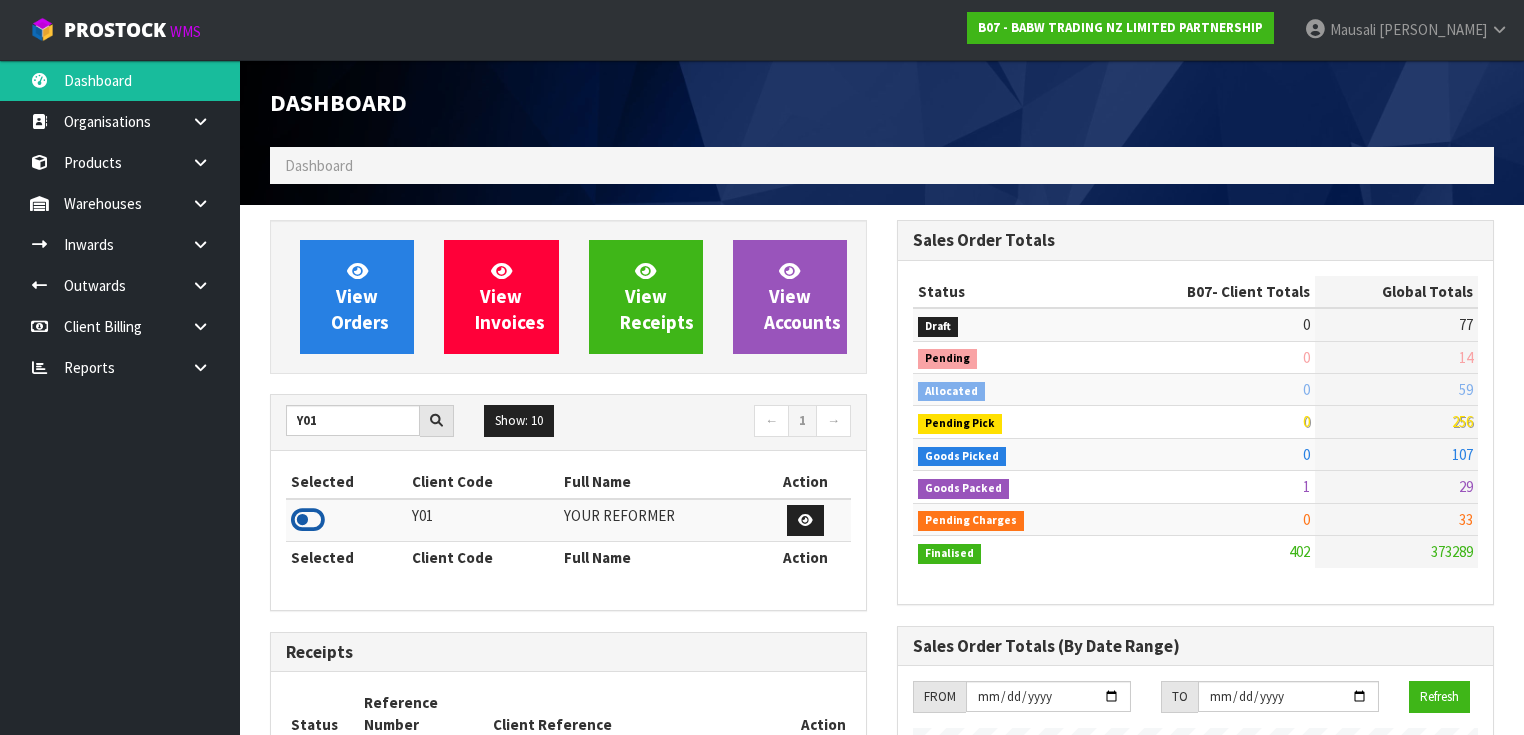 click at bounding box center (308, 520) 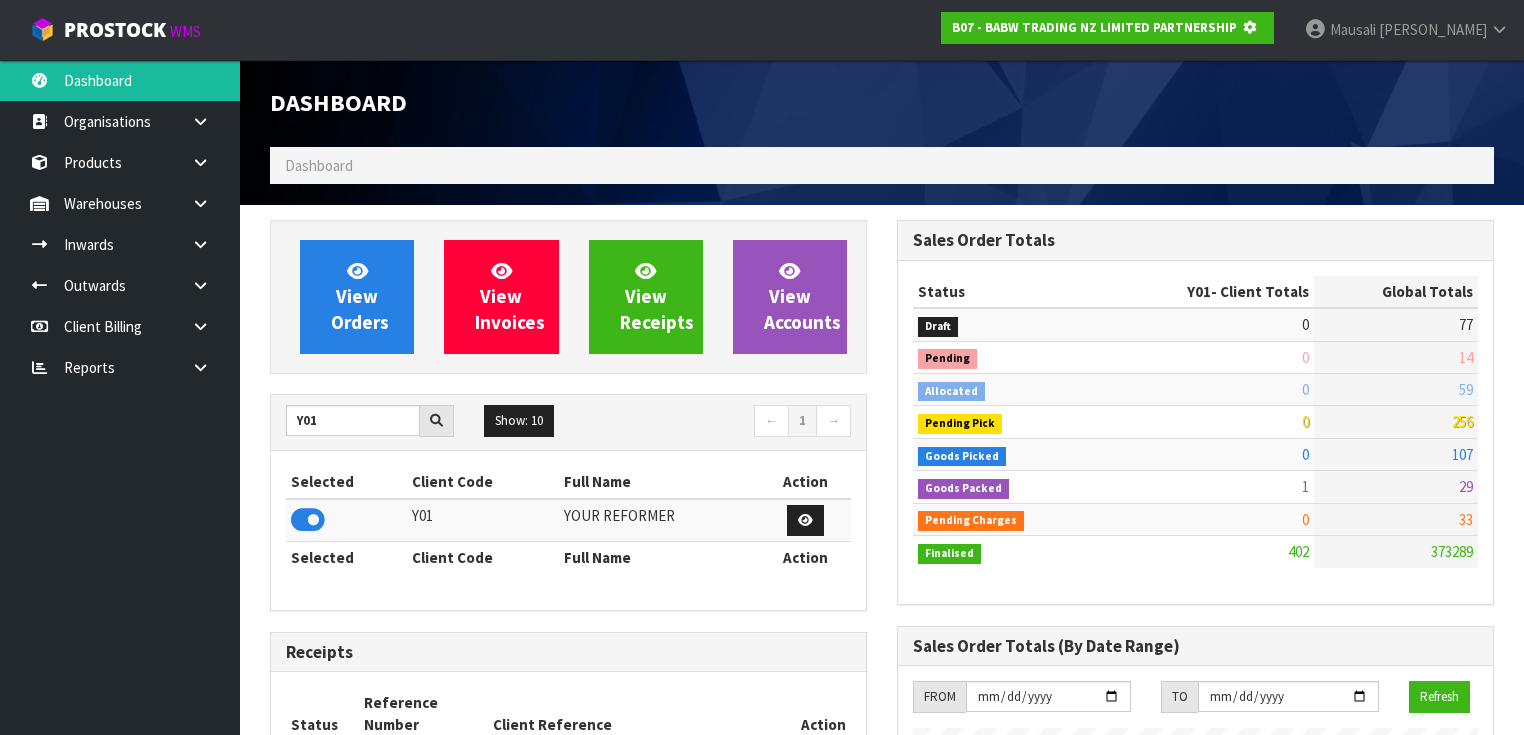 scroll, scrollTop: 1242, scrollLeft: 627, axis: both 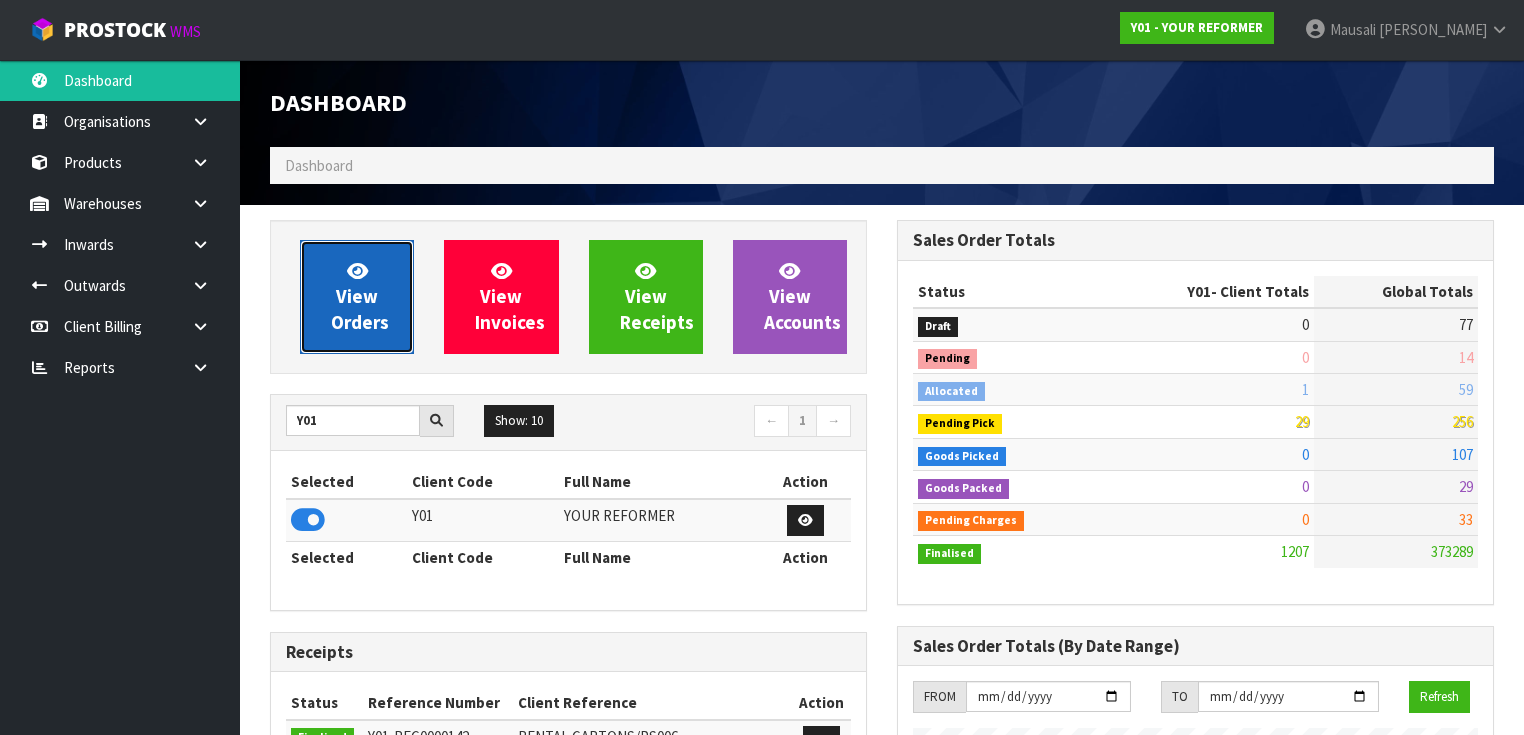 click on "View
Orders" at bounding box center (360, 296) 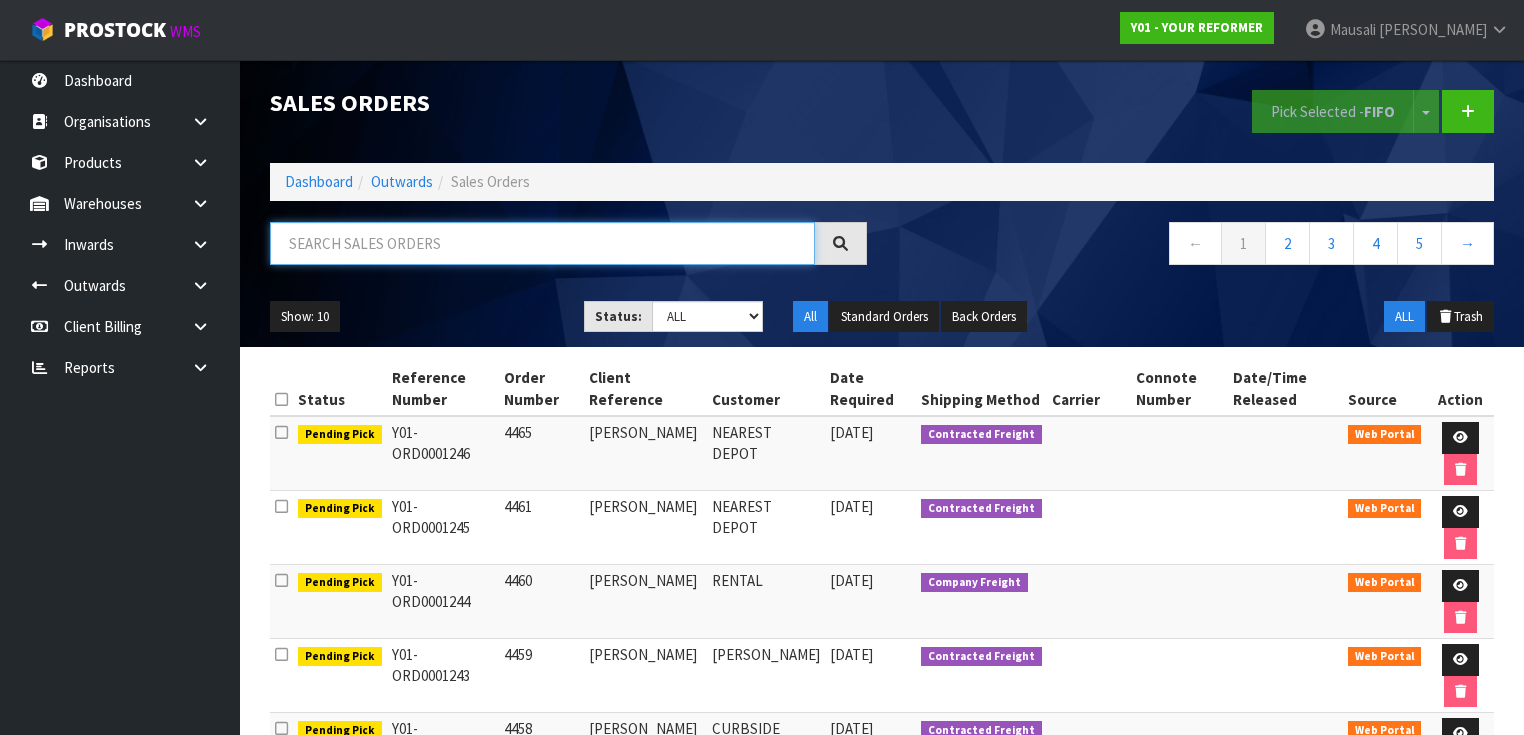 click at bounding box center [542, 243] 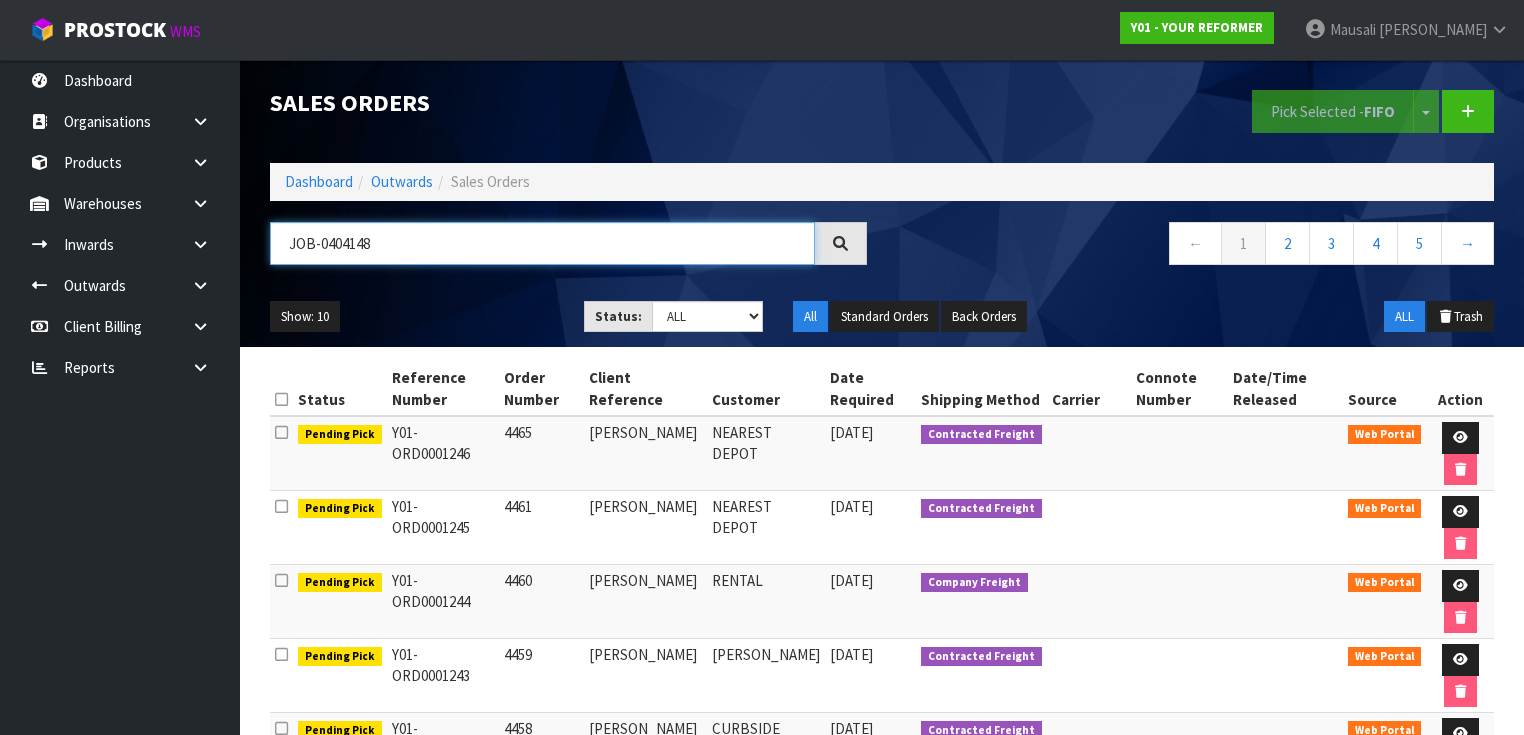 type on "JOB-0404148" 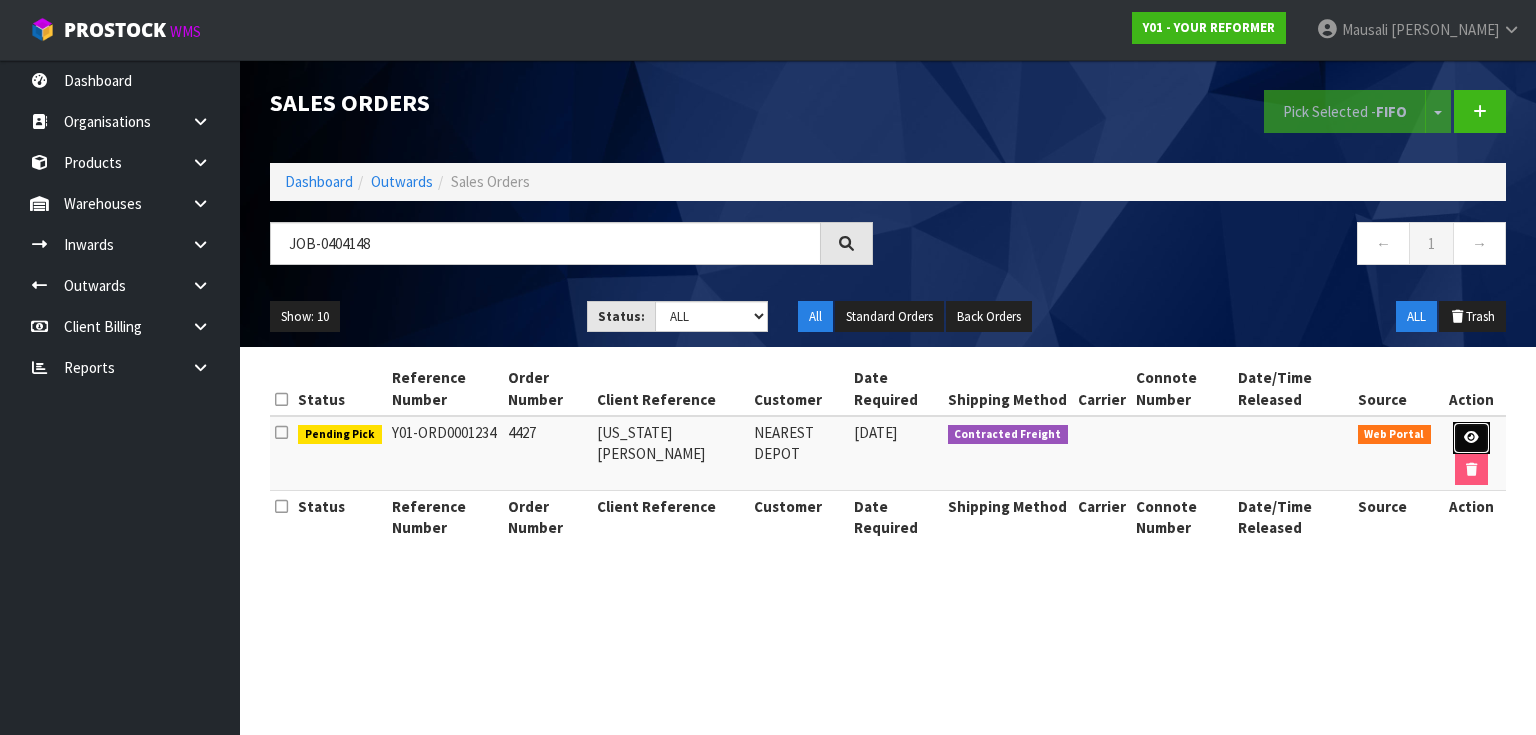 click at bounding box center (1471, 437) 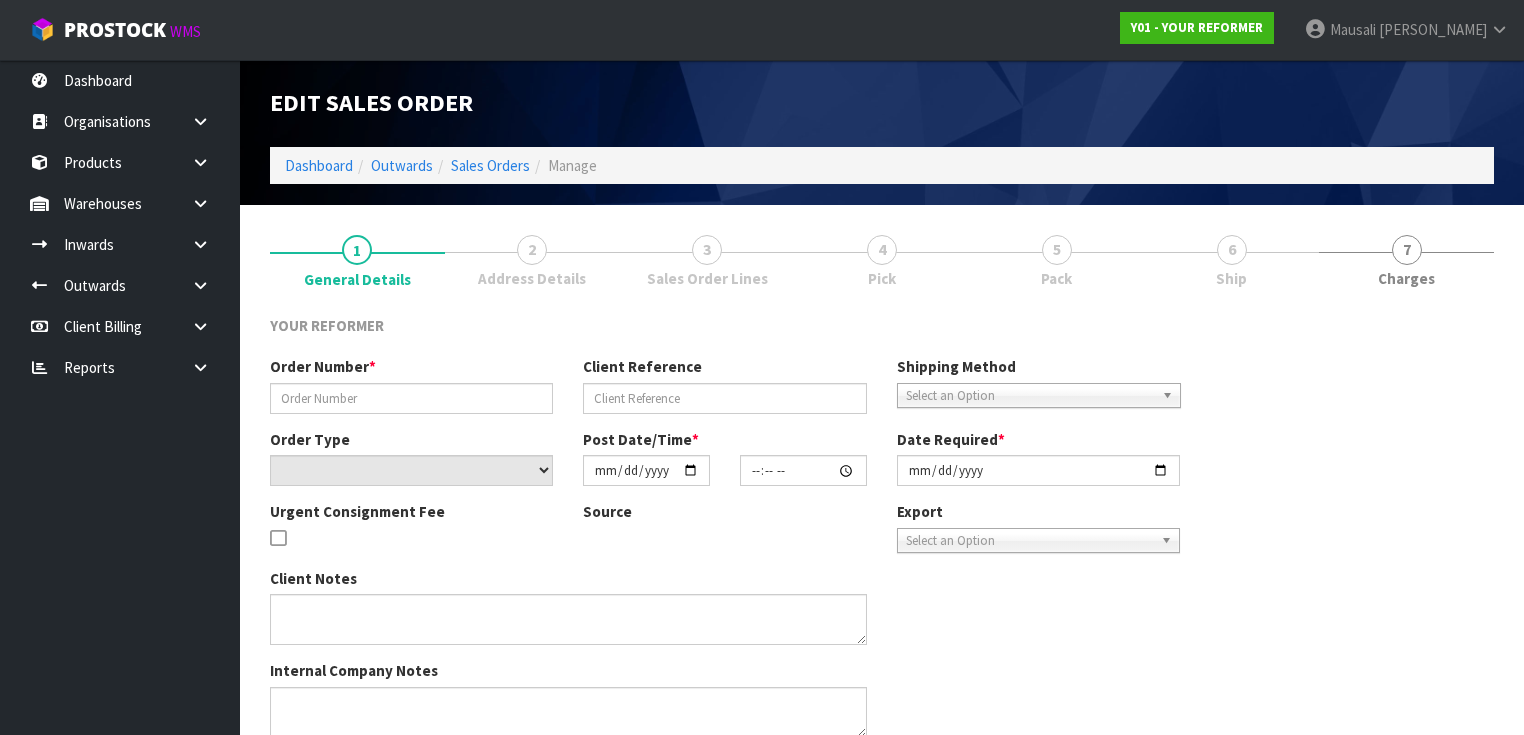 type on "4427" 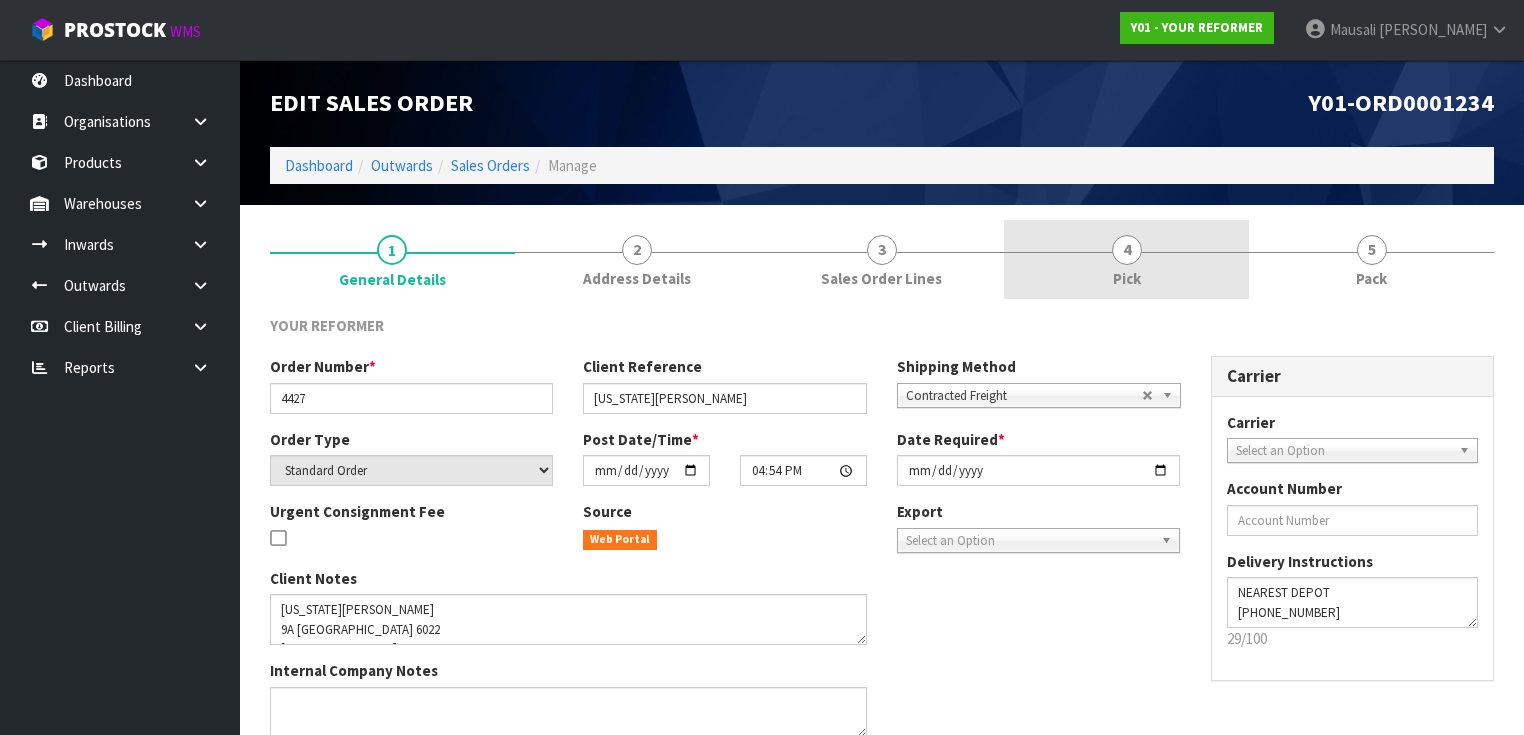 click on "4
Pick" at bounding box center (1126, 259) 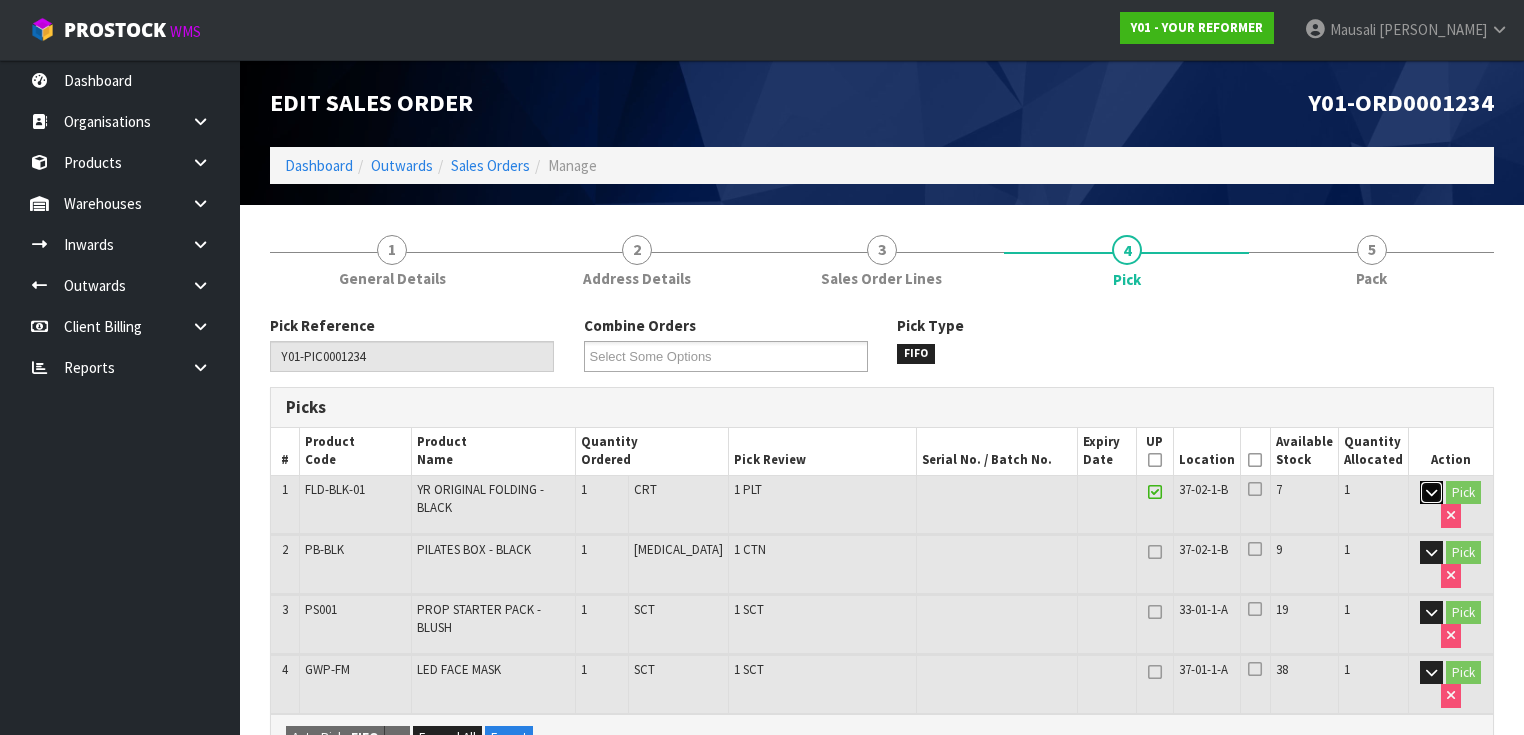 click at bounding box center [1431, 492] 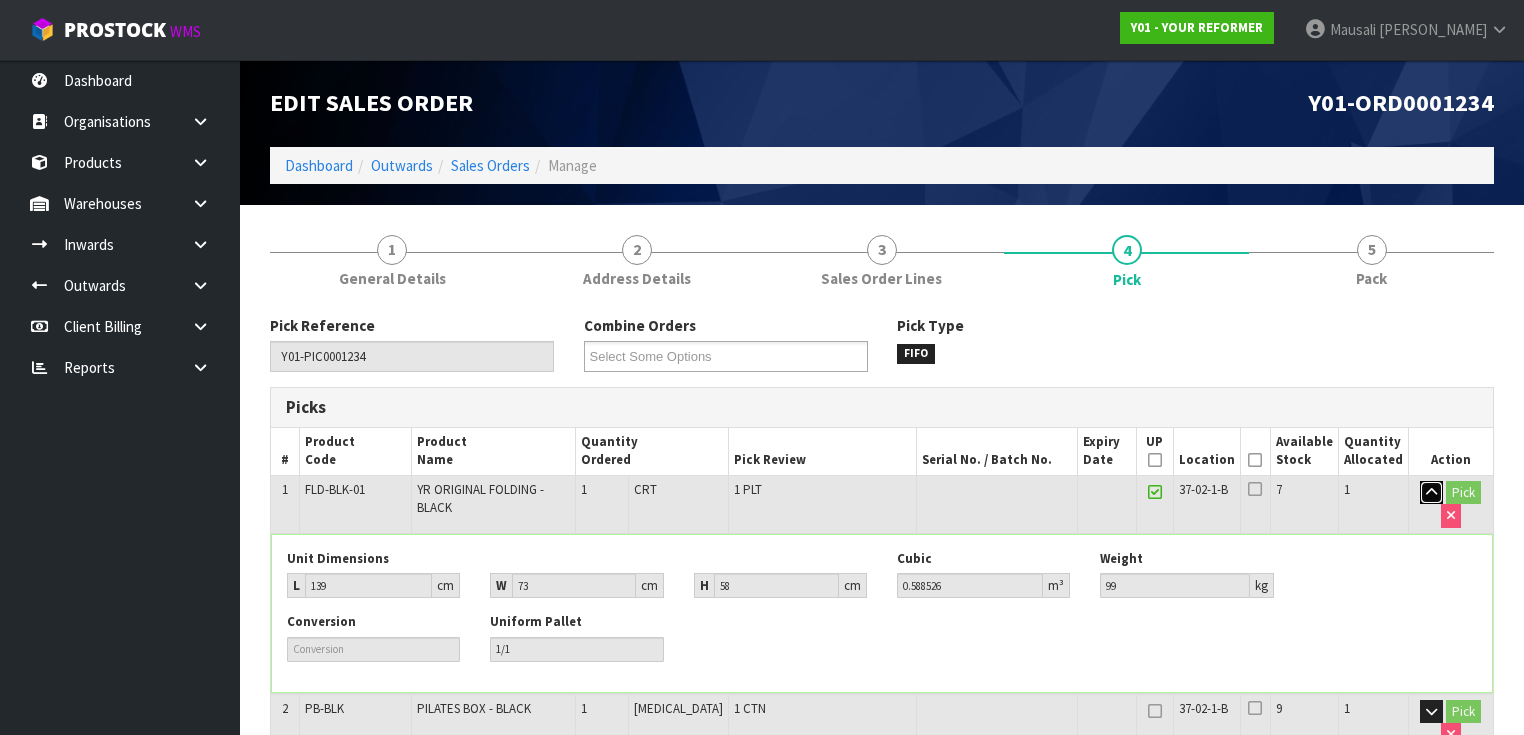 click at bounding box center (1431, 492) 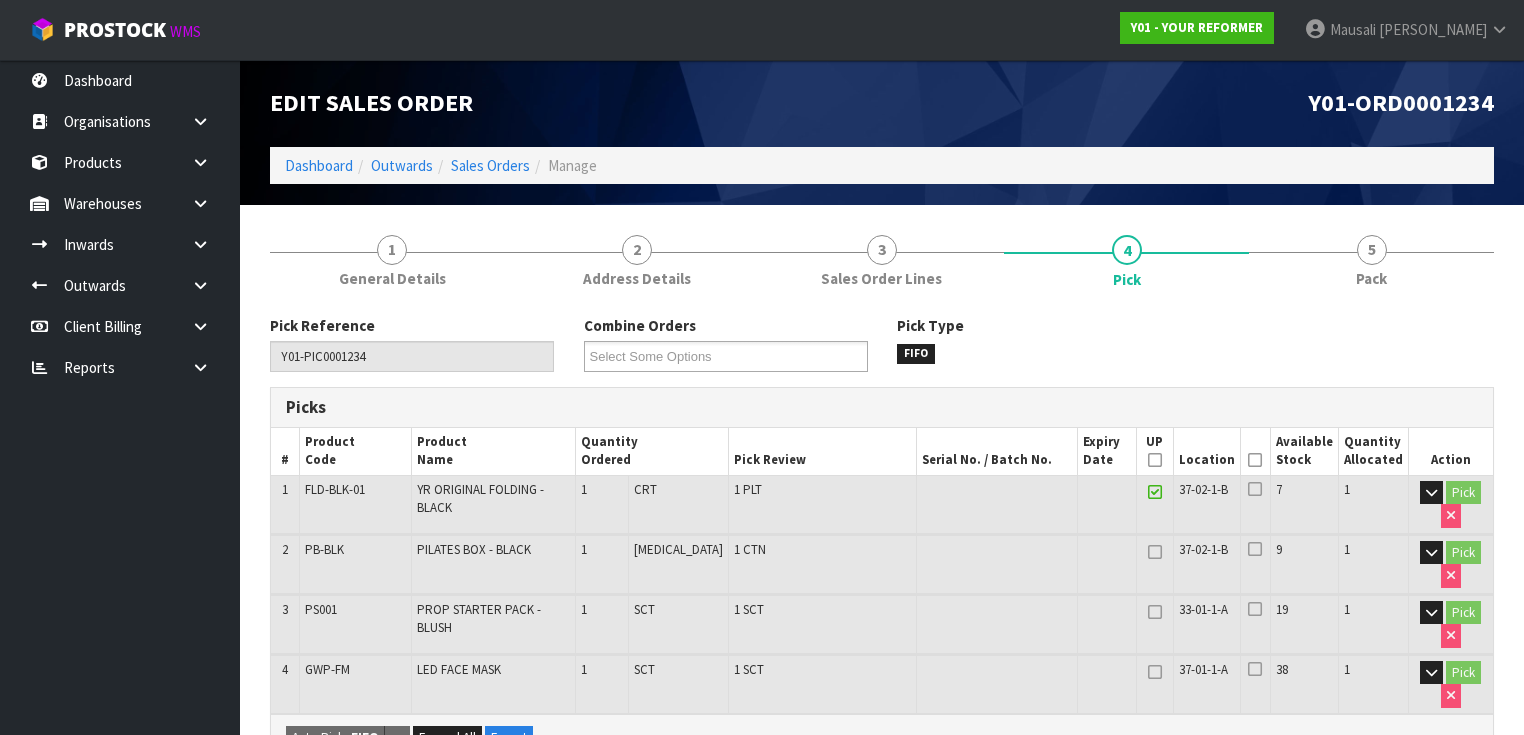 click at bounding box center [1255, 460] 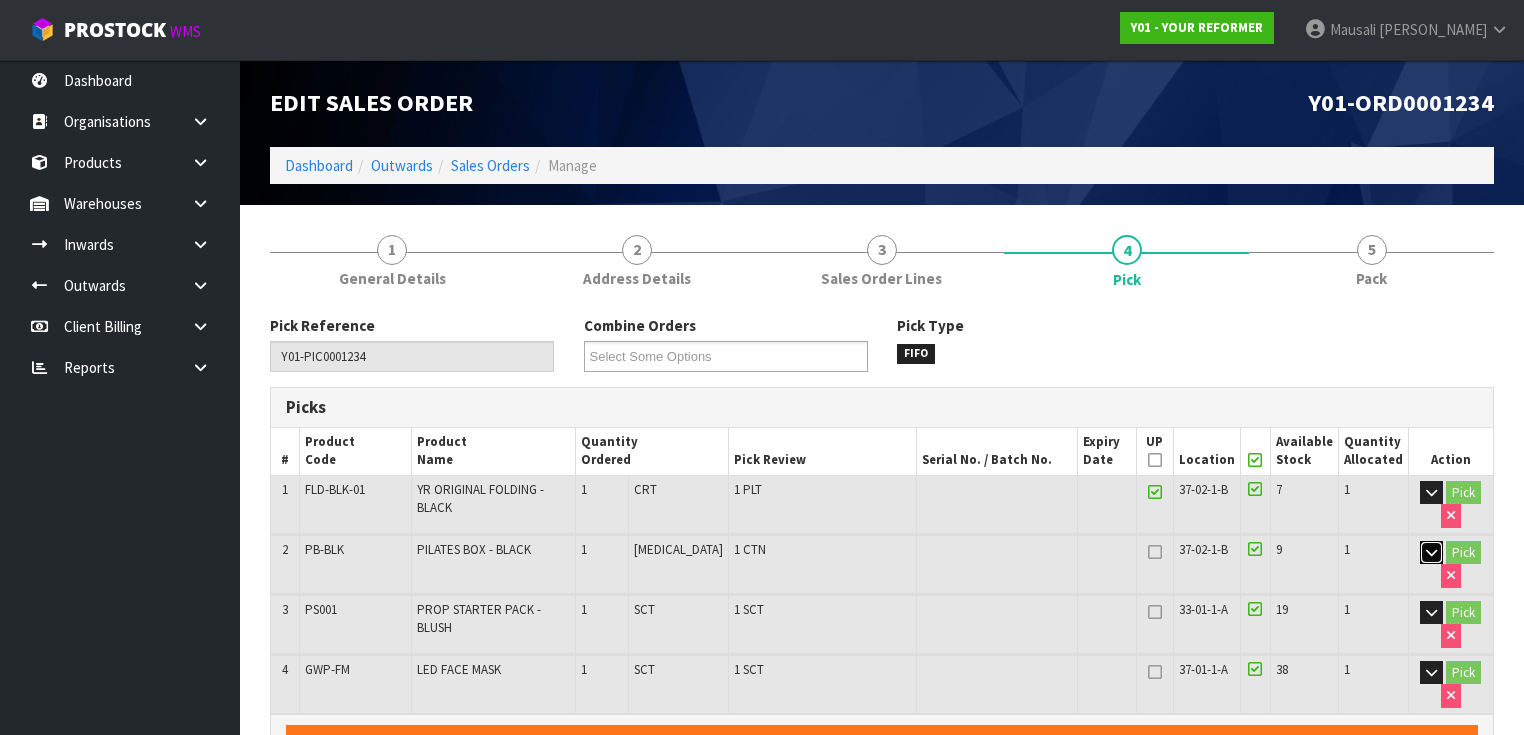 click at bounding box center [1431, 552] 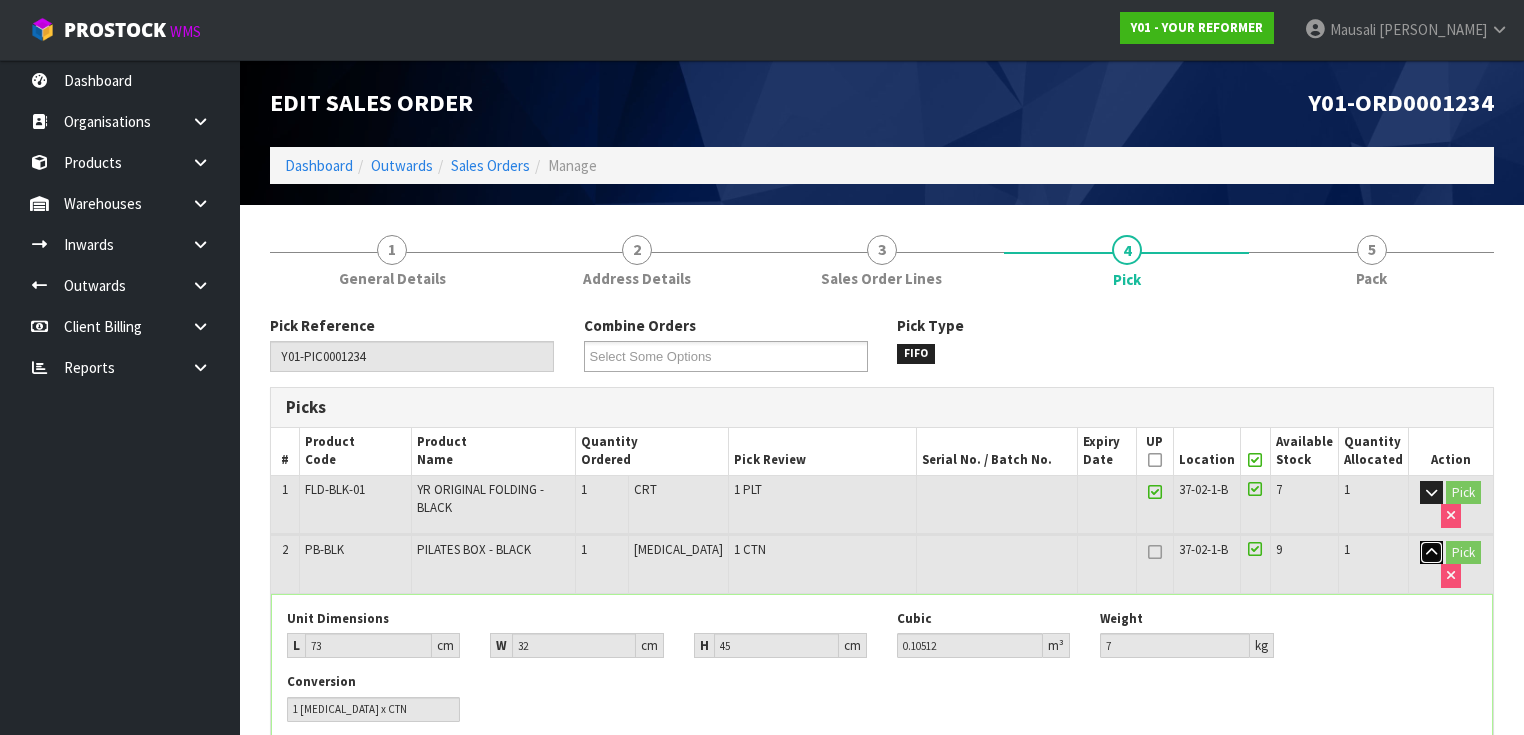 click at bounding box center [1431, 552] 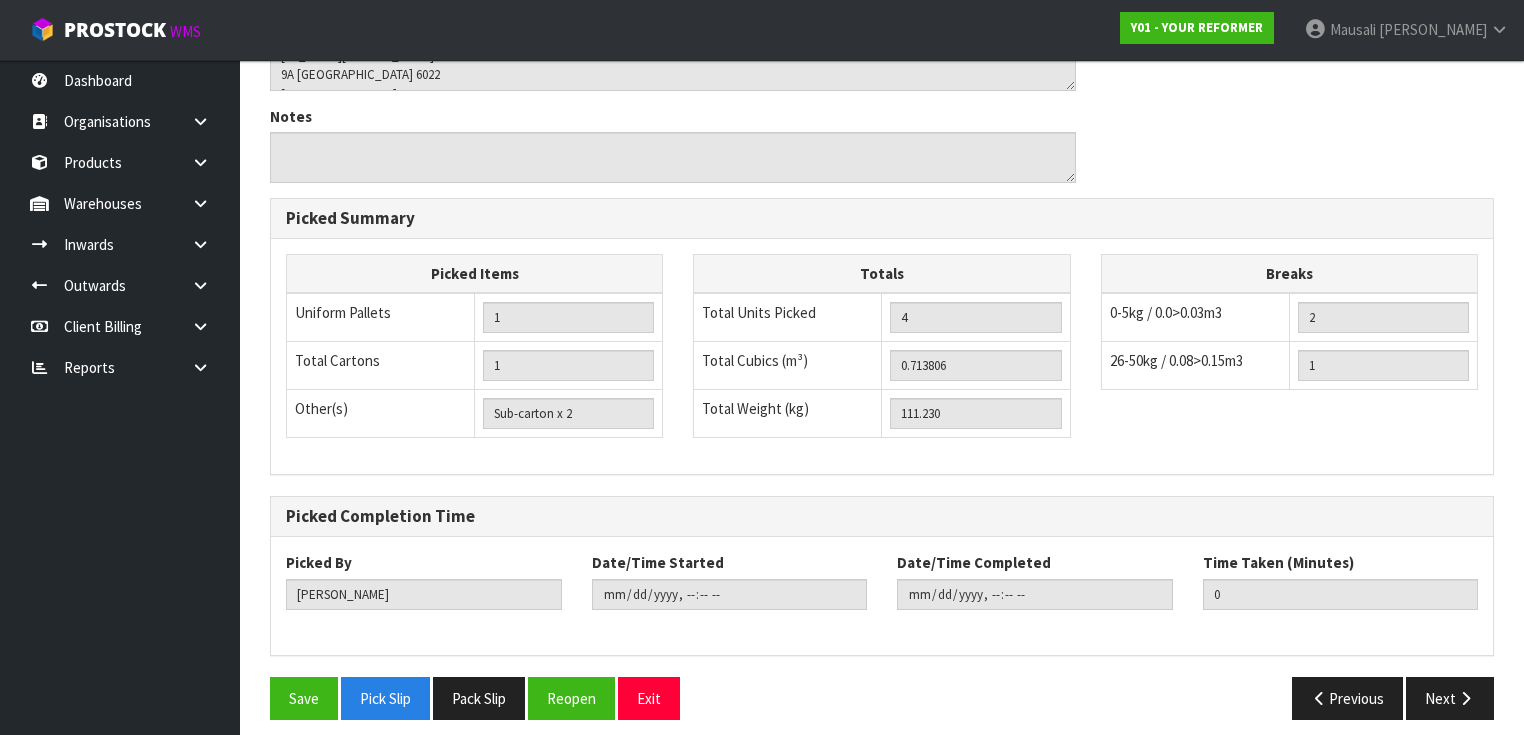 scroll, scrollTop: 844, scrollLeft: 0, axis: vertical 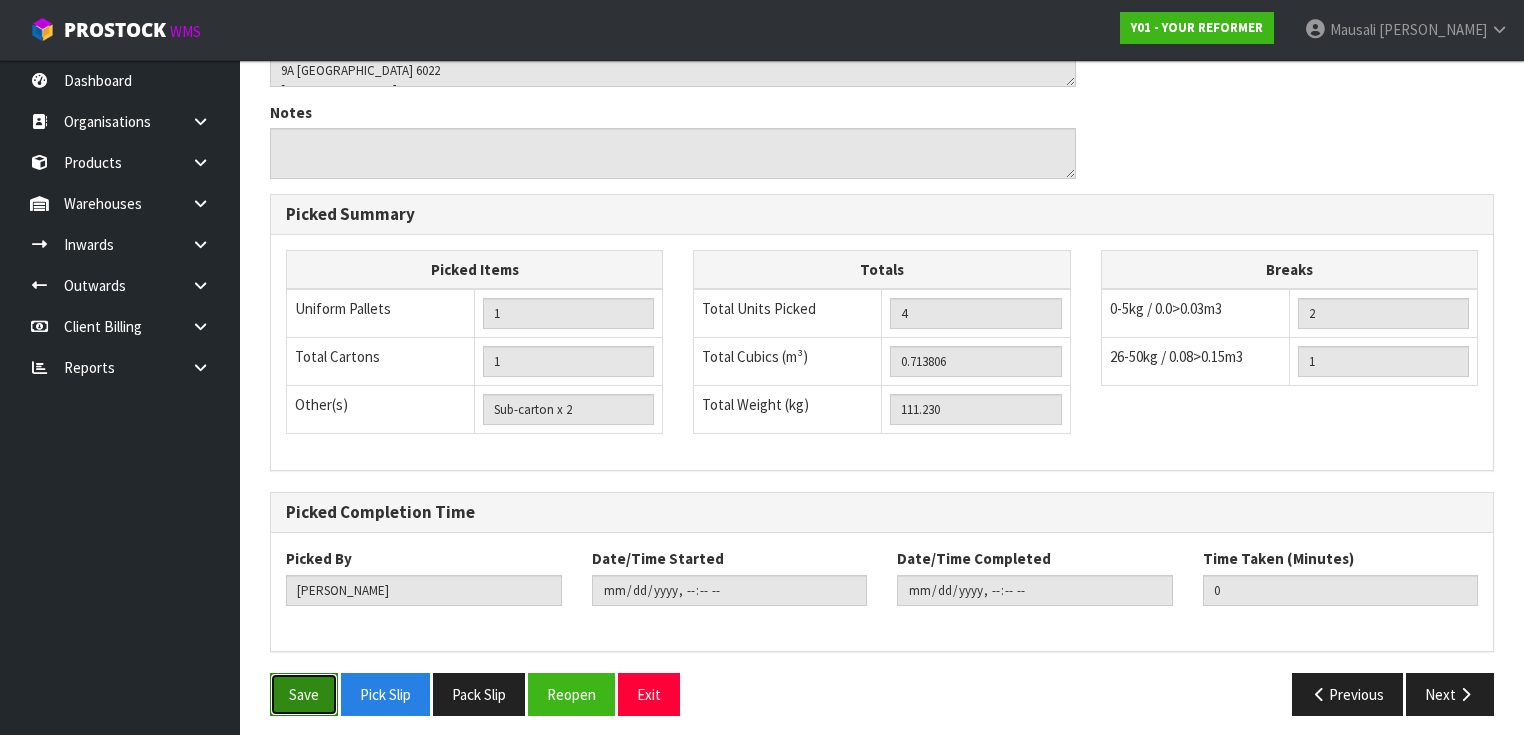 click on "Save" at bounding box center [304, 694] 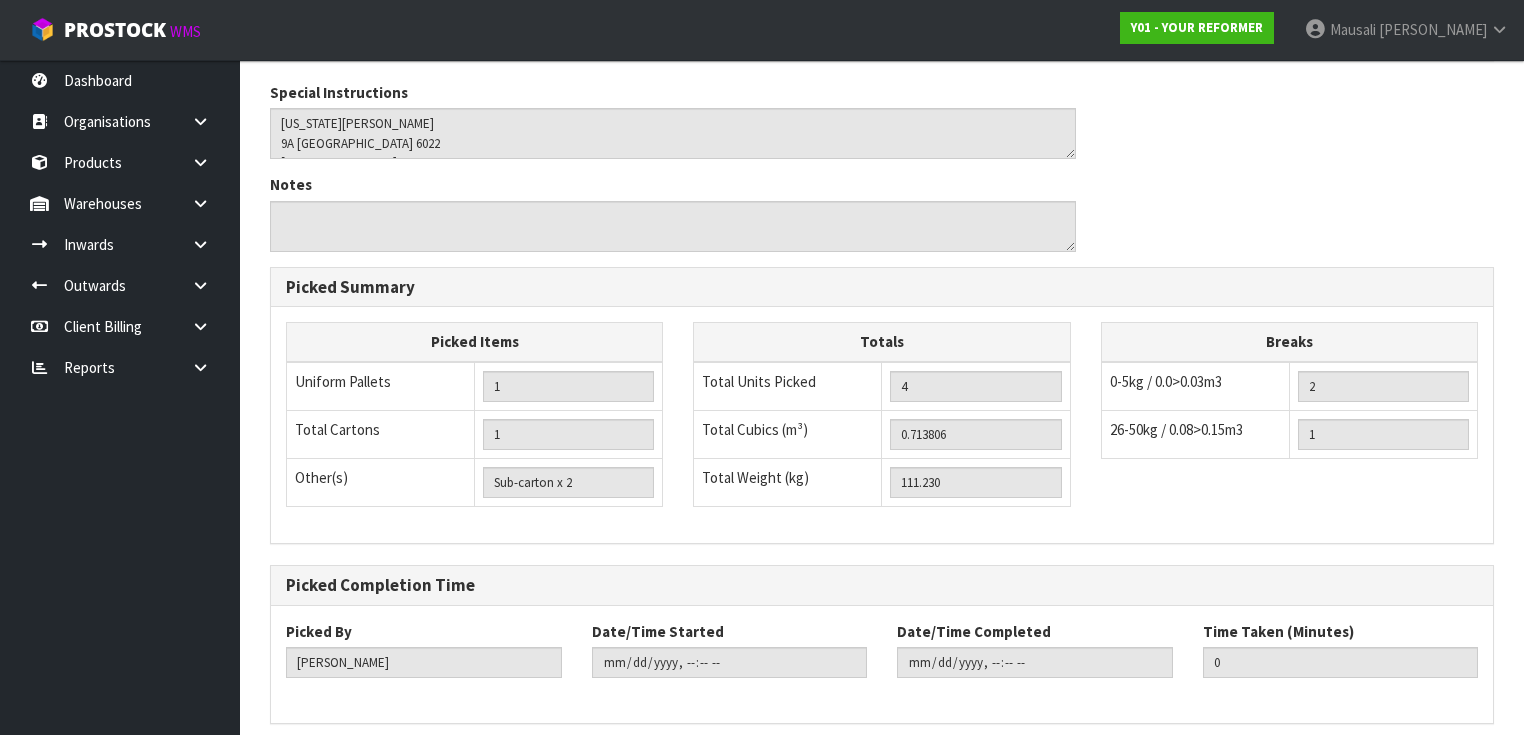 scroll, scrollTop: 0, scrollLeft: 0, axis: both 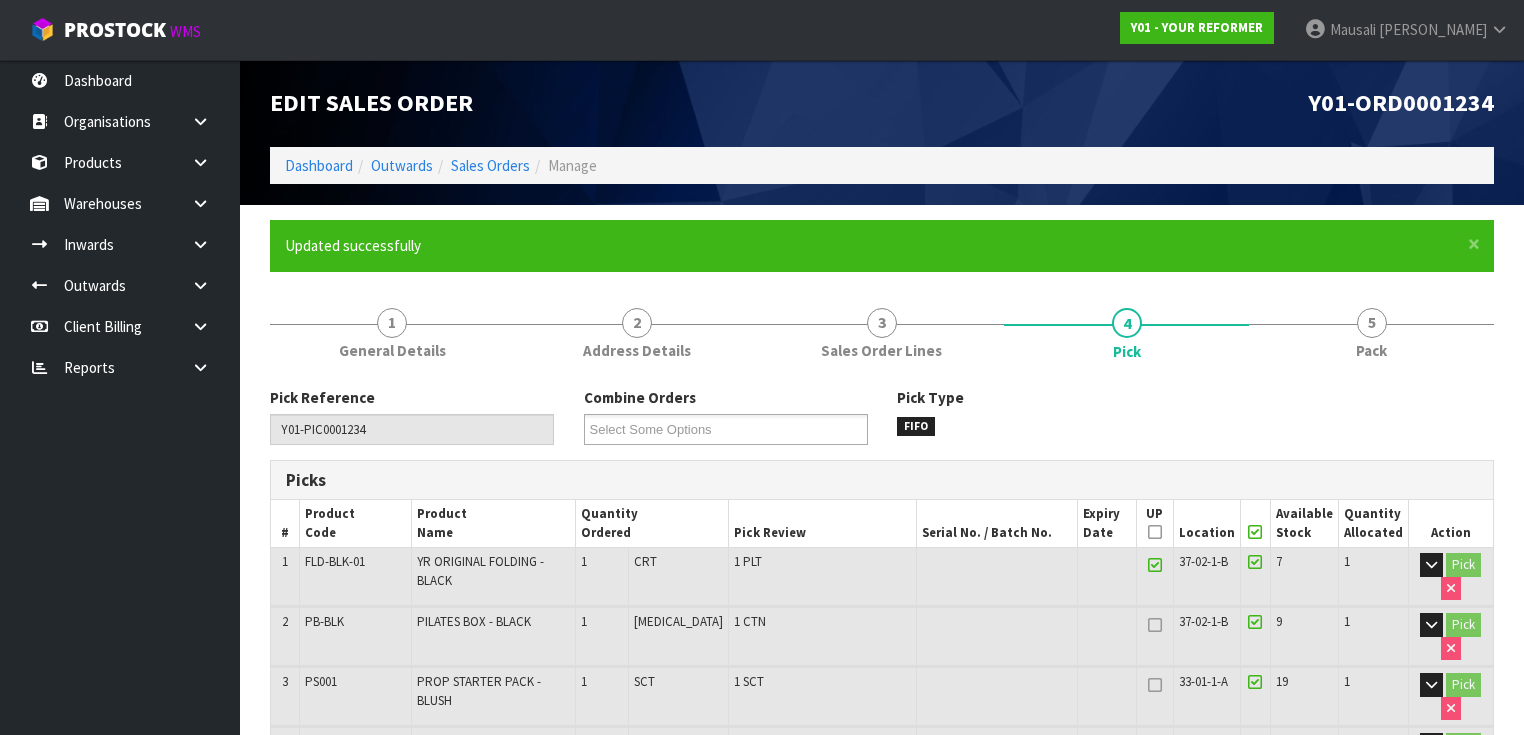 type on "[PERSON_NAME]" 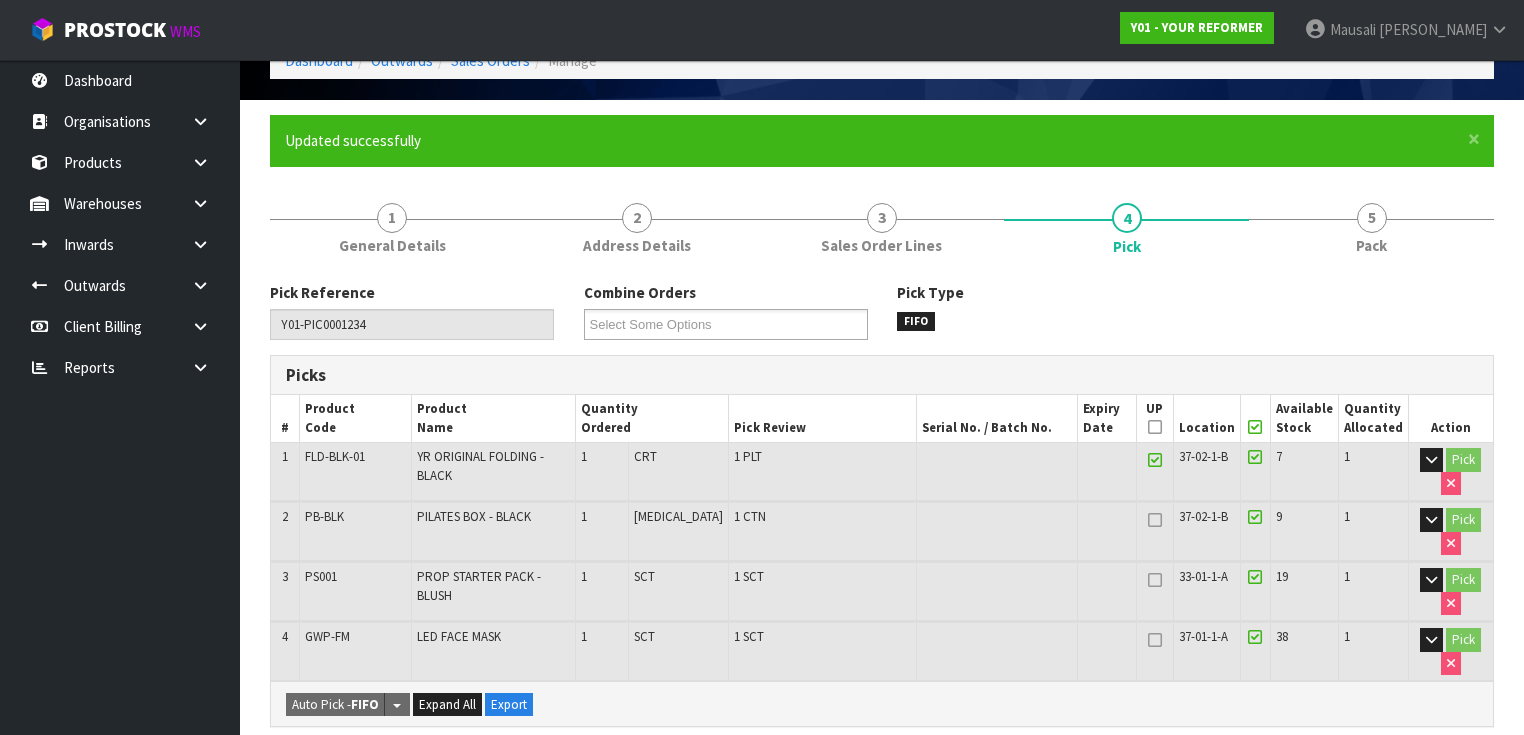 scroll, scrollTop: 240, scrollLeft: 0, axis: vertical 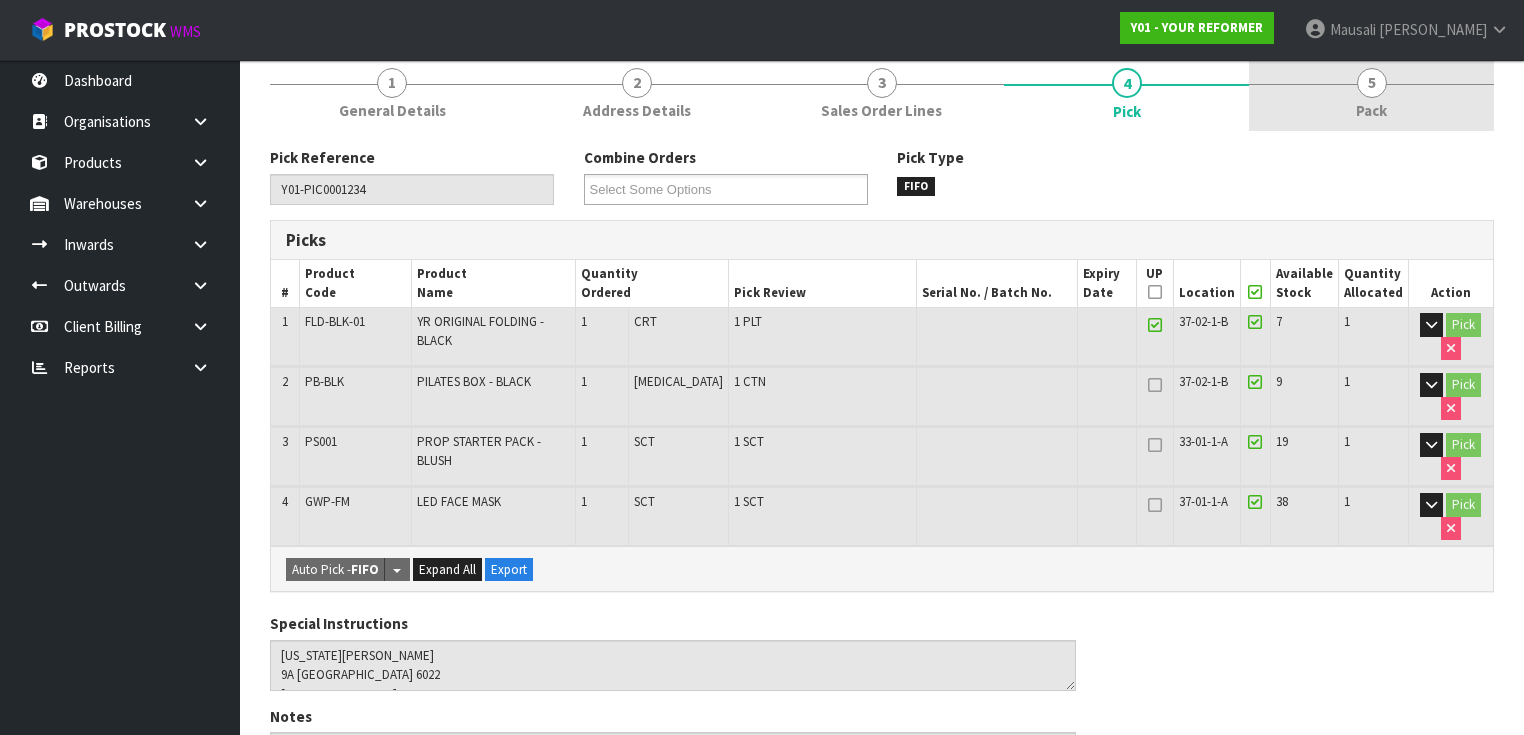 click on "Pack" at bounding box center [1371, 110] 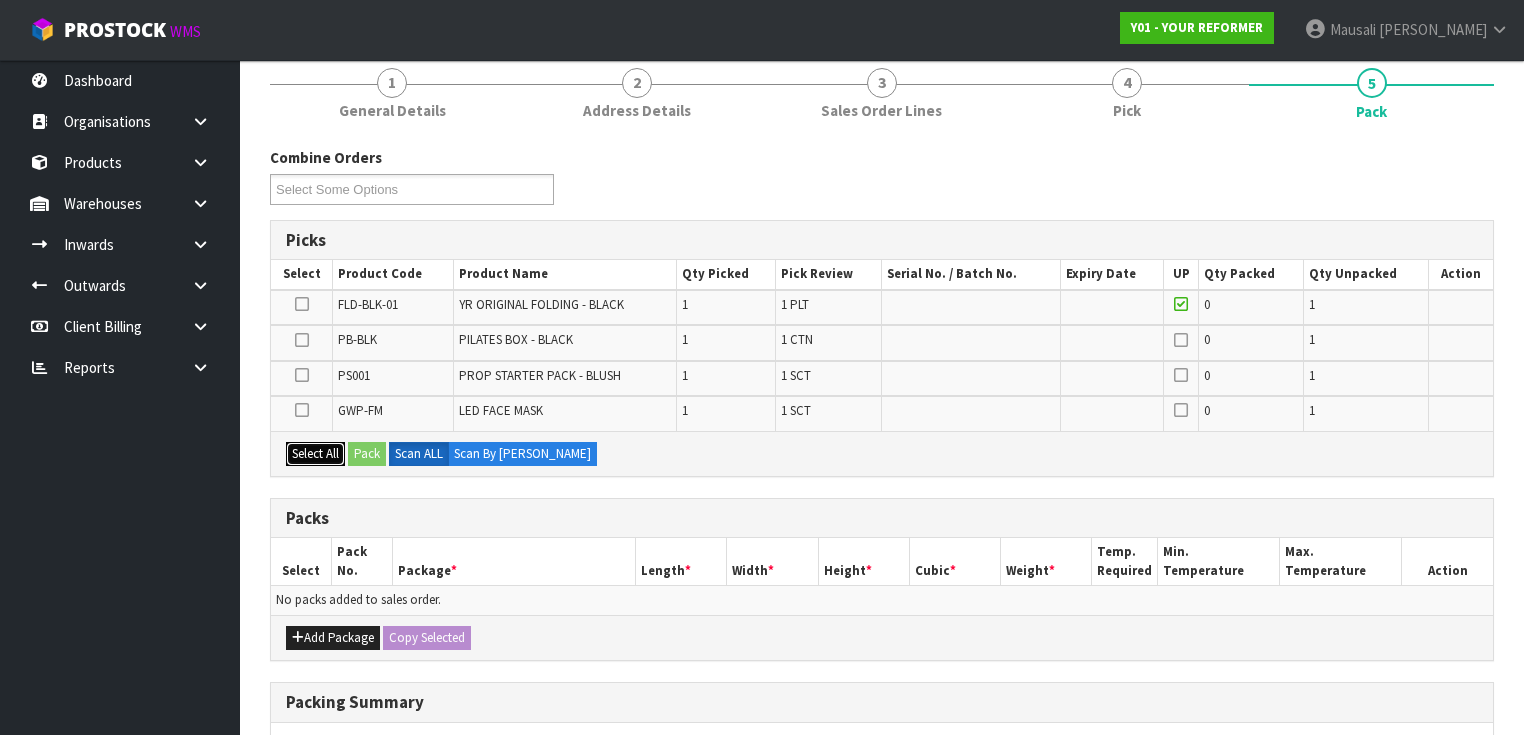 click on "Select All" at bounding box center (315, 454) 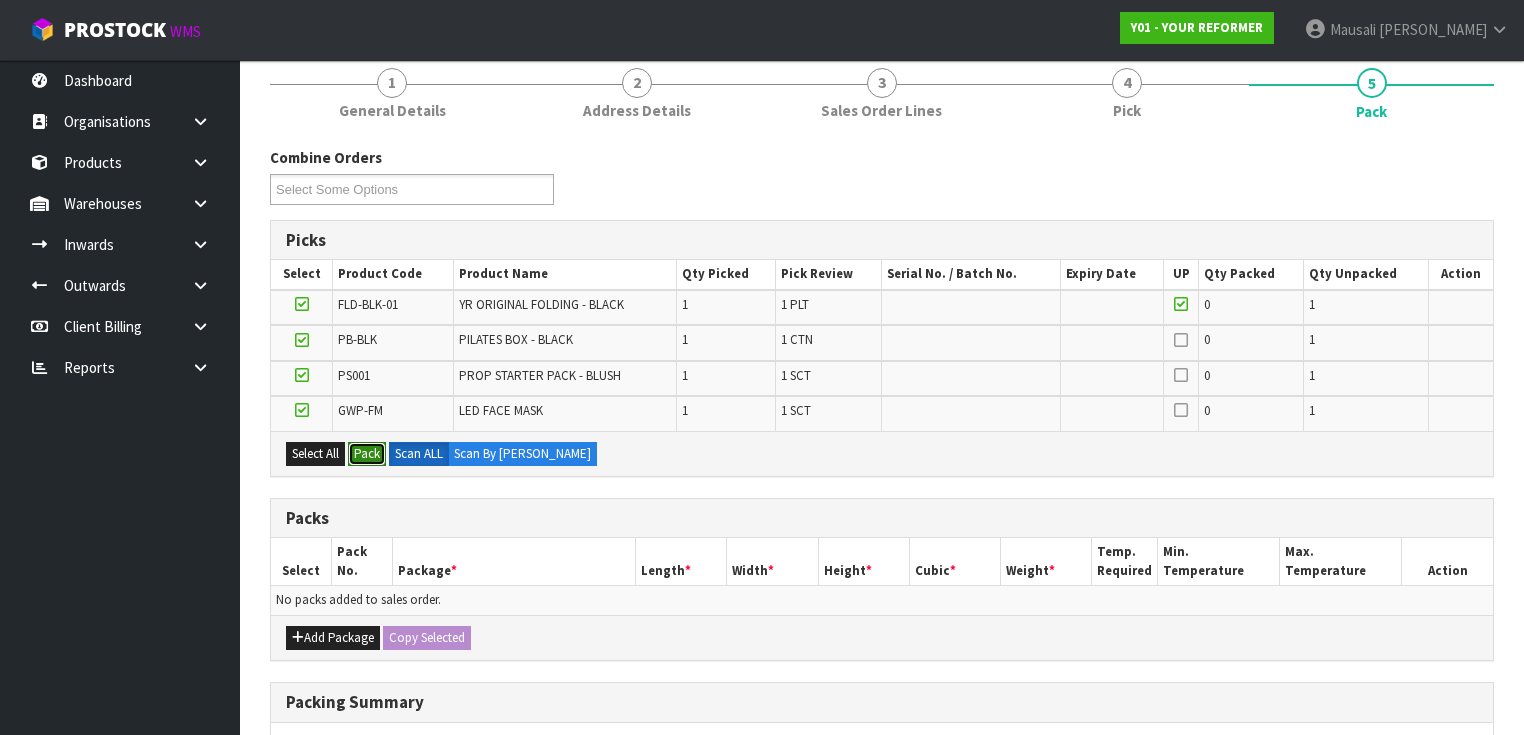 click on "Pack" at bounding box center (367, 454) 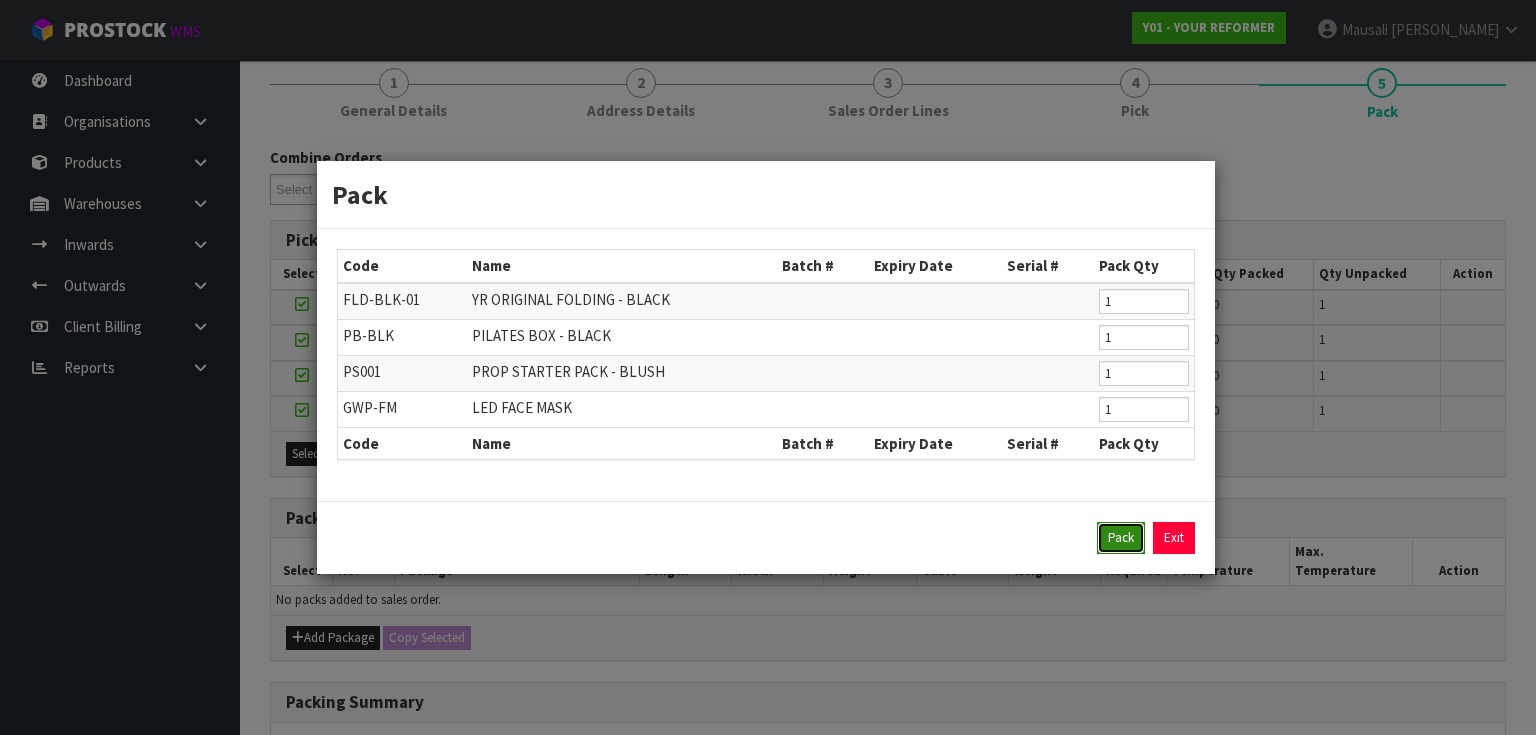 click on "Pack" at bounding box center [1121, 538] 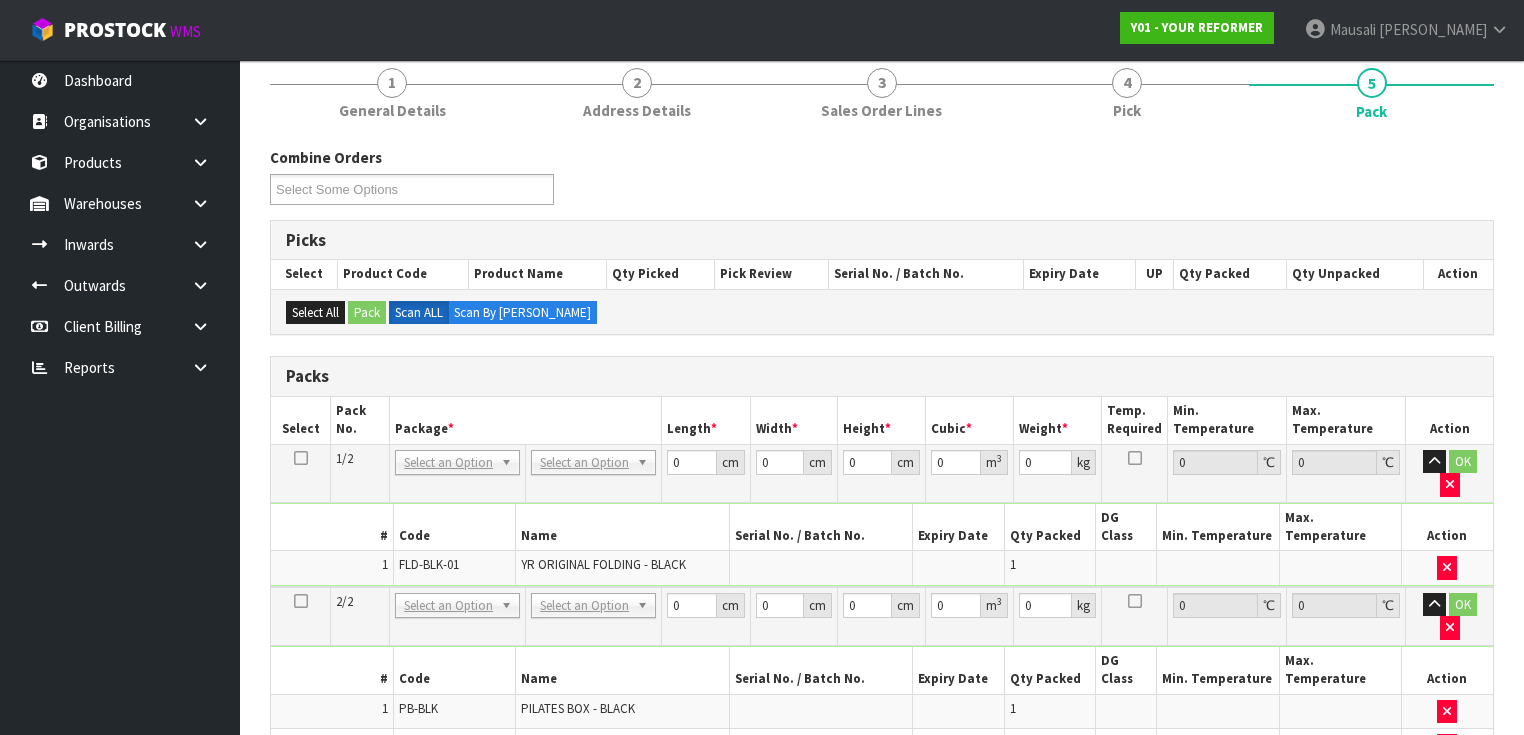 scroll, scrollTop: 560, scrollLeft: 0, axis: vertical 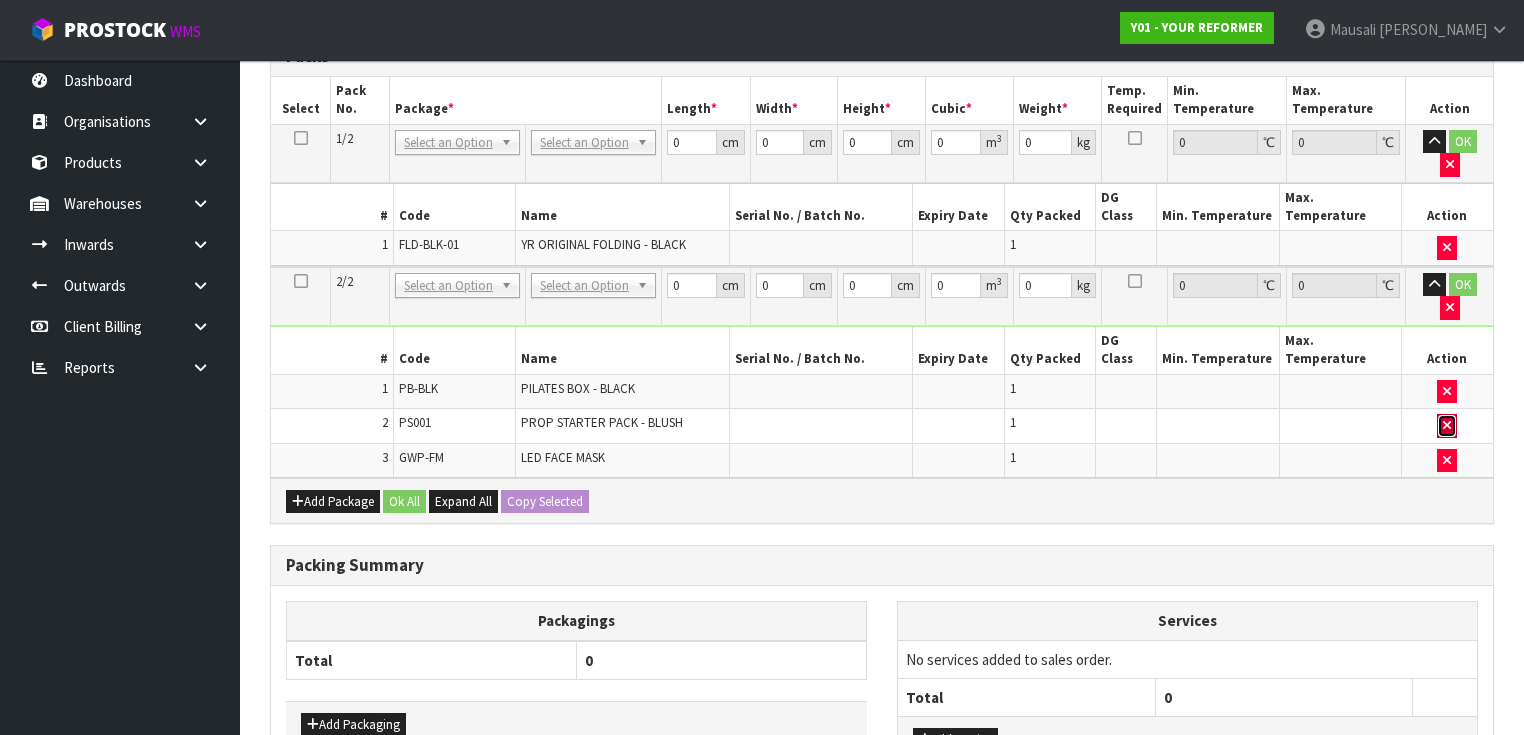 click at bounding box center [1447, 425] 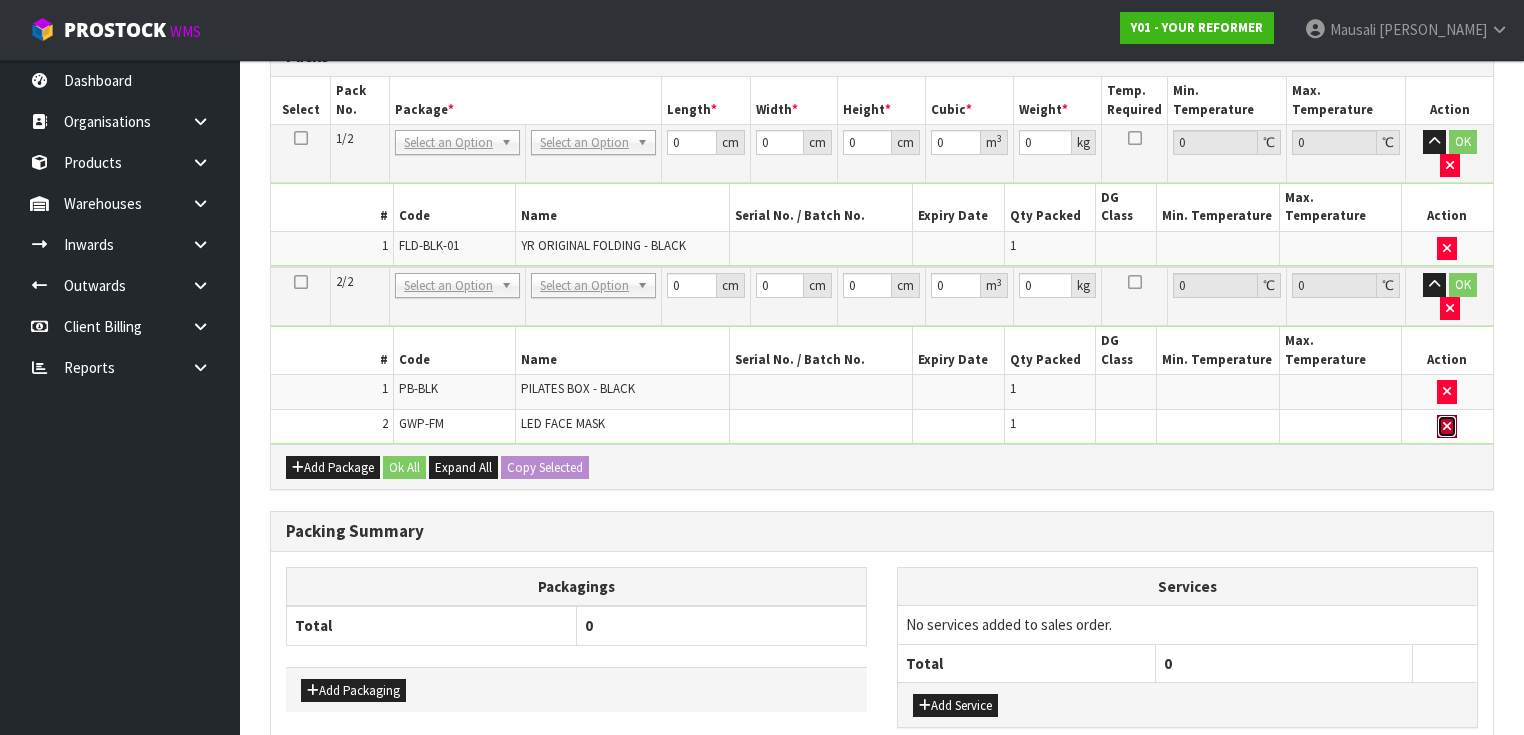 click at bounding box center [1447, 426] 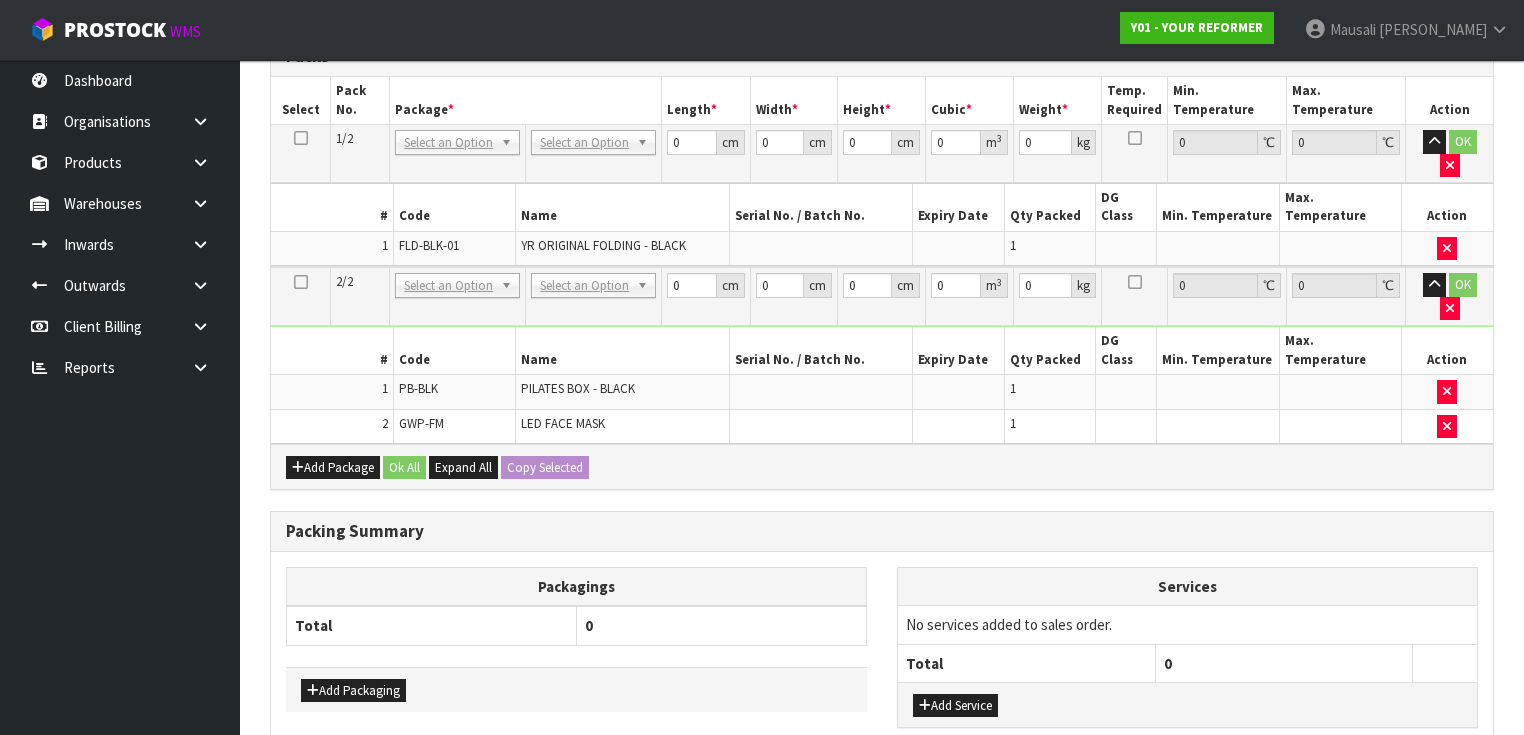 scroll, scrollTop: 628, scrollLeft: 0, axis: vertical 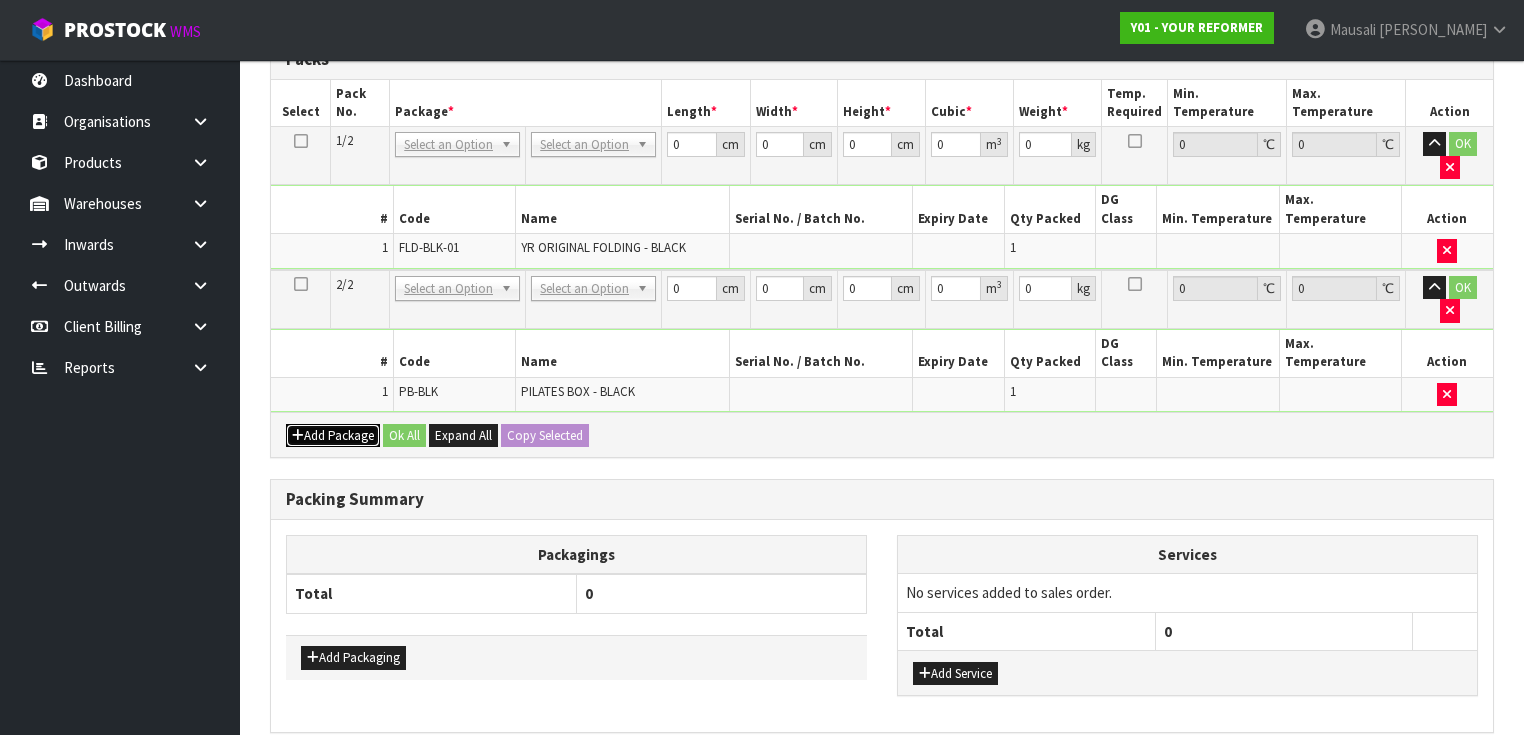 click on "Add Package" at bounding box center [333, 436] 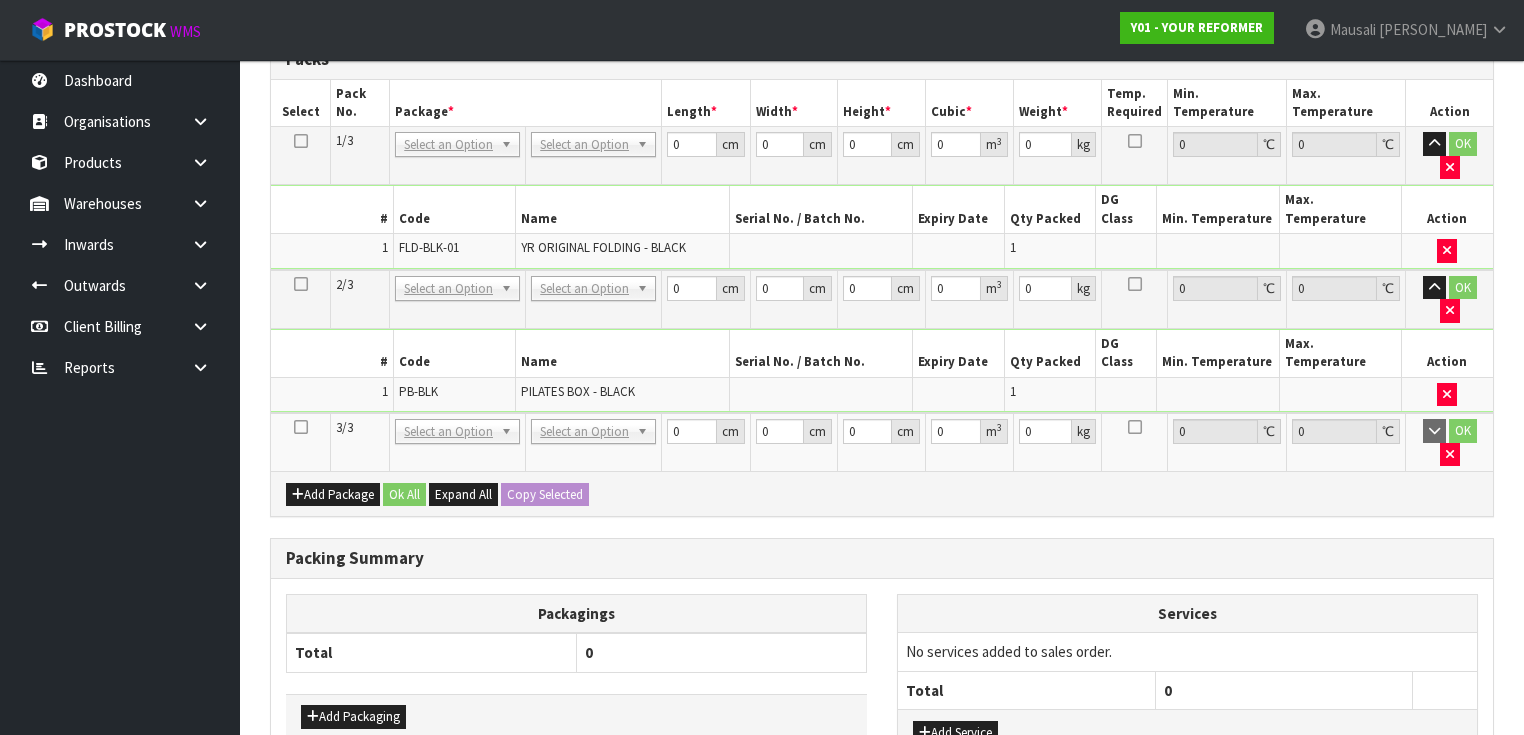 click at bounding box center [301, 427] 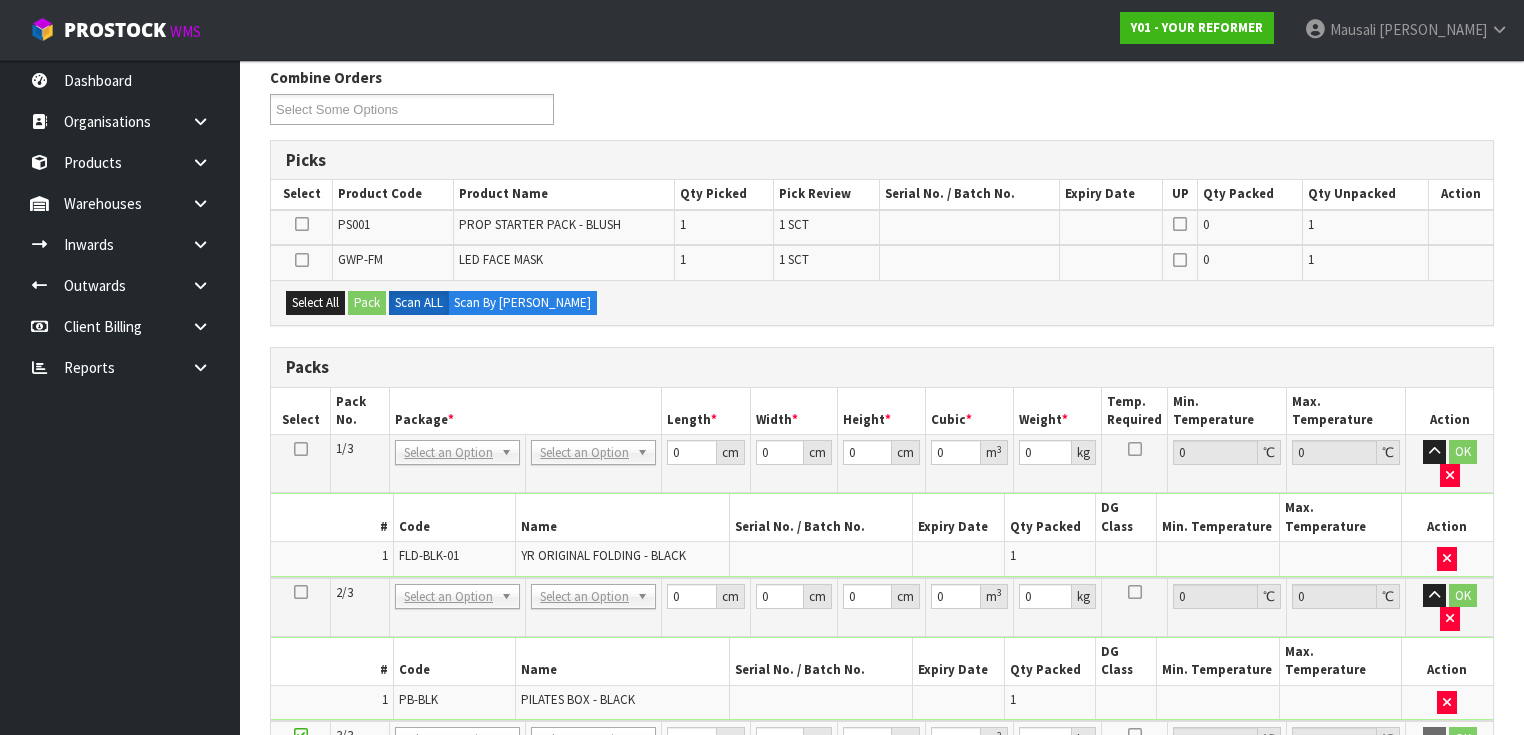 scroll, scrollTop: 308, scrollLeft: 0, axis: vertical 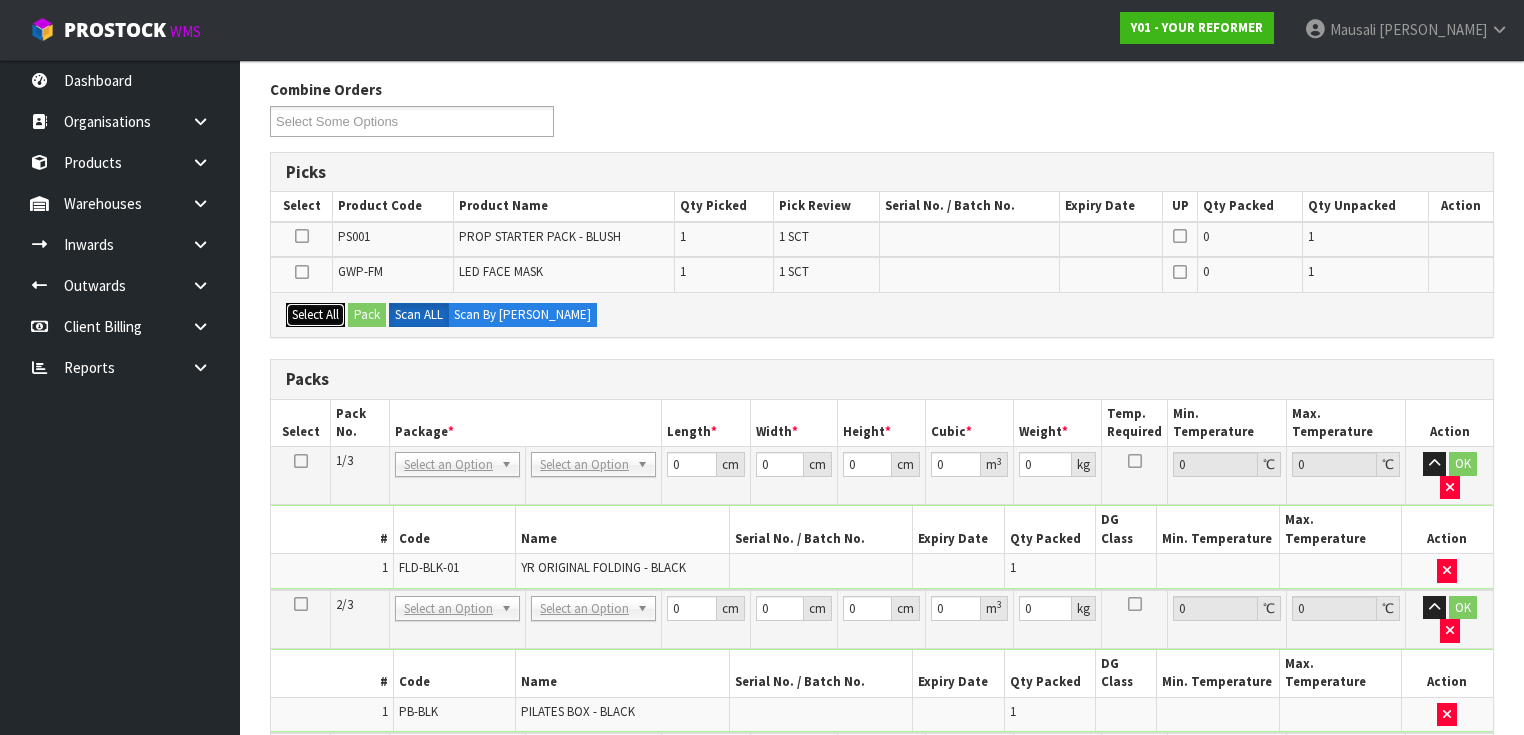drag, startPoint x: 320, startPoint y: 305, endPoint x: 345, endPoint y: 307, distance: 25.079872 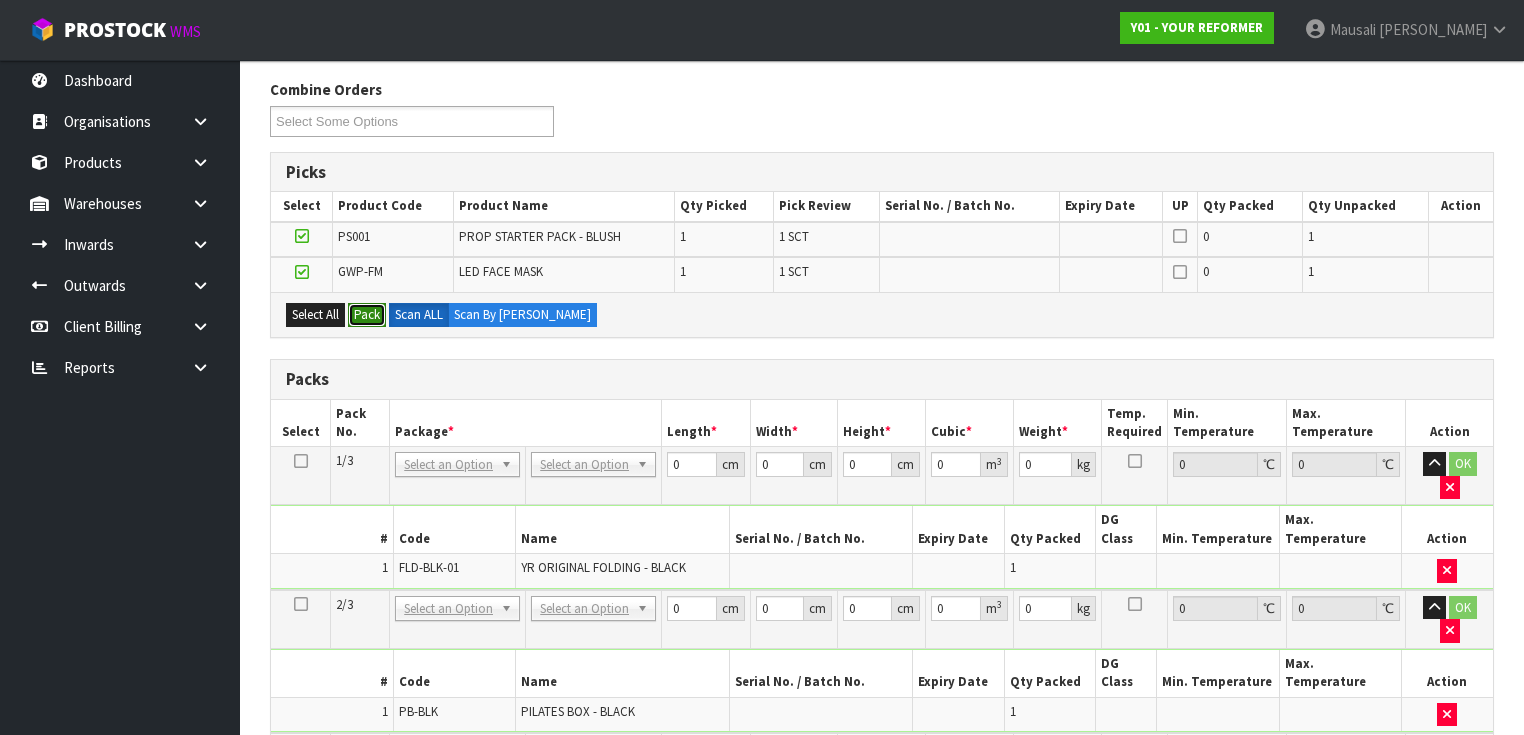click on "Pack" at bounding box center [367, 315] 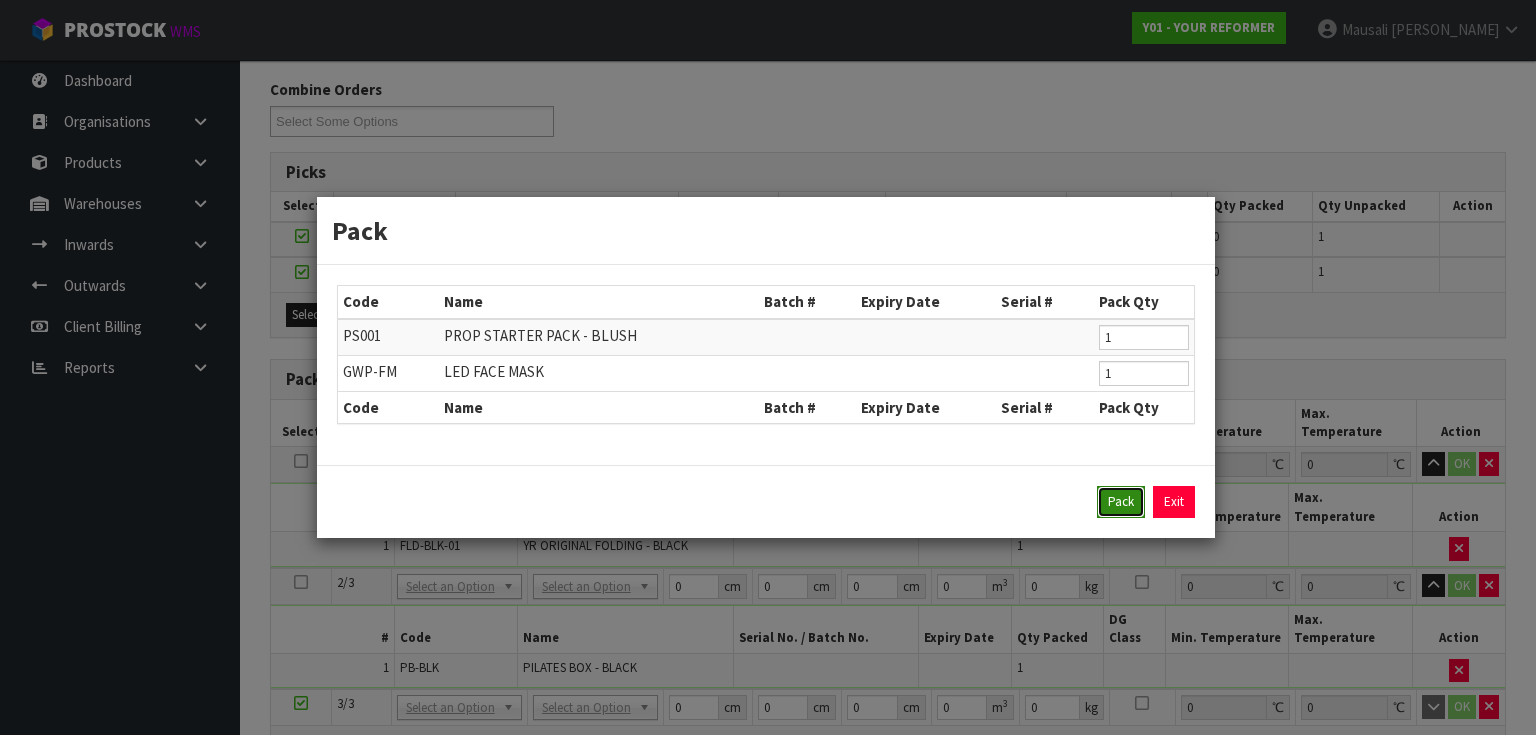 click on "Pack" at bounding box center [1121, 502] 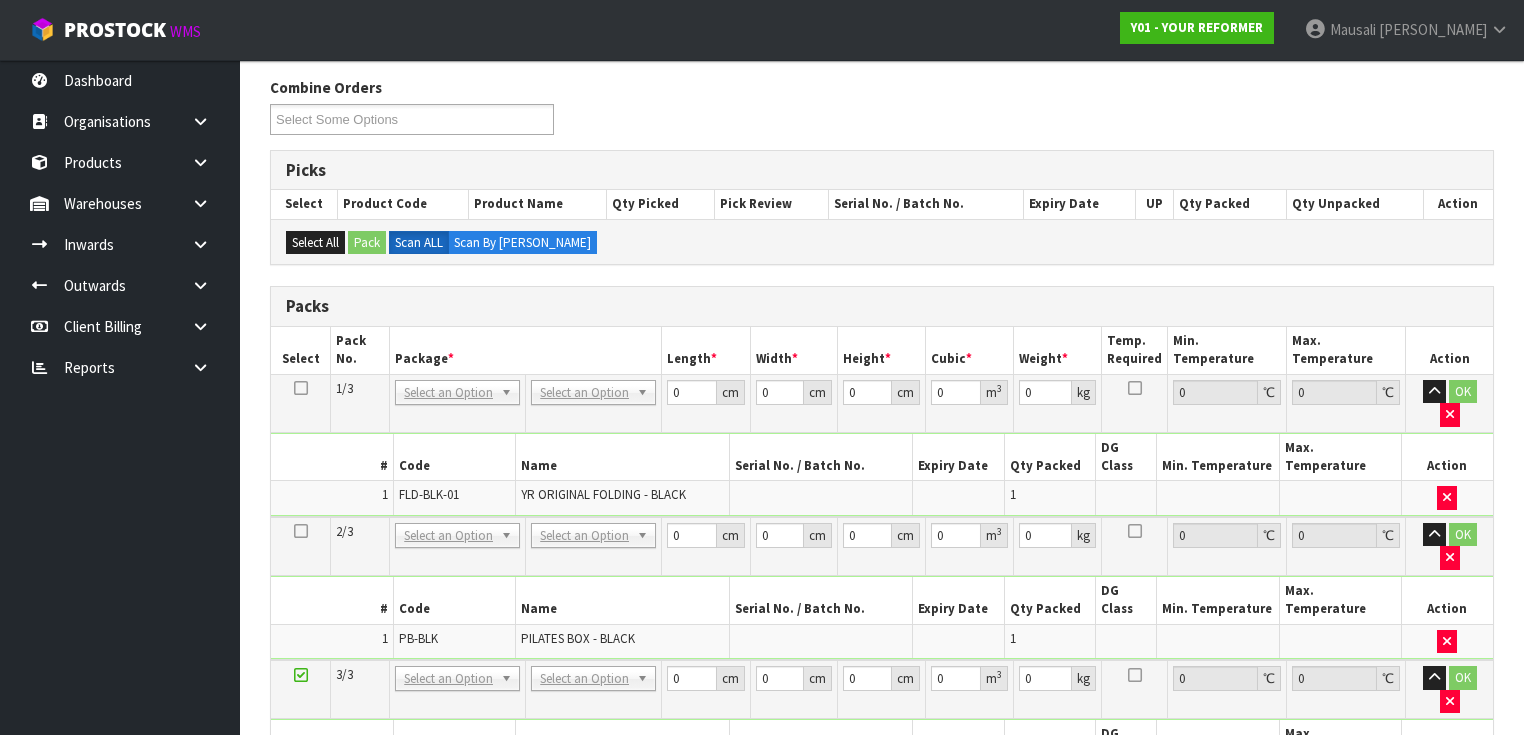 scroll, scrollTop: 388, scrollLeft: 0, axis: vertical 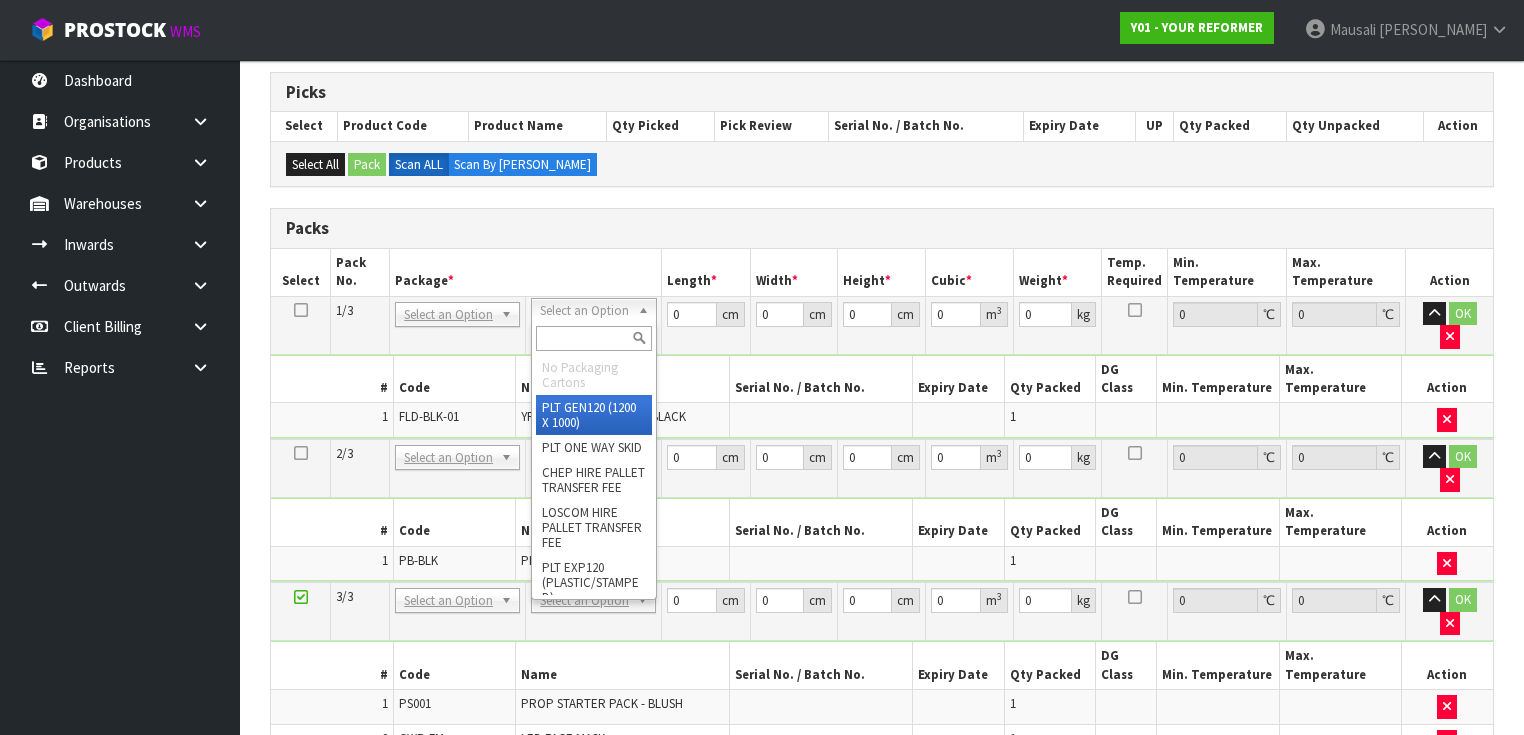 click at bounding box center (593, 338) 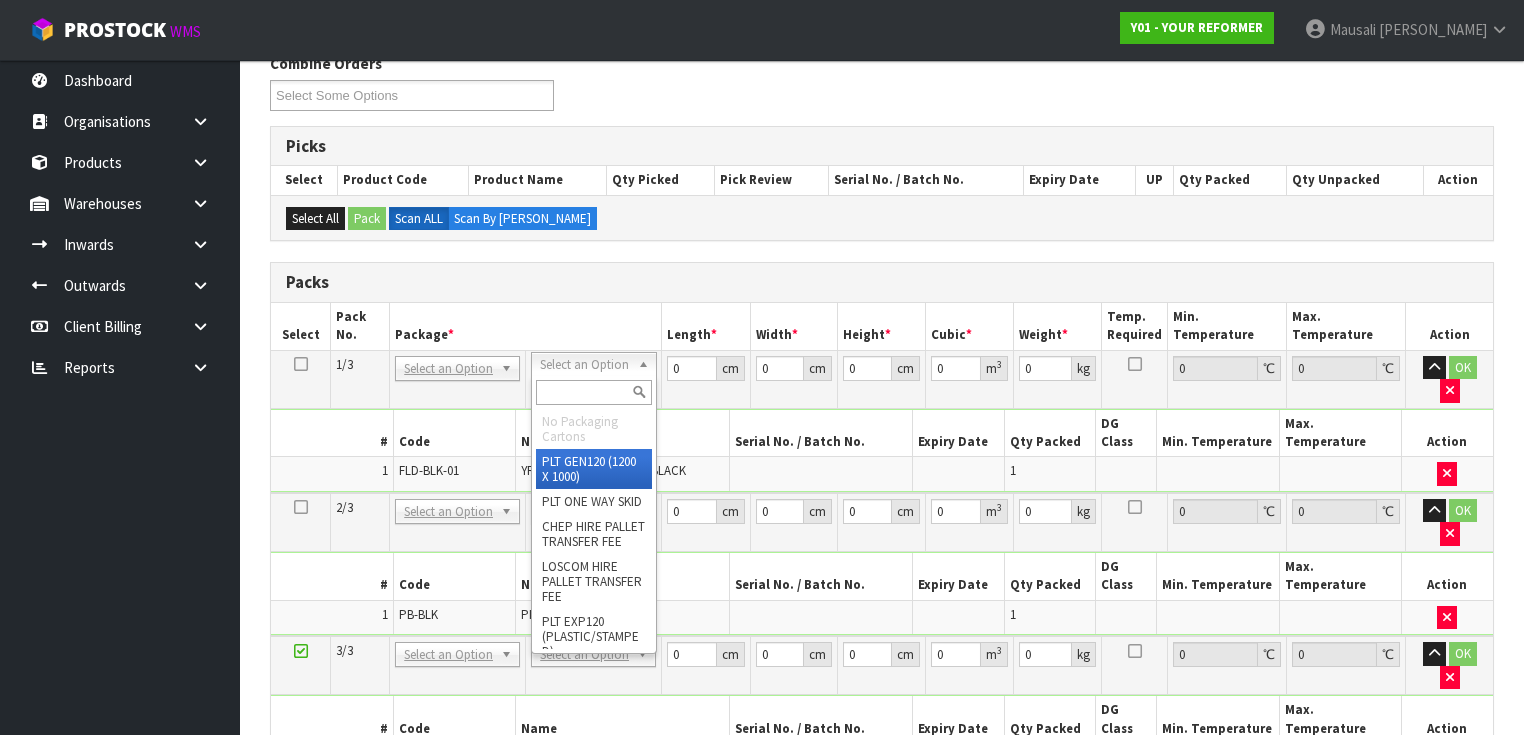 scroll, scrollTop: 308, scrollLeft: 0, axis: vertical 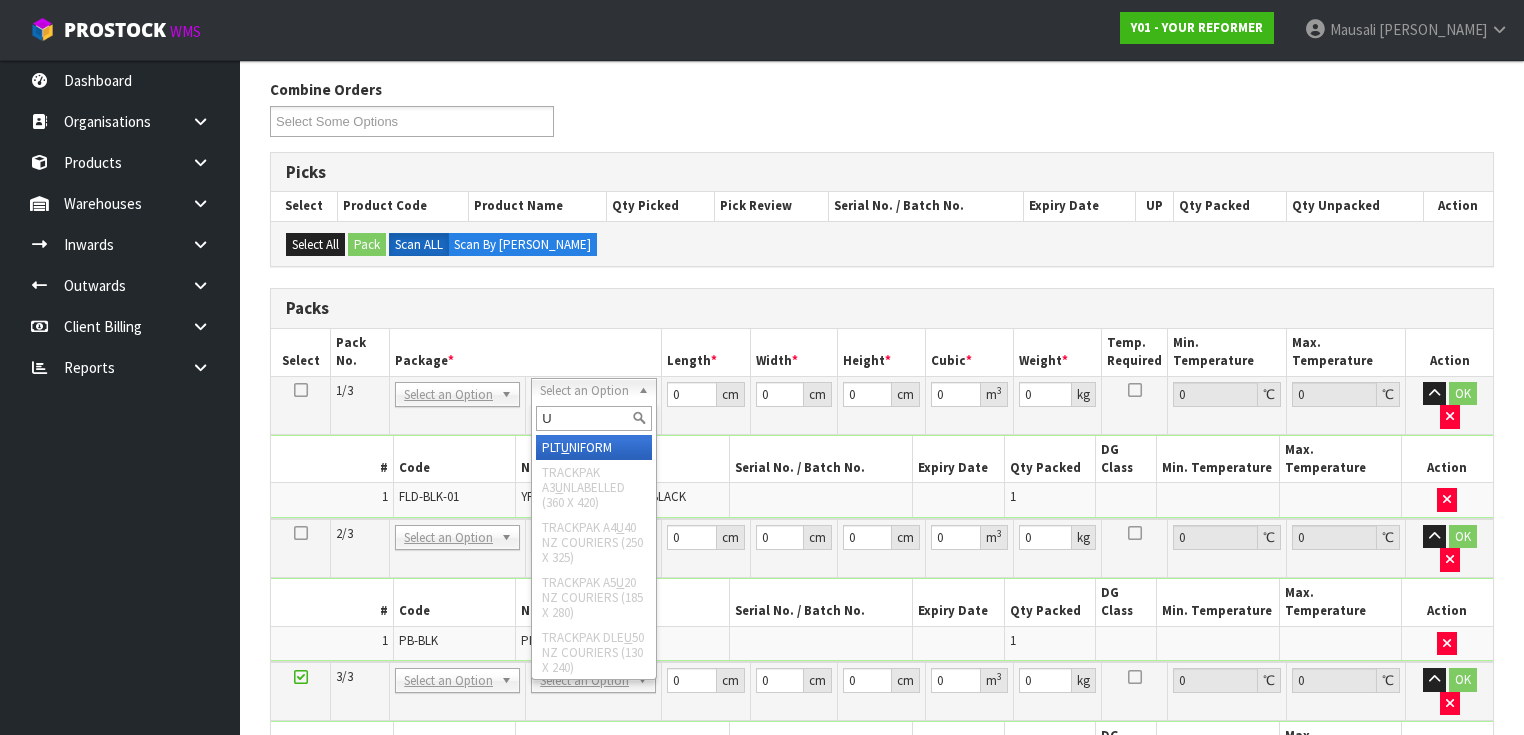 type on "U" 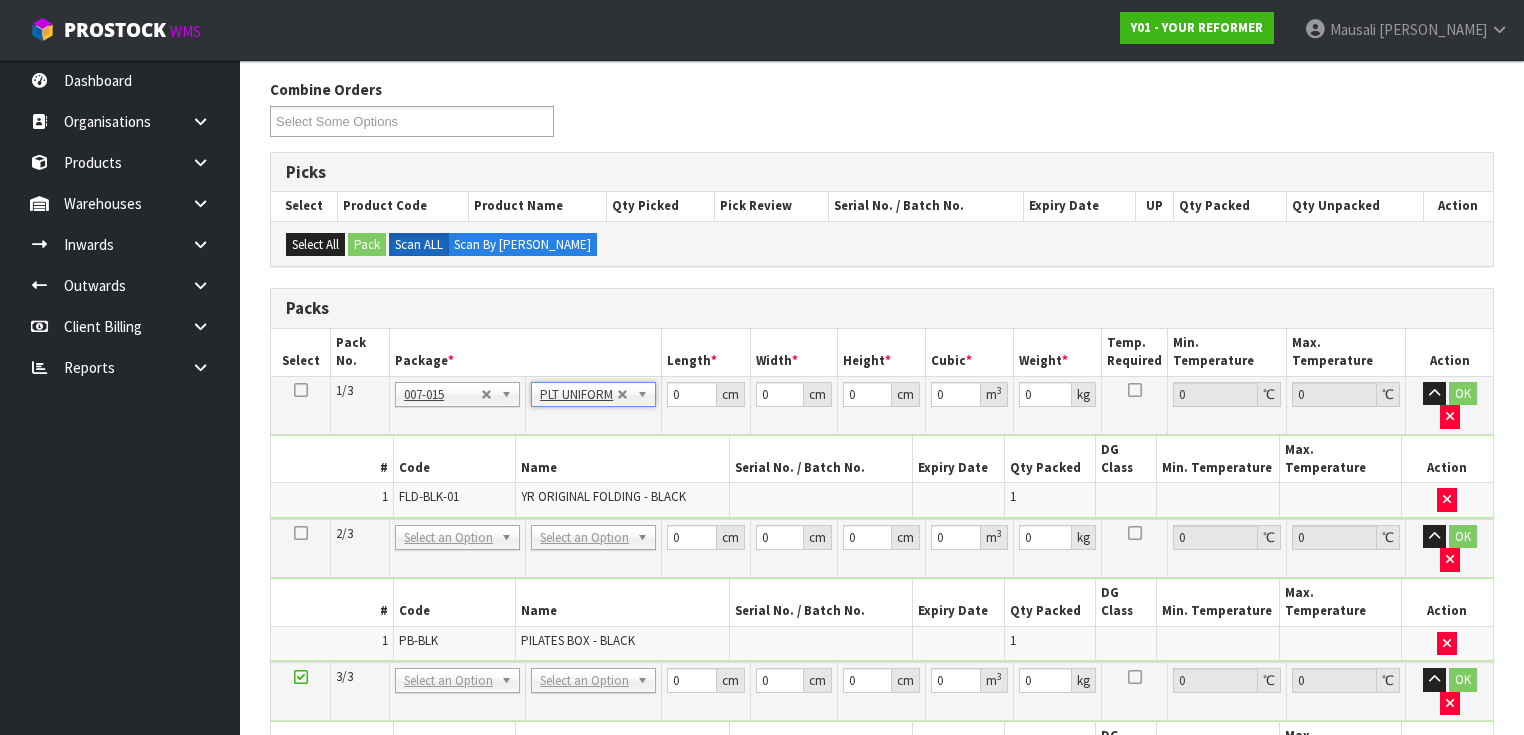 type on "99" 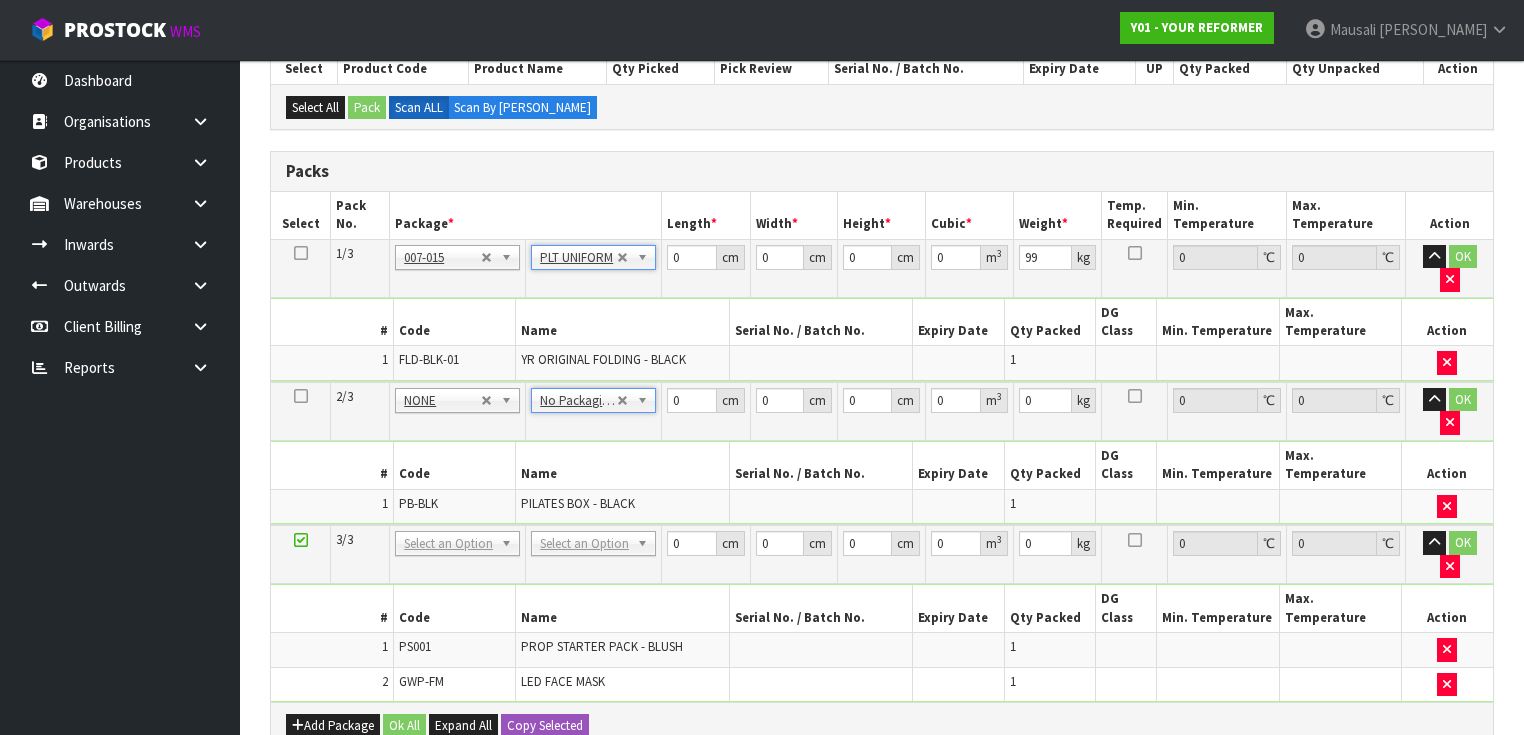 scroll, scrollTop: 548, scrollLeft: 0, axis: vertical 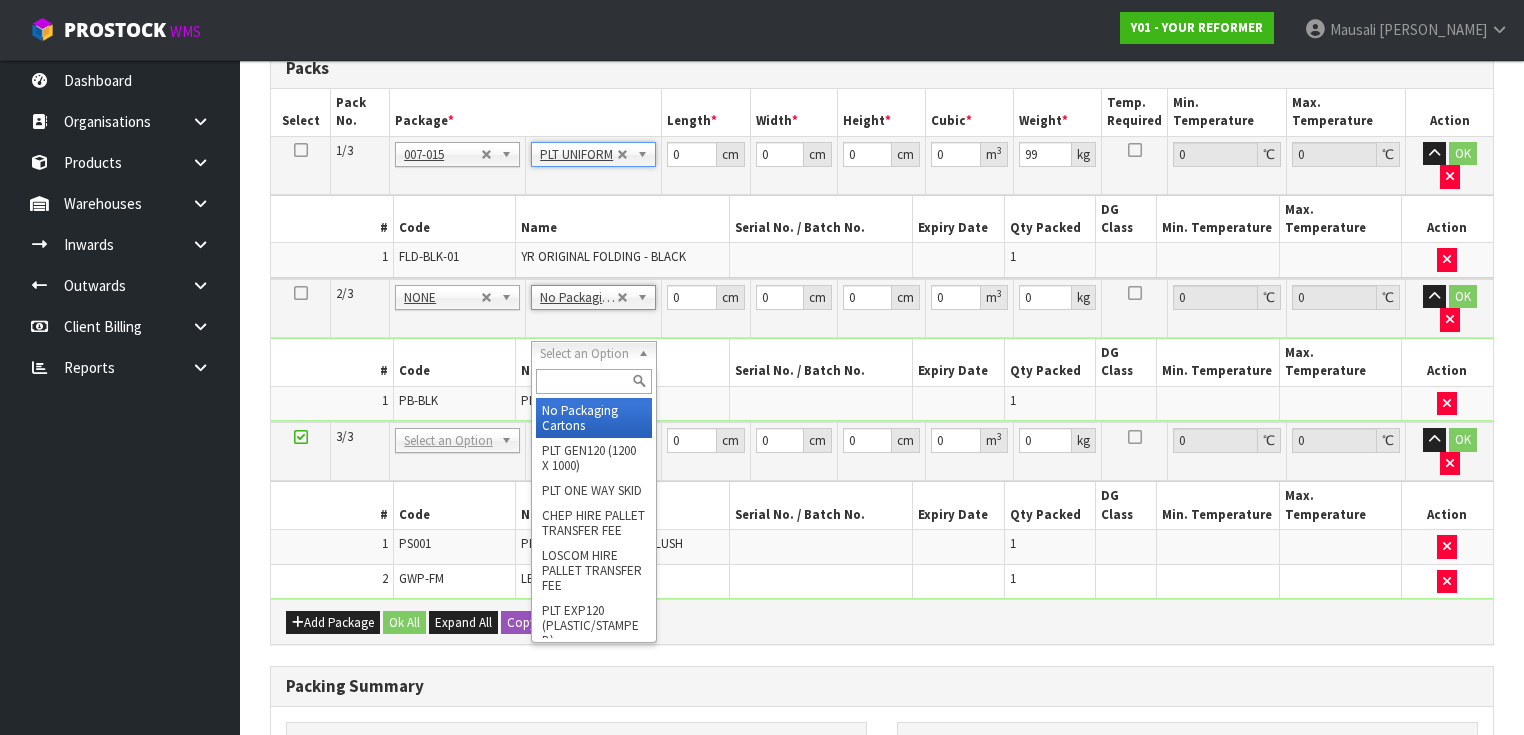type on "2" 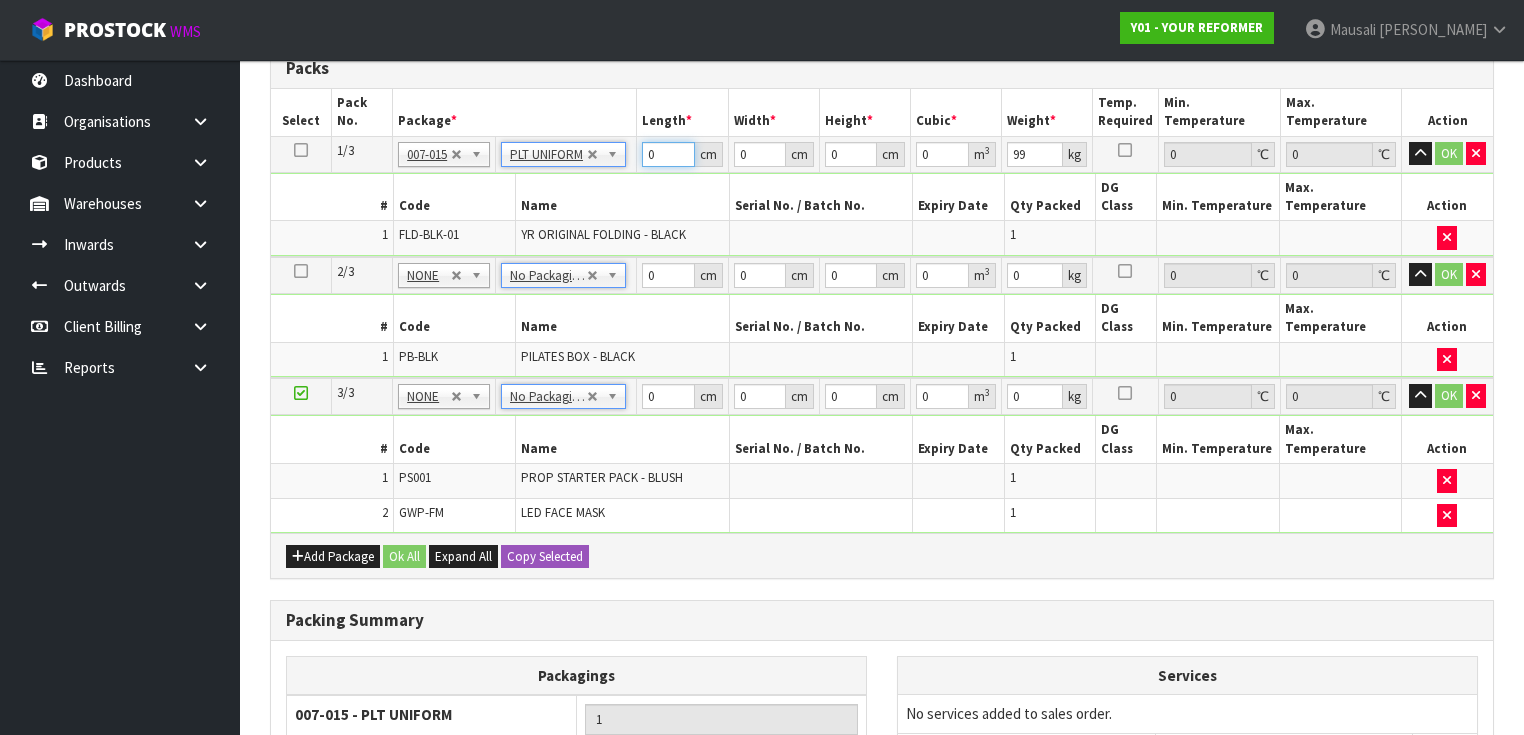 drag, startPoint x: 667, startPoint y: 152, endPoint x: 626, endPoint y: 163, distance: 42.44997 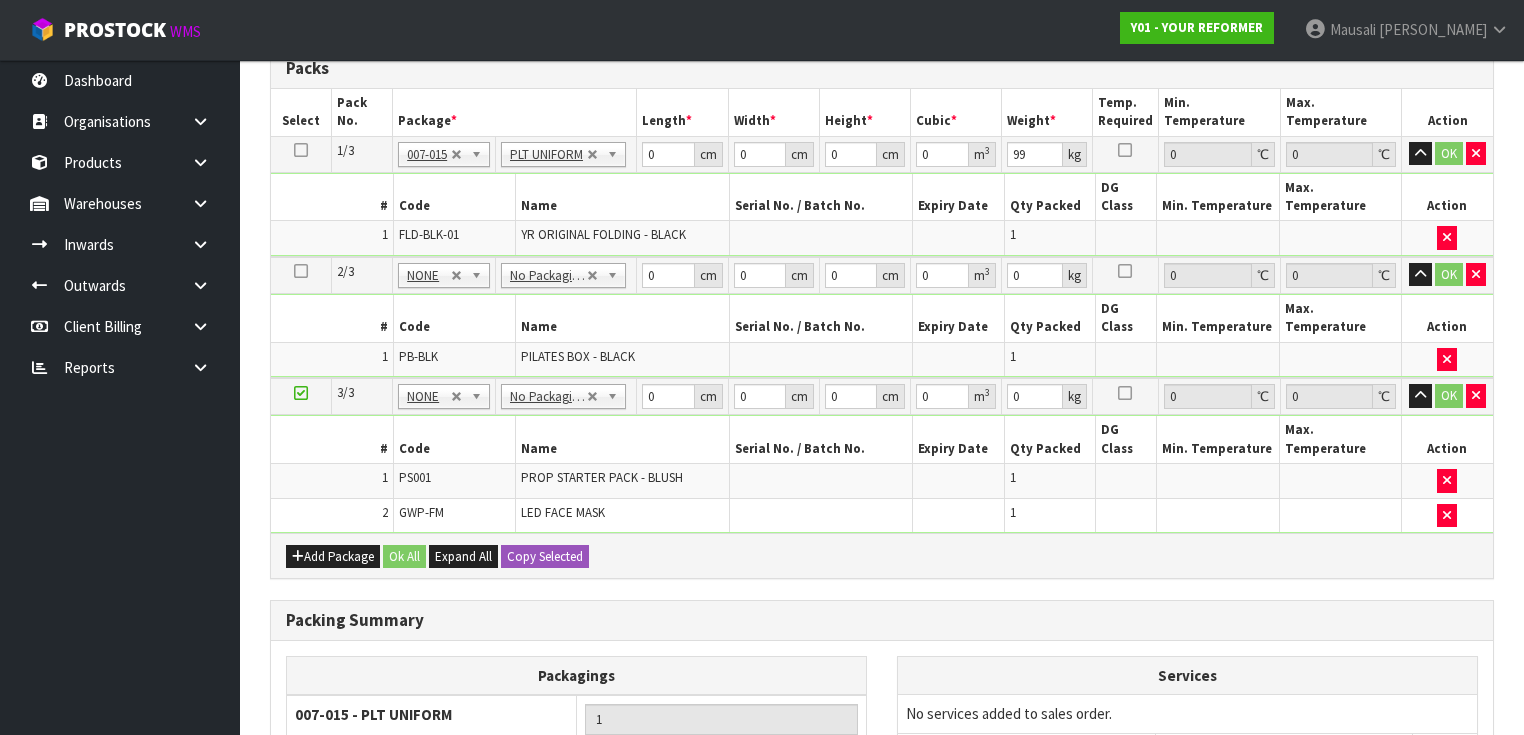 click on "Combine Orders
Y01-ORD0001184 Y01-ORD0001218 Y01-ORD0001219 Y01-ORD0001220 Y01-ORD0001221 Y01-ORD0001222 Y01-ORD0001223 Y01-ORD0001224 Y01-ORD0001225 Y01-ORD0001226 Y01-ORD0001227 Y01-ORD0001228 Y01-ORD0001229 Y01-ORD0001230 Y01-ORD0001231 Y01-ORD0001232 Y01-ORD0001233 Y01-ORD0001234 Y01-ORD0001235 Y01-ORD0001236 Y01-ORD0001237 Y01-ORD0001238 Y01-ORD0001239 Y01-ORD0001240 Y01-ORD0001241 Y01-ORD0001242 Y01-ORD0001243 Y01-ORD0001244 Y01-ORD0001245 Y01-ORD0001246
Select Some Options
Picks
Select
Product Code
Product Name
Qty Picked
Pick Review
Serial No. / Batch No.
Expiry Date
UP
Qty Packed
Qty Unpacked
Action
FLD-BLK-01
YR ORIGINAL FOLDING - BLACK
1
1 PLT" at bounding box center [882, 415] 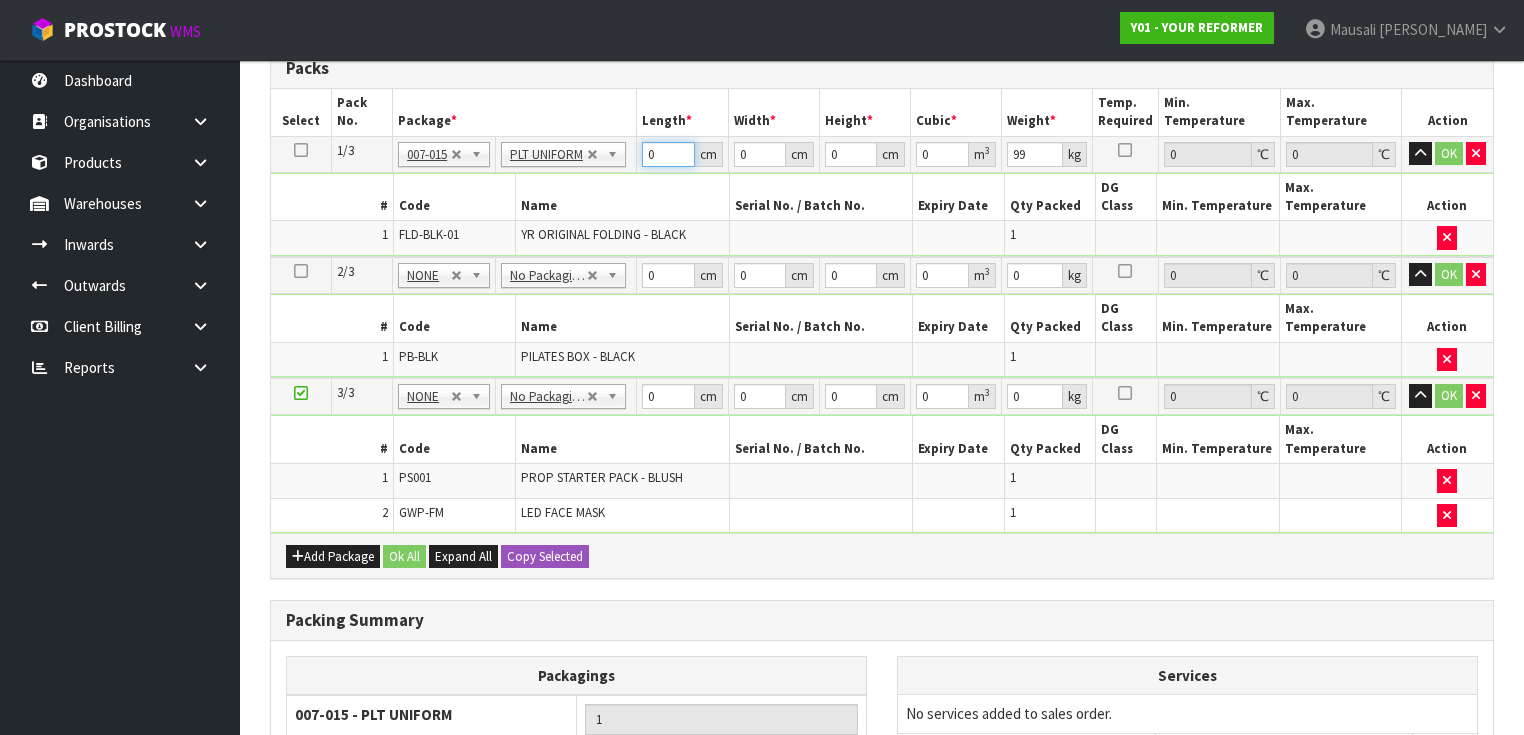 drag, startPoint x: 662, startPoint y: 158, endPoint x: 642, endPoint y: 161, distance: 20.22375 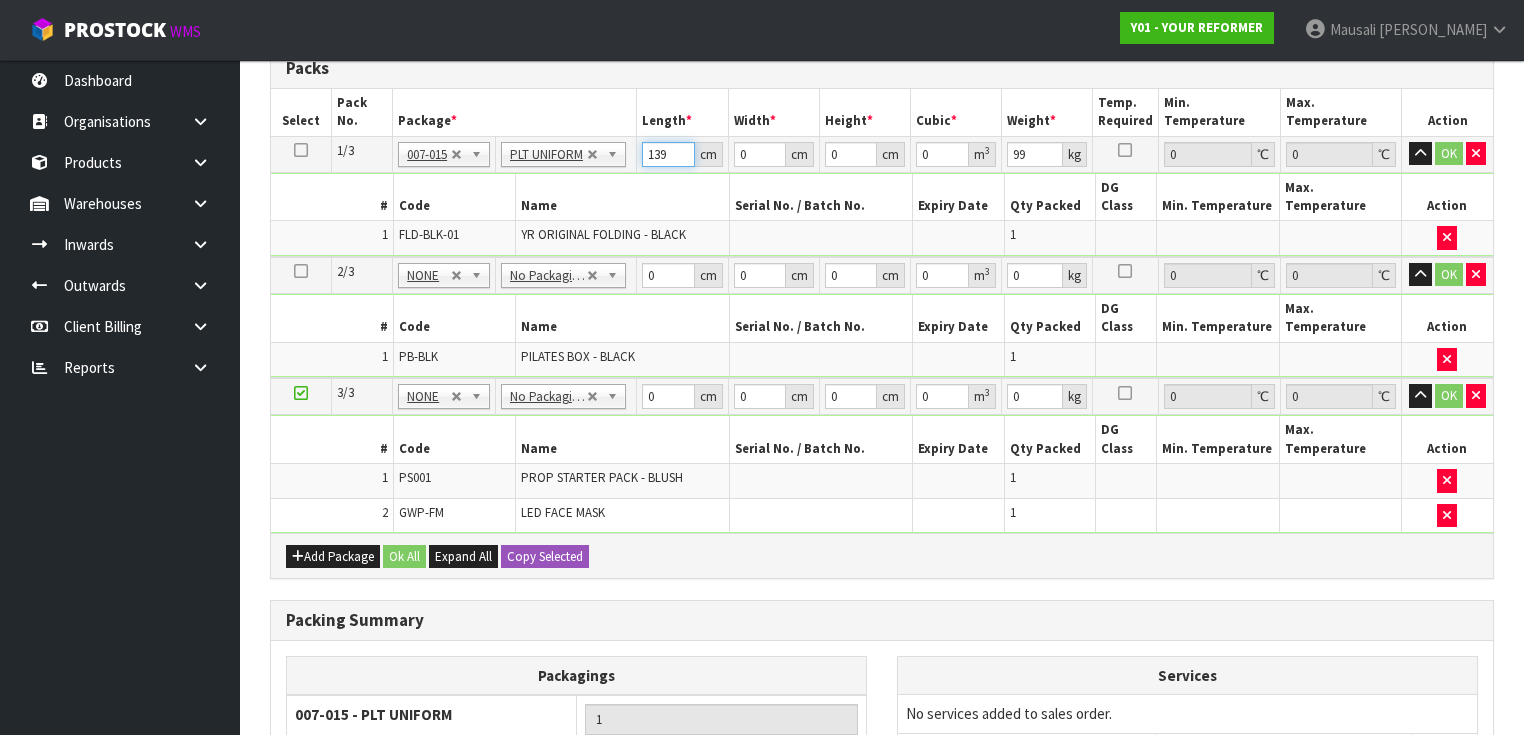 type on "139" 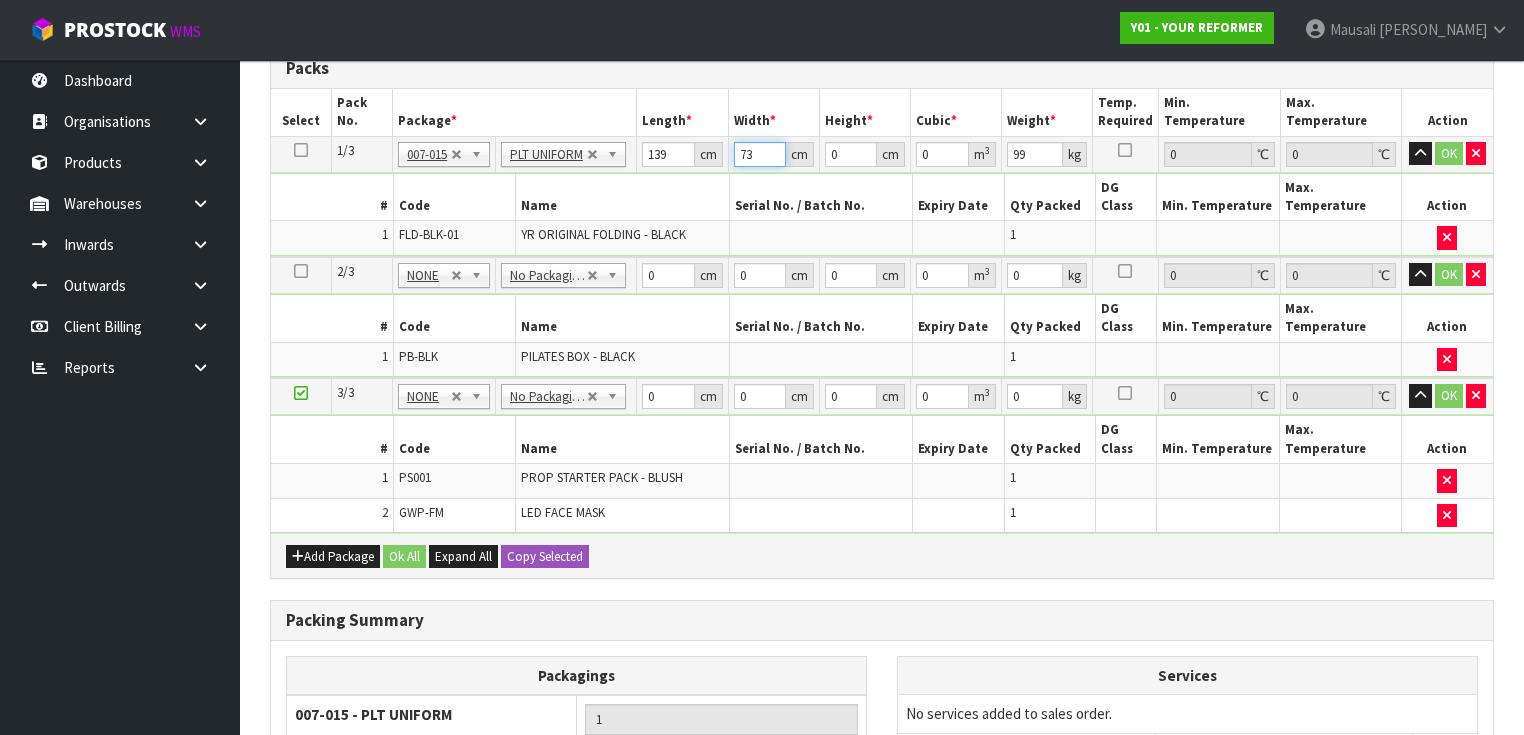 type on "73" 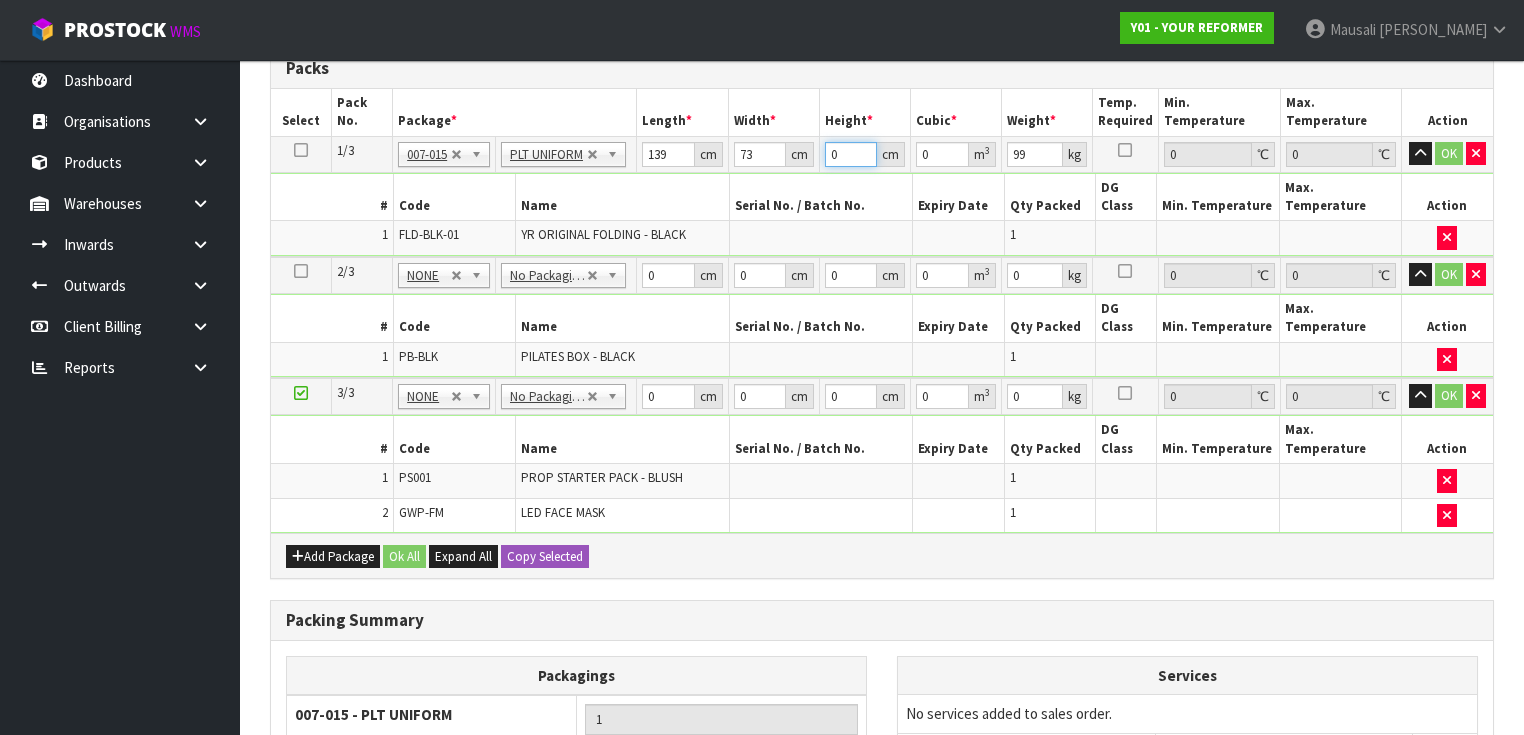type on "5" 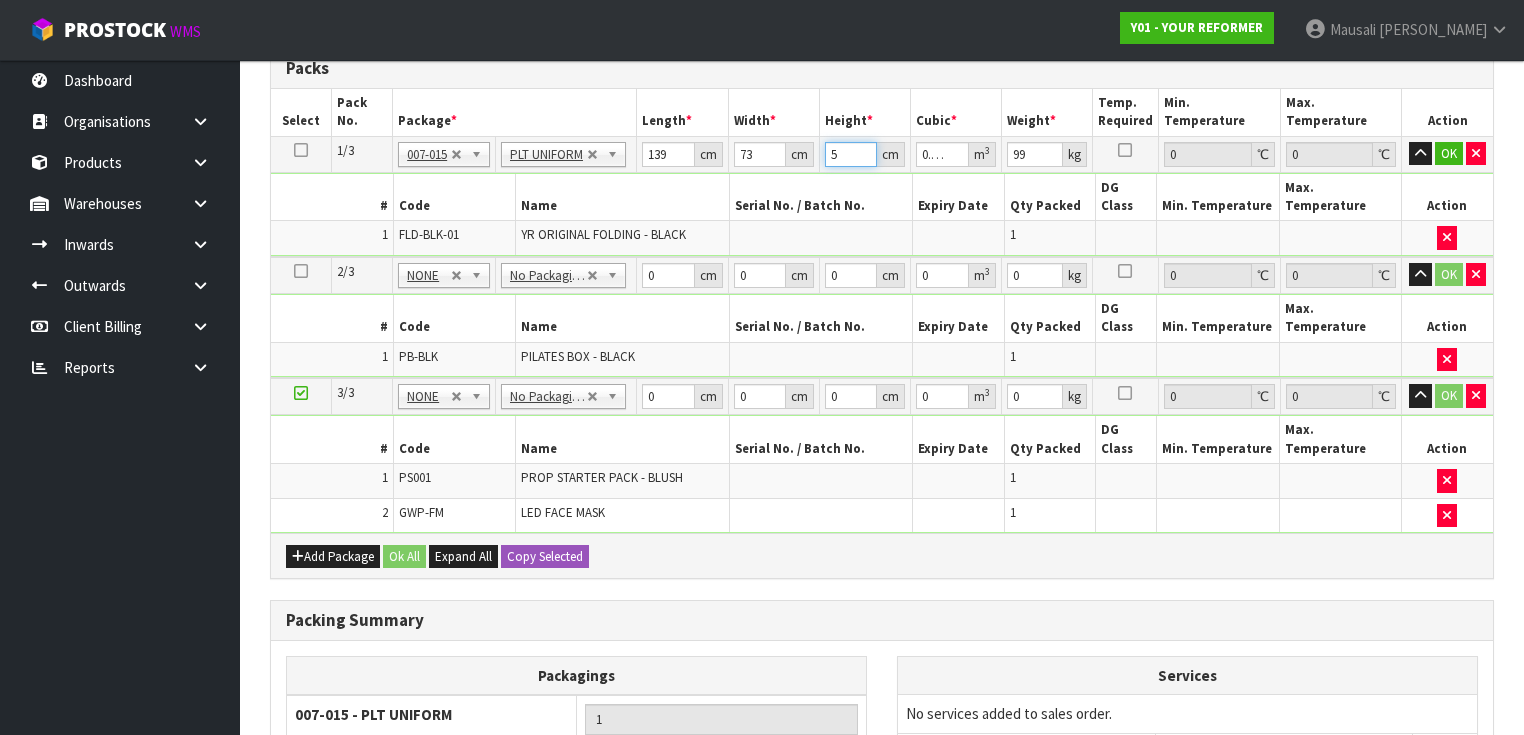 type on "58" 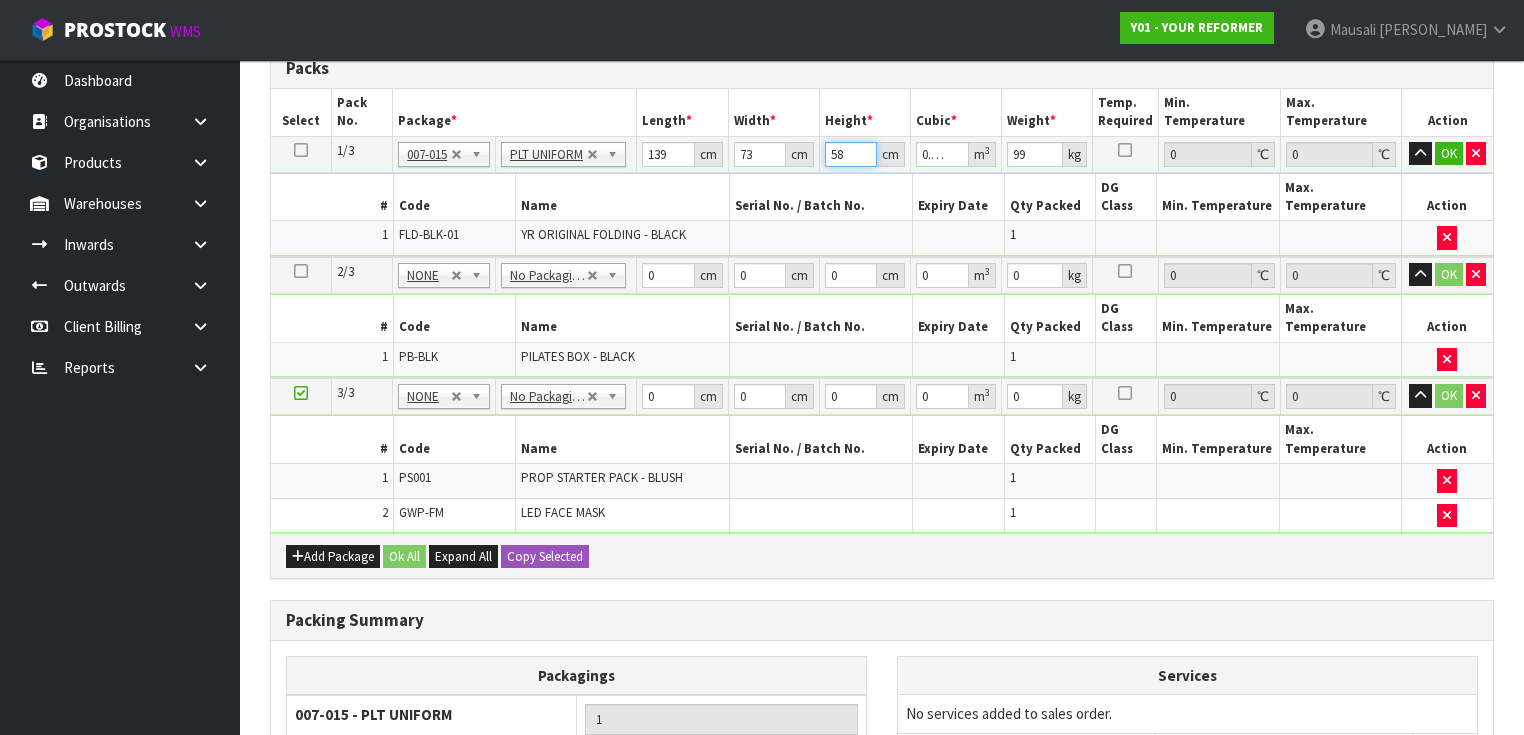type on "58" 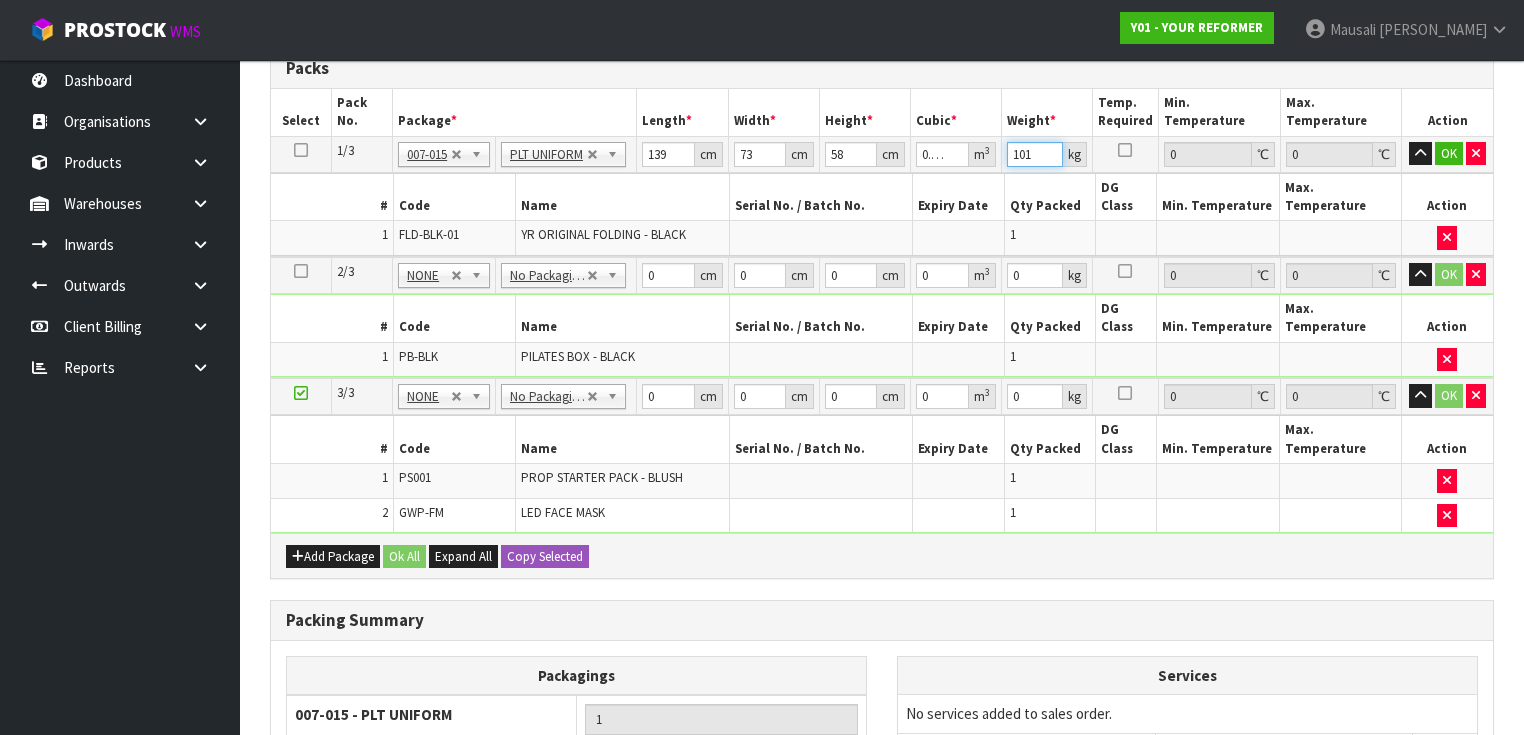 type on "101" 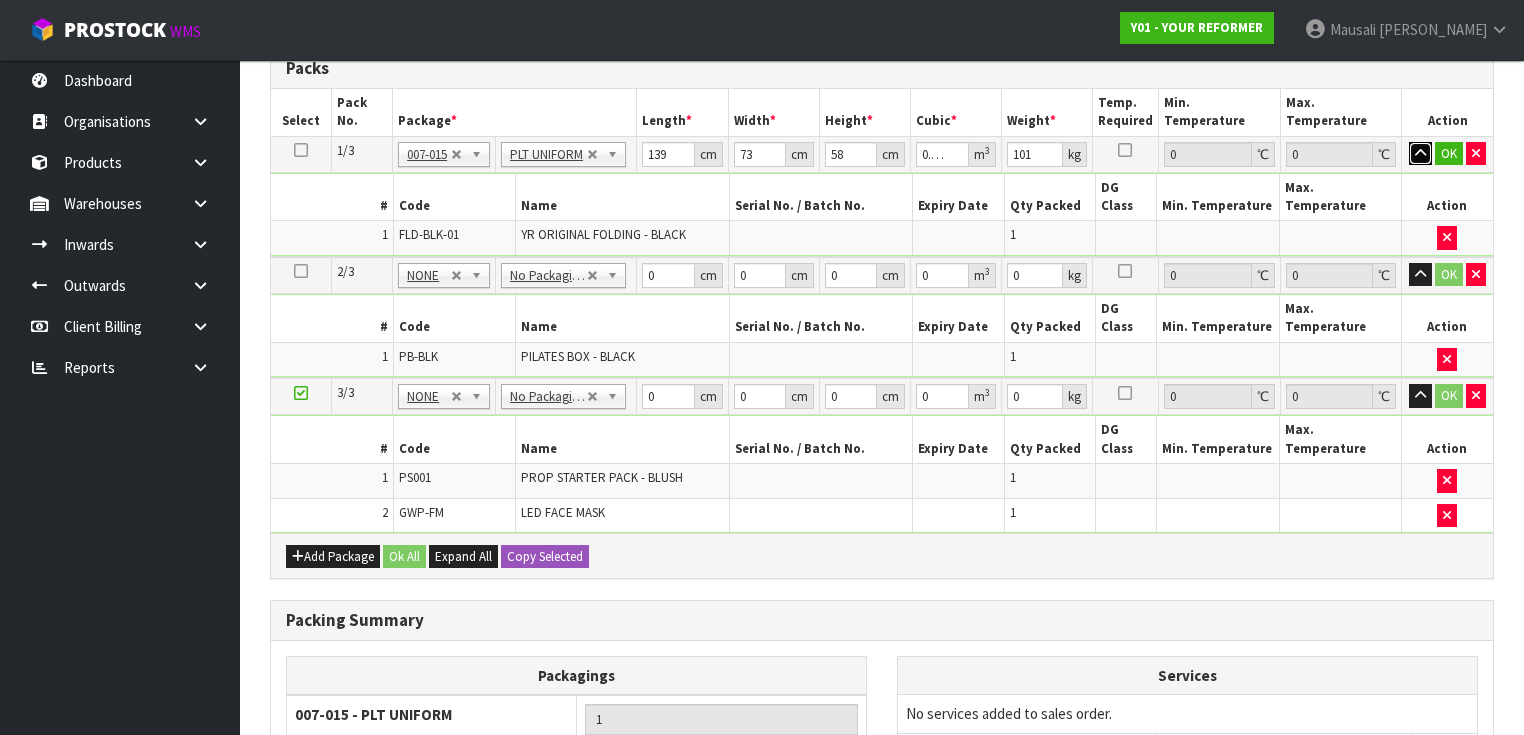 type 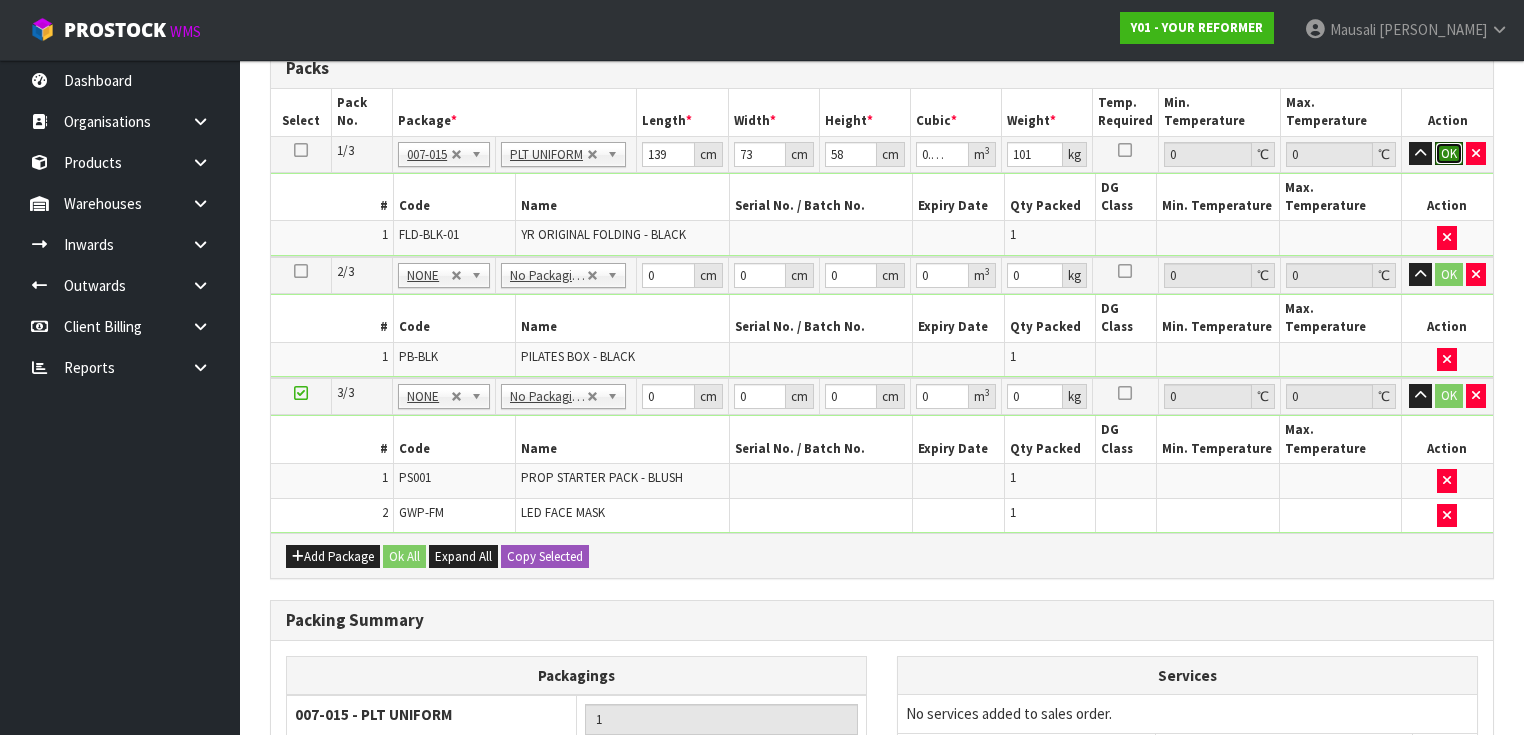 type 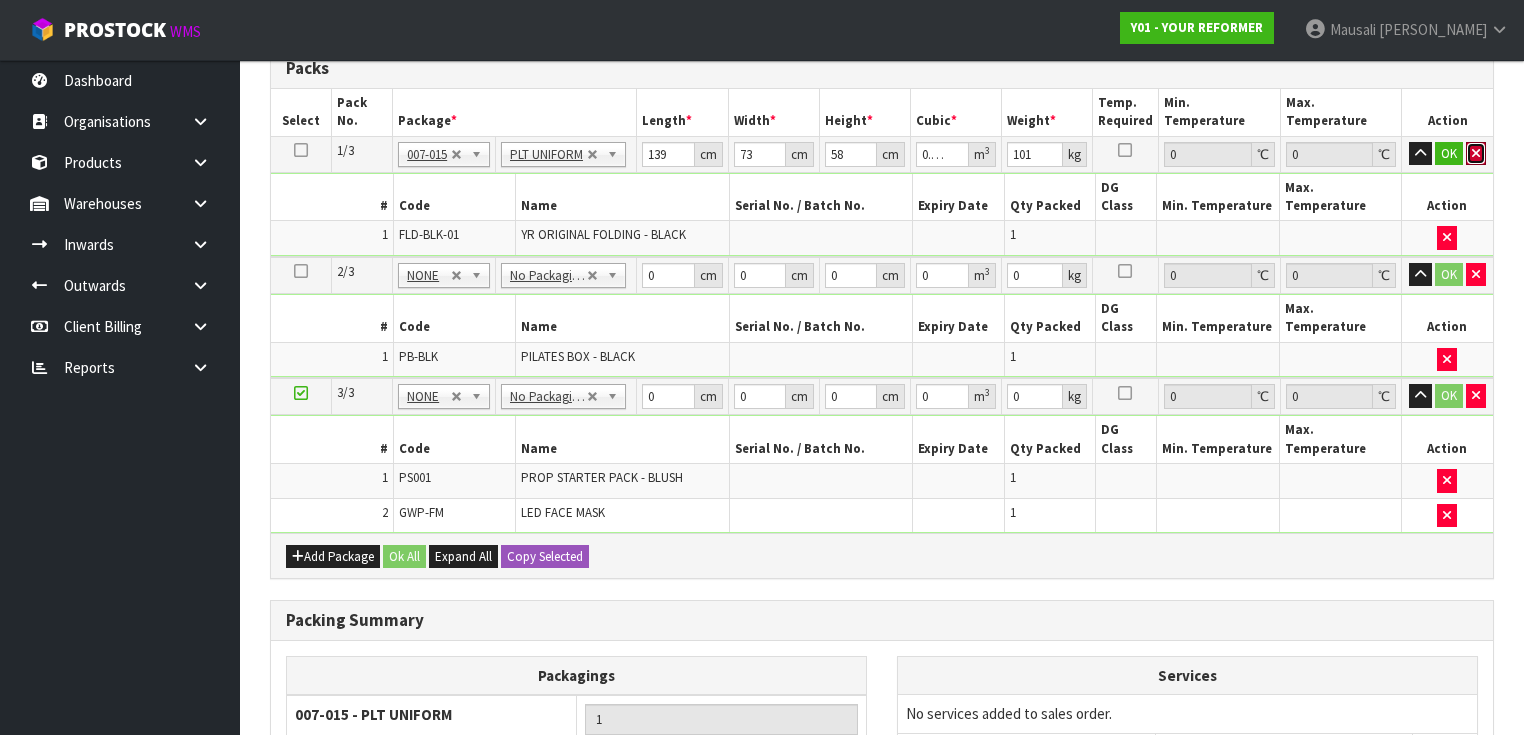 type 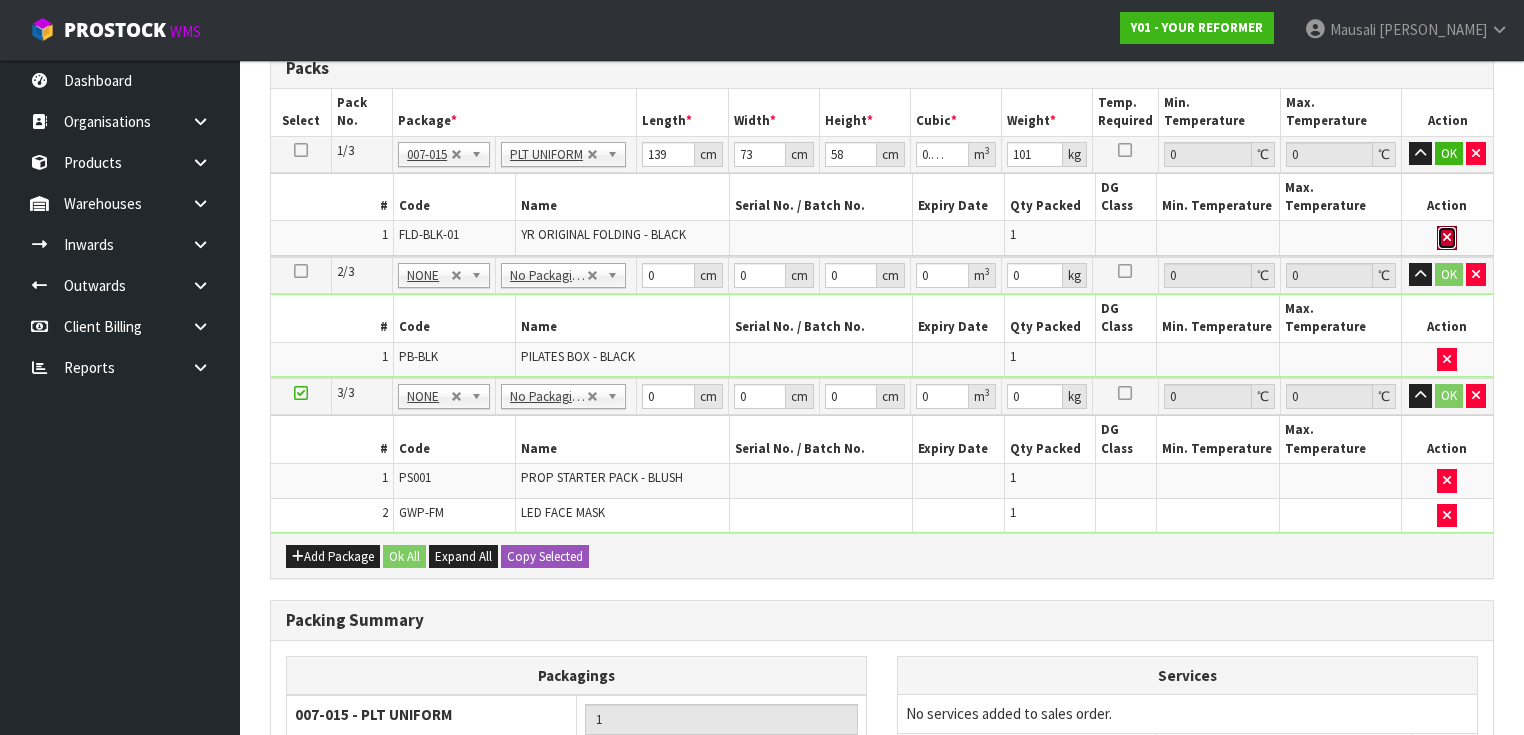 type 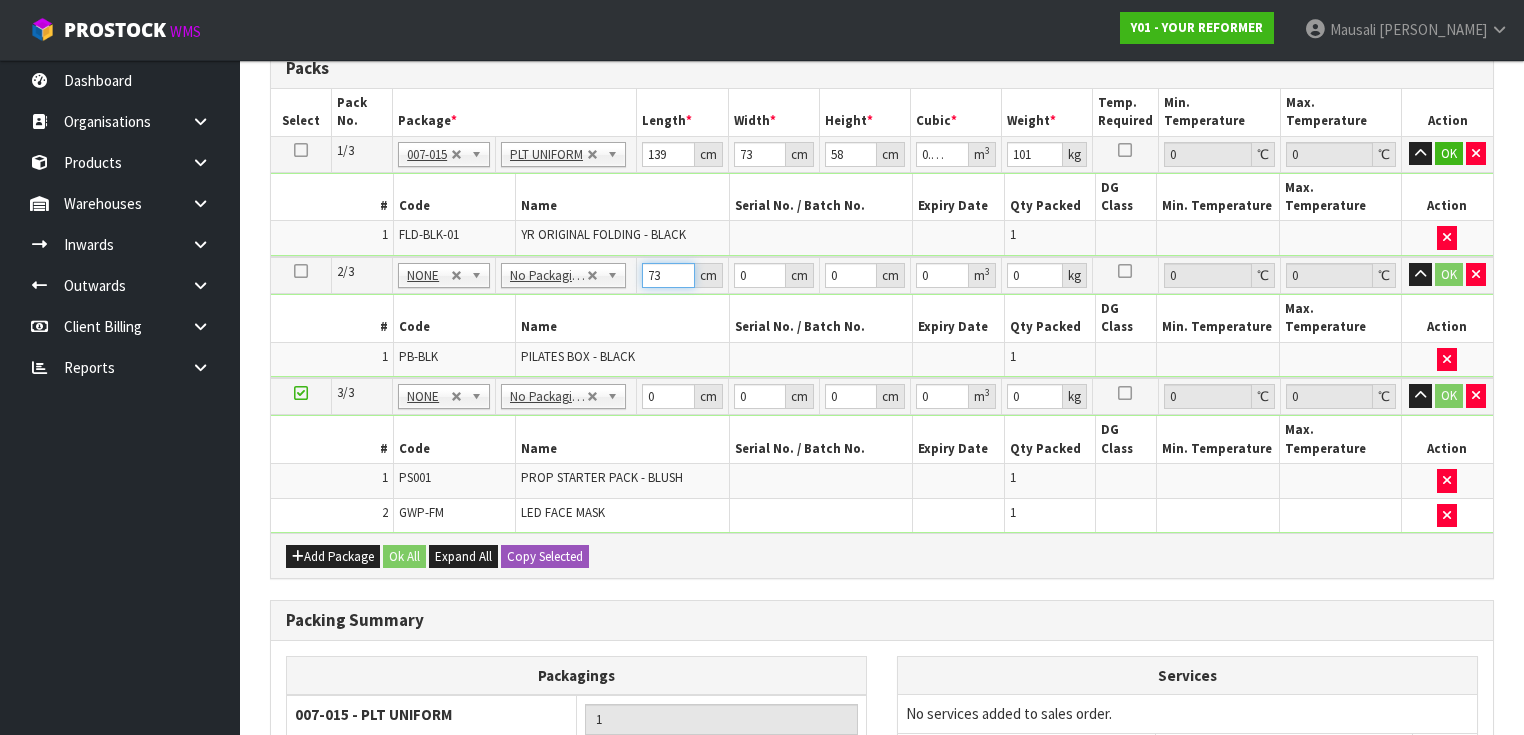 type on "73" 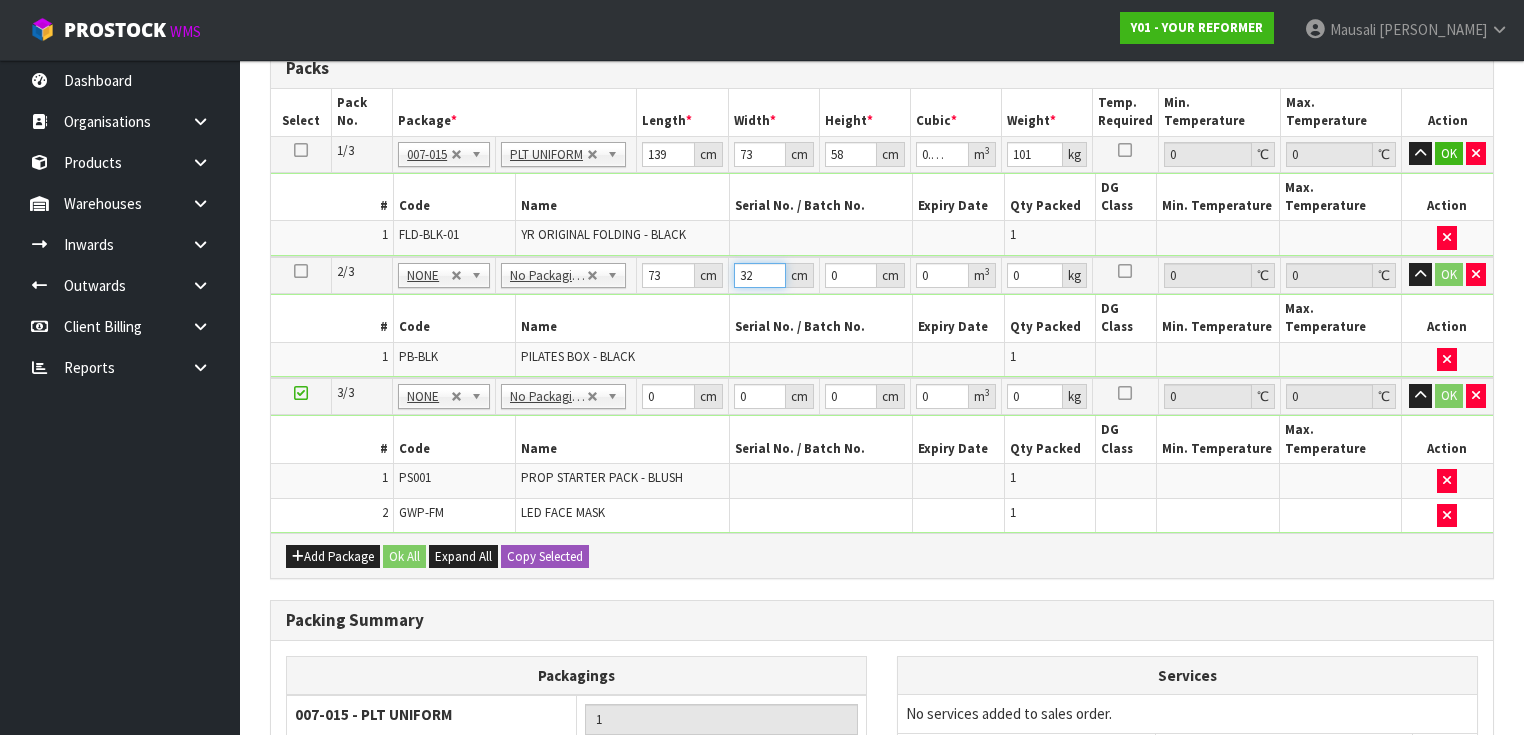 type on "32" 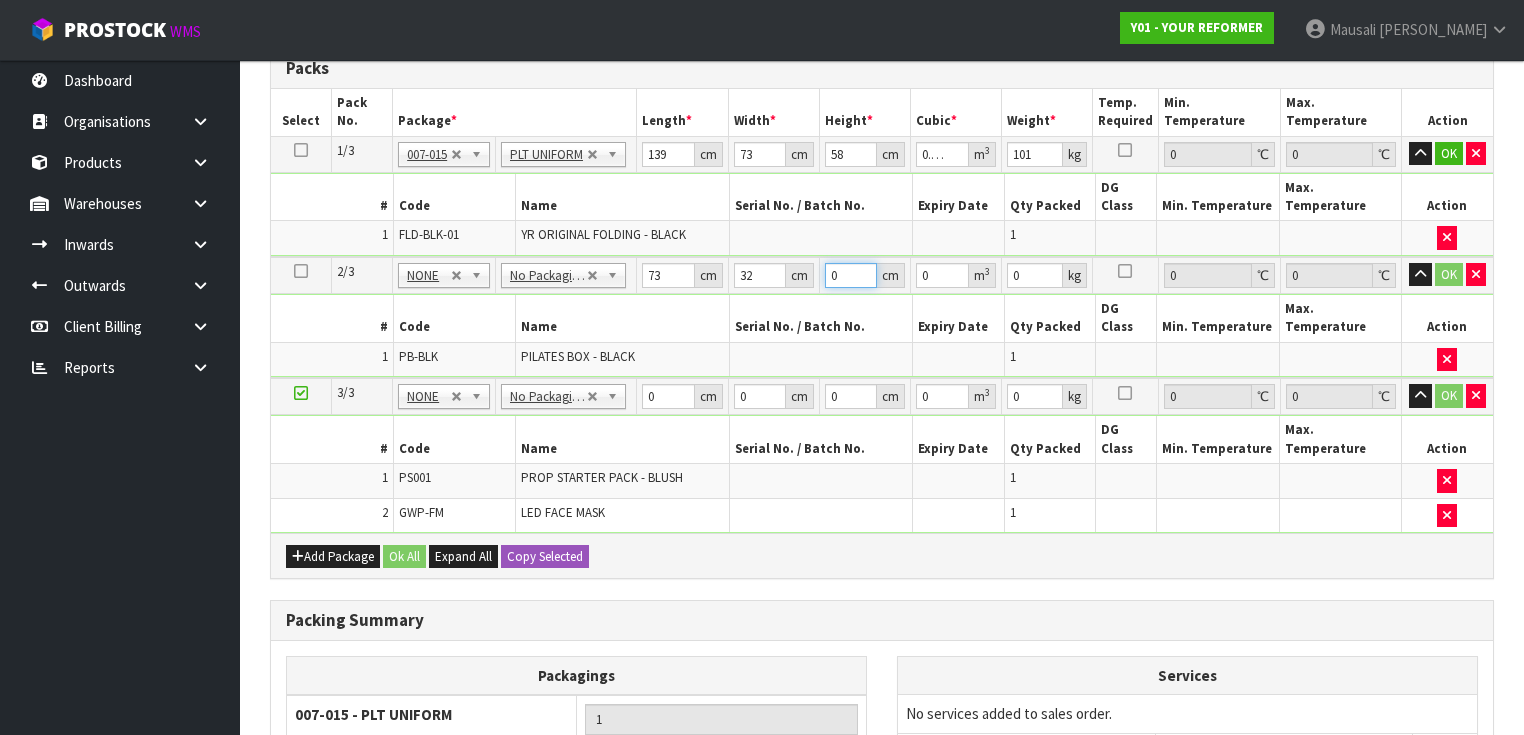 type on "4" 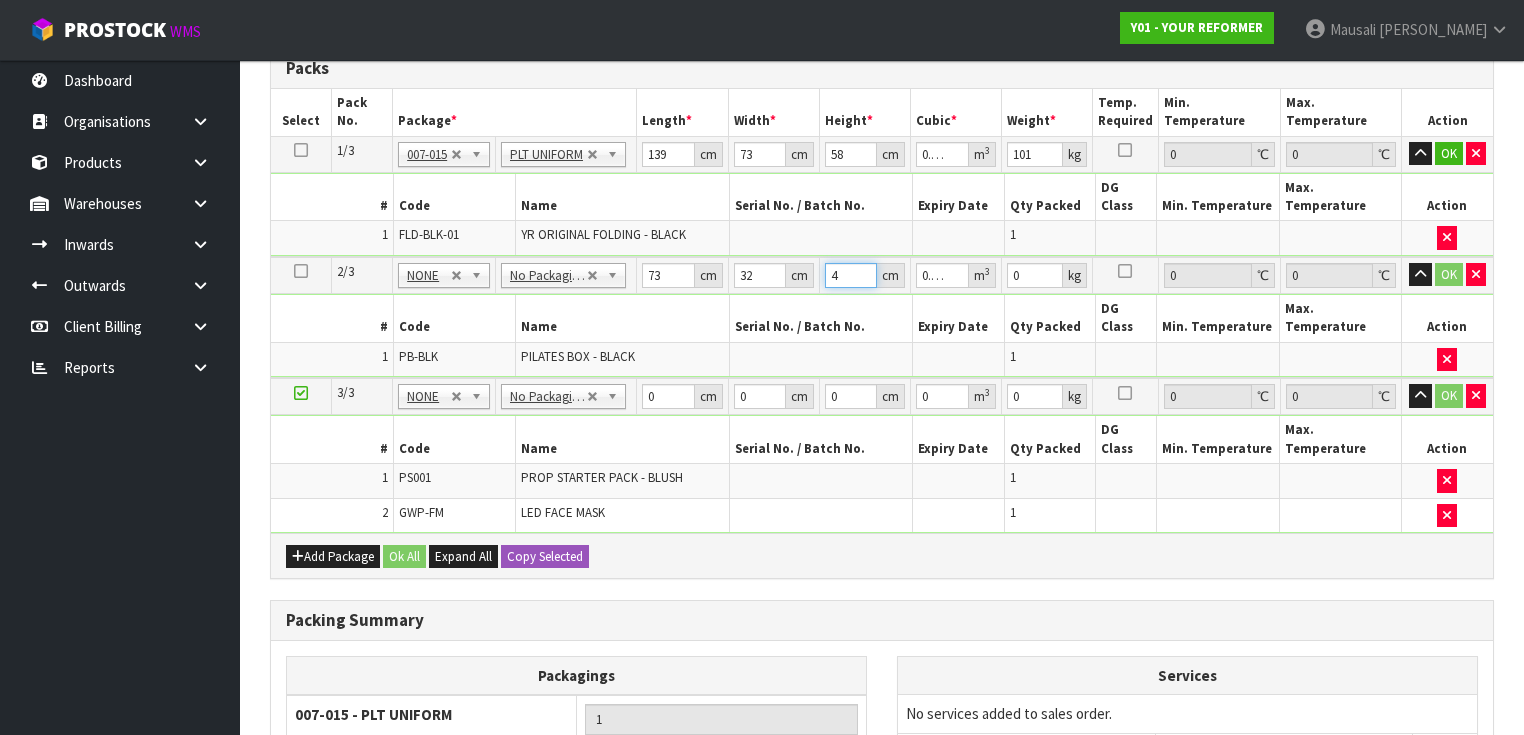 type on "45" 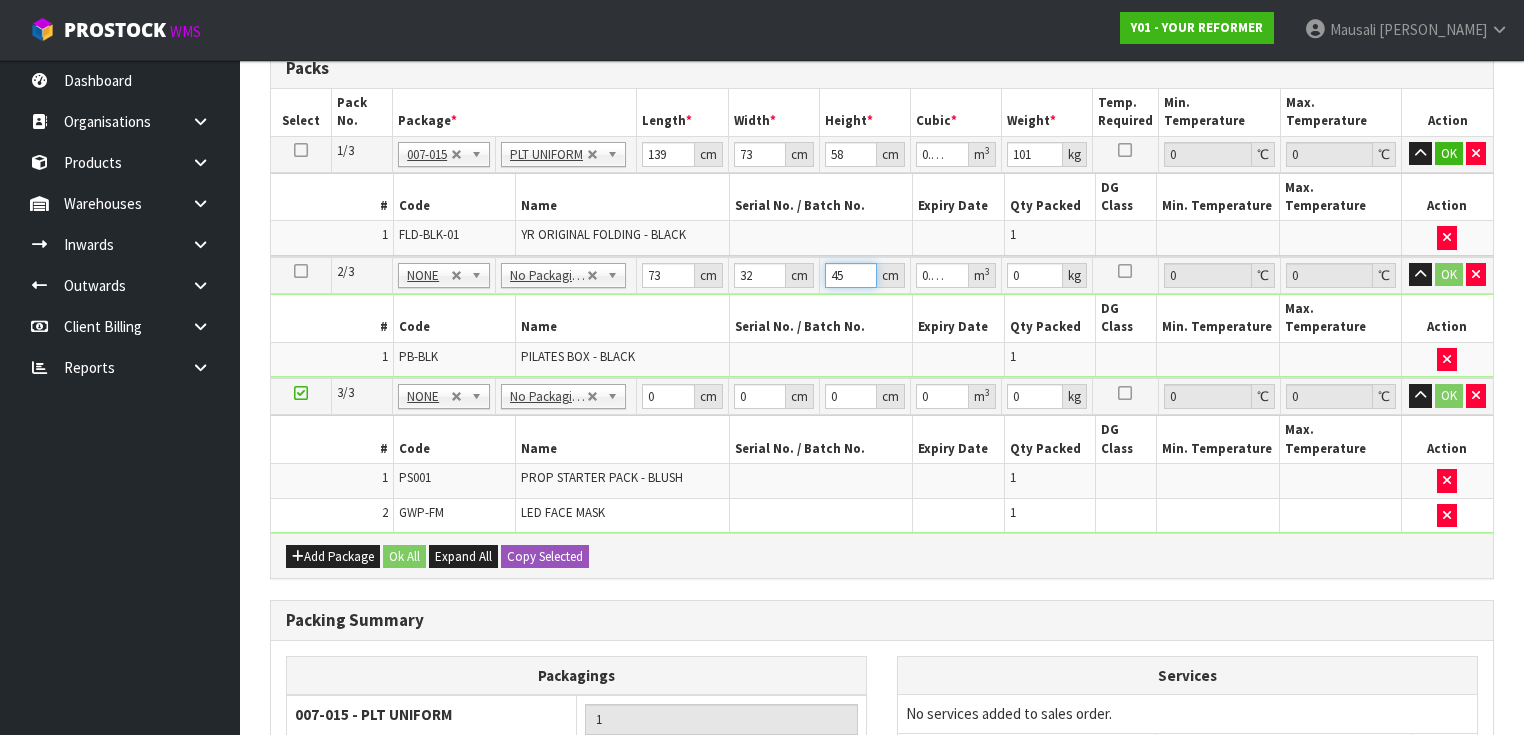 type on "45" 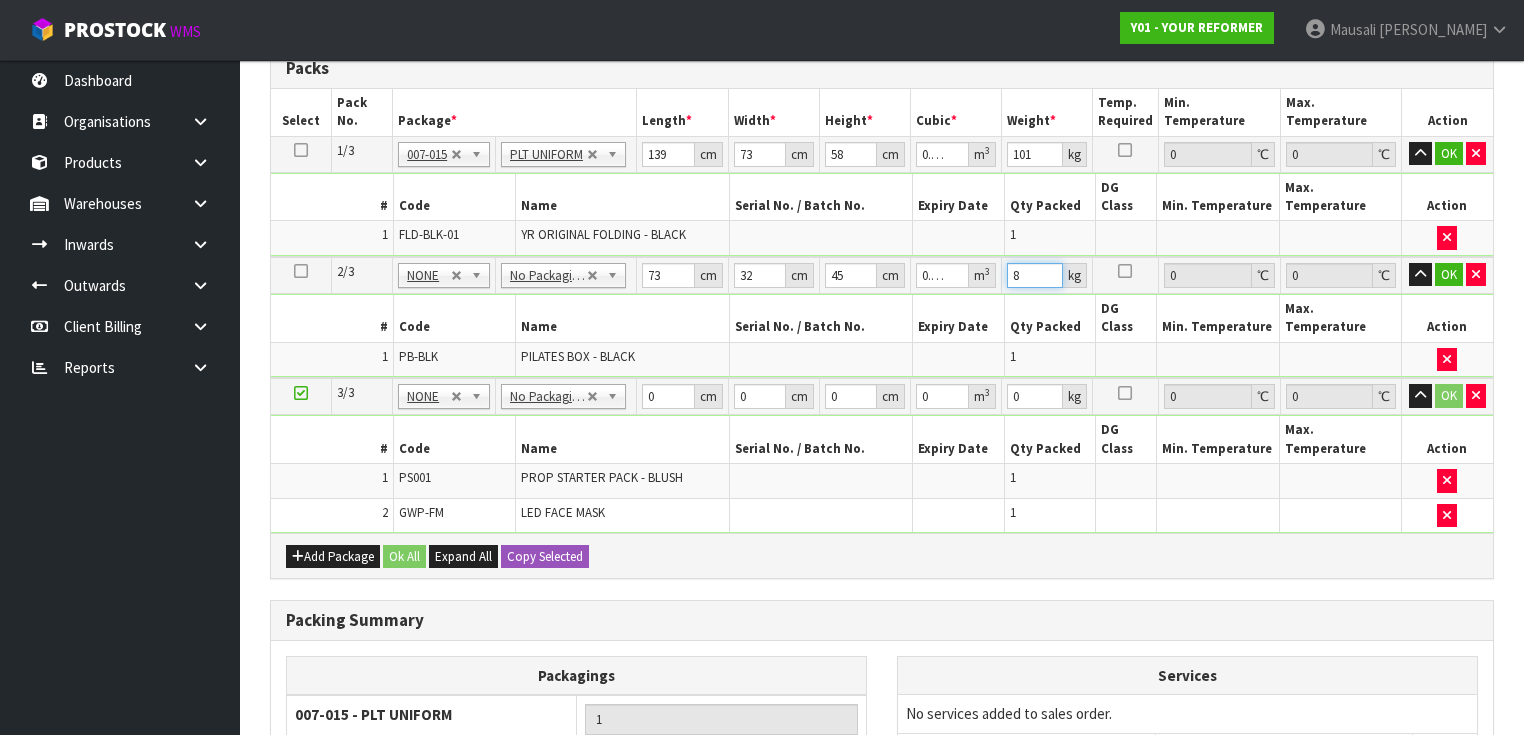 type on "8" 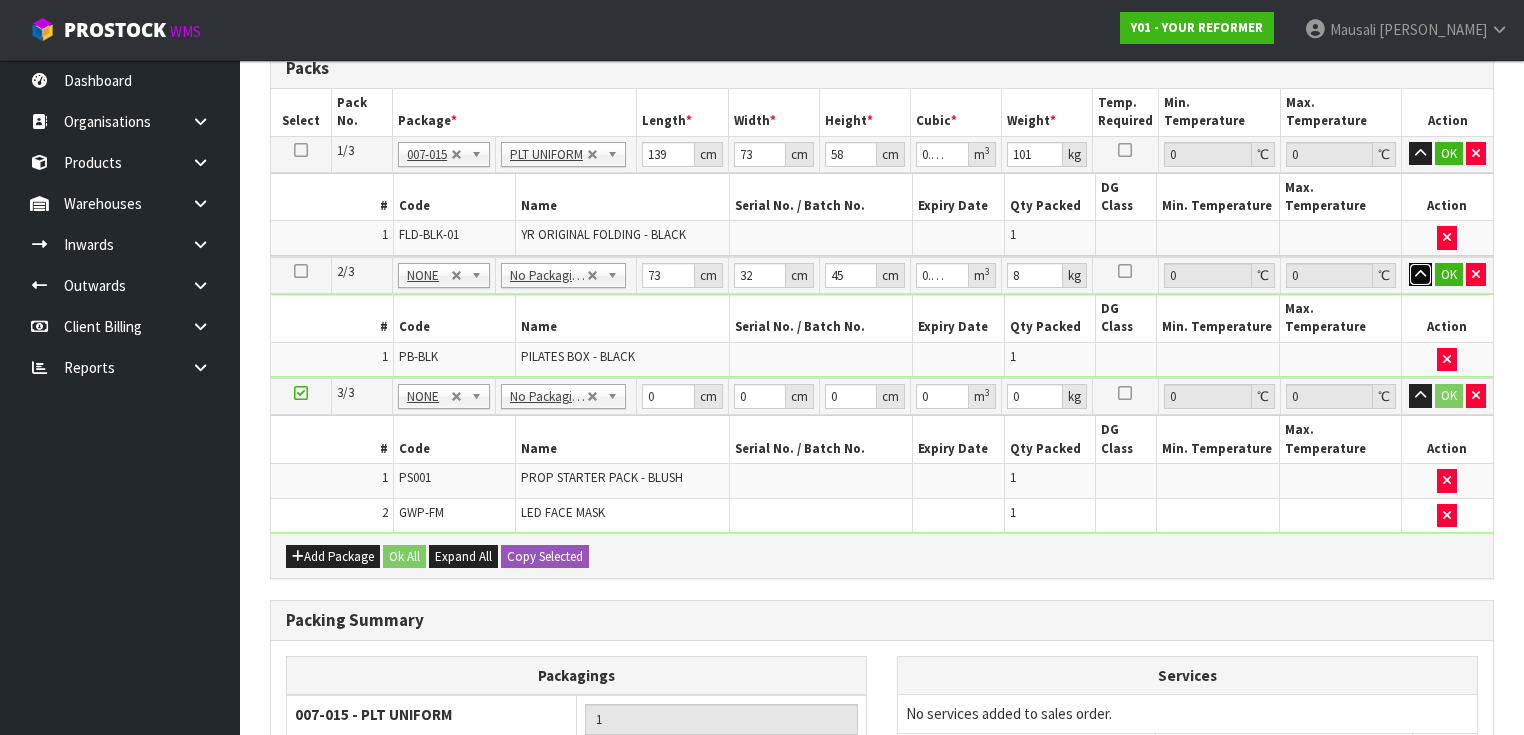 type 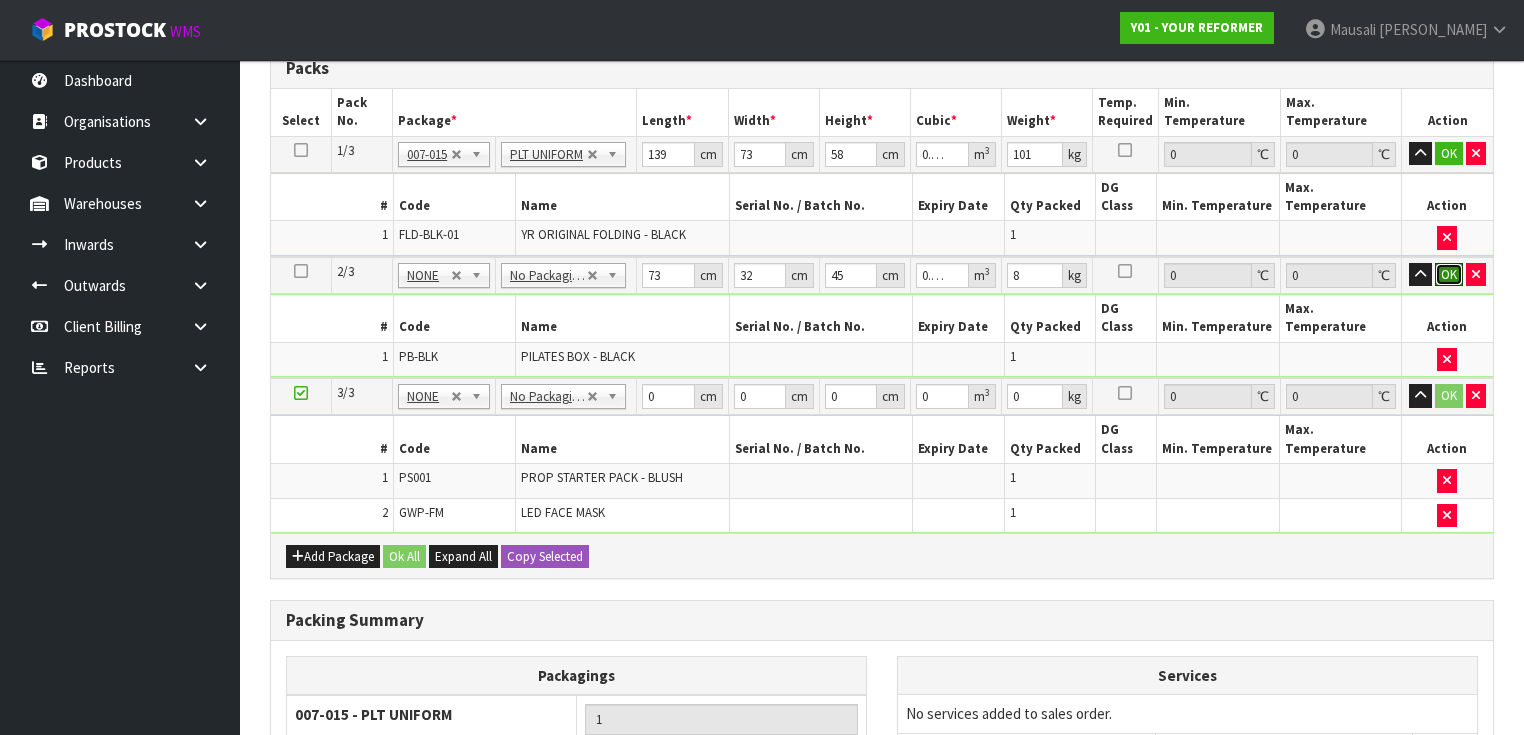 type 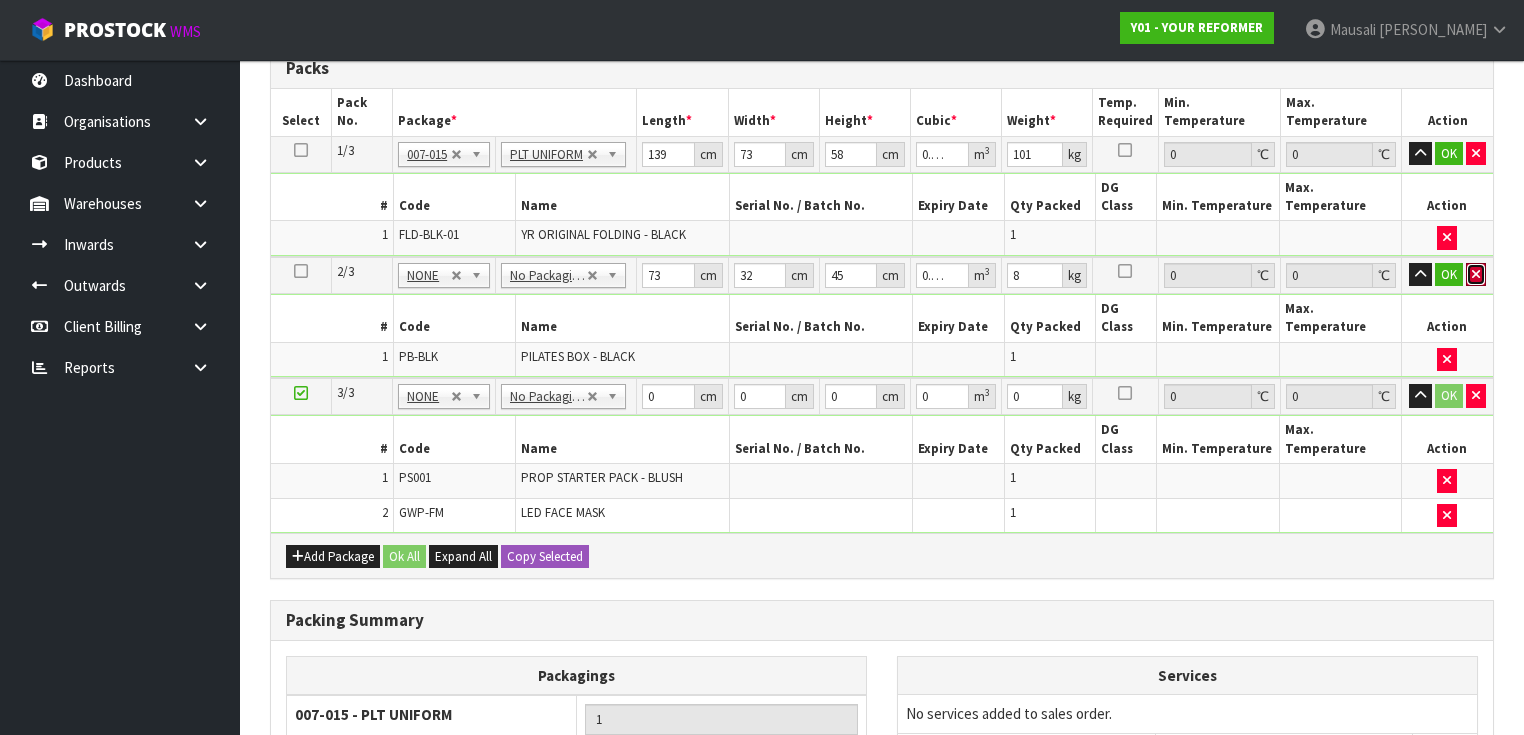 type 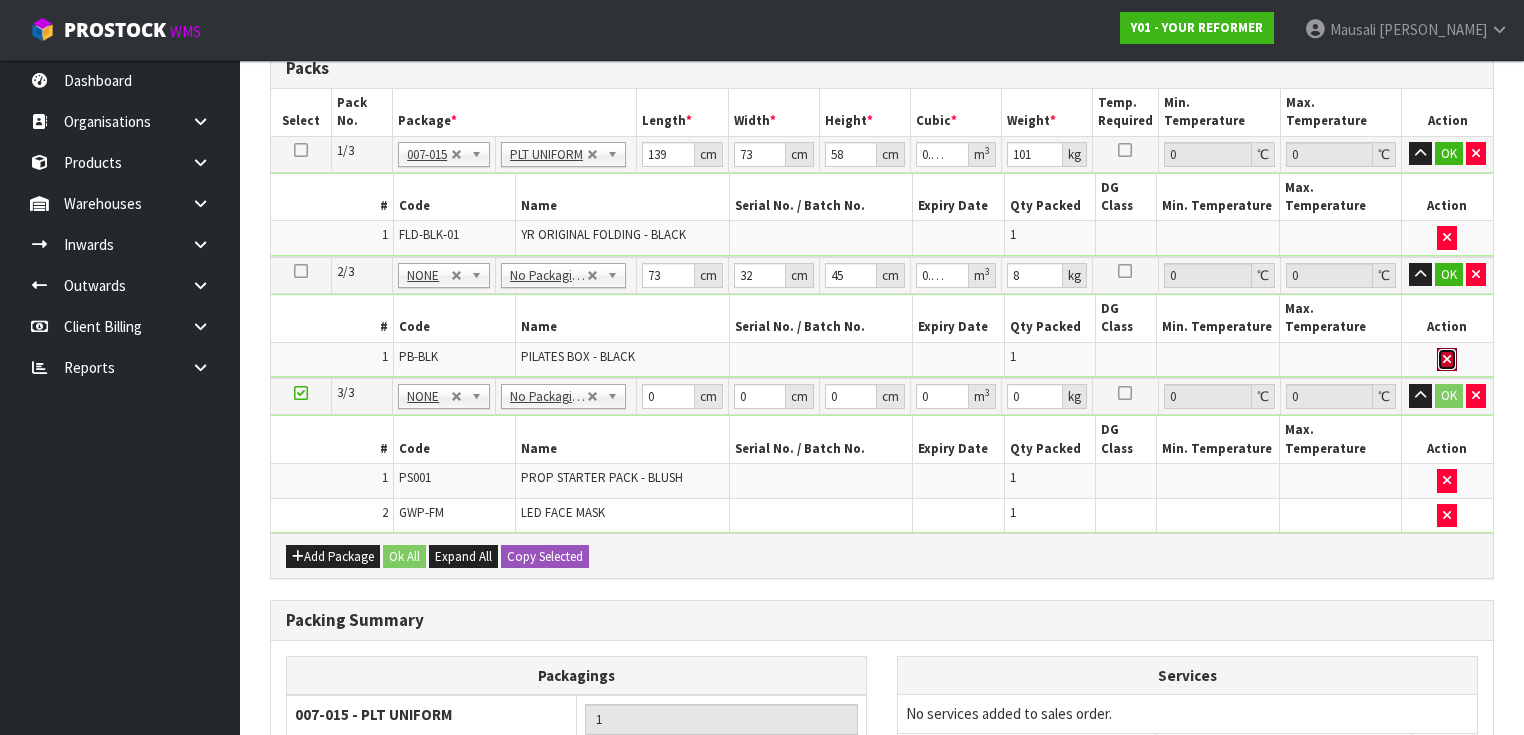 type 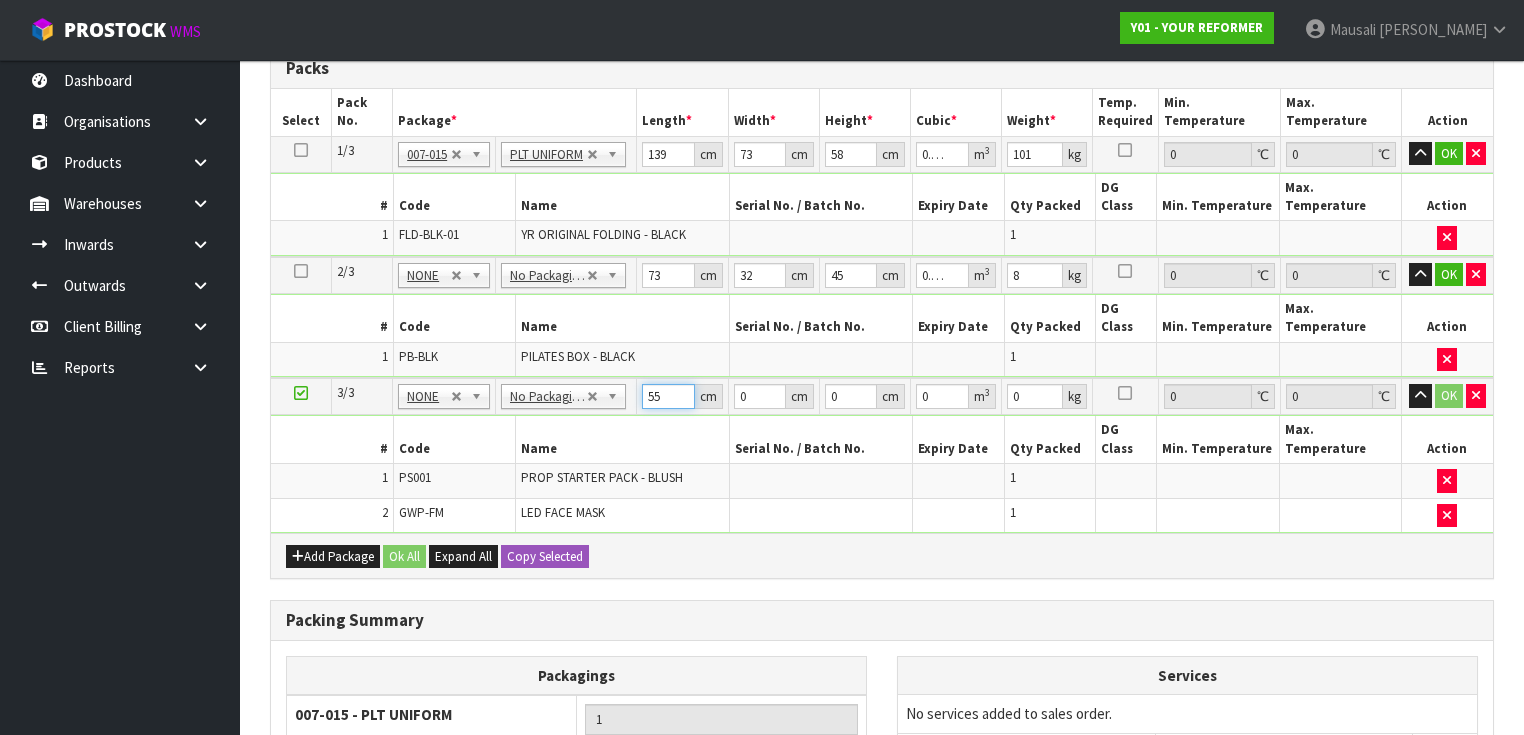 type on "55" 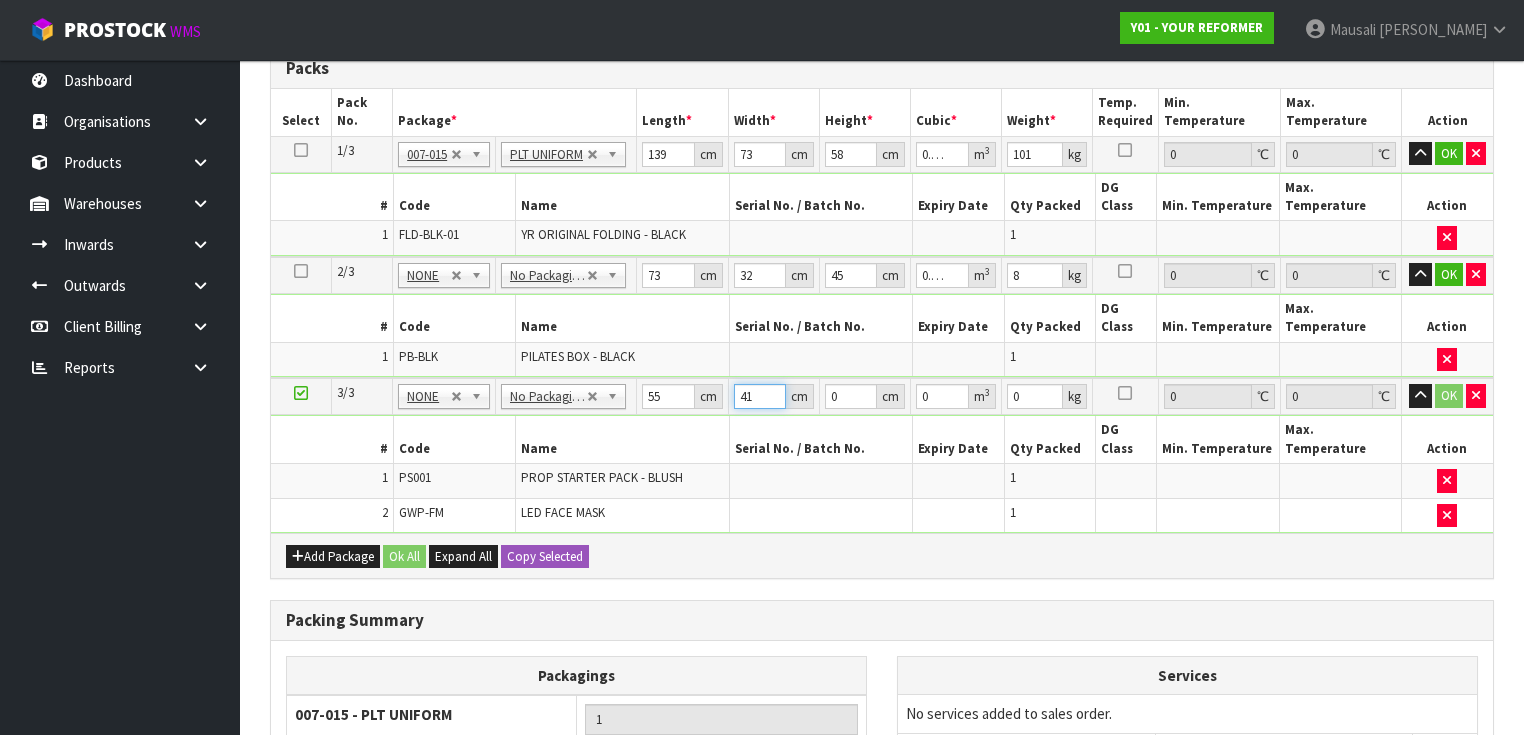 type on "41" 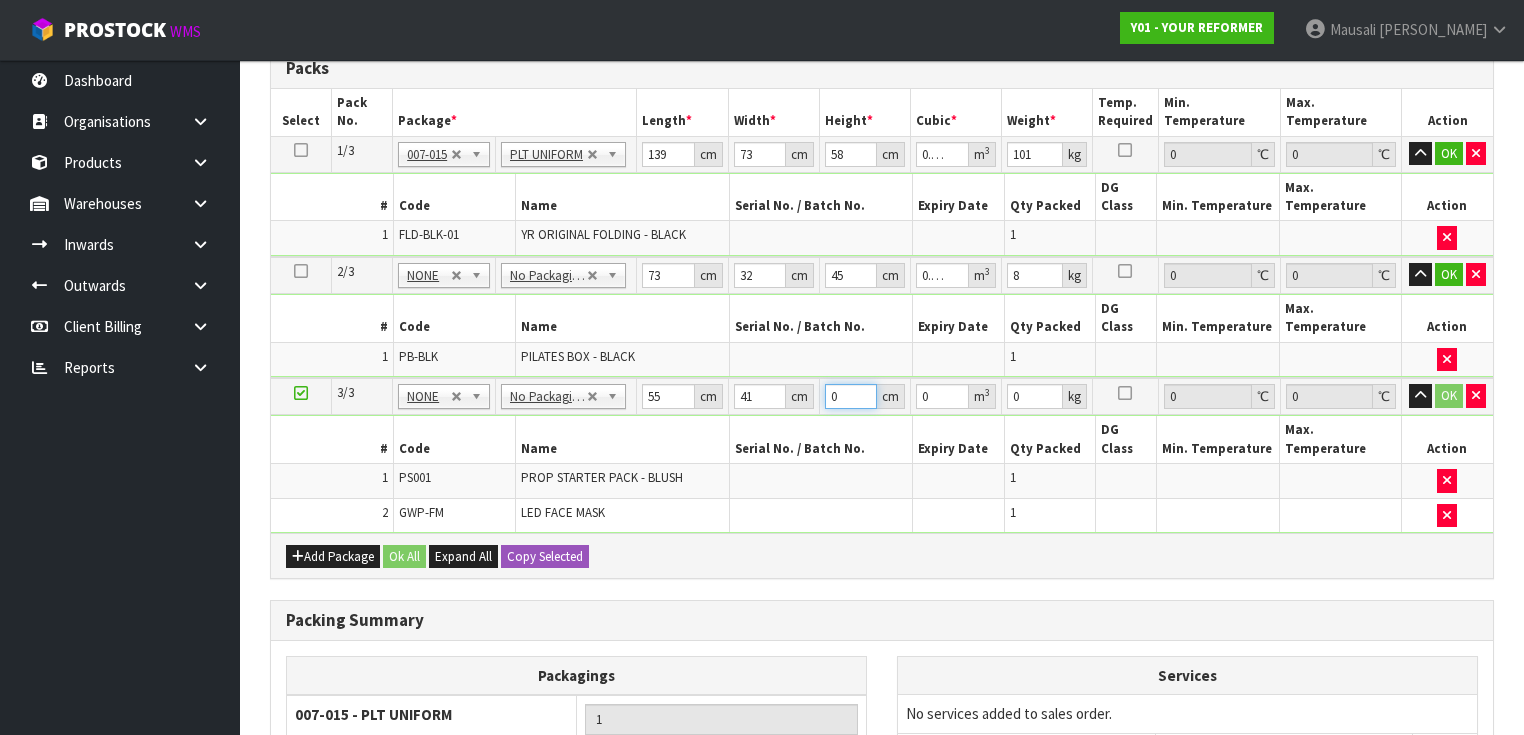 type on "1" 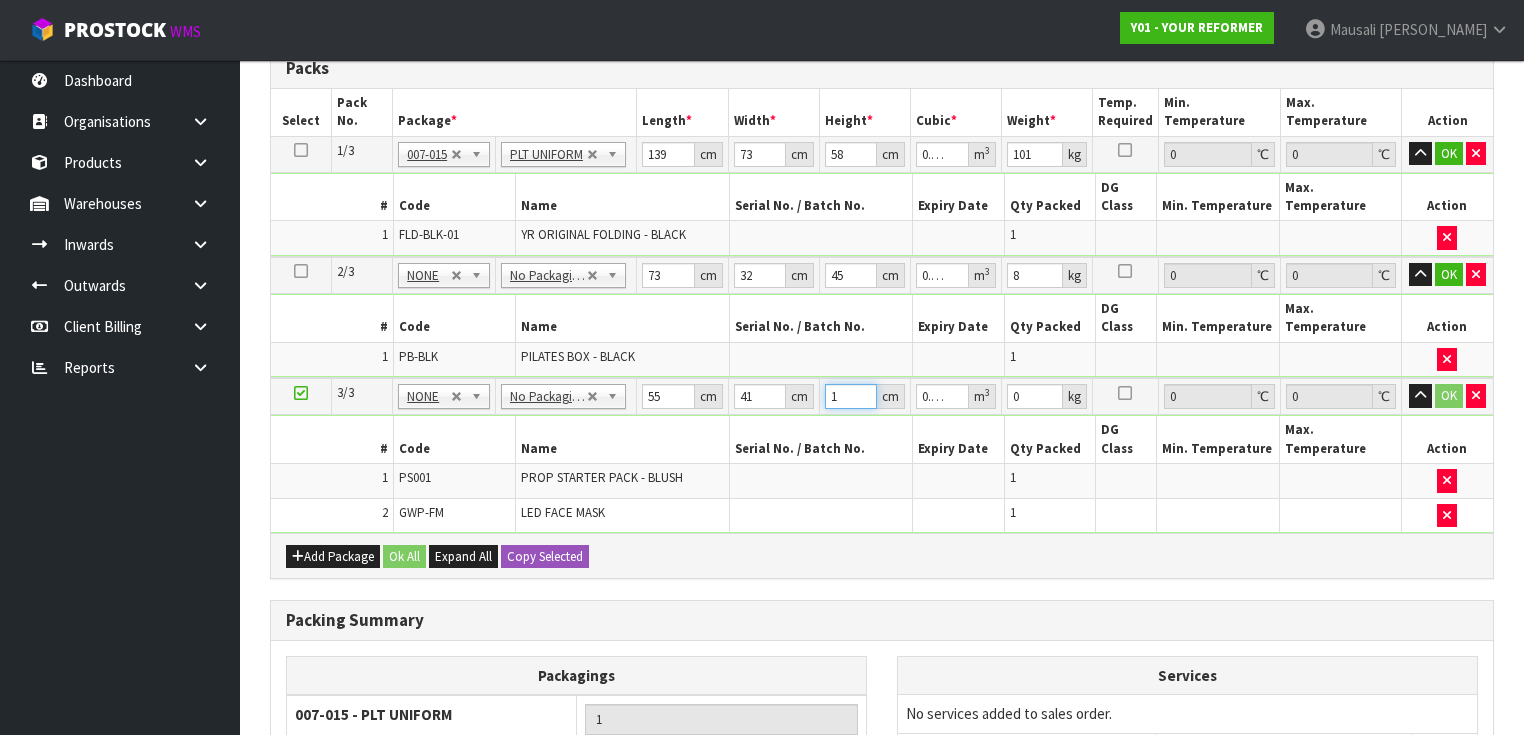 type on "13" 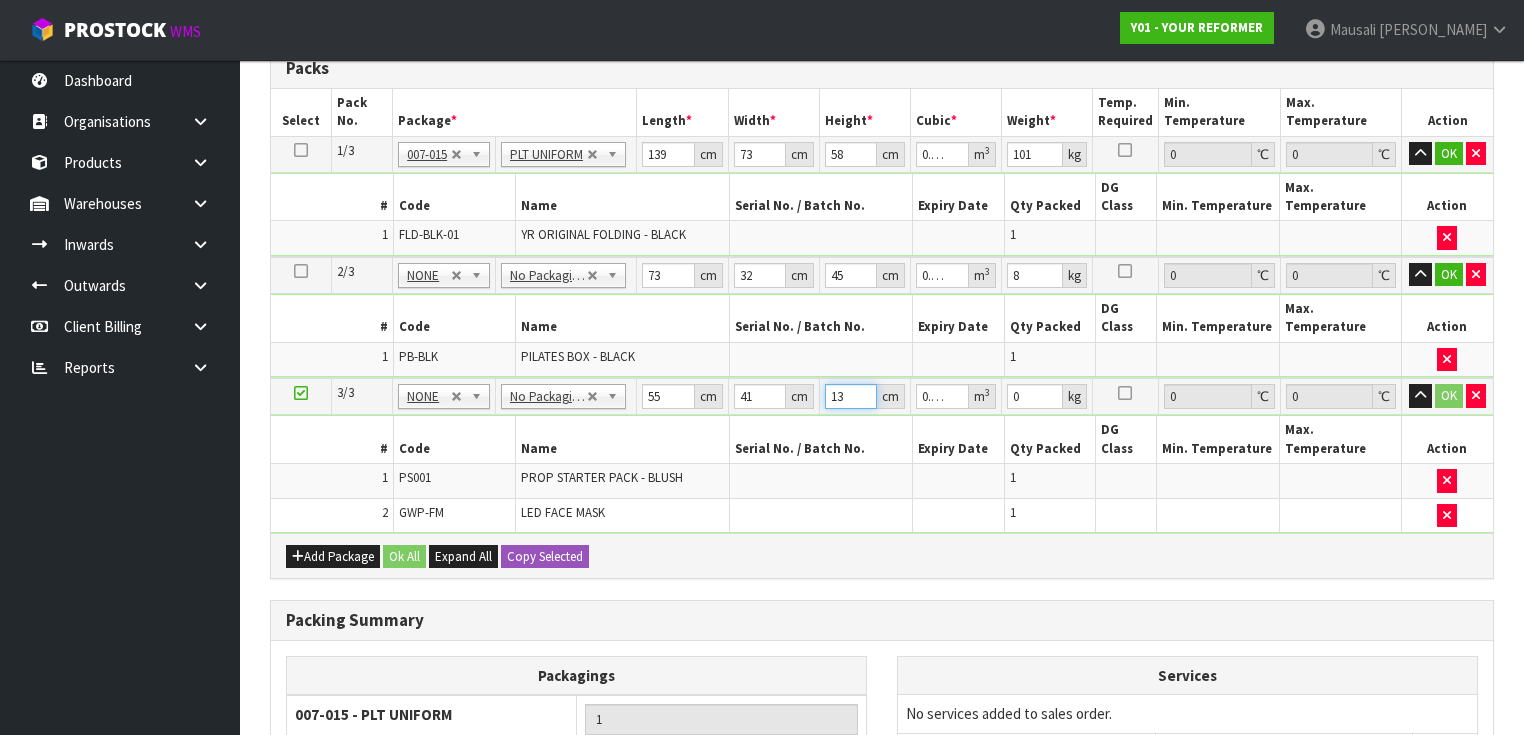type on "13" 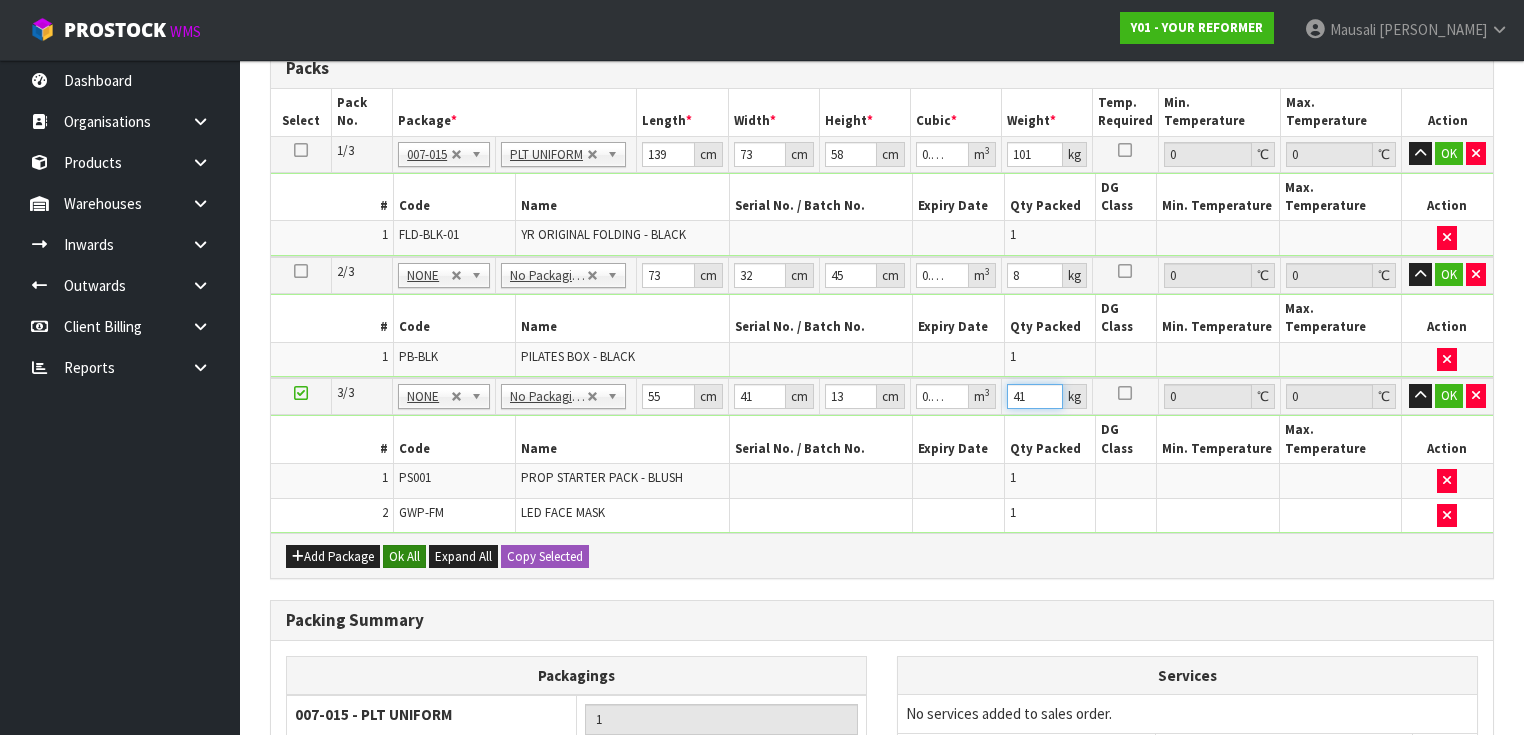 type on "41" 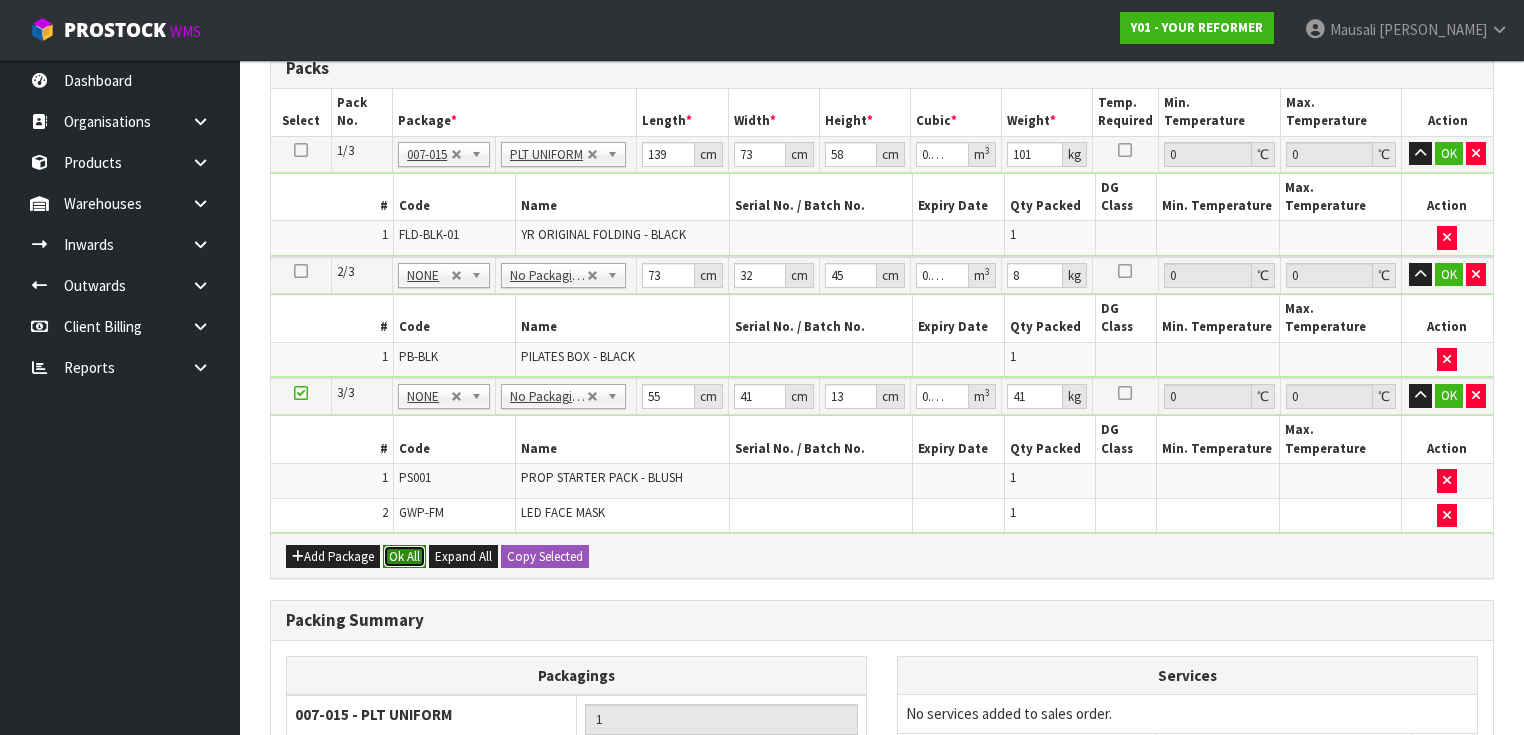 click on "Ok All" at bounding box center (404, 557) 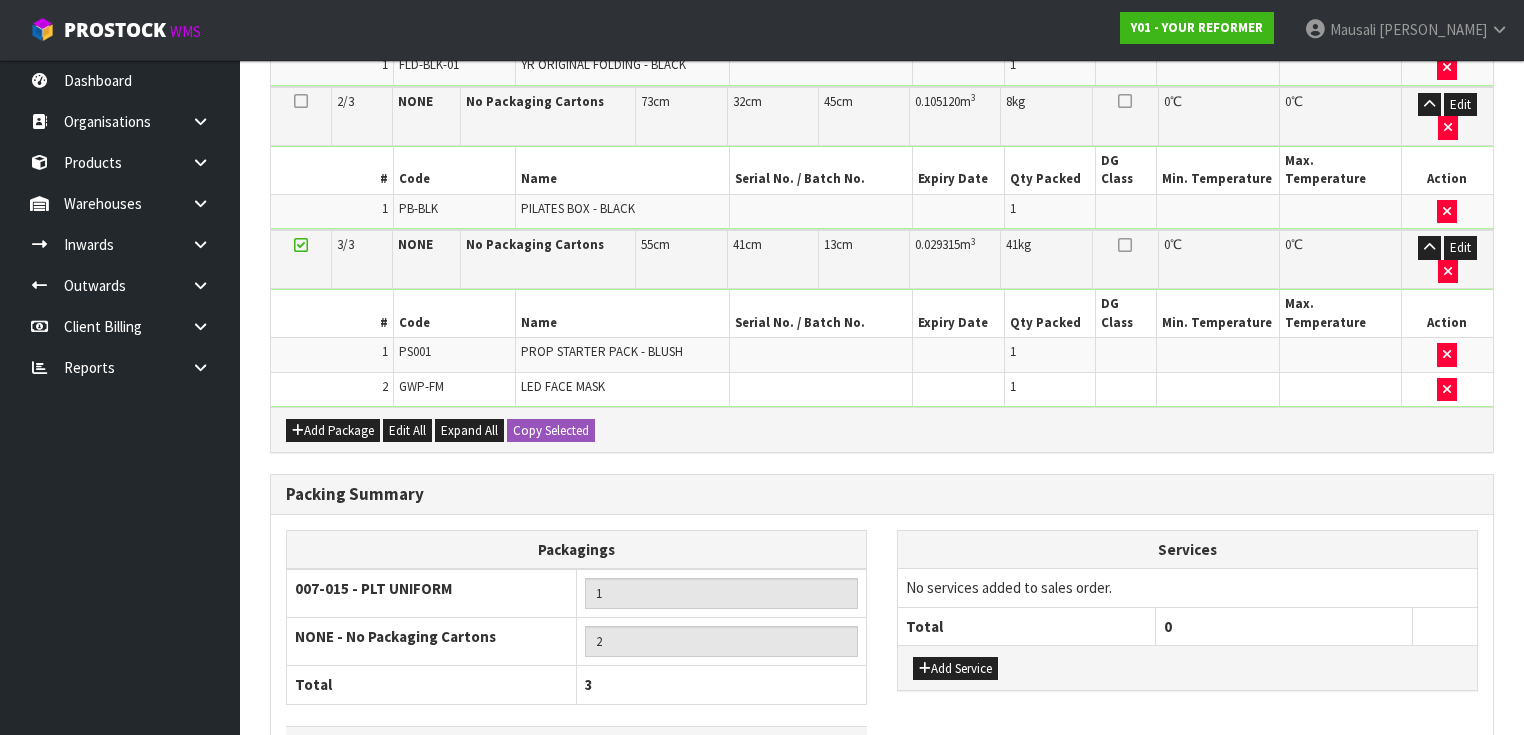 scroll, scrollTop: 747, scrollLeft: 0, axis: vertical 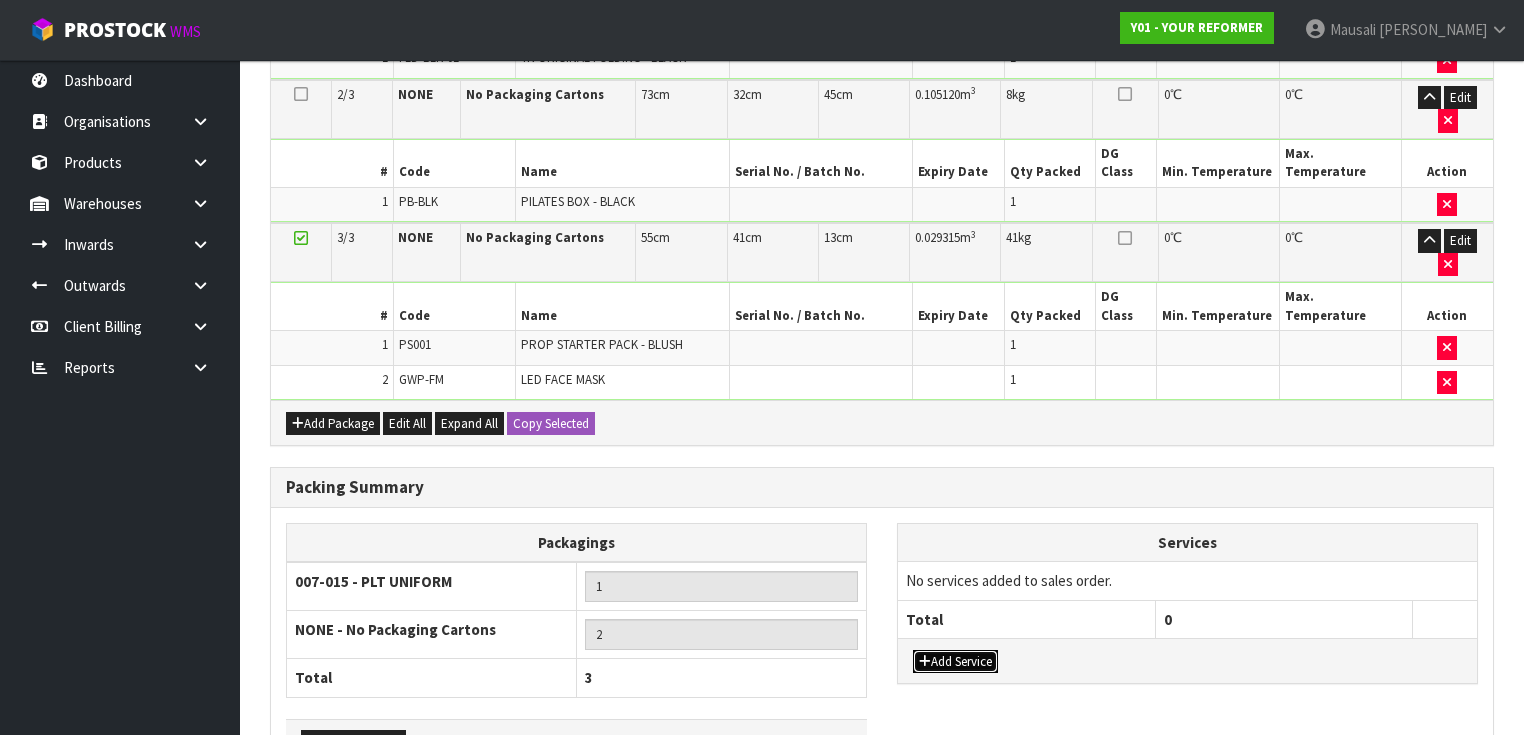 click on "Add Service" at bounding box center [955, 662] 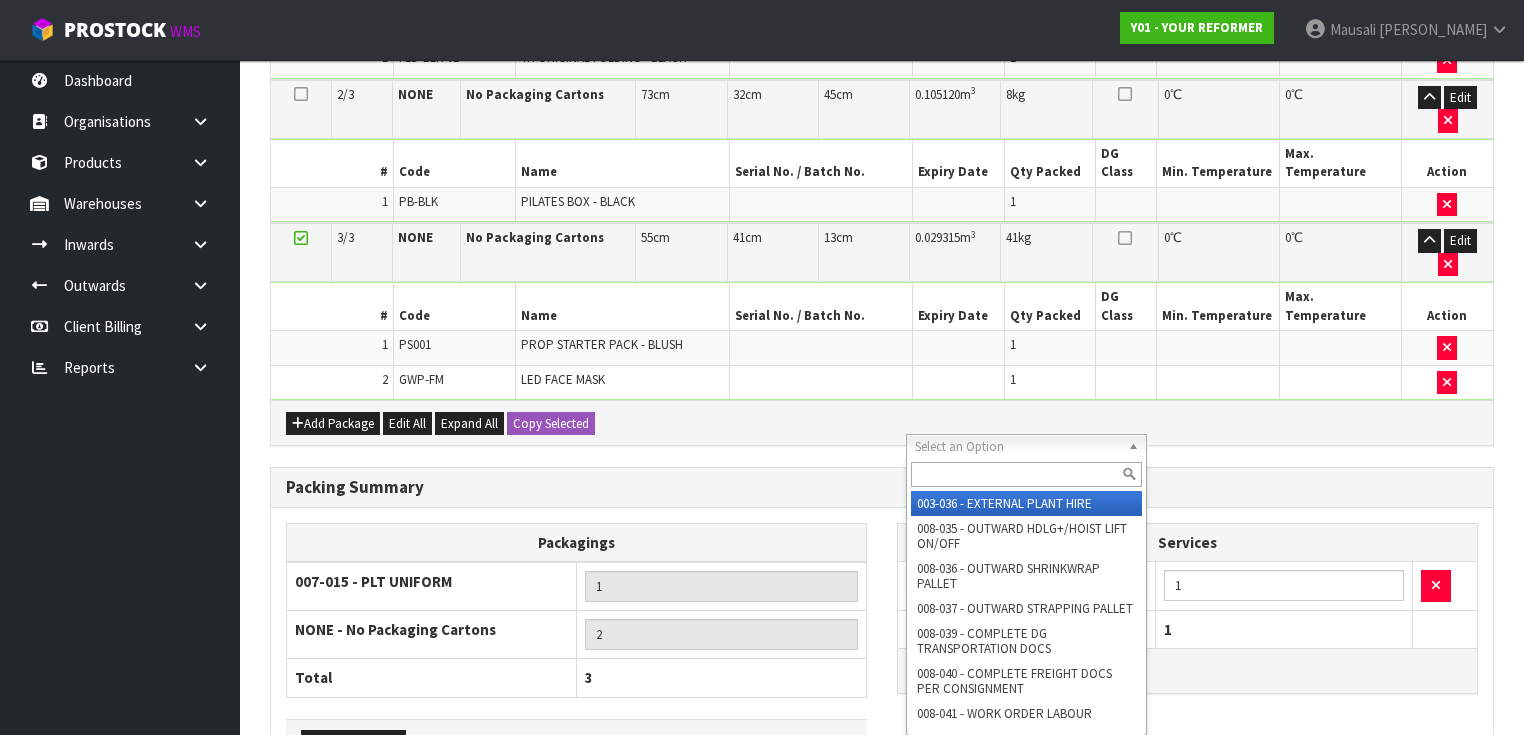 click at bounding box center [1026, 474] 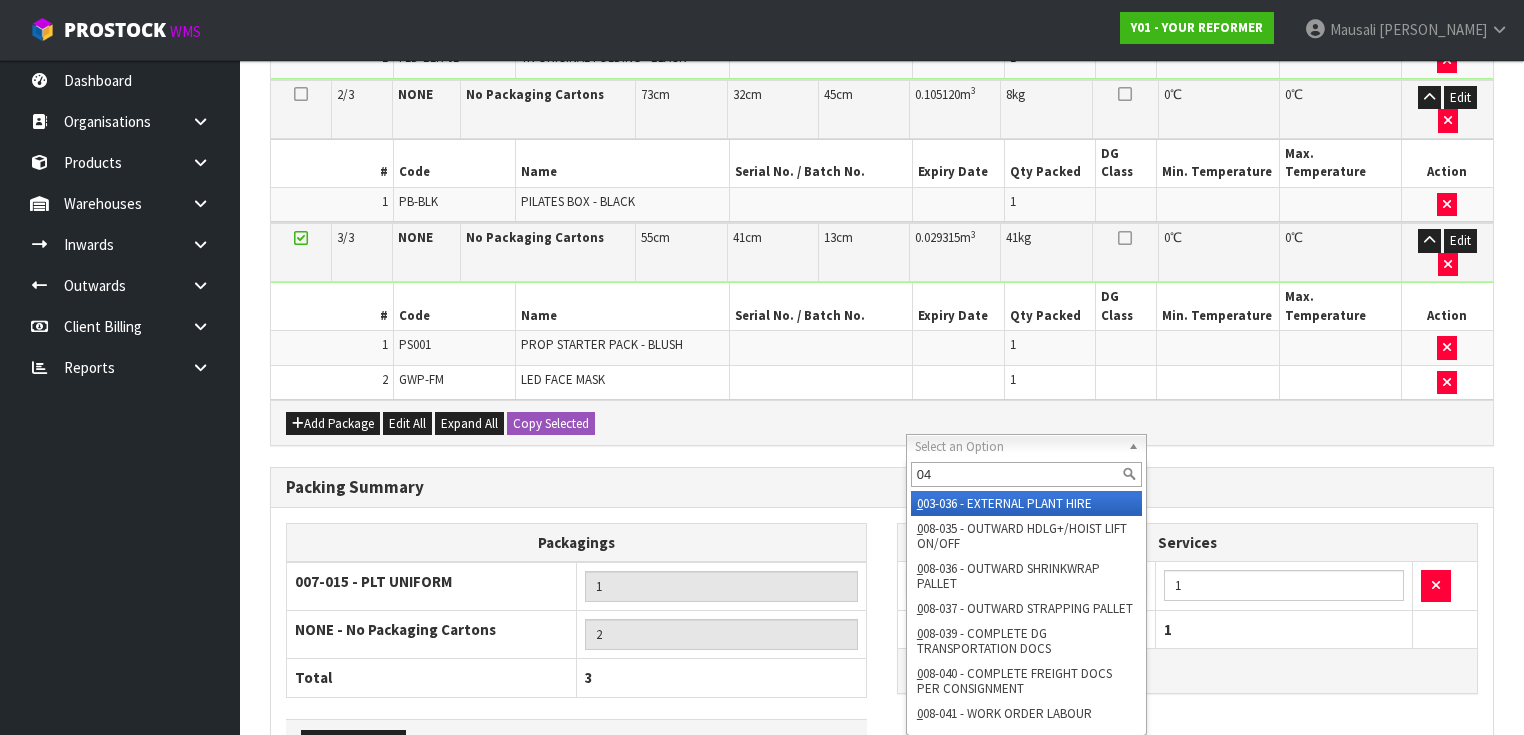 type on "044" 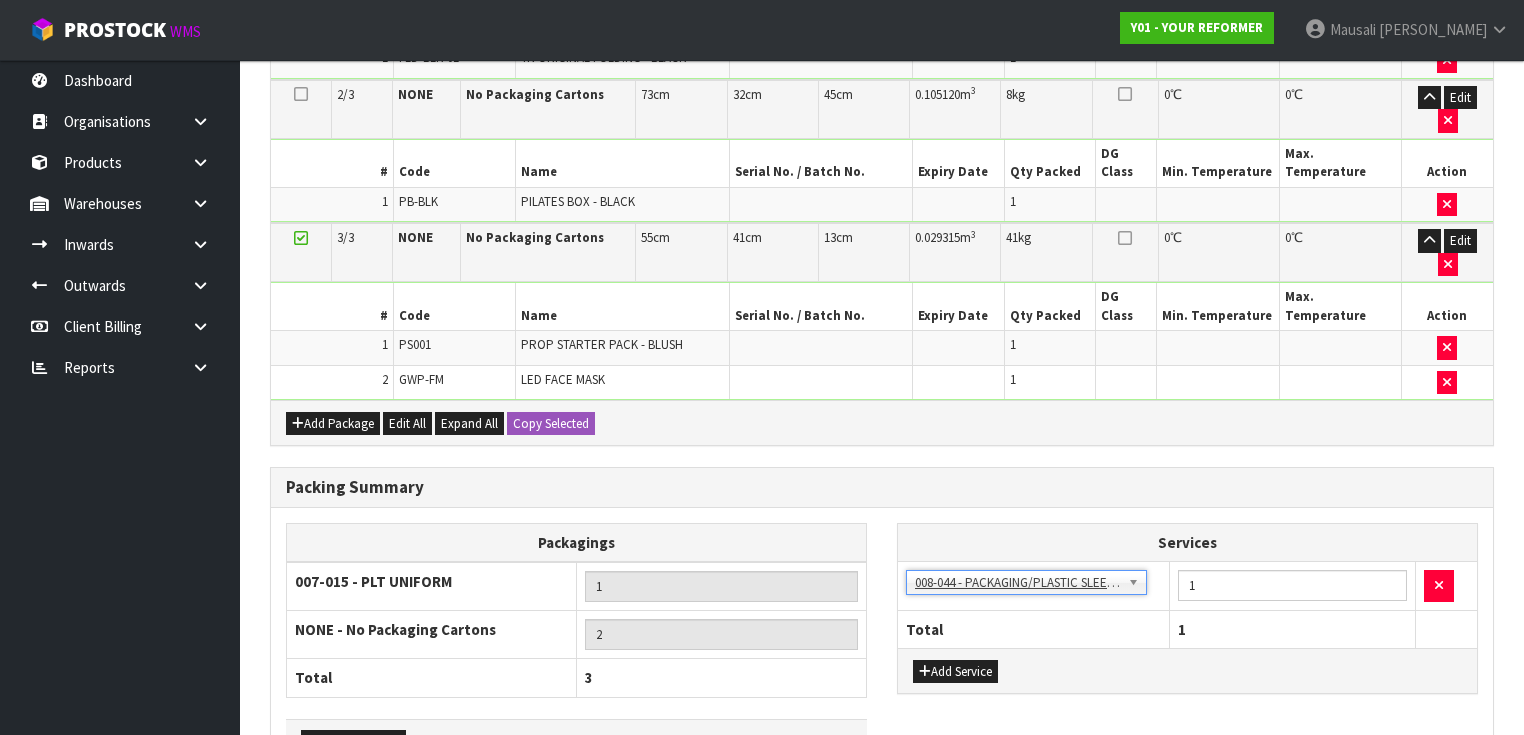 click on "Save & Confirm Packs" at bounding box center [427, 822] 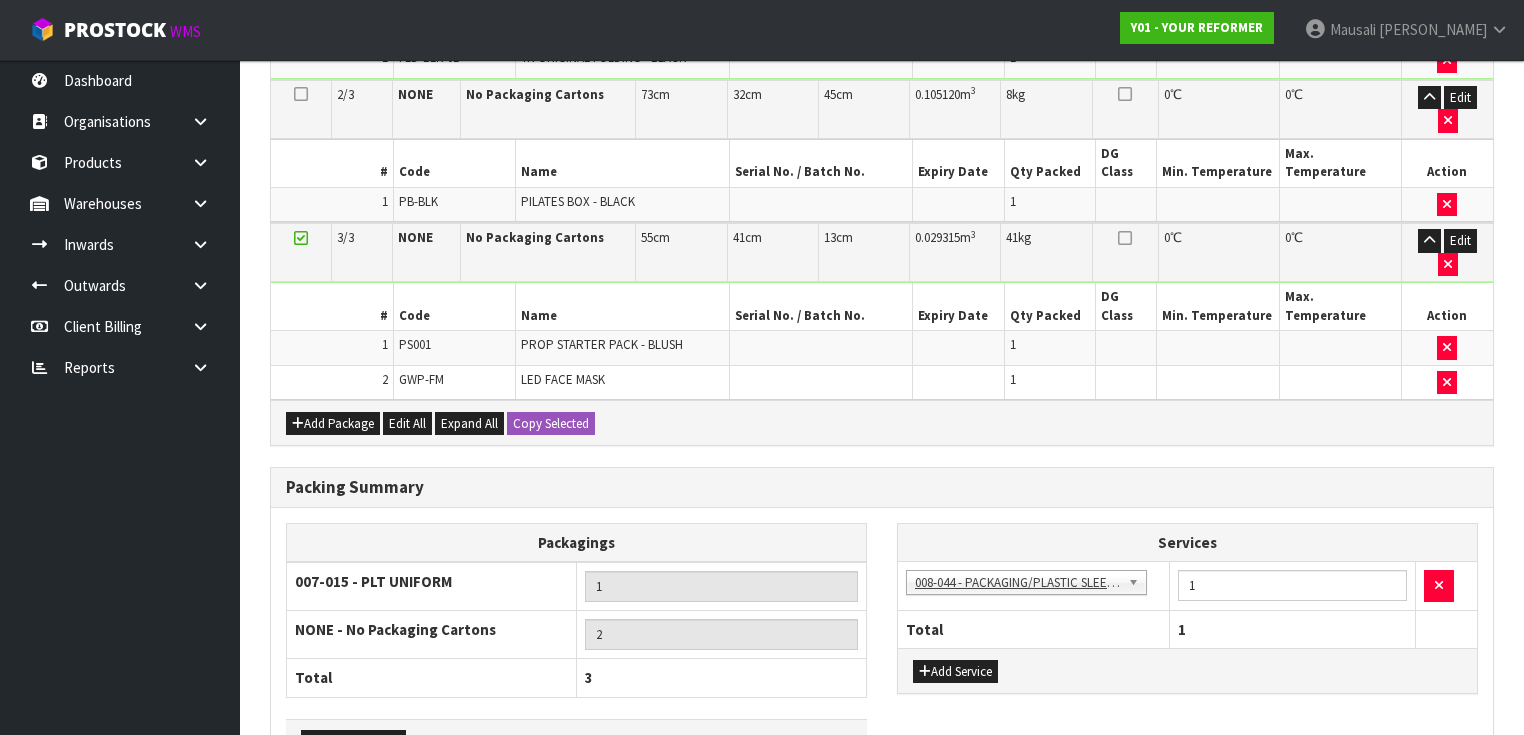 scroll, scrollTop: 0, scrollLeft: 0, axis: both 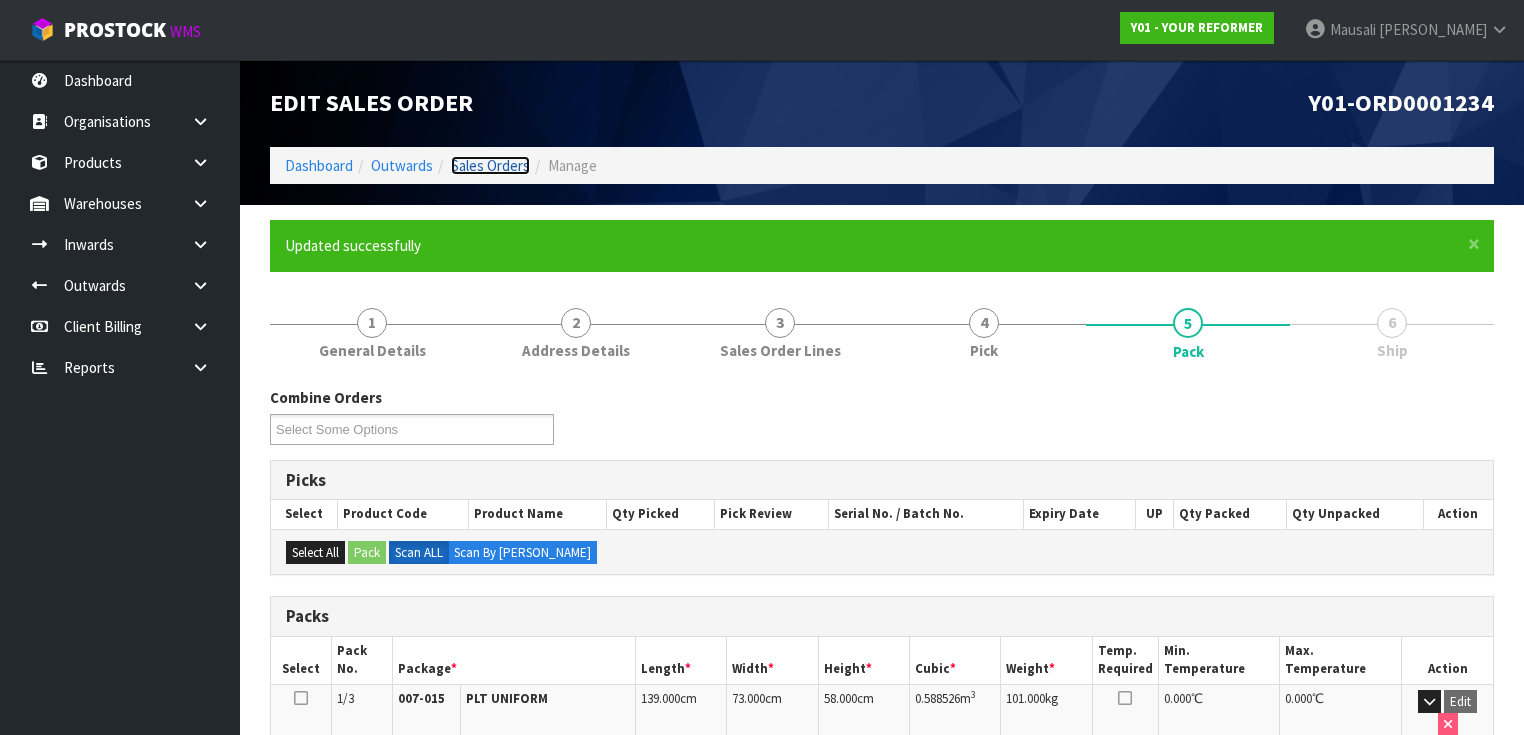 click on "Sales Orders" at bounding box center [490, 165] 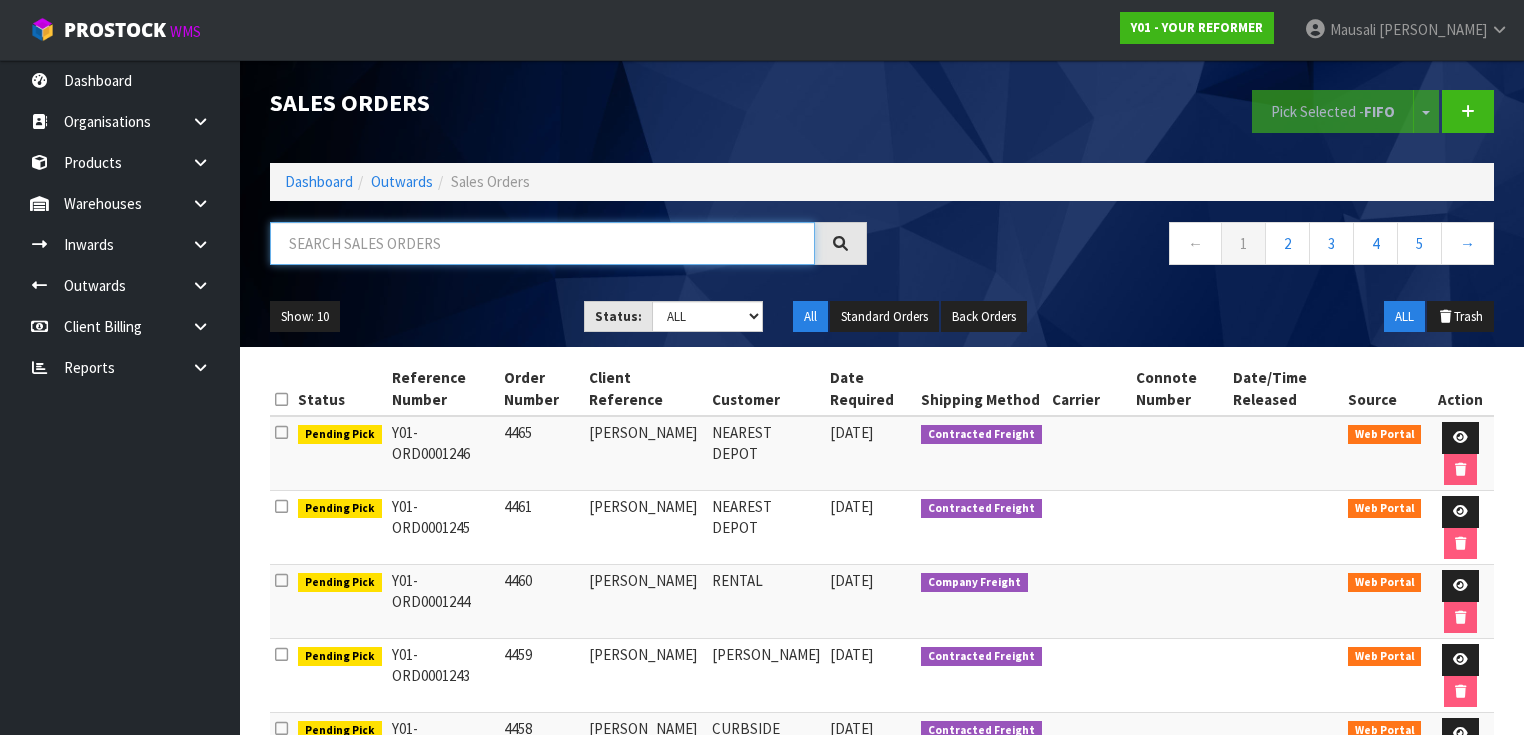 click at bounding box center (542, 243) 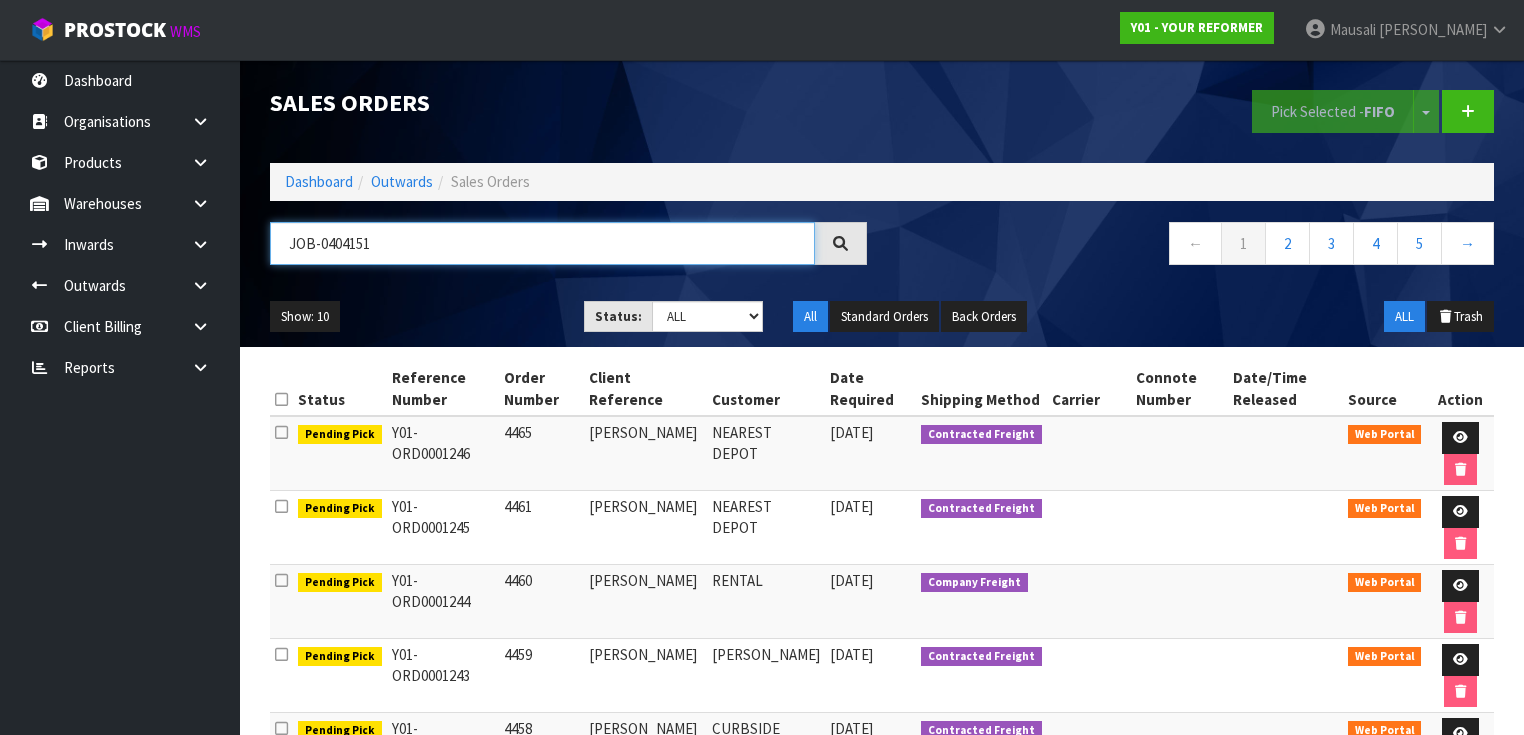 type on "JOB-0404151" 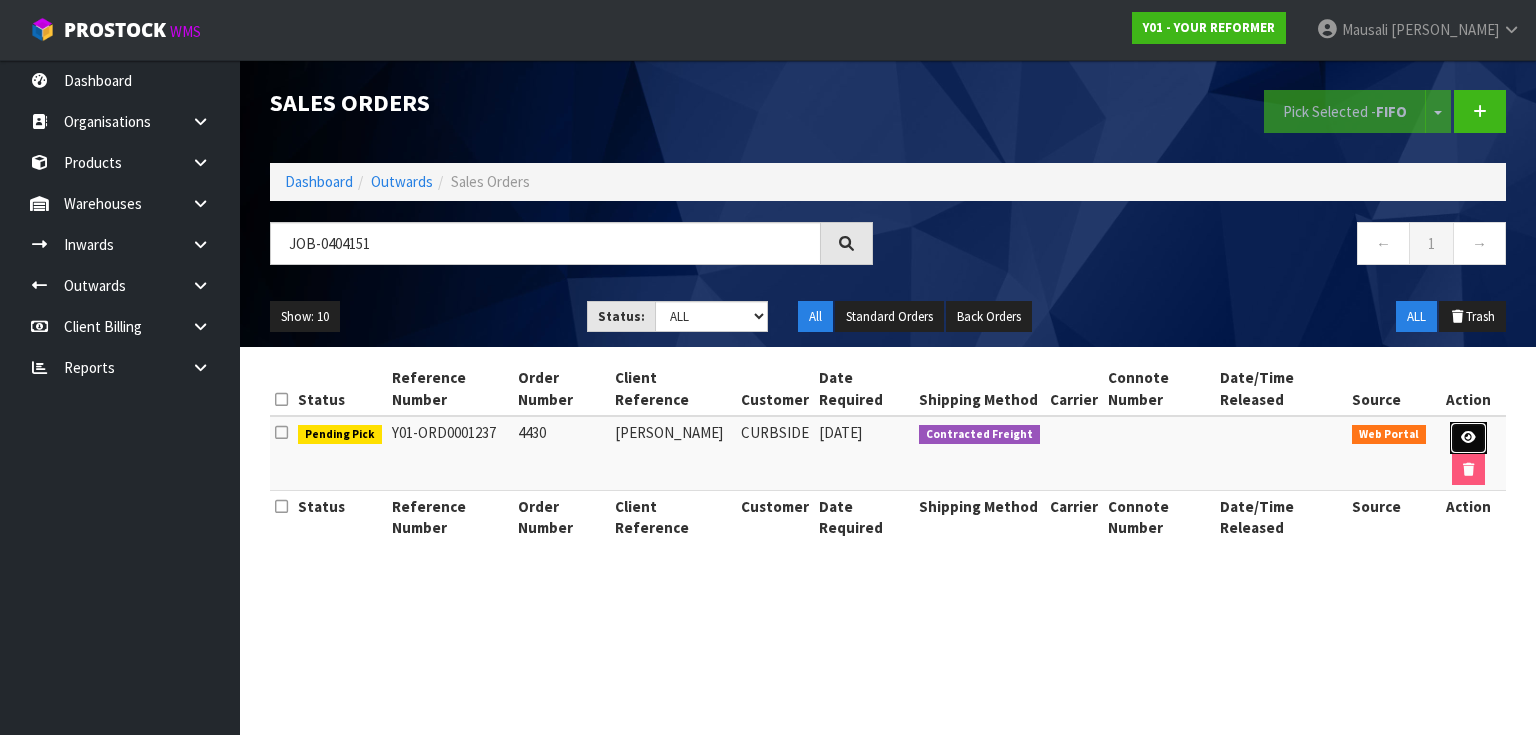 click at bounding box center [1468, 437] 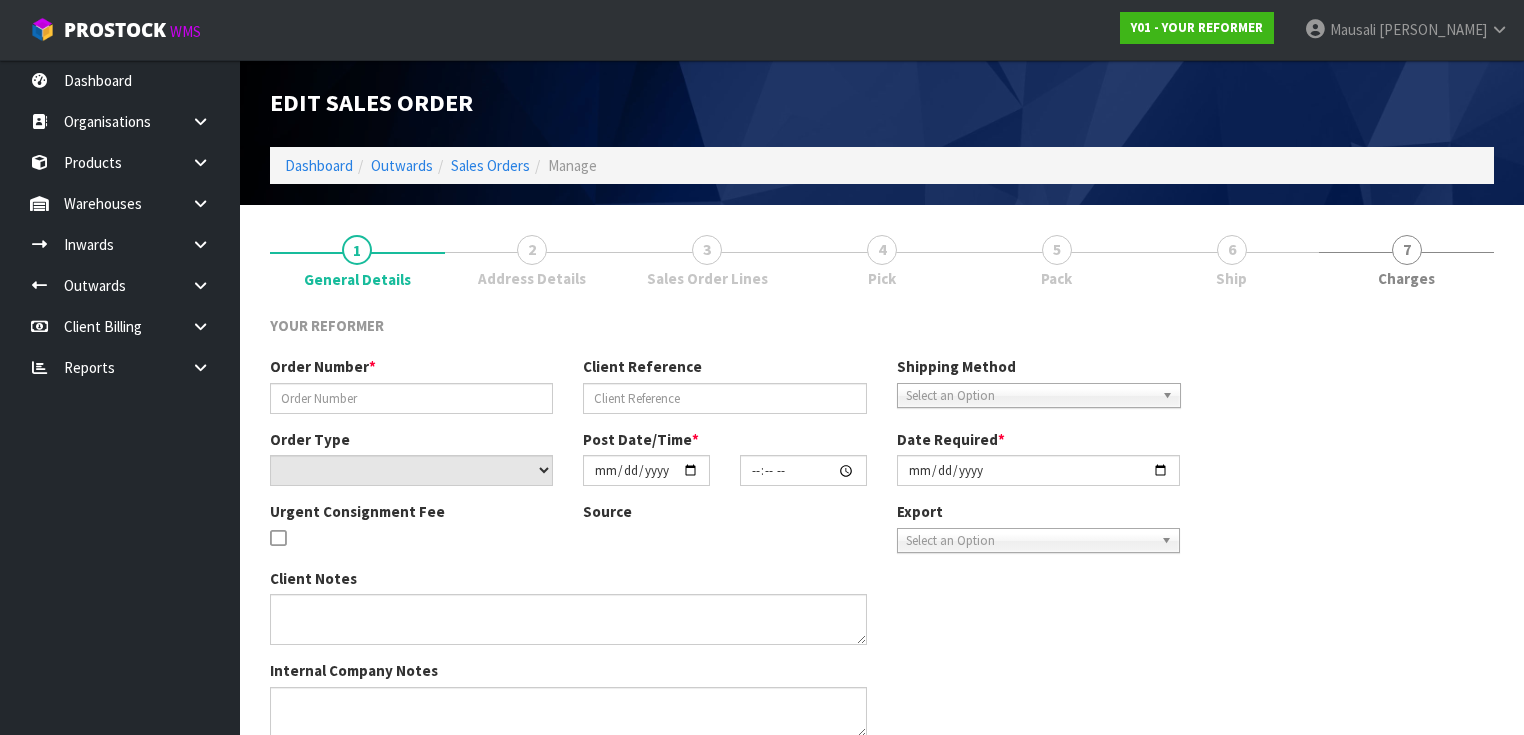 type on "4430" 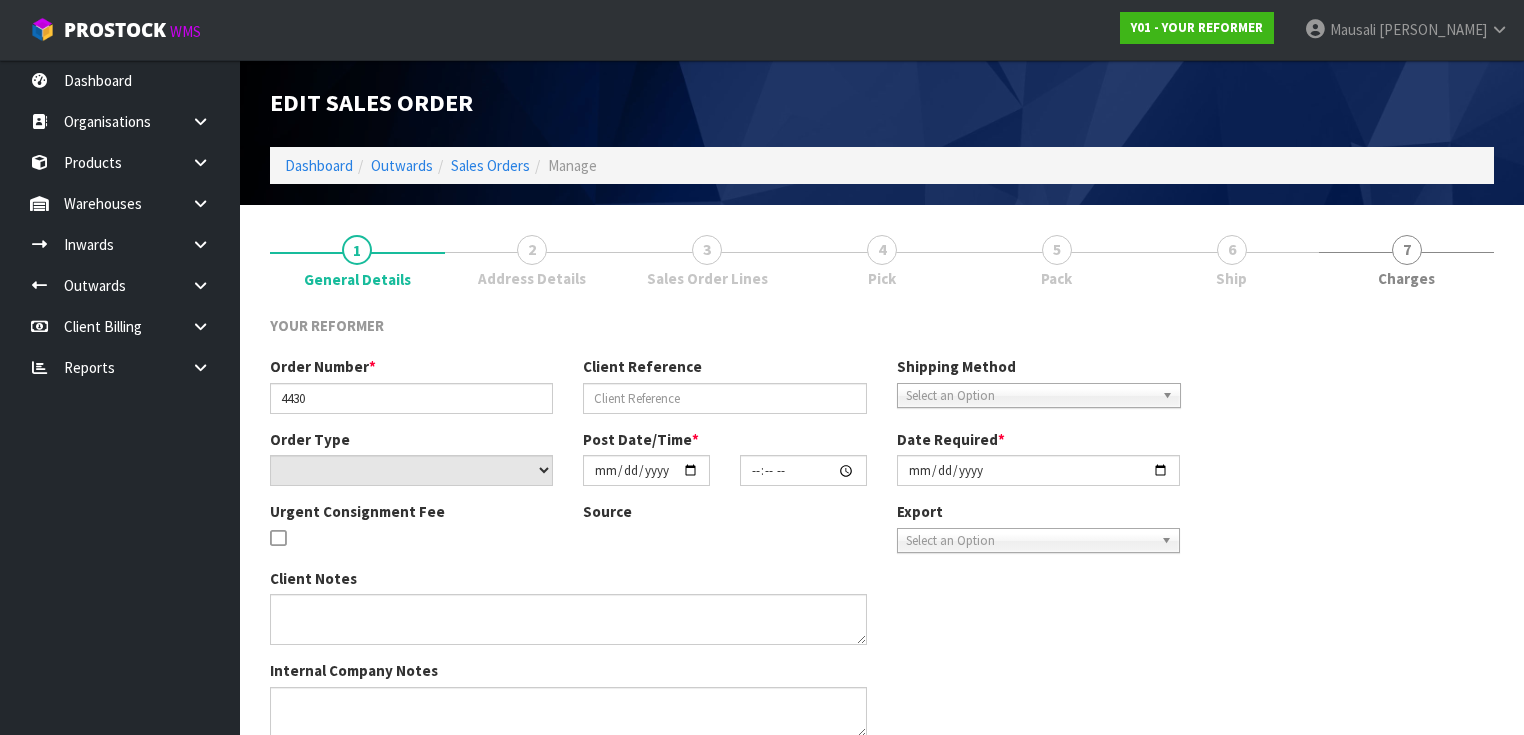 type on "[PERSON_NAME]" 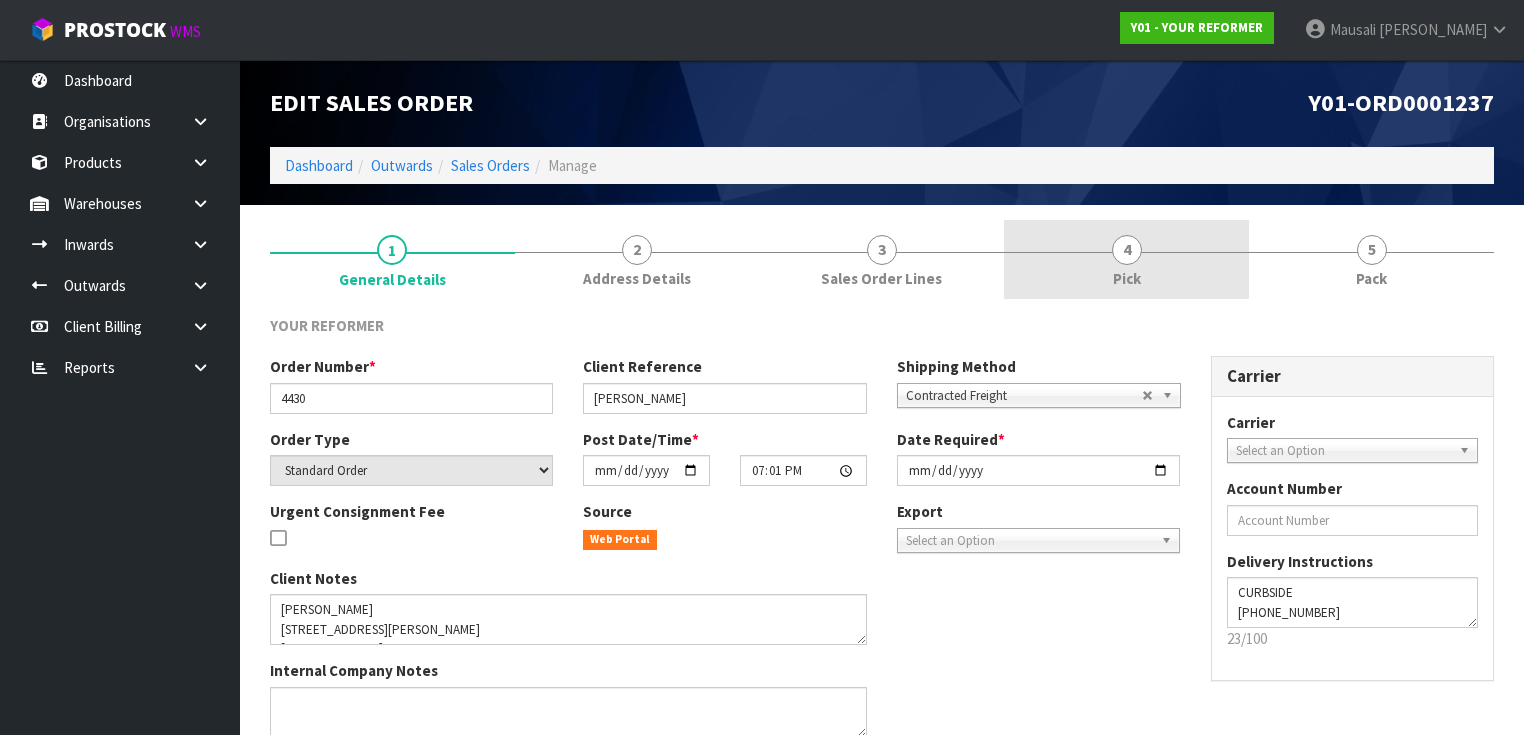 click on "4
Pick" at bounding box center [1126, 259] 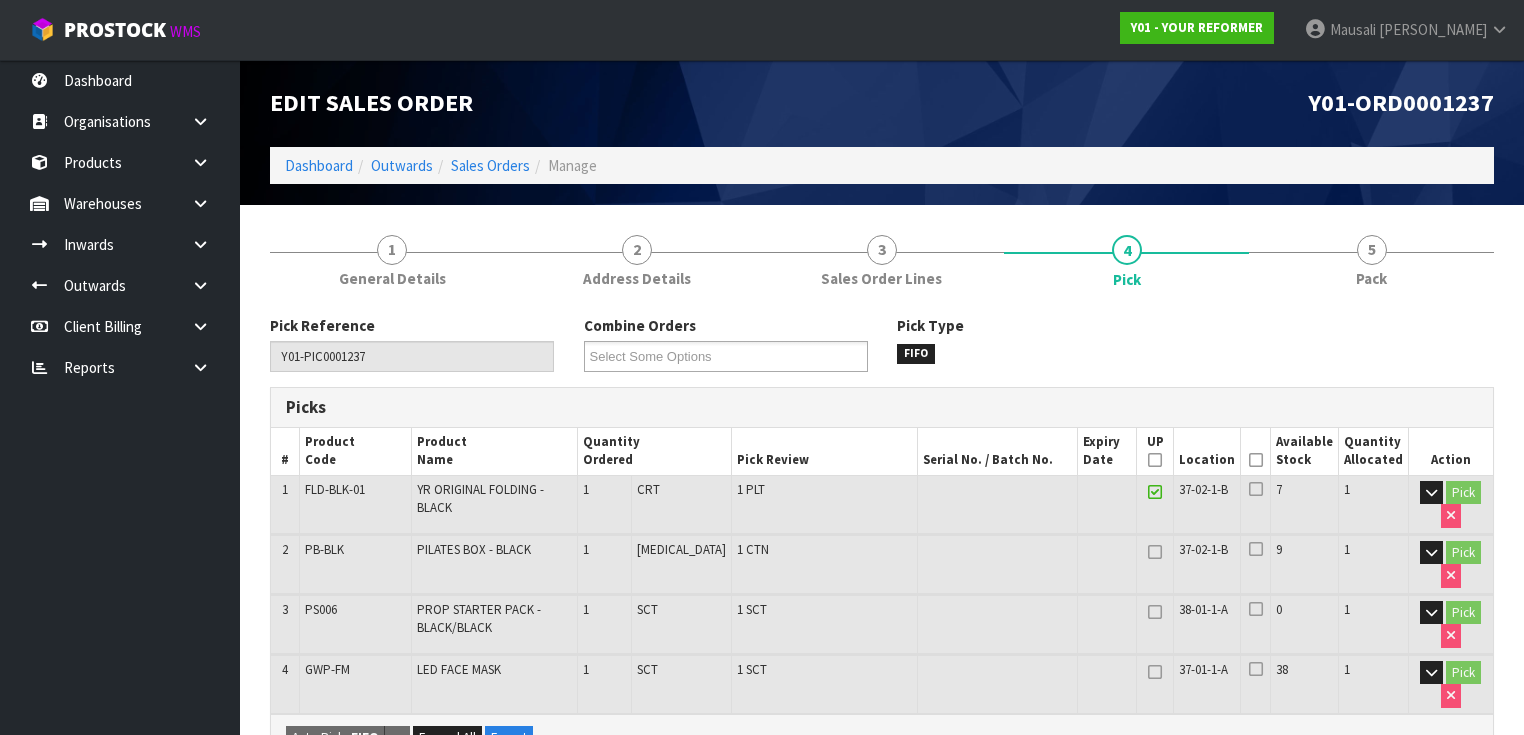 click at bounding box center (1256, 460) 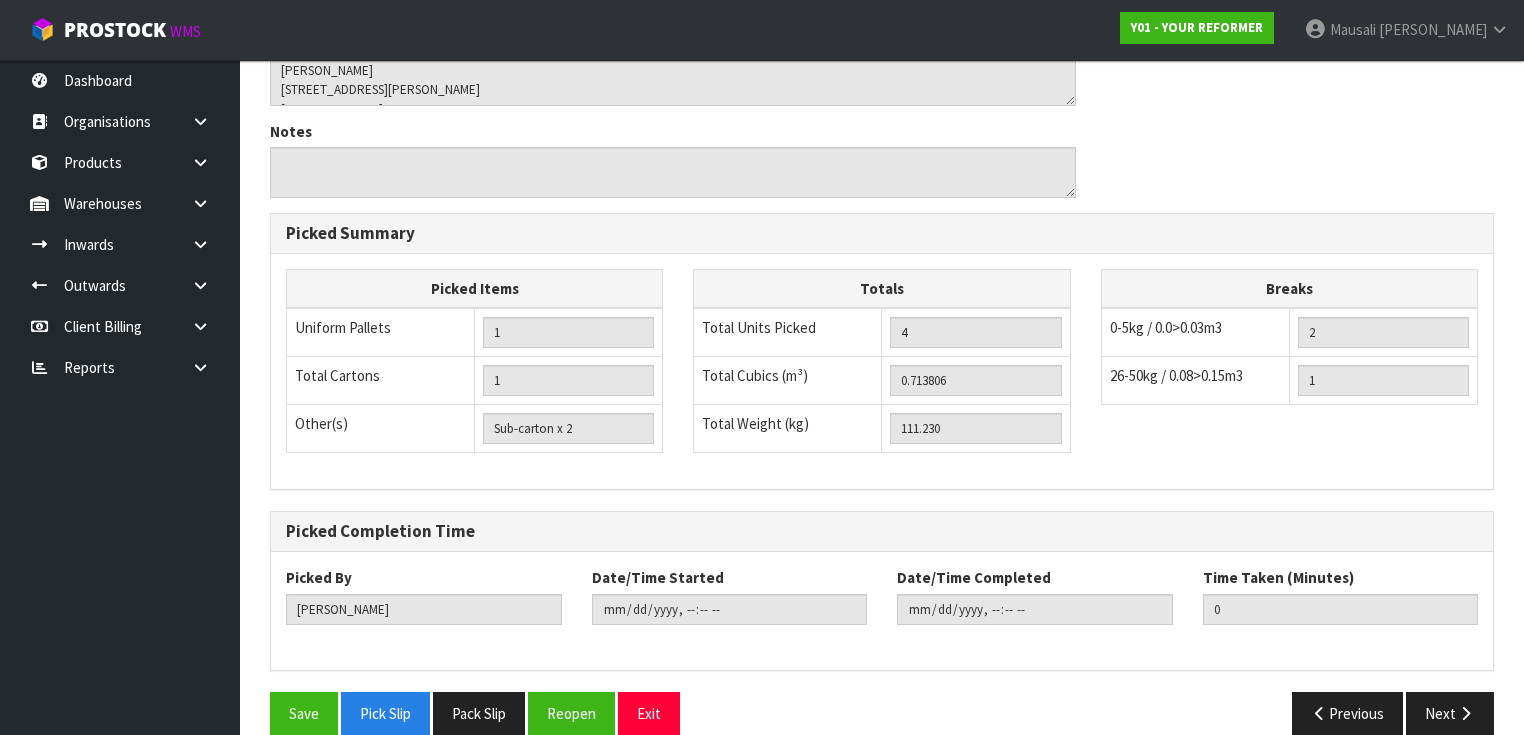 scroll, scrollTop: 844, scrollLeft: 0, axis: vertical 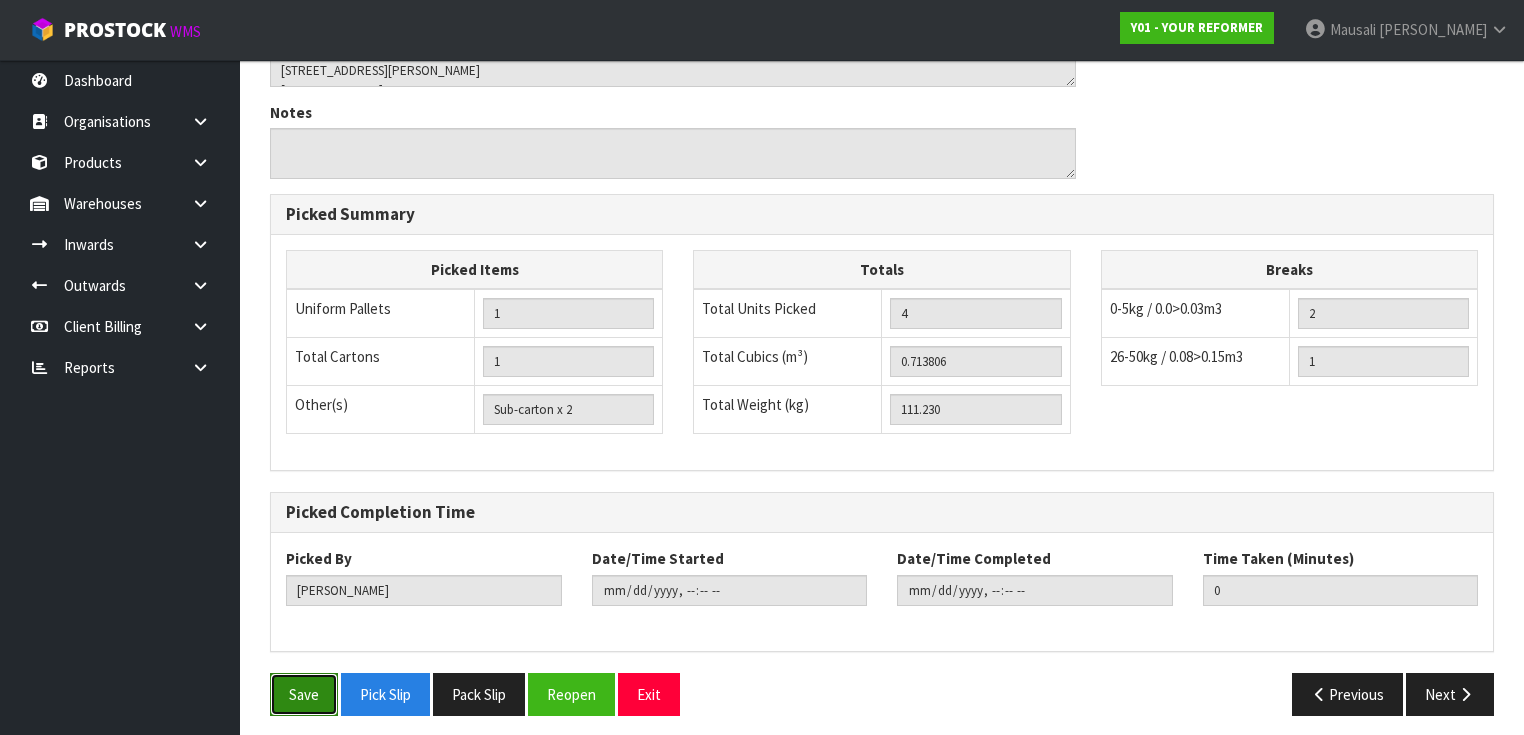 click on "Save" at bounding box center (304, 694) 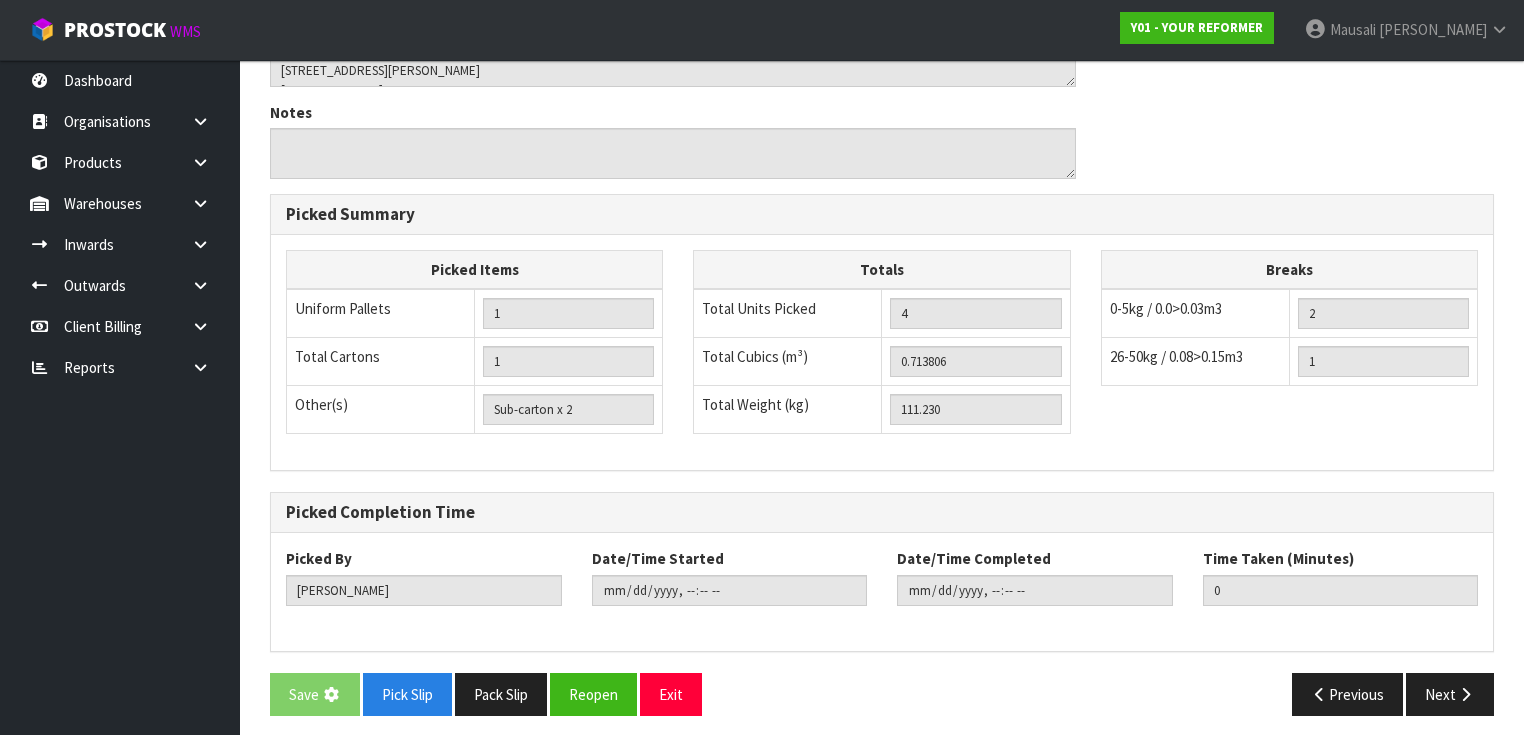 scroll, scrollTop: 0, scrollLeft: 0, axis: both 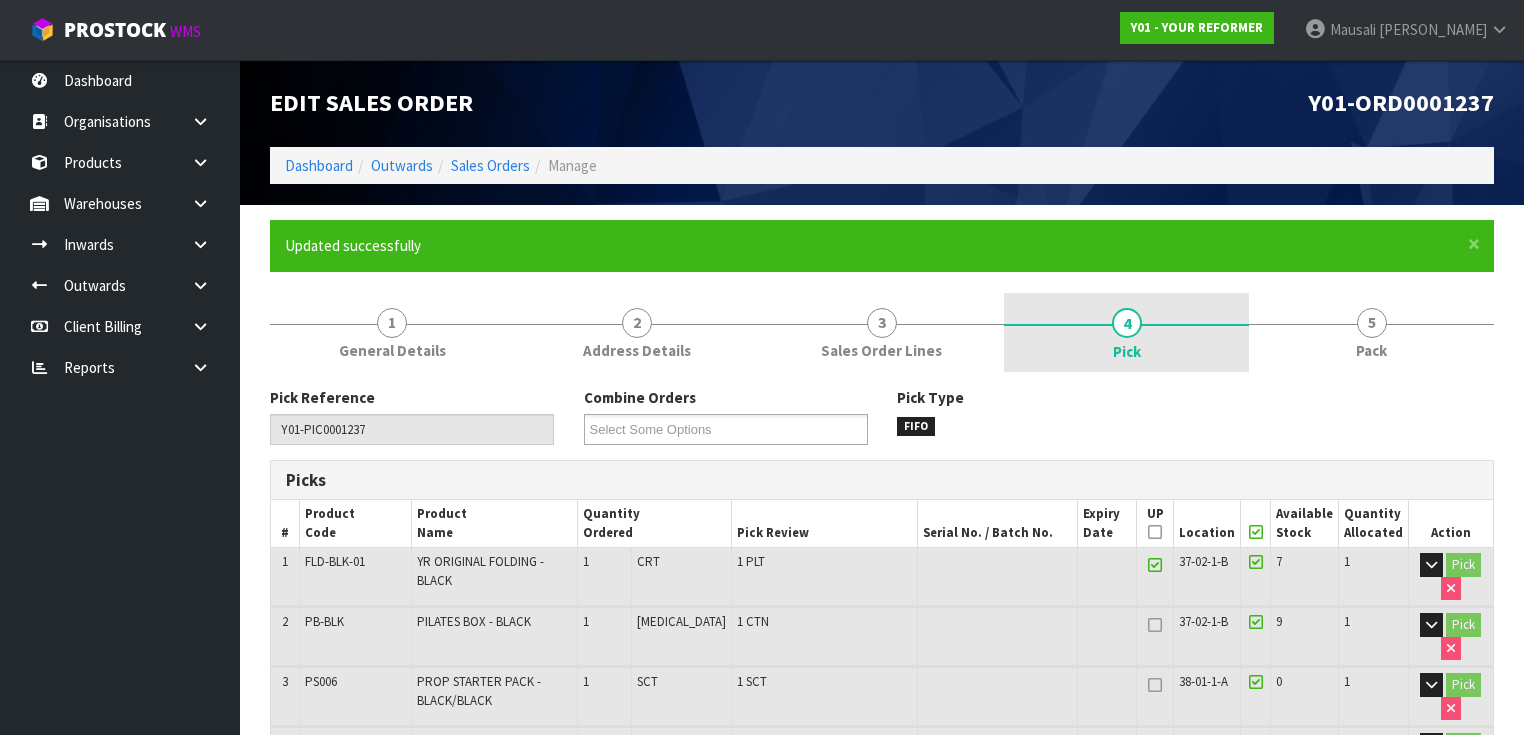 type on "[PERSON_NAME]" 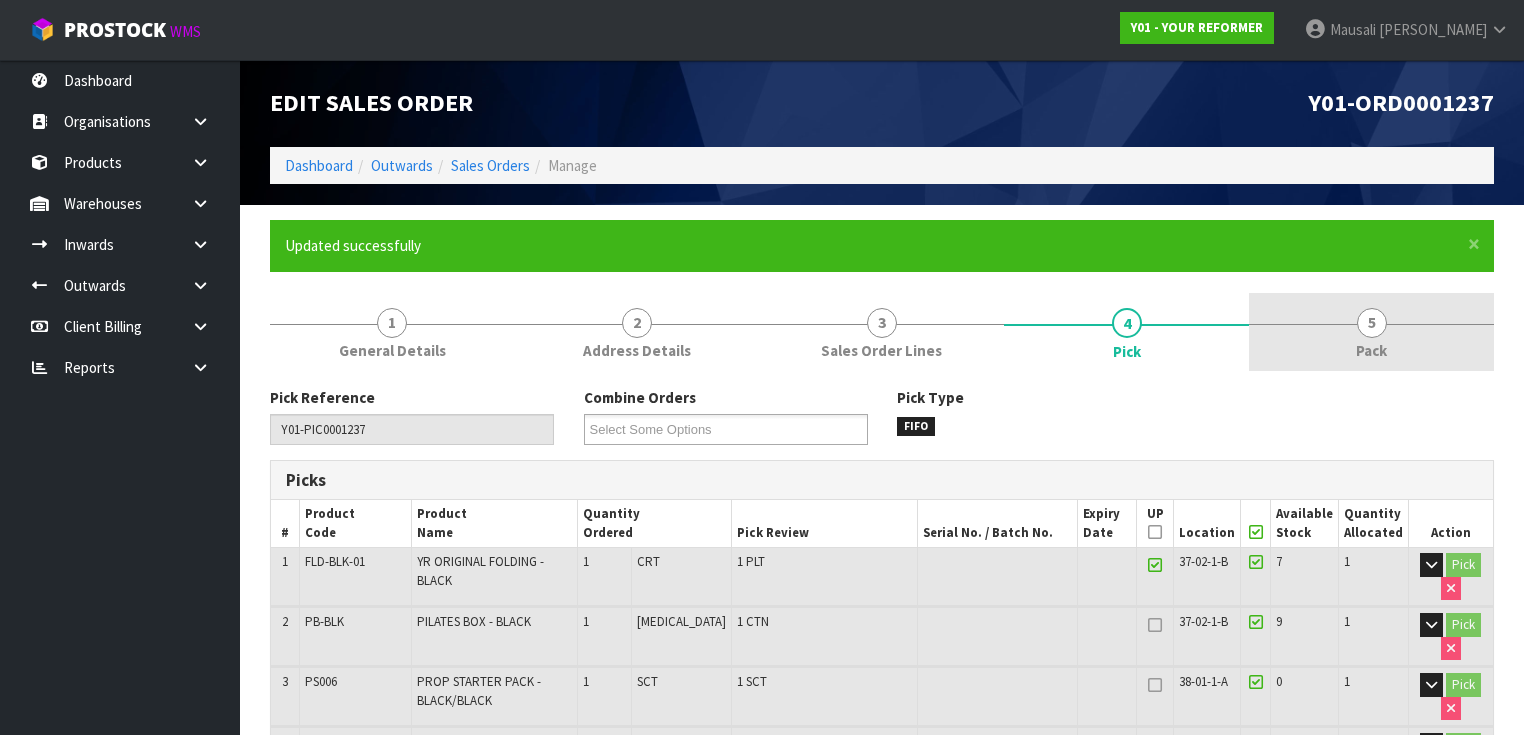 click on "5
Pack" at bounding box center [1371, 332] 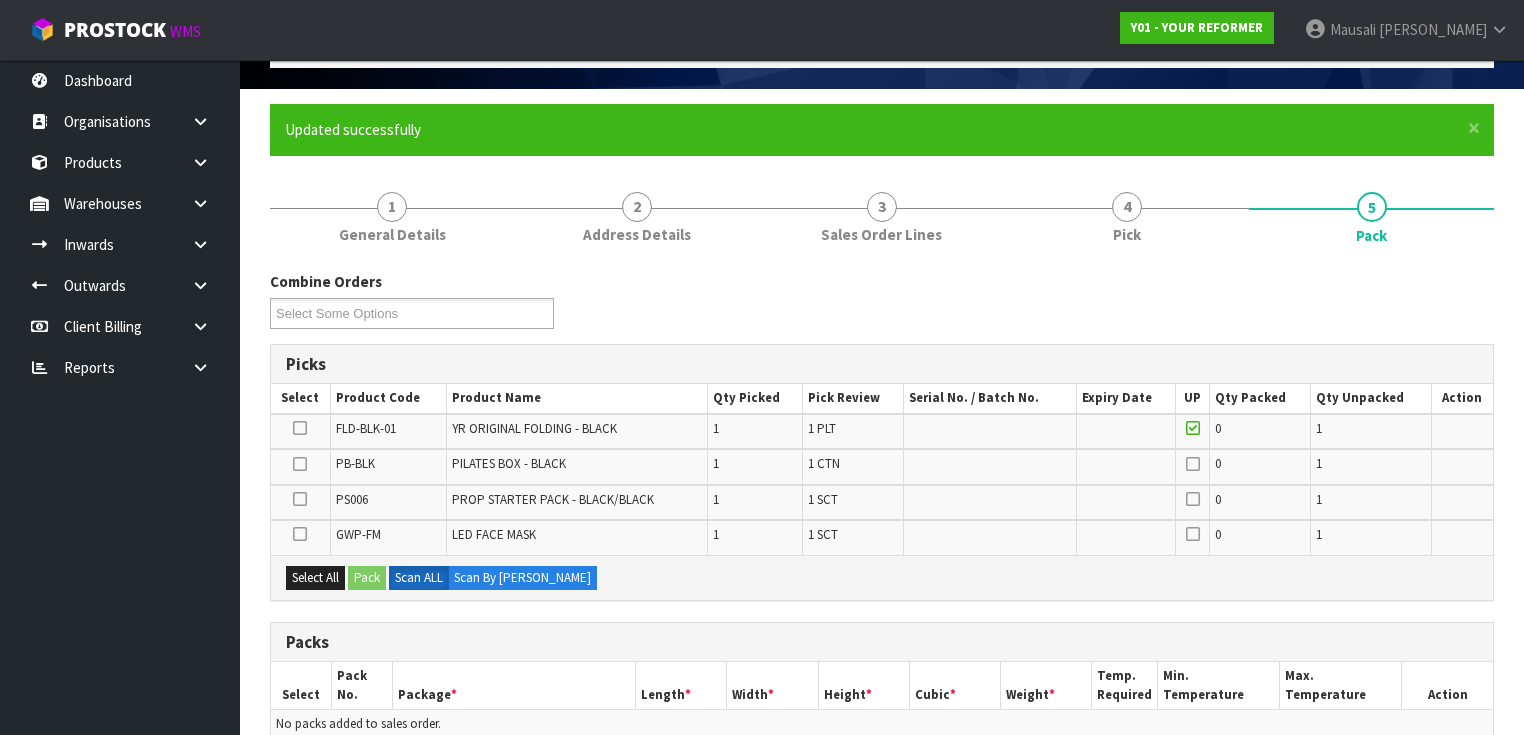scroll, scrollTop: 320, scrollLeft: 0, axis: vertical 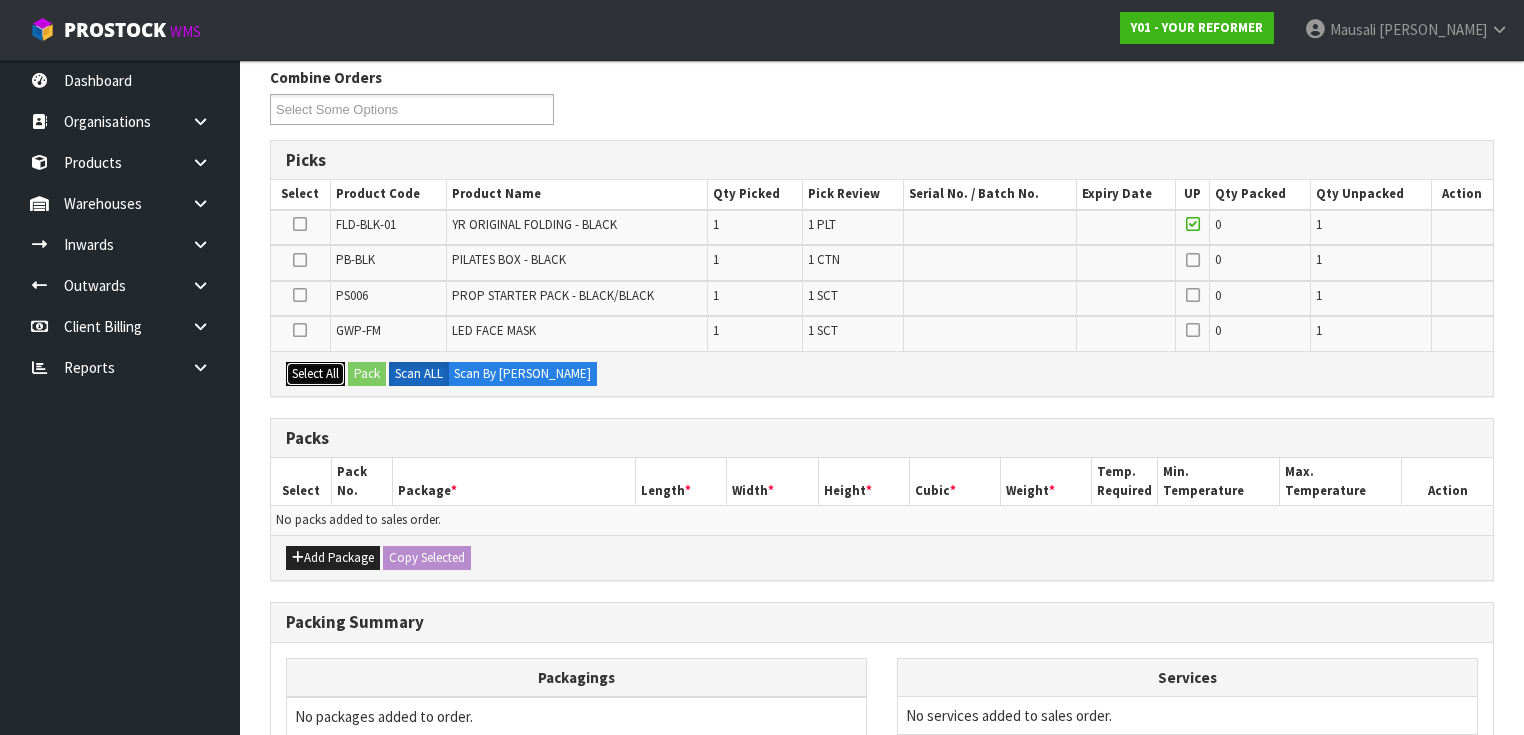 click on "Select All" at bounding box center [315, 374] 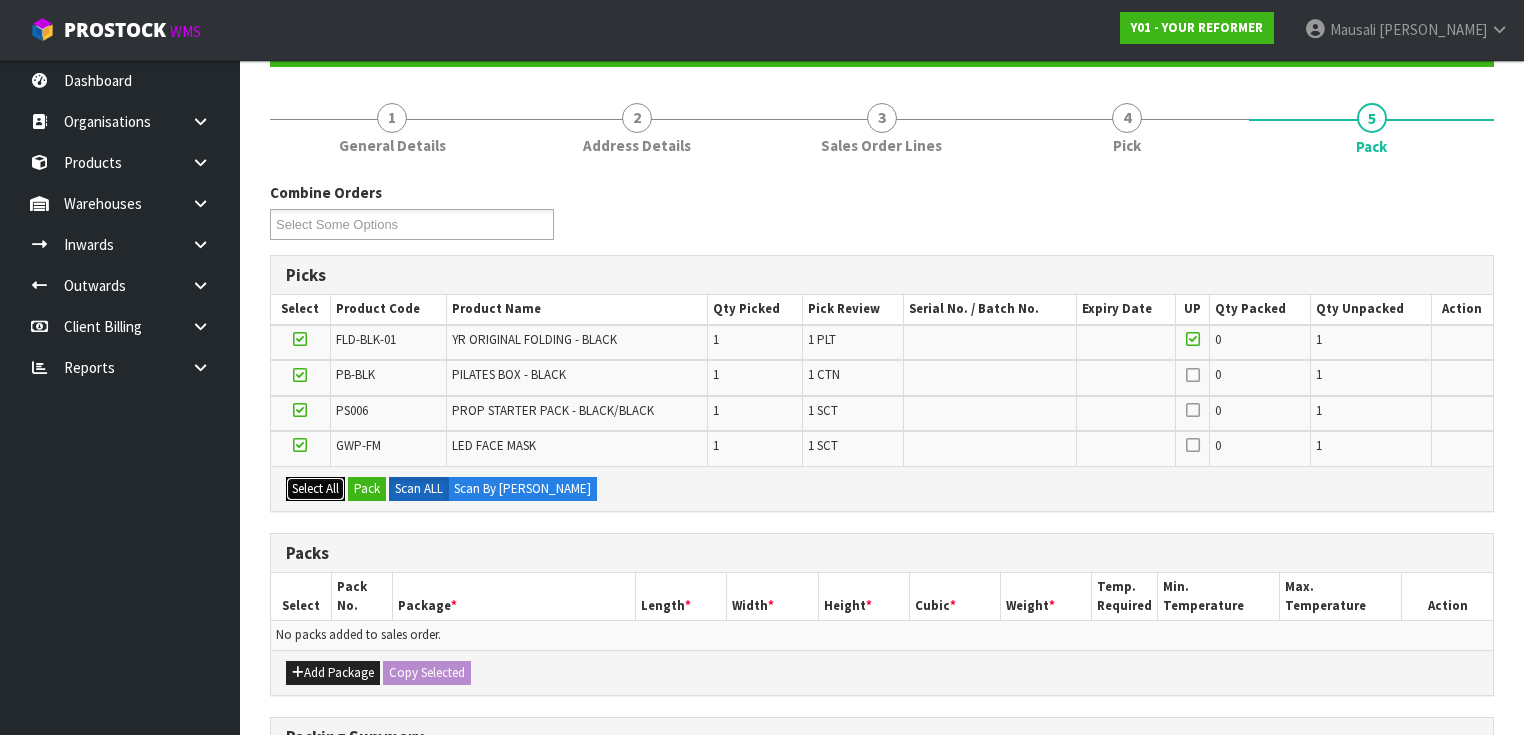 scroll, scrollTop: 320, scrollLeft: 0, axis: vertical 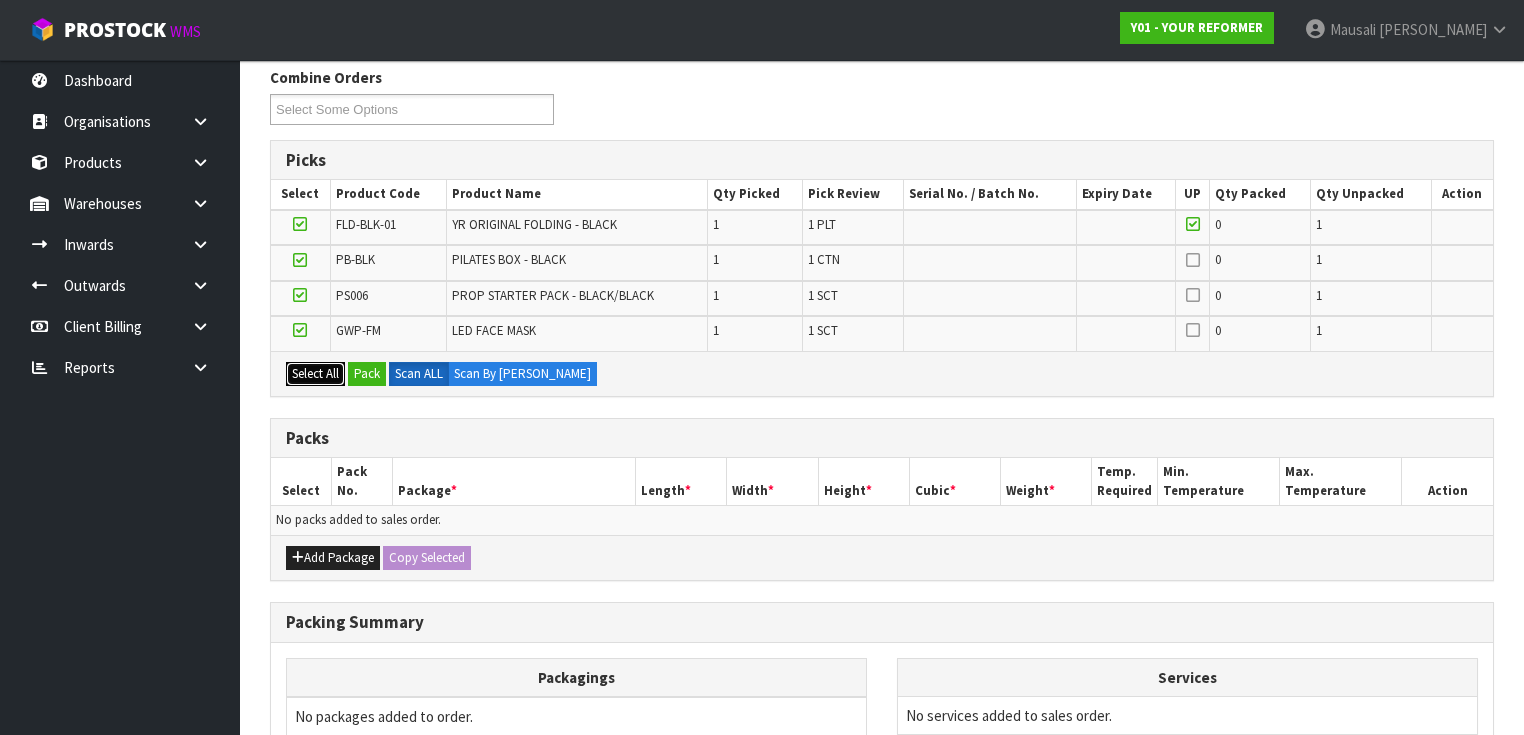 click on "Select All" at bounding box center (315, 374) 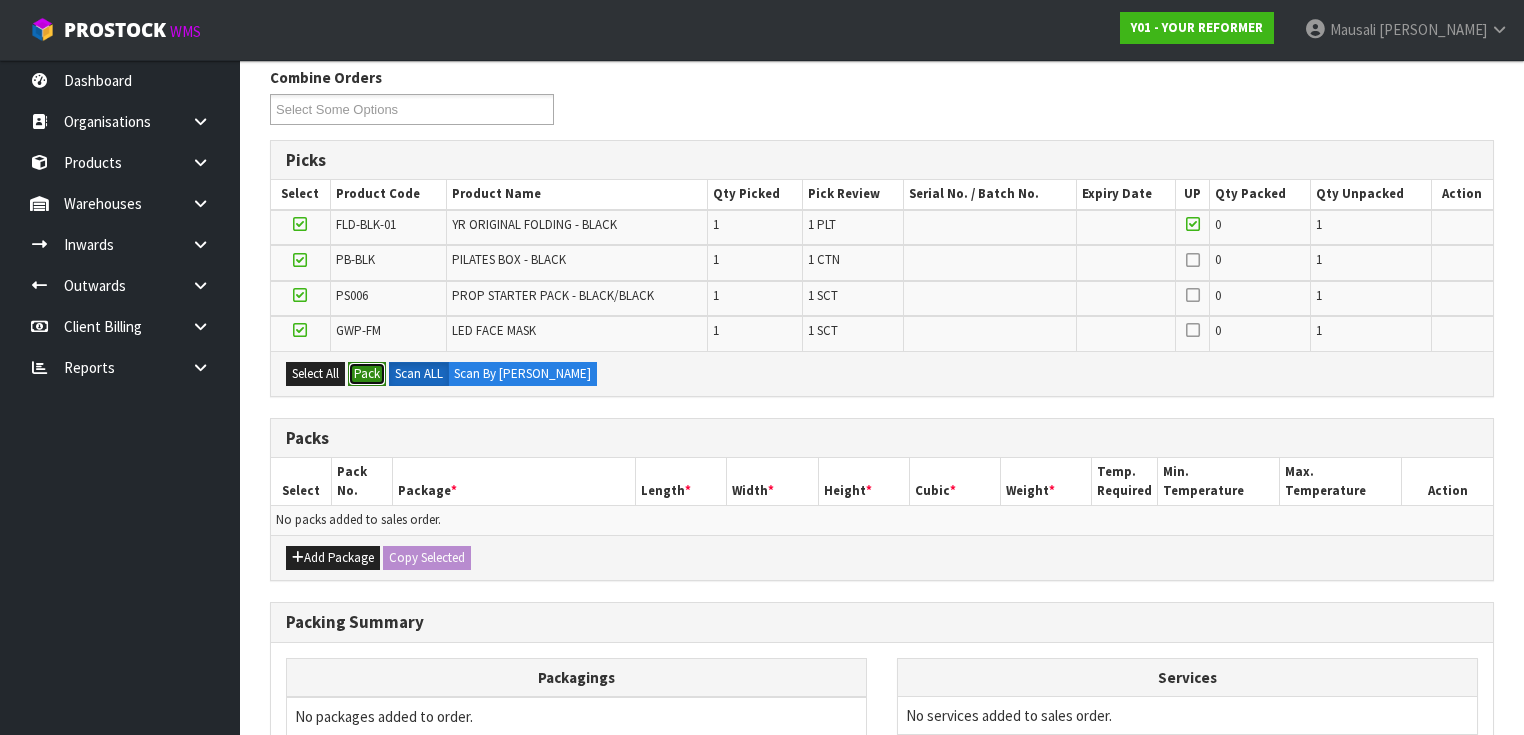 click on "Pack" at bounding box center (367, 374) 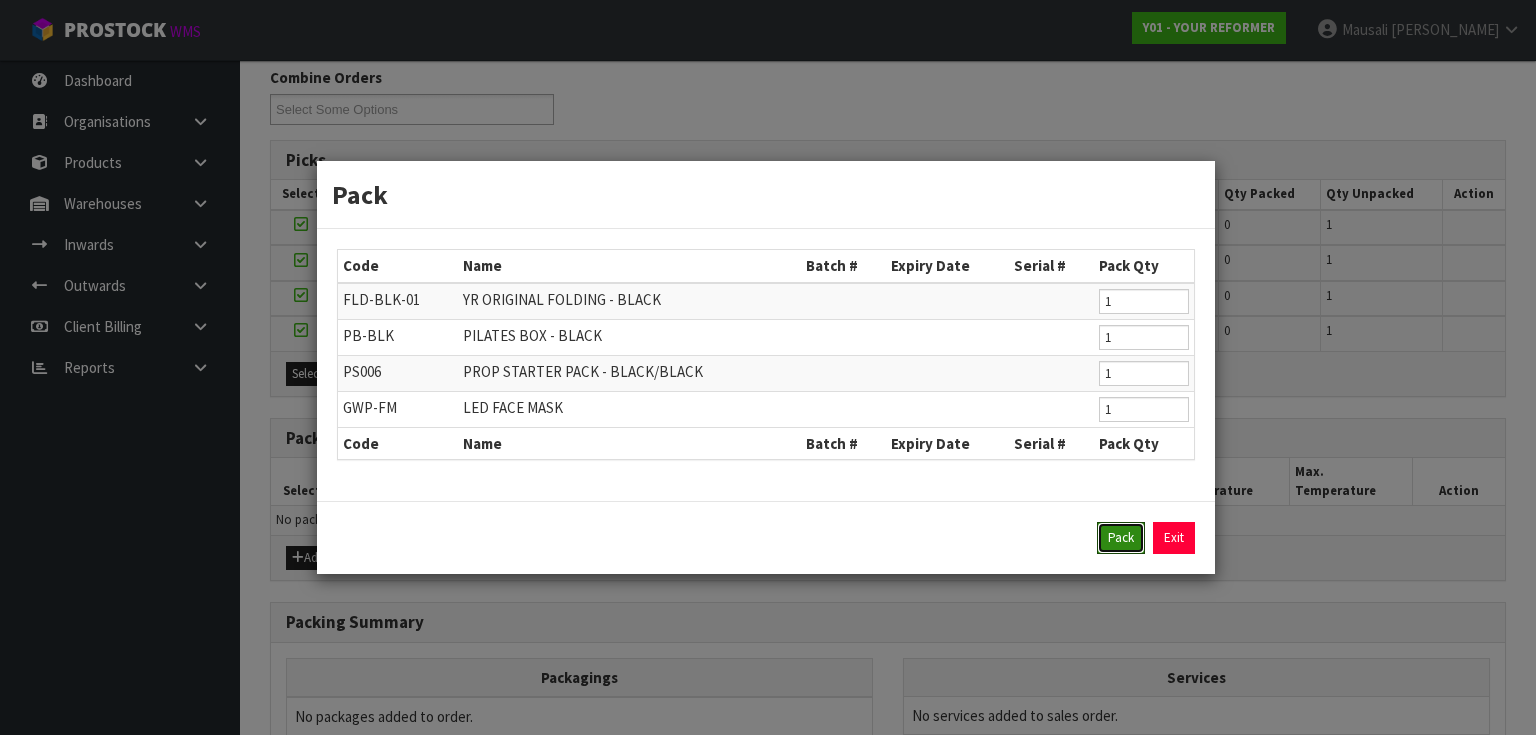 click on "Pack" at bounding box center (1121, 538) 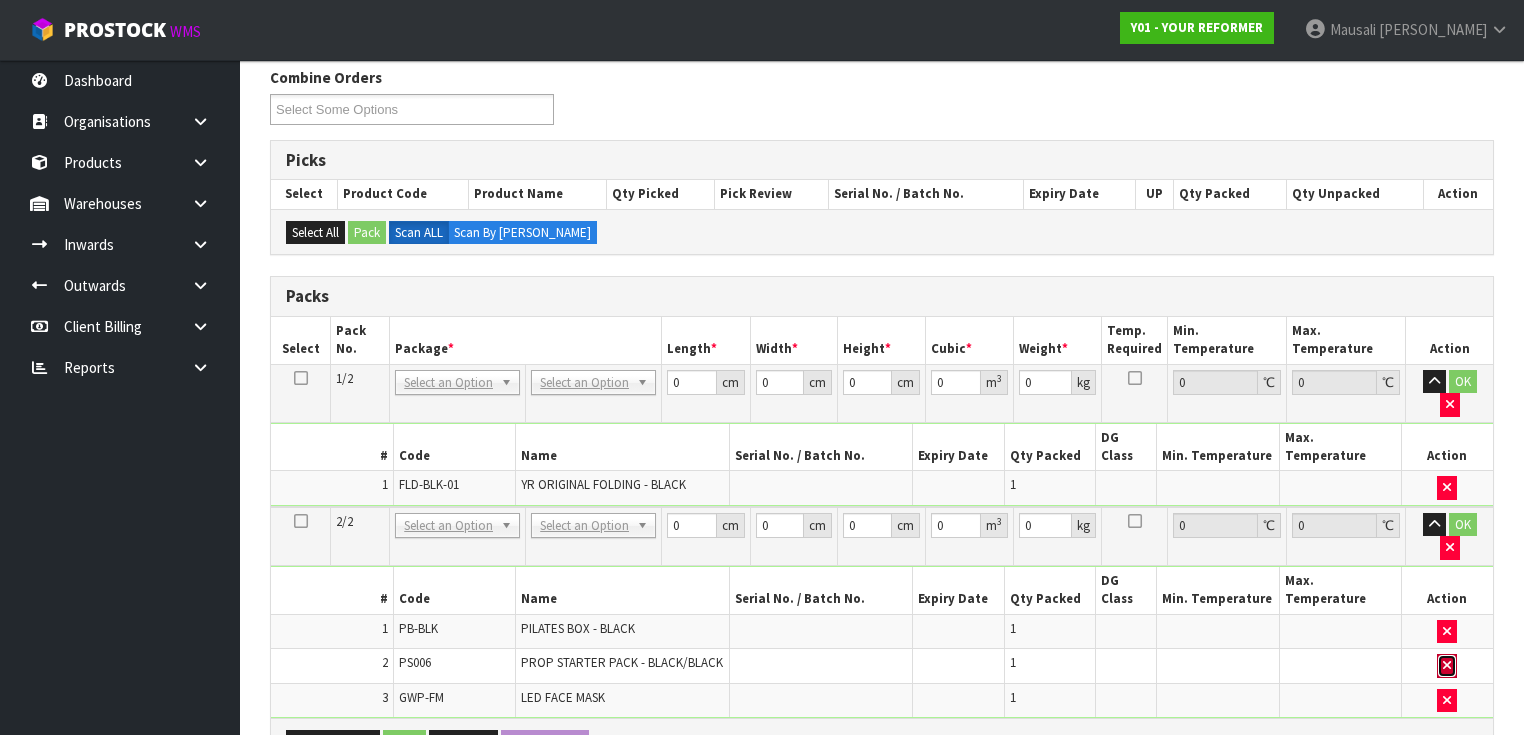 click at bounding box center (1447, 666) 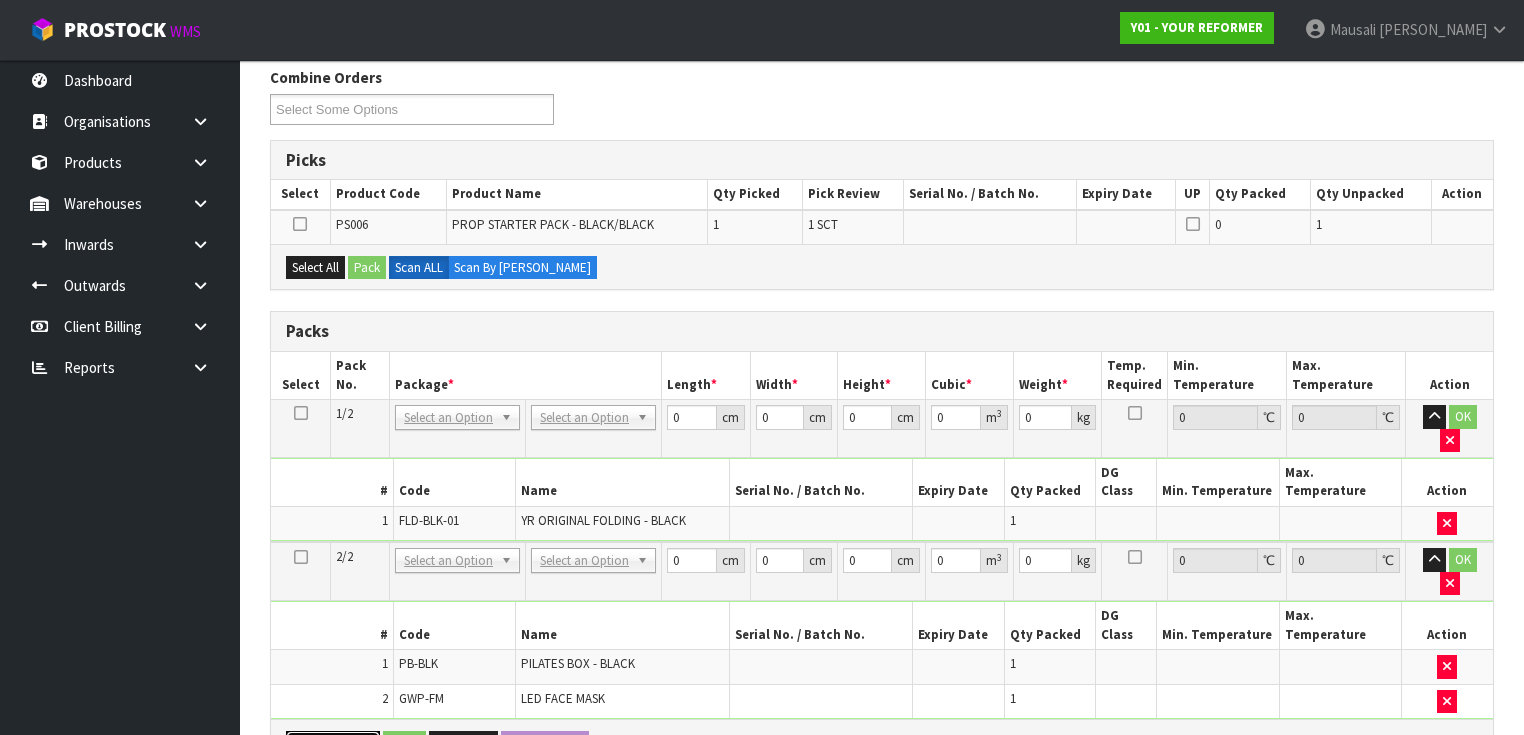 click on "Add Package" at bounding box center [333, 743] 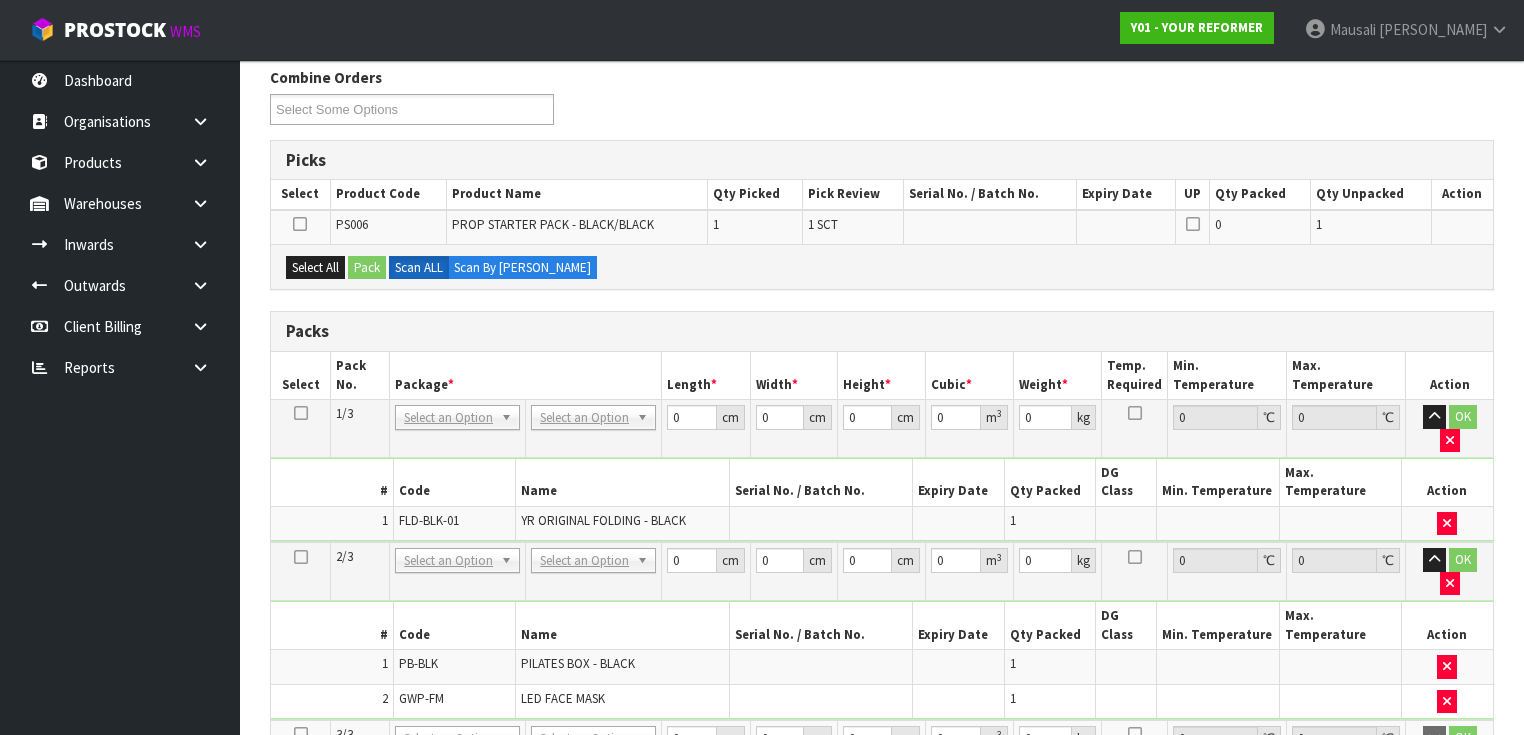 click at bounding box center [301, 734] 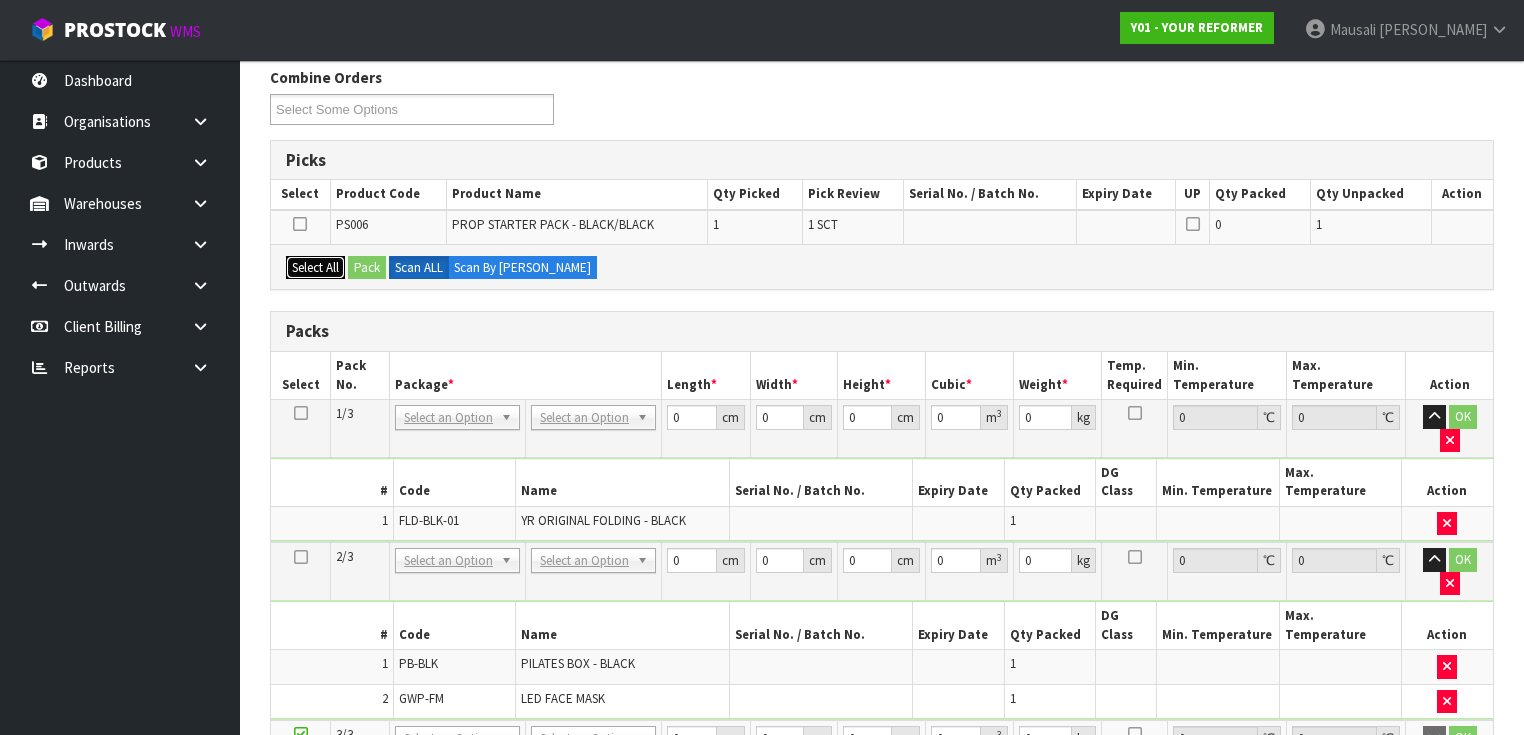 click on "Select All" at bounding box center [315, 268] 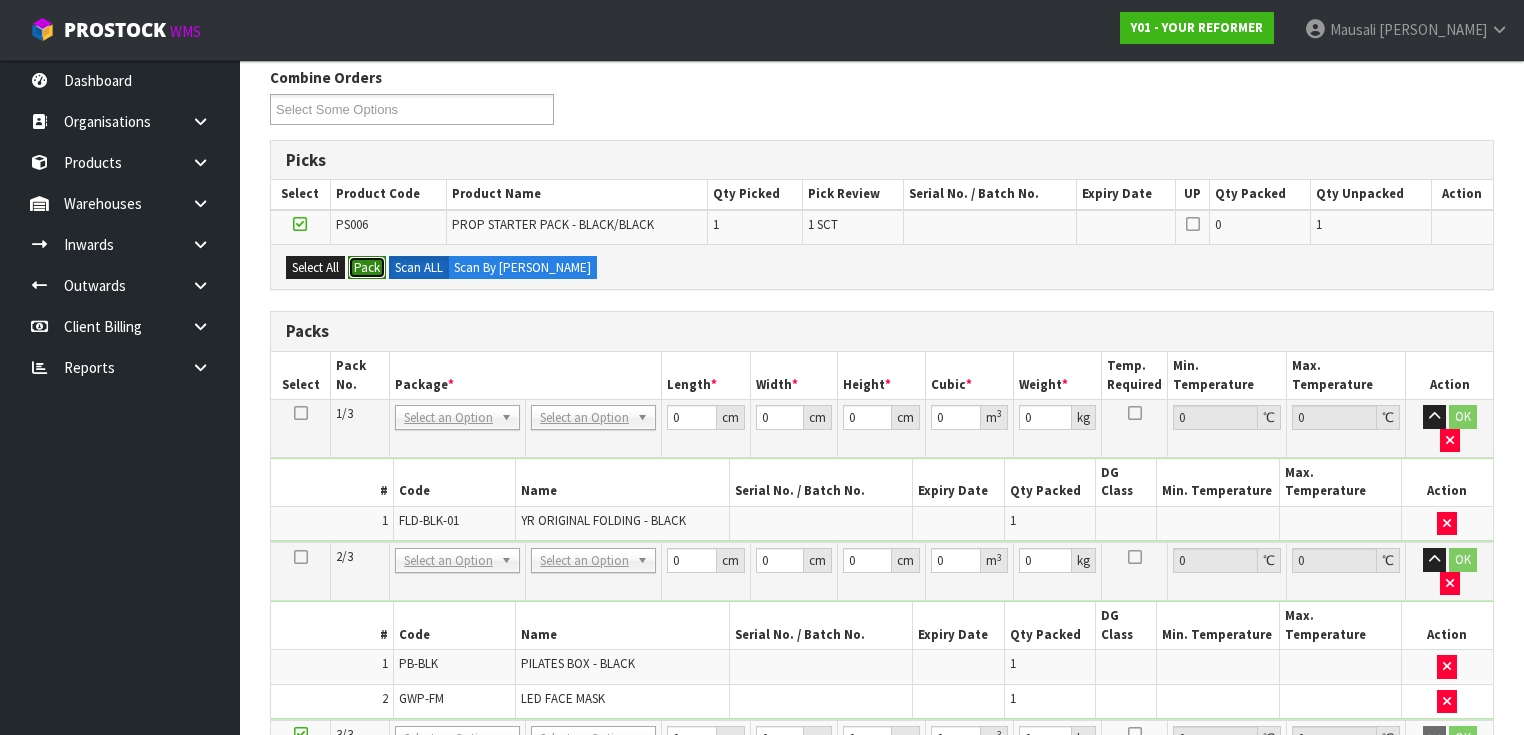click on "Pack" at bounding box center (367, 268) 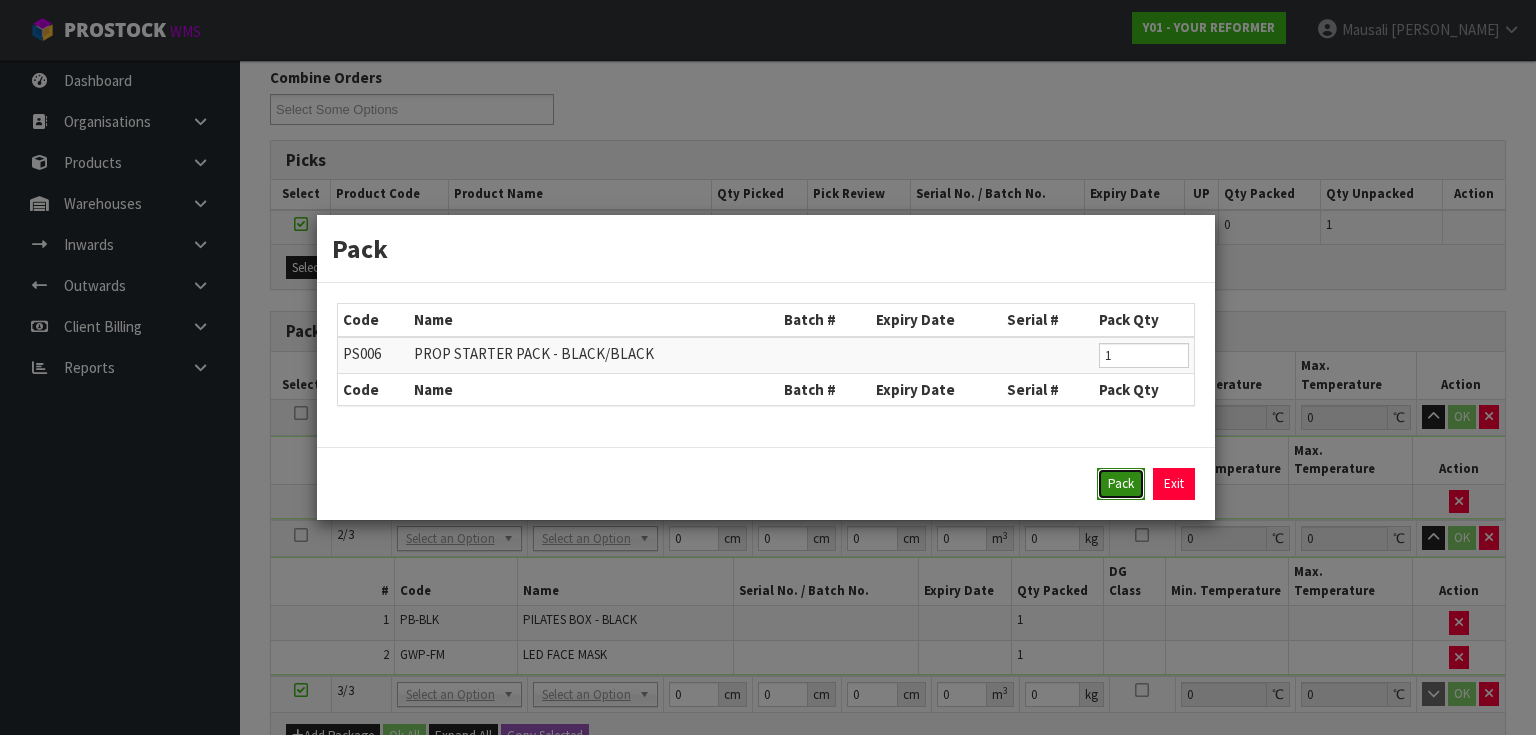 click on "Pack" at bounding box center [1121, 484] 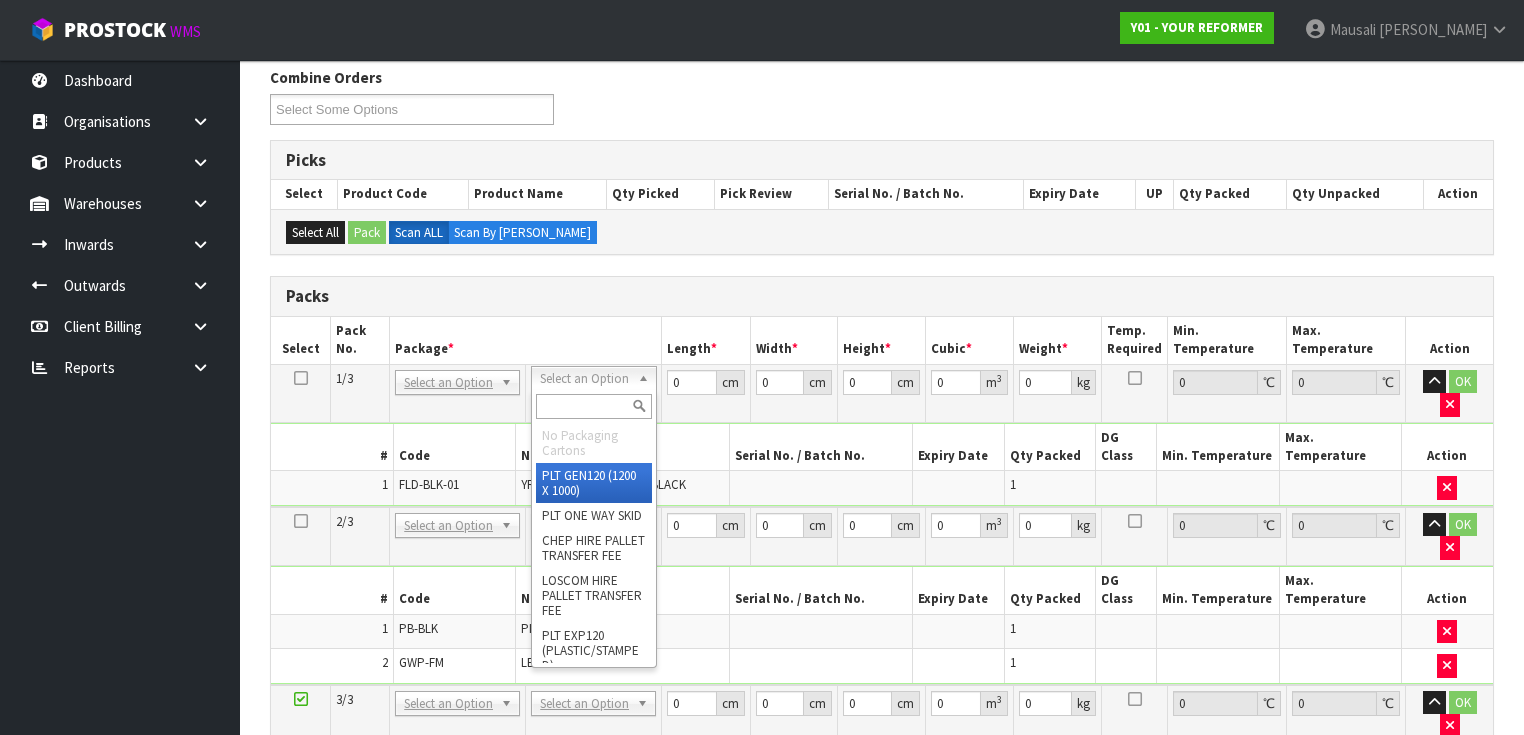 click at bounding box center (593, 406) 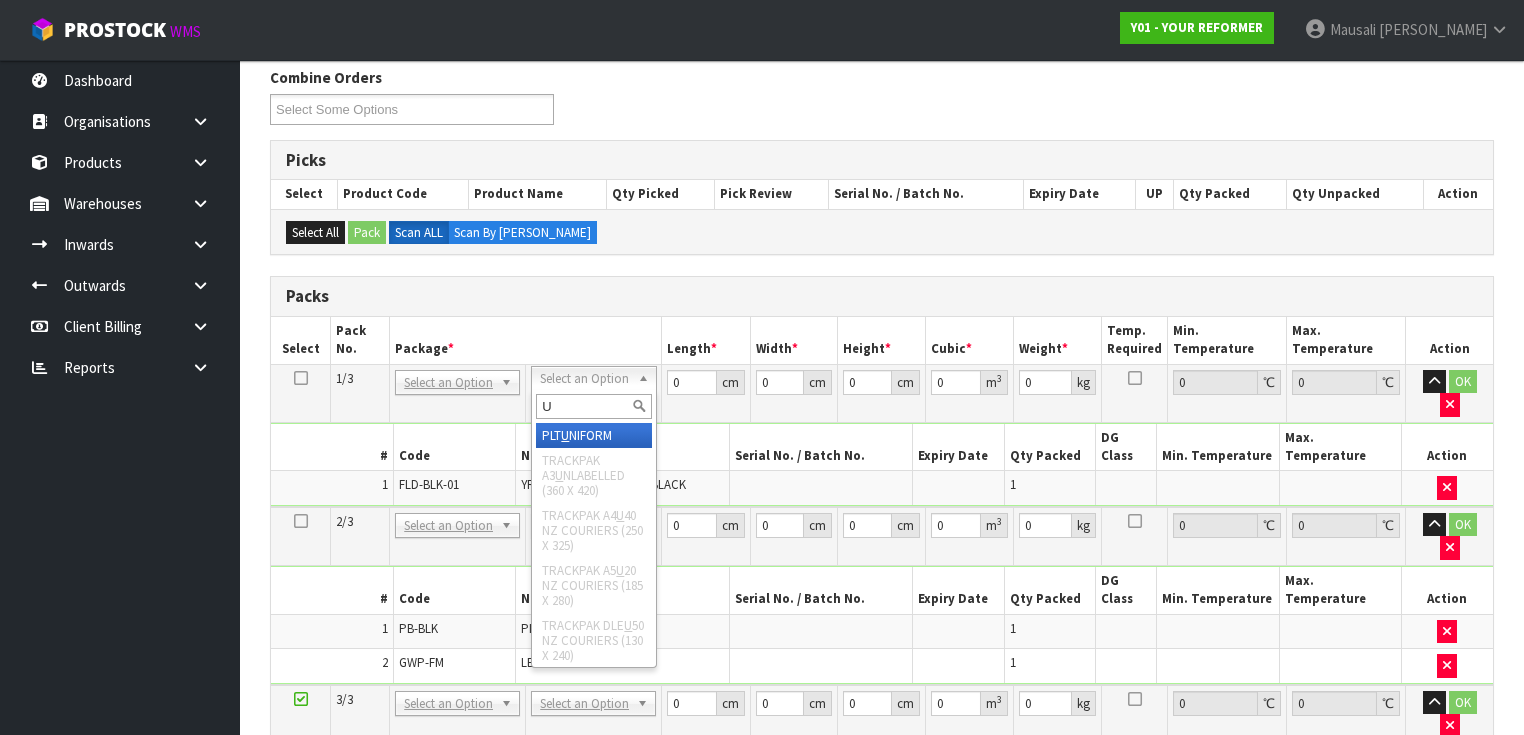 type on "U" 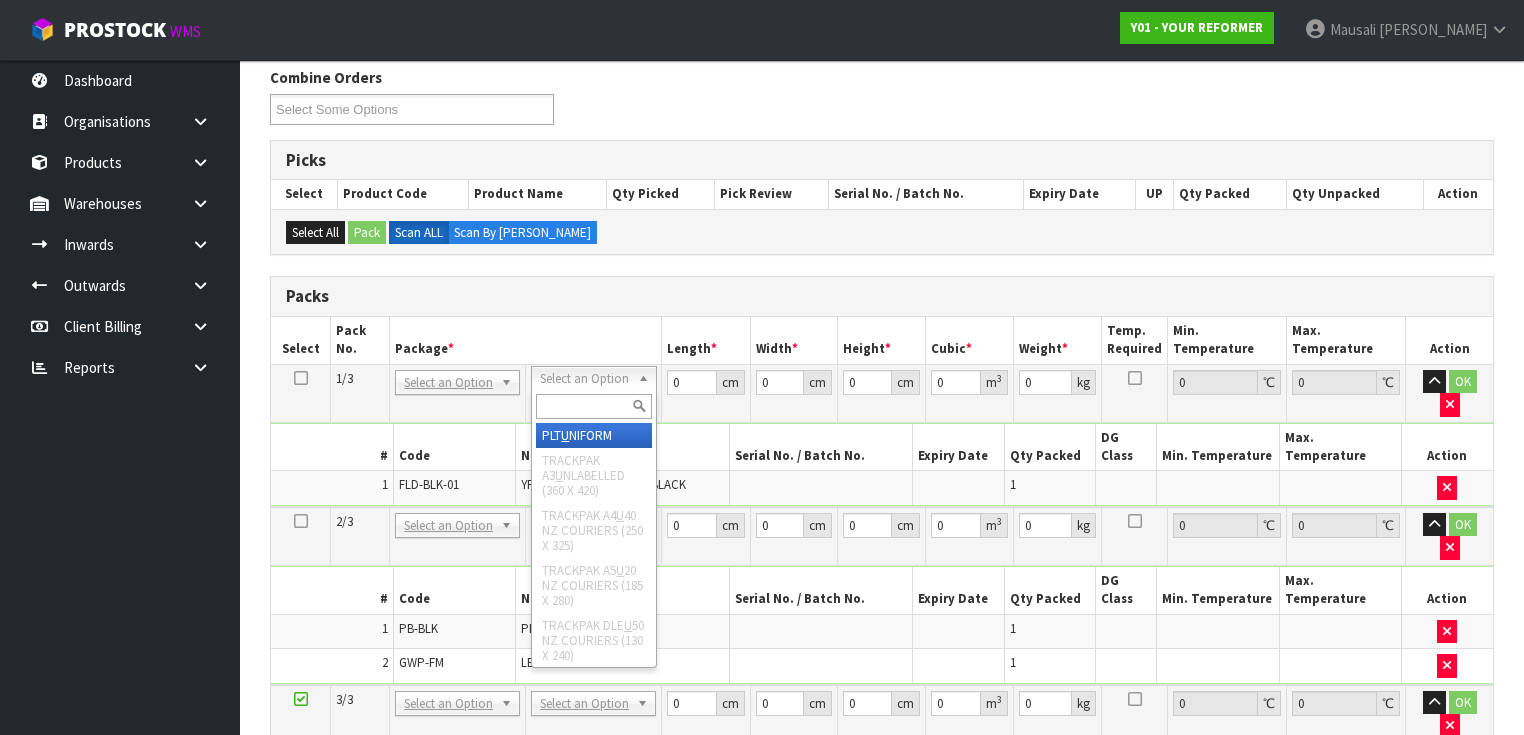 type on "99" 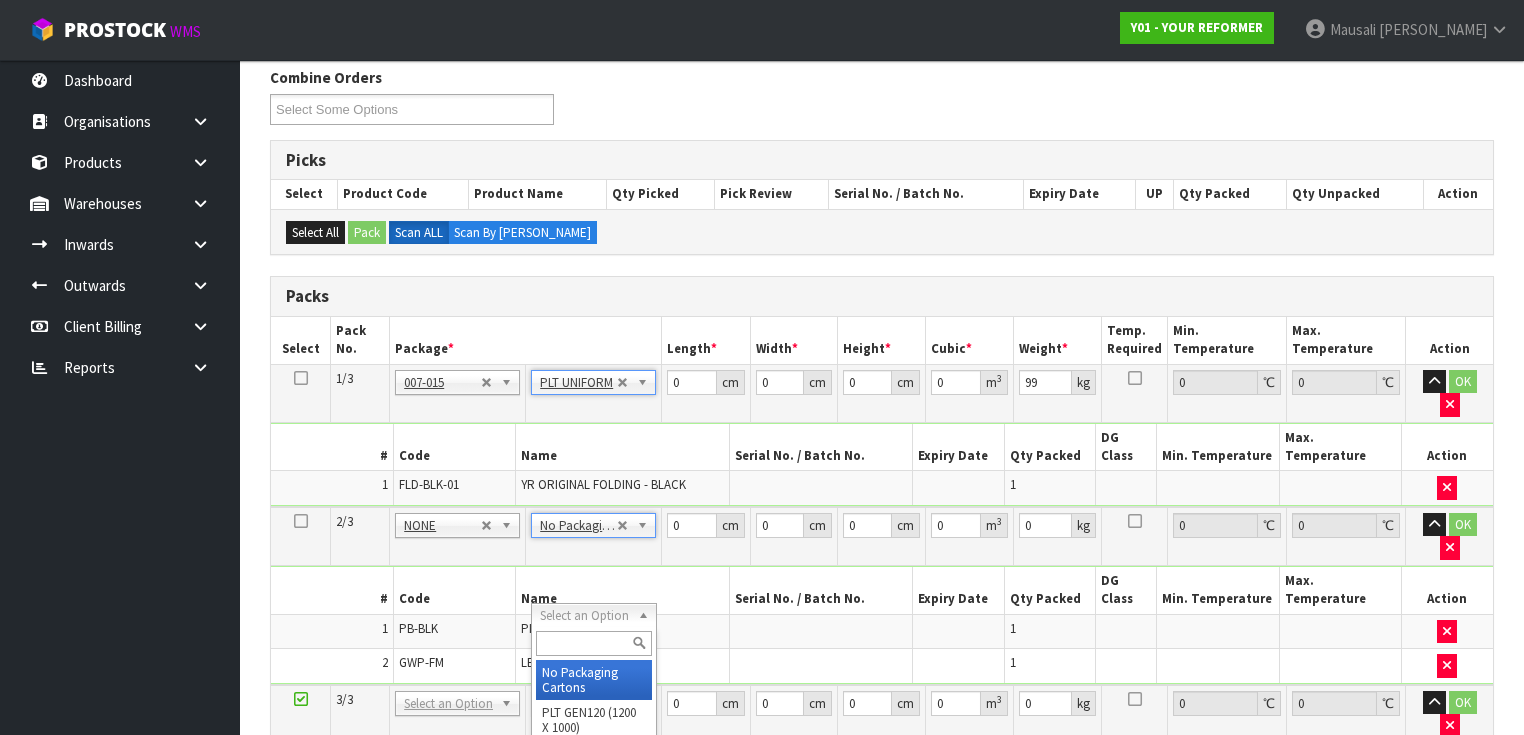 type on "2" 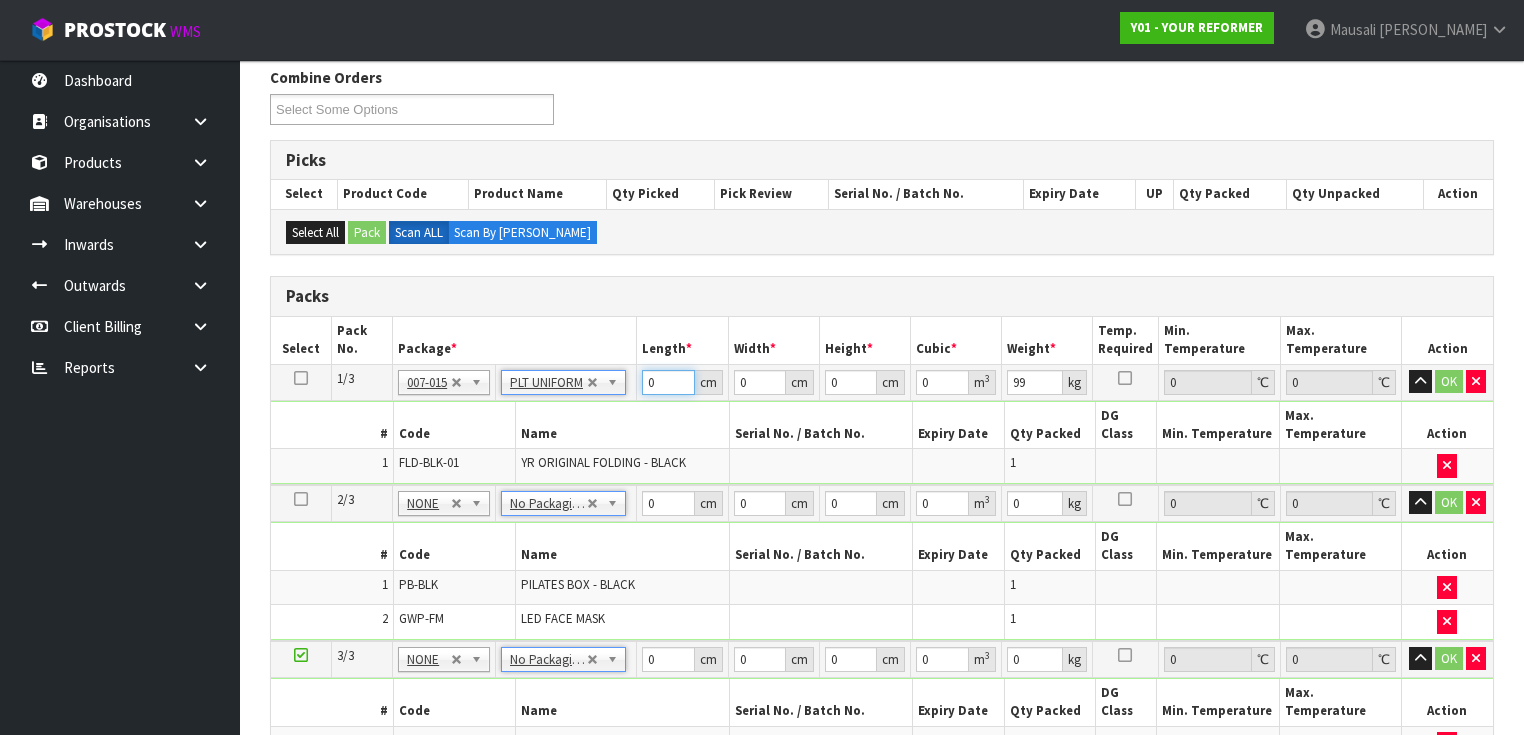 drag, startPoint x: 654, startPoint y: 370, endPoint x: 580, endPoint y: 374, distance: 74.10803 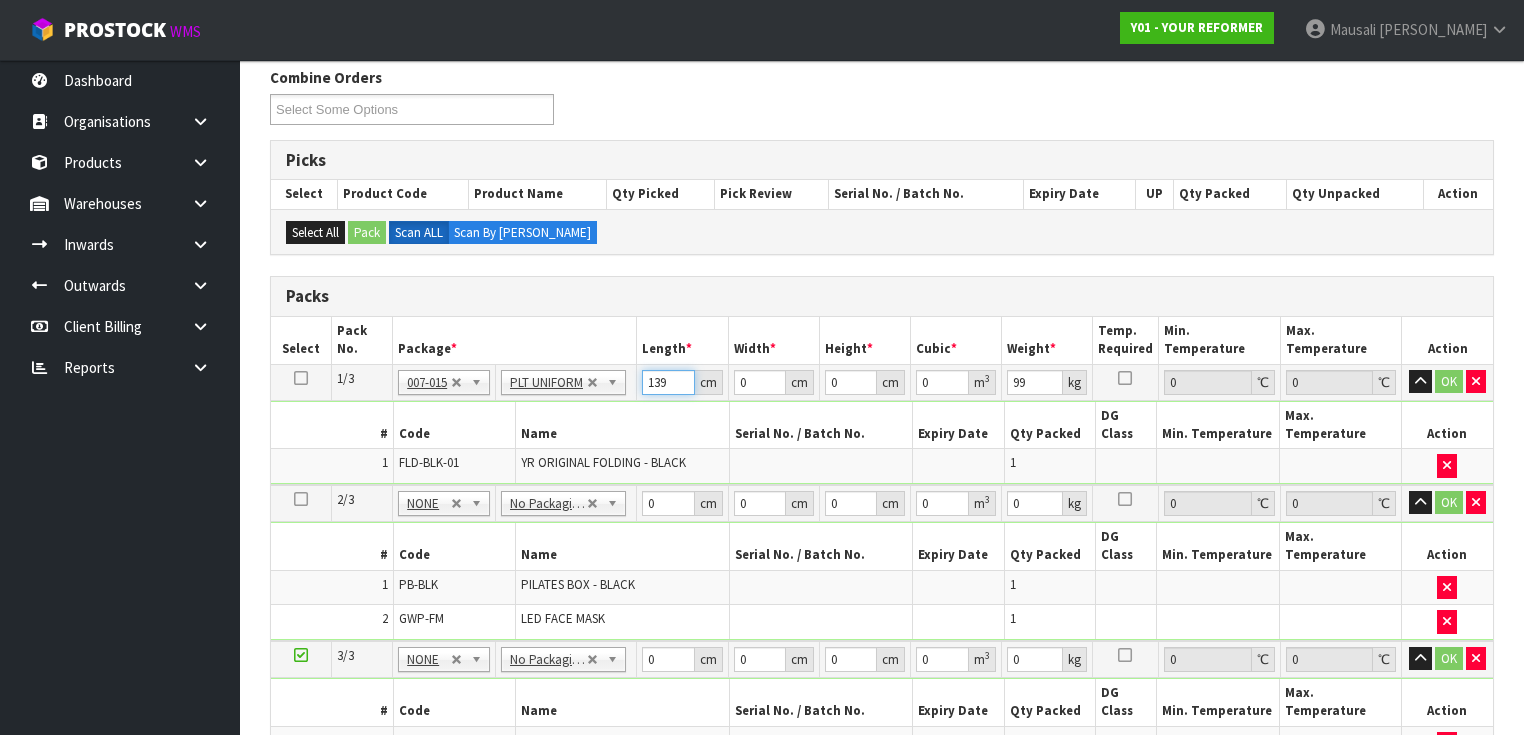 type on "139" 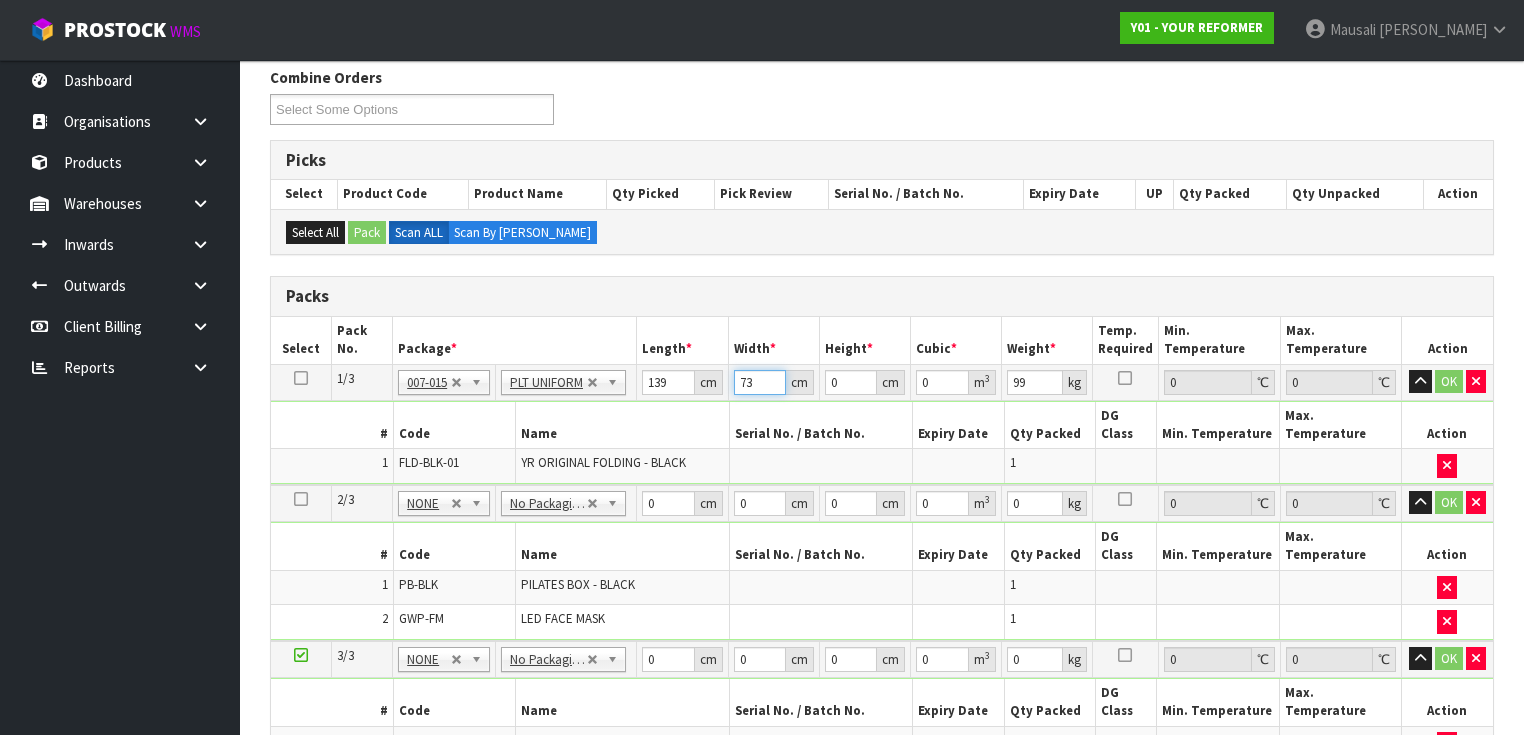 type on "73" 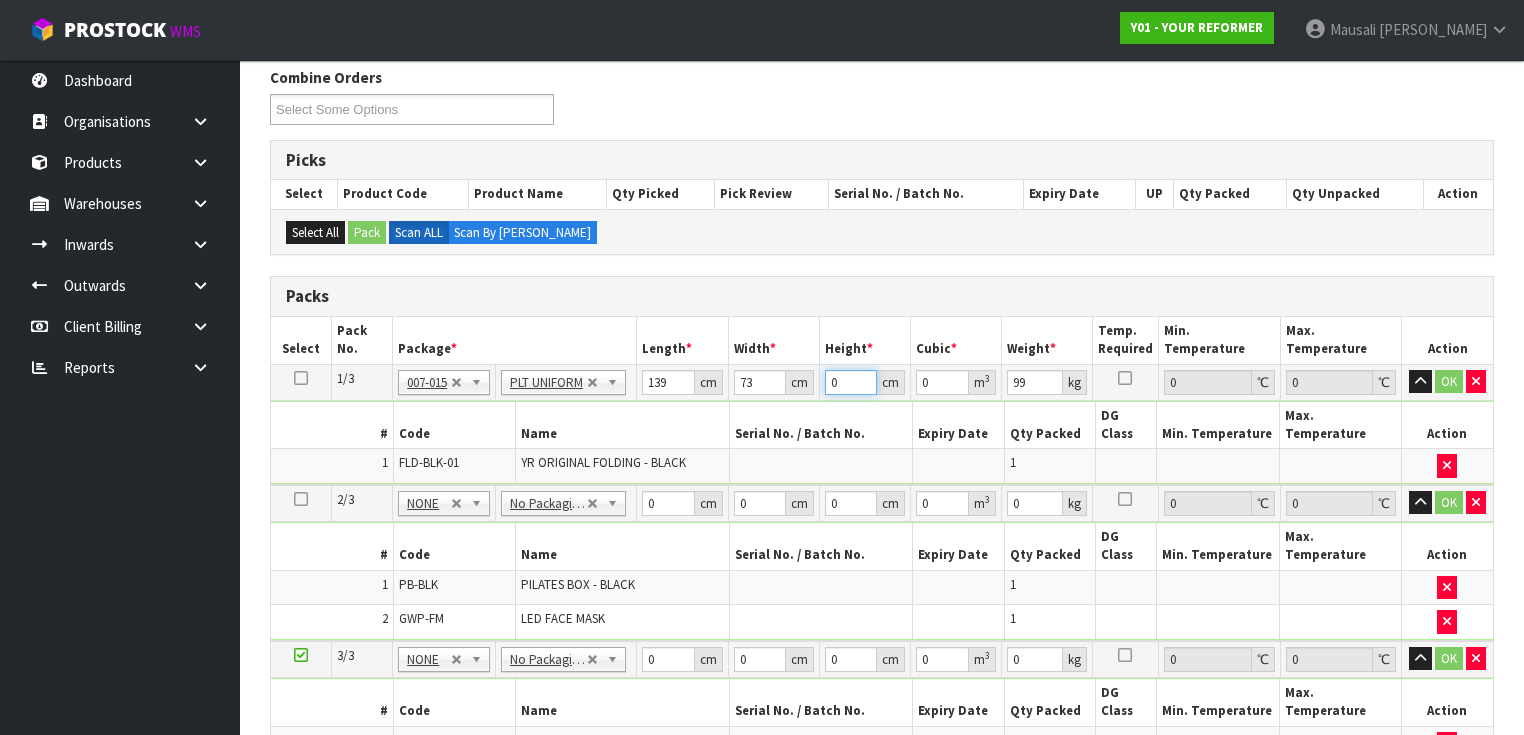 type on "5" 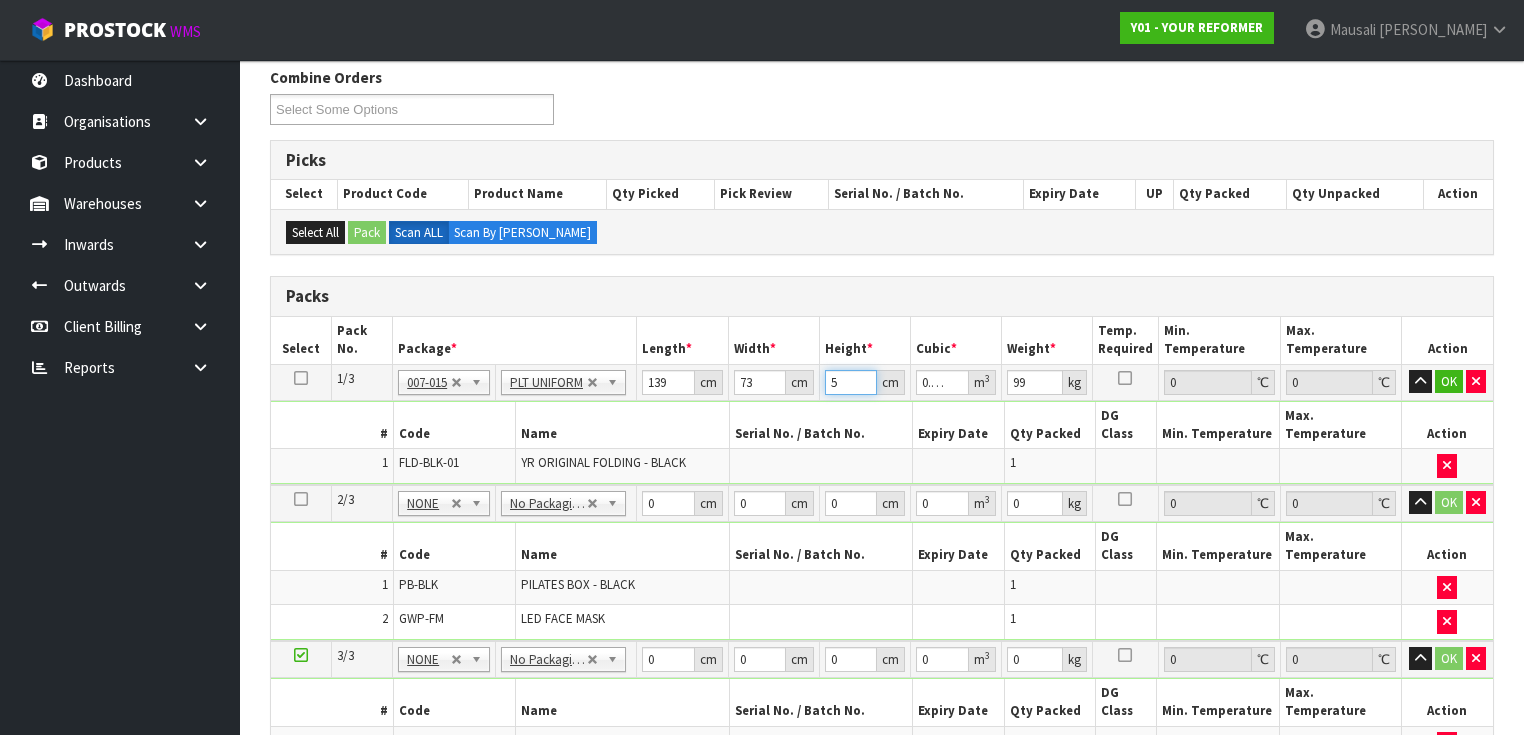 type on "58" 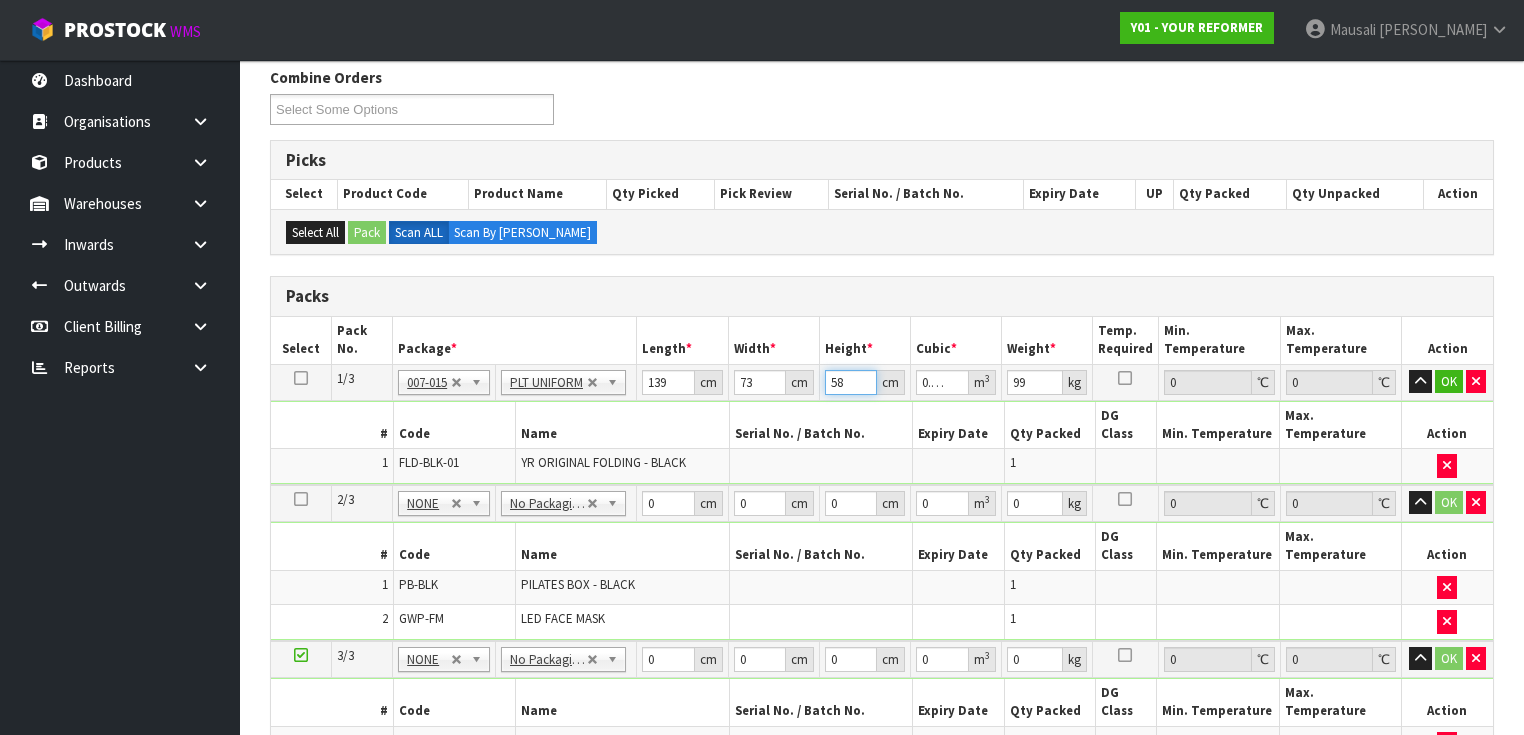 type on "58" 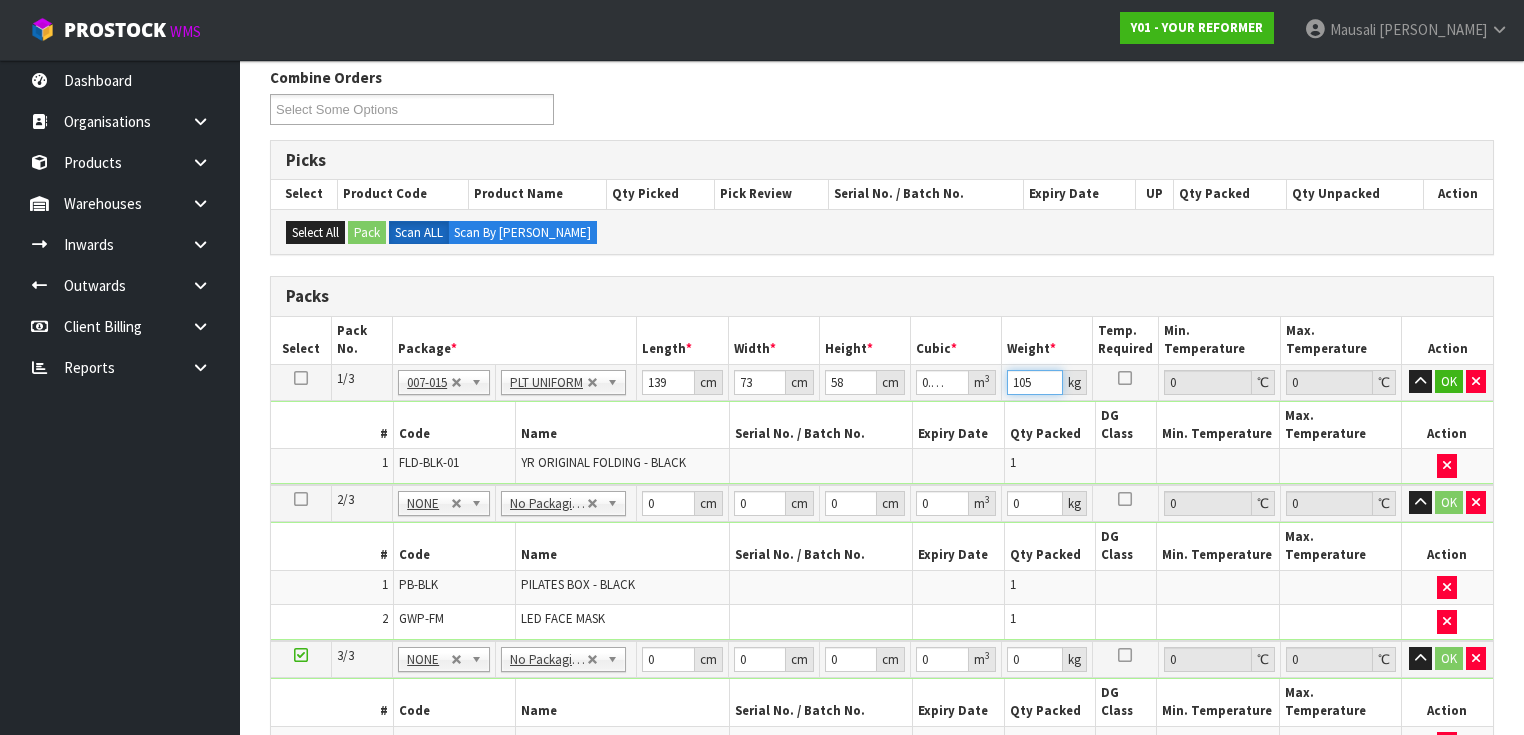 type on "105" 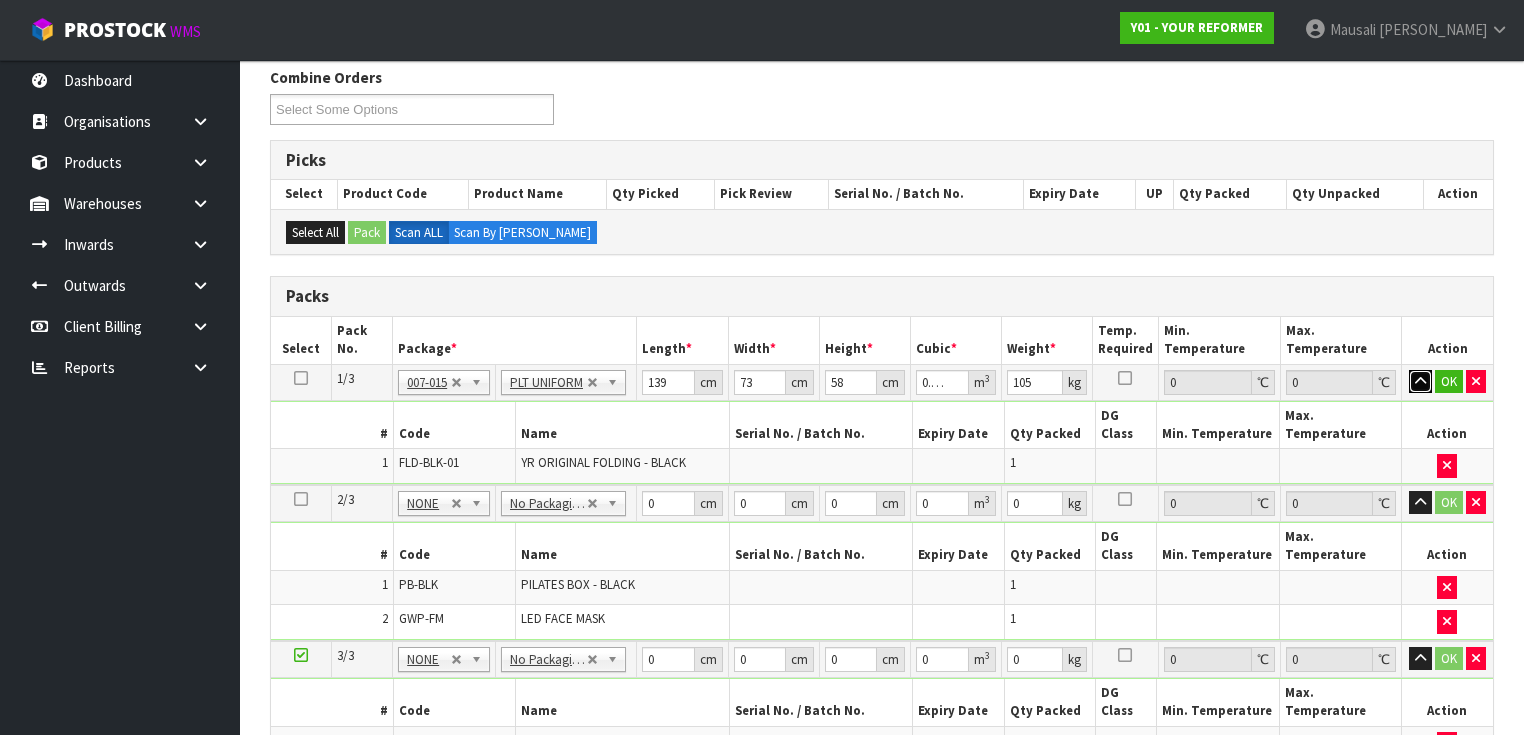 type 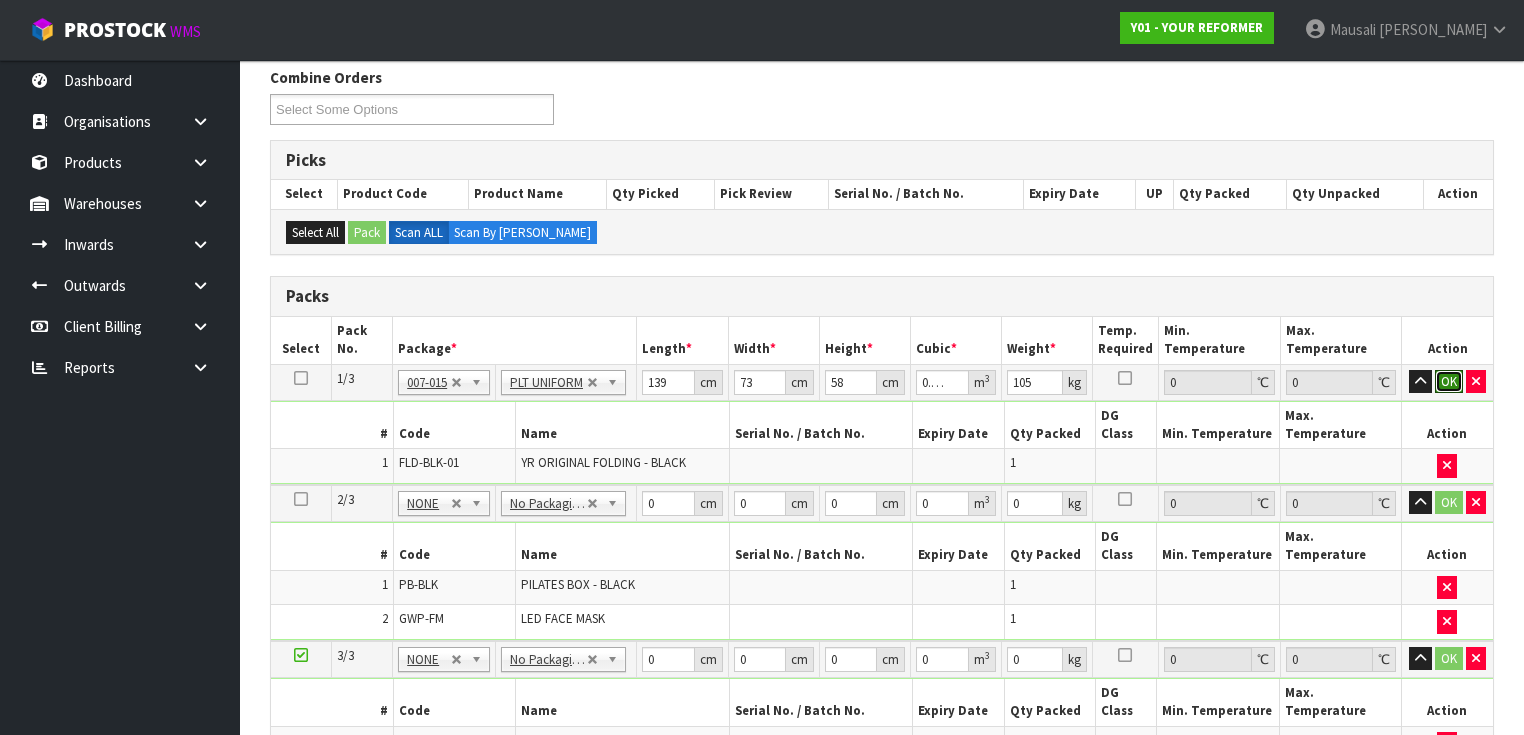 type 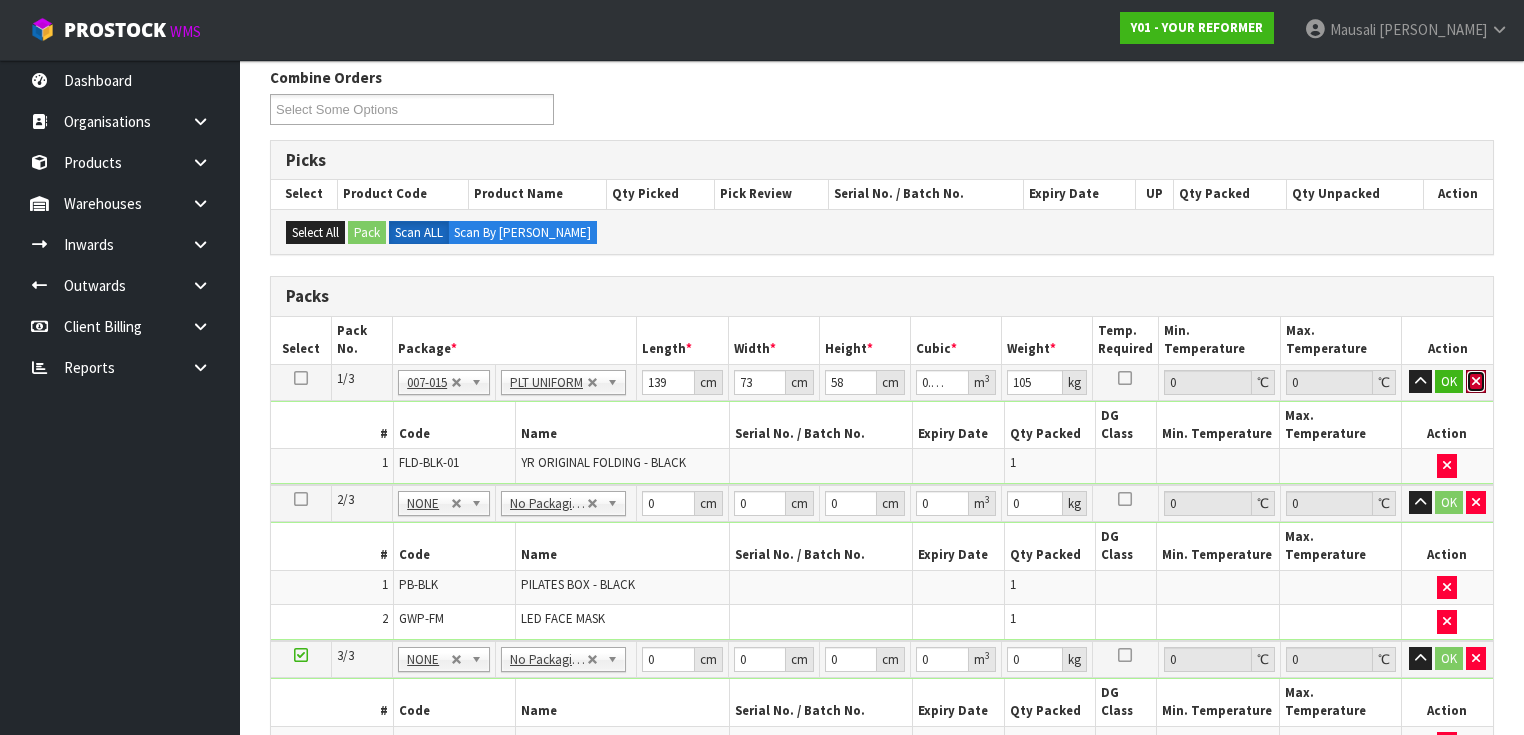 type 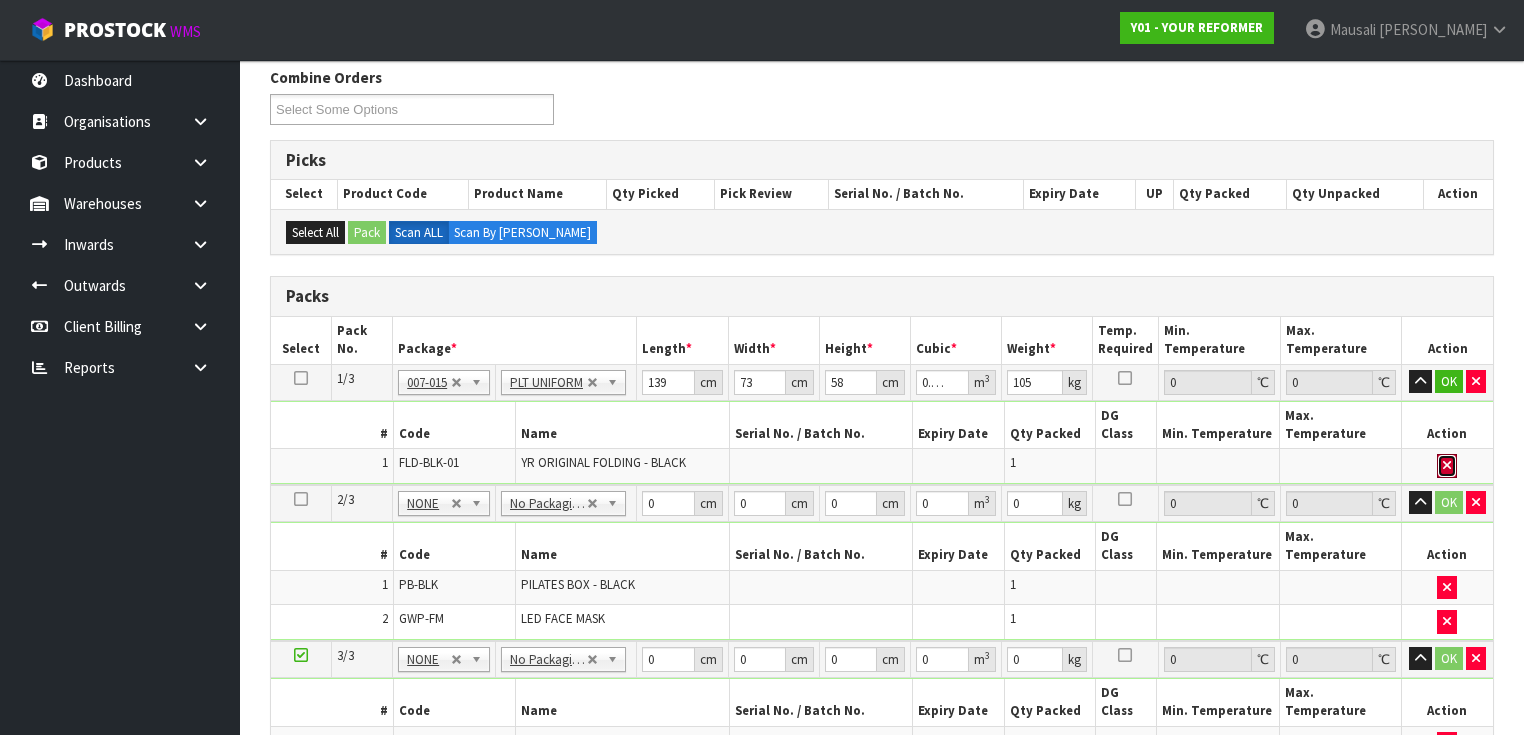 type 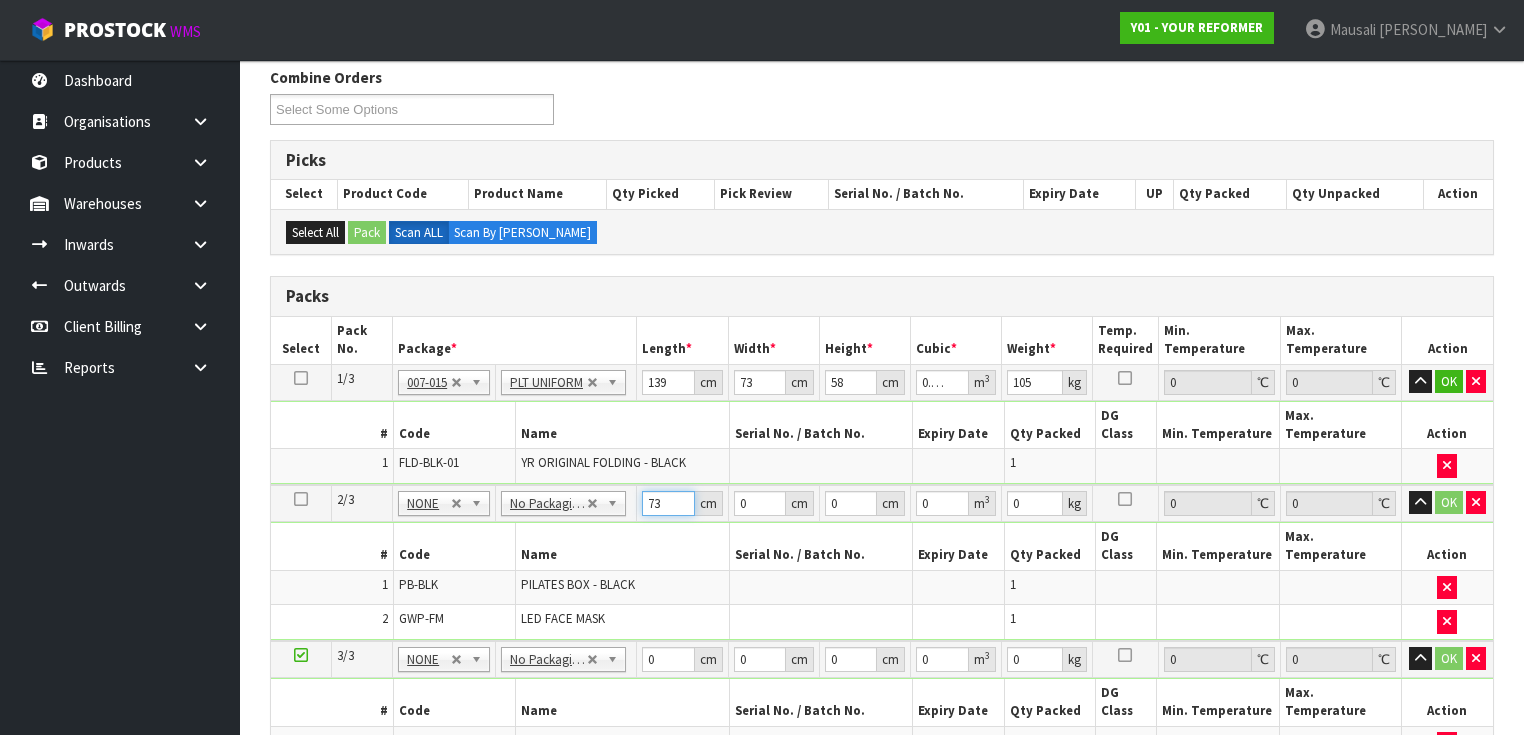 type on "73" 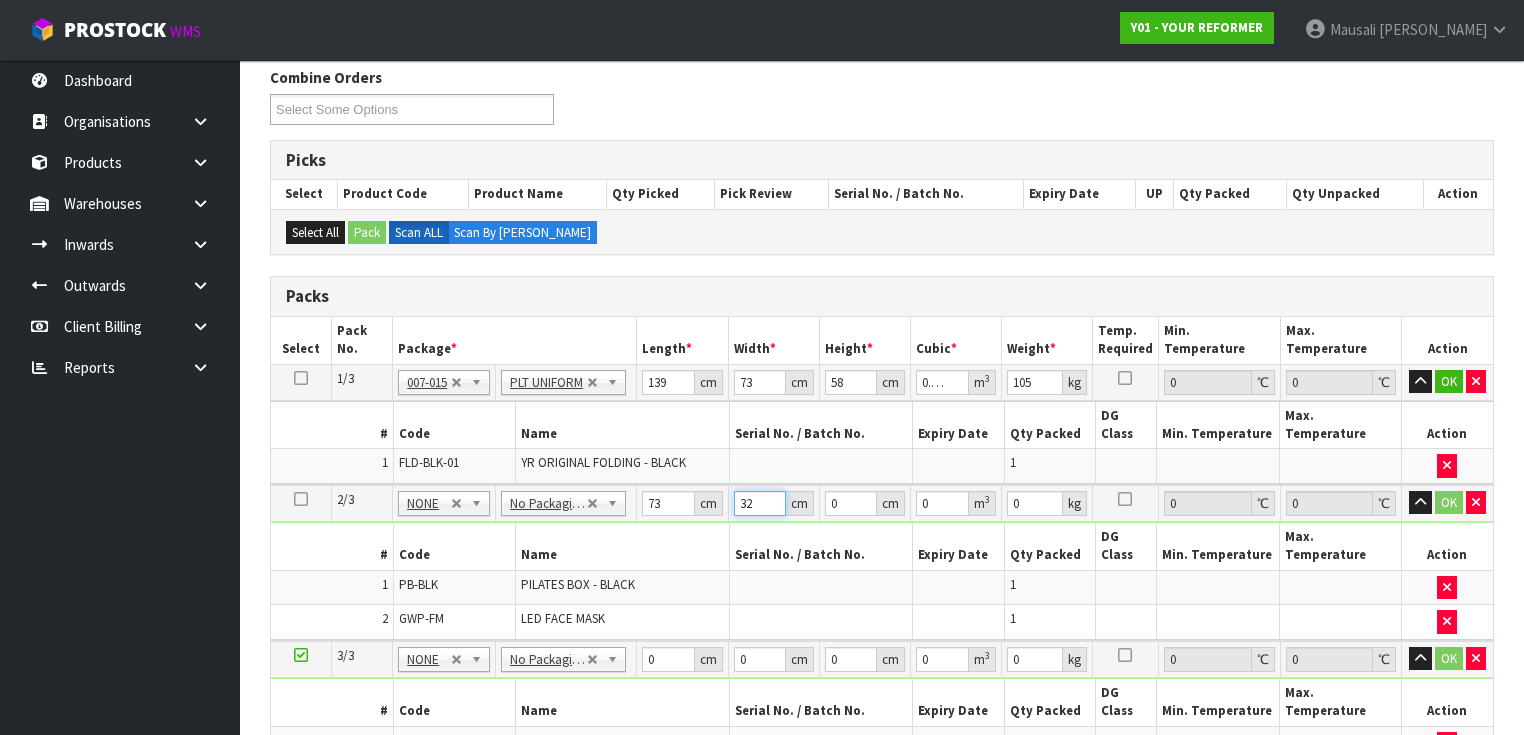 type on "32" 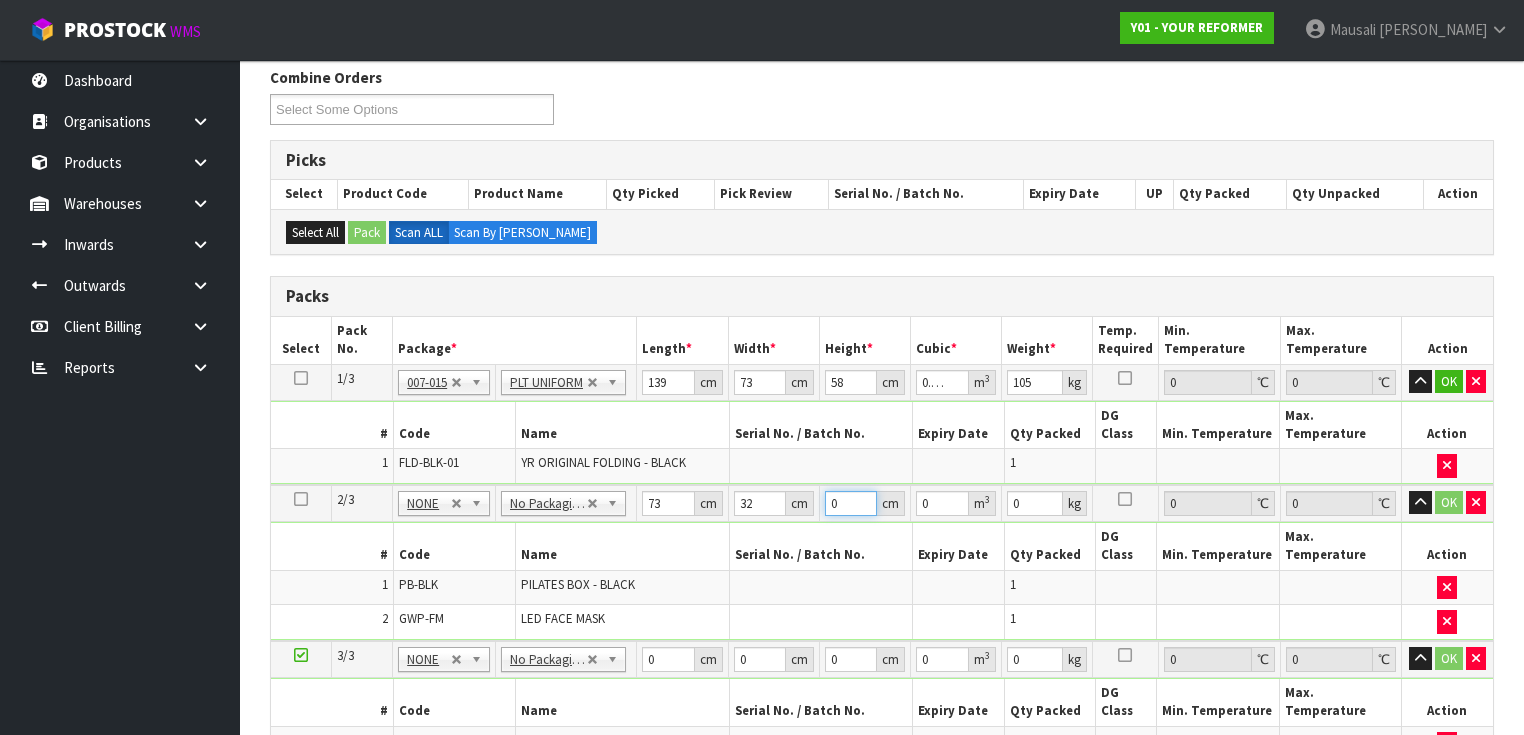 type on "4" 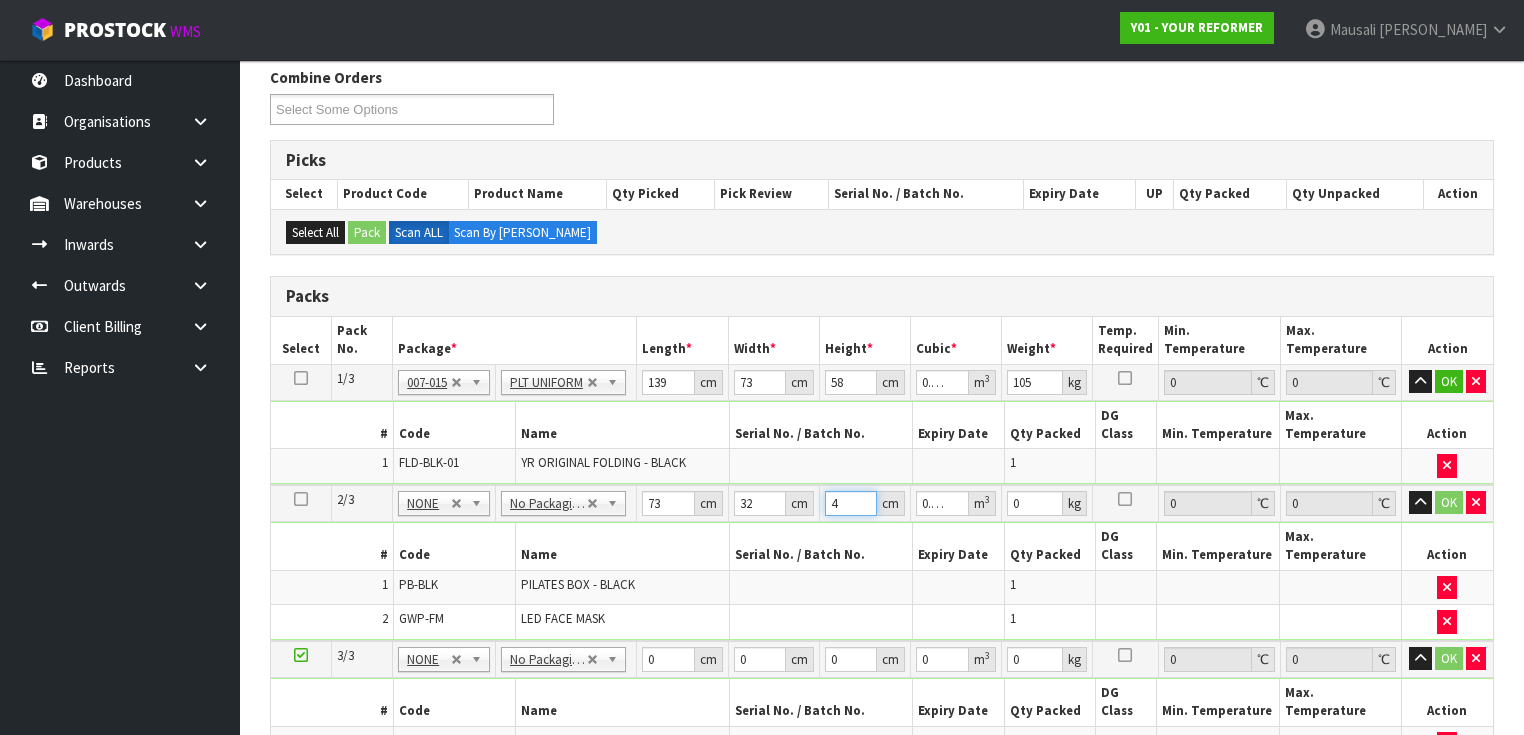 type on "45" 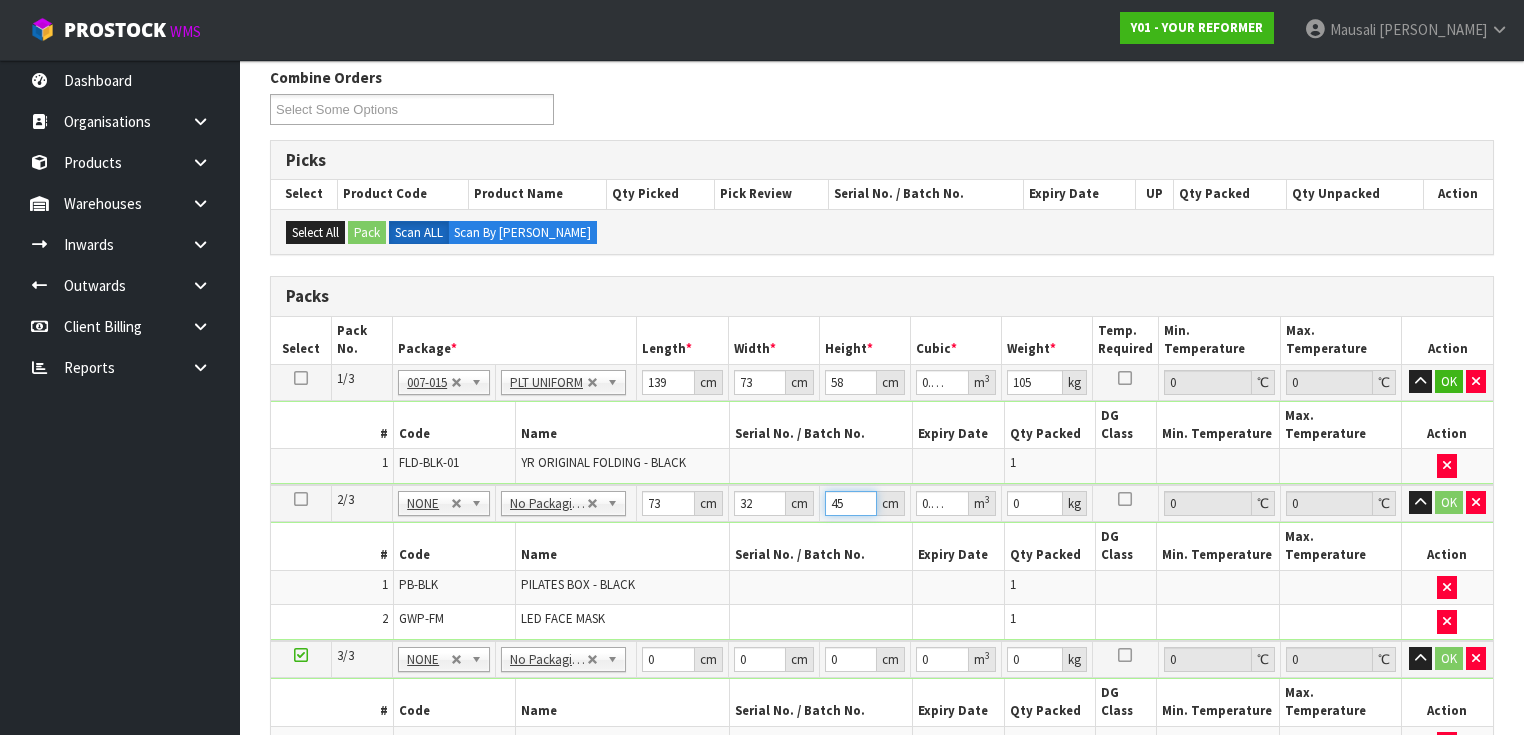 type on "45" 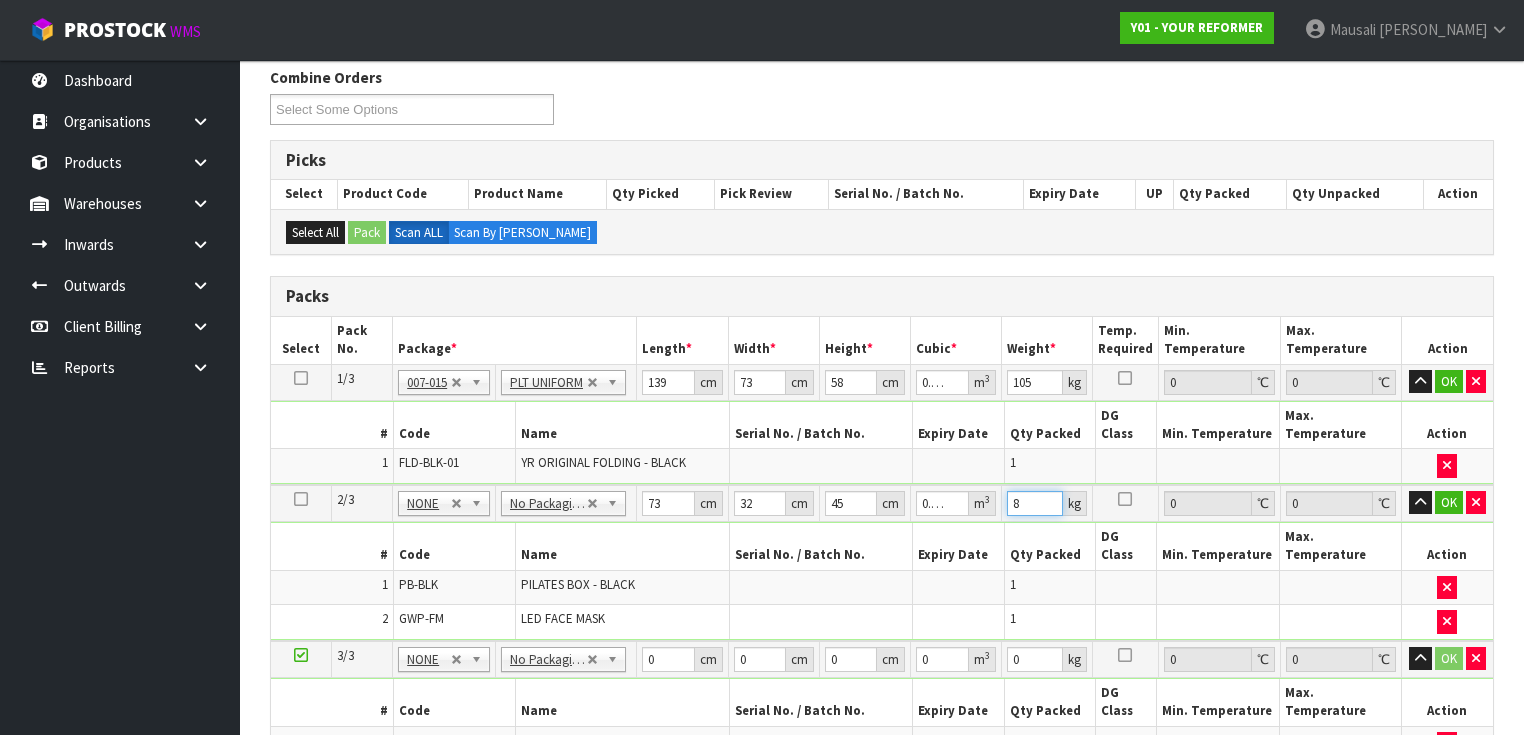 type on "8" 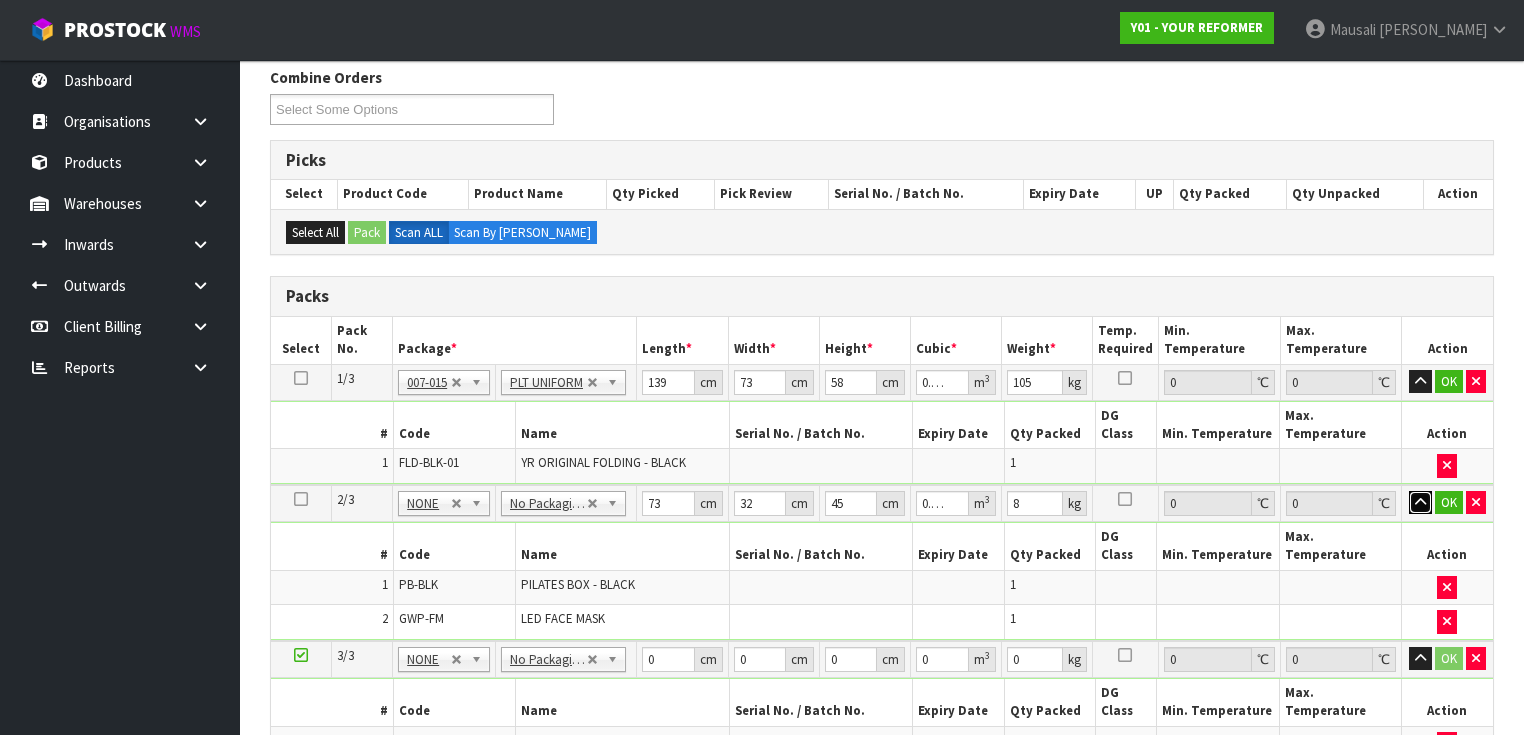 type 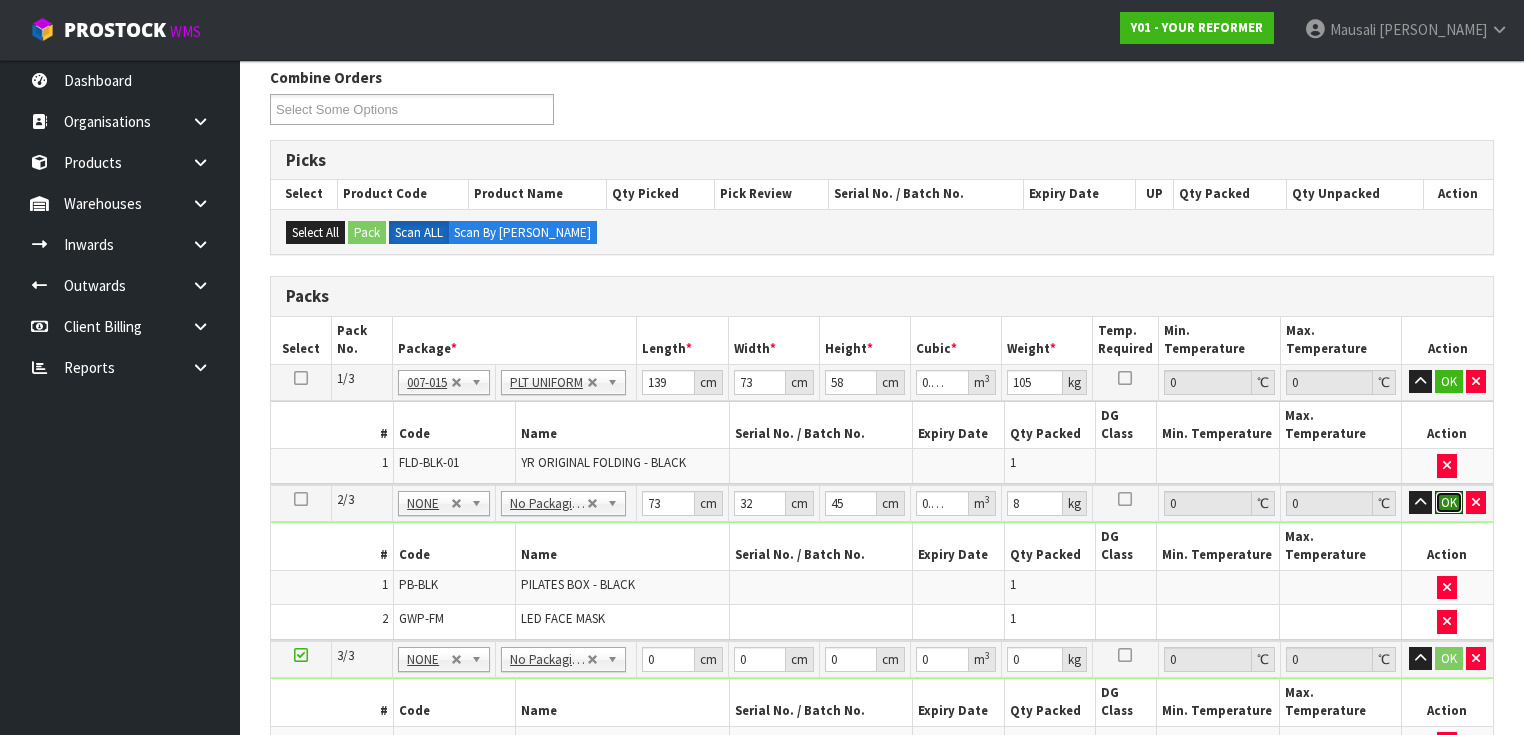 type 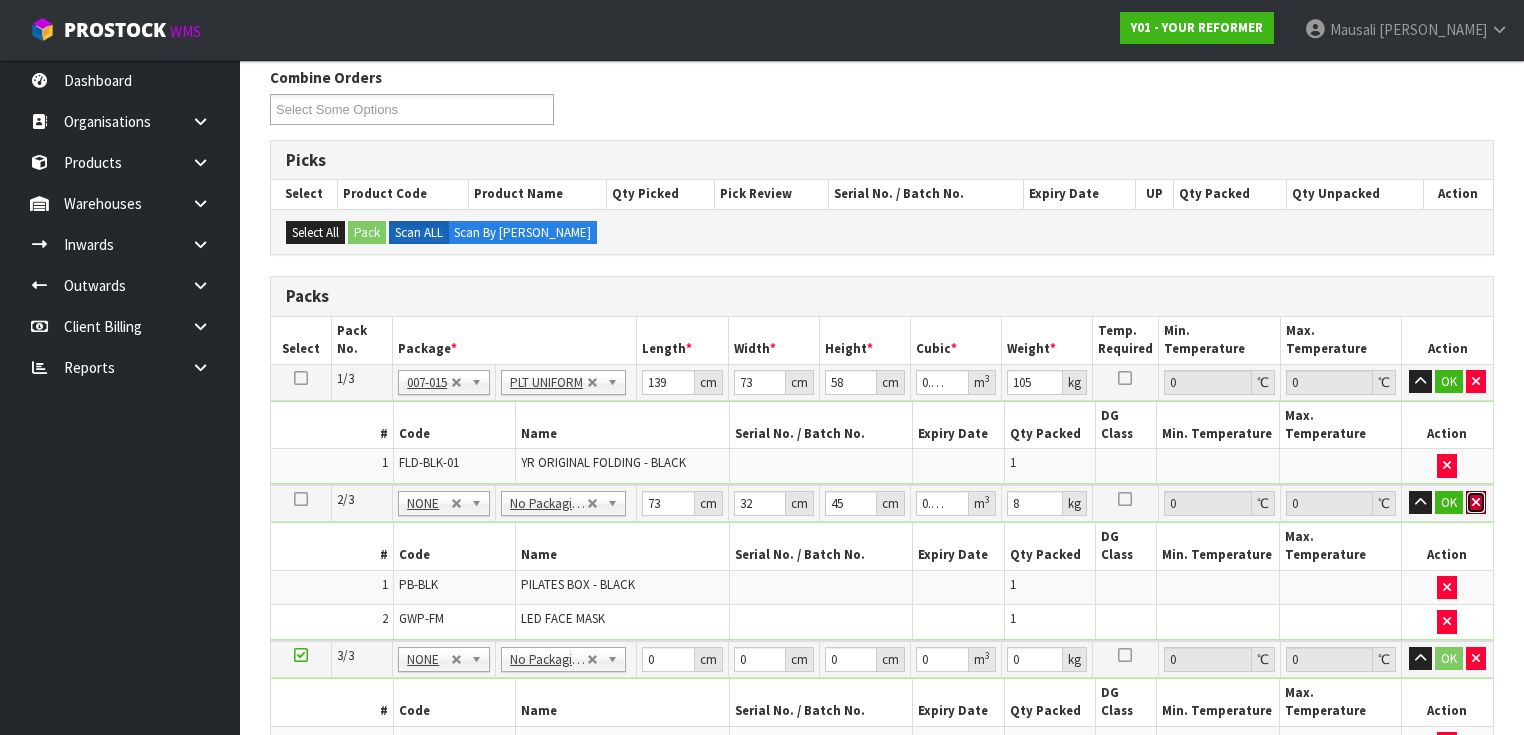 type 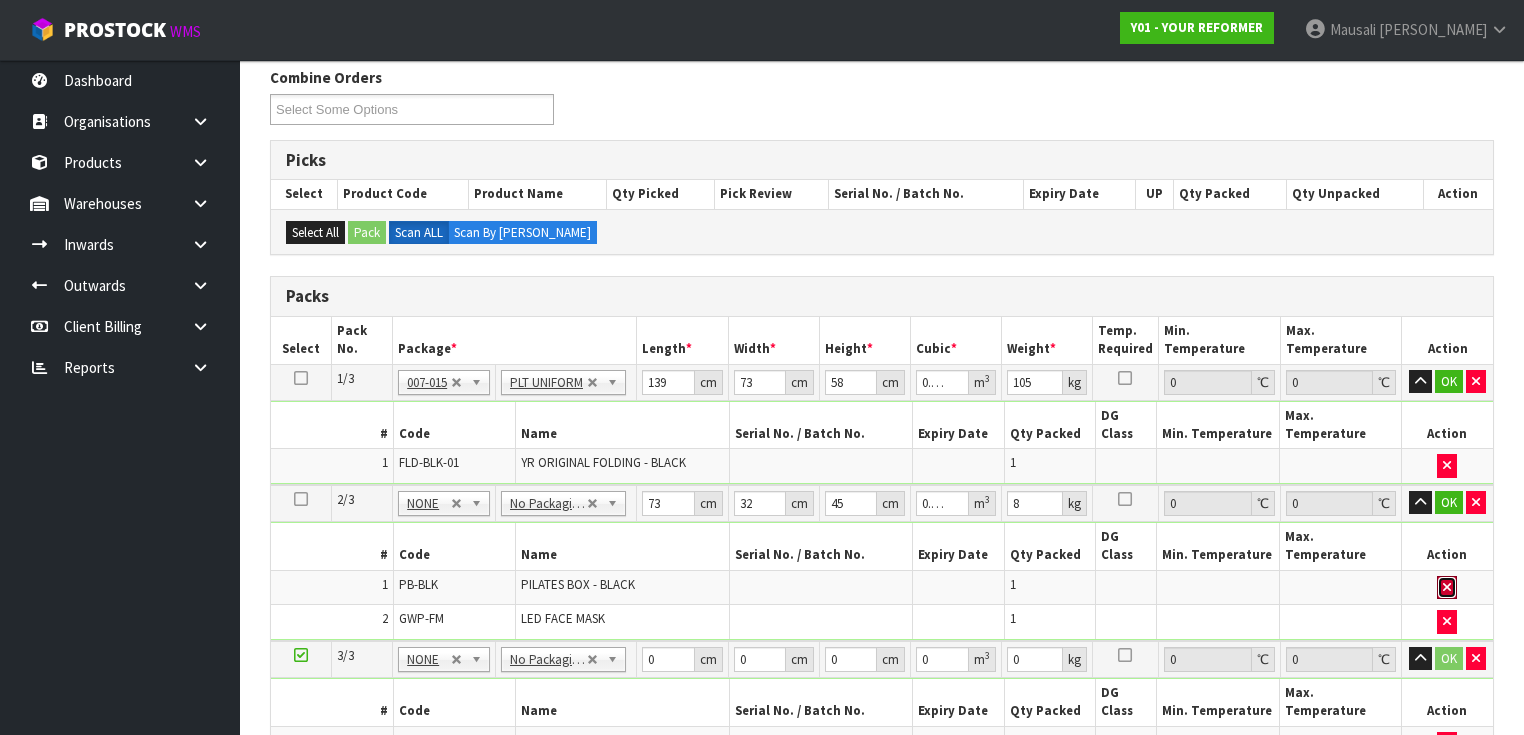 type 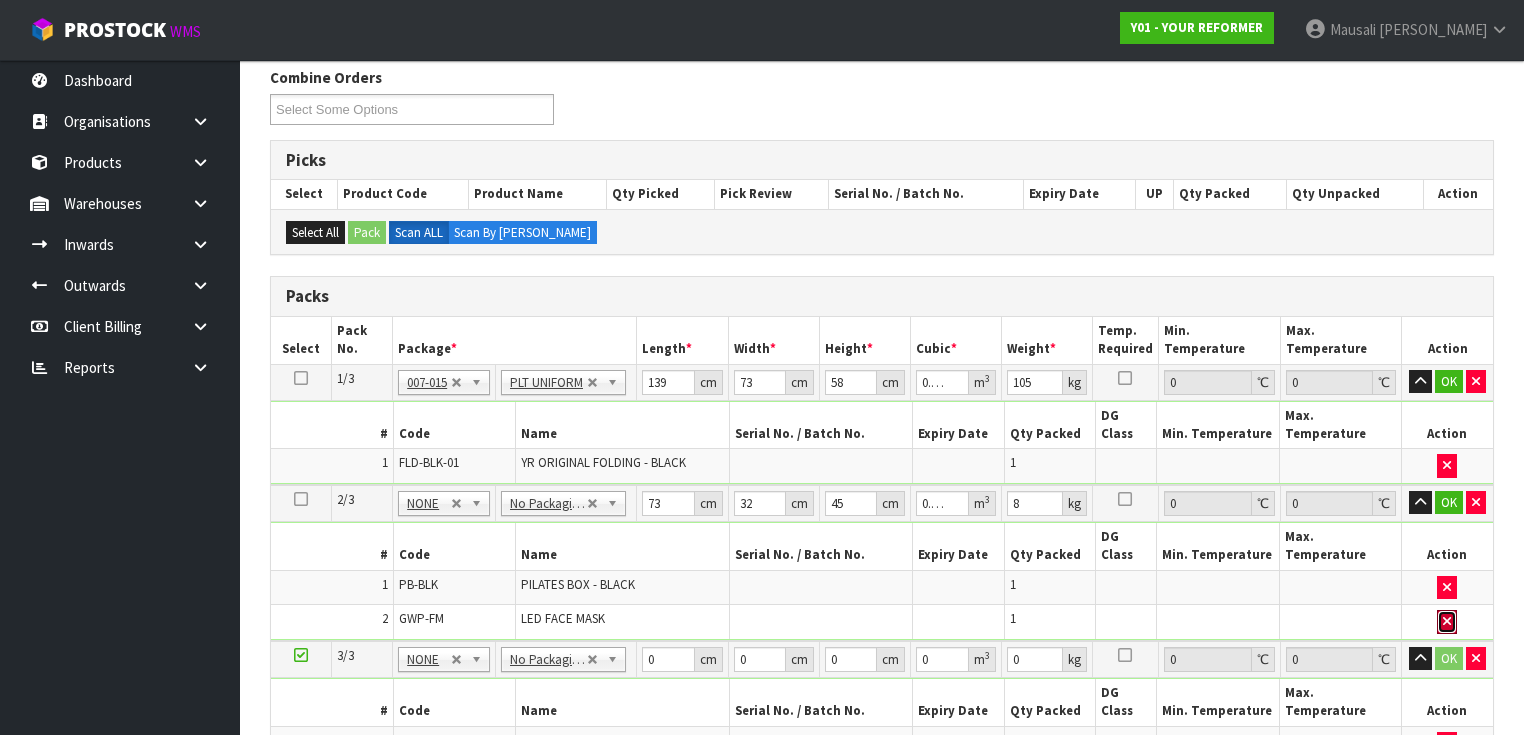 type 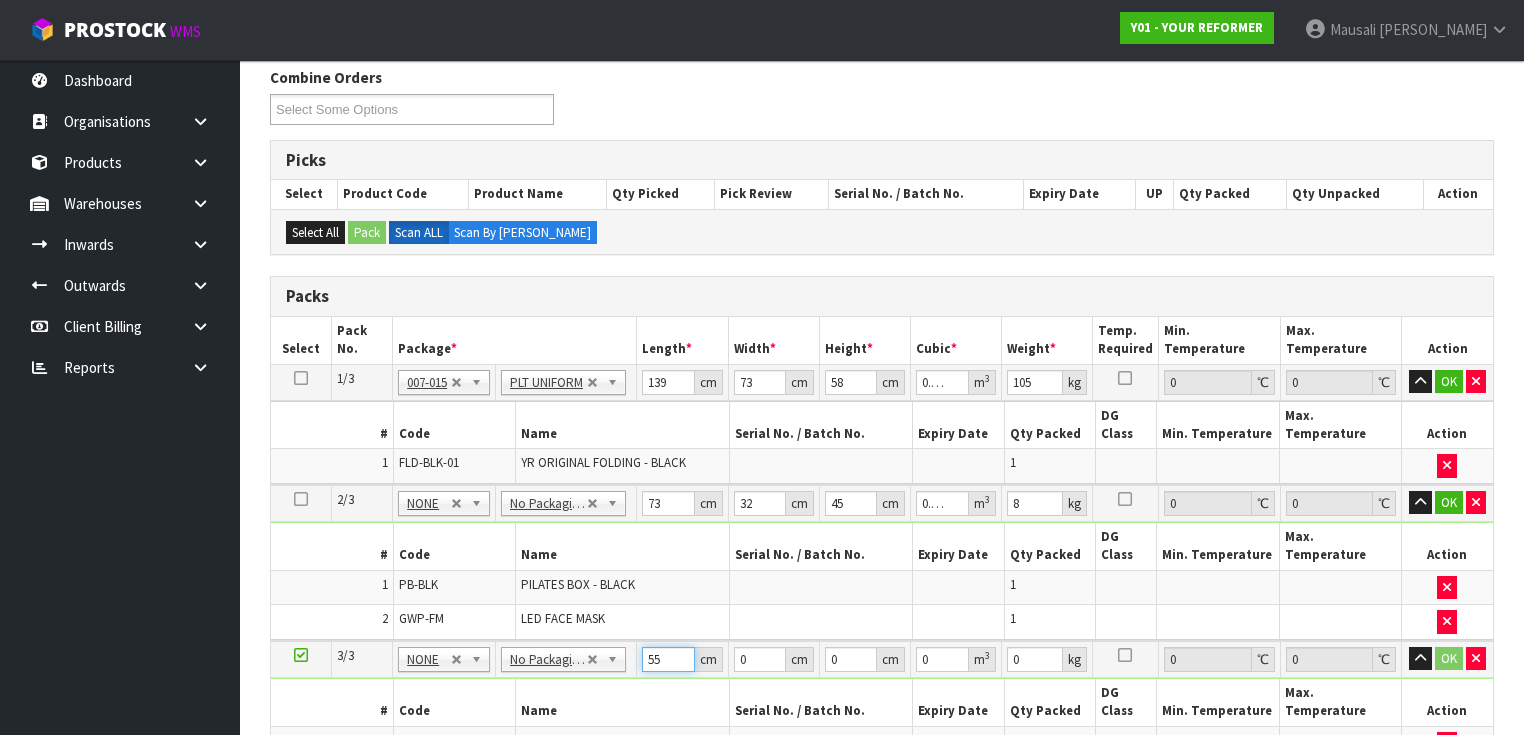 type on "55" 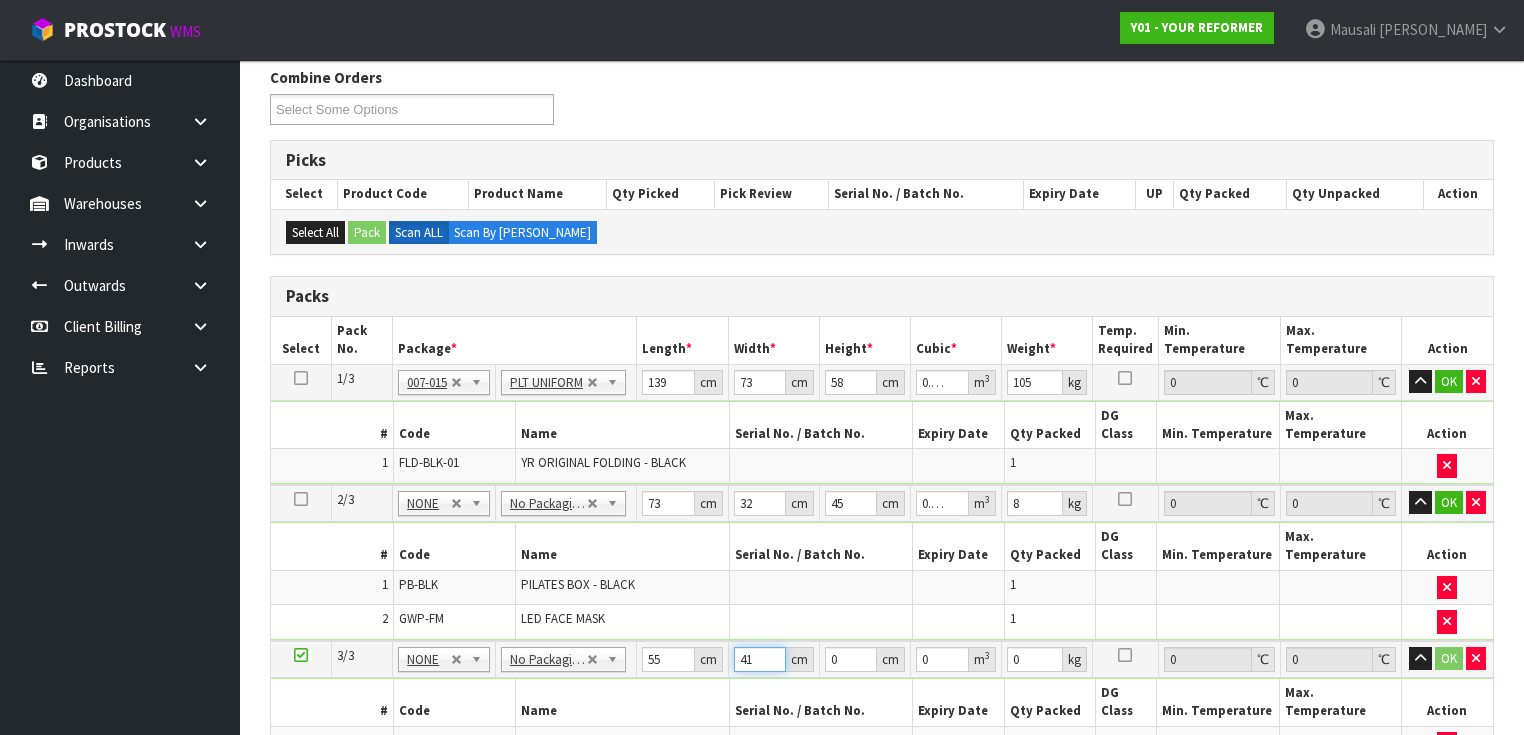 type on "41" 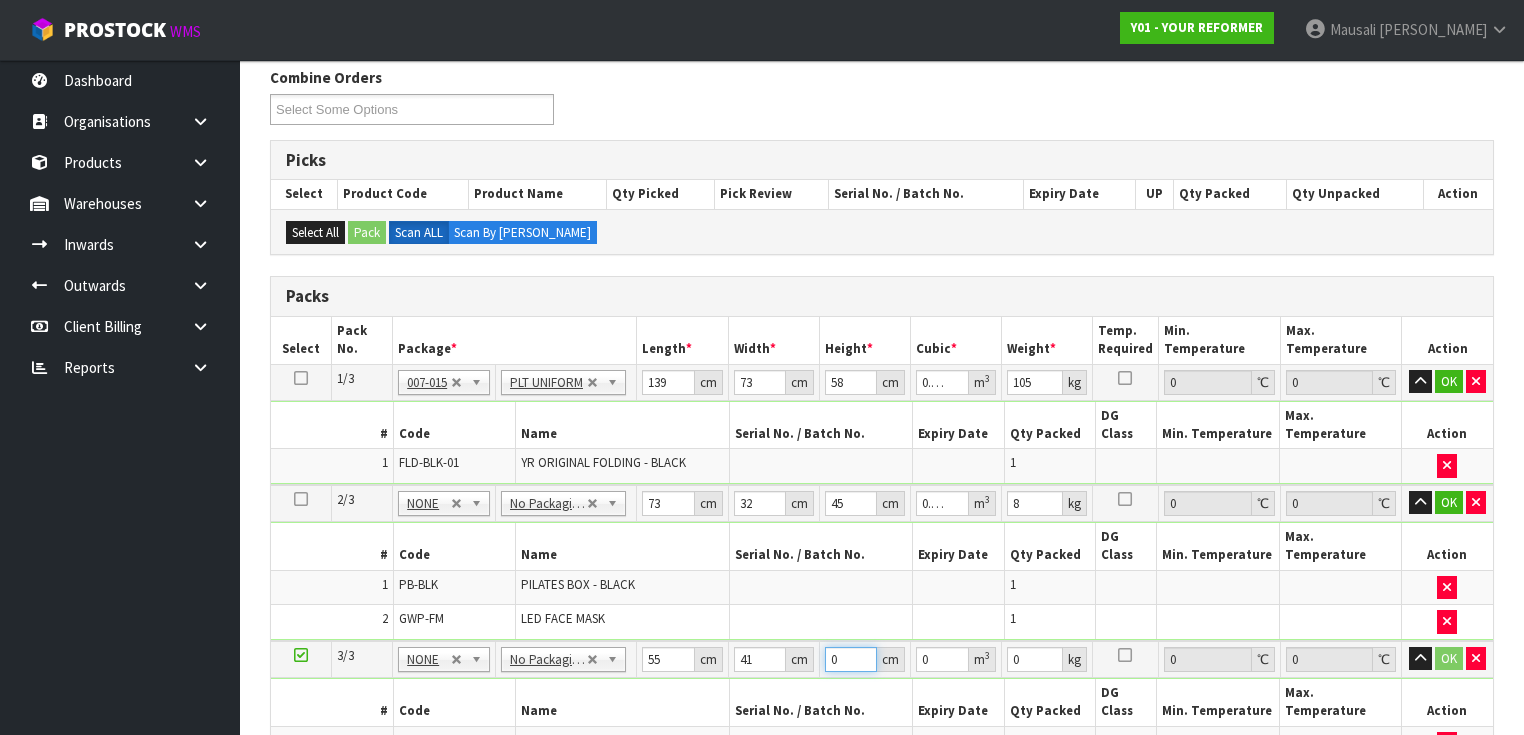 type on "1" 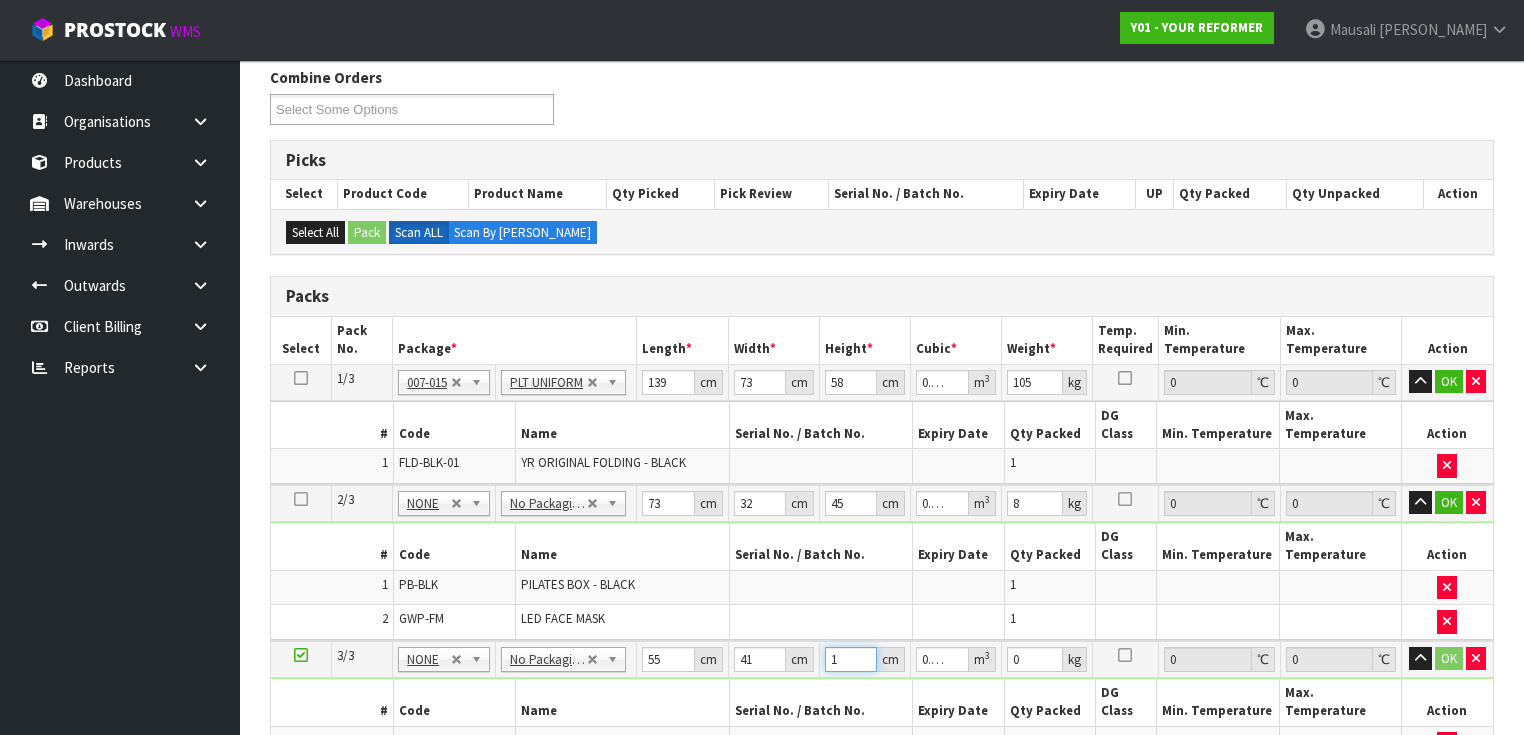 type on "13" 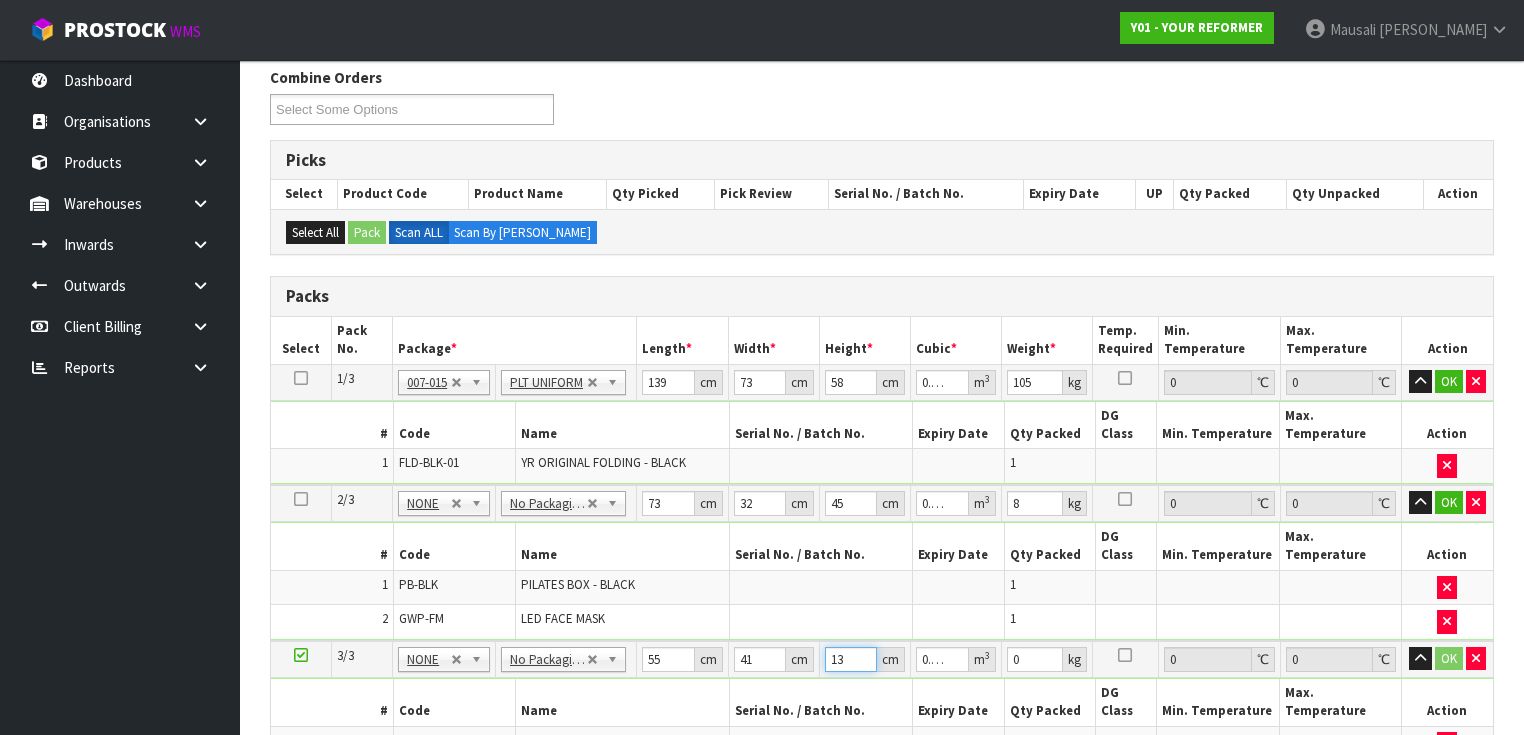 type on "13" 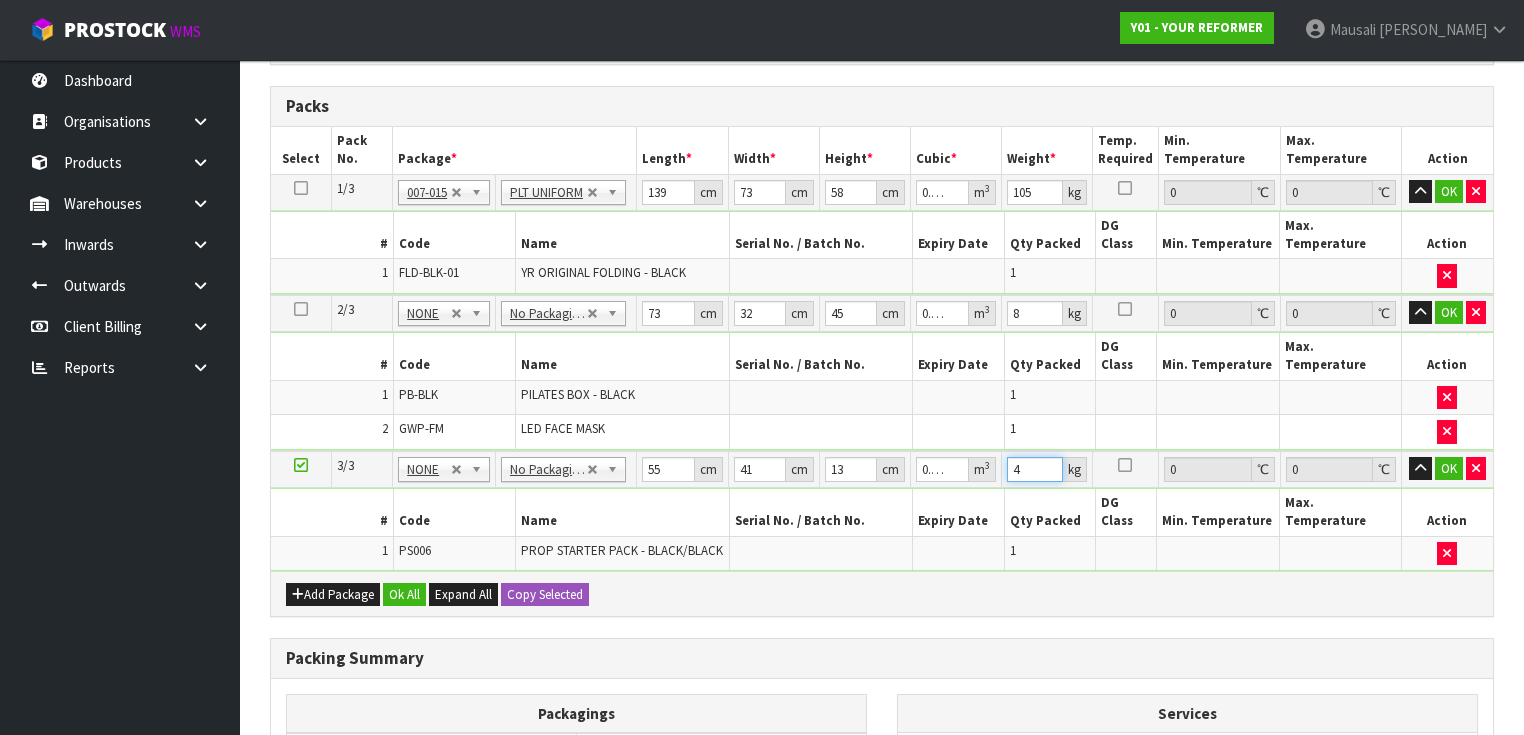 scroll, scrollTop: 640, scrollLeft: 0, axis: vertical 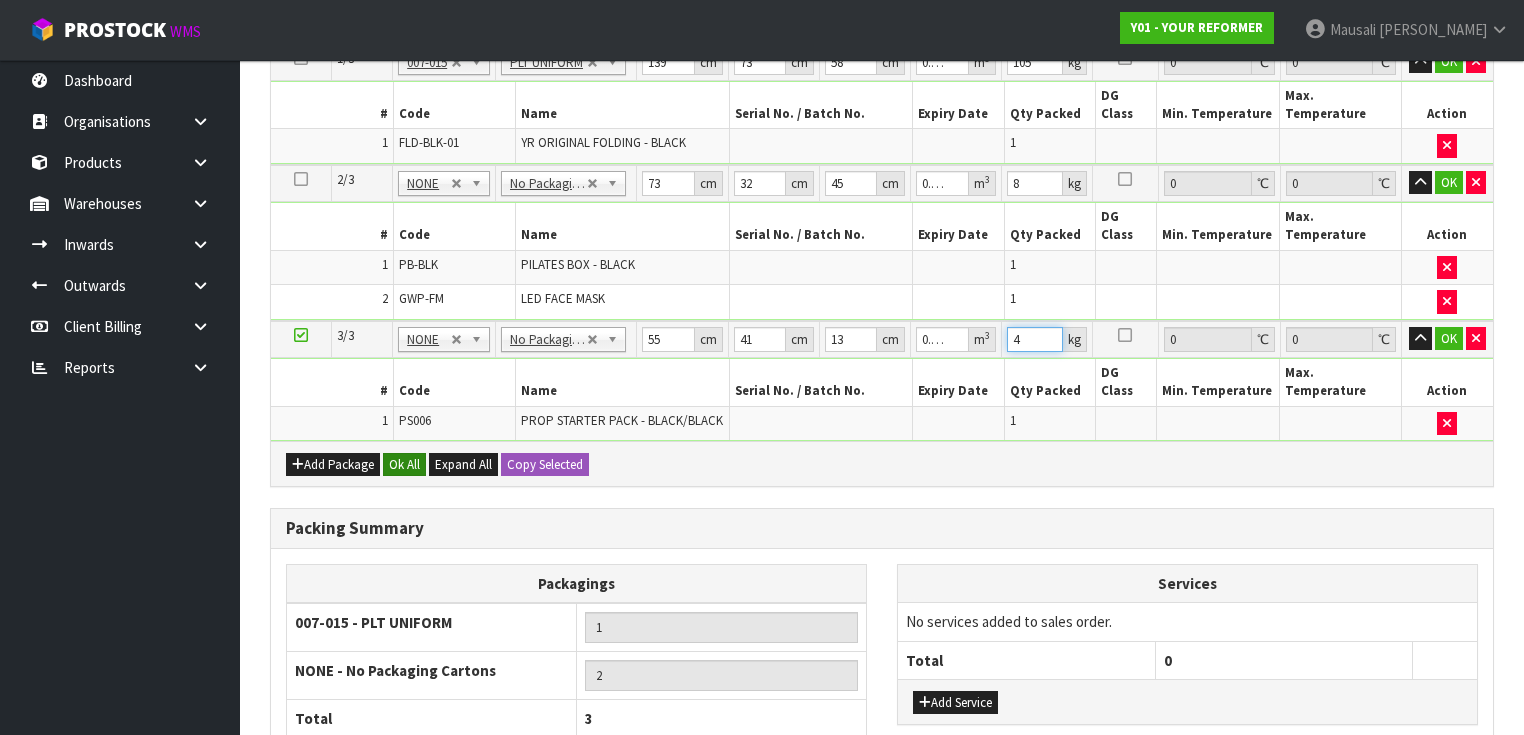 type on "4" 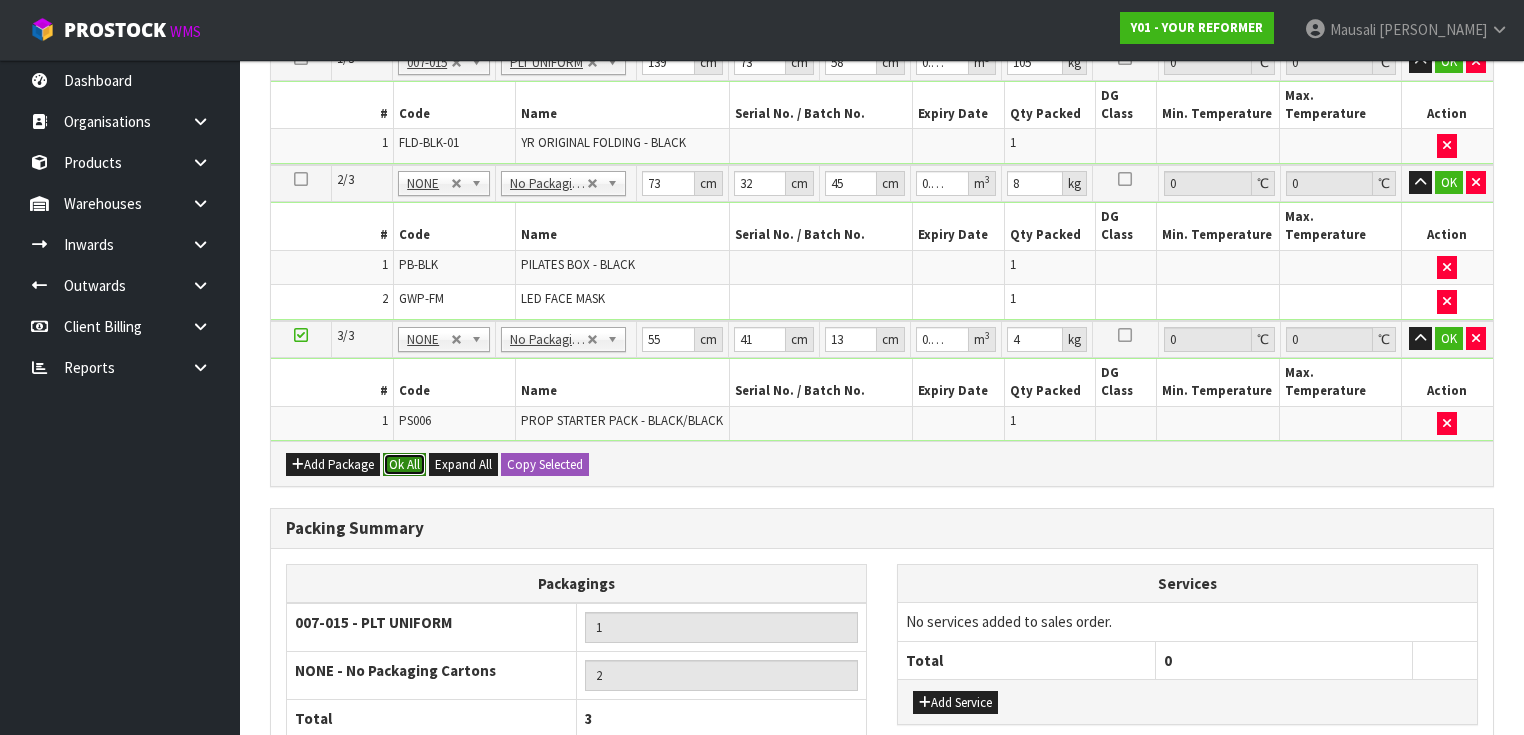 click on "Ok All" at bounding box center [404, 465] 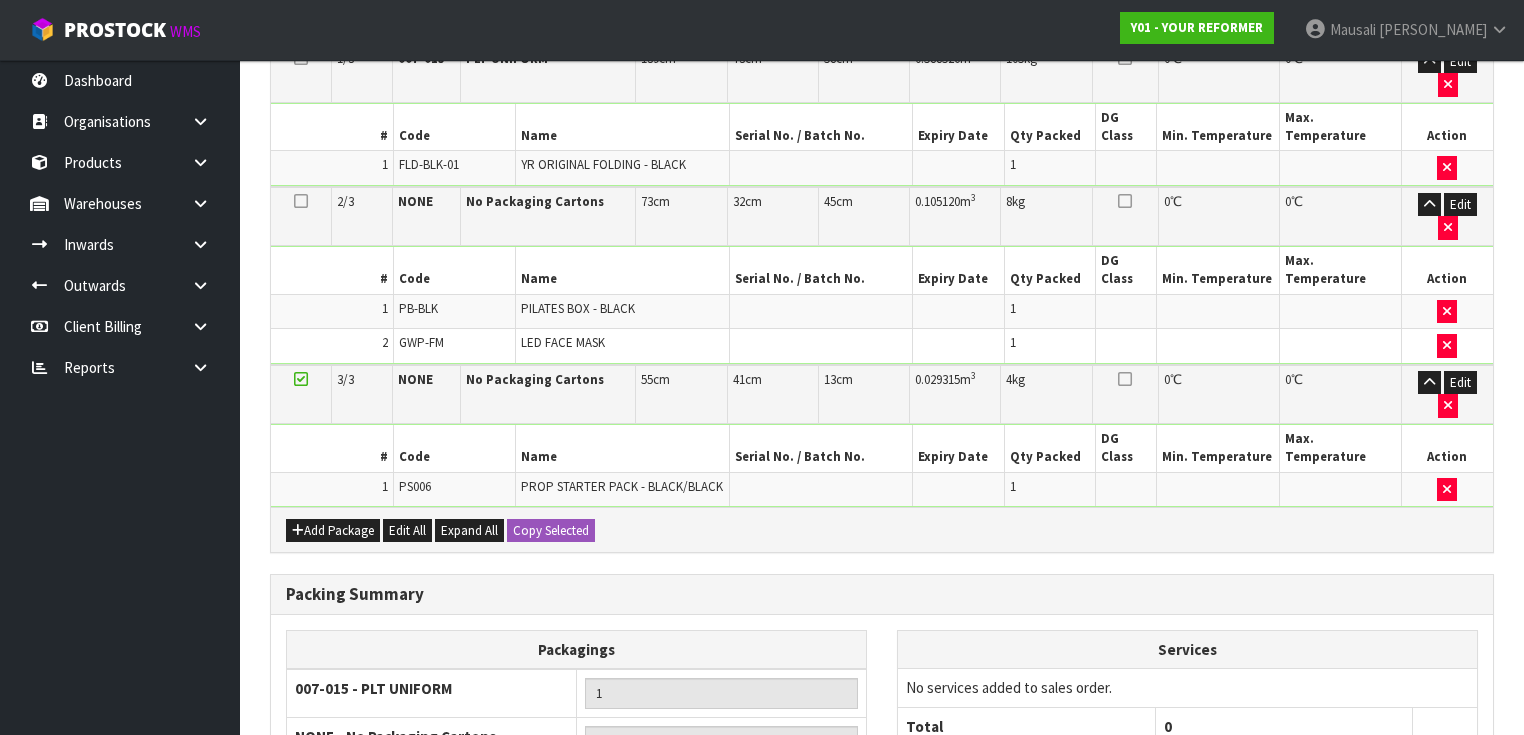 click on "Add Service" at bounding box center (955, 769) 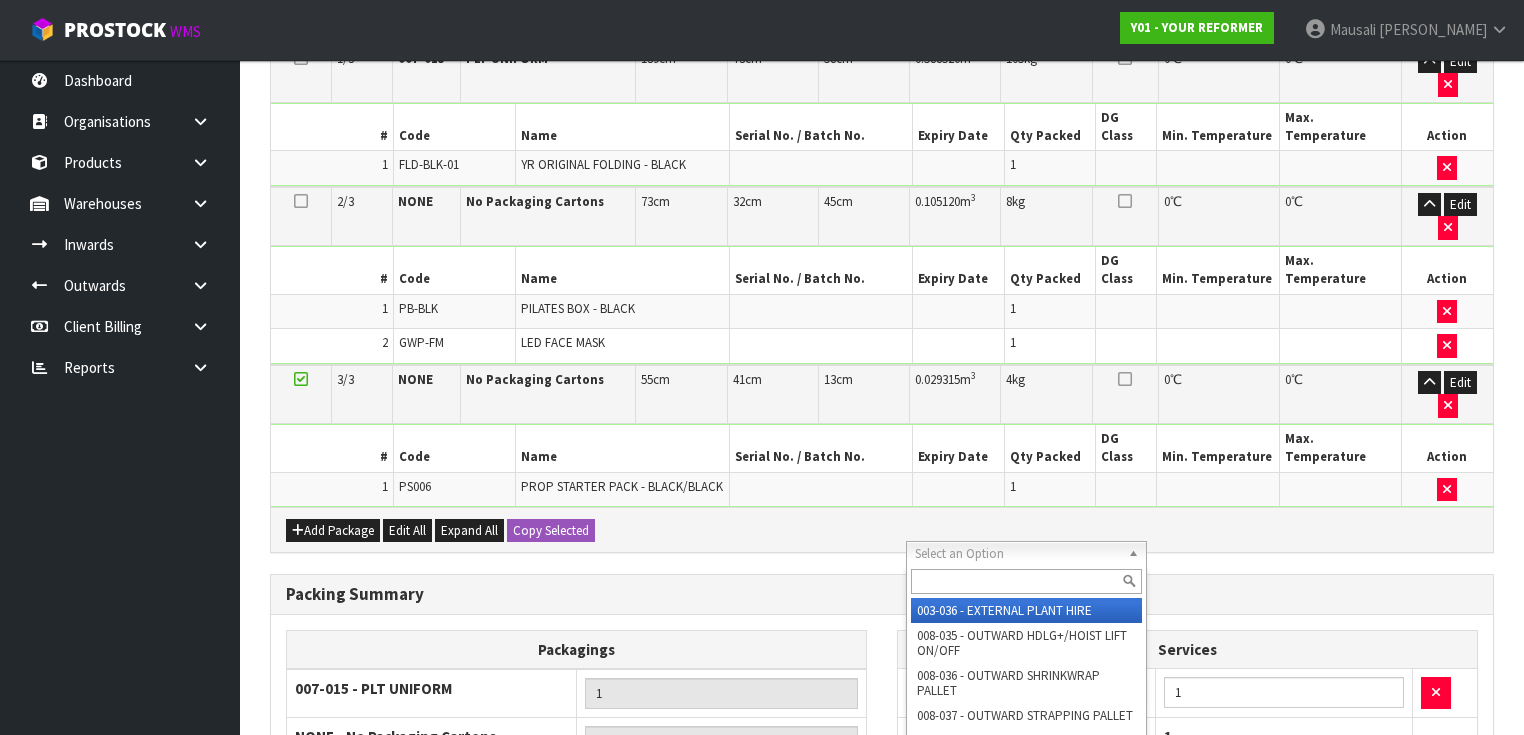 click at bounding box center [1026, 581] 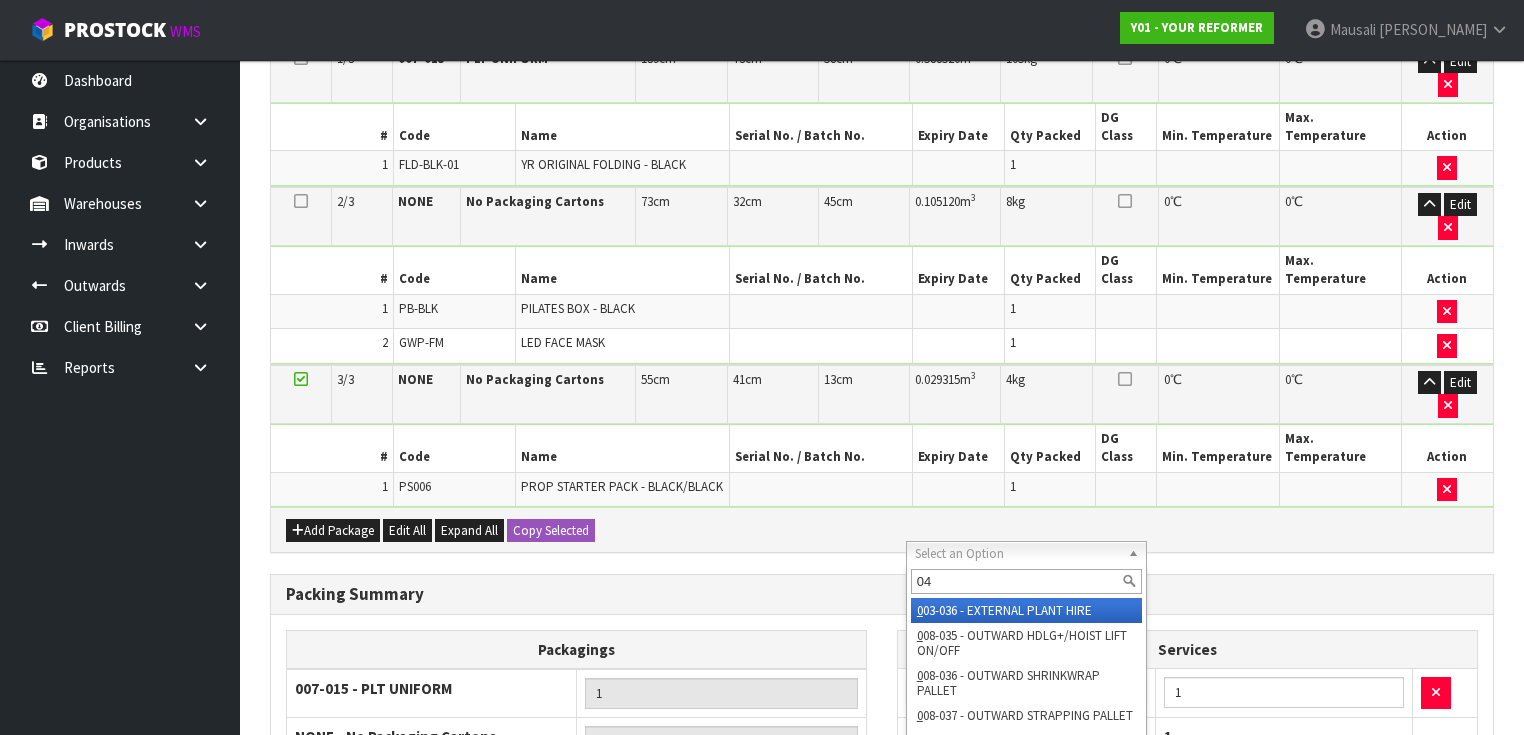 type on "044" 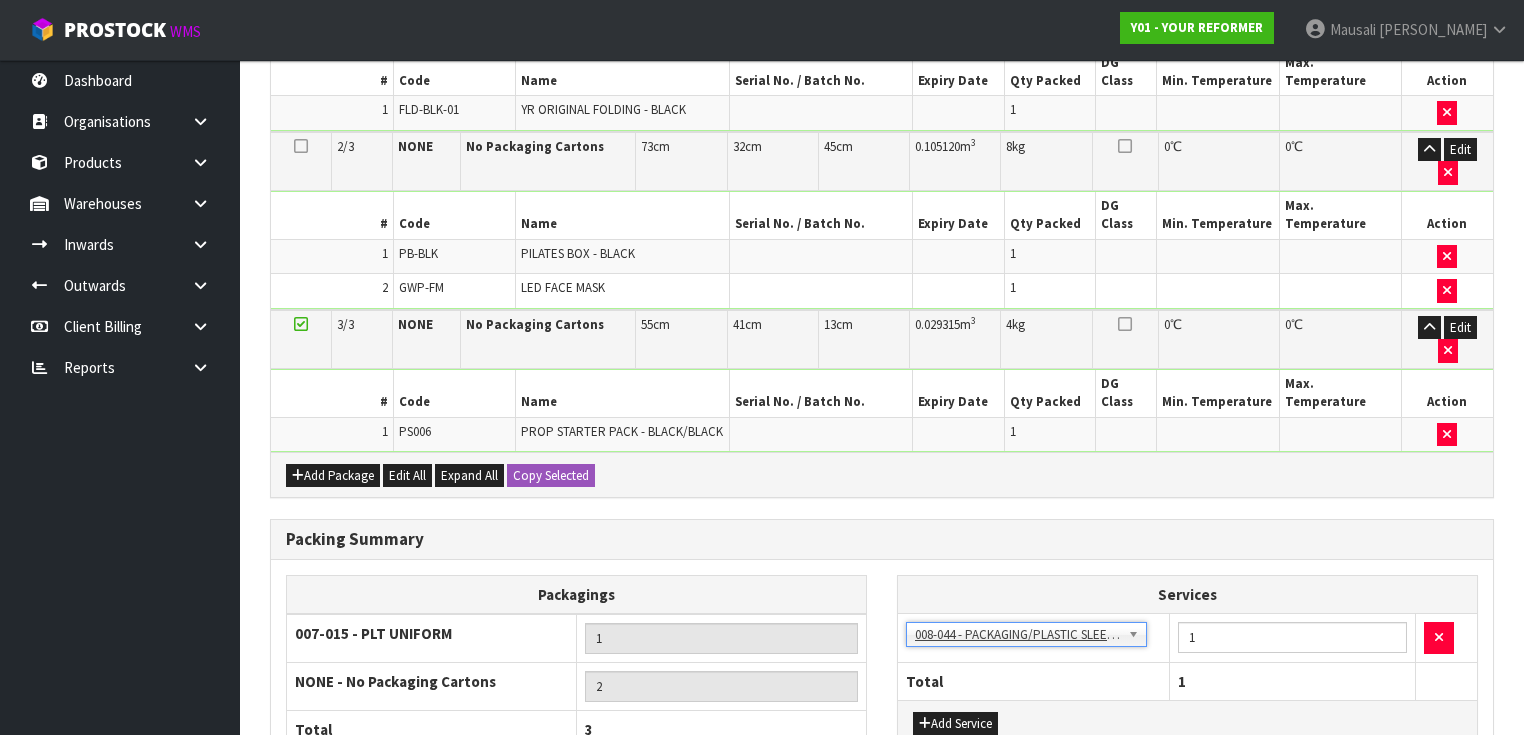 scroll, scrollTop: 747, scrollLeft: 0, axis: vertical 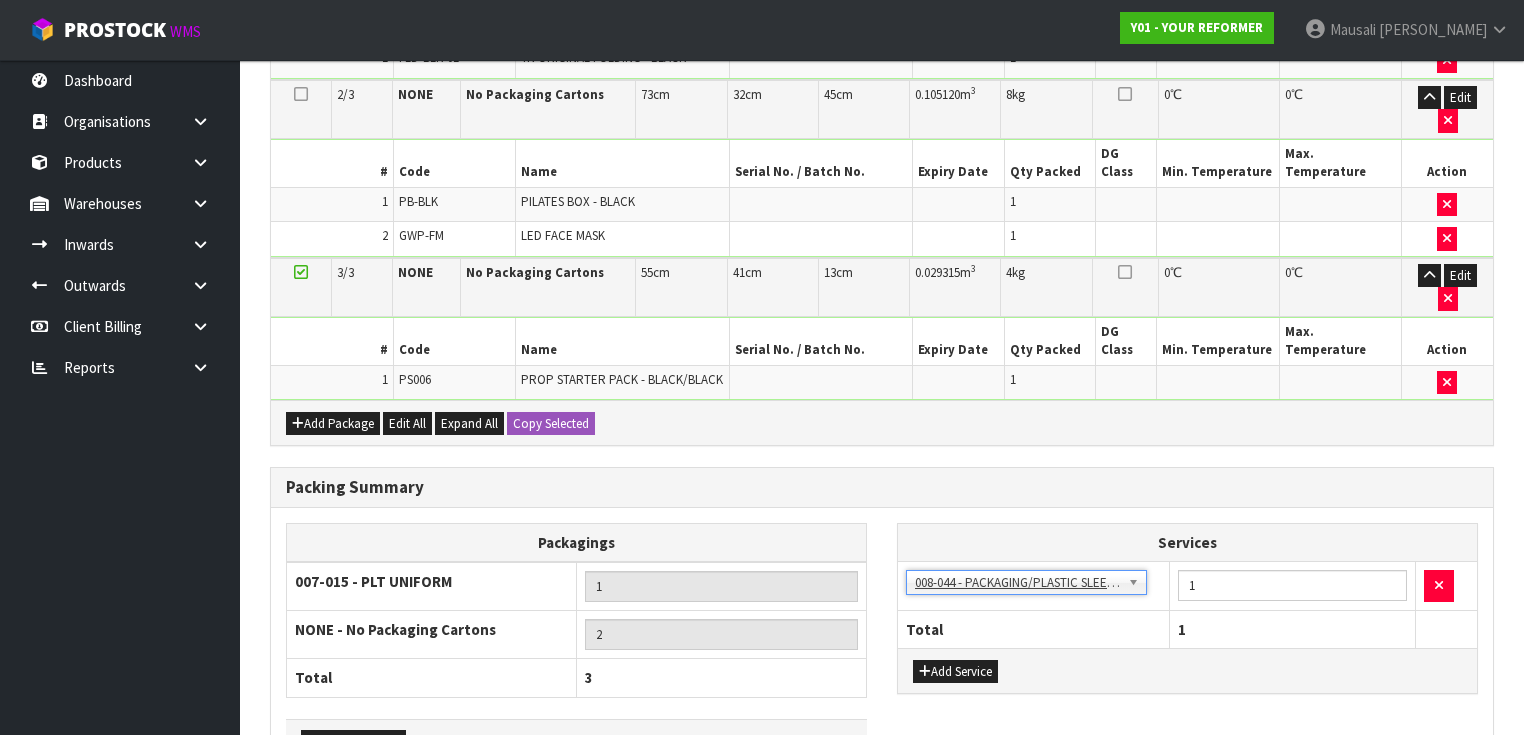 click on "Save & Confirm Packs" at bounding box center [427, 822] 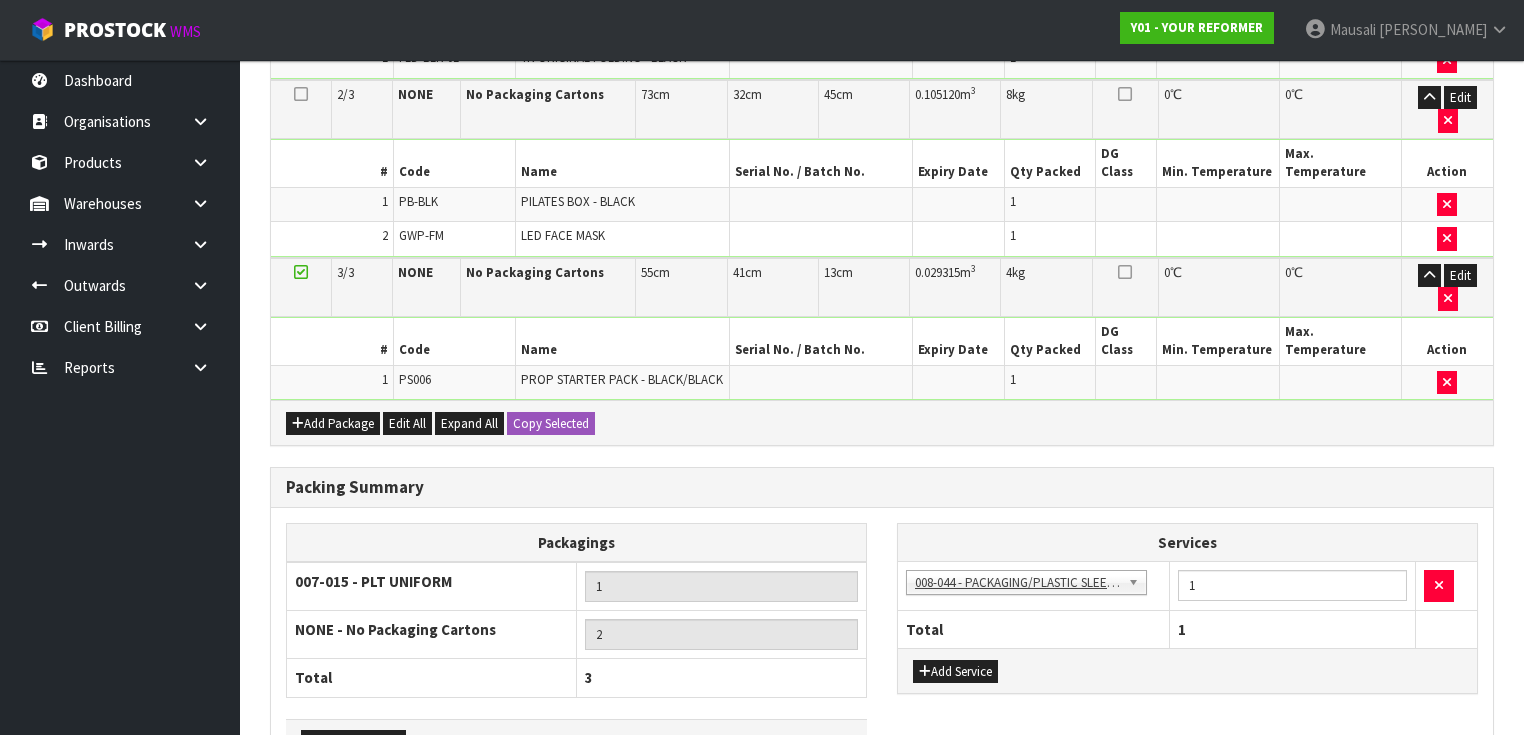 scroll, scrollTop: 0, scrollLeft: 0, axis: both 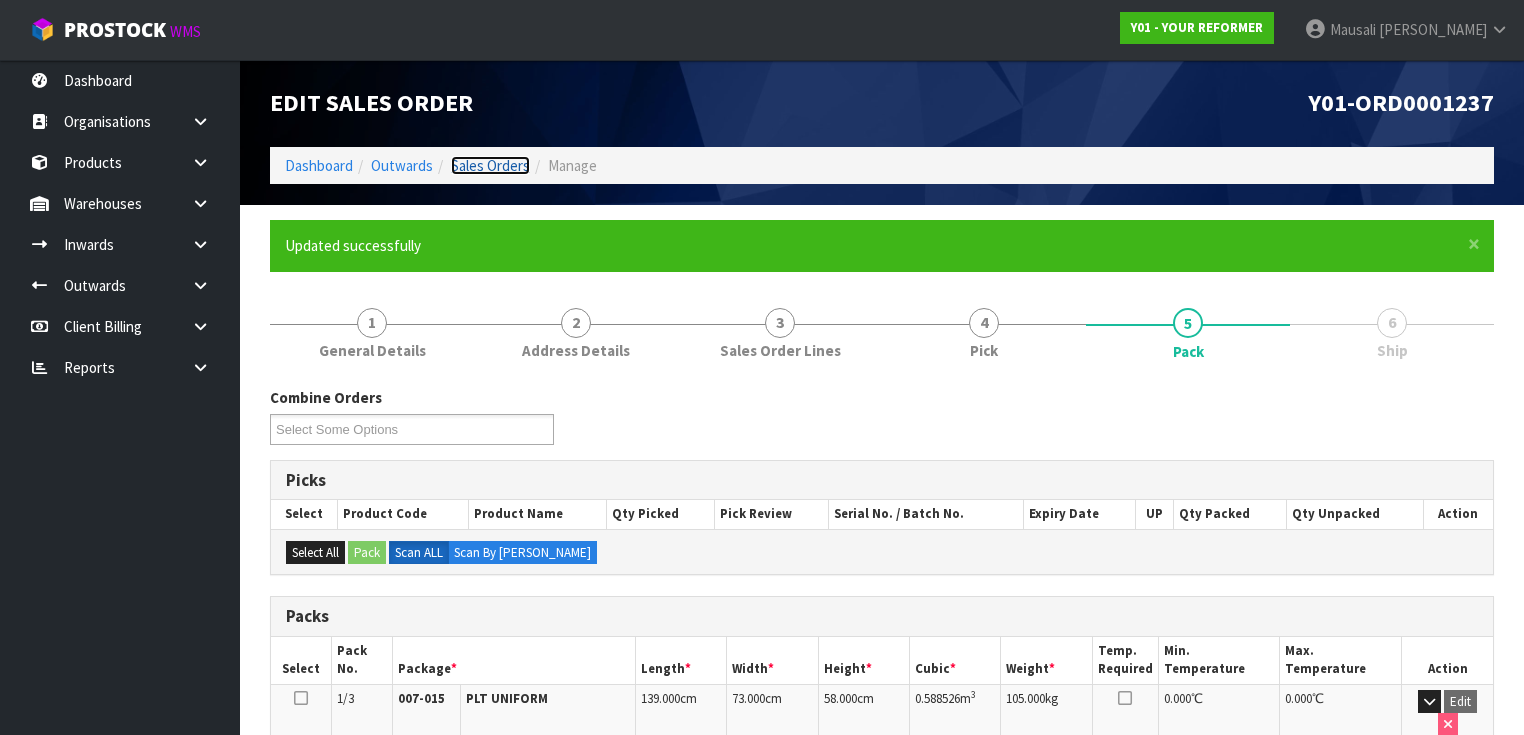 click on "Sales Orders" at bounding box center (490, 165) 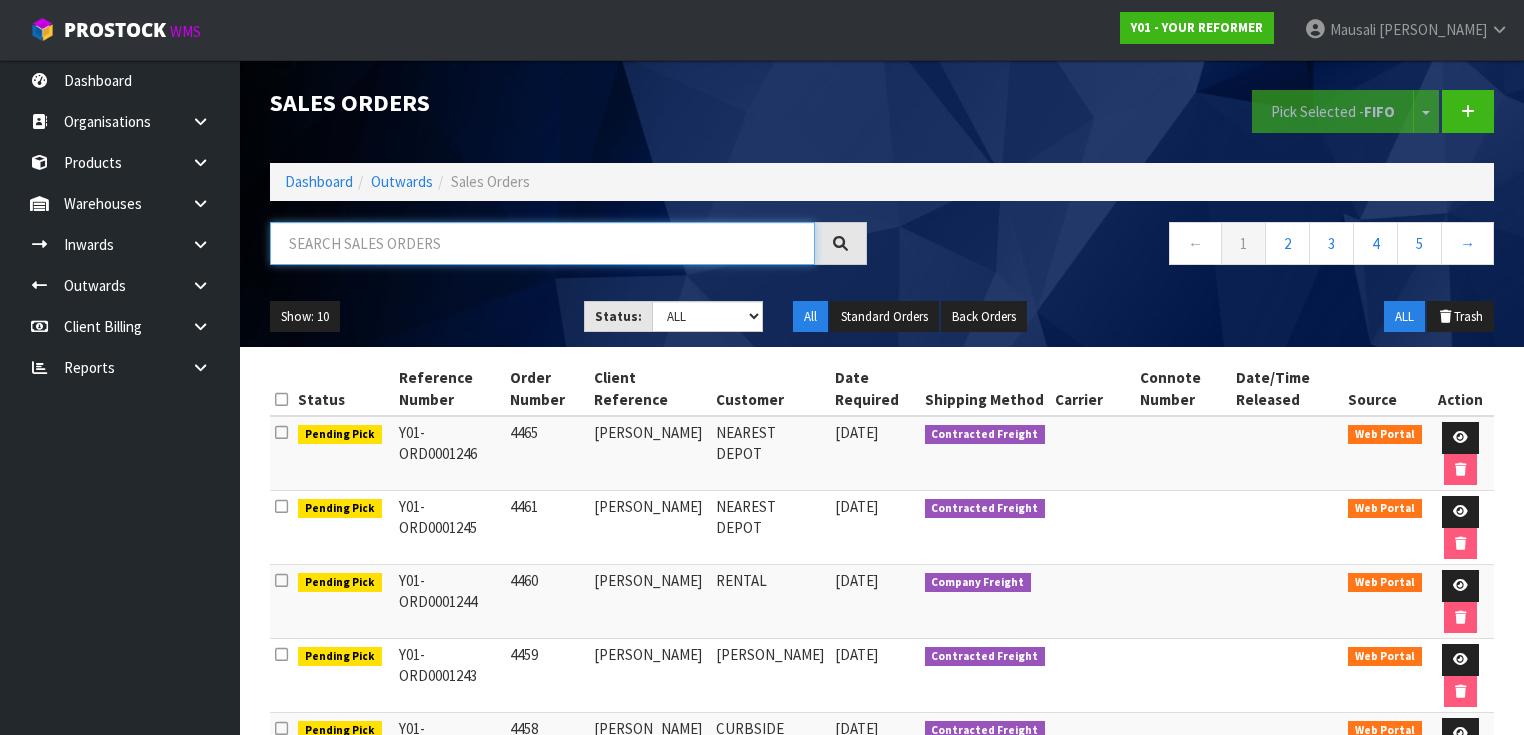 click at bounding box center (542, 243) 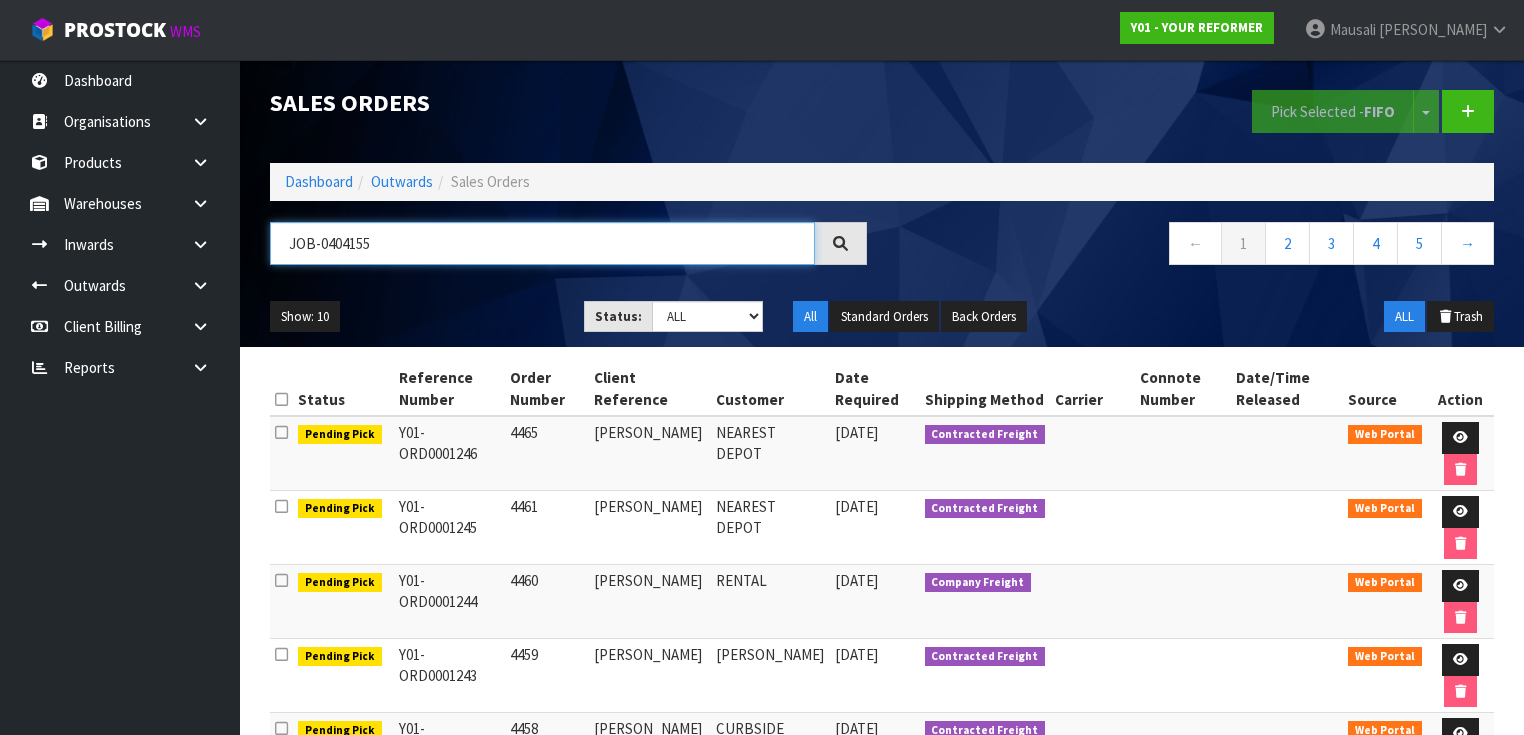 type on "JOB-0404155" 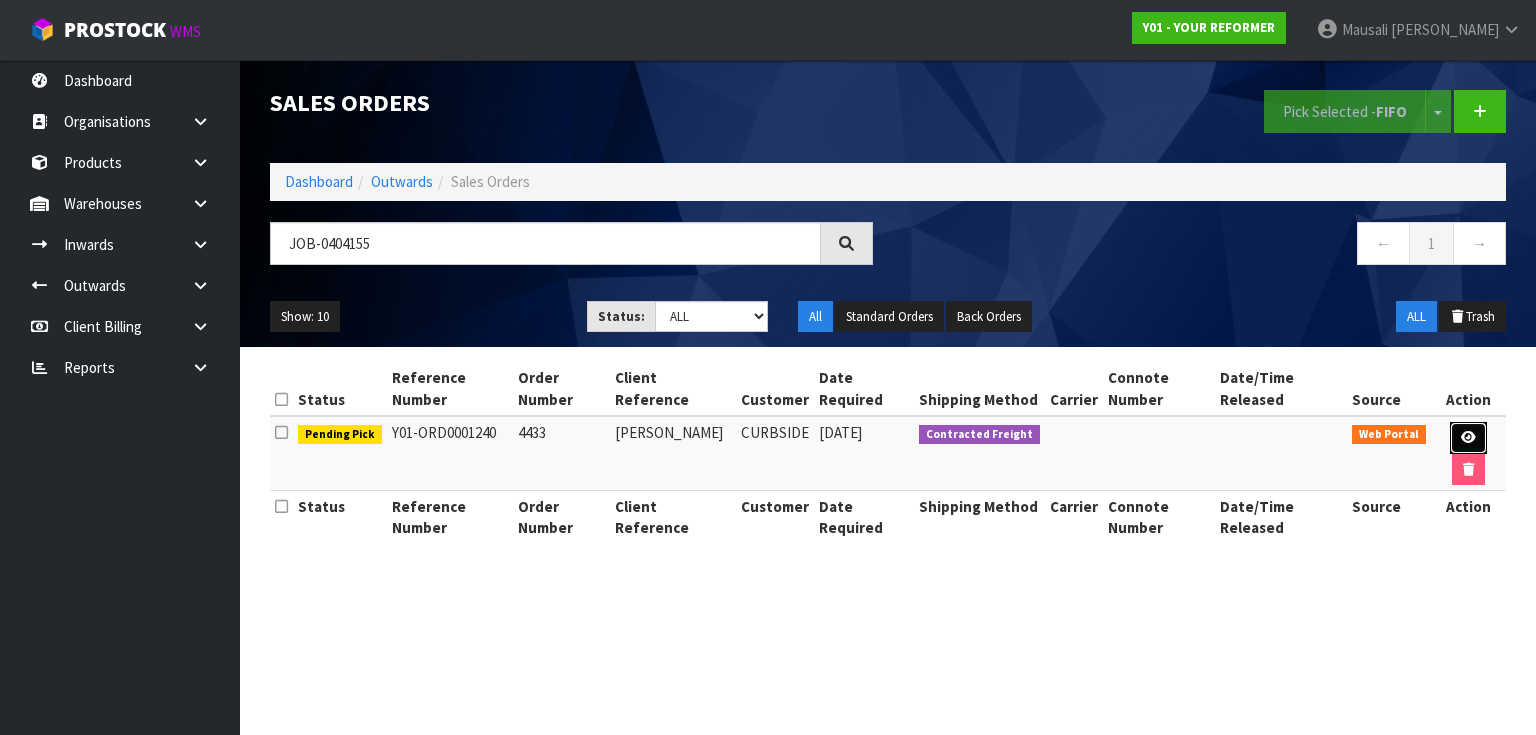 click at bounding box center (1468, 437) 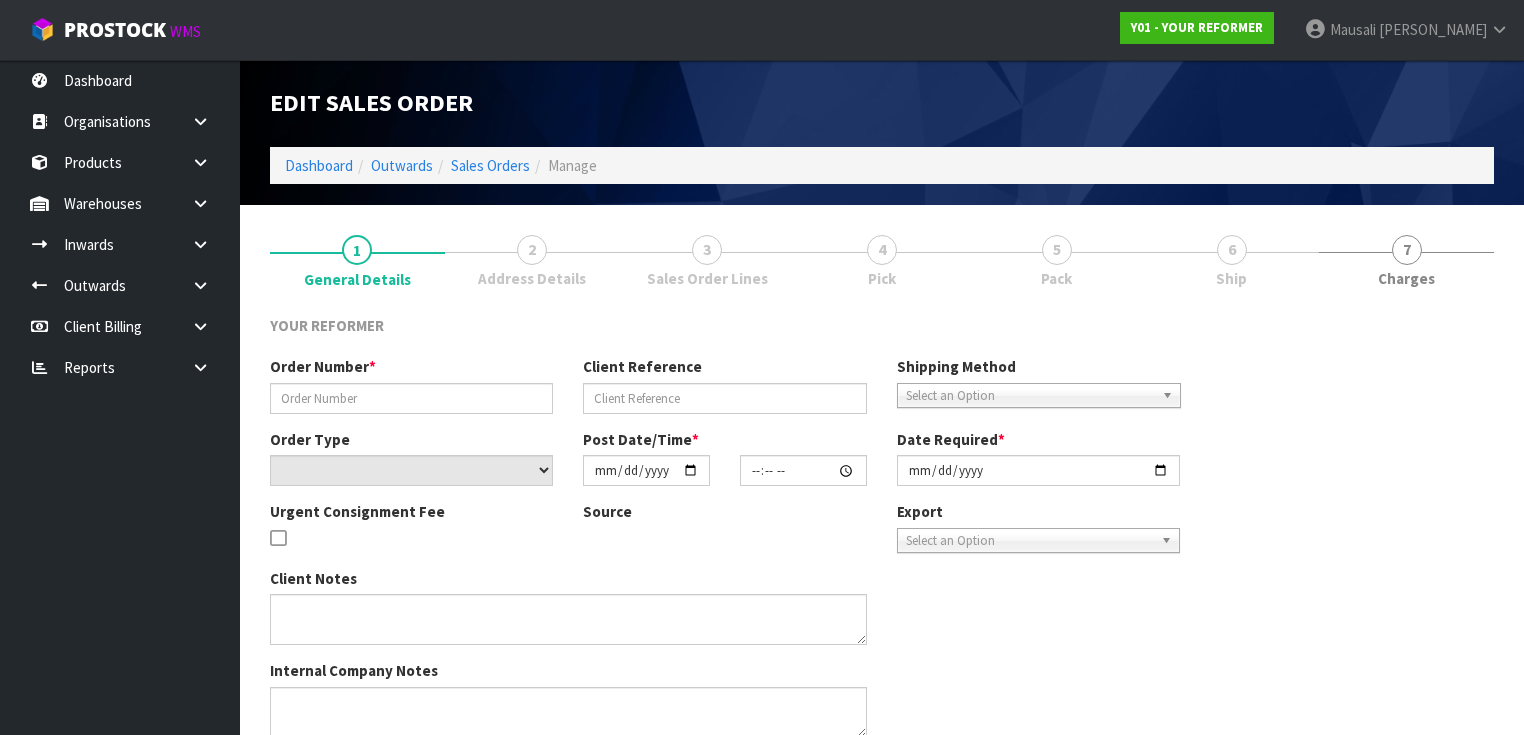 type on "4433" 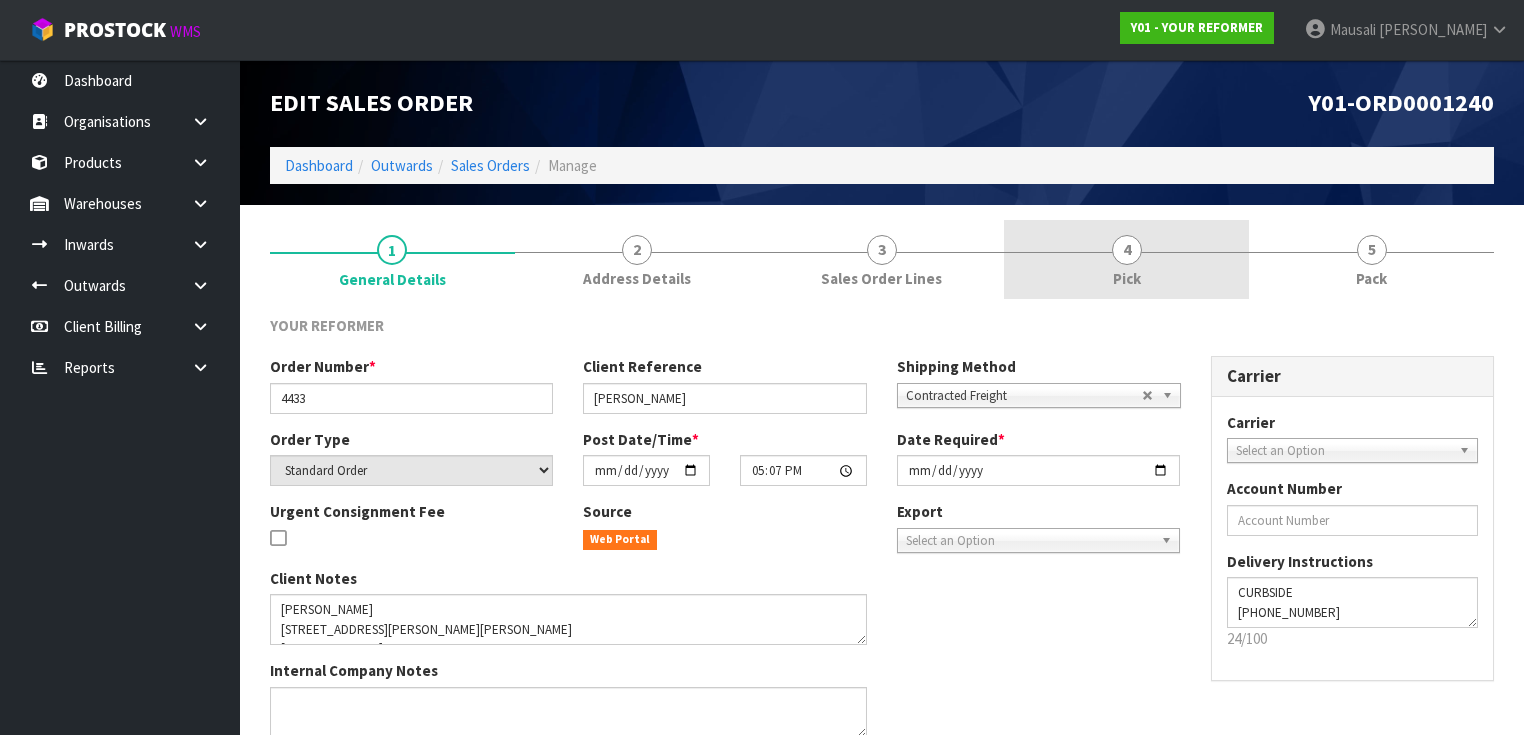 click on "4
Pick" at bounding box center [1126, 259] 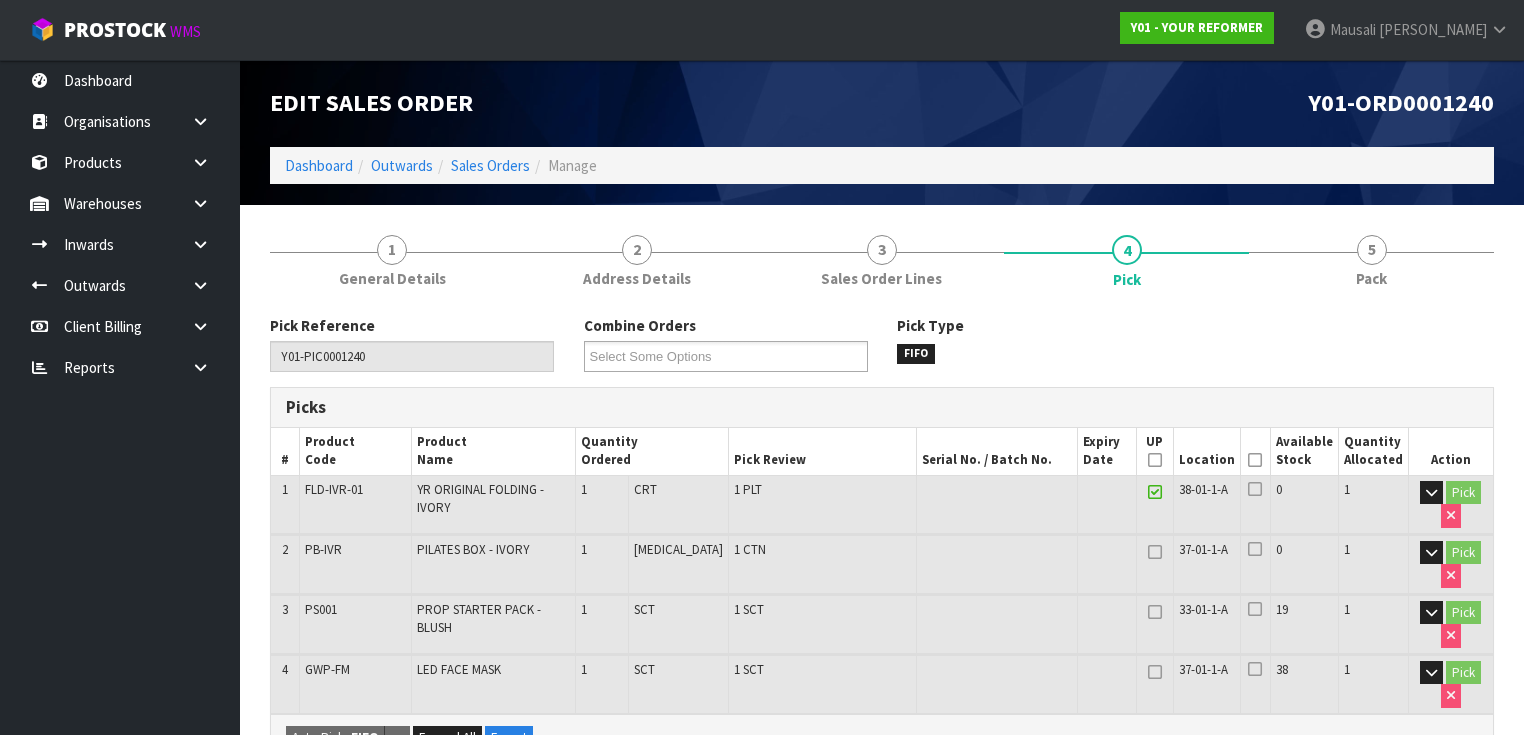 click at bounding box center [1255, 460] 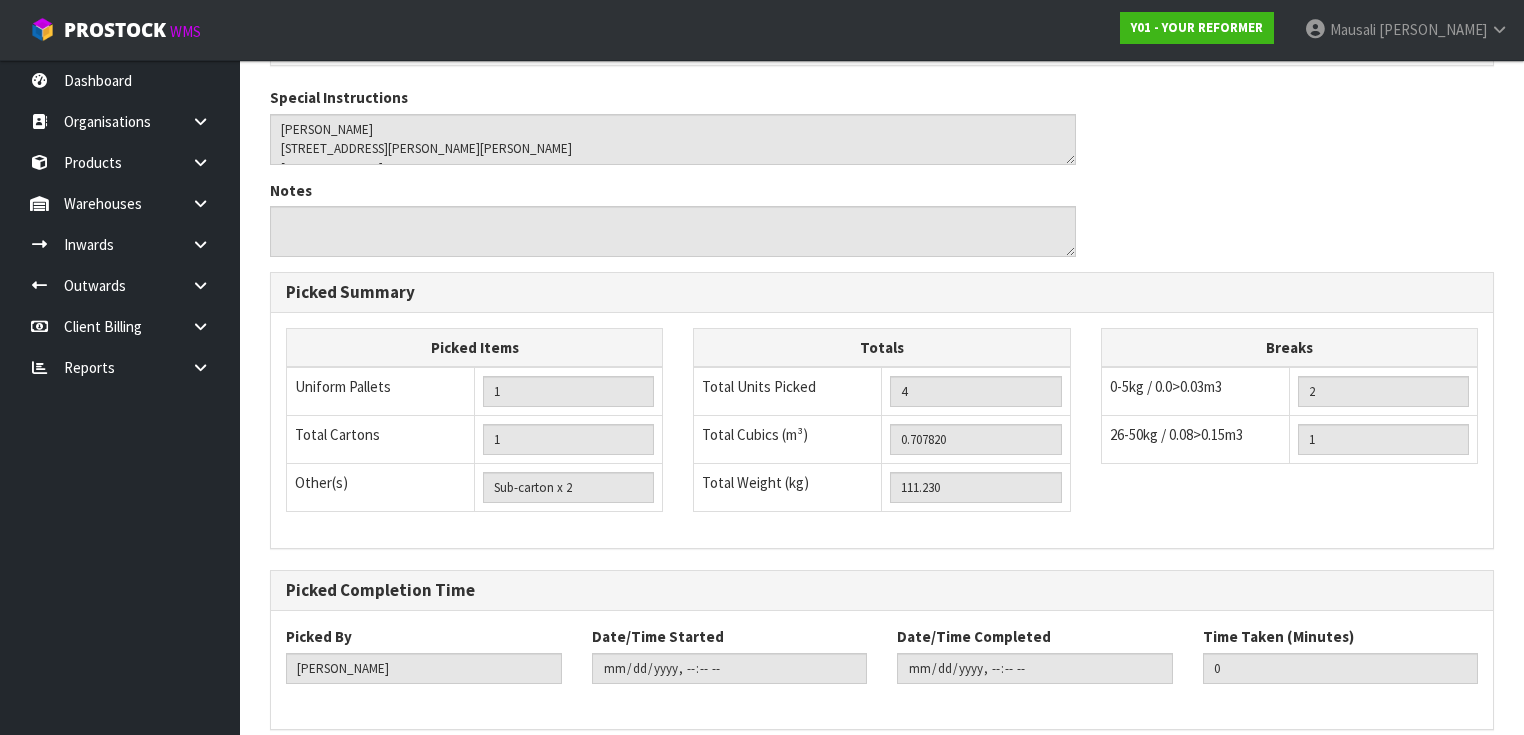scroll, scrollTop: 844, scrollLeft: 0, axis: vertical 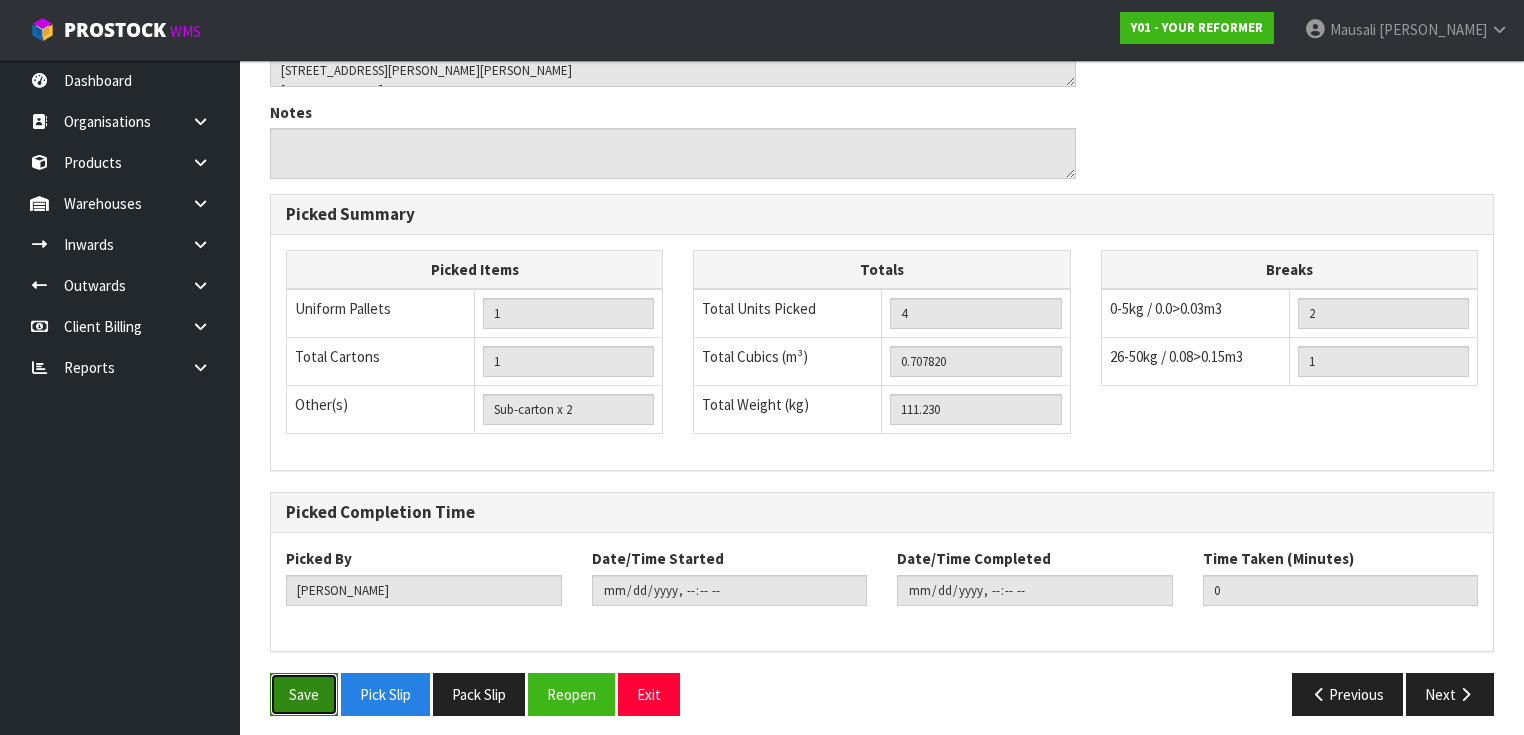 click on "Save" at bounding box center [304, 694] 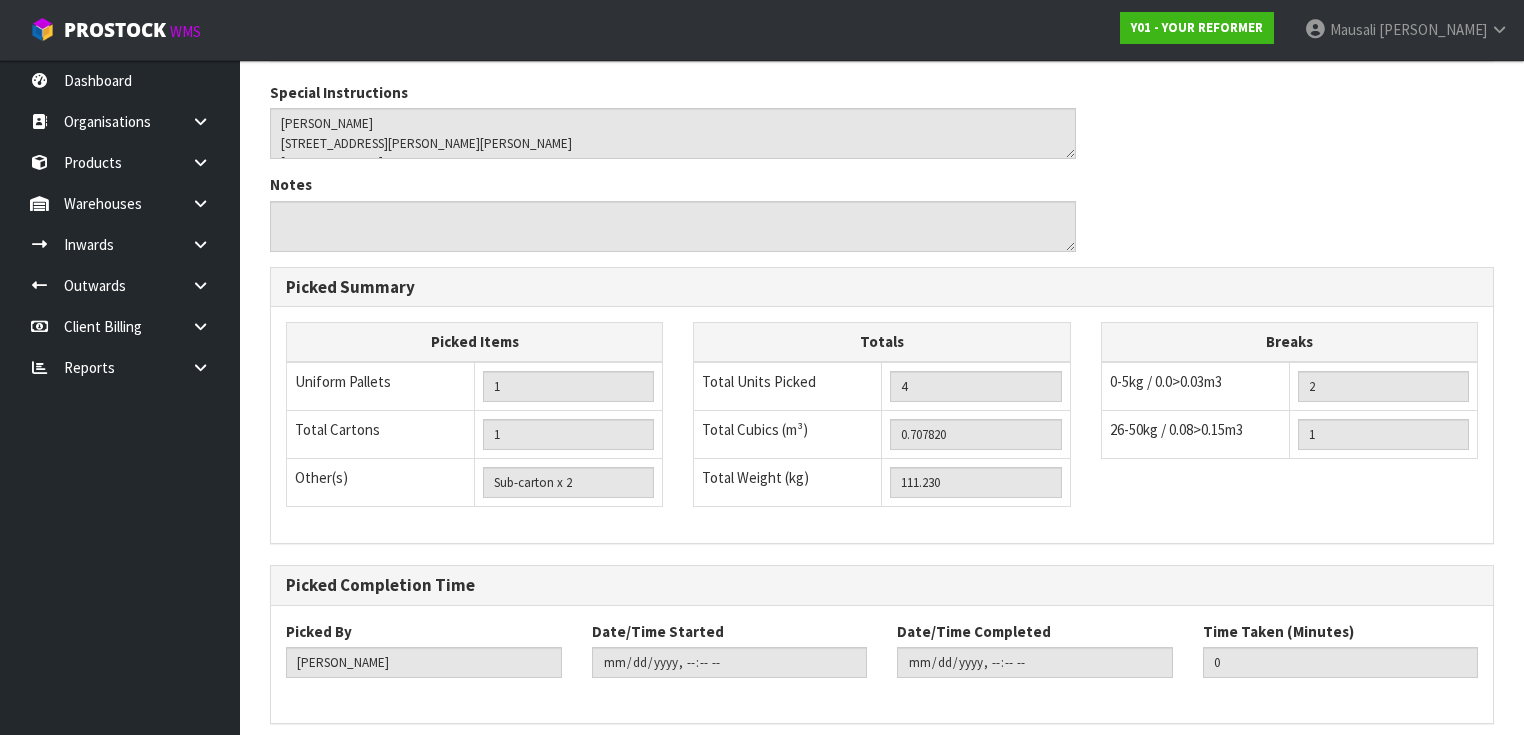 scroll, scrollTop: 0, scrollLeft: 0, axis: both 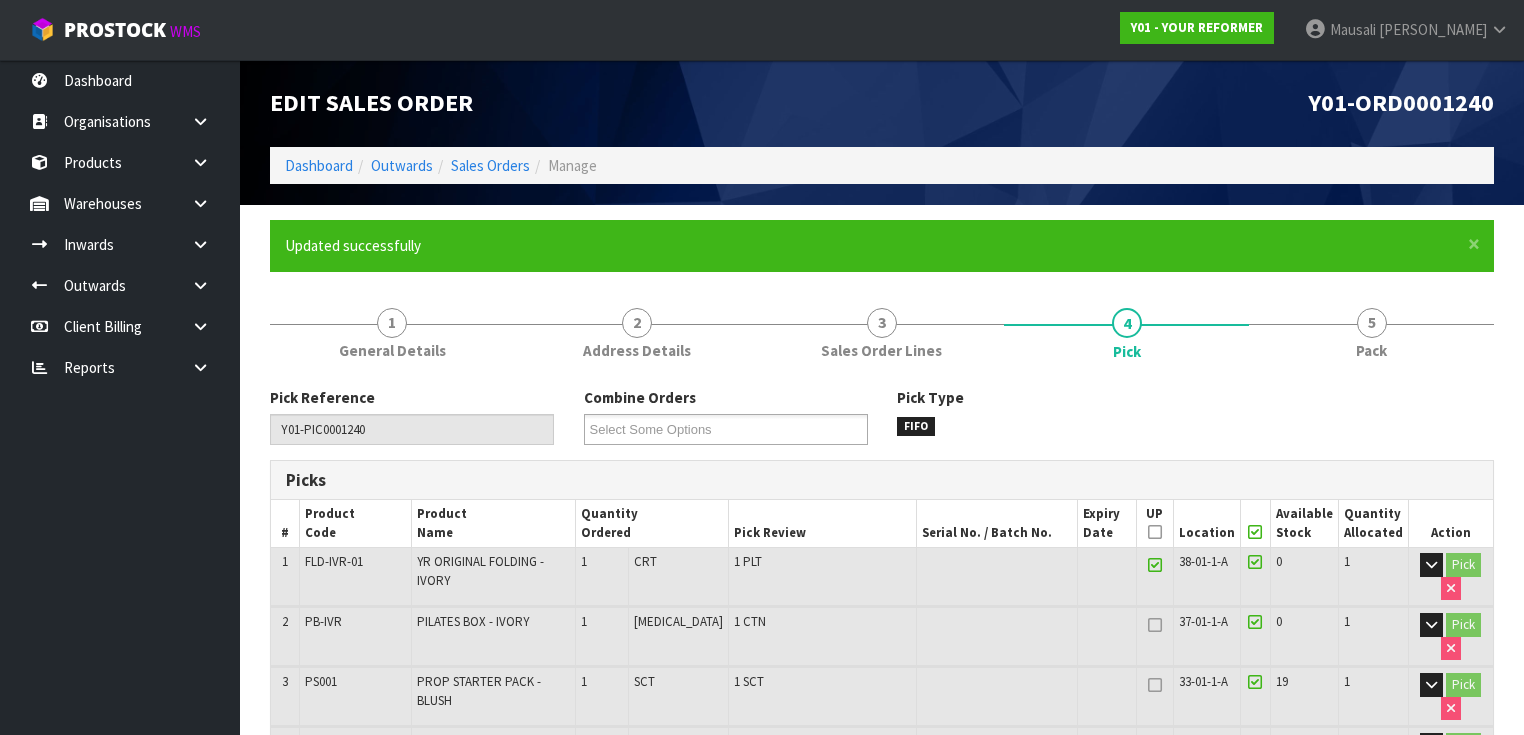 type on "[PERSON_NAME]" 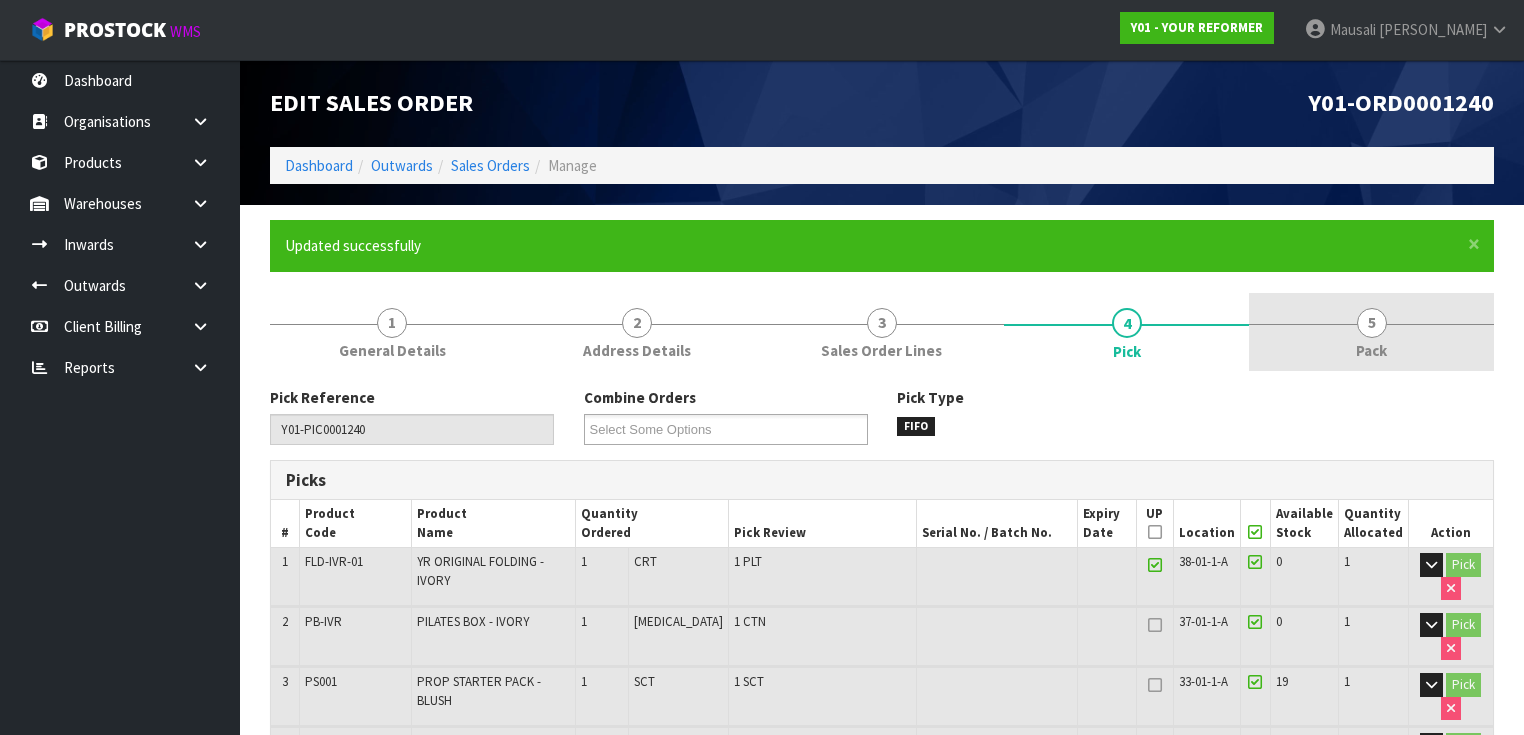click on "5
Pack" at bounding box center [1371, 332] 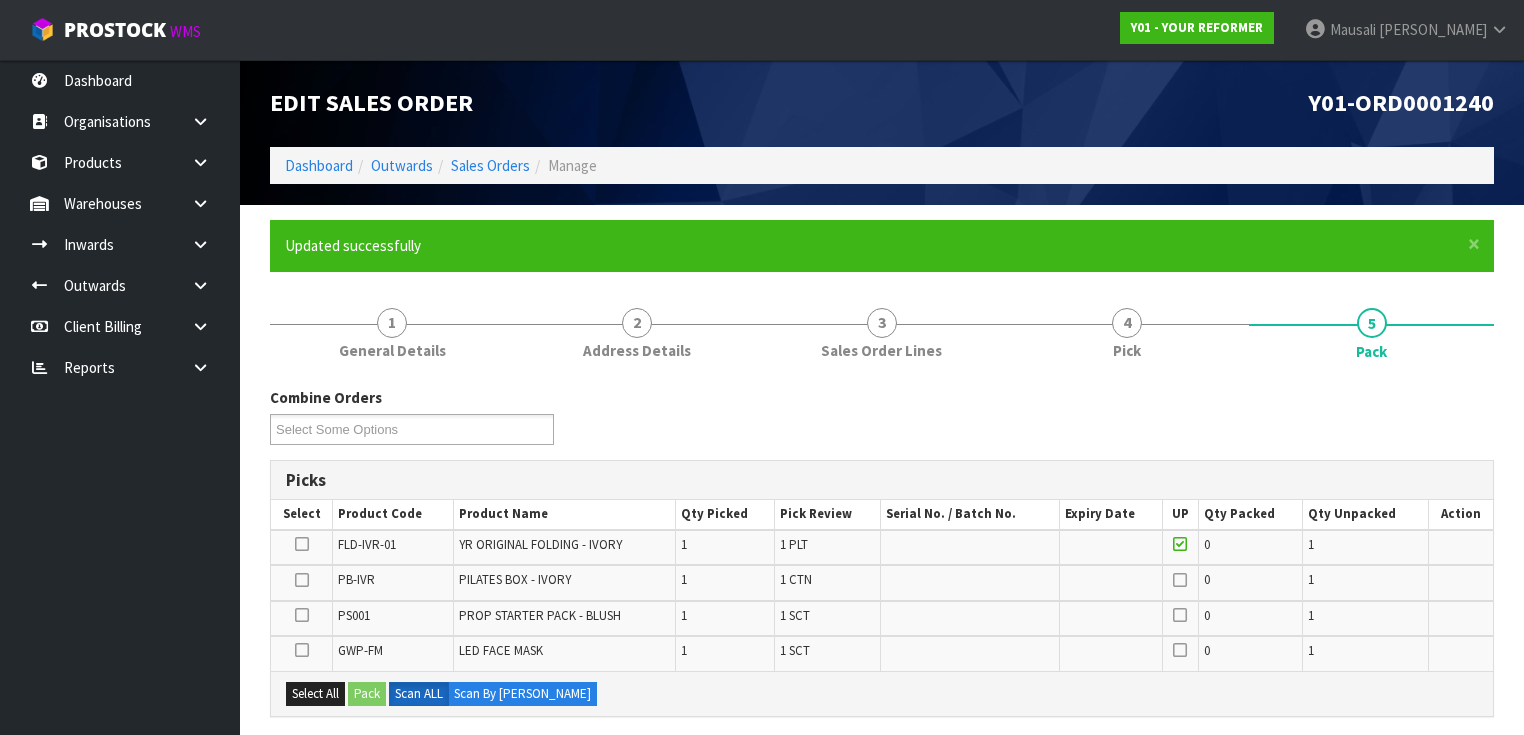 scroll, scrollTop: 400, scrollLeft: 0, axis: vertical 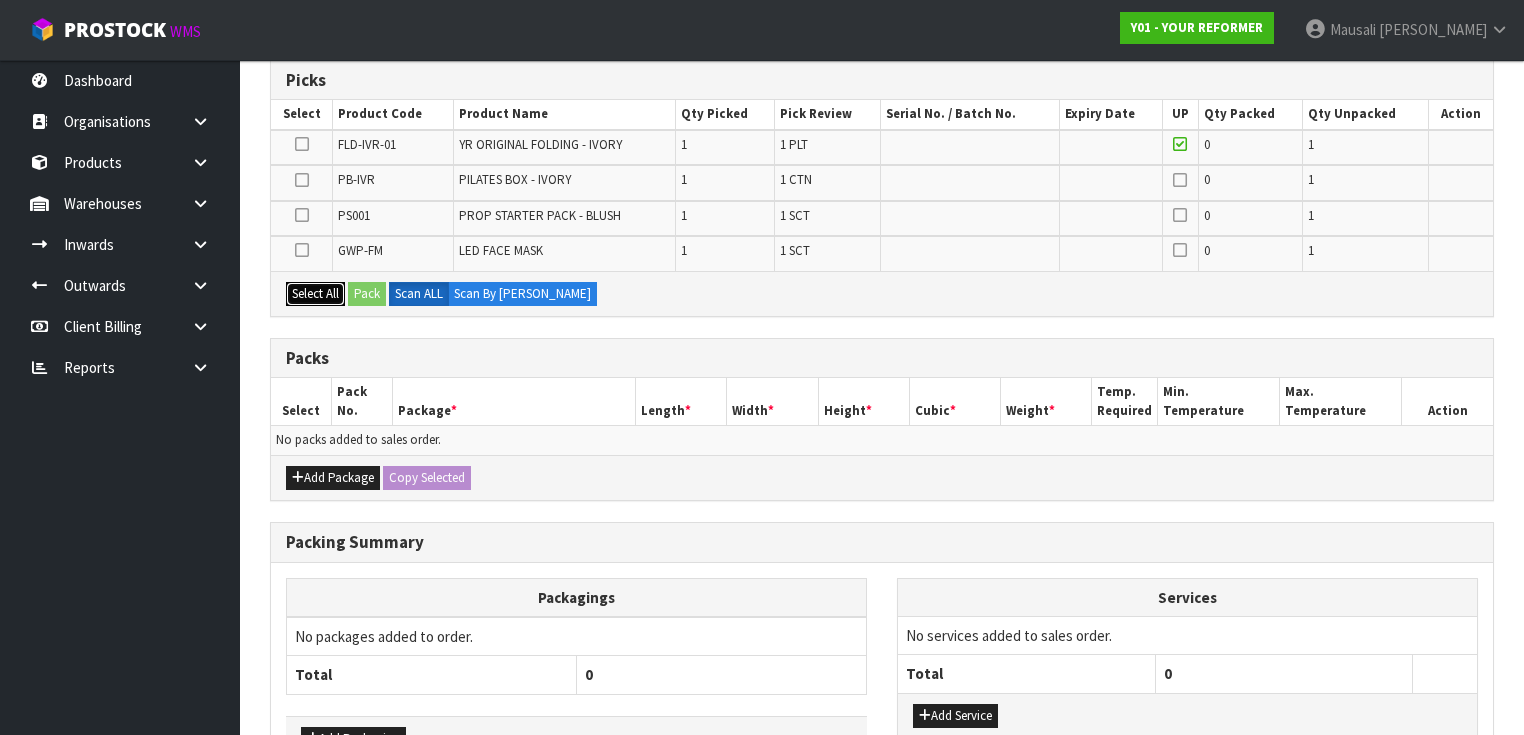 click on "Select All" at bounding box center (315, 294) 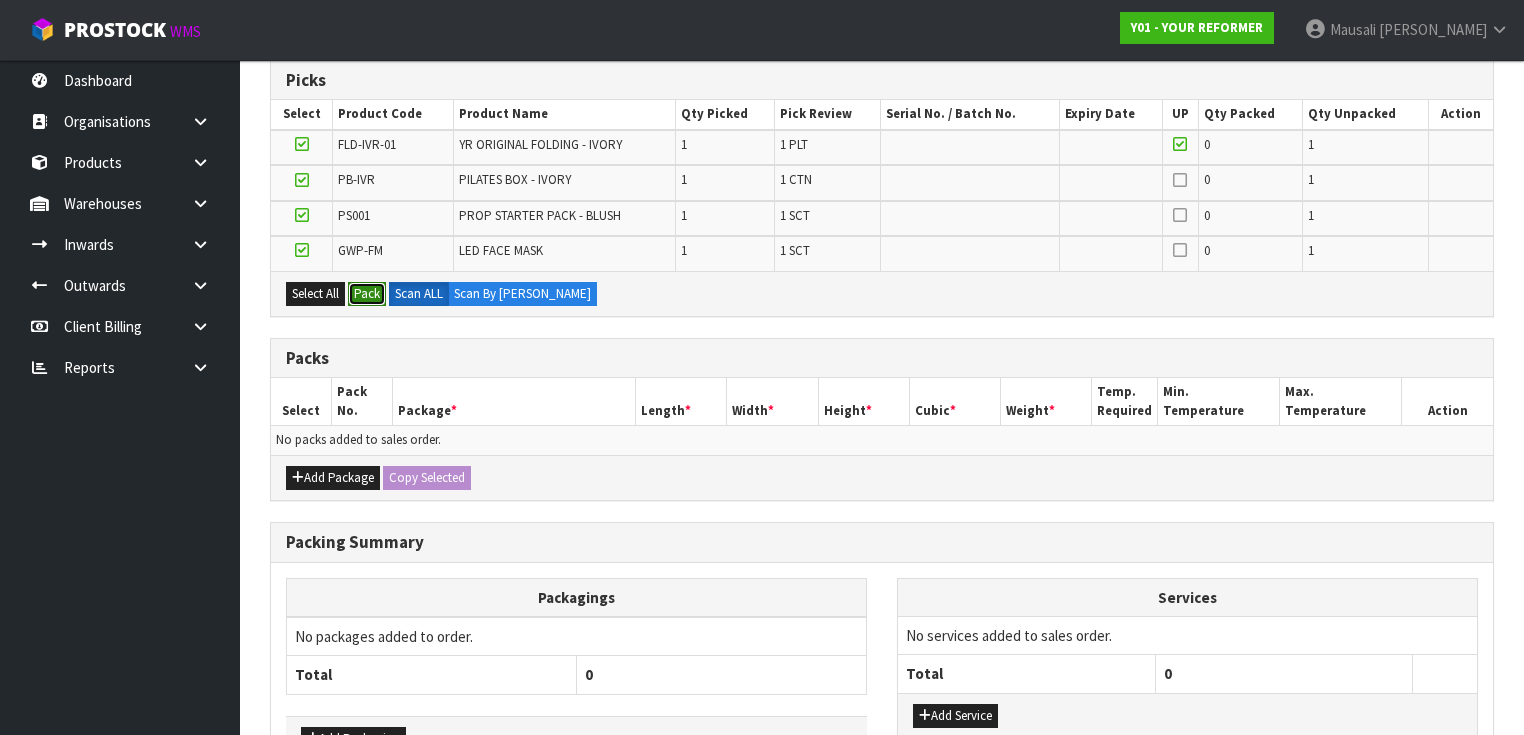 click on "Pack" at bounding box center (367, 294) 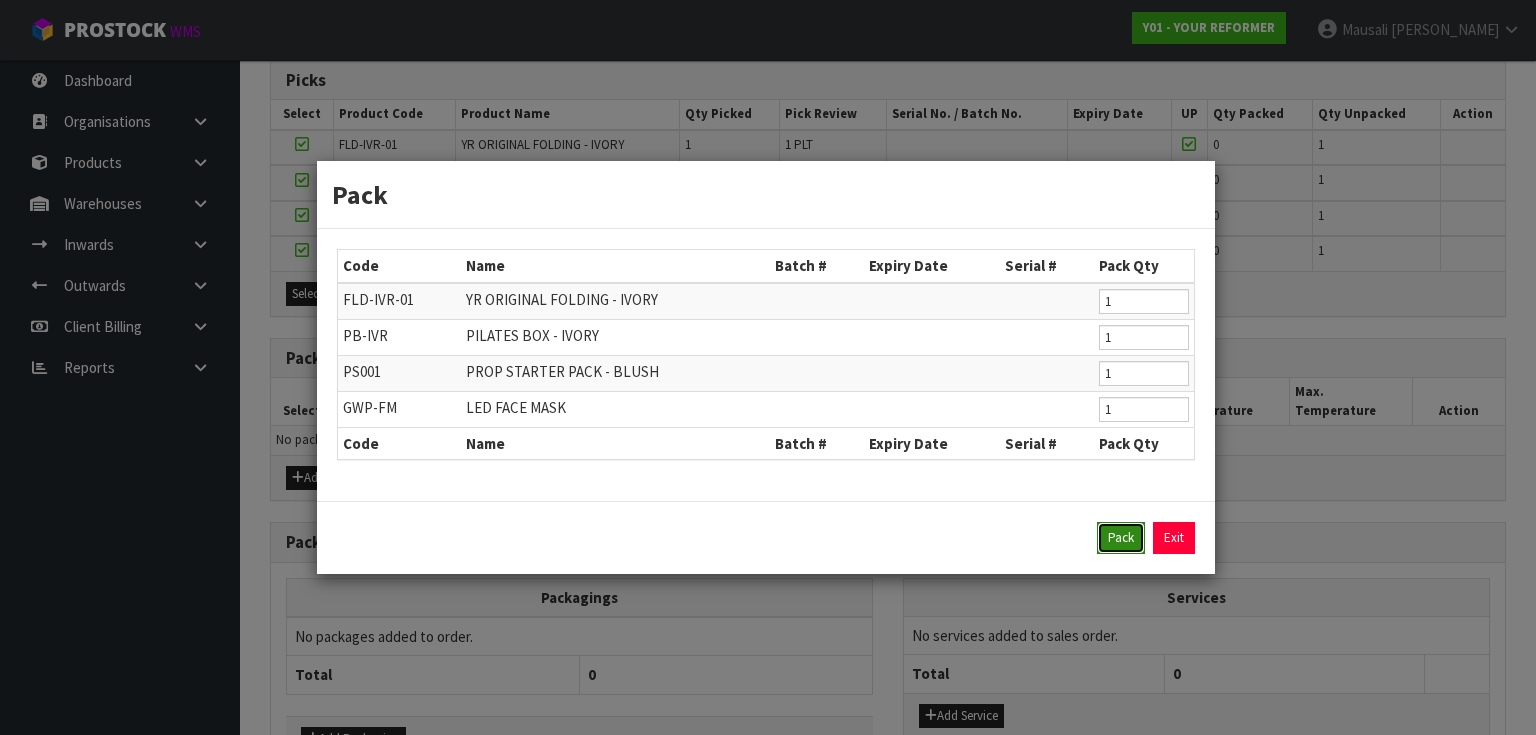 click on "Pack" at bounding box center [1121, 538] 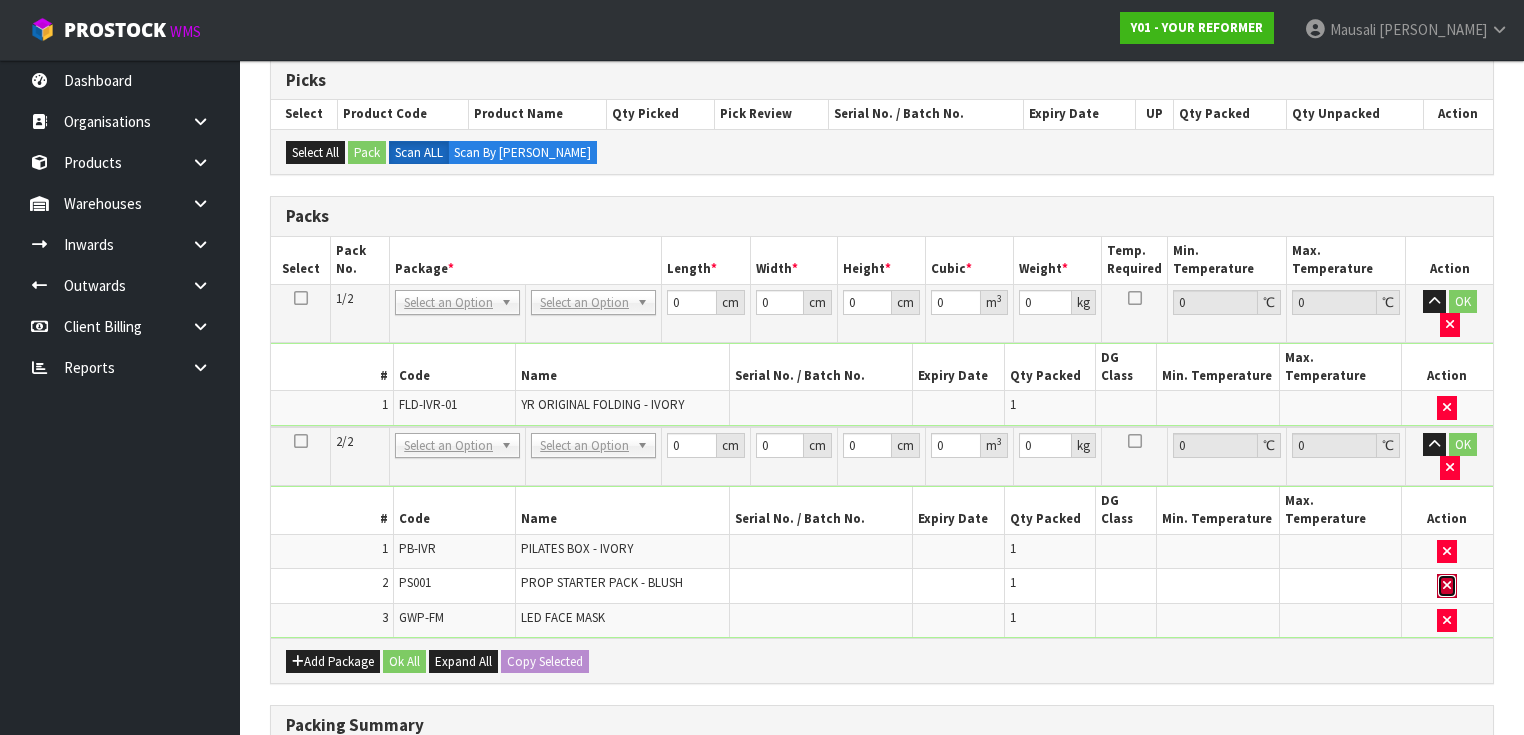 click at bounding box center (1447, 585) 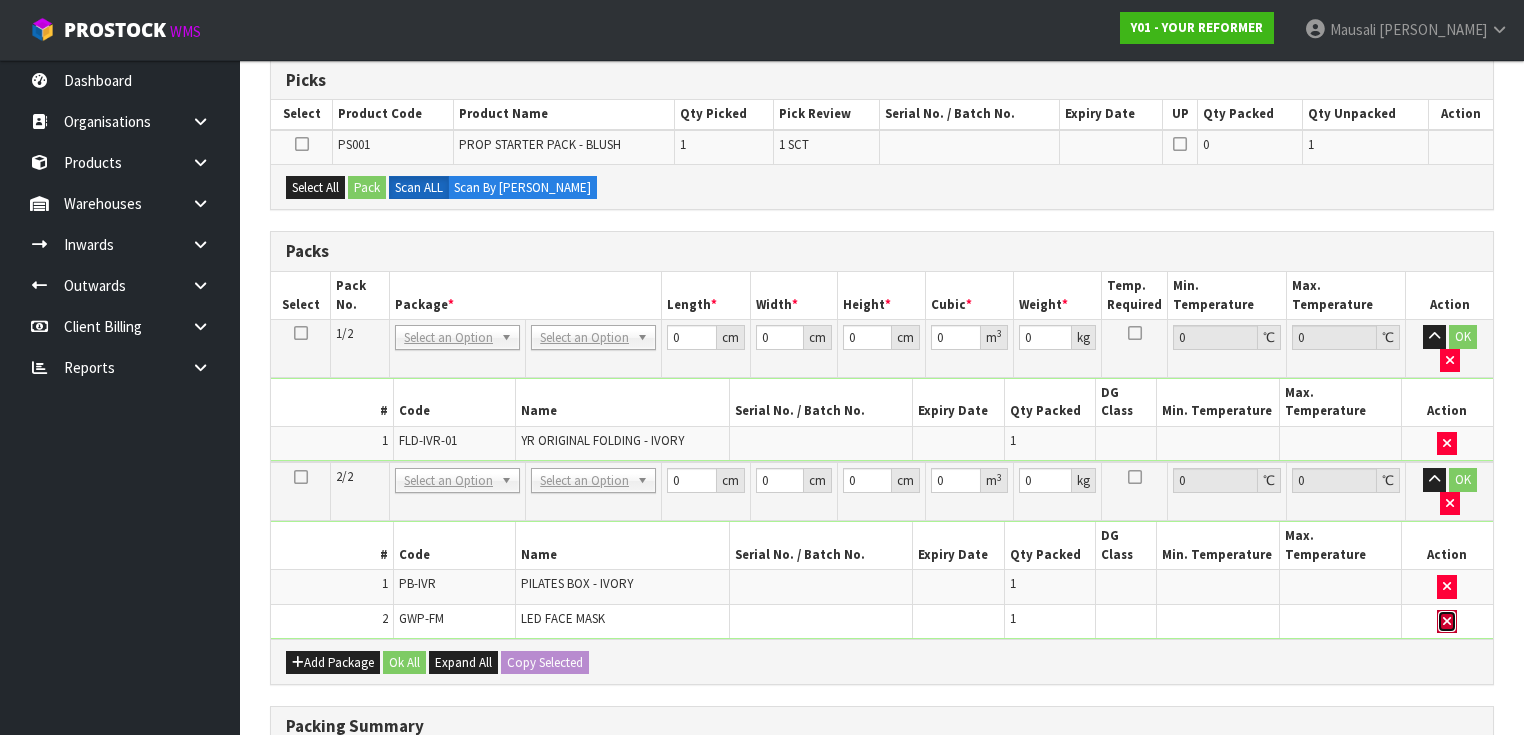 click at bounding box center (1447, 621) 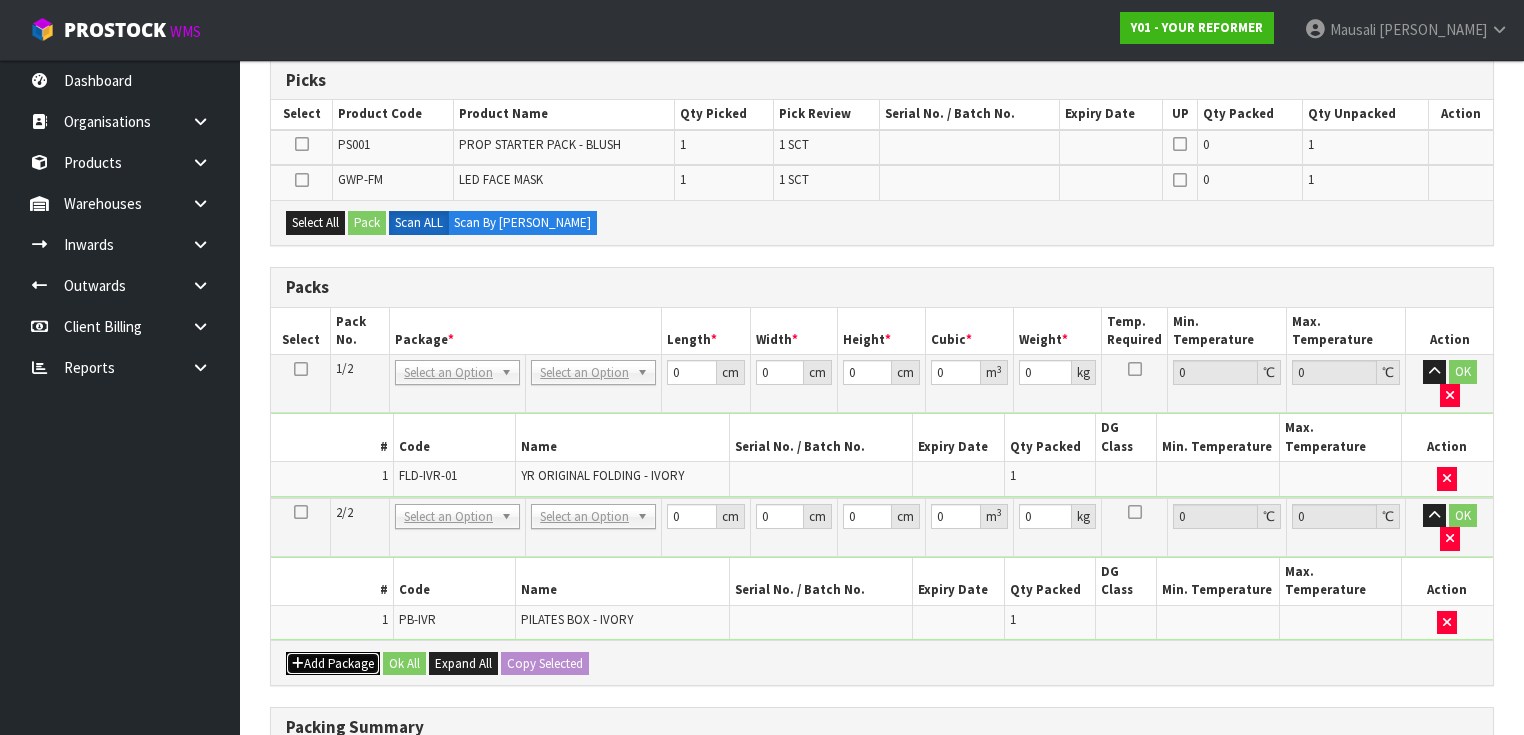 click on "Add Package" at bounding box center [333, 664] 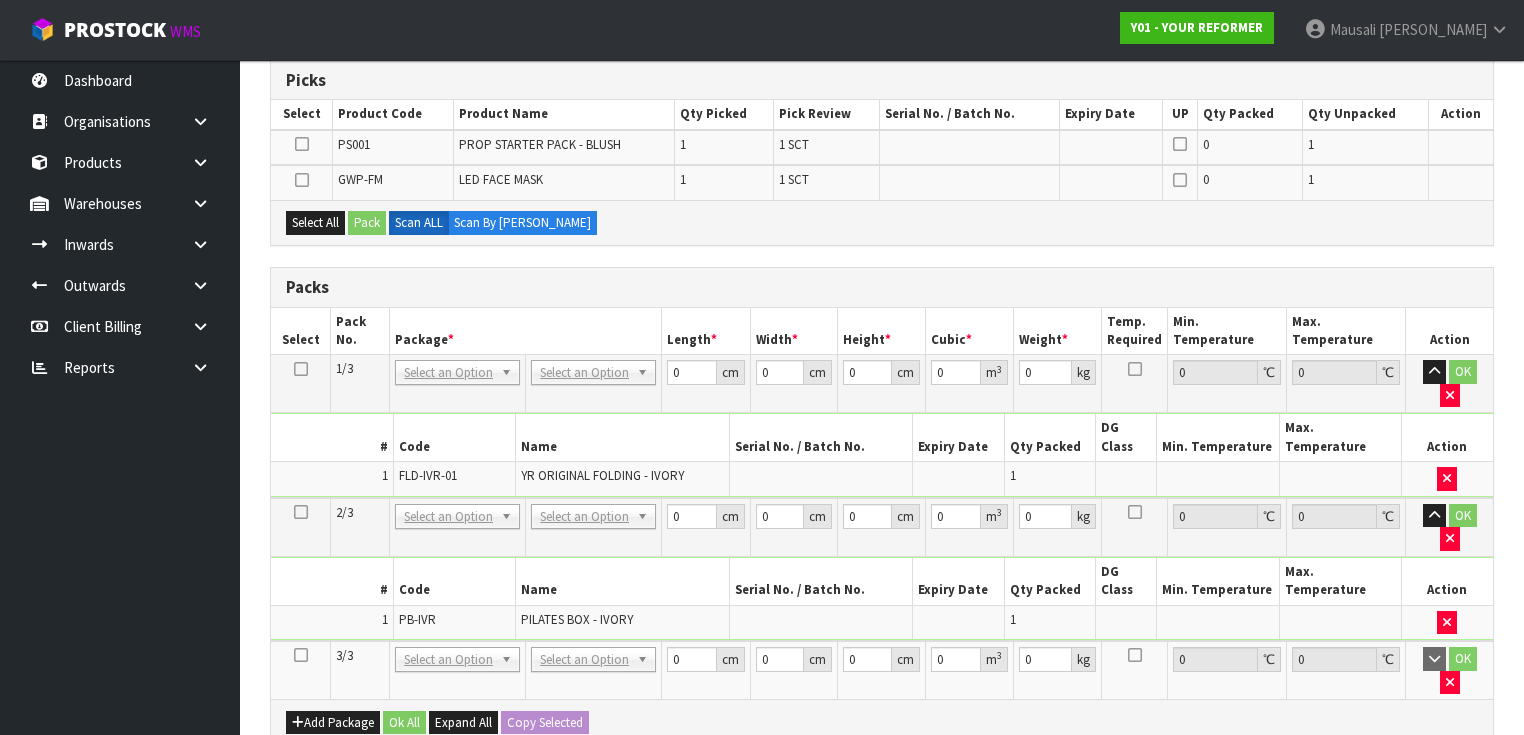 click at bounding box center [301, 655] 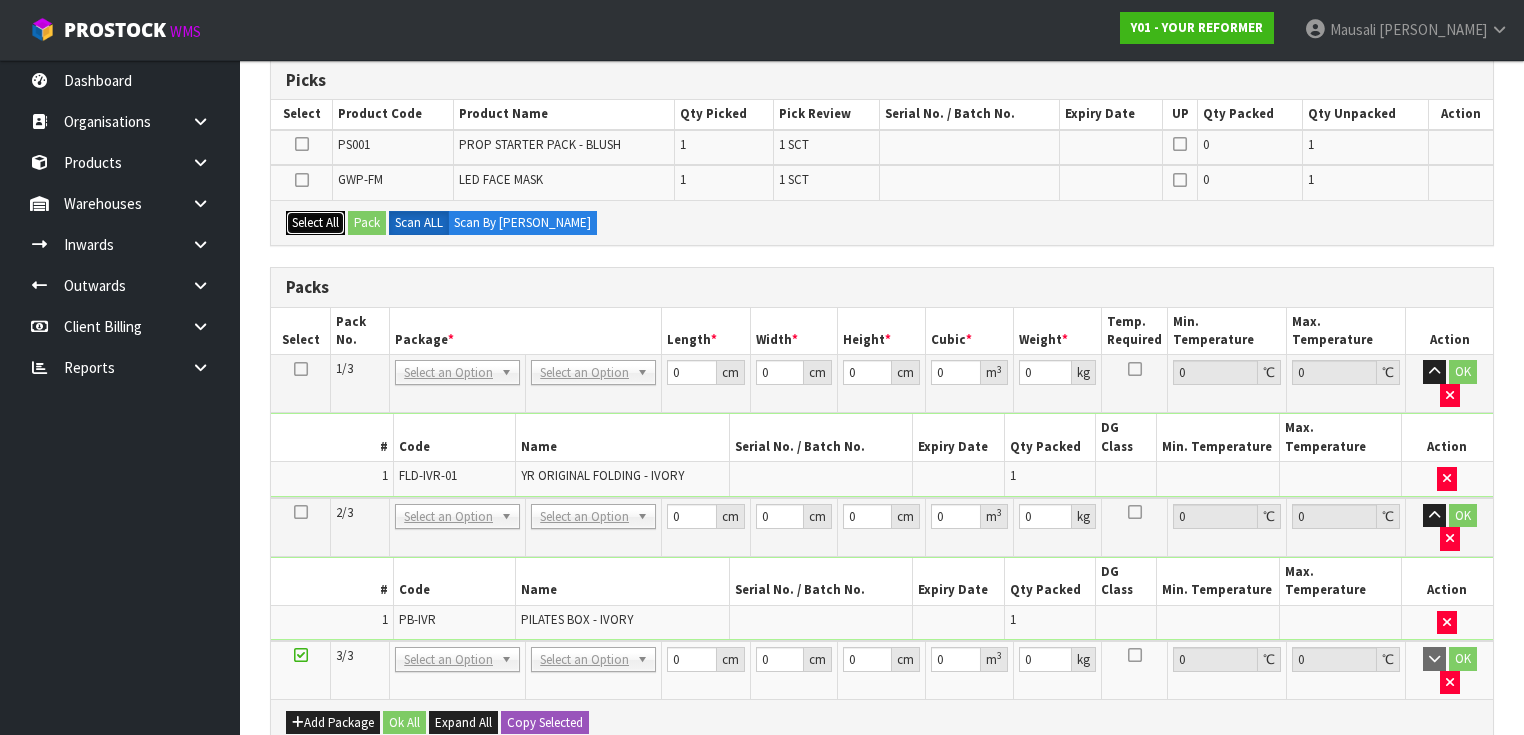 drag, startPoint x: 320, startPoint y: 220, endPoint x: 331, endPoint y: 219, distance: 11.045361 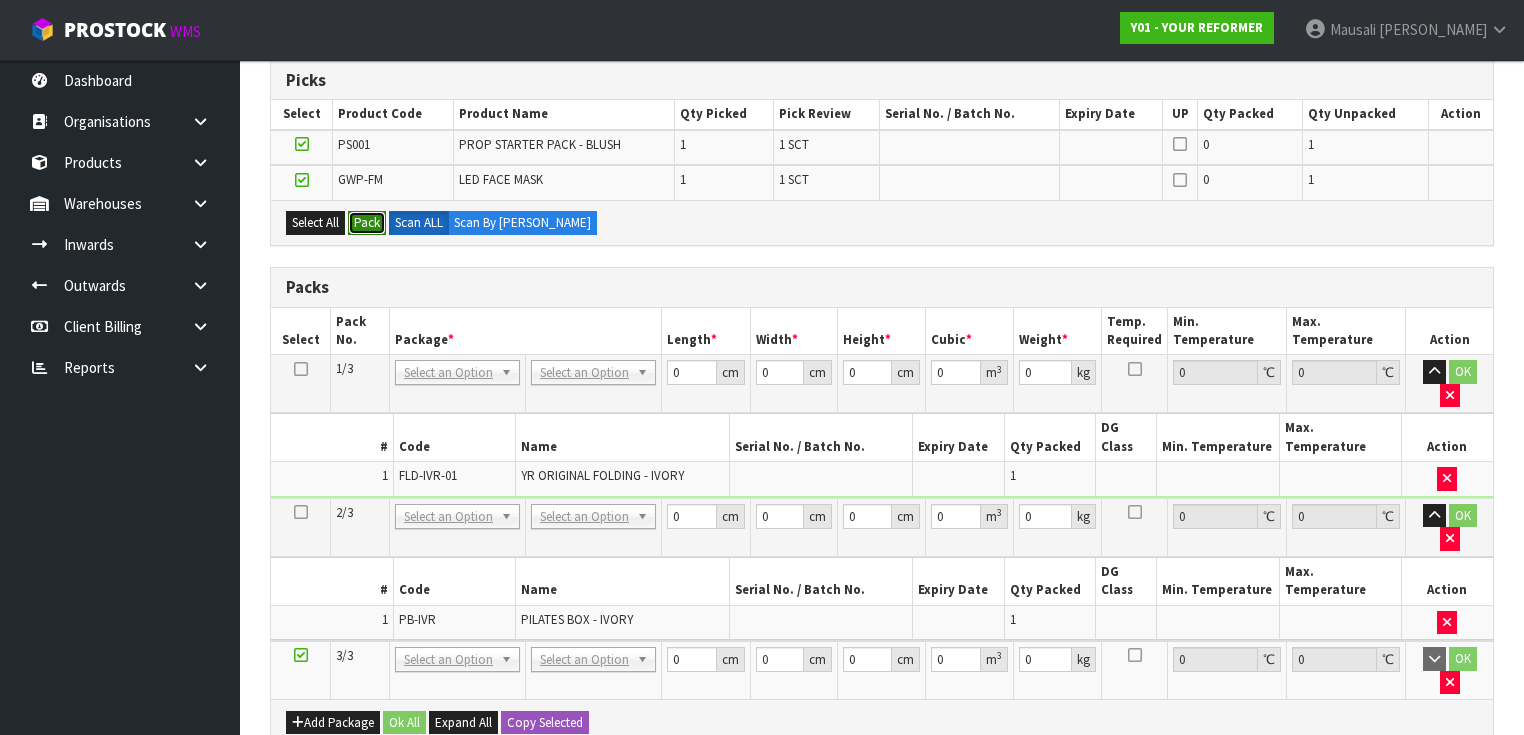 click on "Pack" at bounding box center [367, 223] 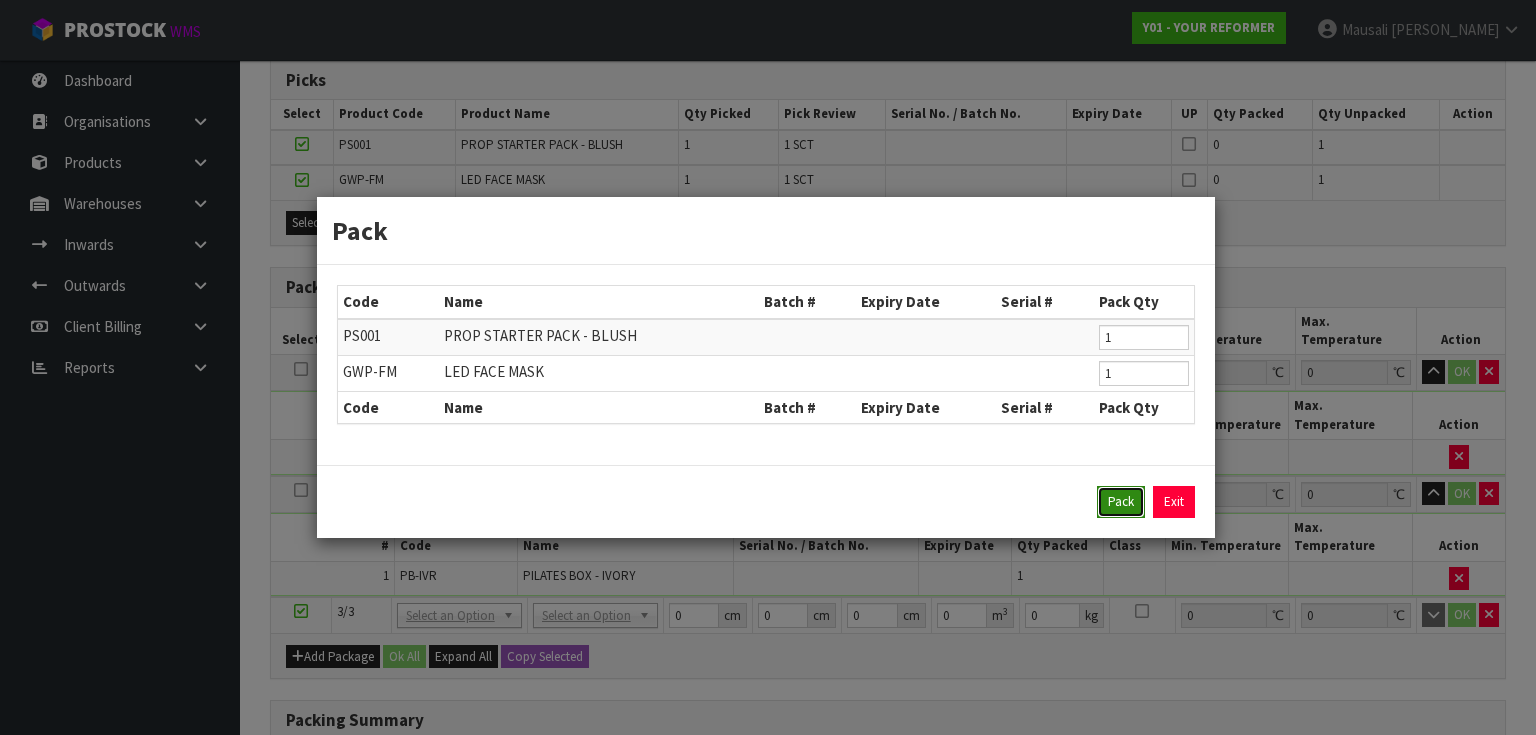 click on "Pack" at bounding box center (1121, 502) 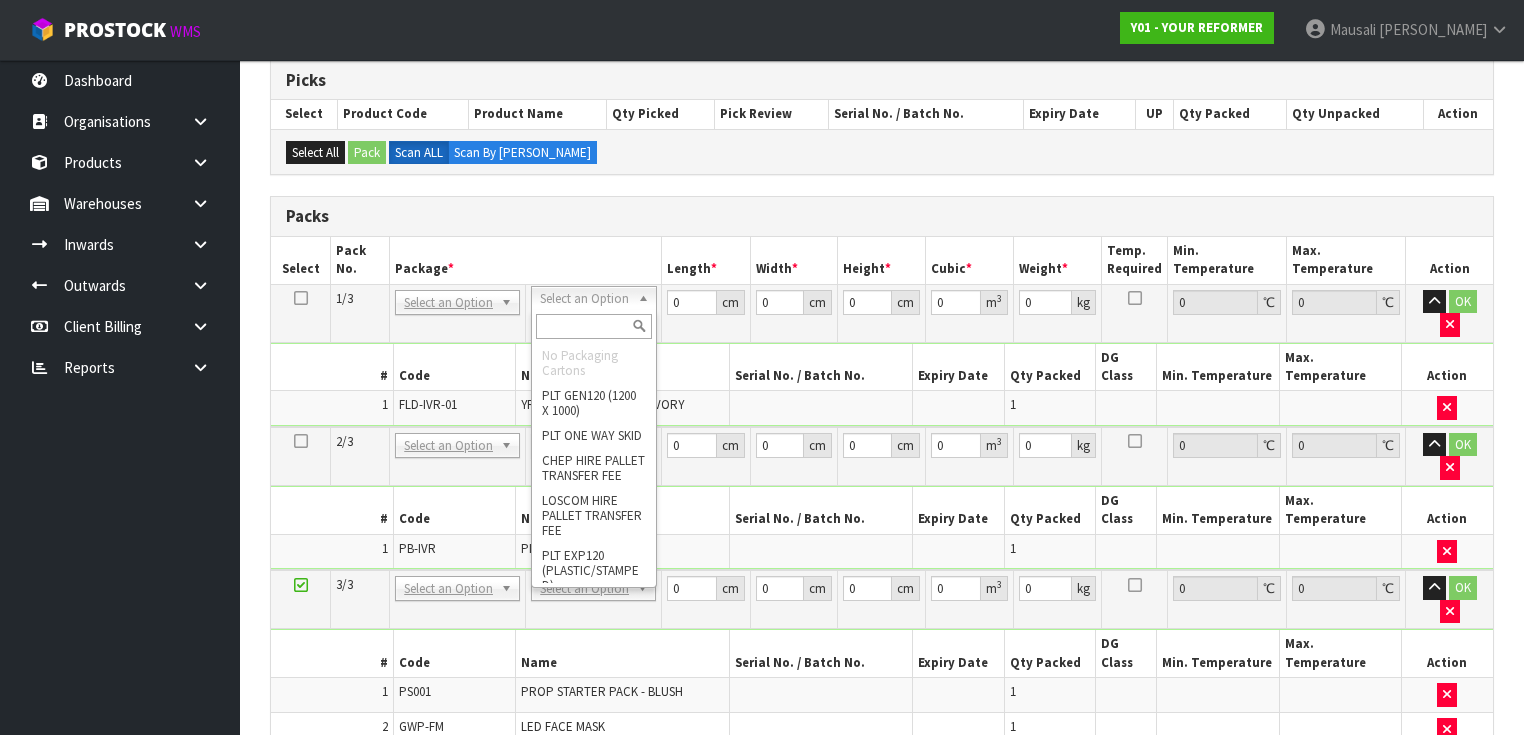 click at bounding box center (593, 326) 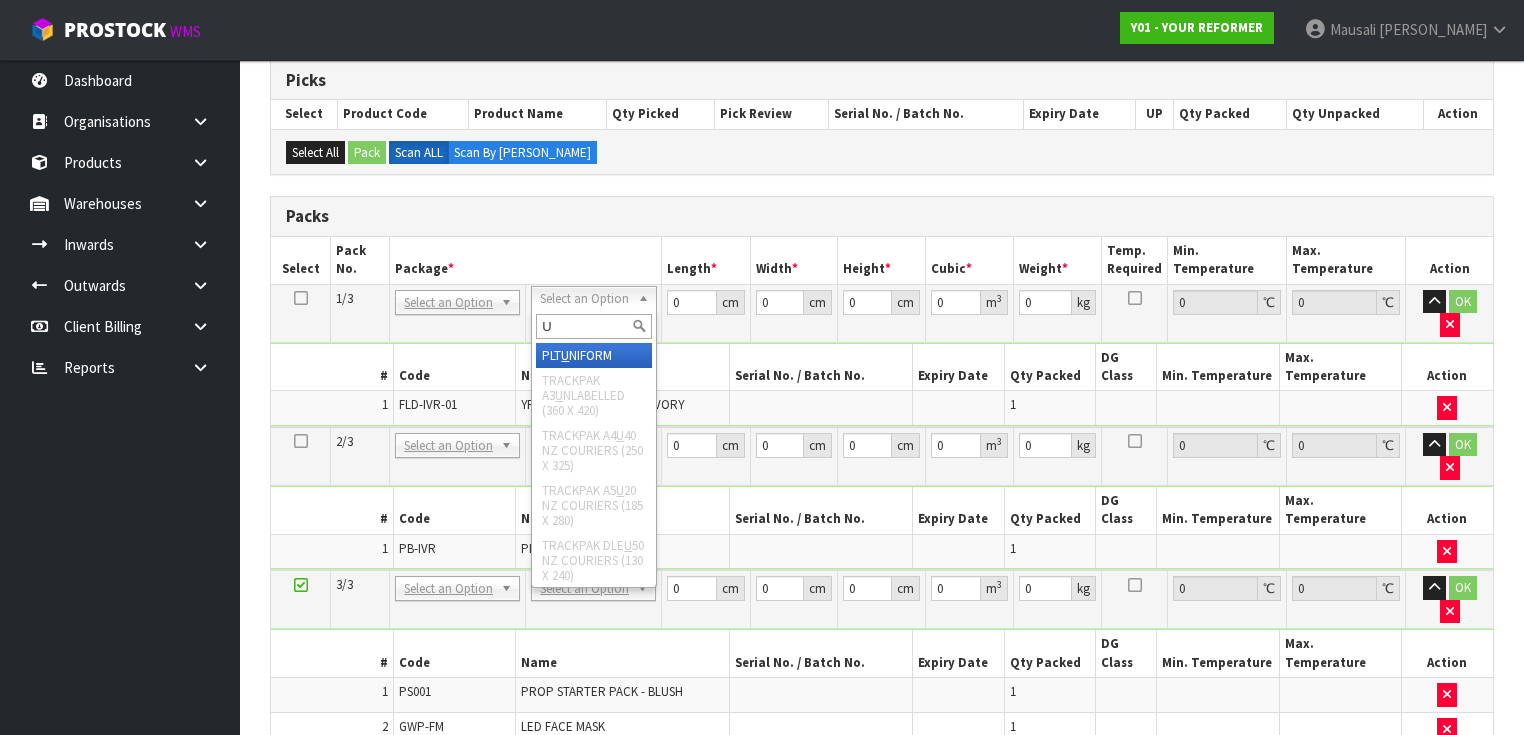 type on "U" 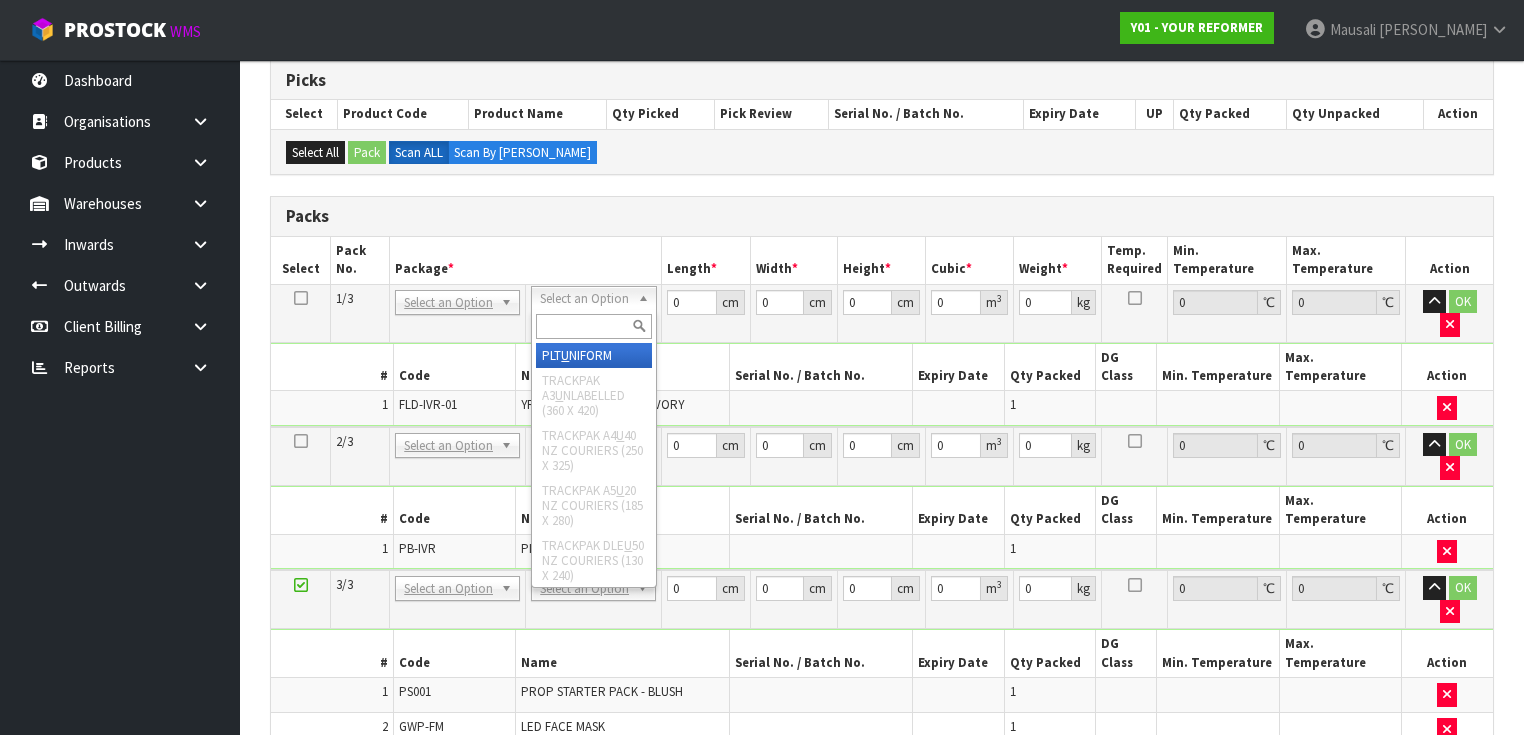 type on "99" 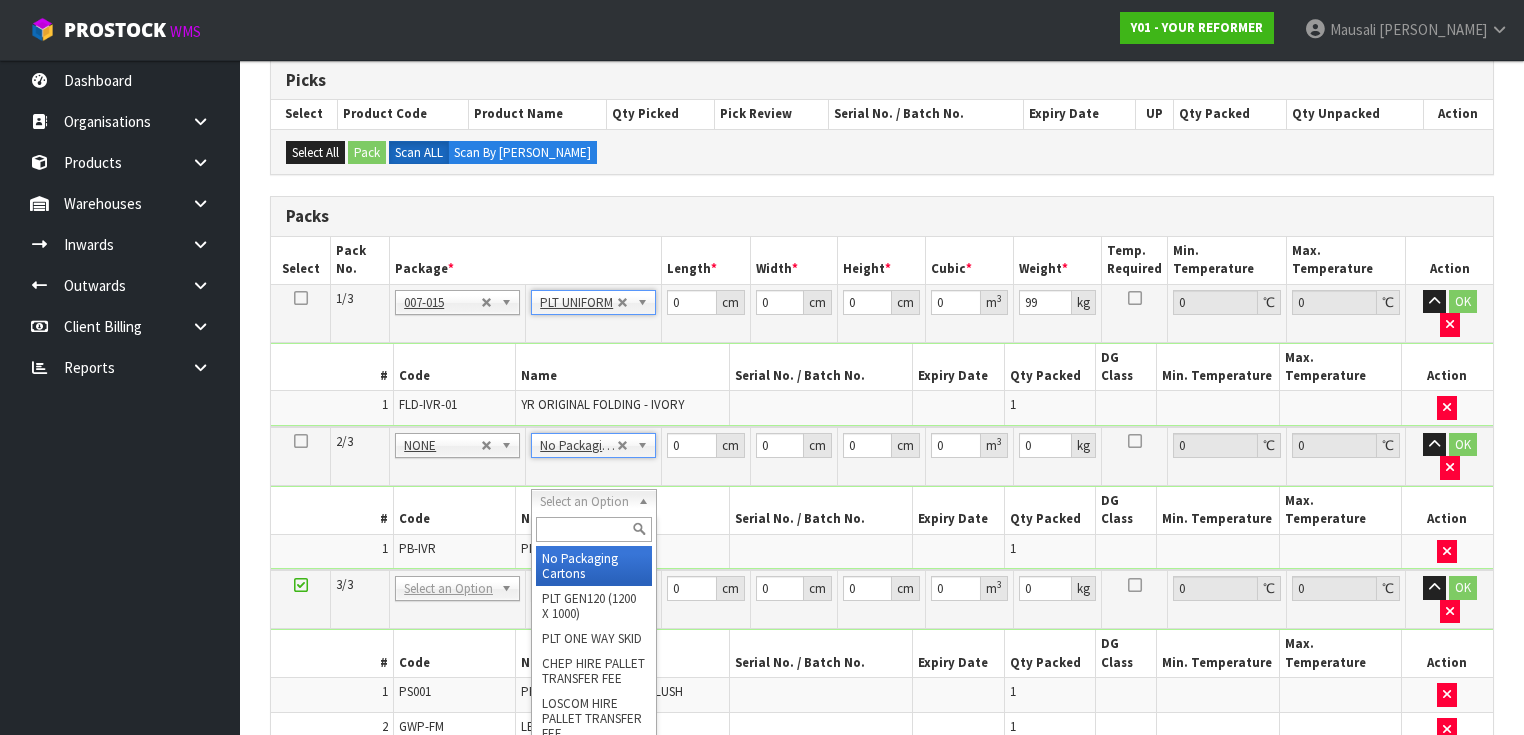 type on "2" 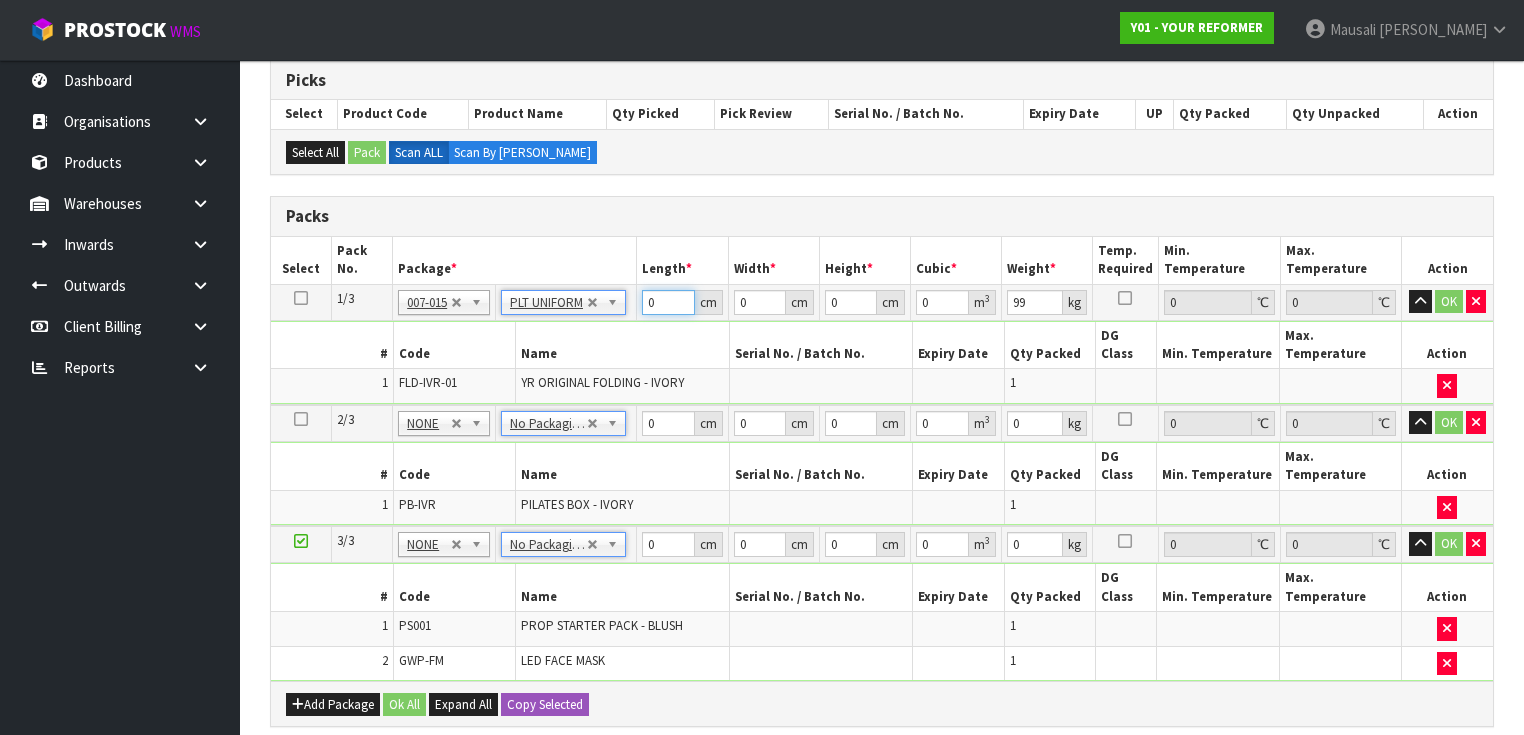 drag, startPoint x: 660, startPoint y: 290, endPoint x: 626, endPoint y: 310, distance: 39.446167 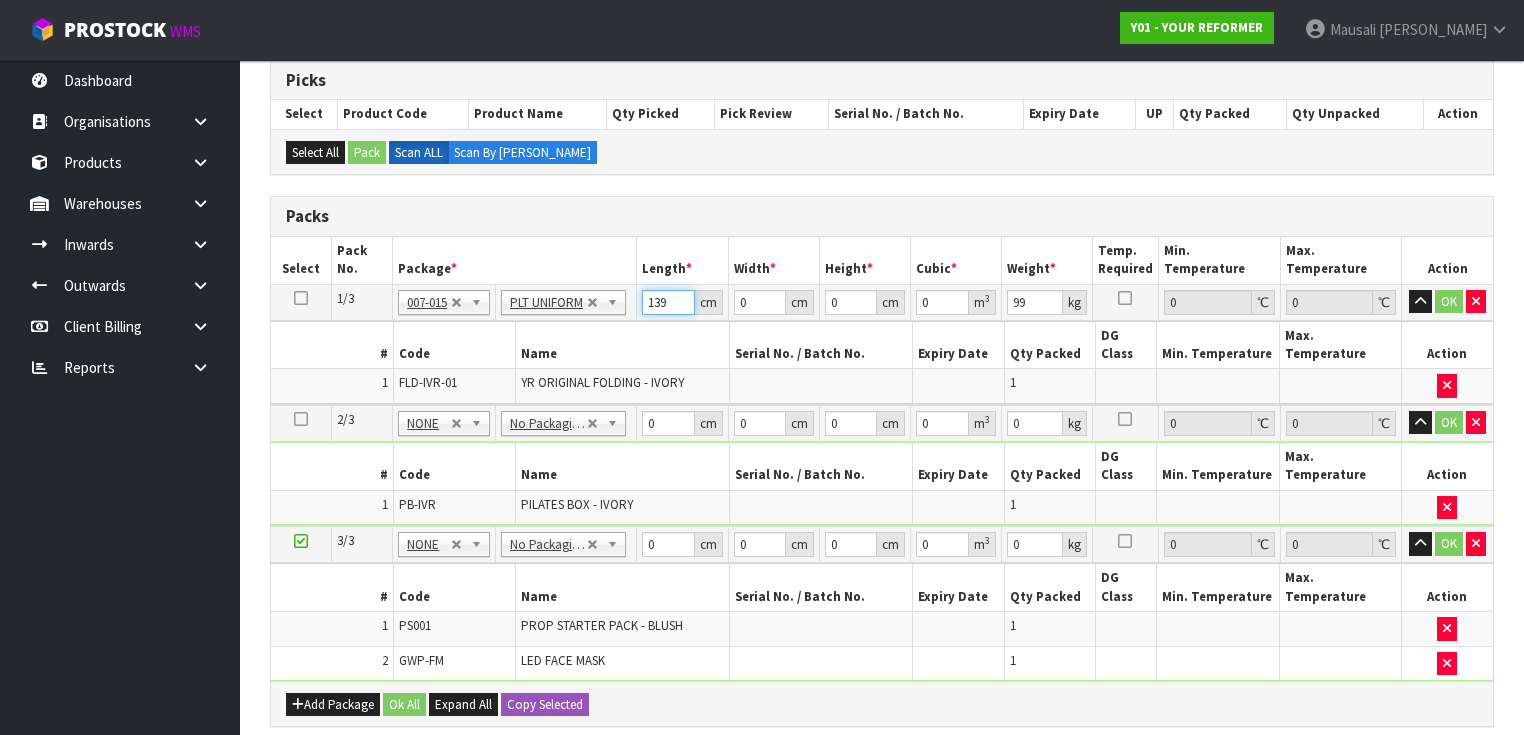 type on "139" 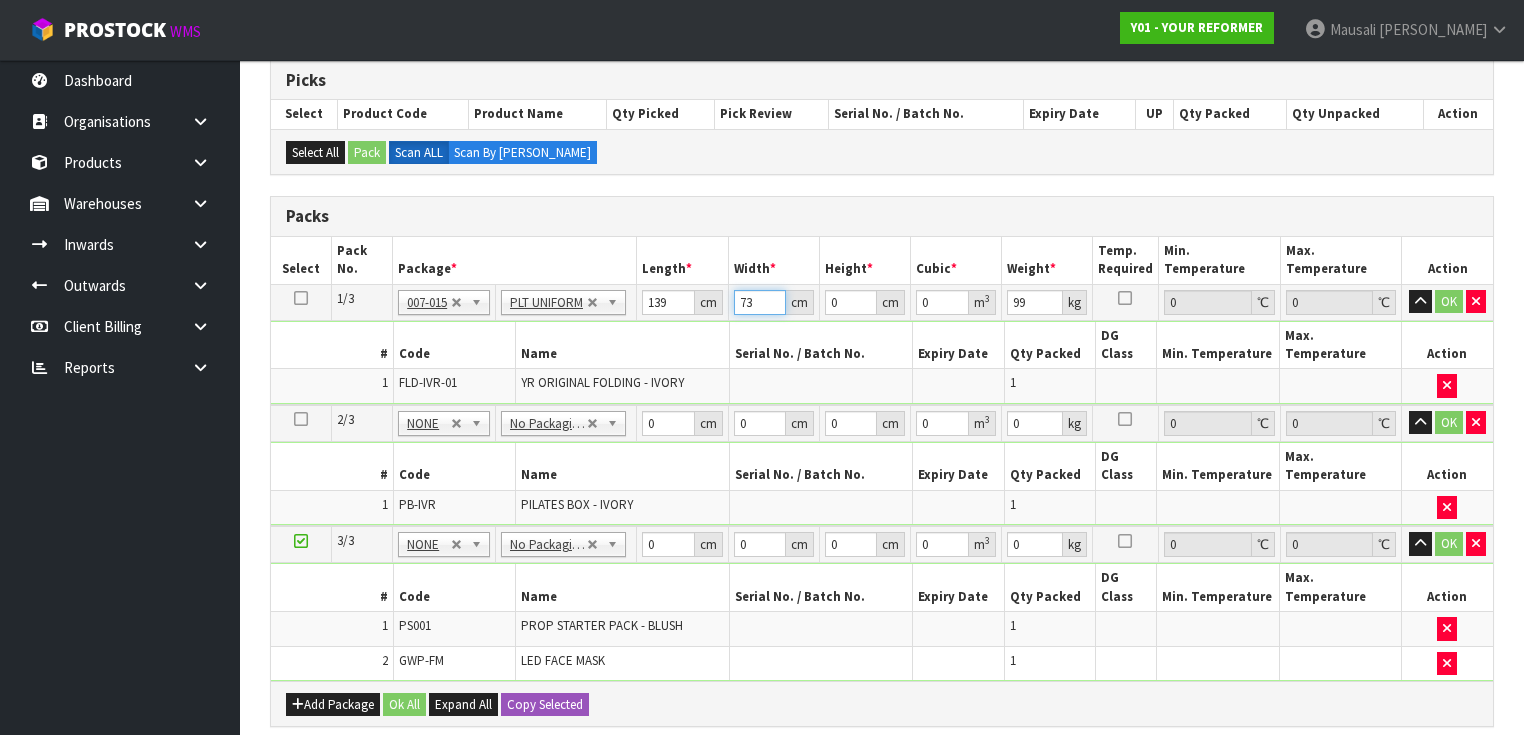 type on "73" 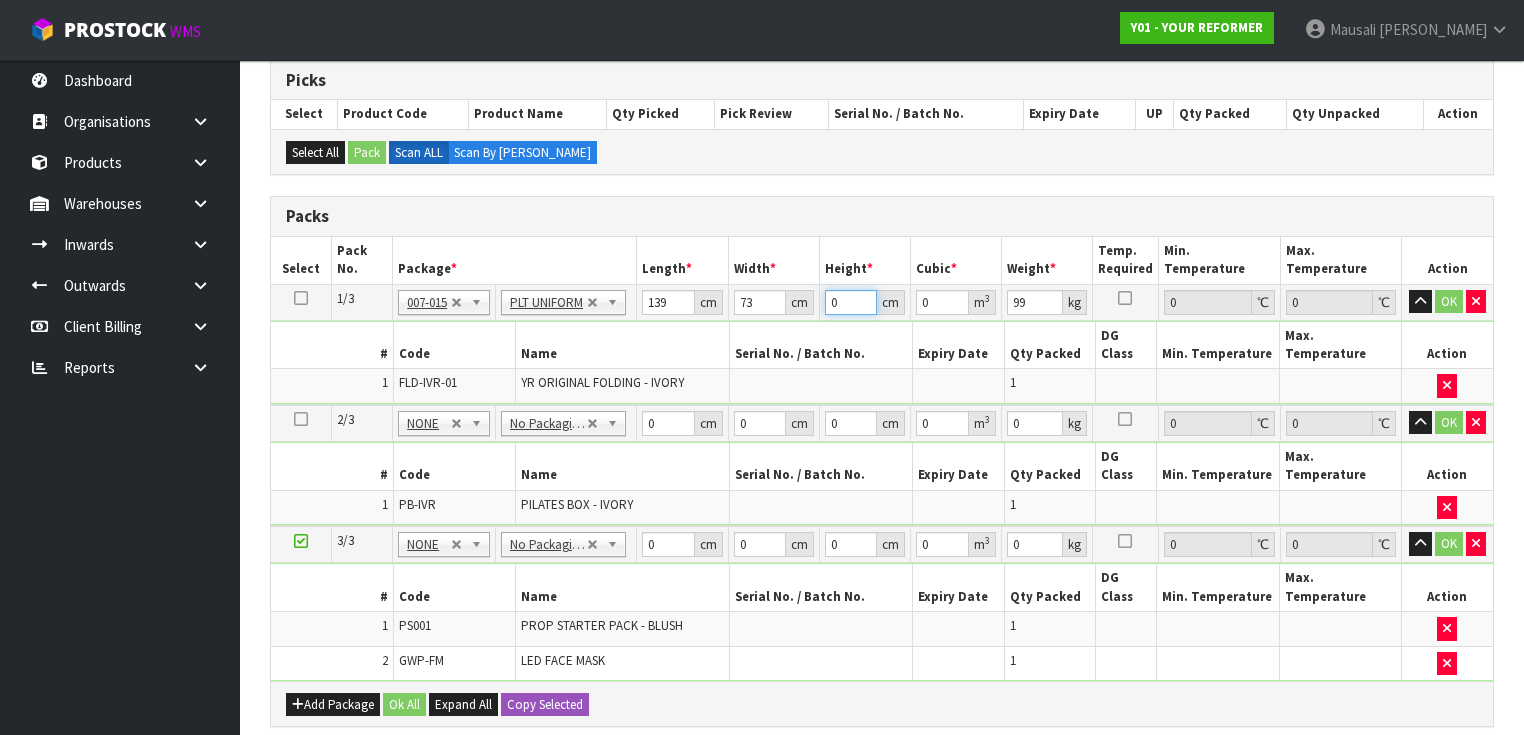 type on "5" 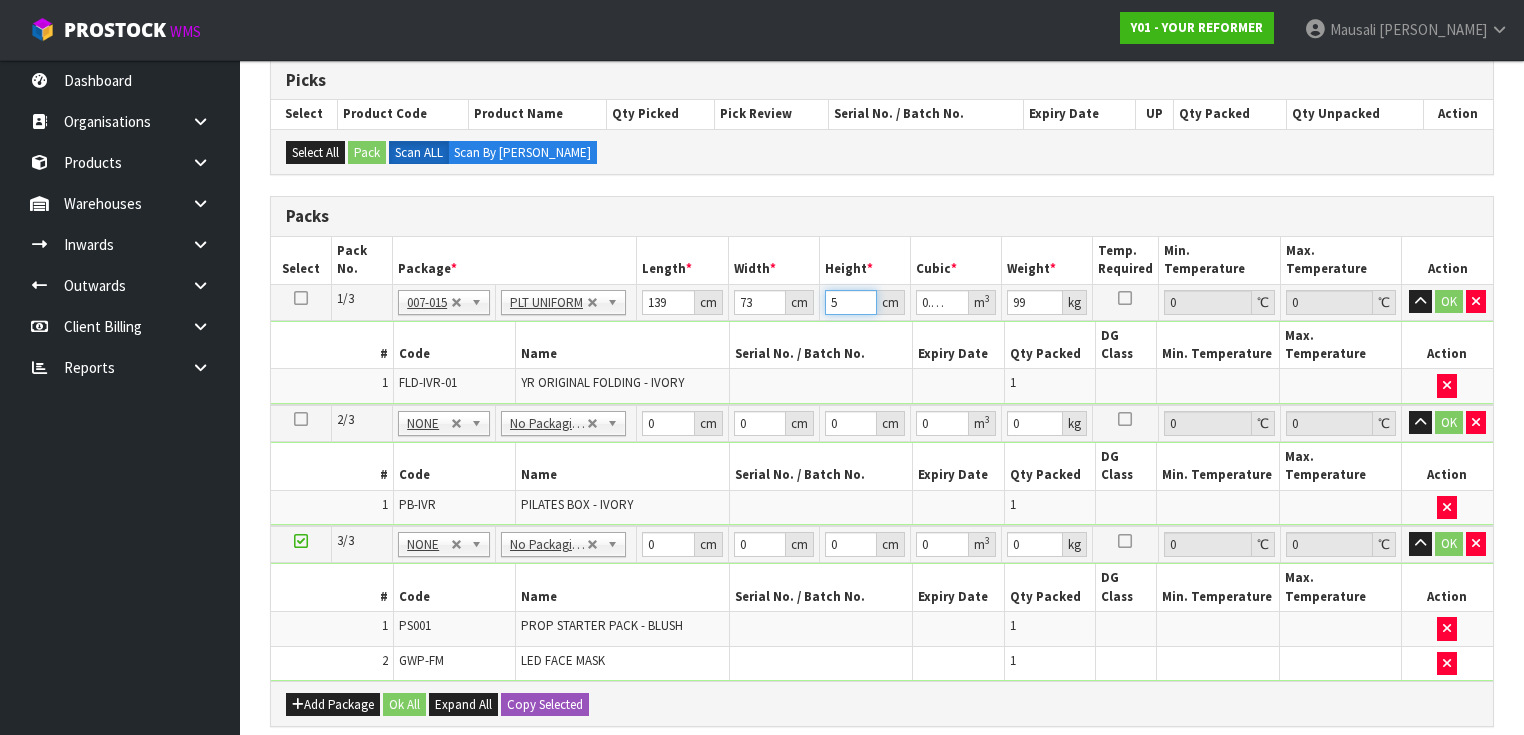 type on "58" 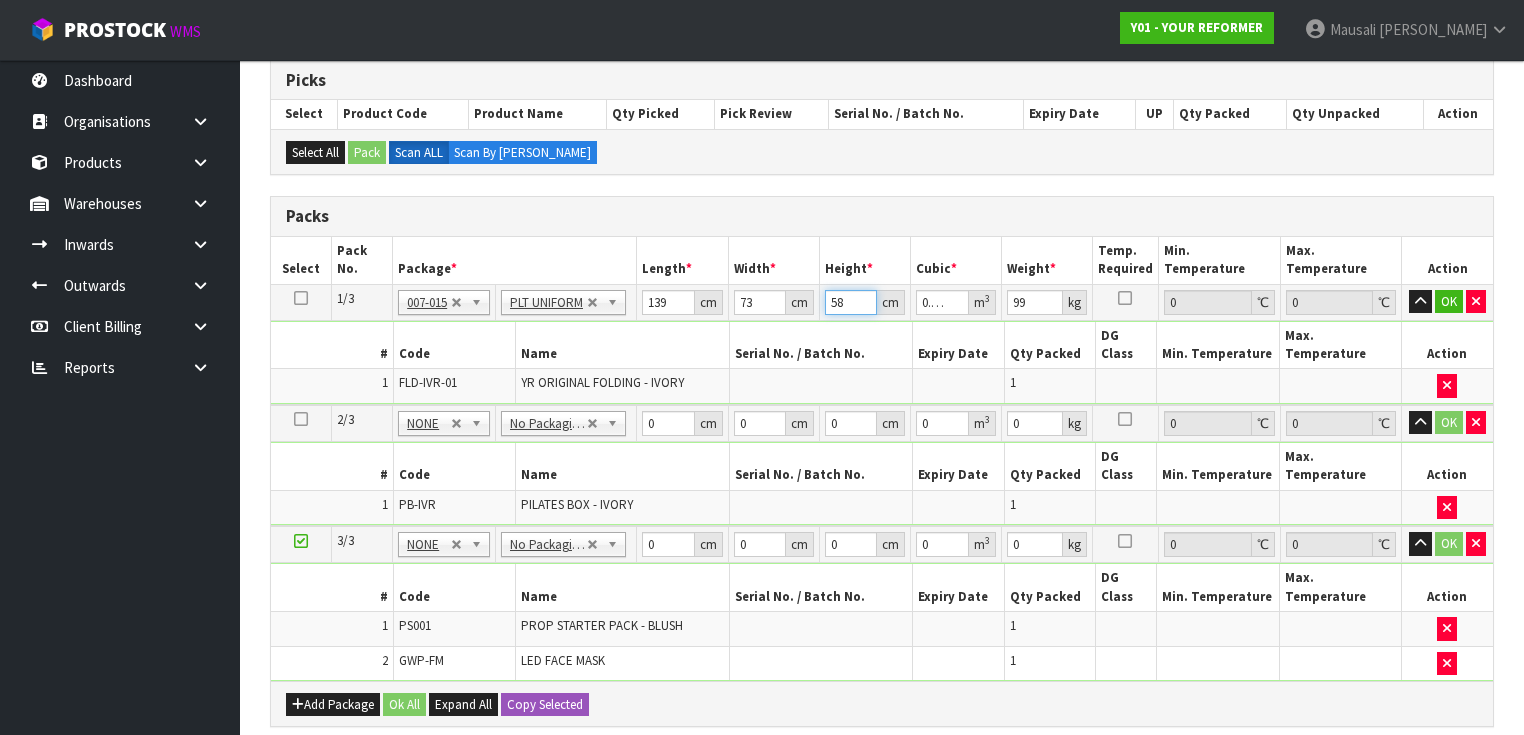 type on "58" 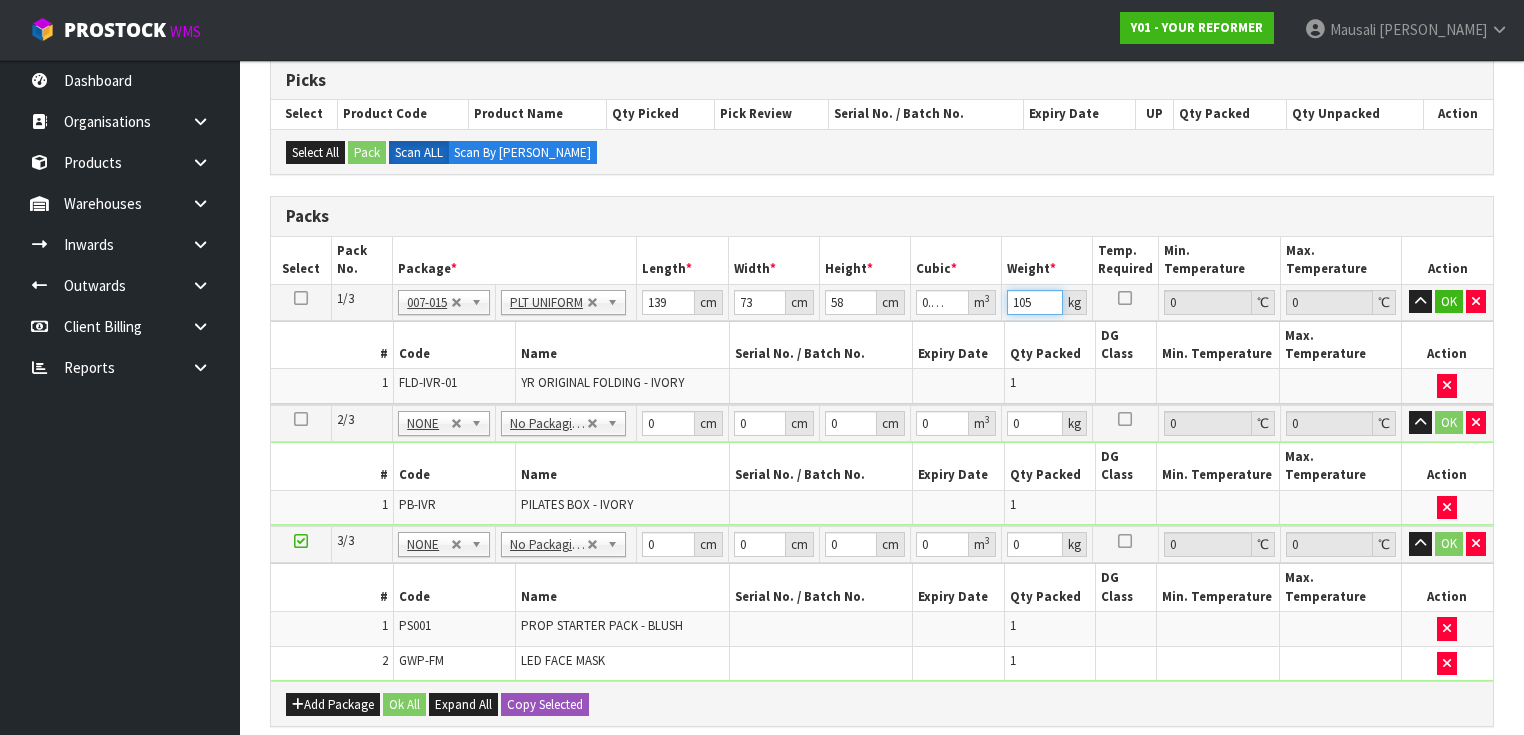 type on "105" 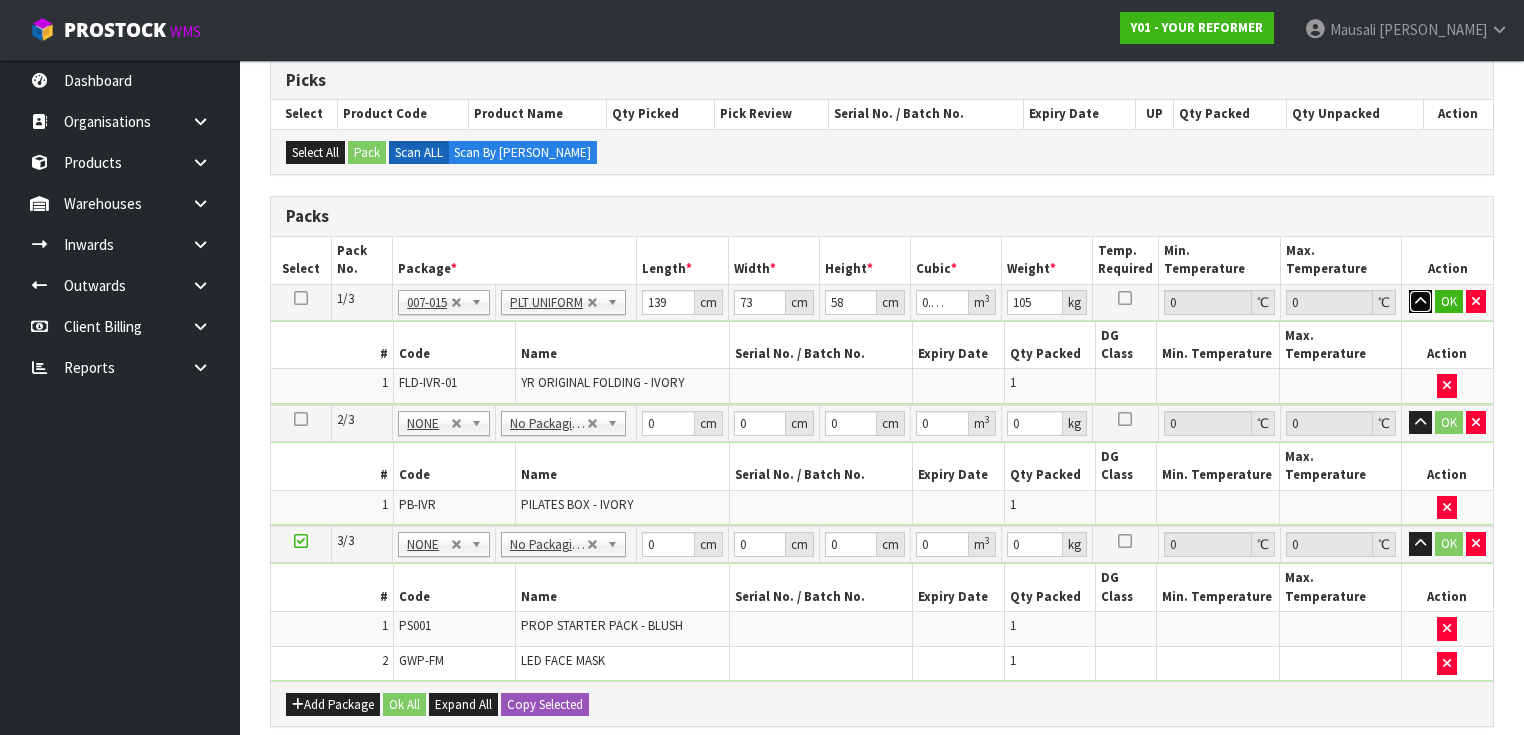 type 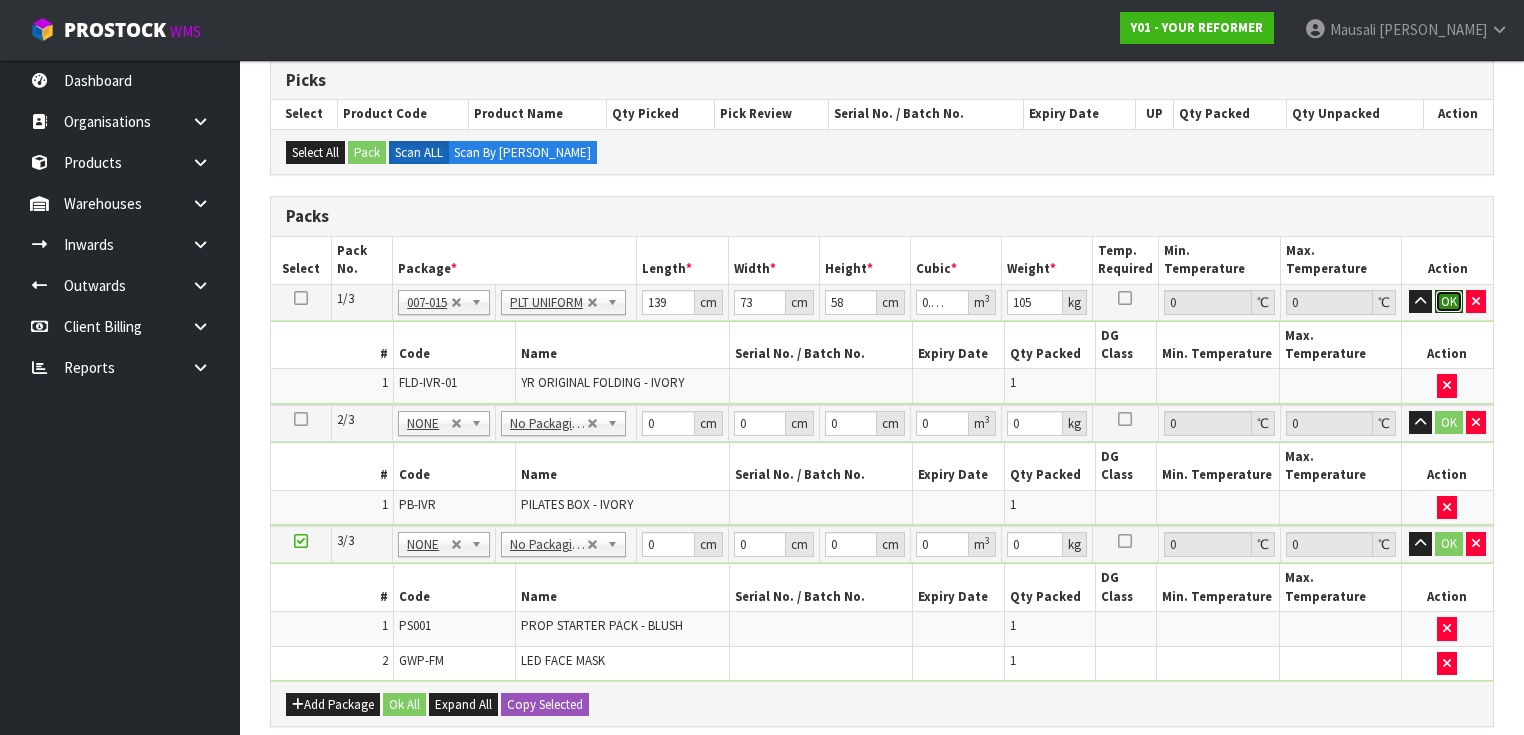 type 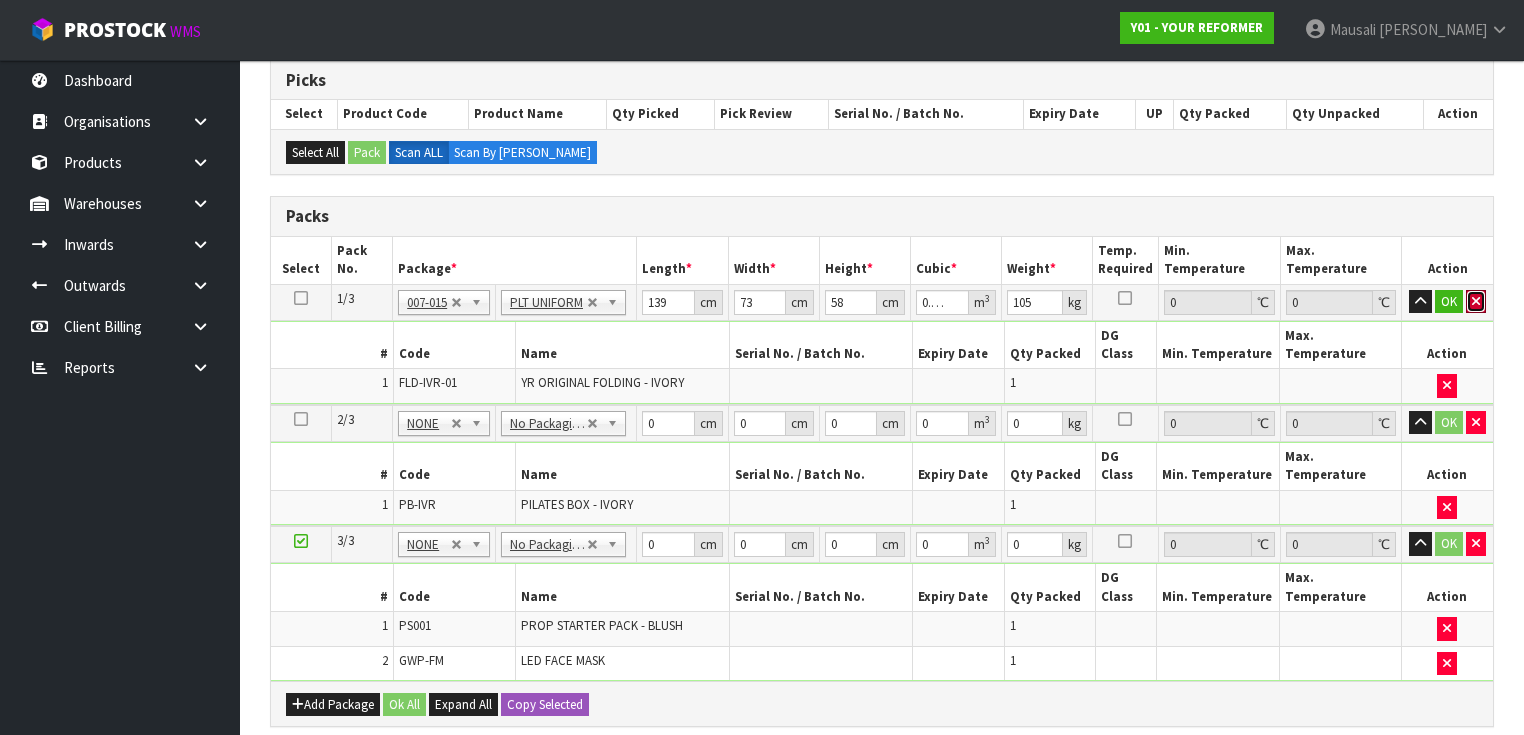 type 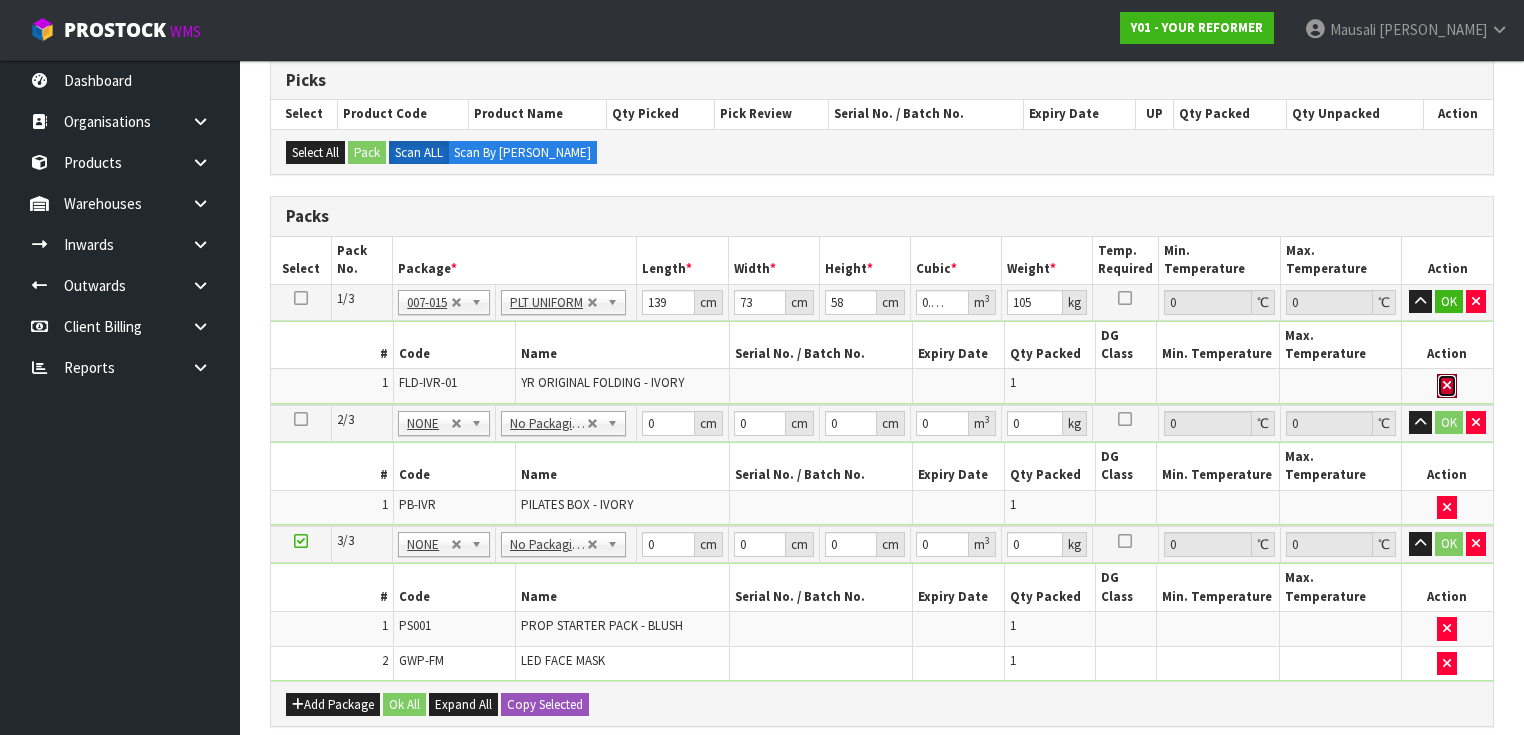type 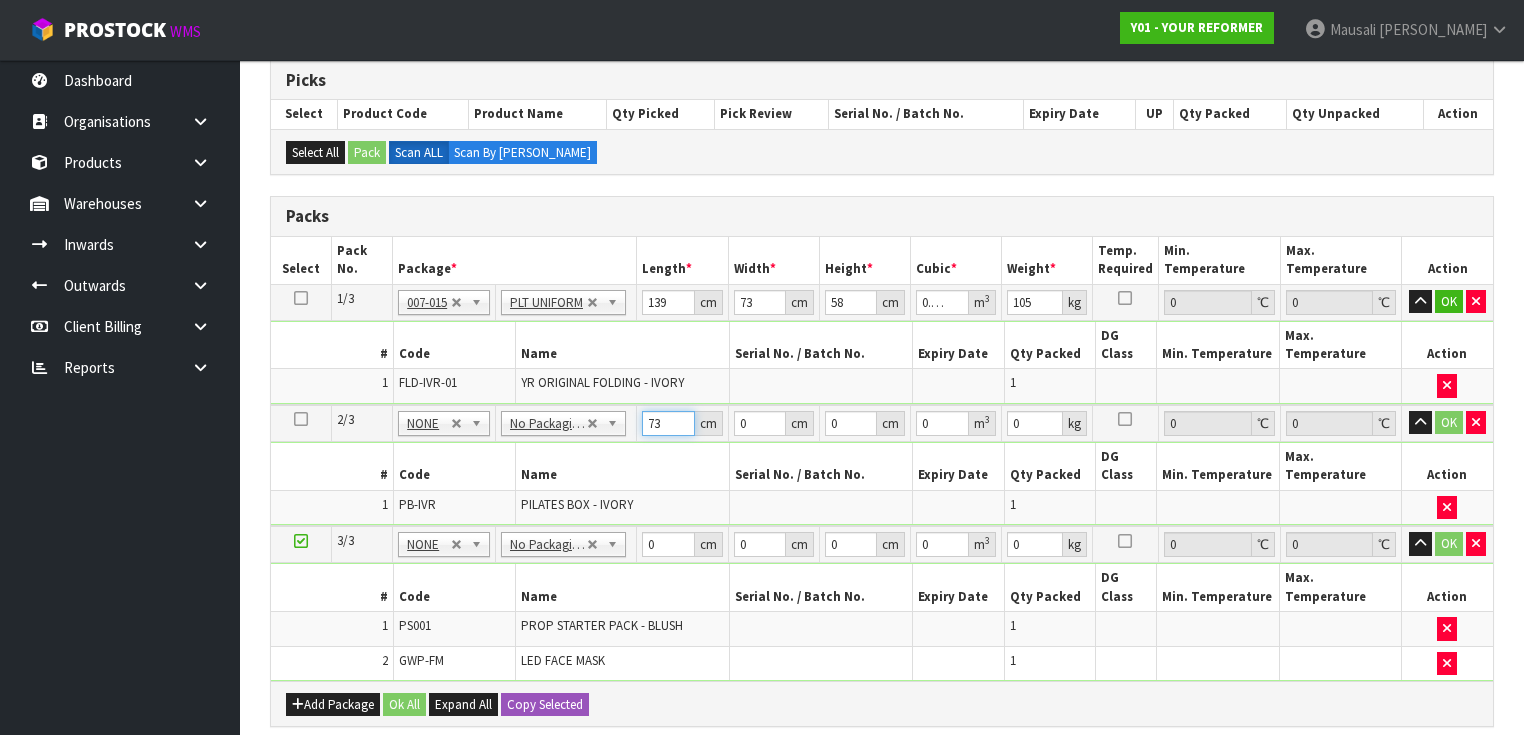 type on "73" 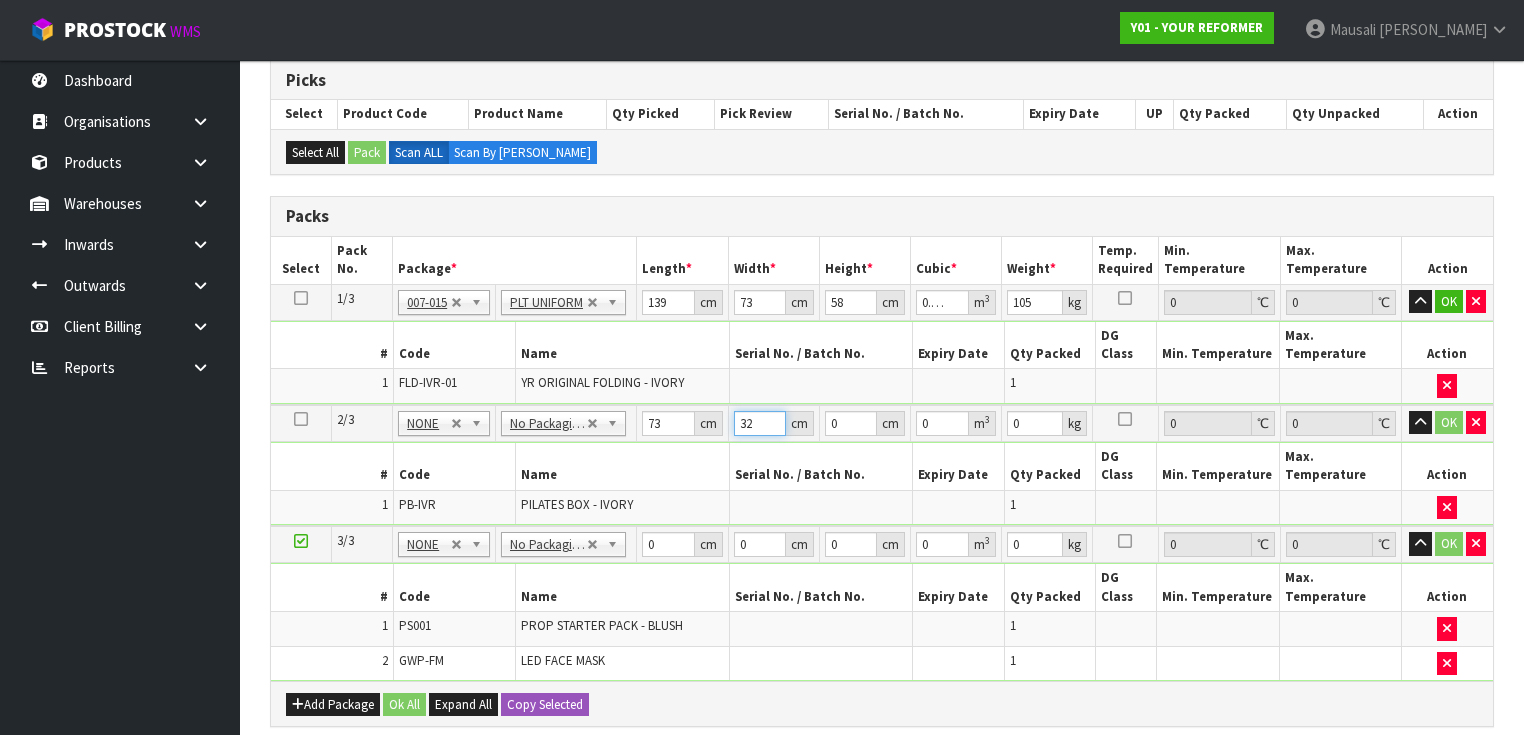 type on "32" 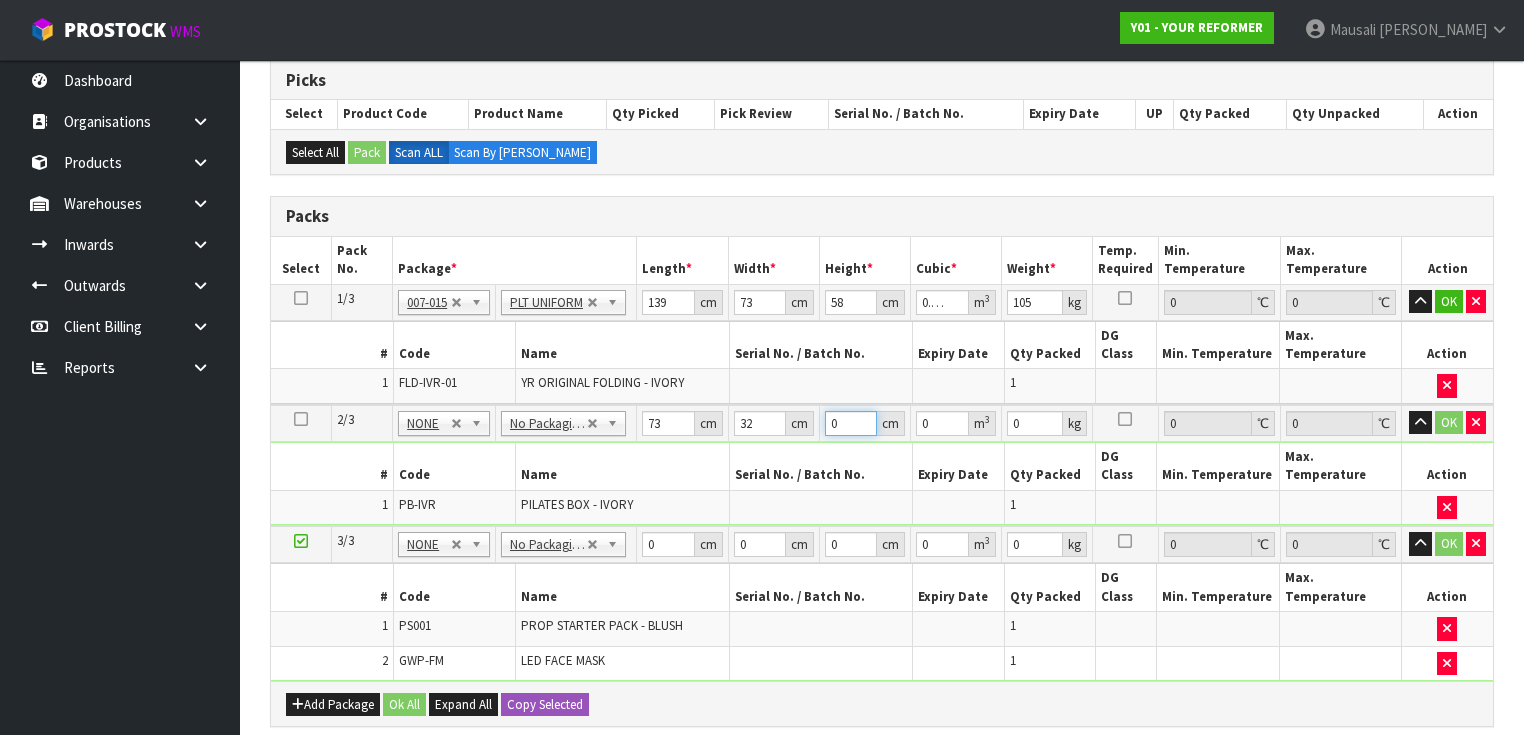 type on "4" 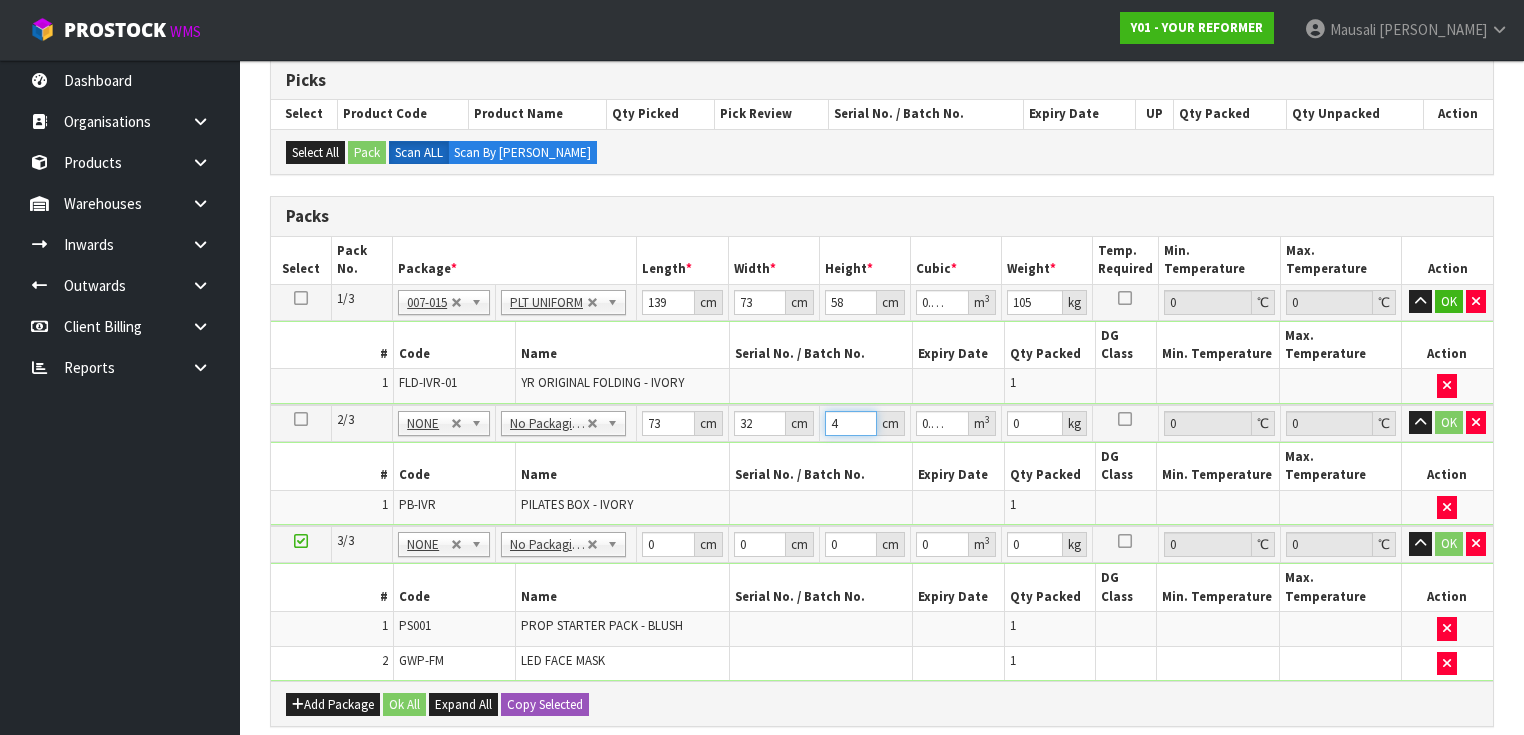 type on "45" 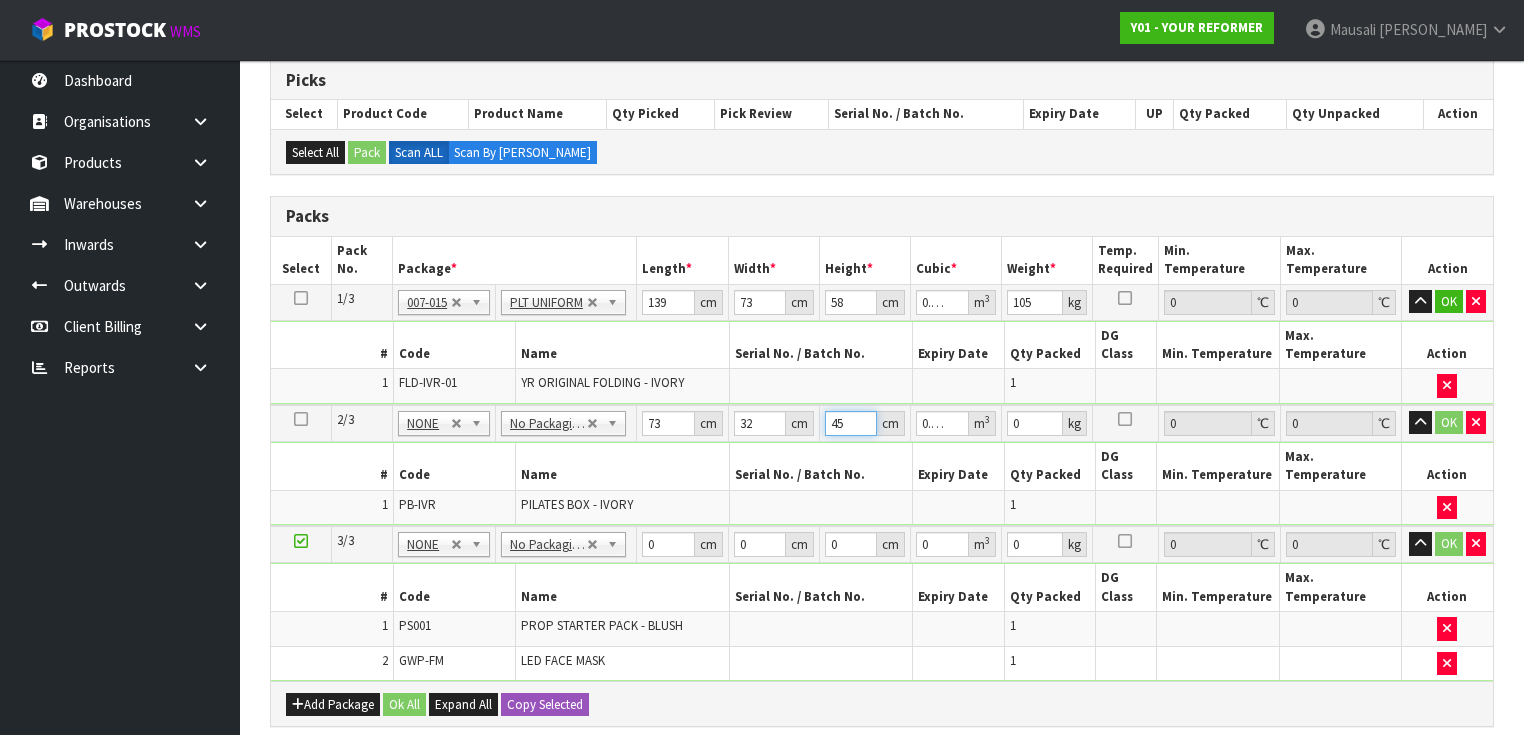 type on "45" 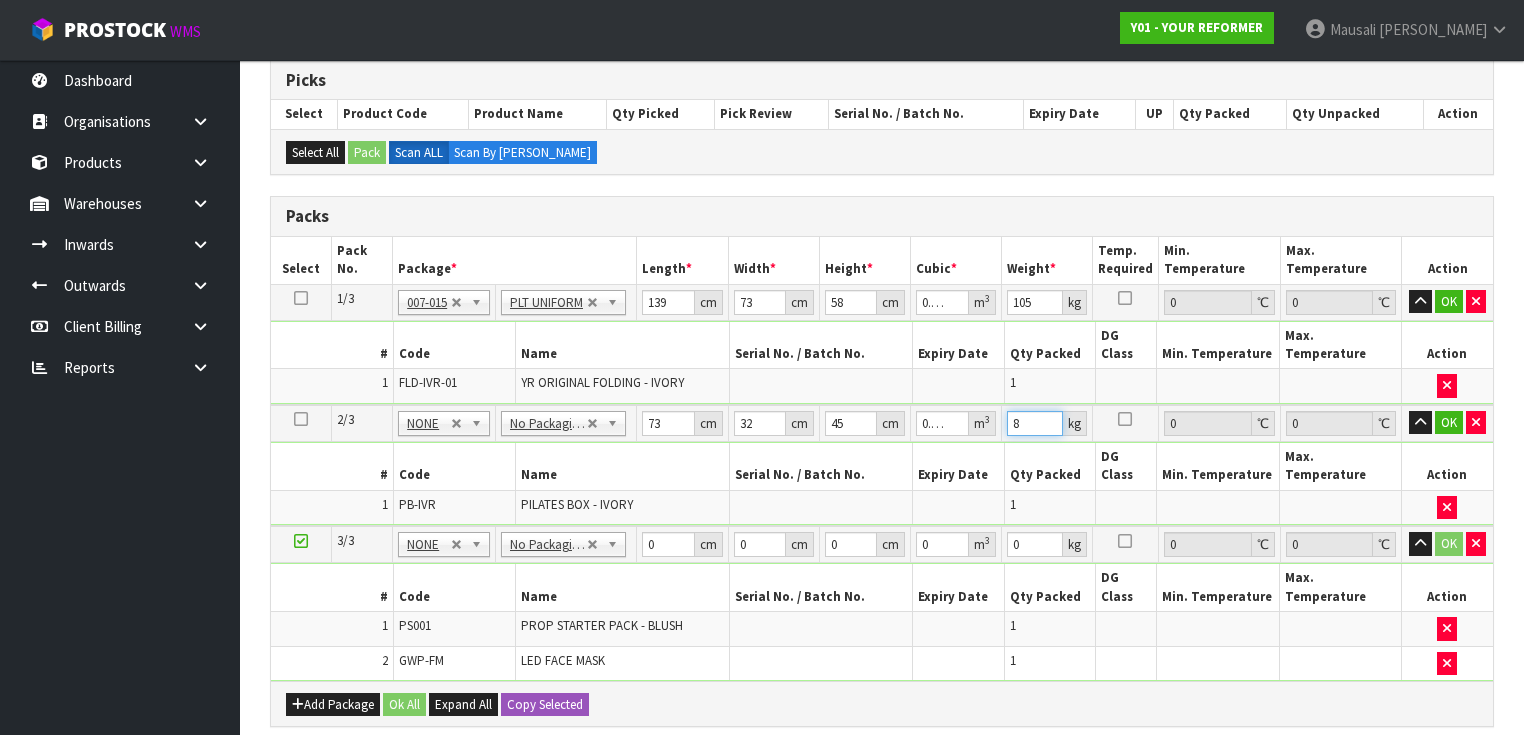 type on "8" 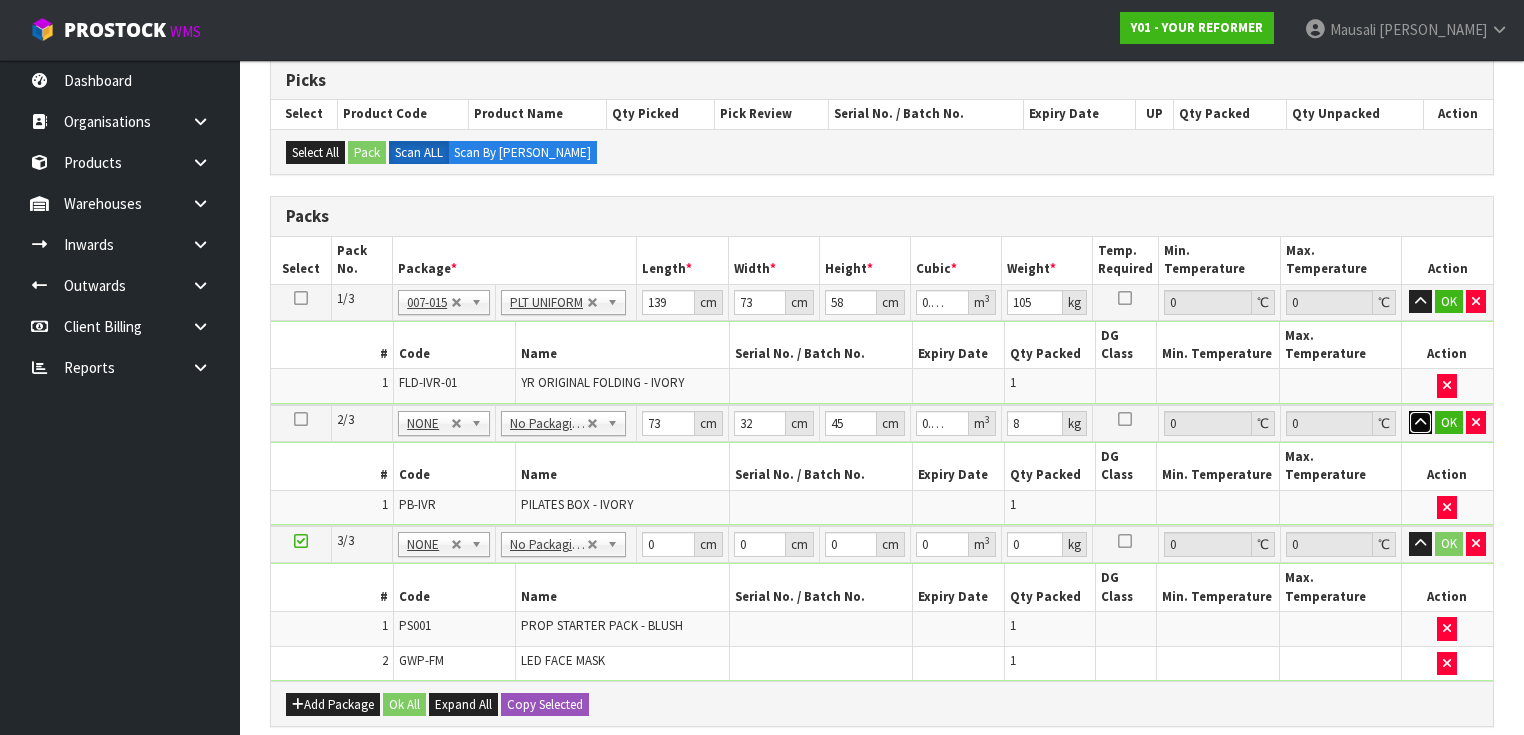 type 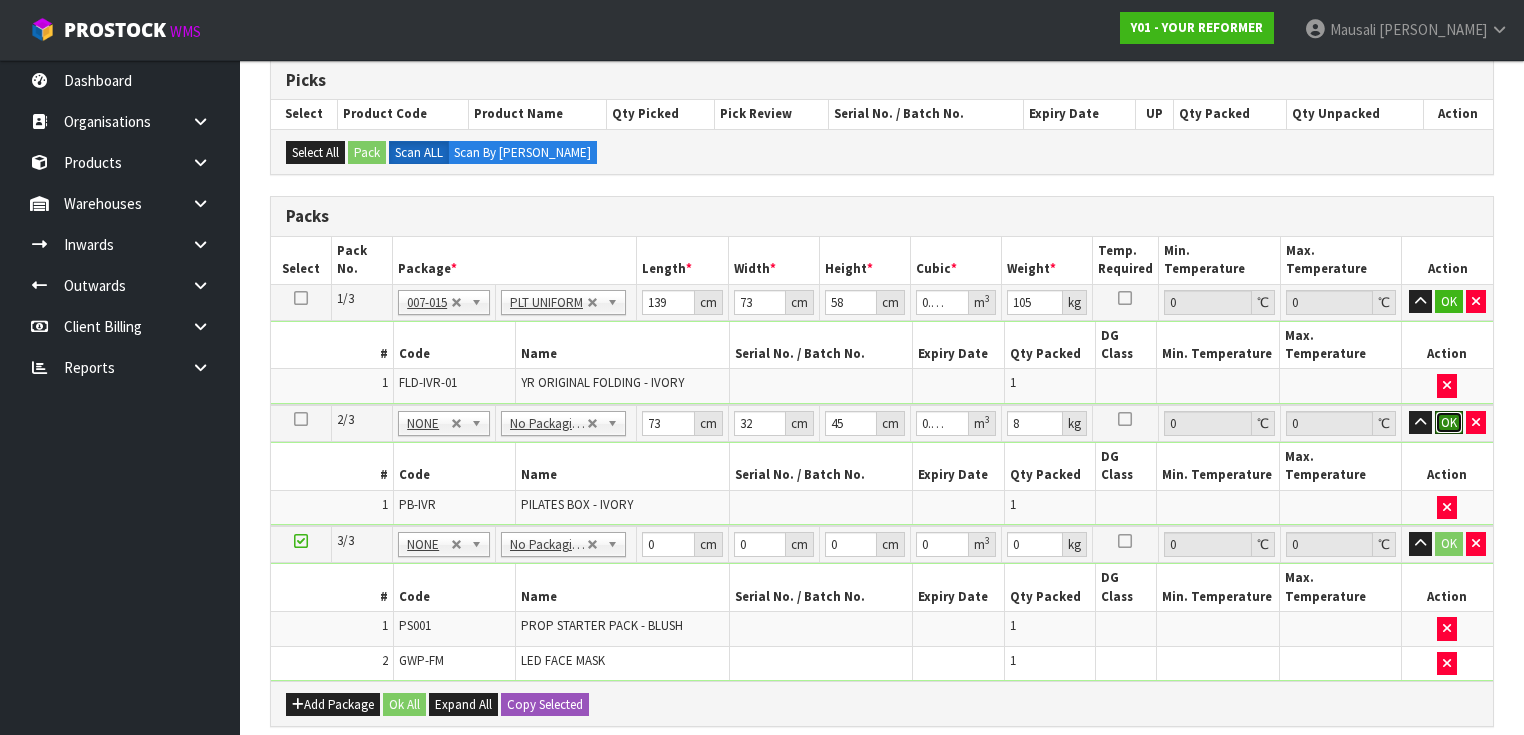 type 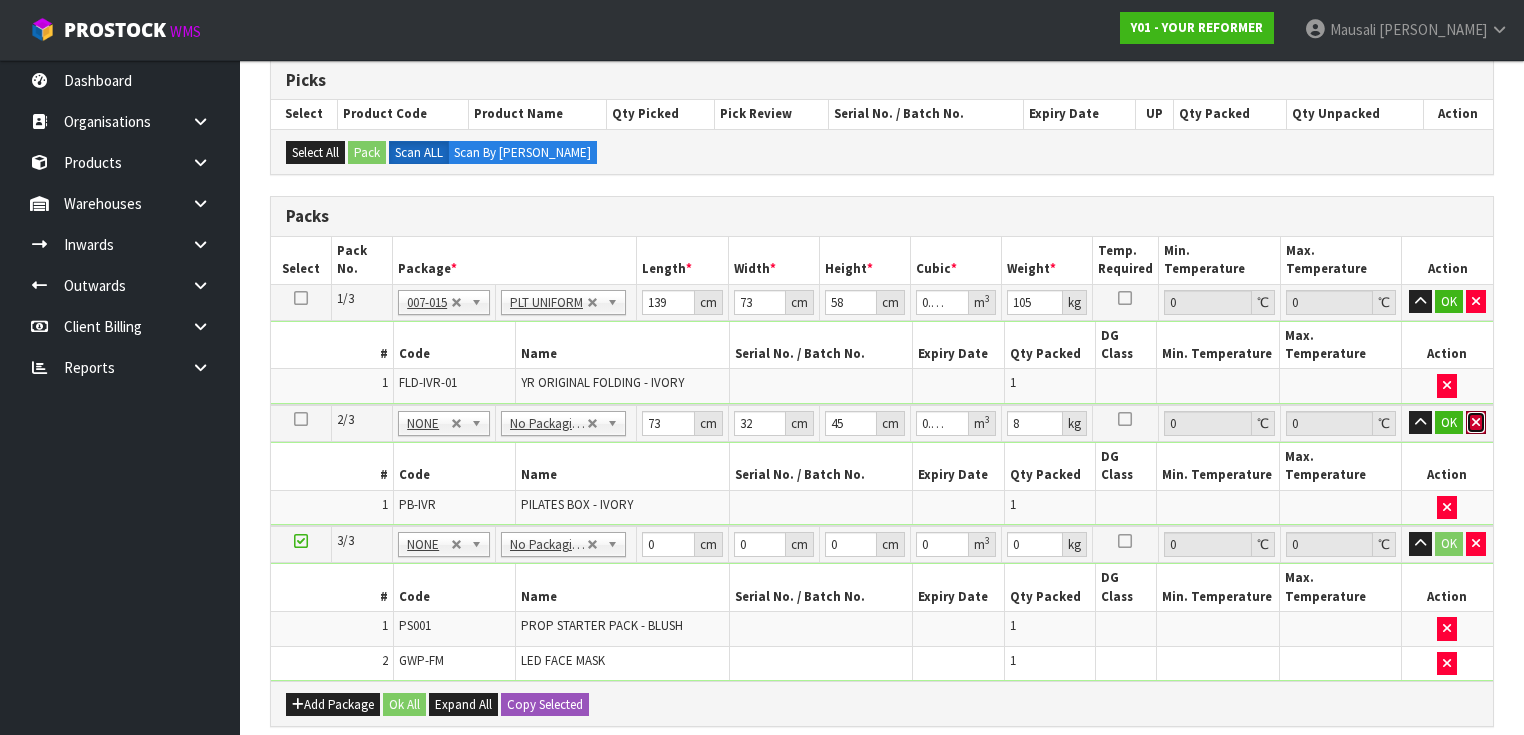 type 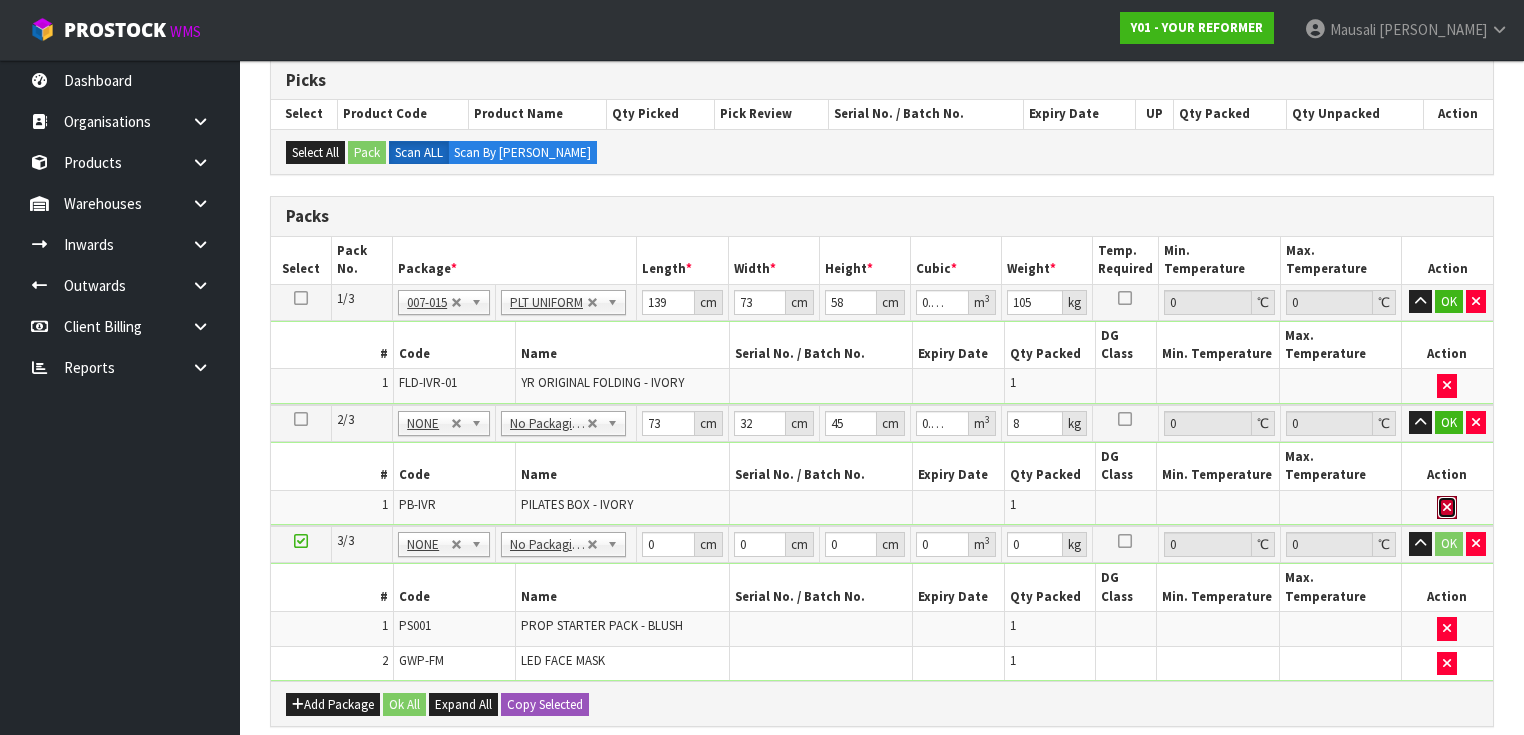 type 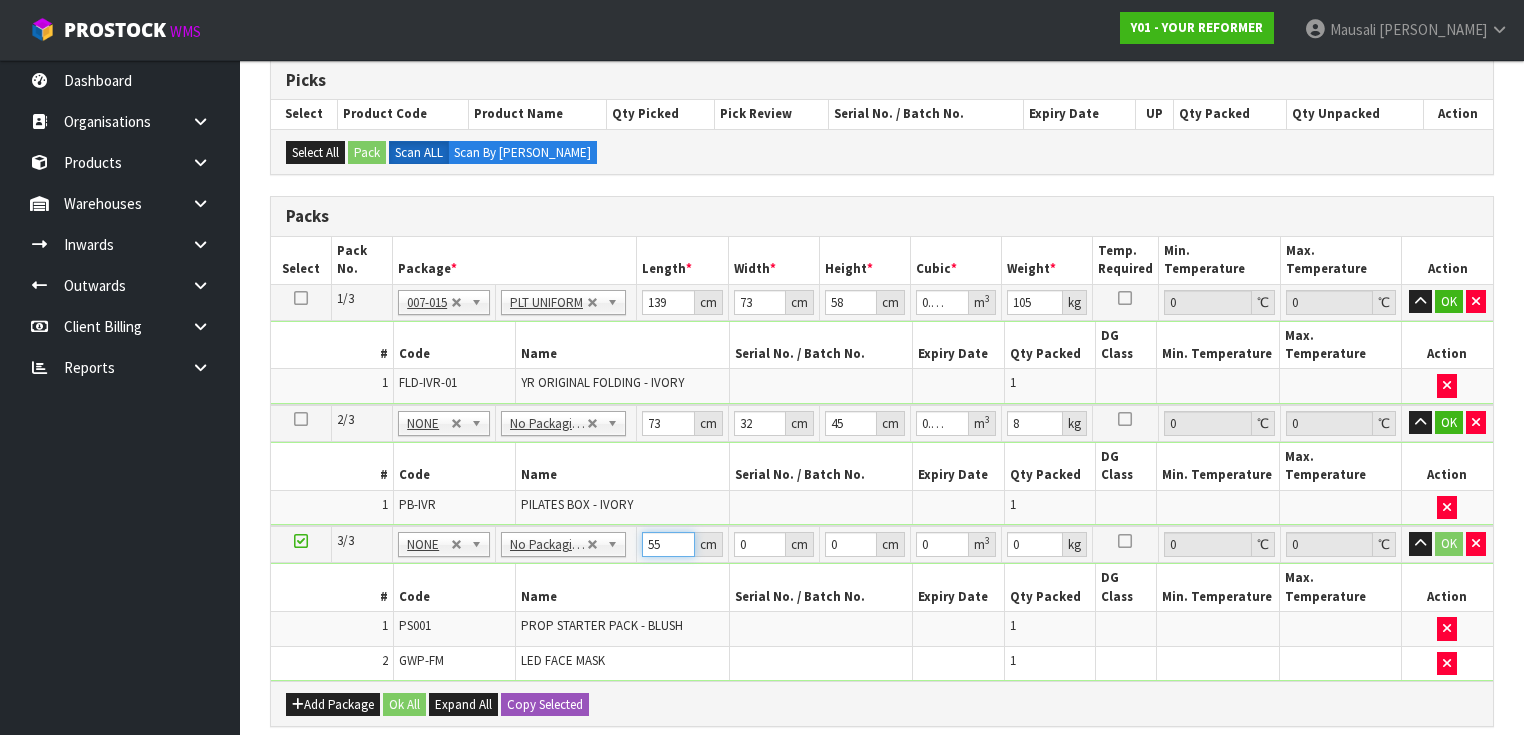 type on "55" 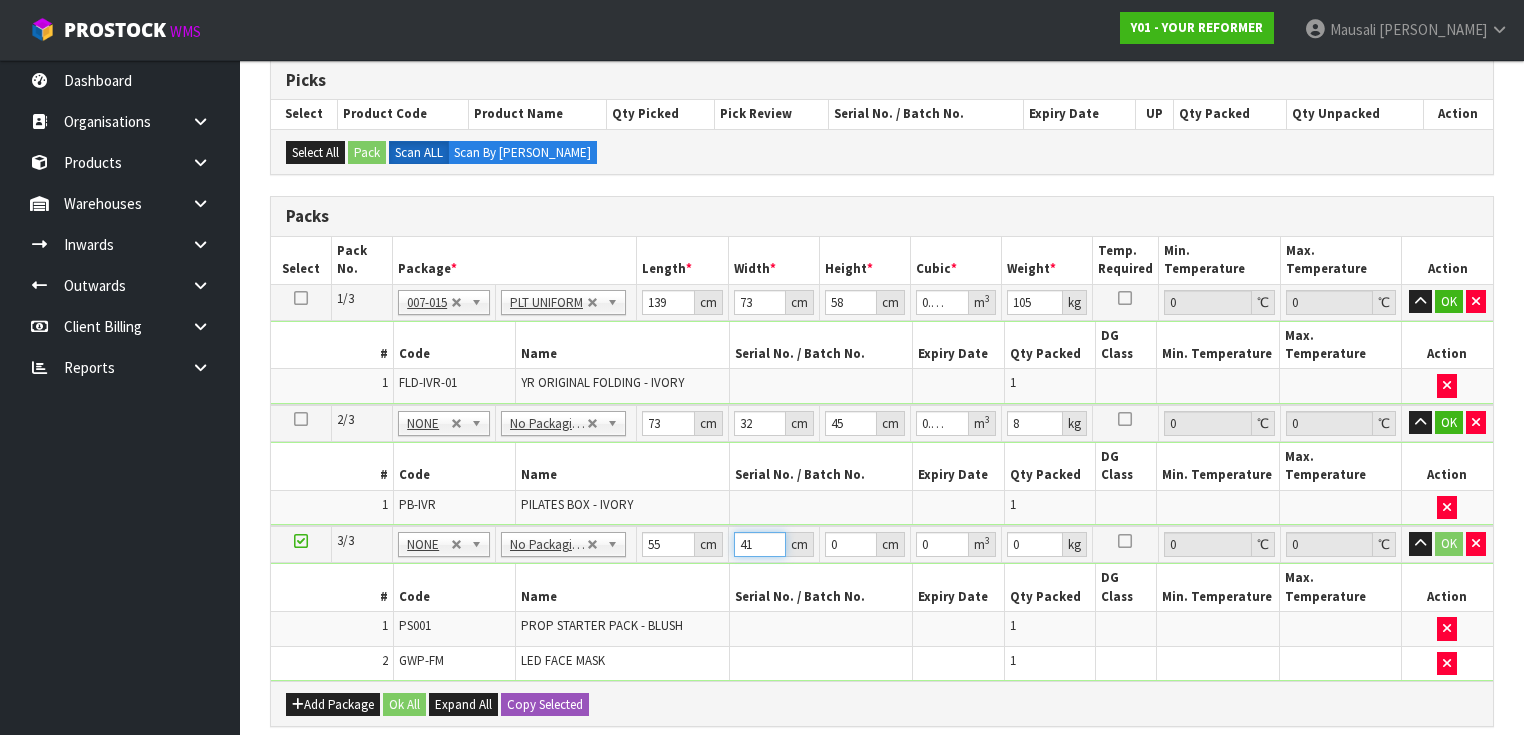 type on "41" 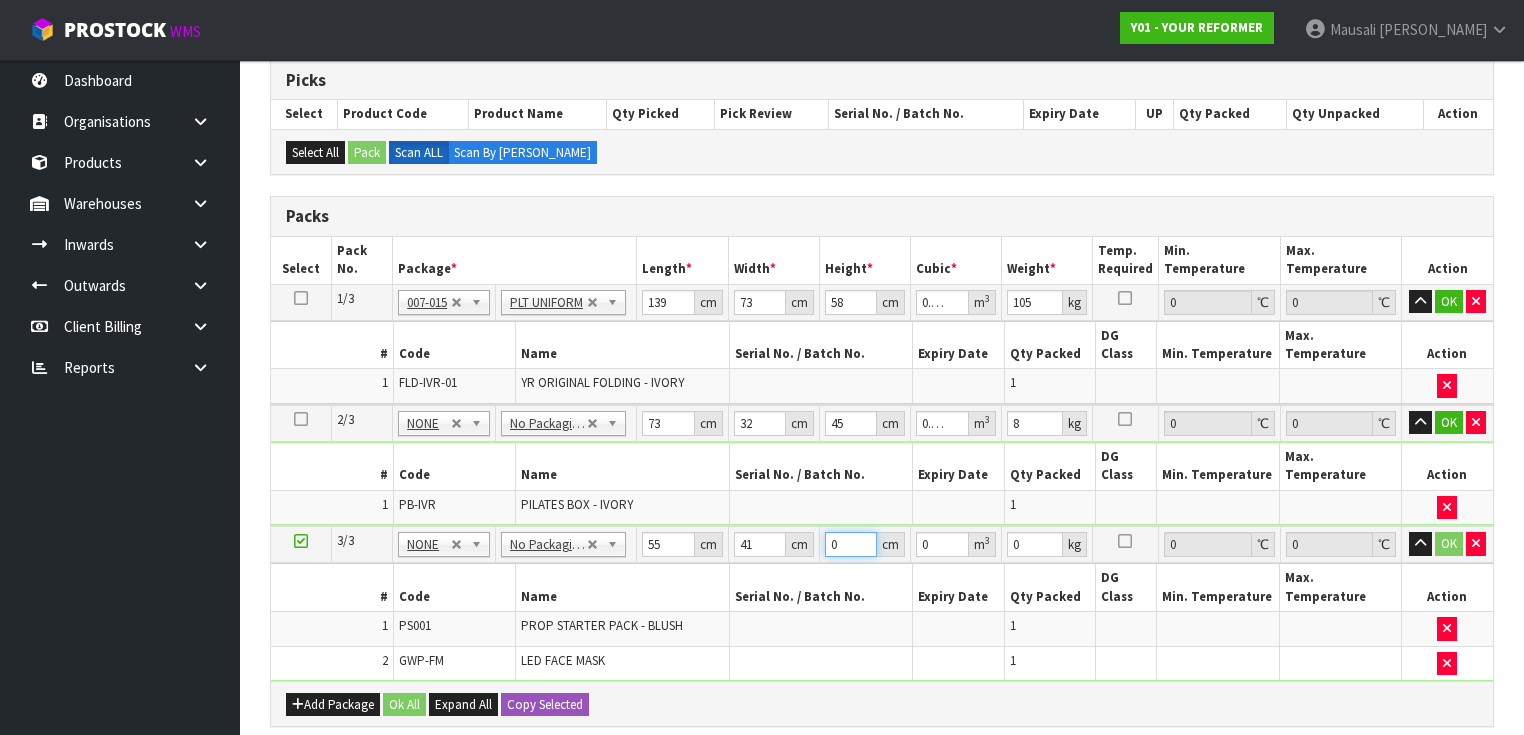 type on "1" 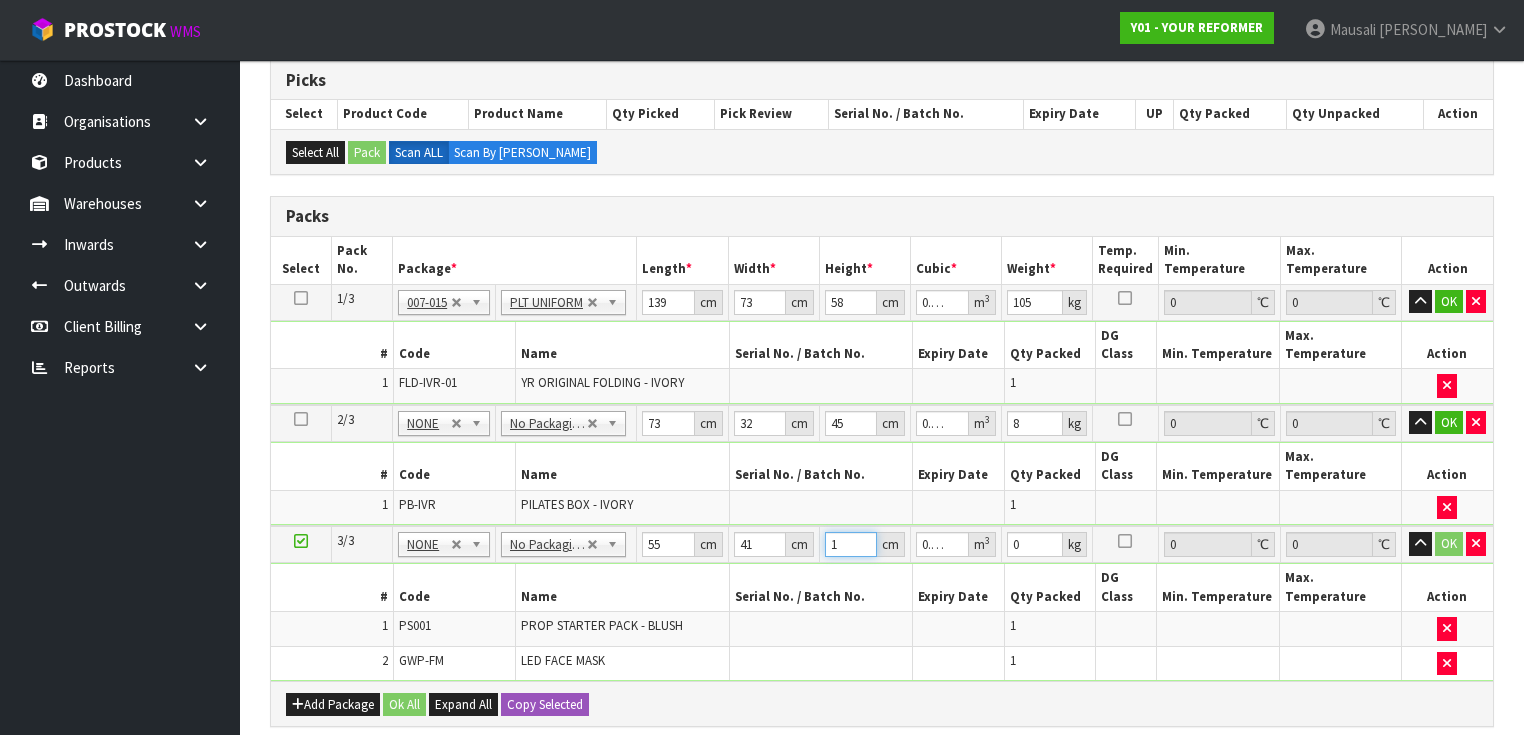 type on "13" 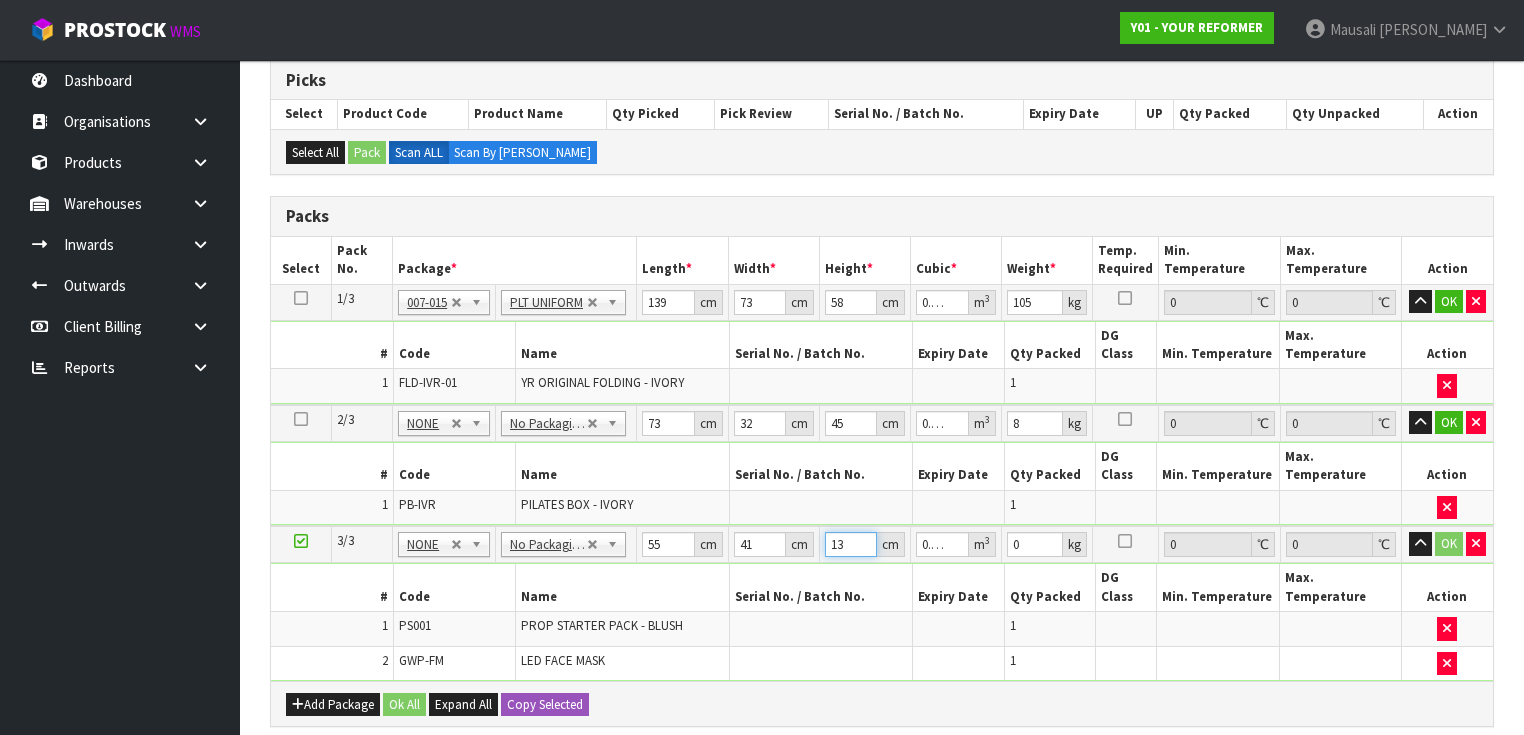 type on "13" 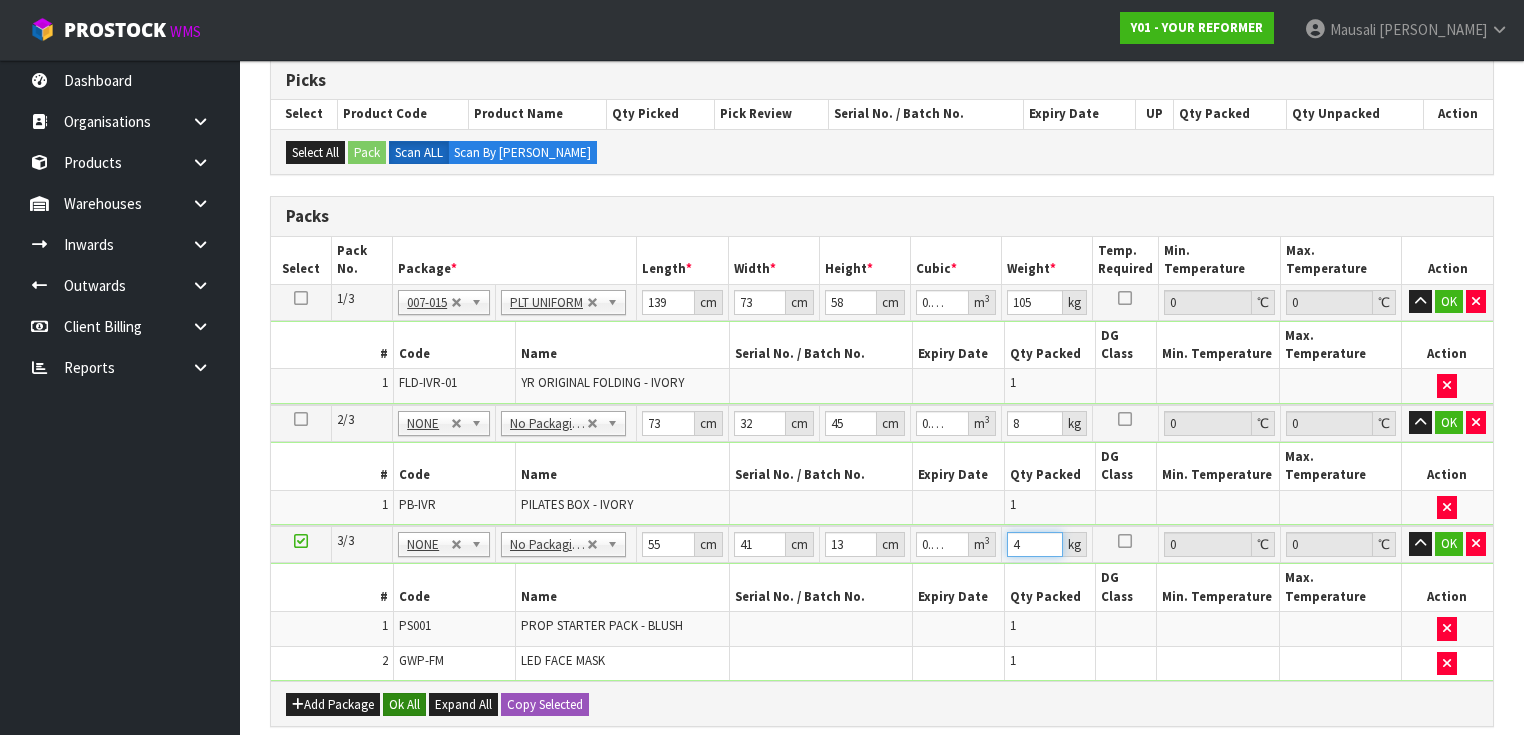 type on "4" 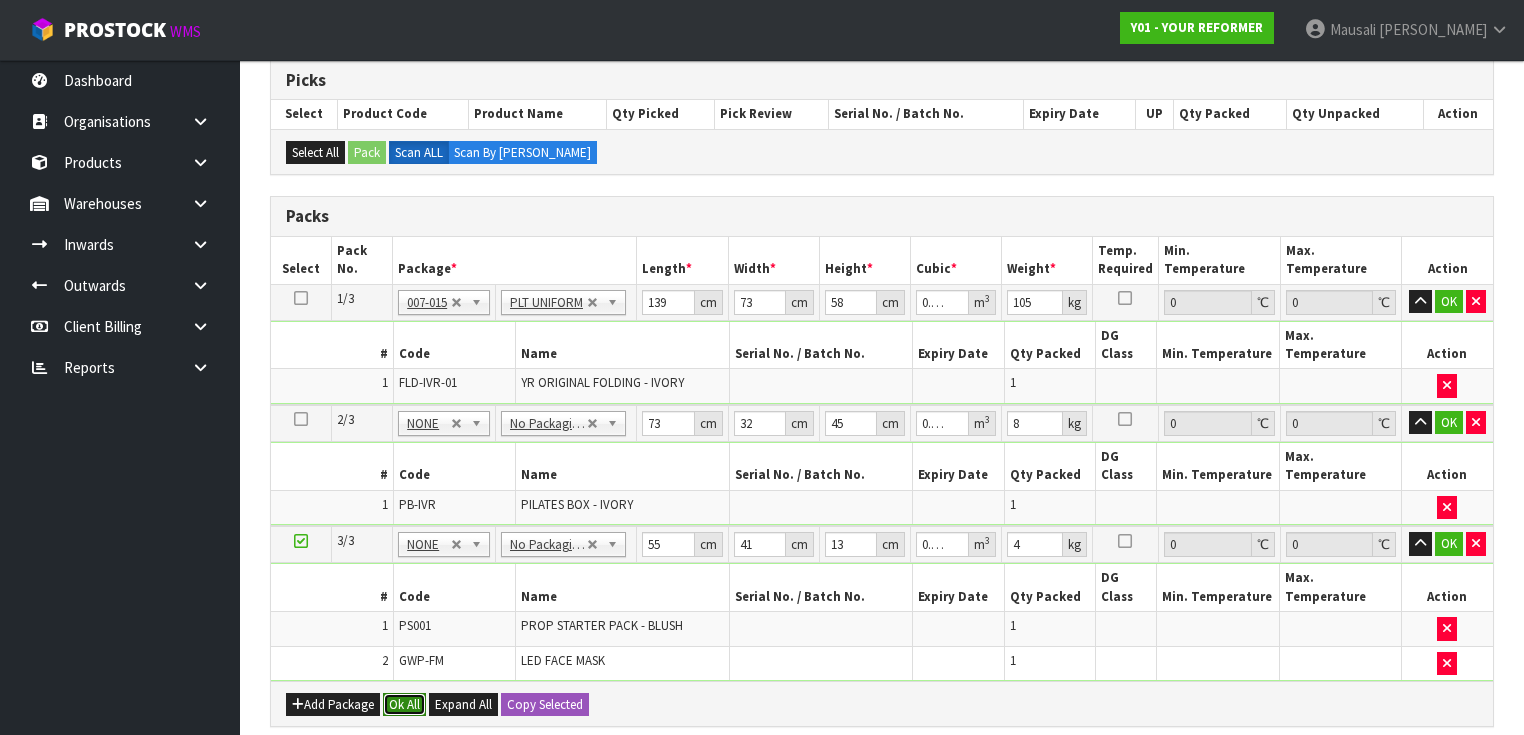 click on "Ok All" at bounding box center [404, 705] 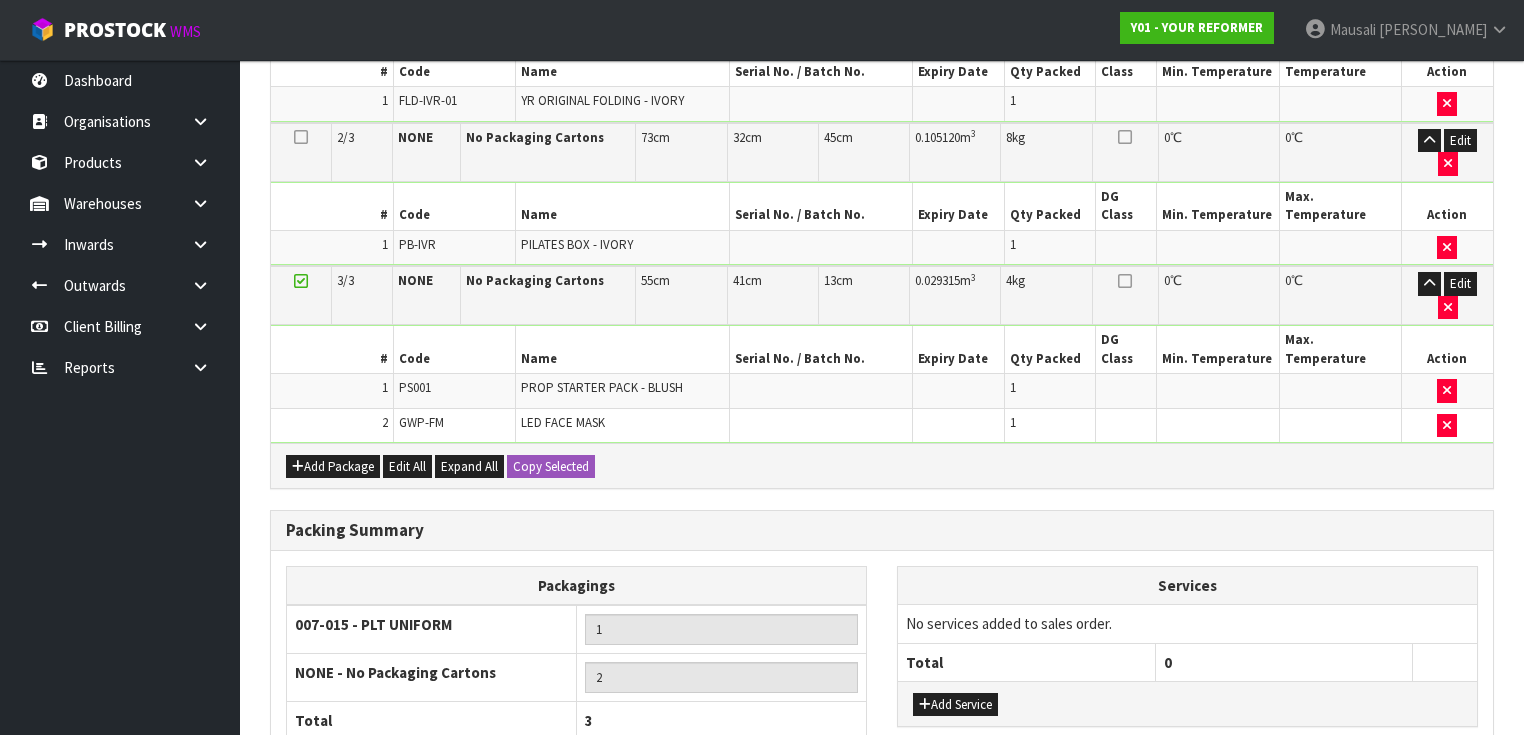 scroll, scrollTop: 747, scrollLeft: 0, axis: vertical 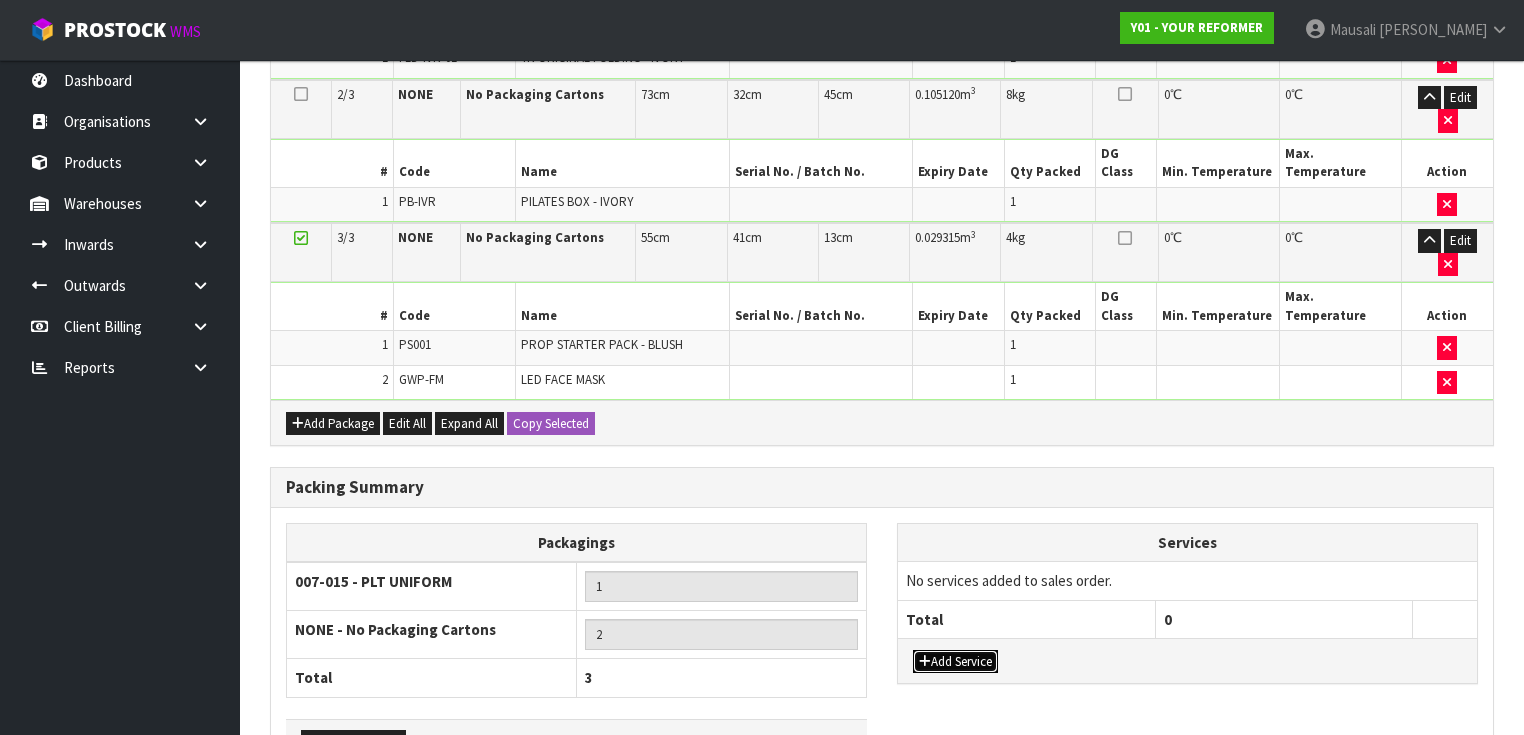click on "Add Service" at bounding box center [955, 662] 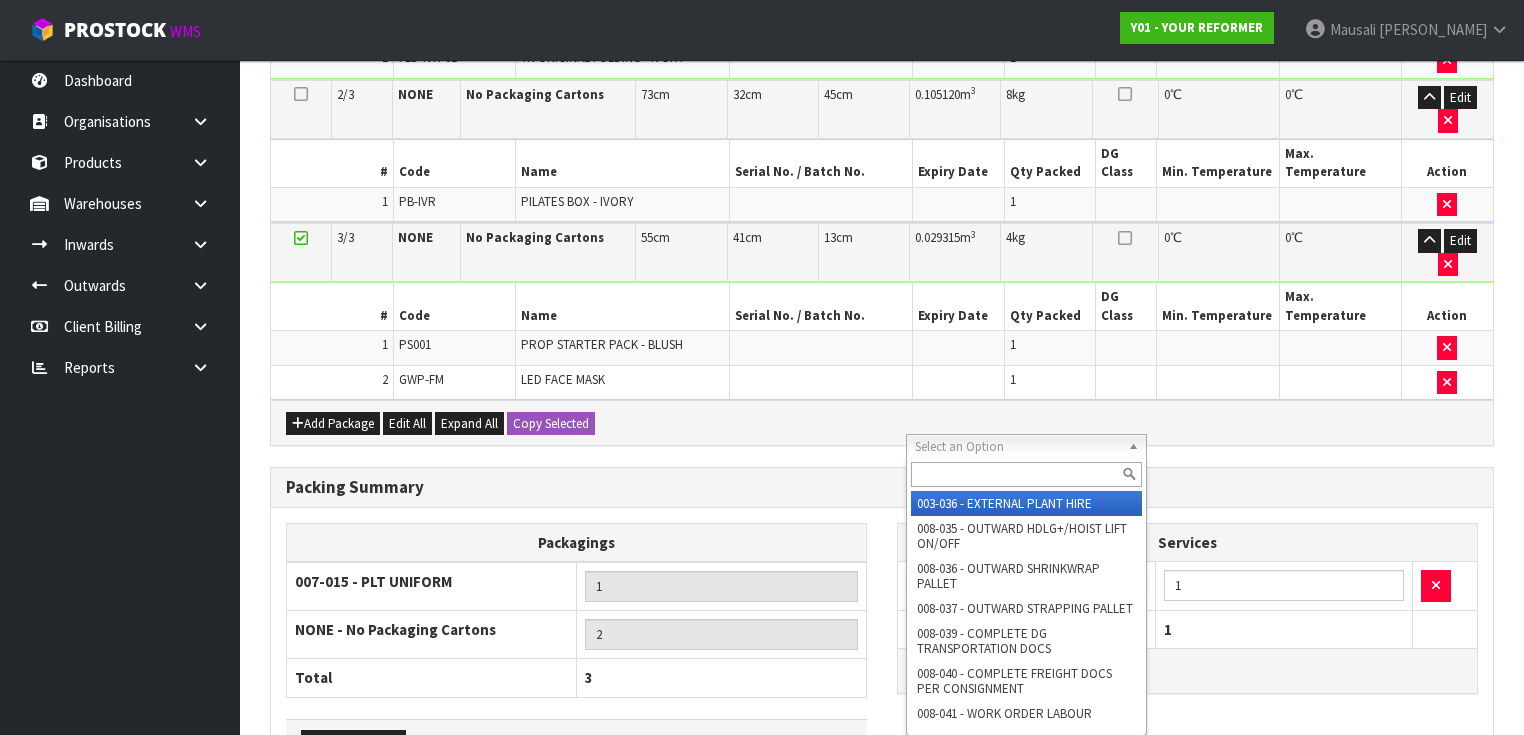 click at bounding box center (1026, 474) 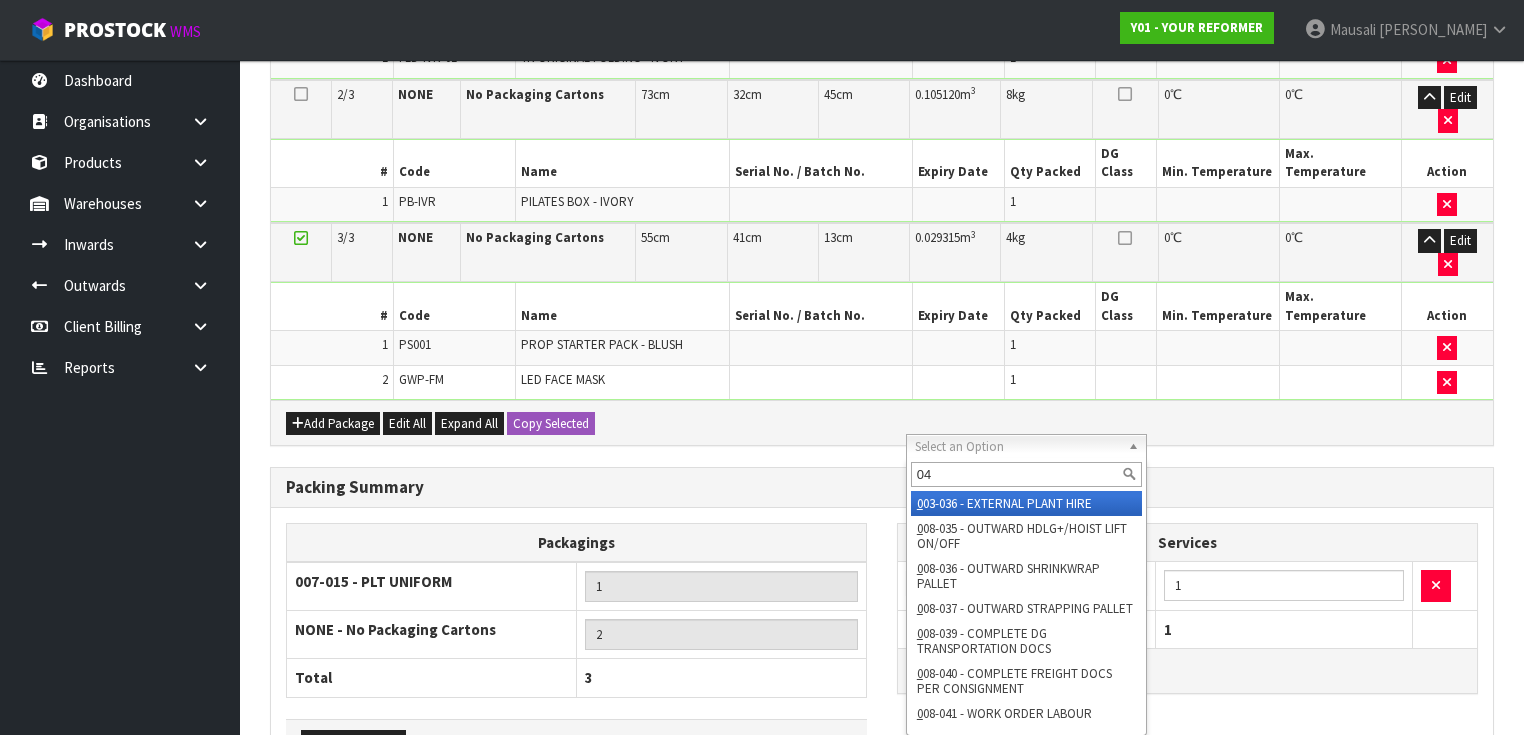 type on "044" 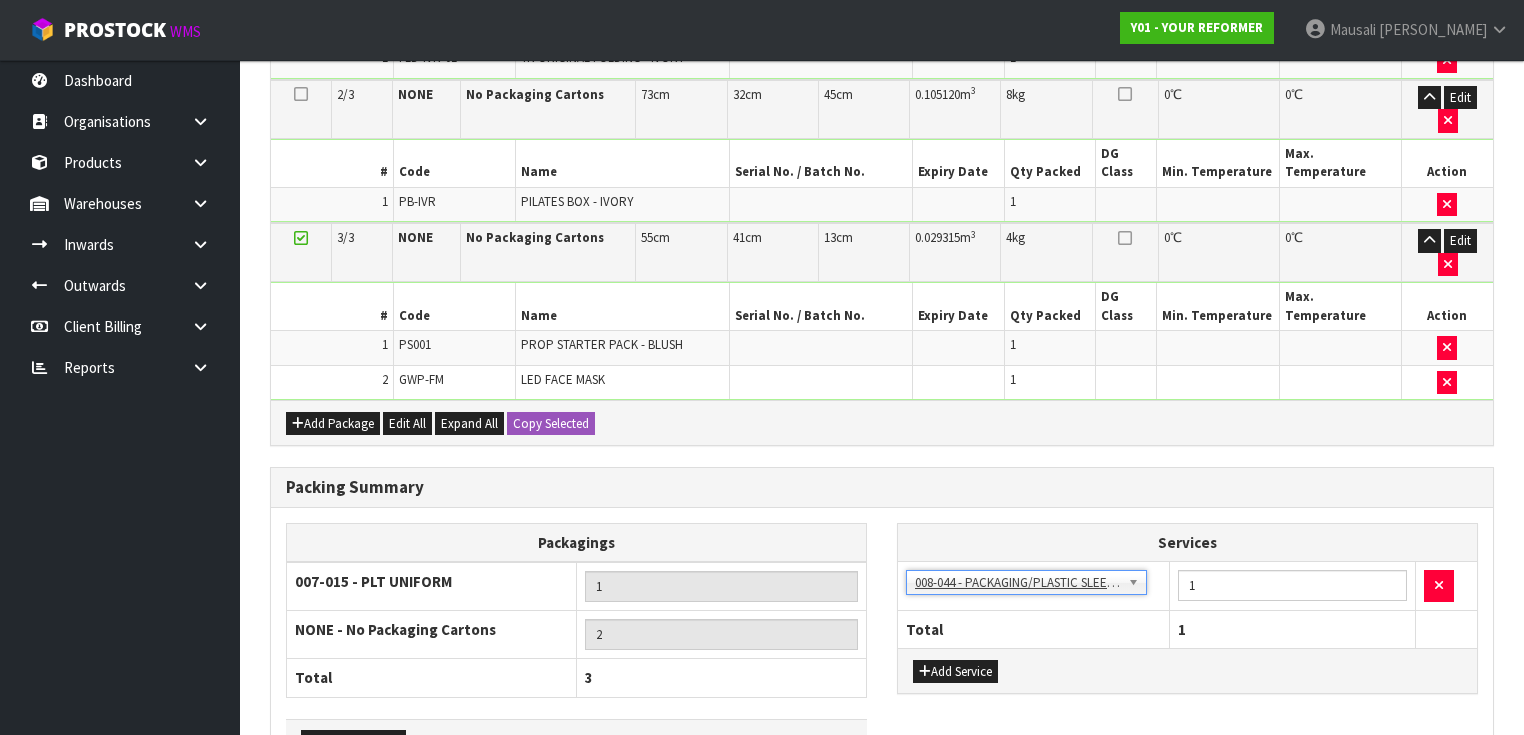 click on "Save & Confirm Packs" at bounding box center (427, 822) 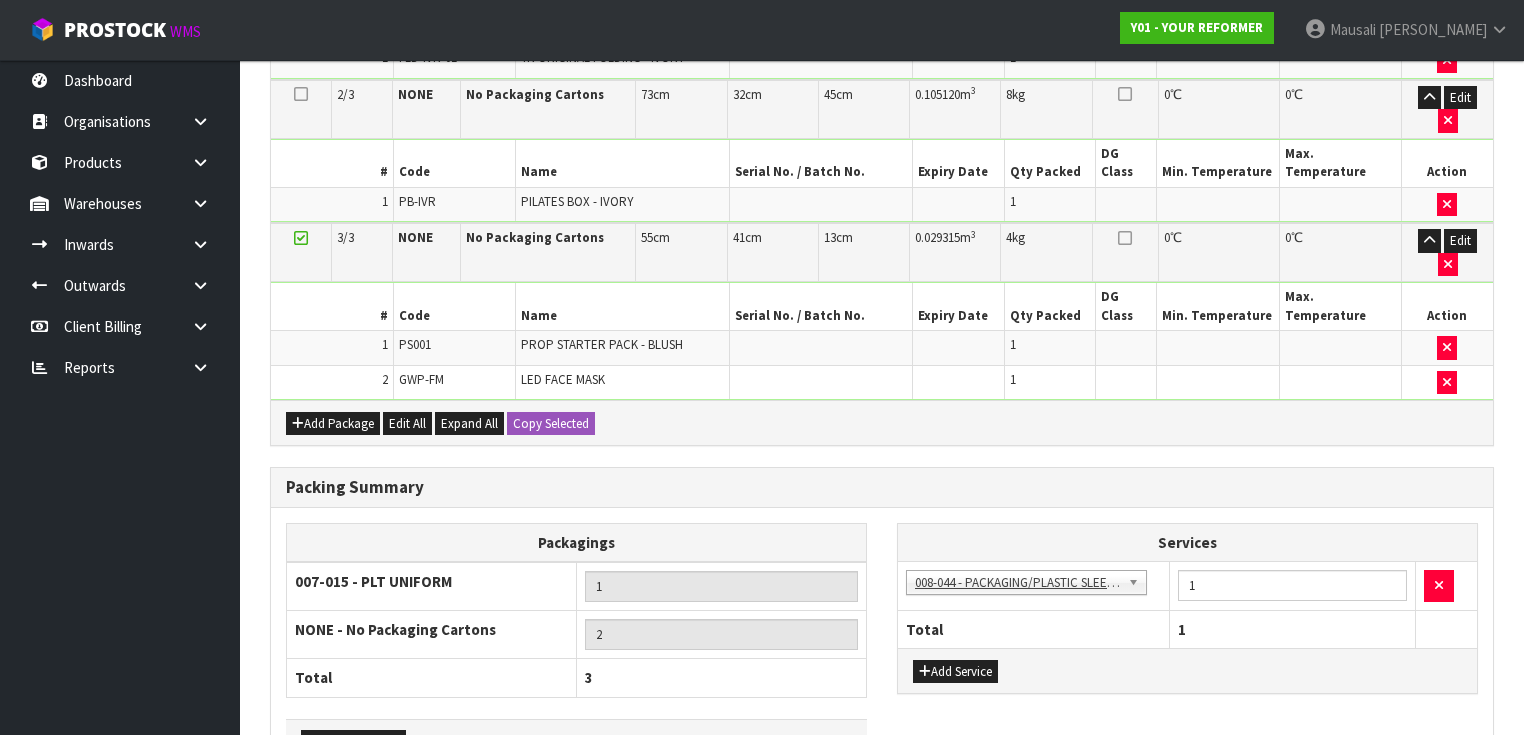 scroll, scrollTop: 0, scrollLeft: 0, axis: both 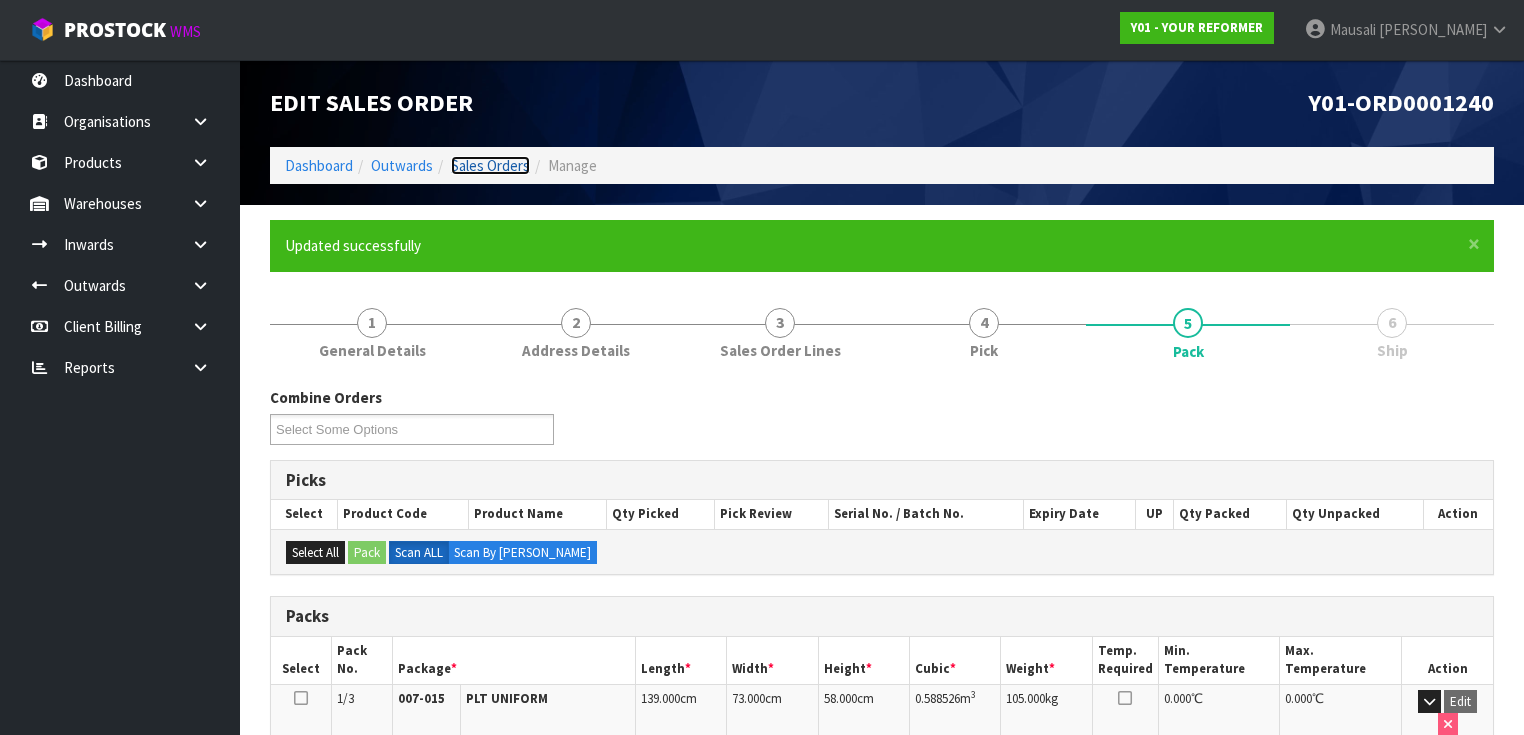 click on "Sales Orders" at bounding box center (490, 165) 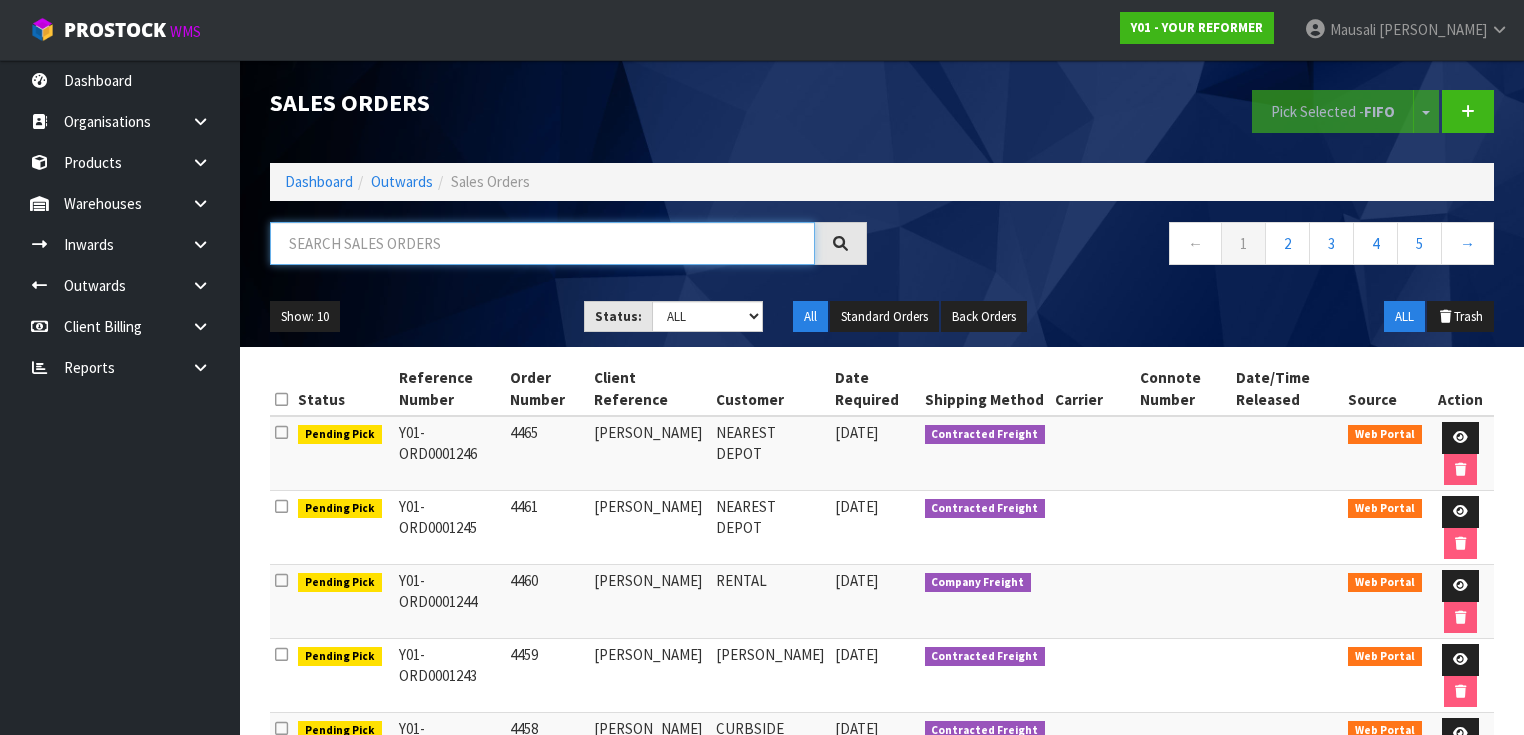 click at bounding box center (542, 243) 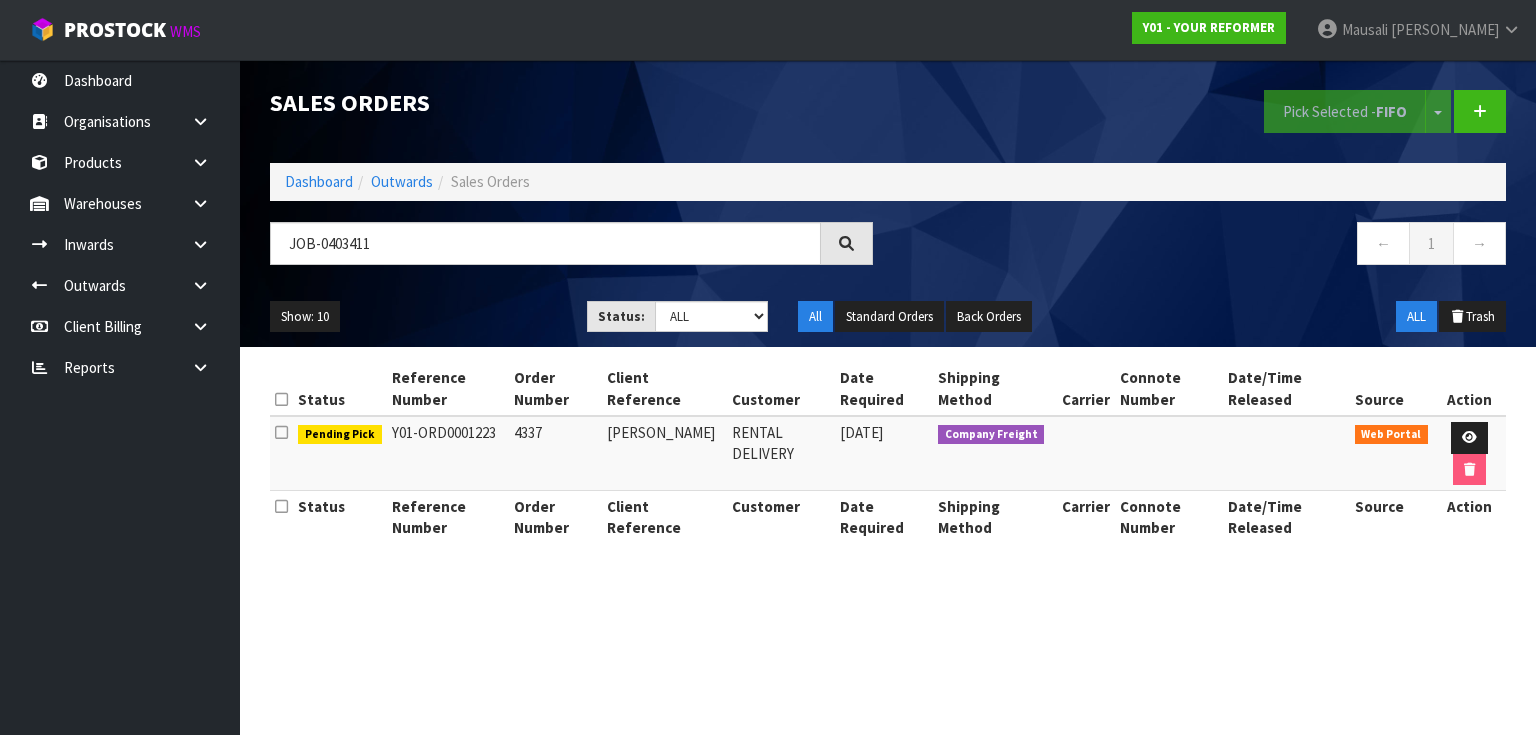 click on "Source" at bounding box center (1392, 517) 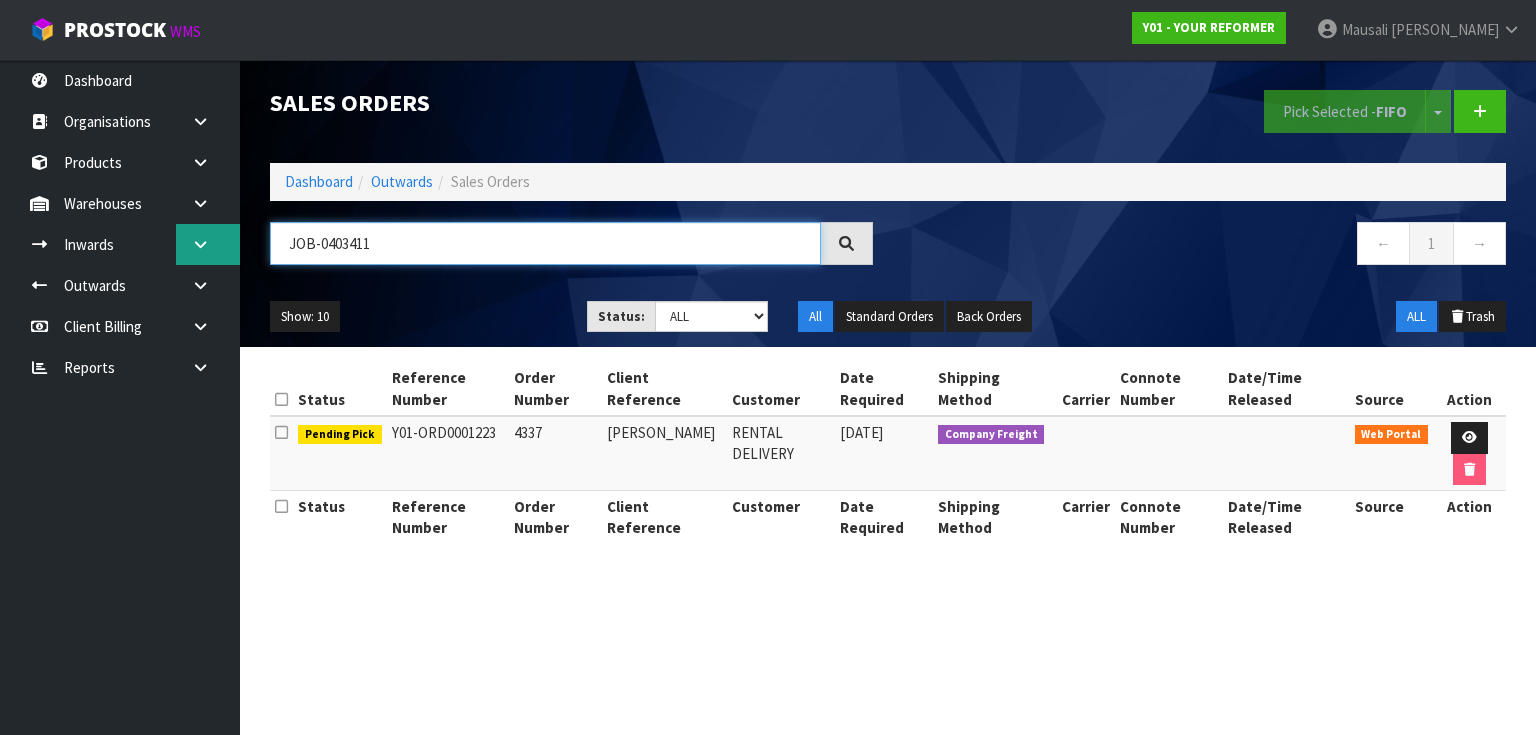 drag, startPoint x: 385, startPoint y: 247, endPoint x: 203, endPoint y: 227, distance: 183.0956 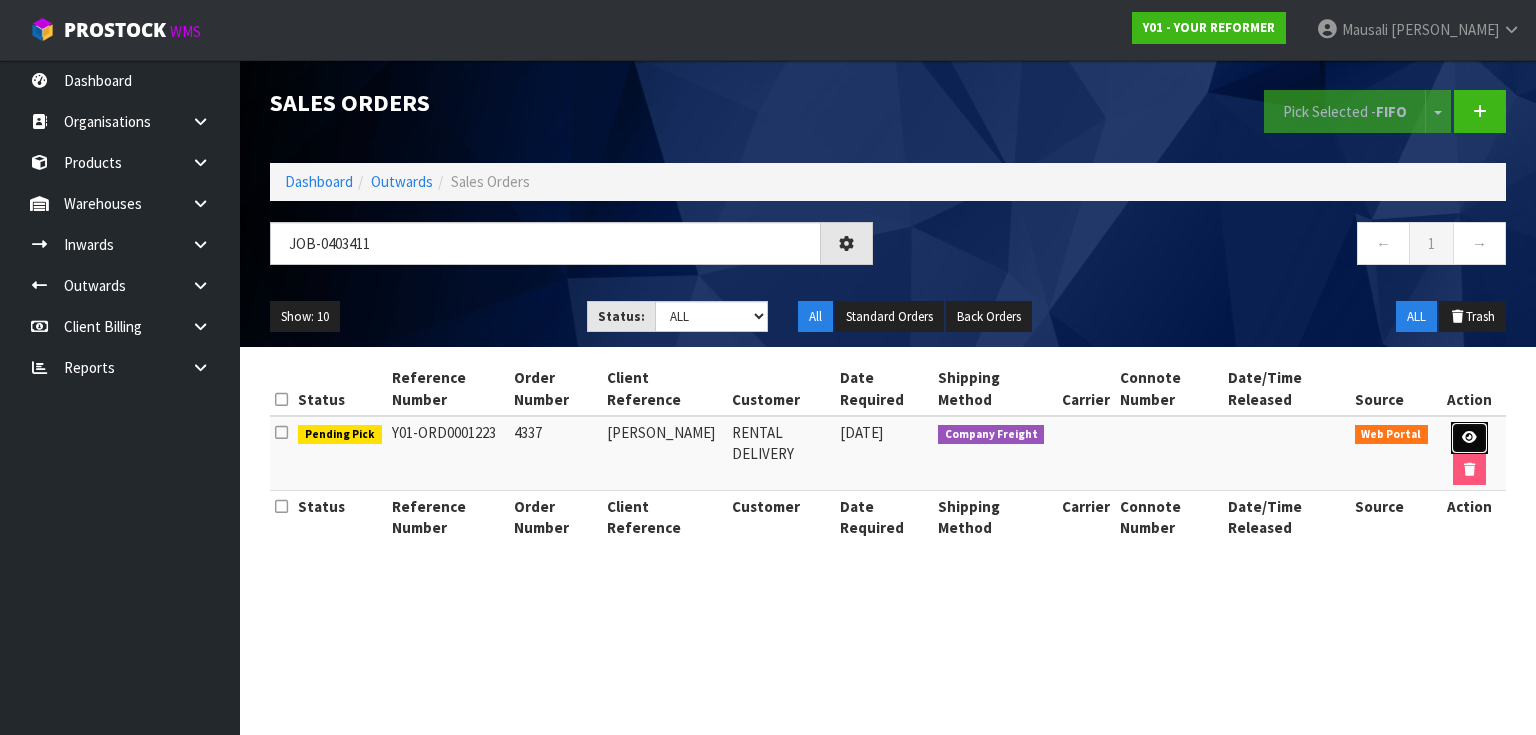click at bounding box center [1469, 437] 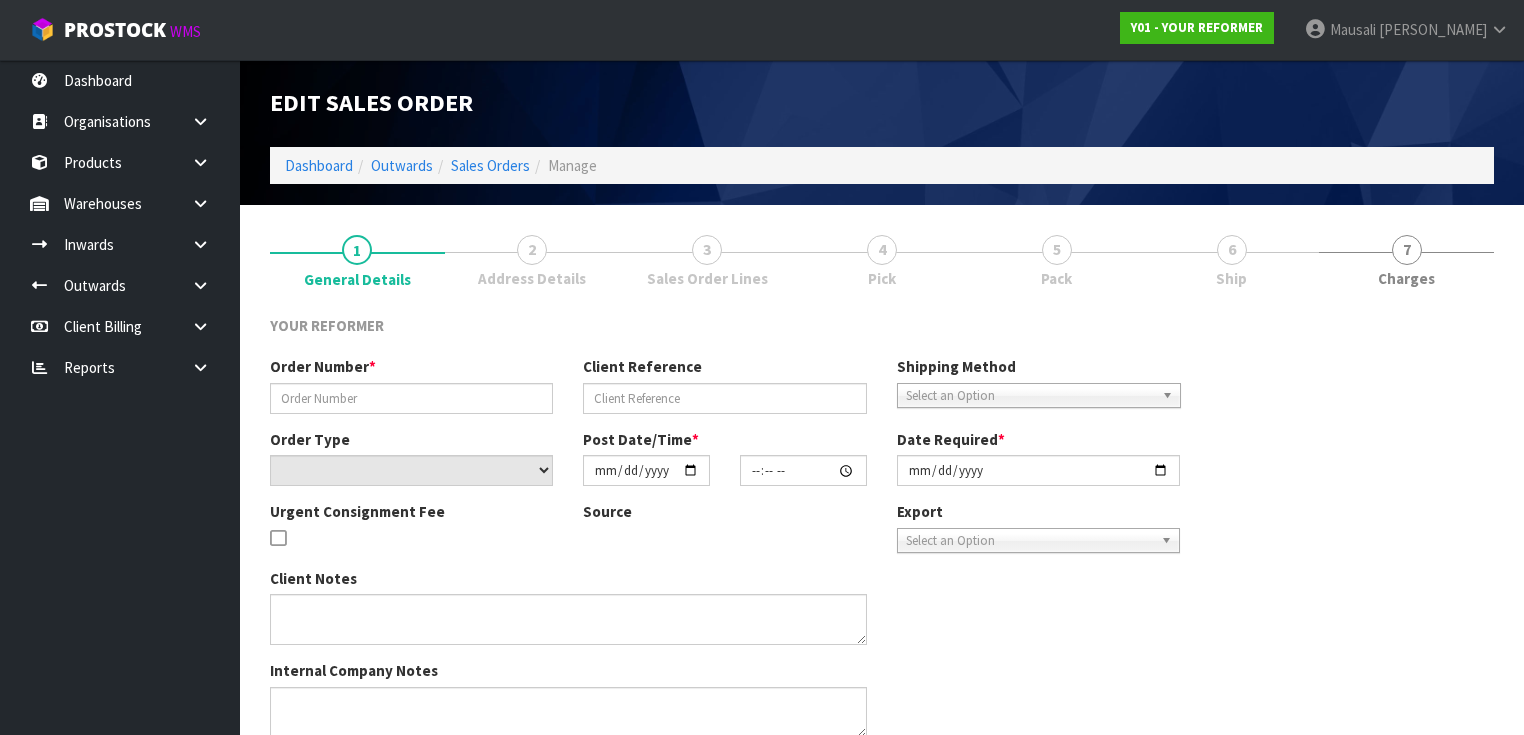 type on "4337" 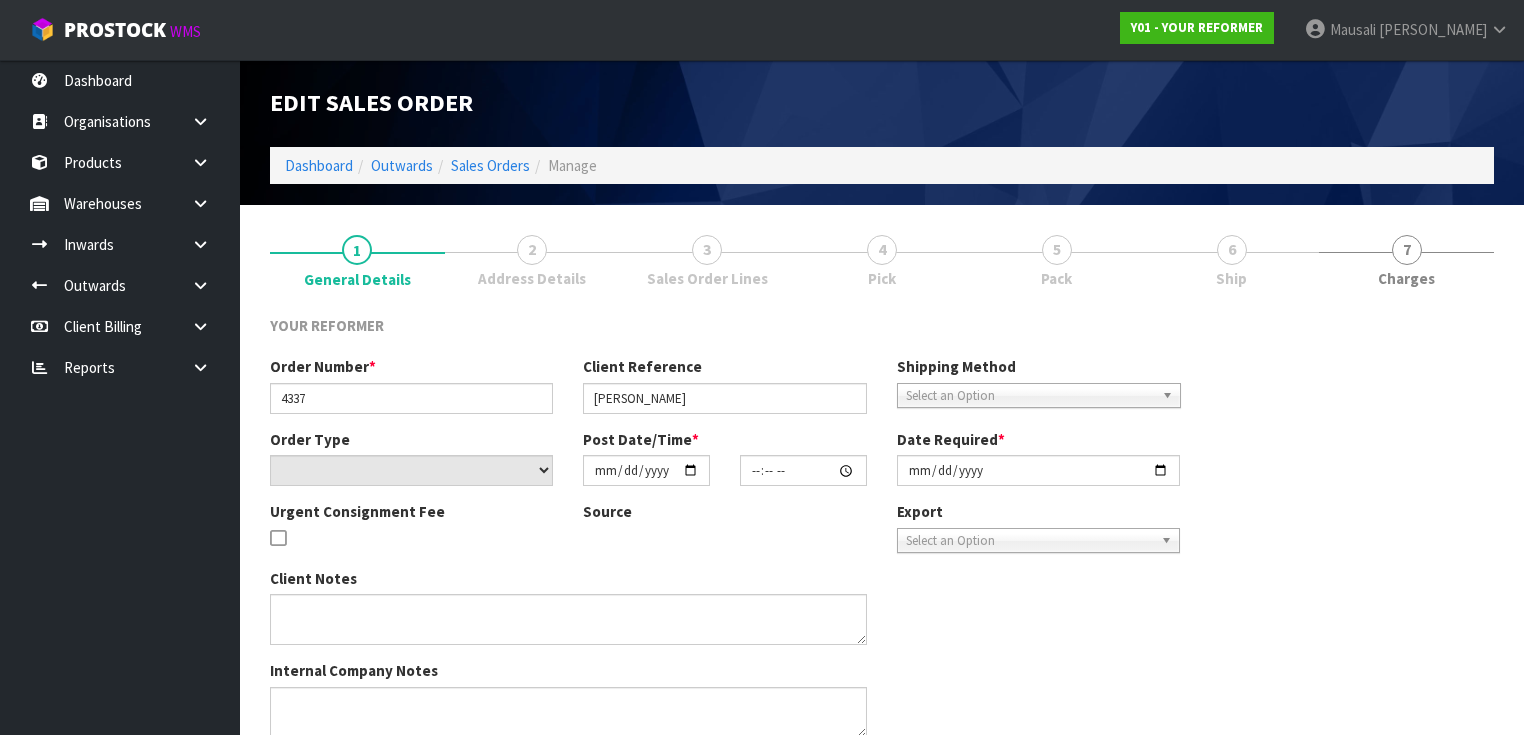 select on "number:0" 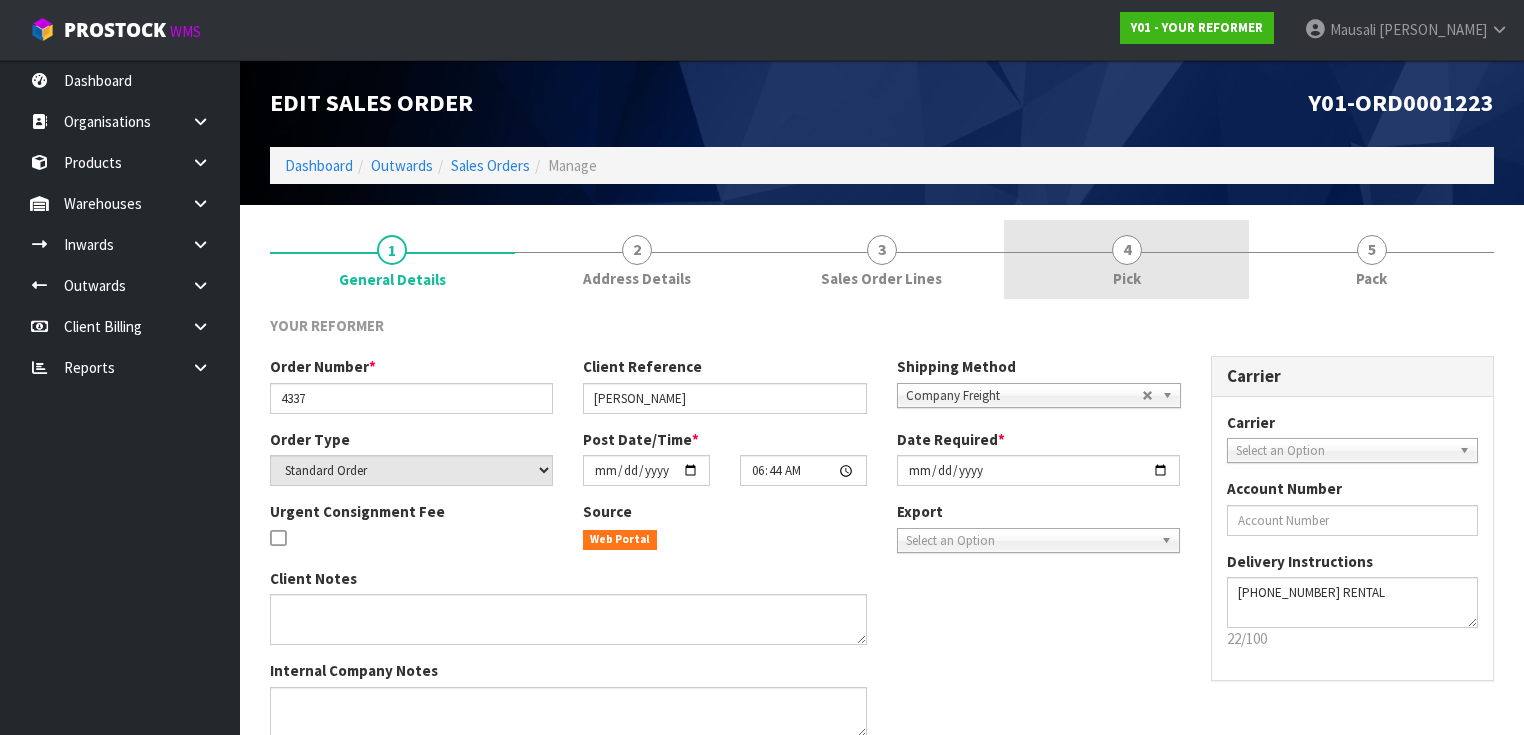 click on "4
Pick" at bounding box center (1126, 259) 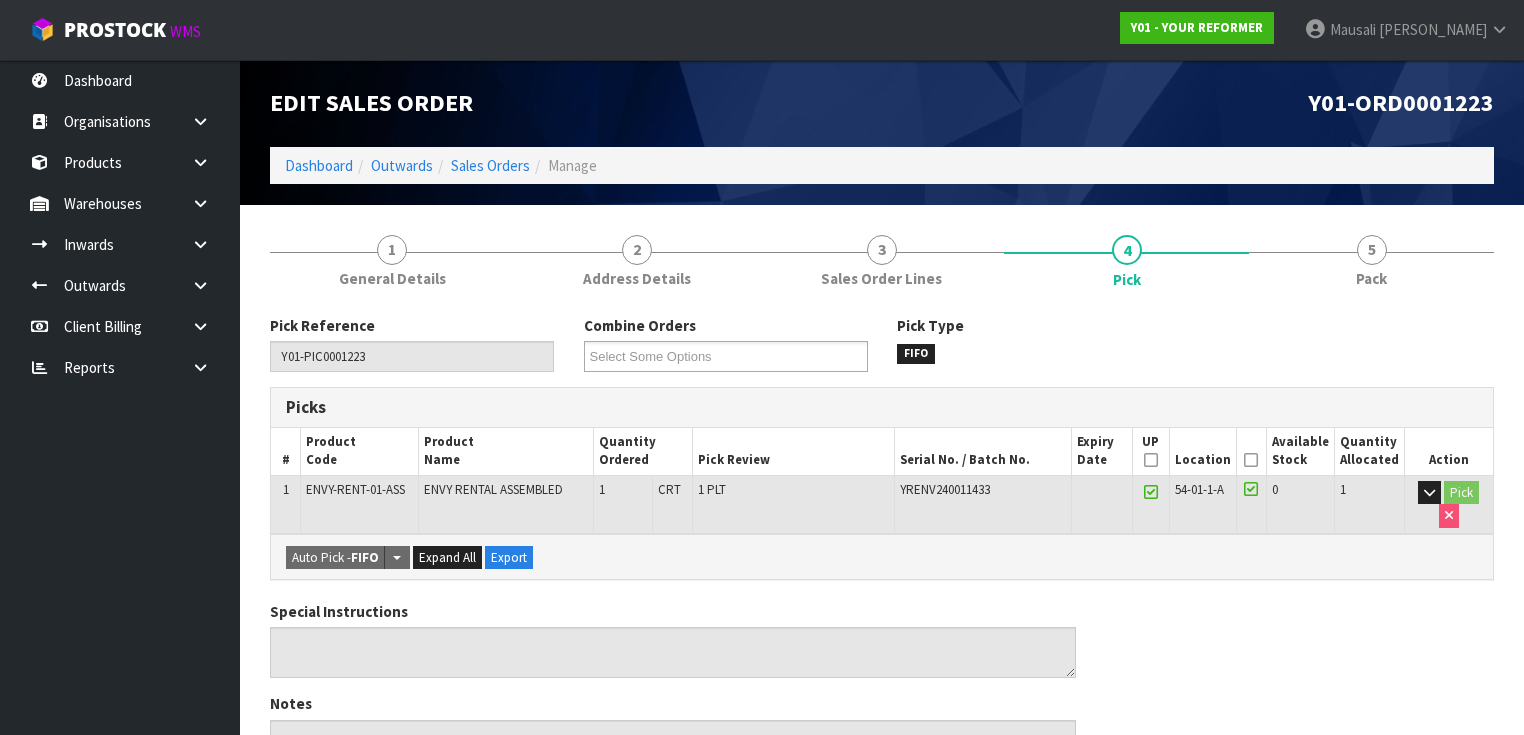 click at bounding box center (1251, 460) 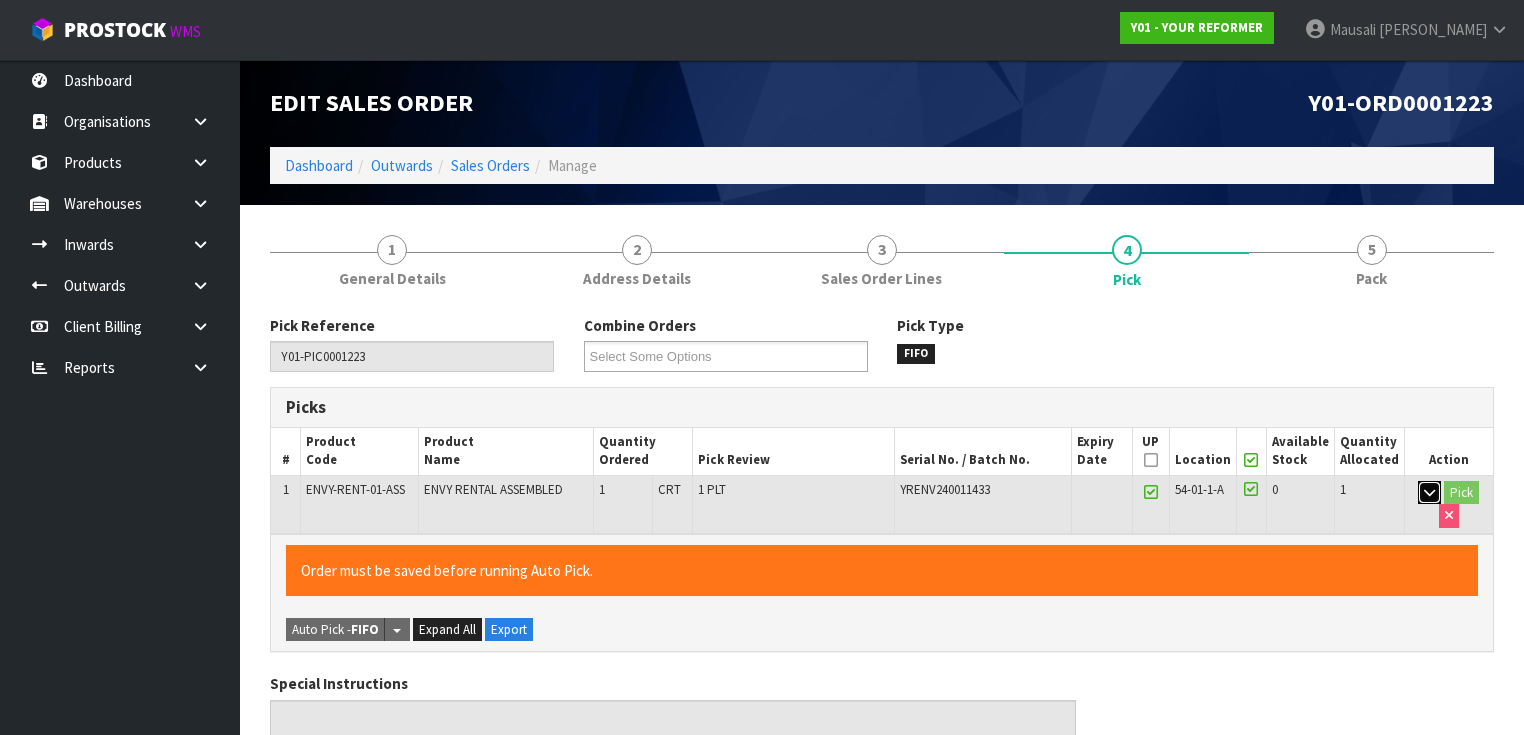 click at bounding box center (1429, 492) 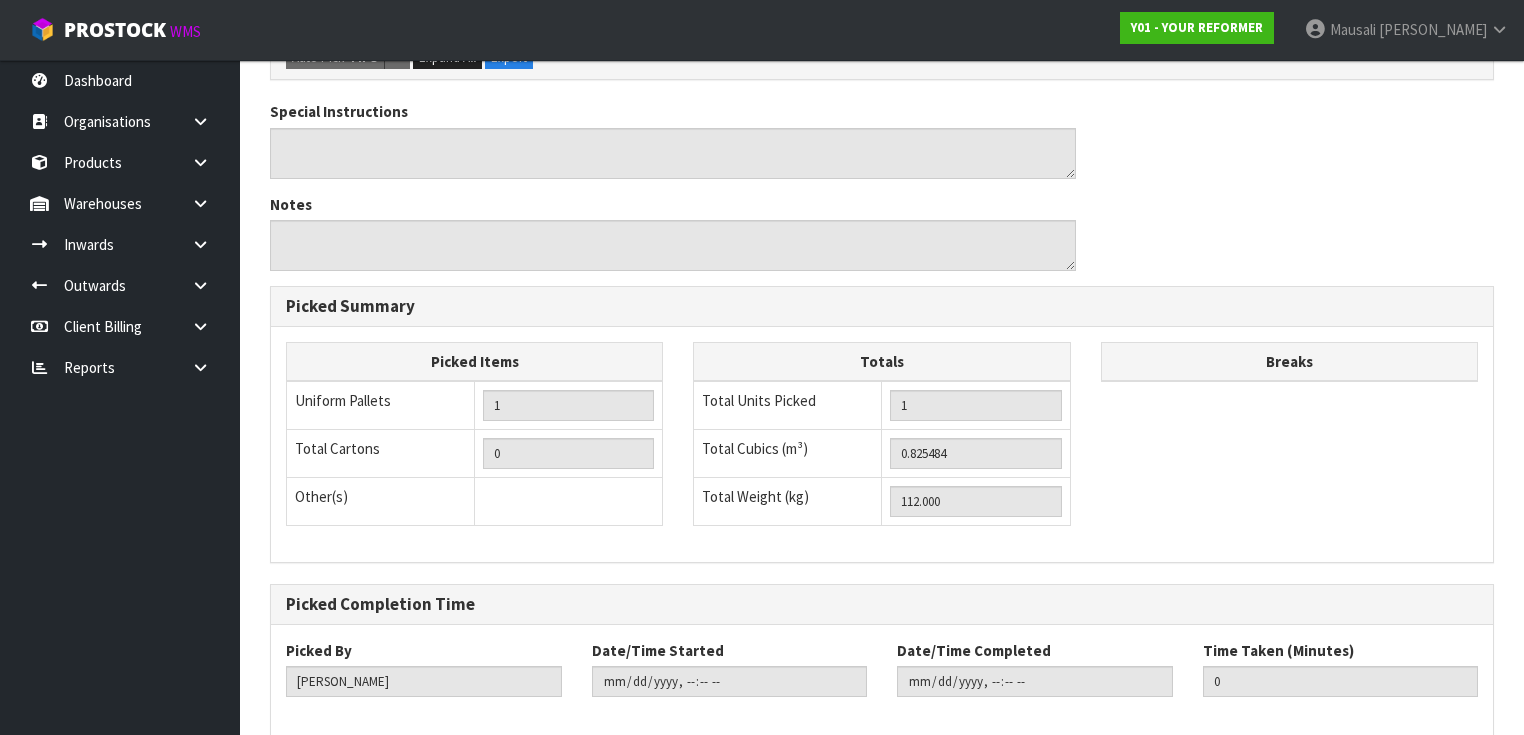 scroll, scrollTop: 826, scrollLeft: 0, axis: vertical 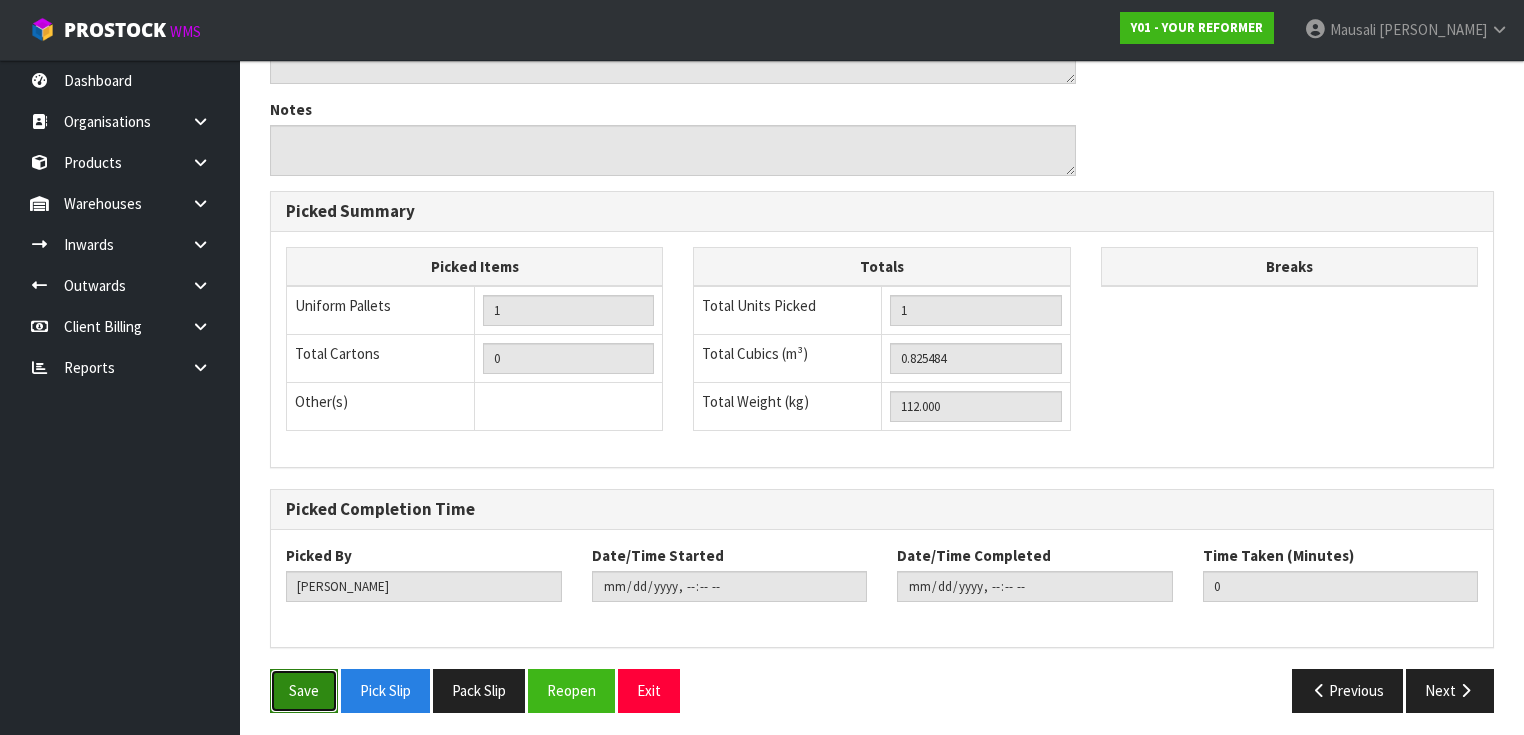 click on "Save" at bounding box center [304, 690] 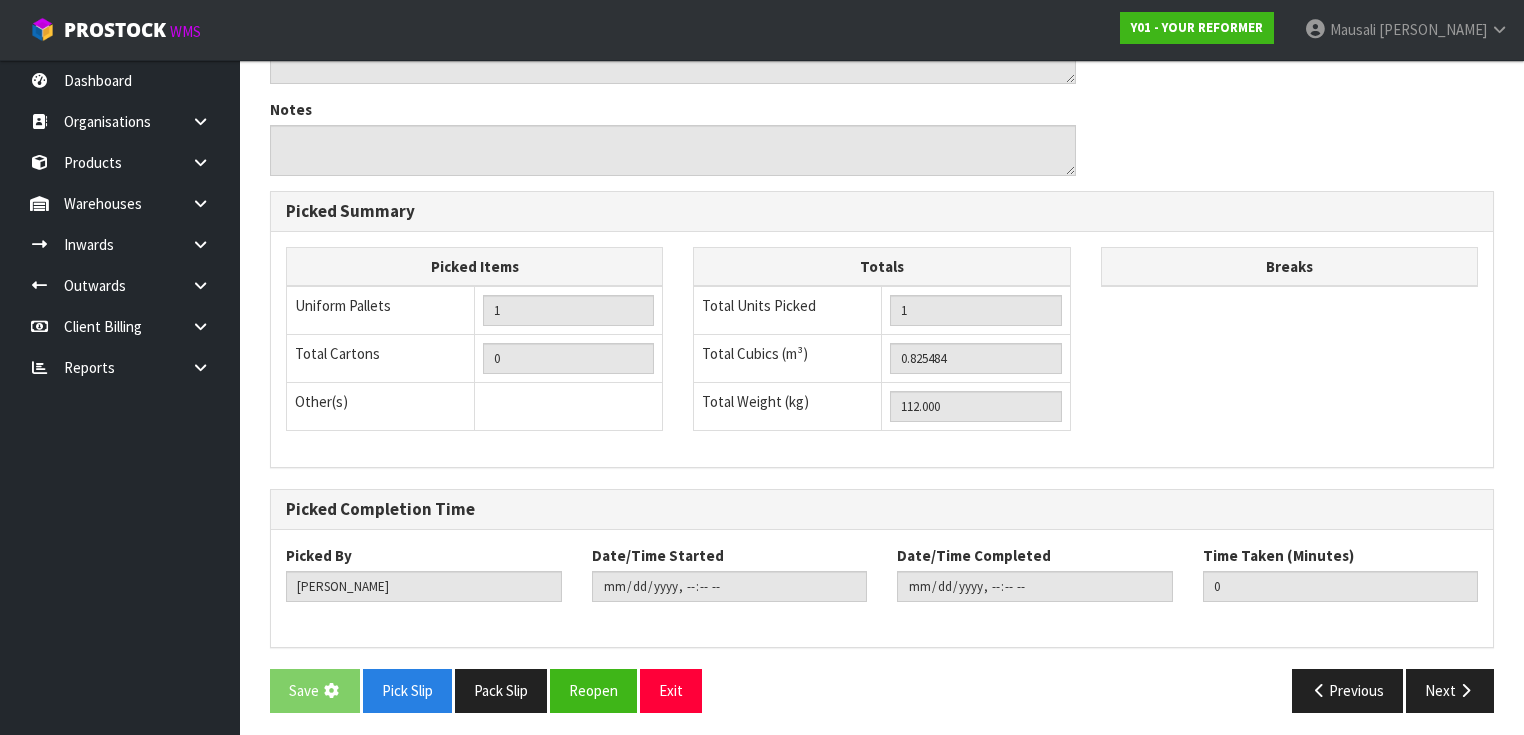 scroll, scrollTop: 0, scrollLeft: 0, axis: both 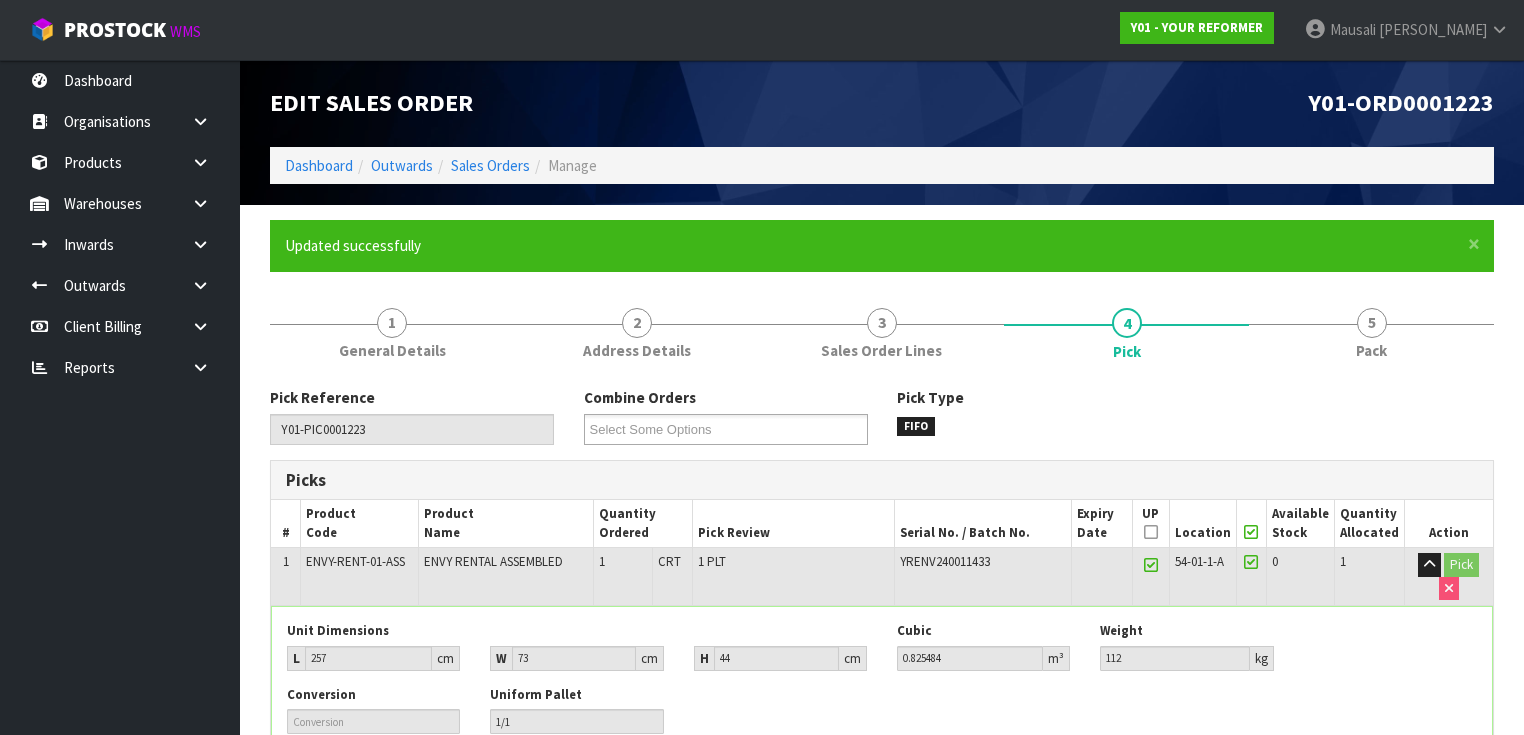 type on "[PERSON_NAME]" 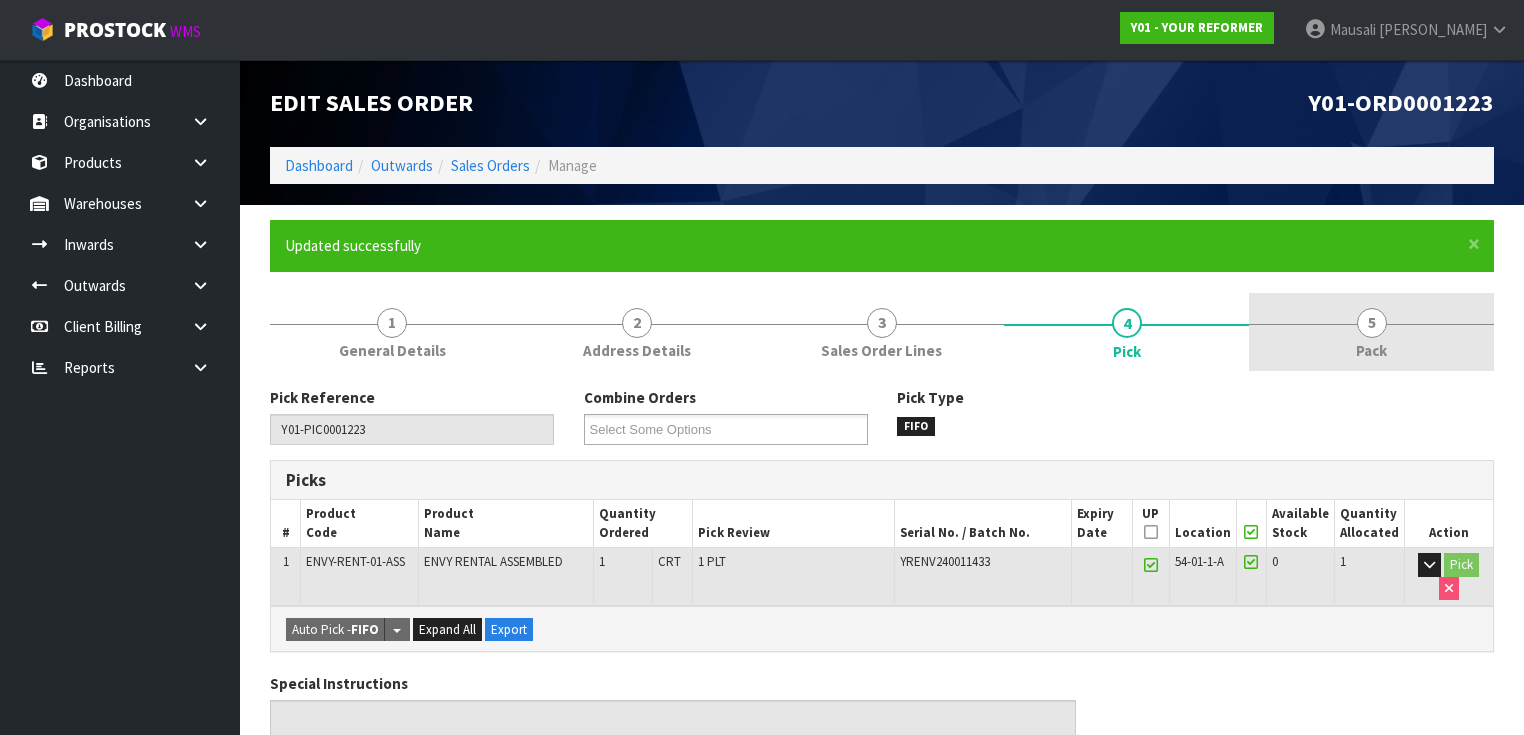 click on "5
Pack" at bounding box center [1371, 332] 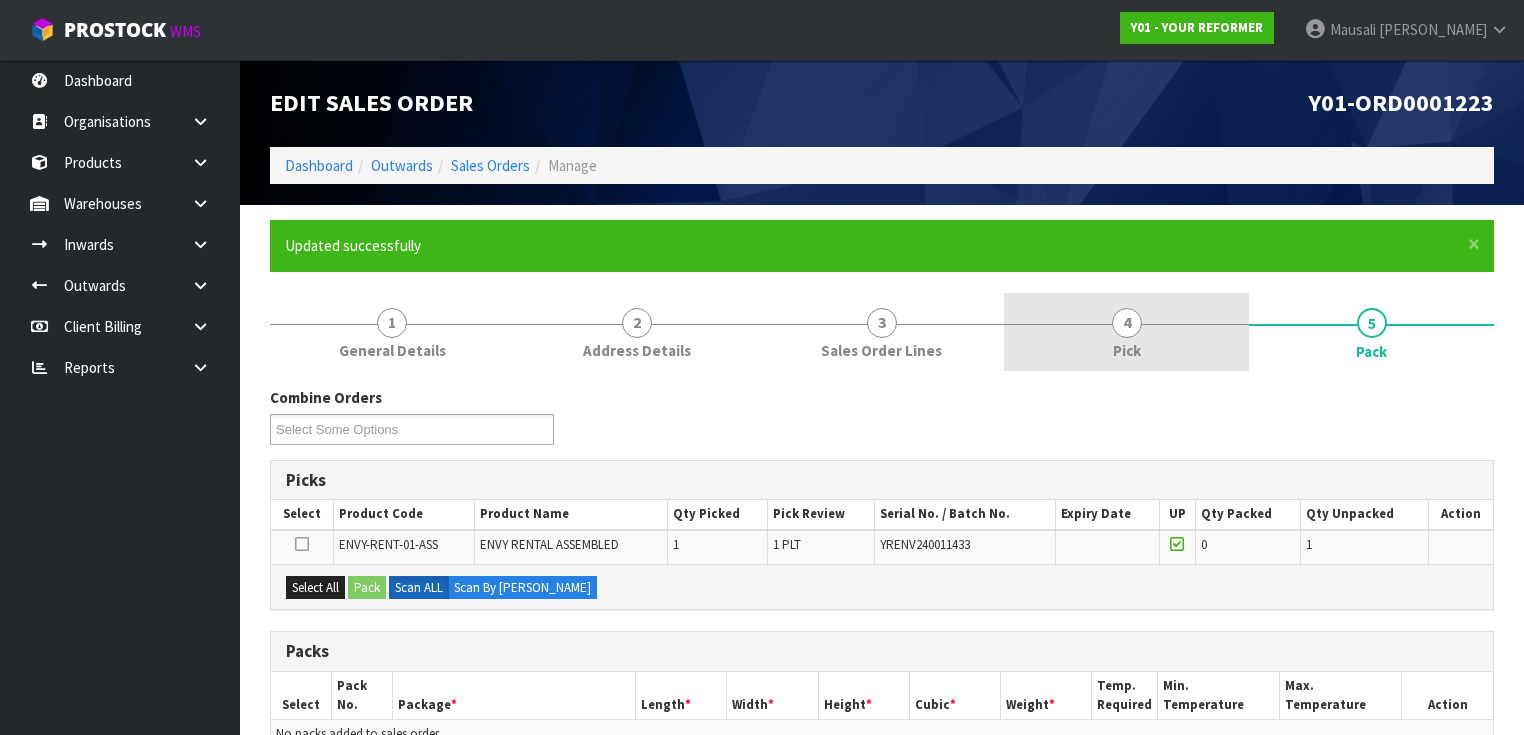 scroll, scrollTop: 320, scrollLeft: 0, axis: vertical 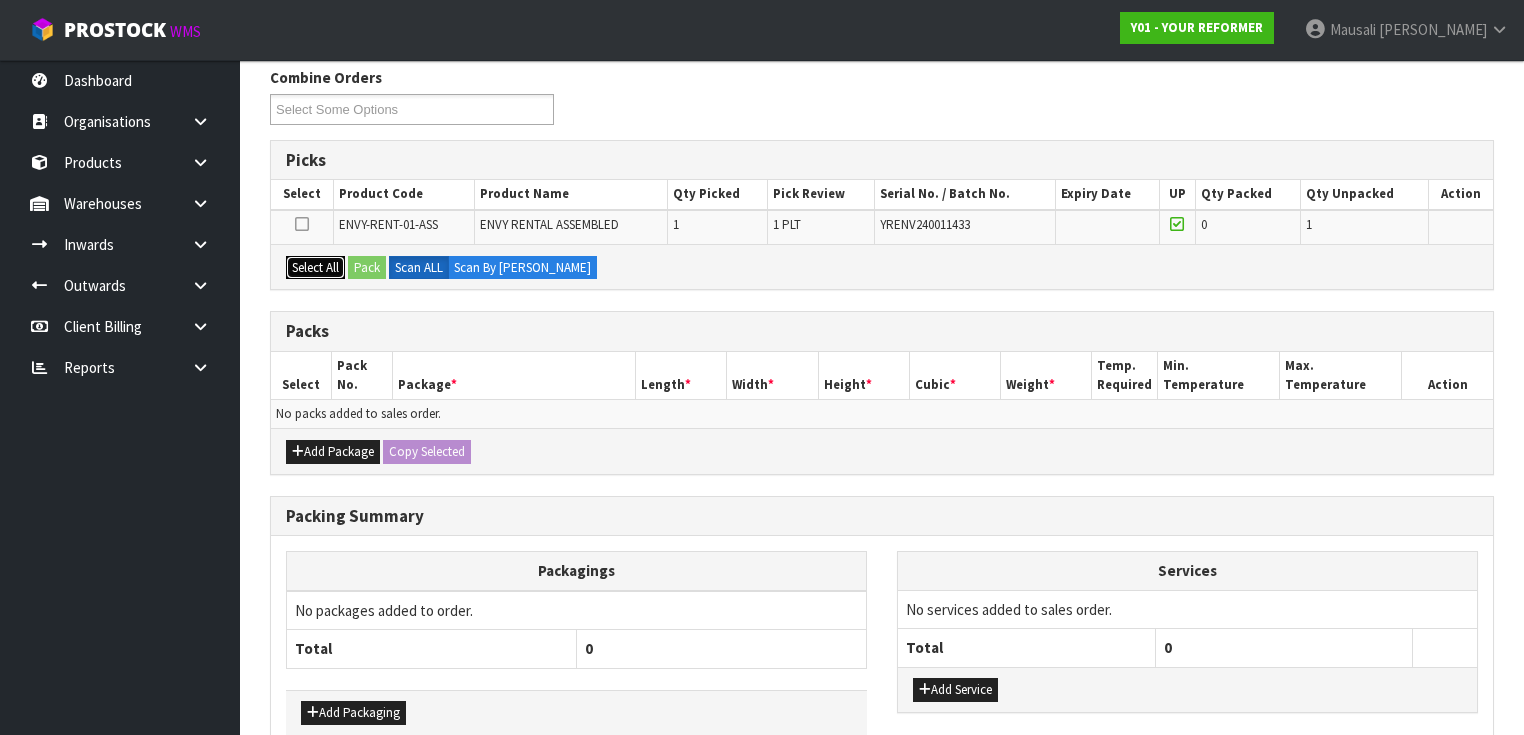 click on "Select All" at bounding box center (315, 268) 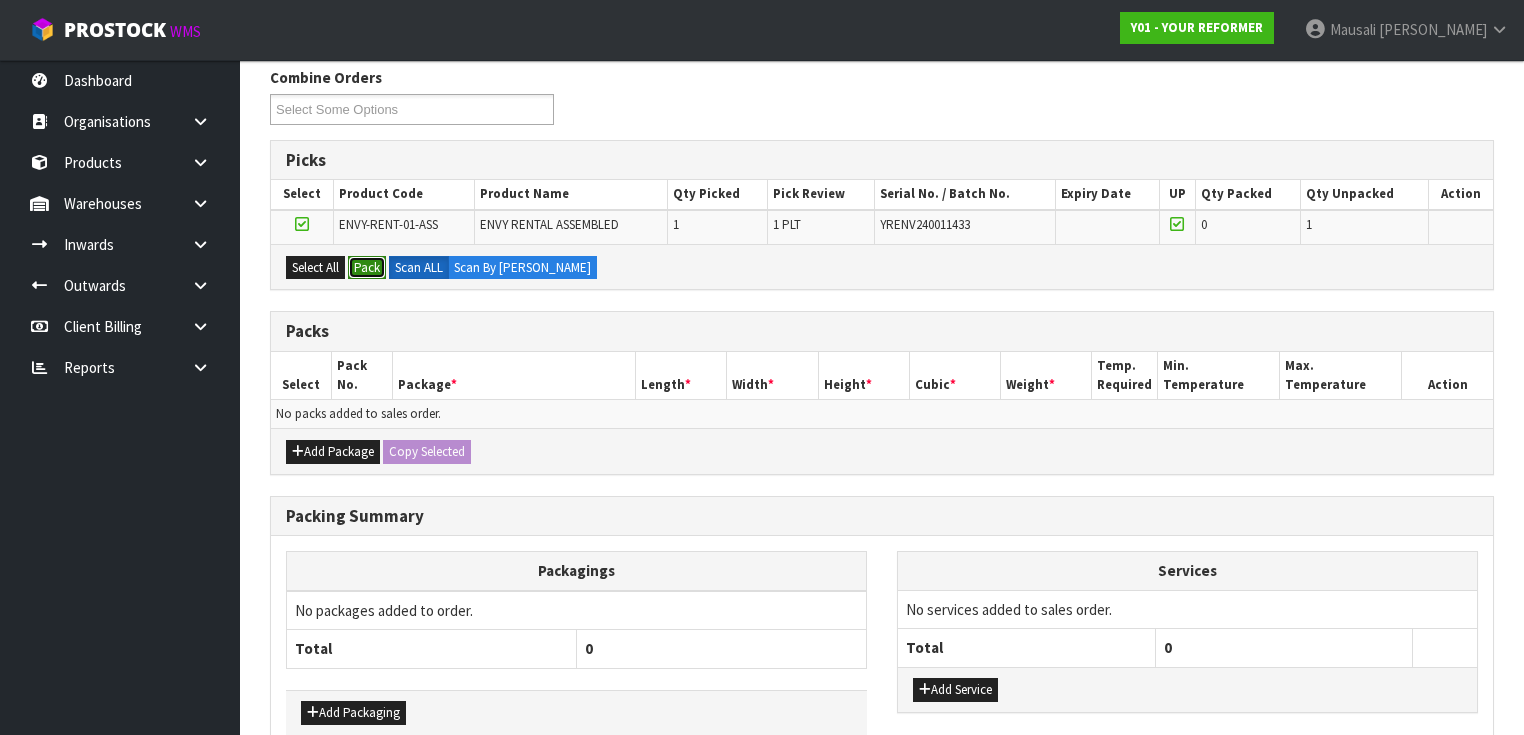 click on "Pack" at bounding box center (367, 268) 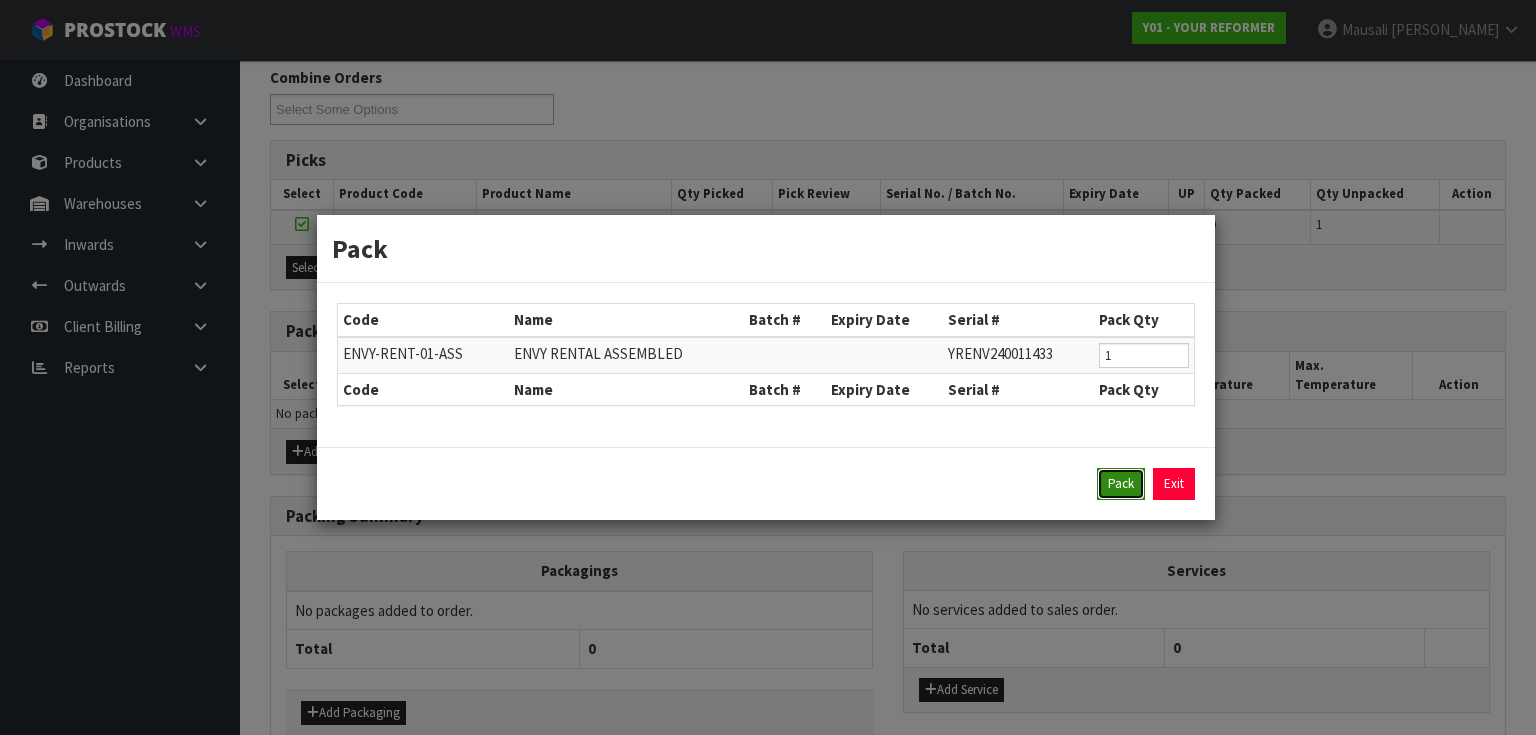 click on "Pack" at bounding box center (1121, 484) 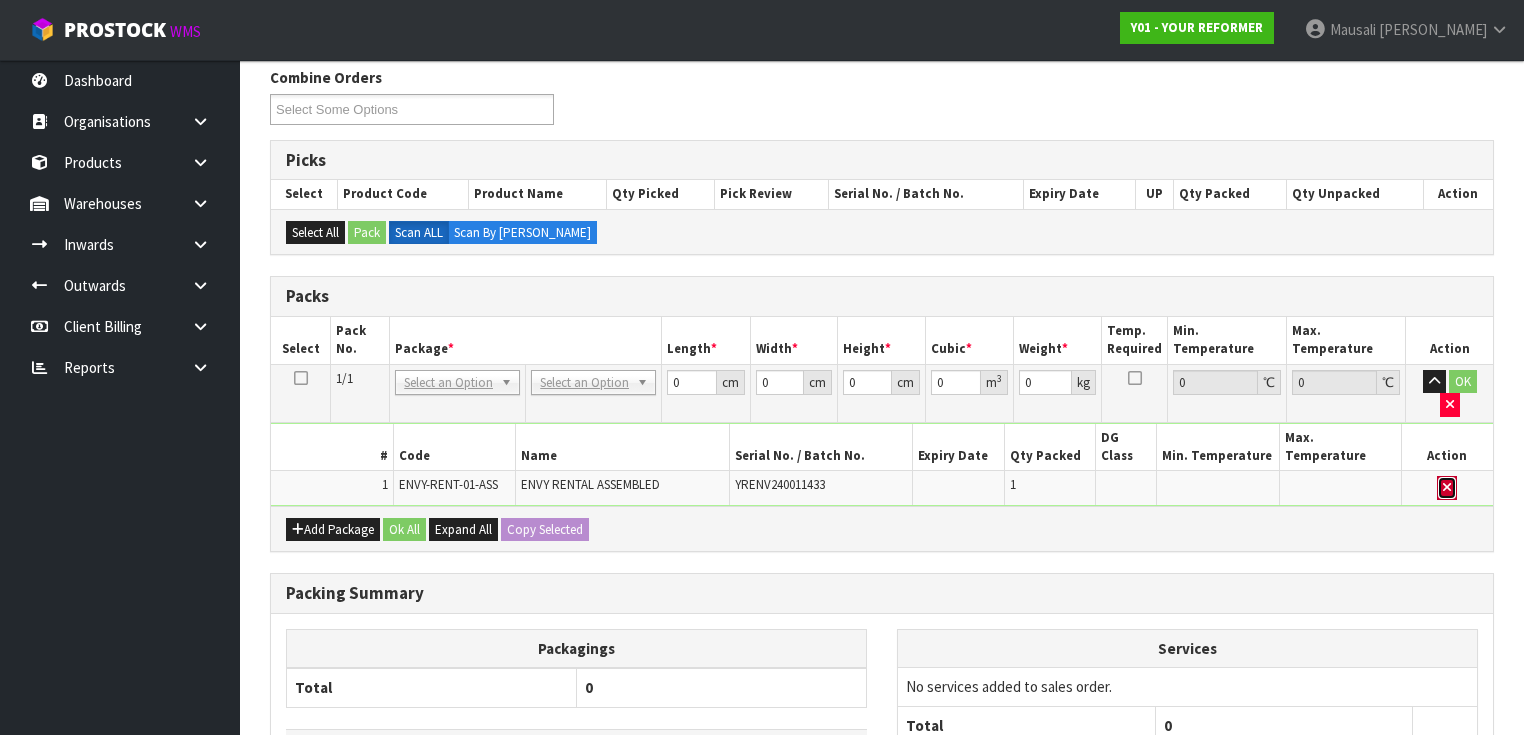 click at bounding box center [1447, 488] 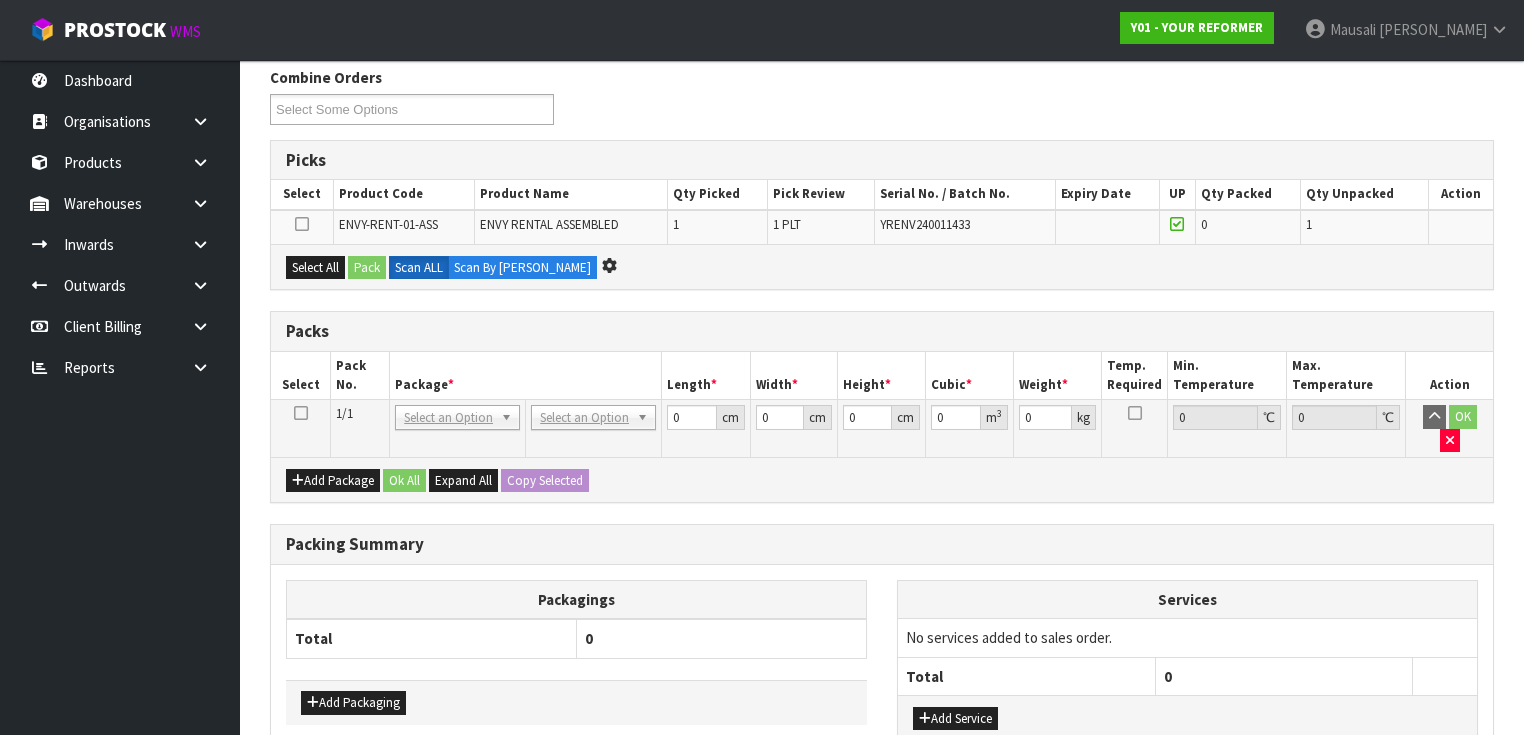 scroll, scrollTop: 0, scrollLeft: 0, axis: both 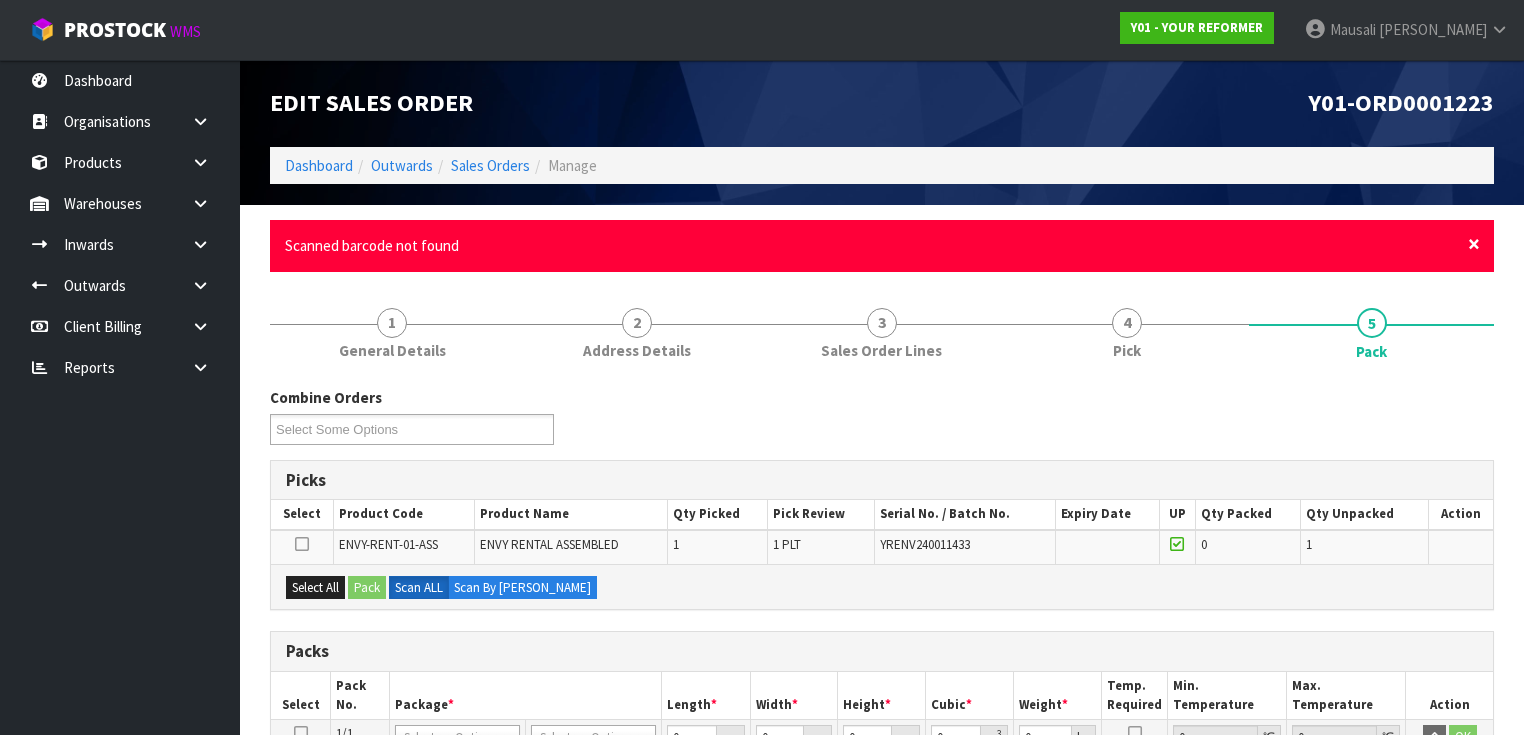 click on "×" at bounding box center [1474, 244] 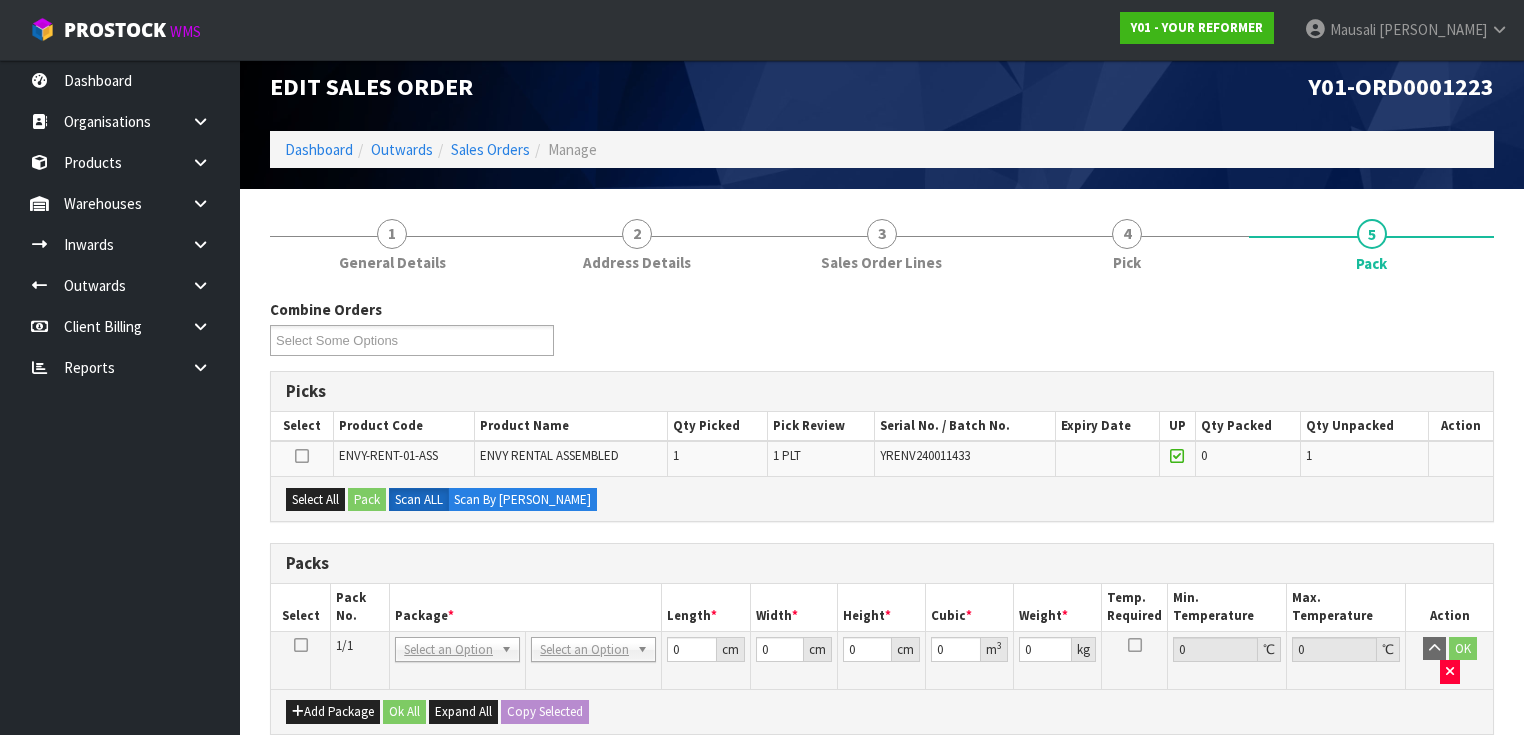 scroll, scrollTop: 0, scrollLeft: 0, axis: both 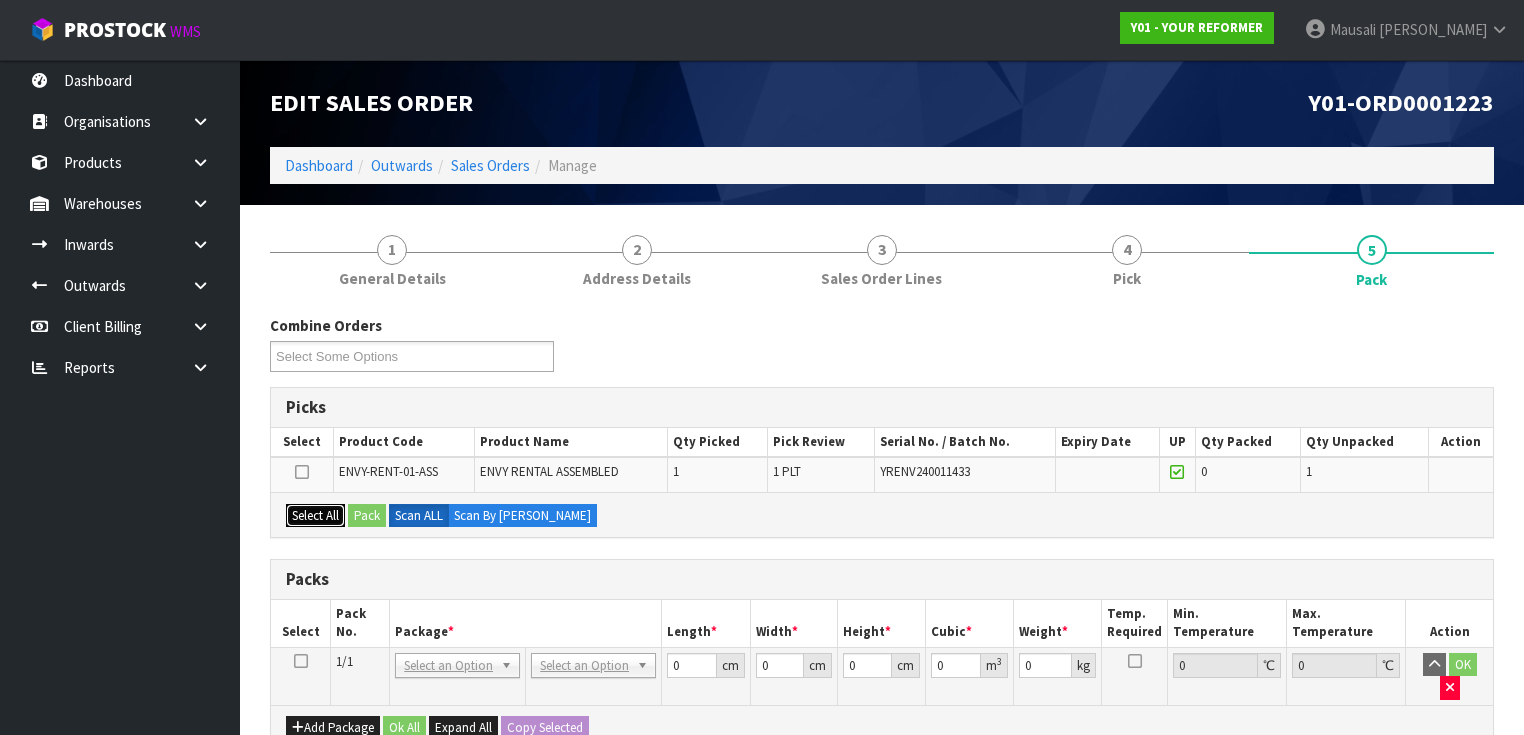 click on "Select All" at bounding box center (315, 516) 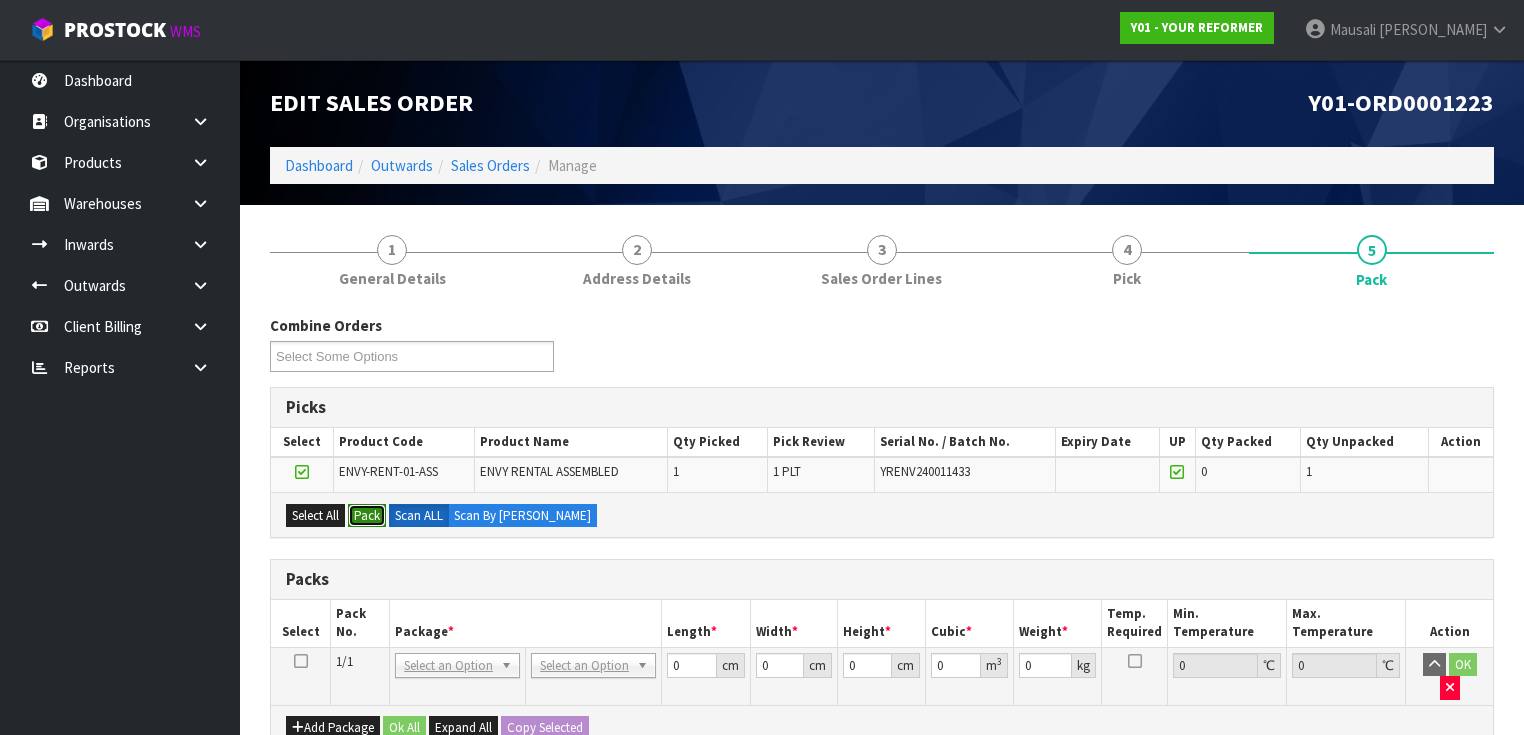 click on "Pack" at bounding box center [367, 516] 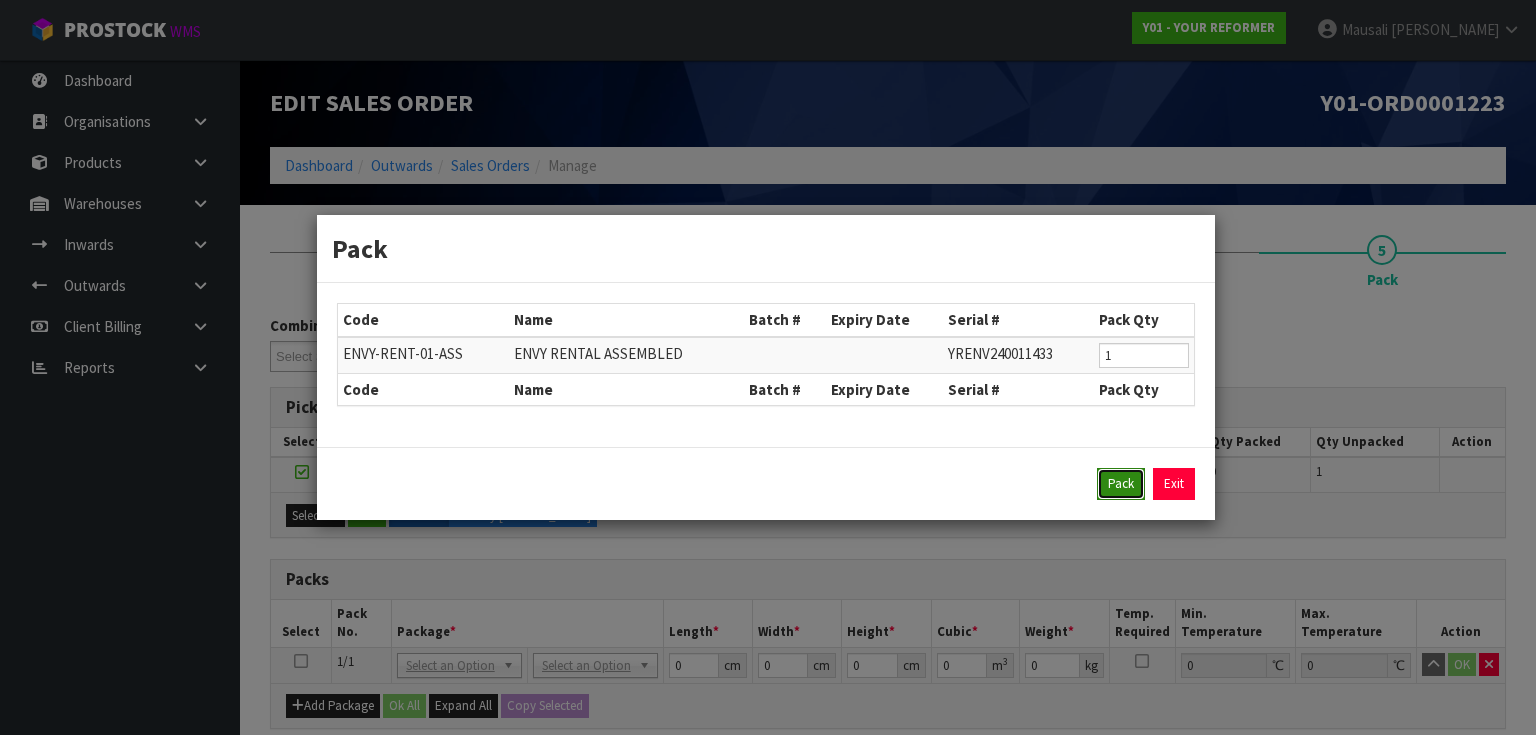 drag, startPoint x: 1115, startPoint y: 478, endPoint x: 1103, endPoint y: 476, distance: 12.165525 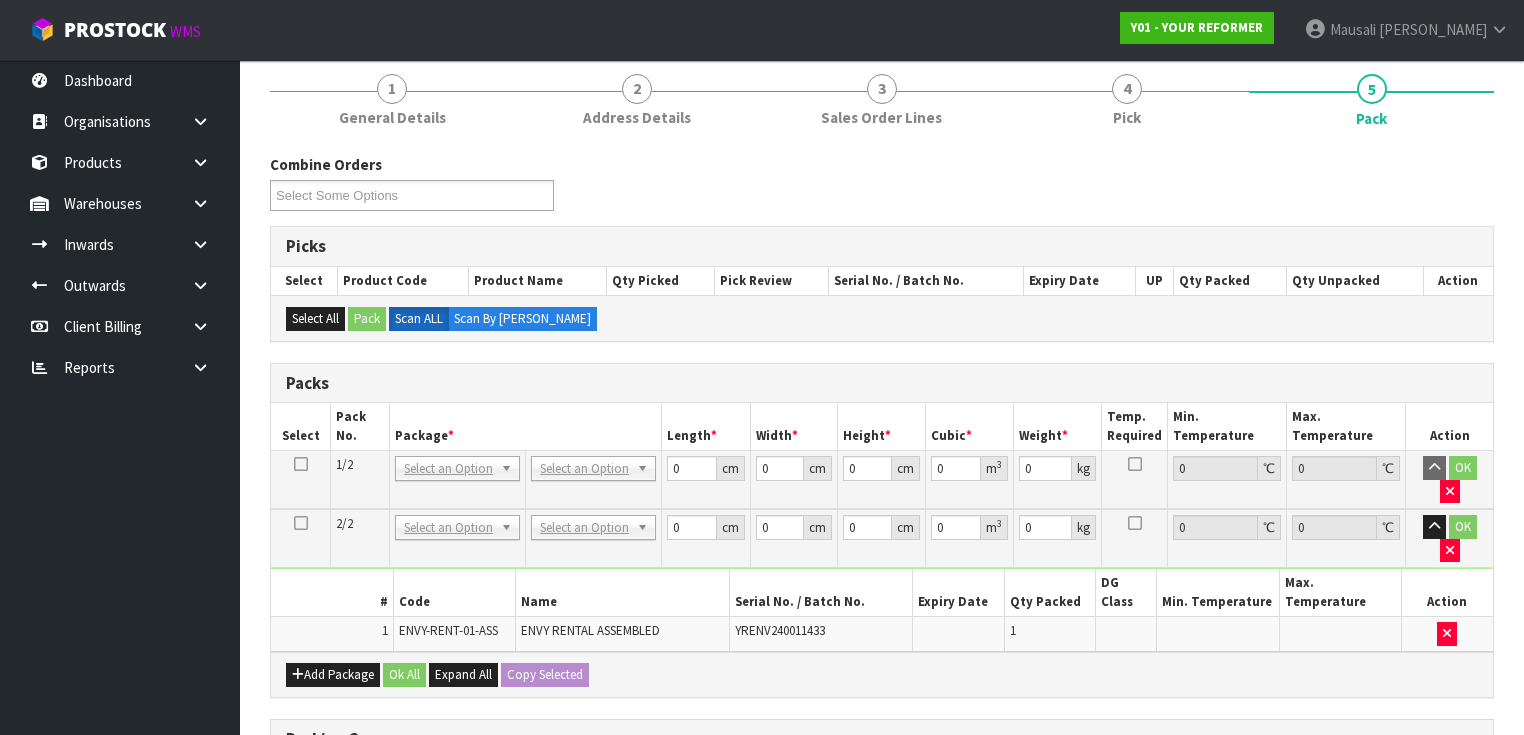 scroll, scrollTop: 240, scrollLeft: 0, axis: vertical 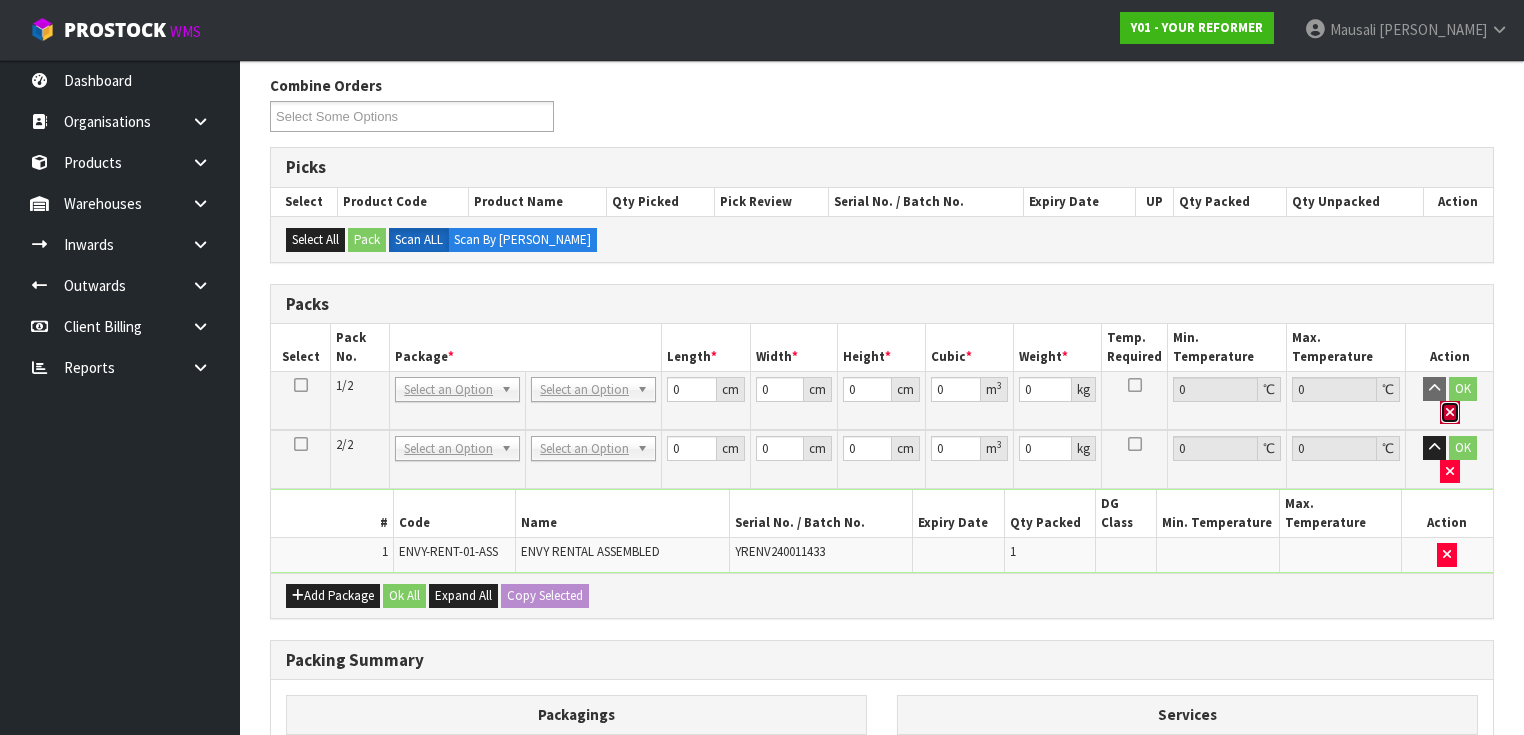 click at bounding box center (1450, 412) 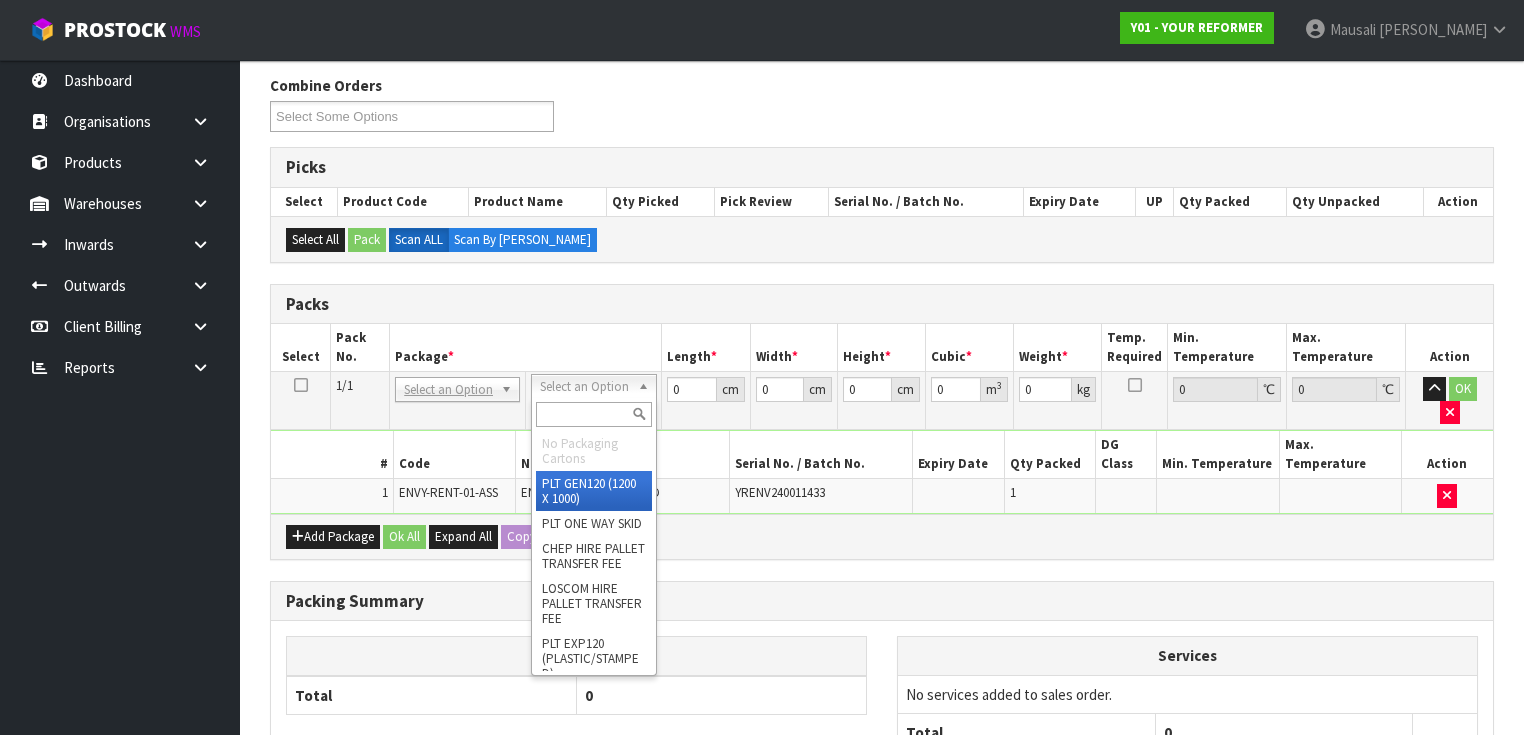 click at bounding box center [593, 414] 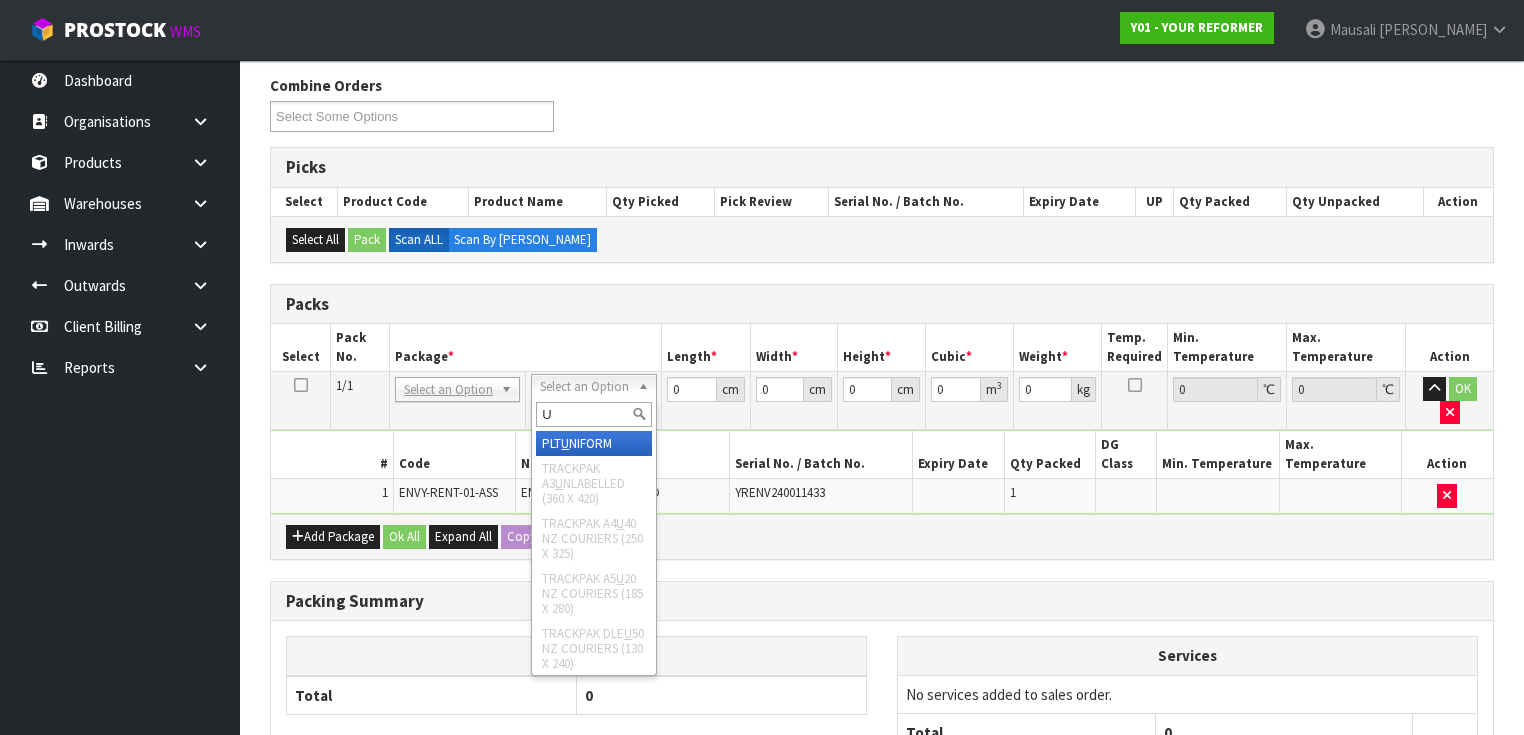 type on "U" 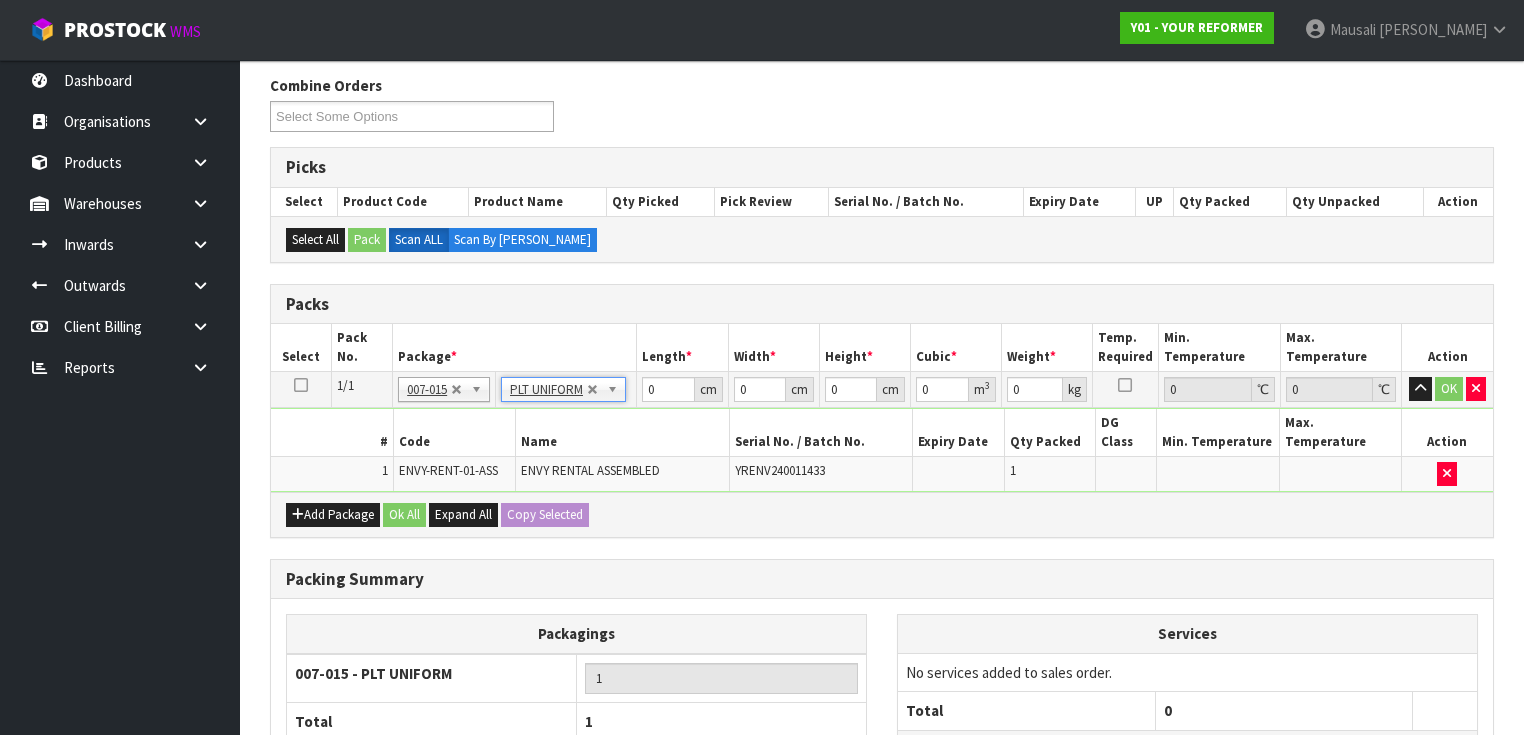 type on "112" 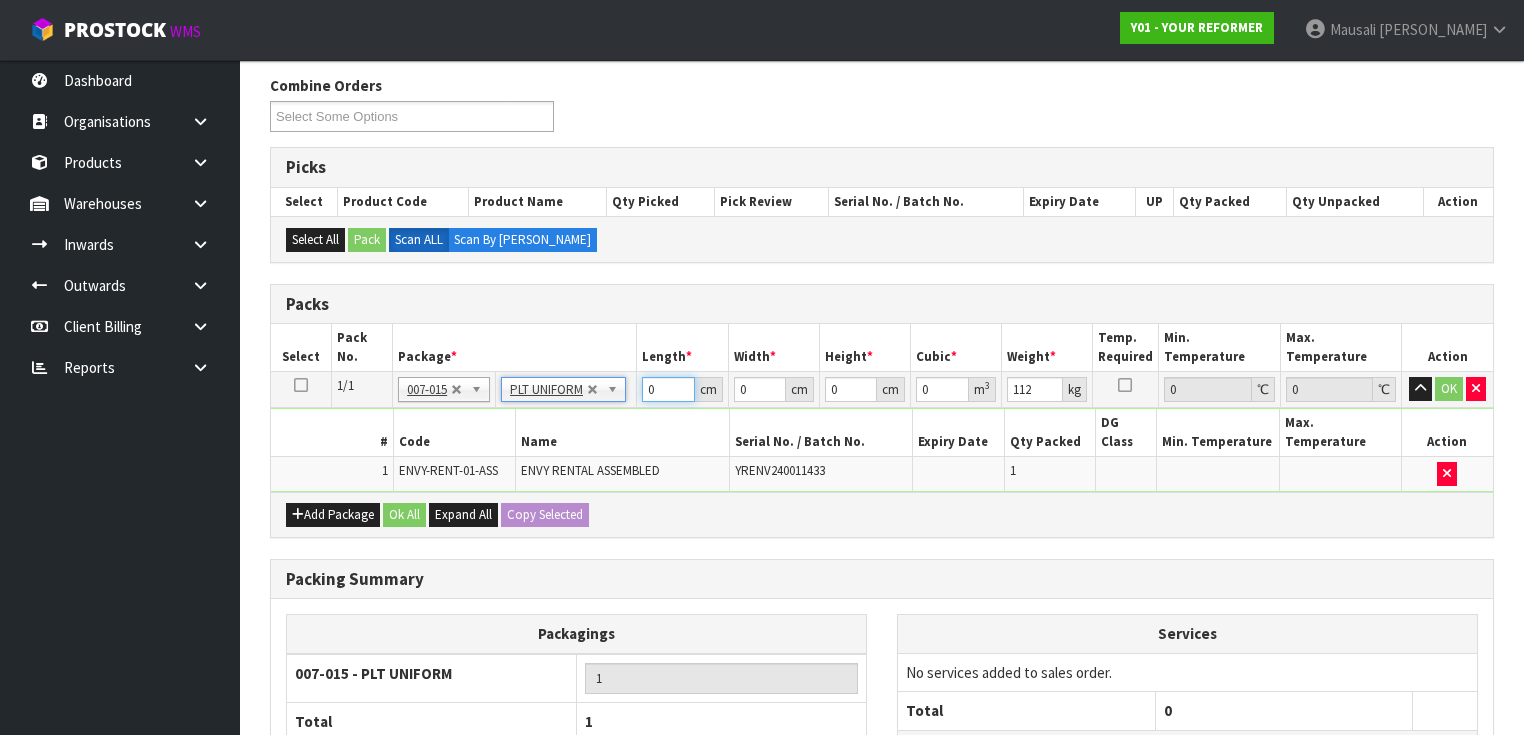 drag, startPoint x: 664, startPoint y: 387, endPoint x: 601, endPoint y: 397, distance: 63.788715 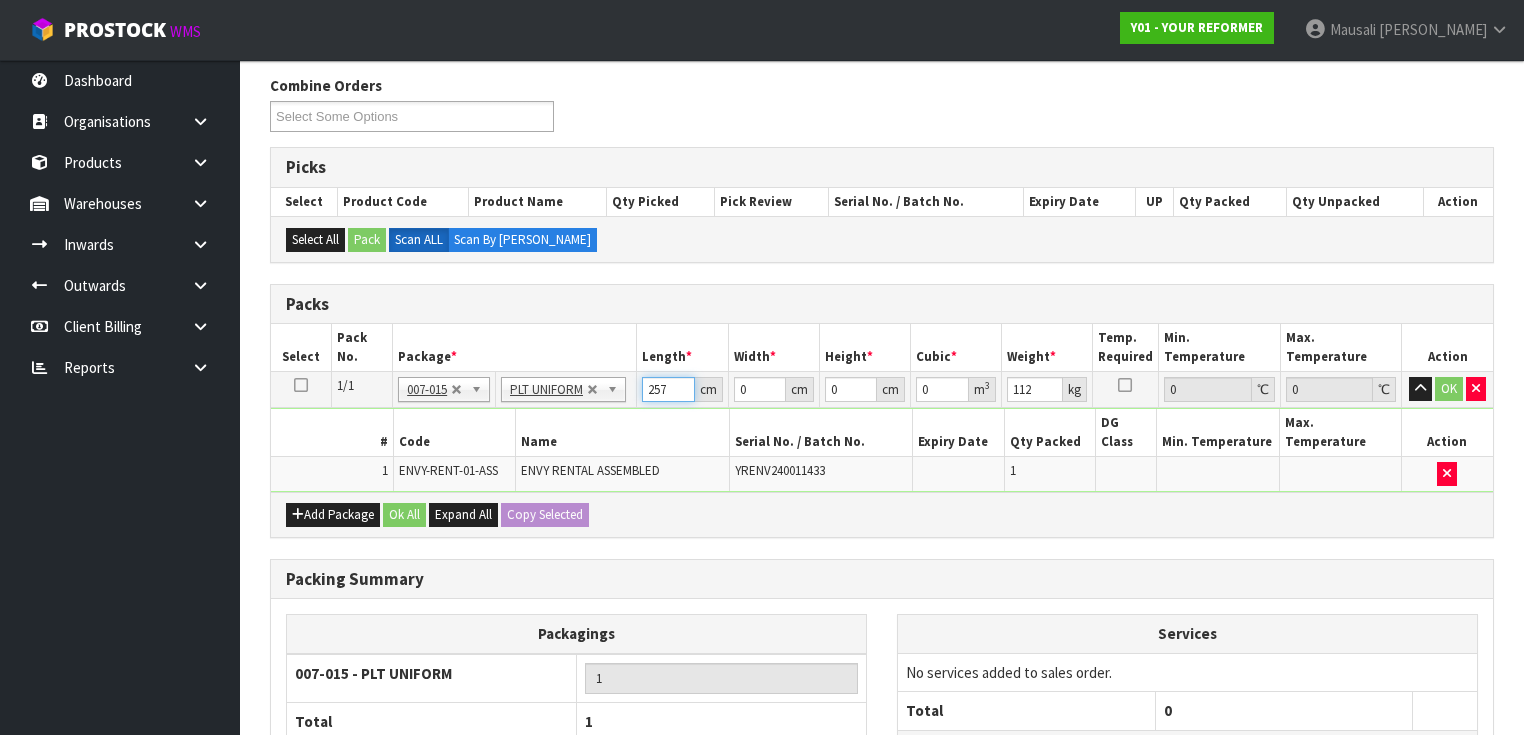 type on "257" 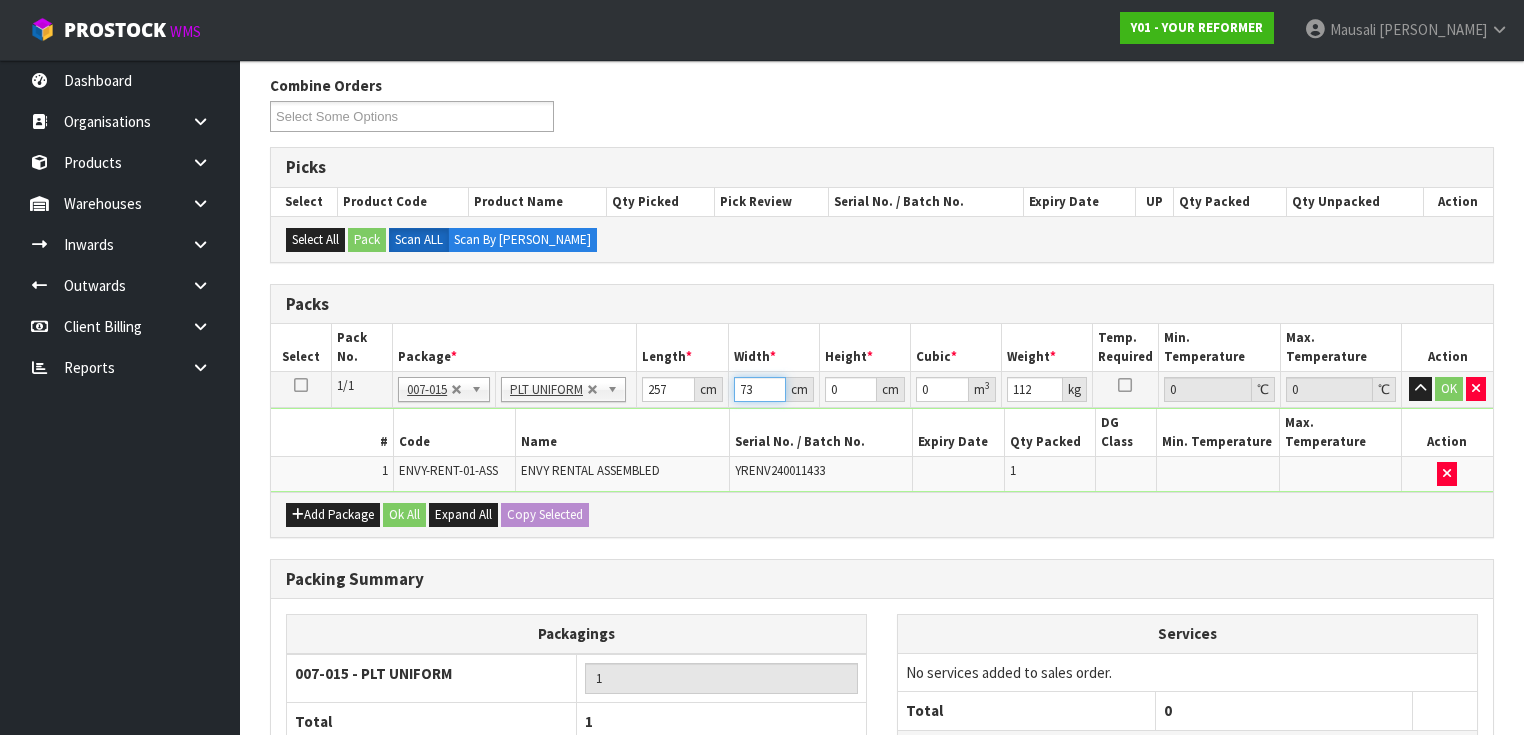 type on "73" 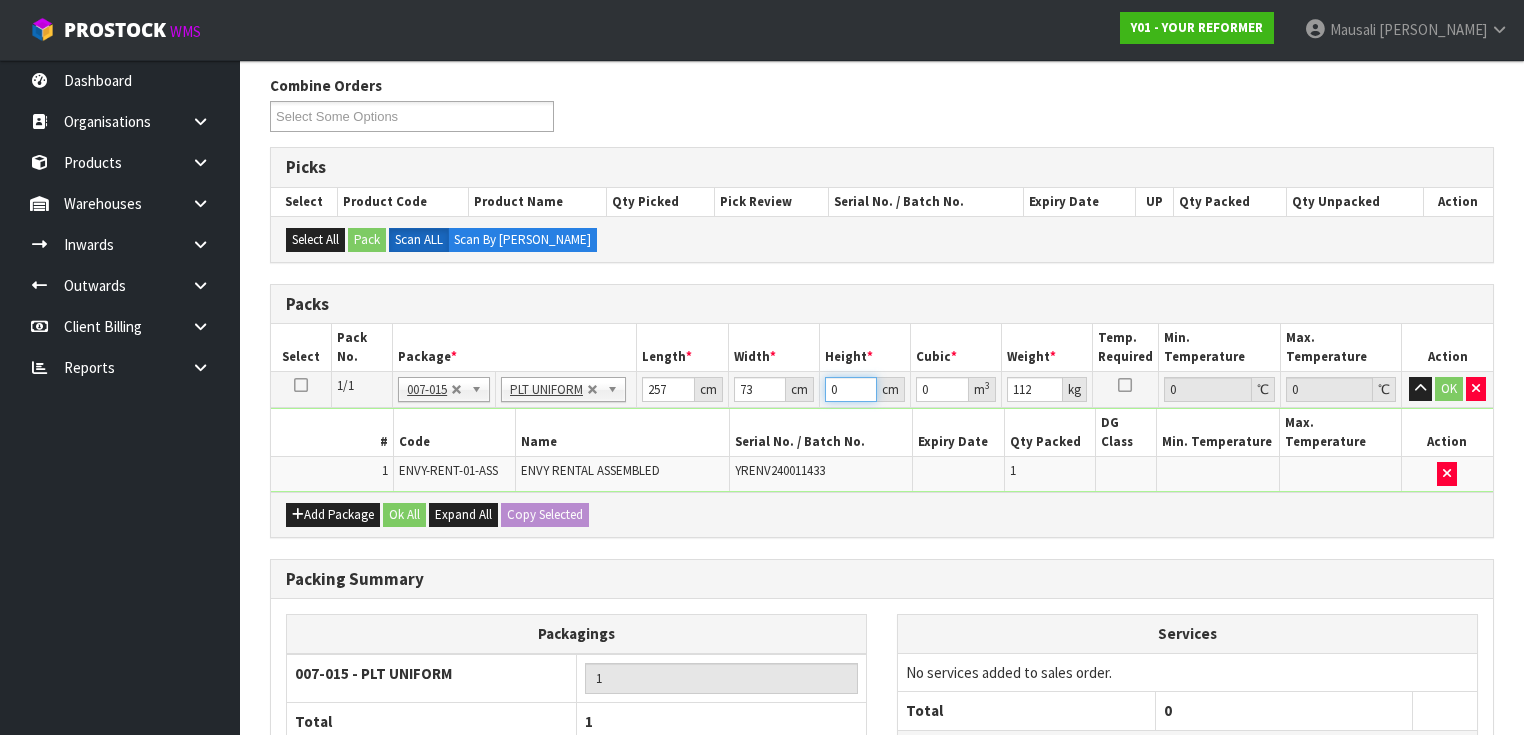 type on "4" 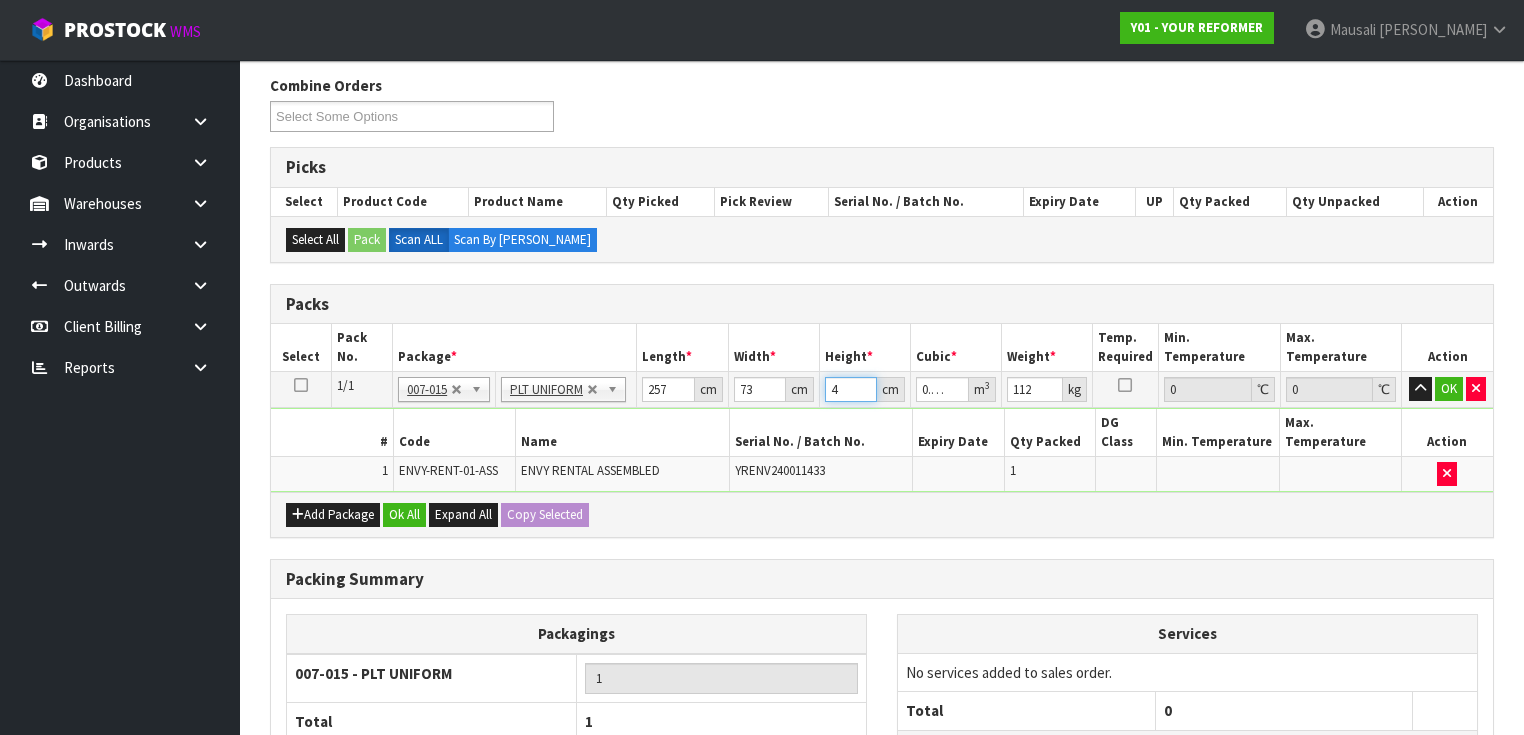 type on "44" 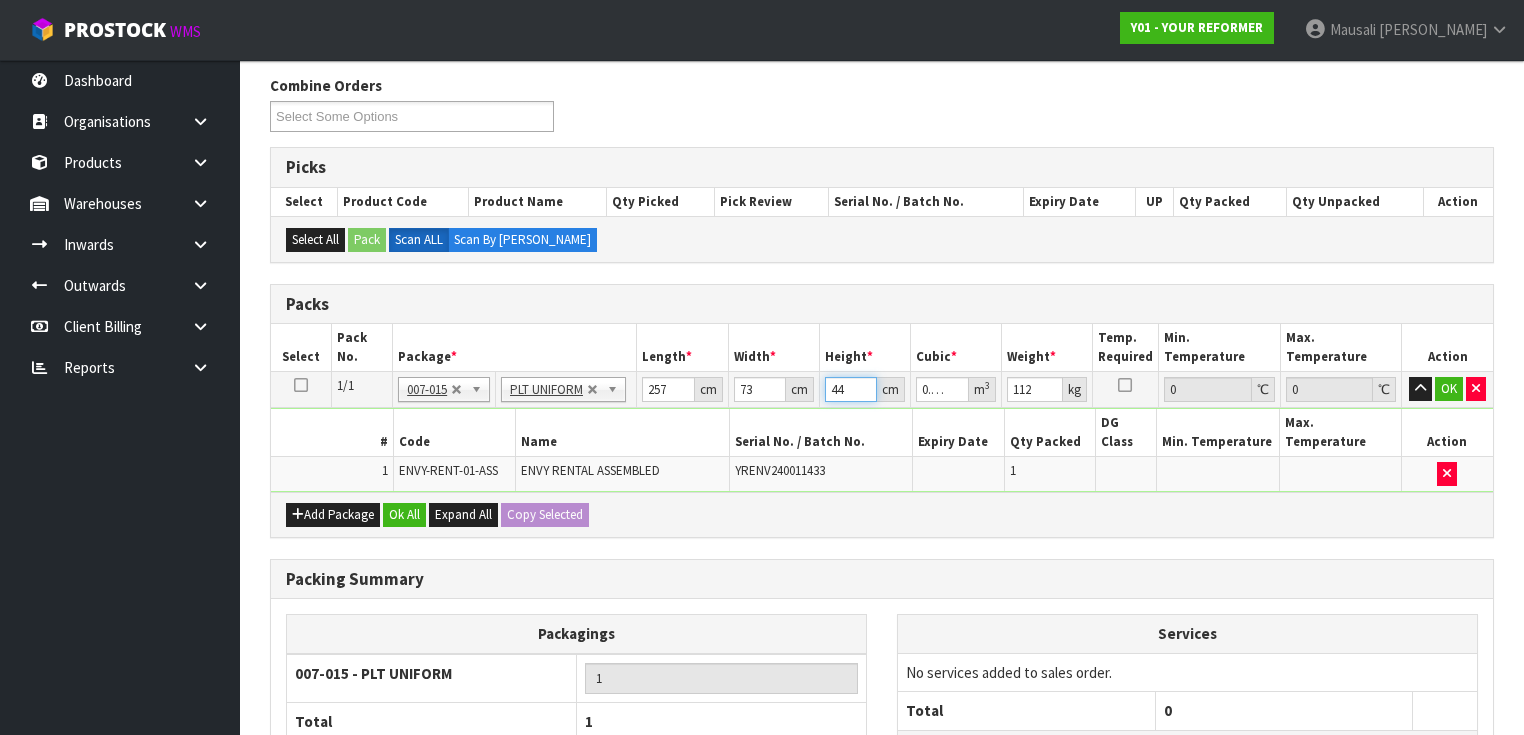 type on "44" 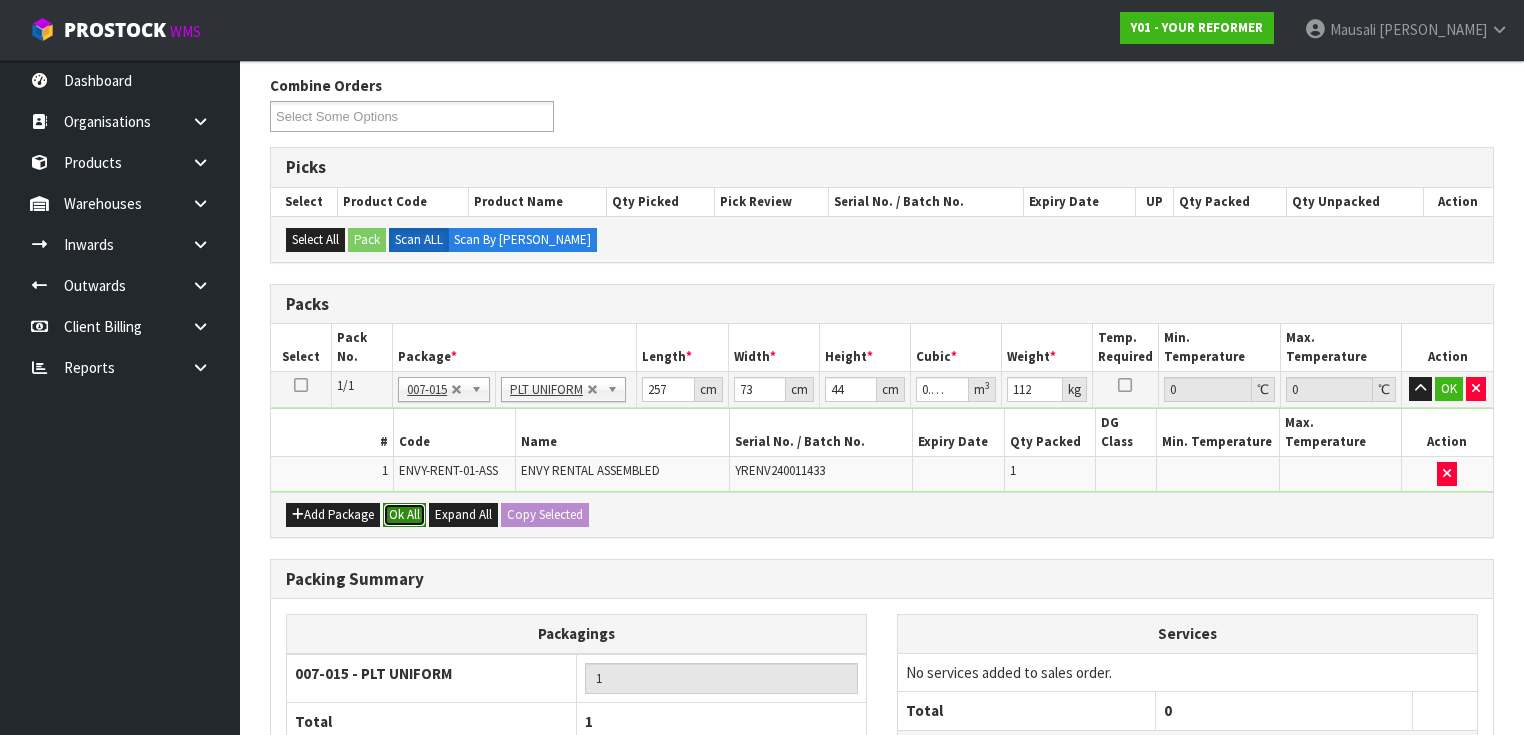click on "Ok All" at bounding box center [404, 515] 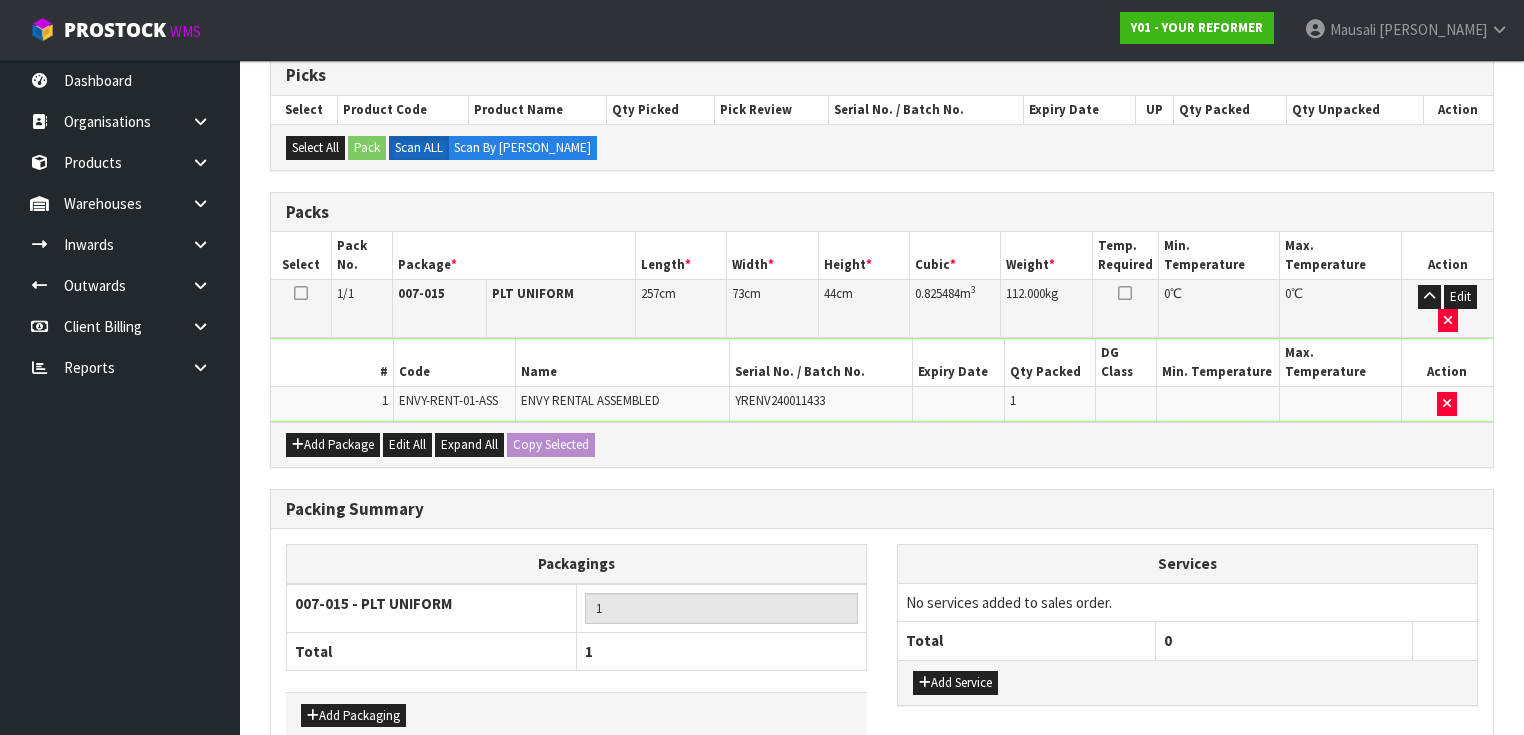scroll, scrollTop: 393, scrollLeft: 0, axis: vertical 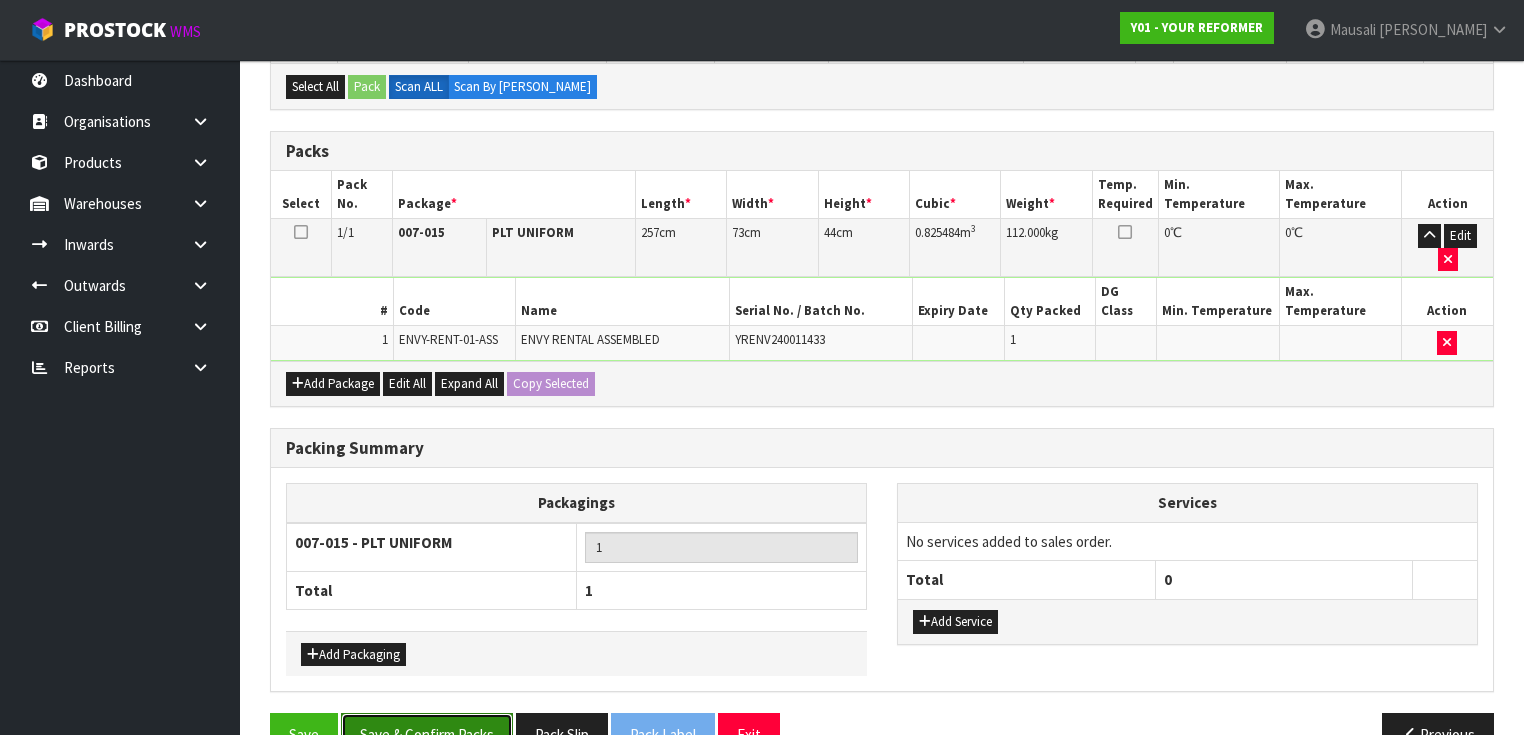 click on "Save & Confirm Packs" at bounding box center [427, 734] 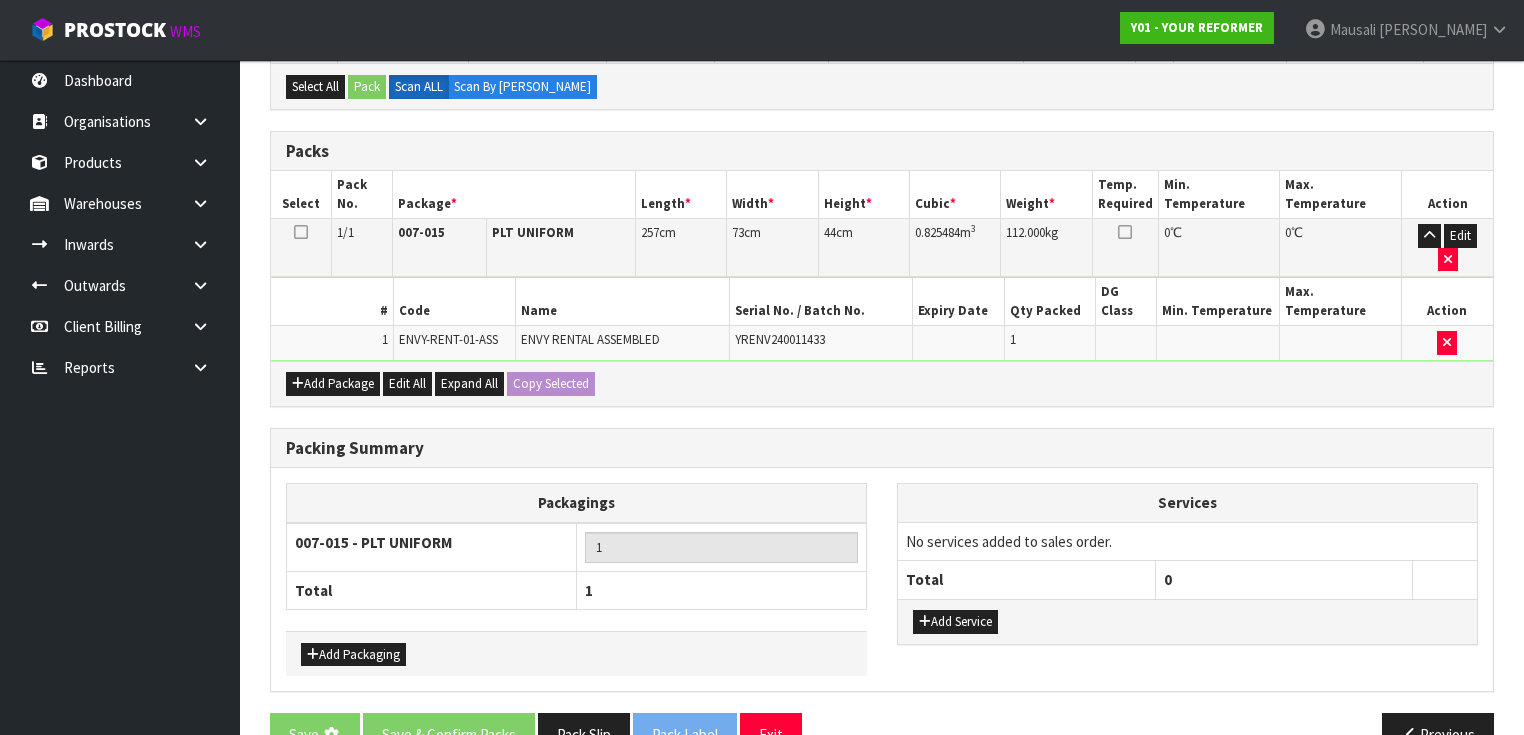 scroll, scrollTop: 0, scrollLeft: 0, axis: both 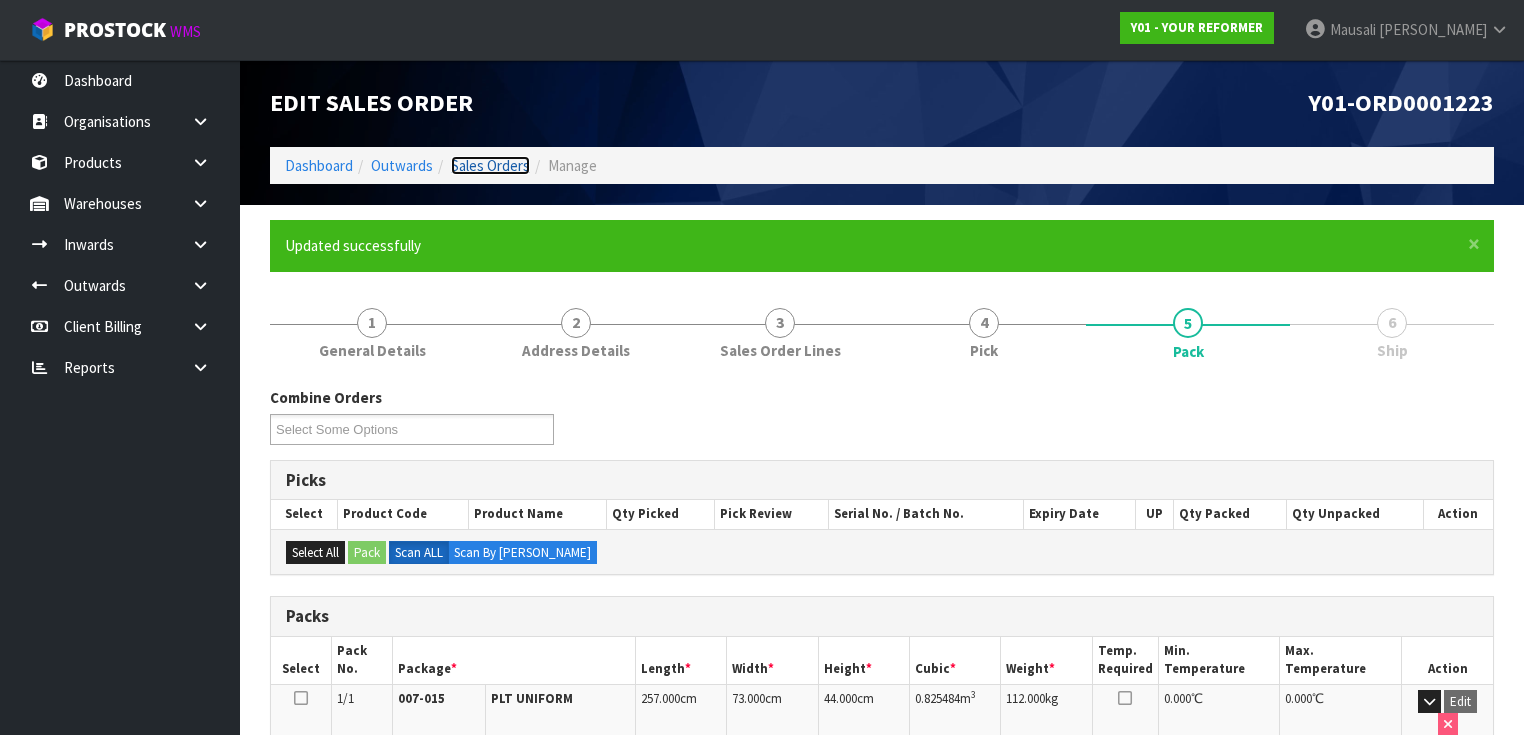click on "Sales Orders" at bounding box center (490, 165) 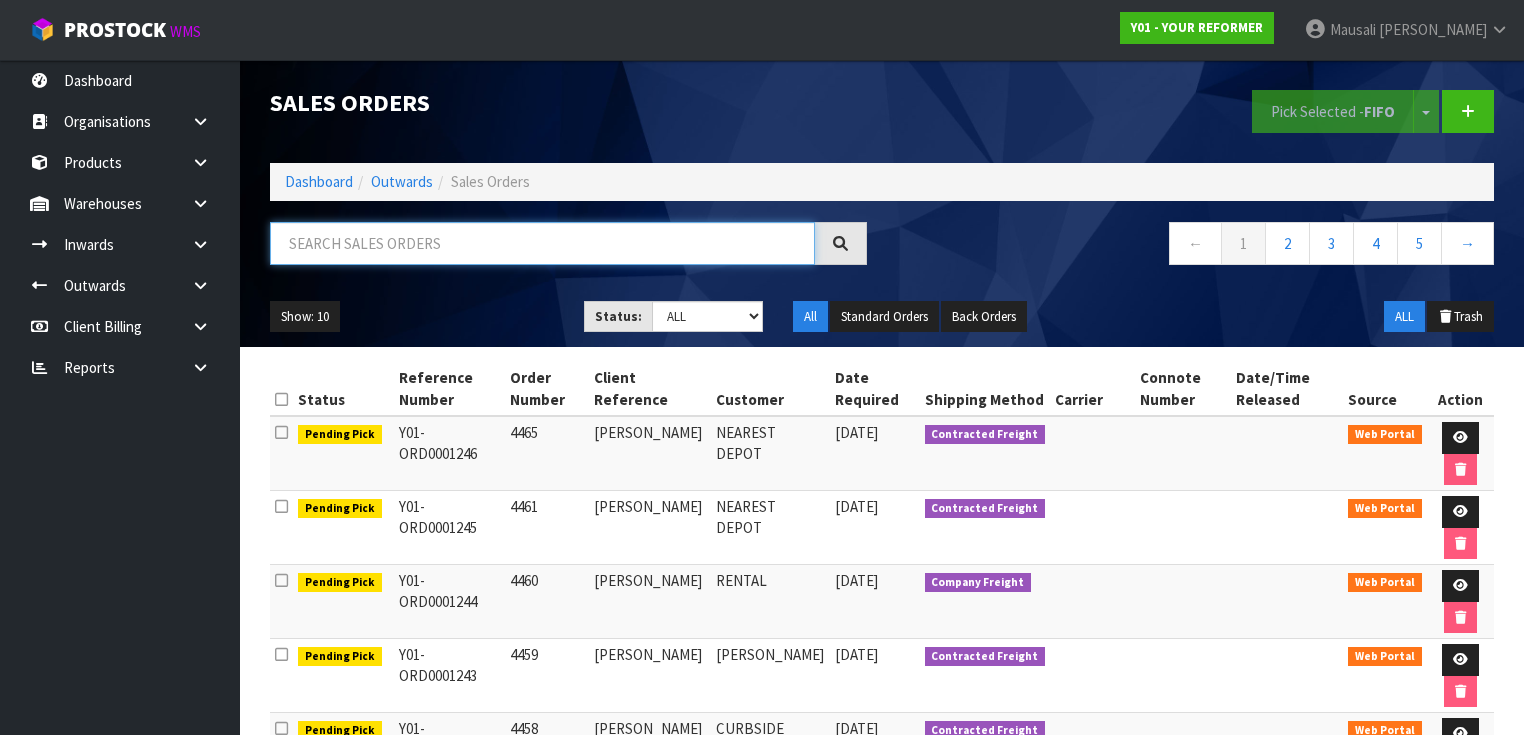click at bounding box center (542, 243) 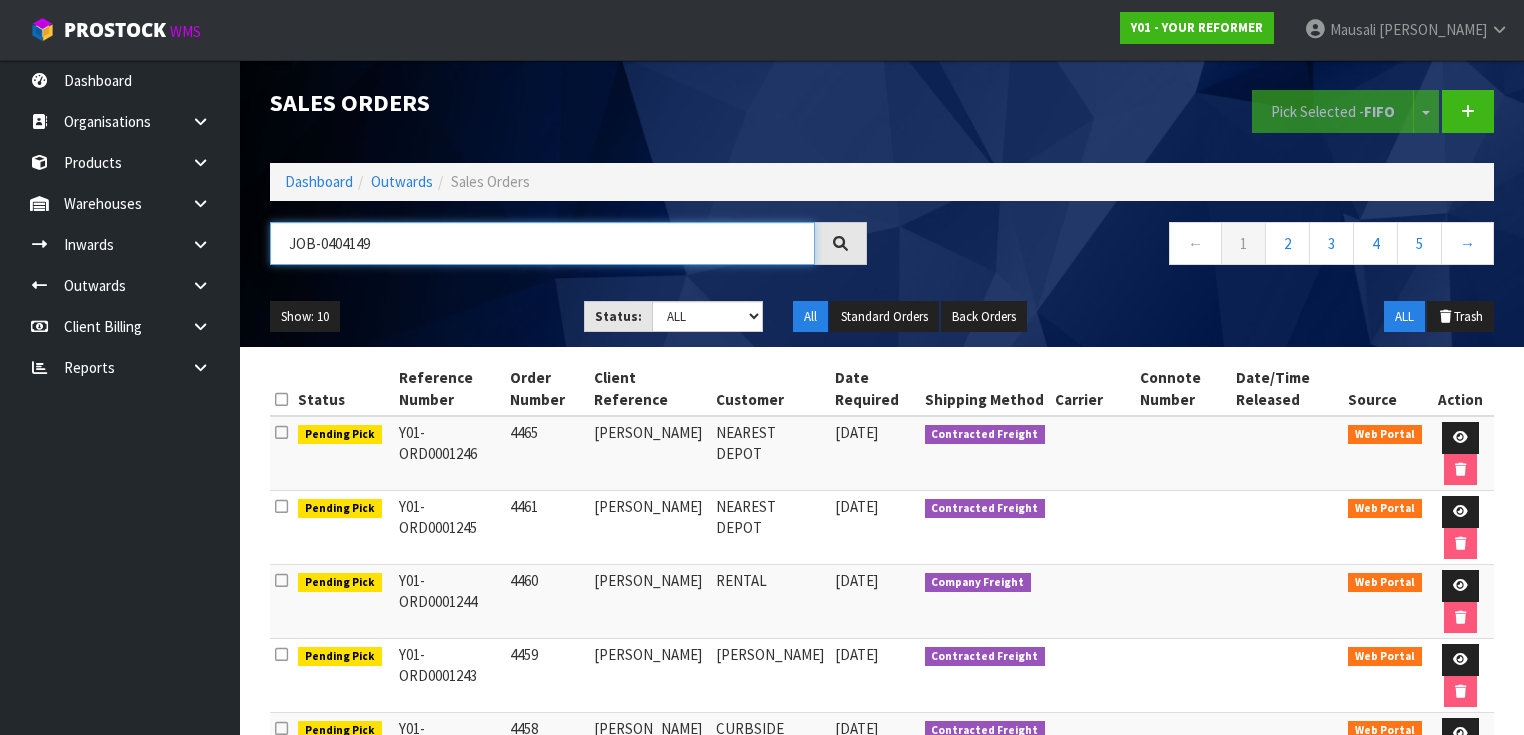 type on "JOB-0404149" 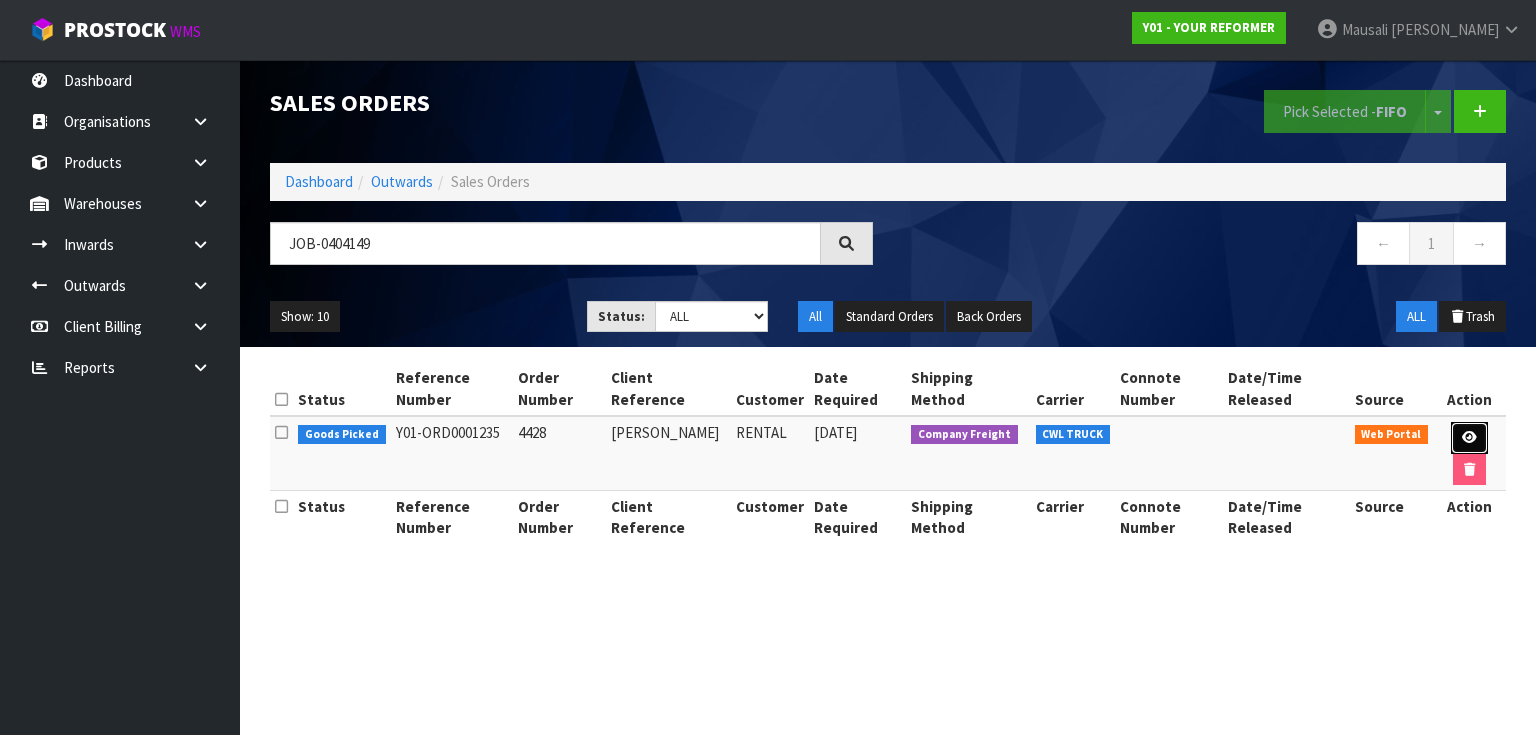 click at bounding box center [1469, 438] 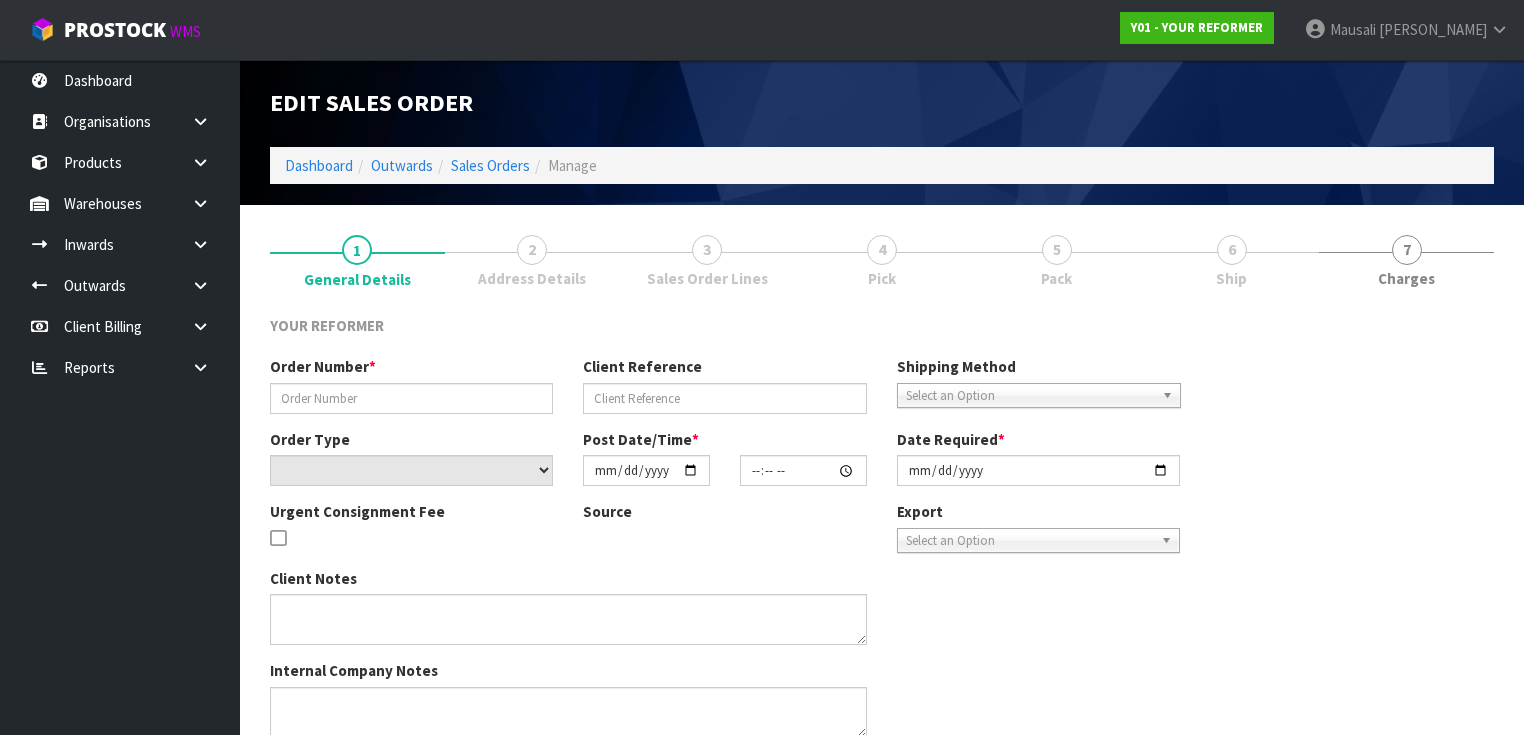 type on "4428" 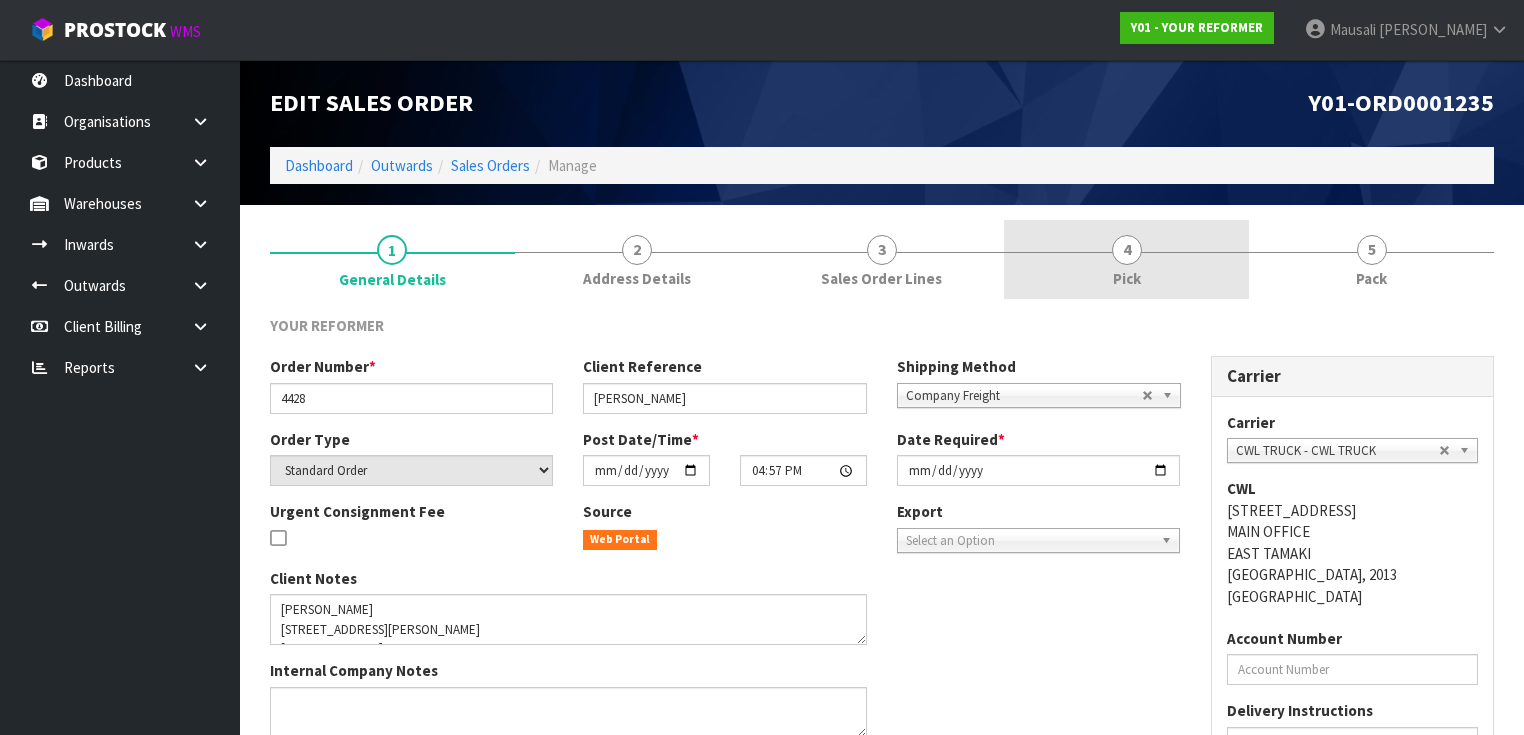 click on "Pick" at bounding box center (1127, 278) 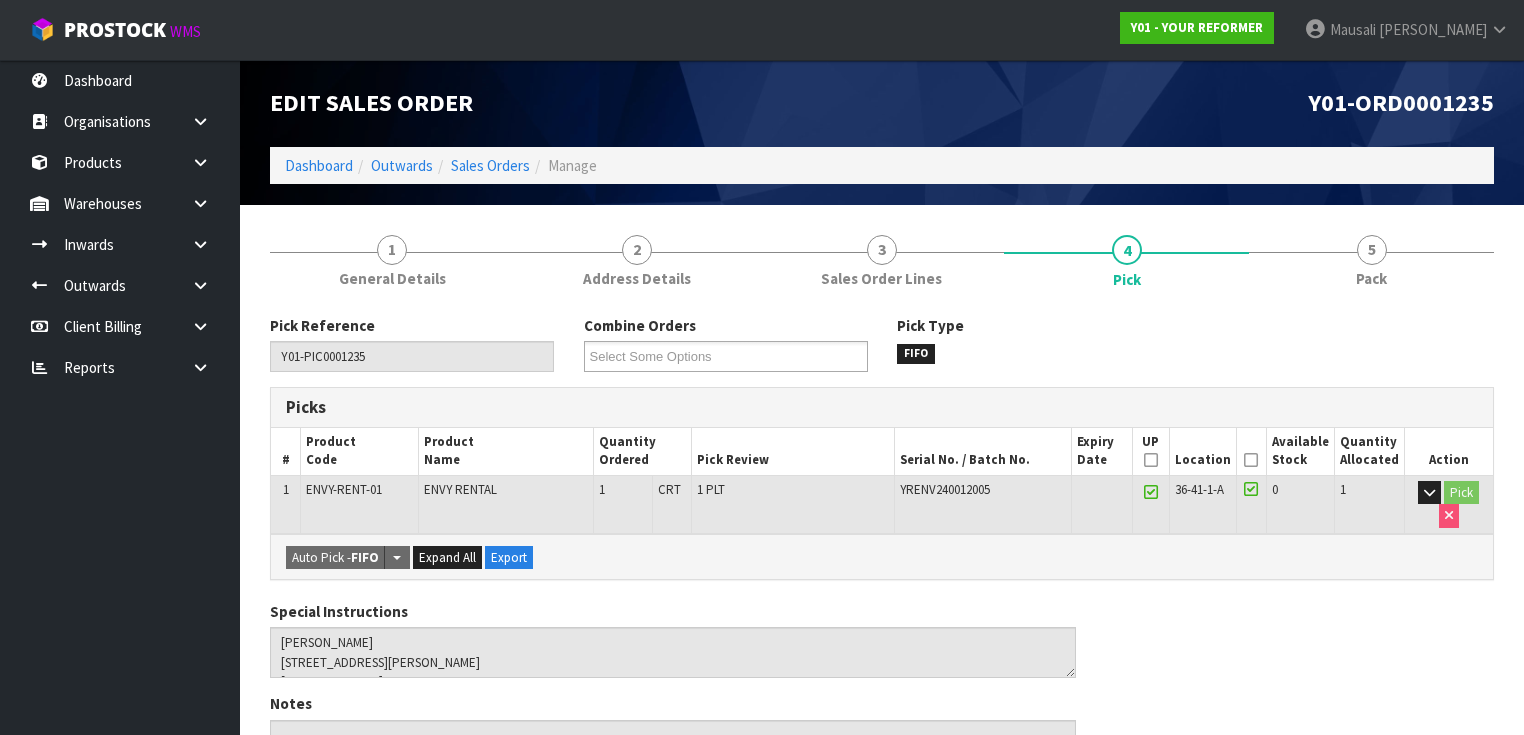 click at bounding box center (1251, 460) 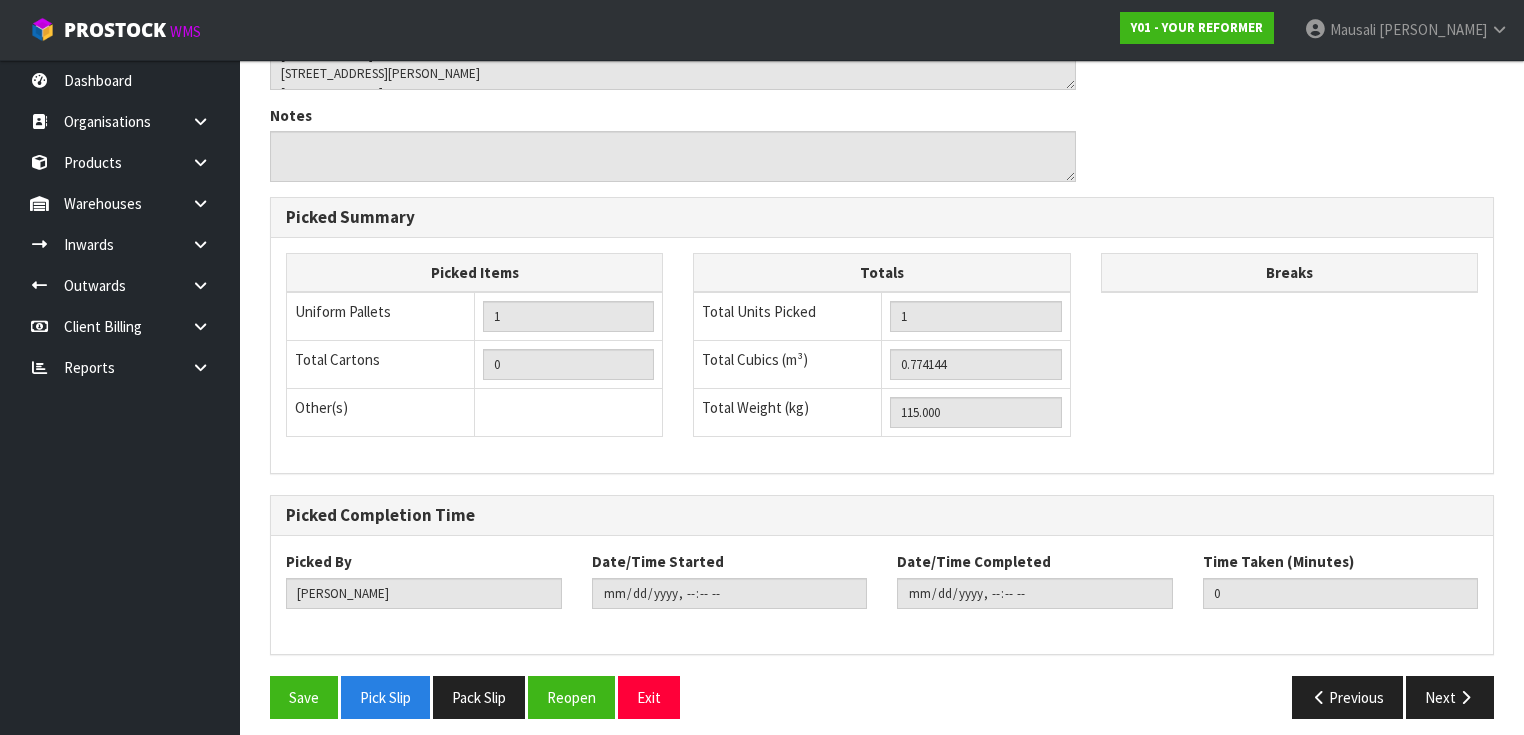 scroll, scrollTop: 668, scrollLeft: 0, axis: vertical 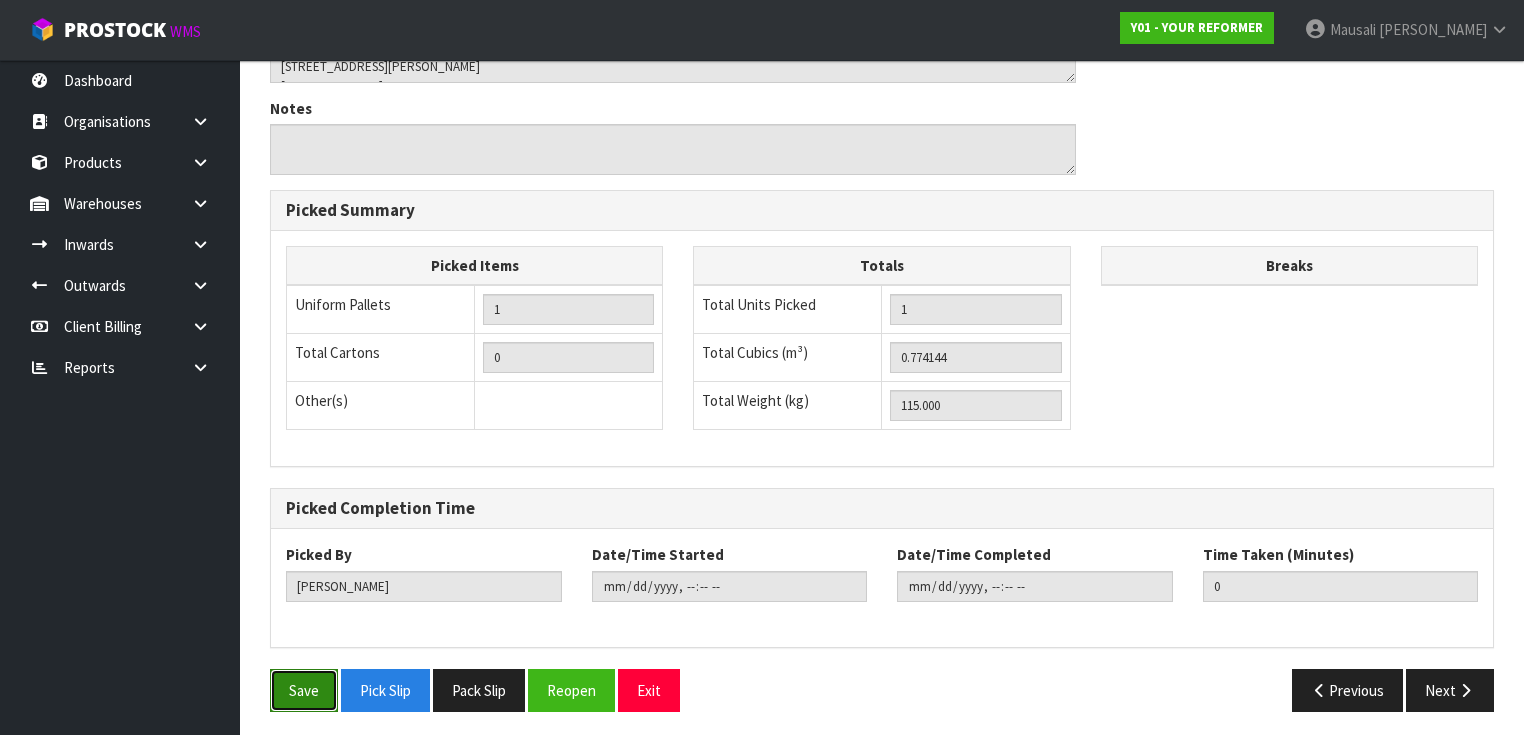 click on "Save" at bounding box center (304, 690) 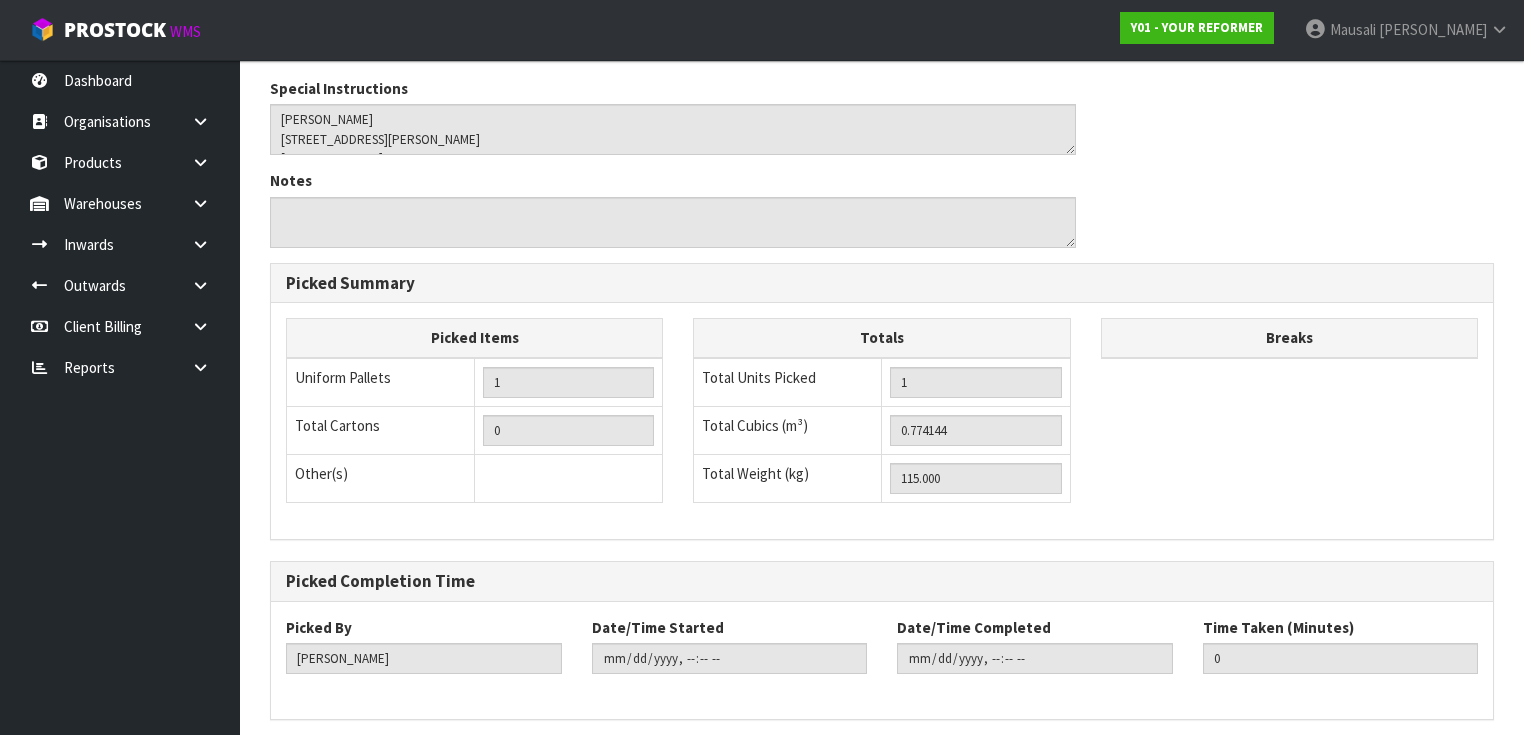 scroll, scrollTop: 0, scrollLeft: 0, axis: both 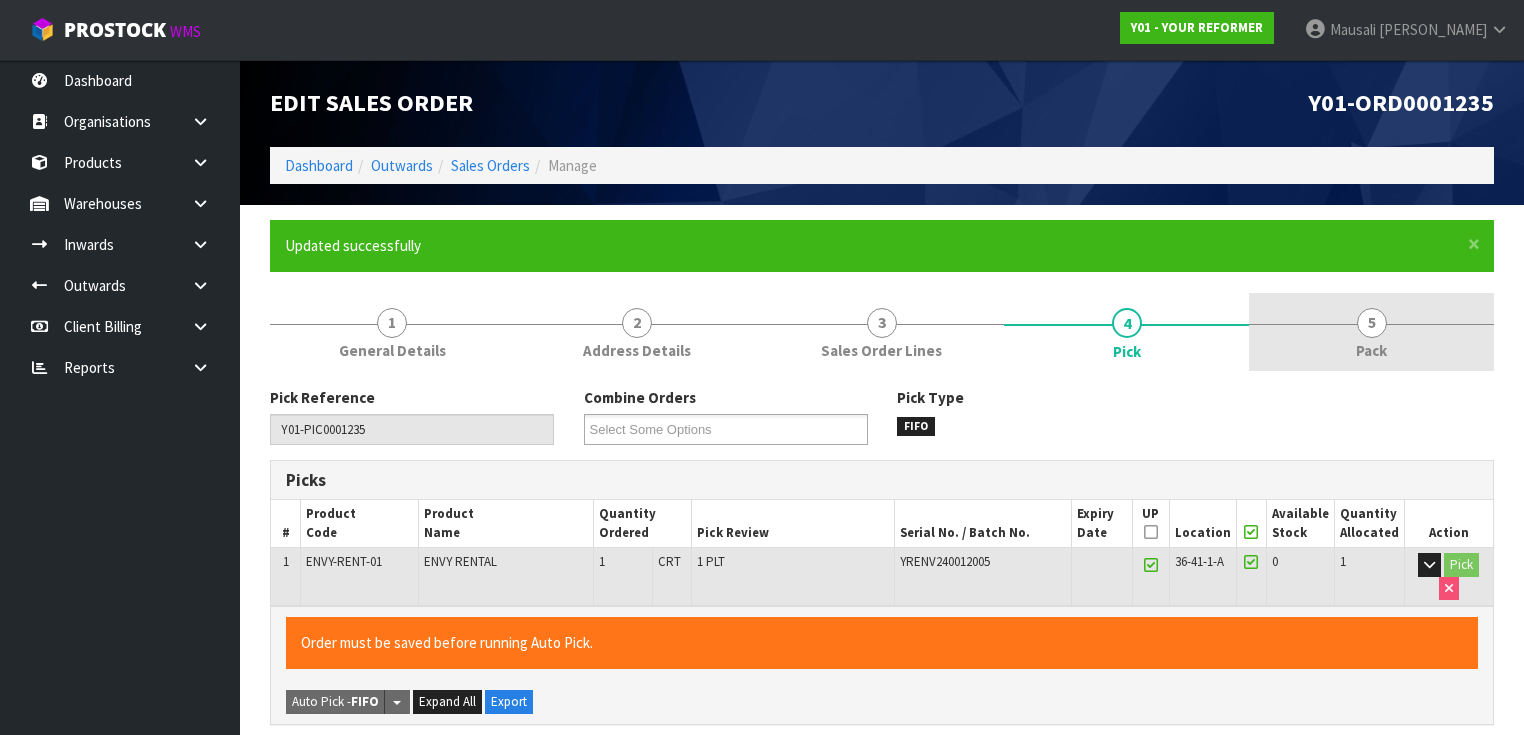 type on "[PERSON_NAME]" 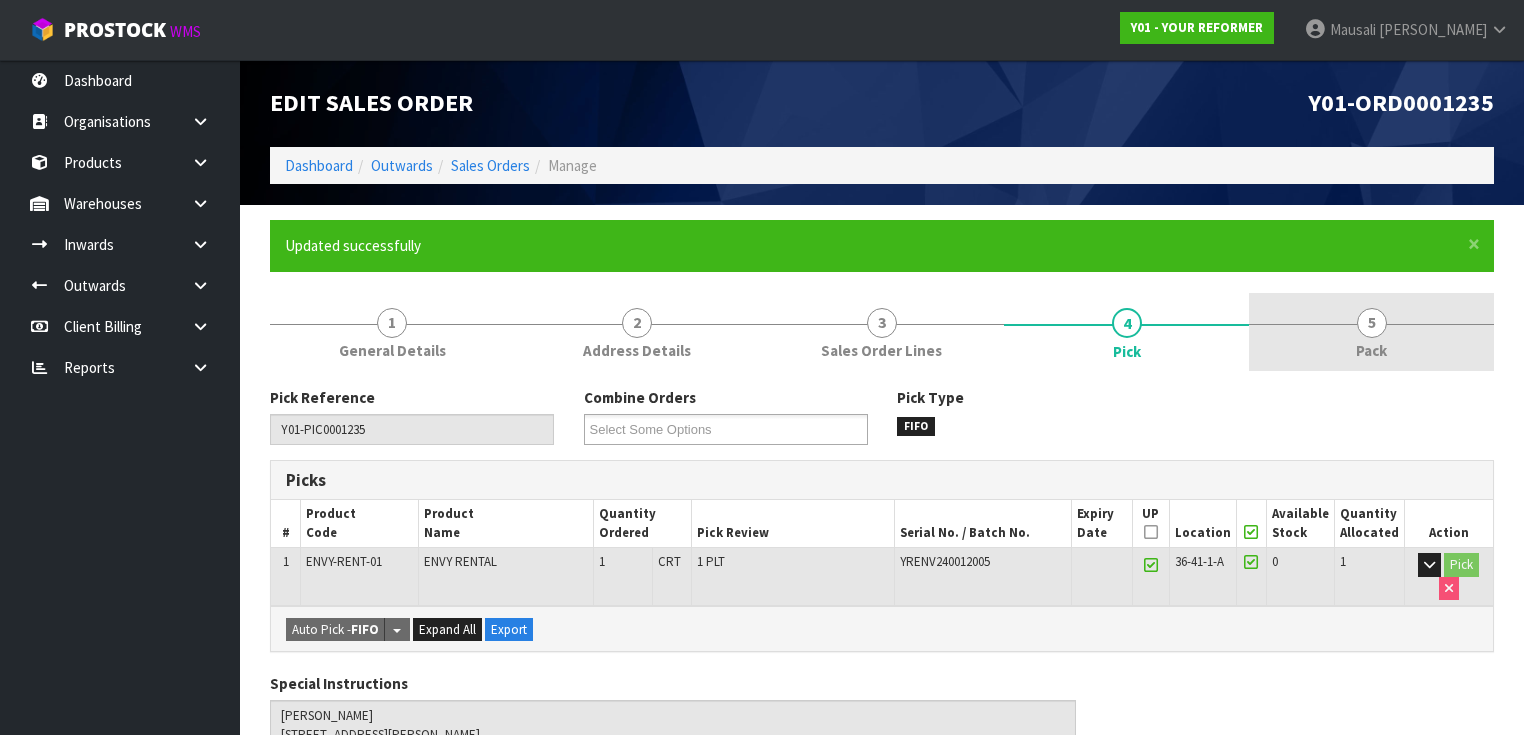 click on "5
Pack" at bounding box center (1371, 332) 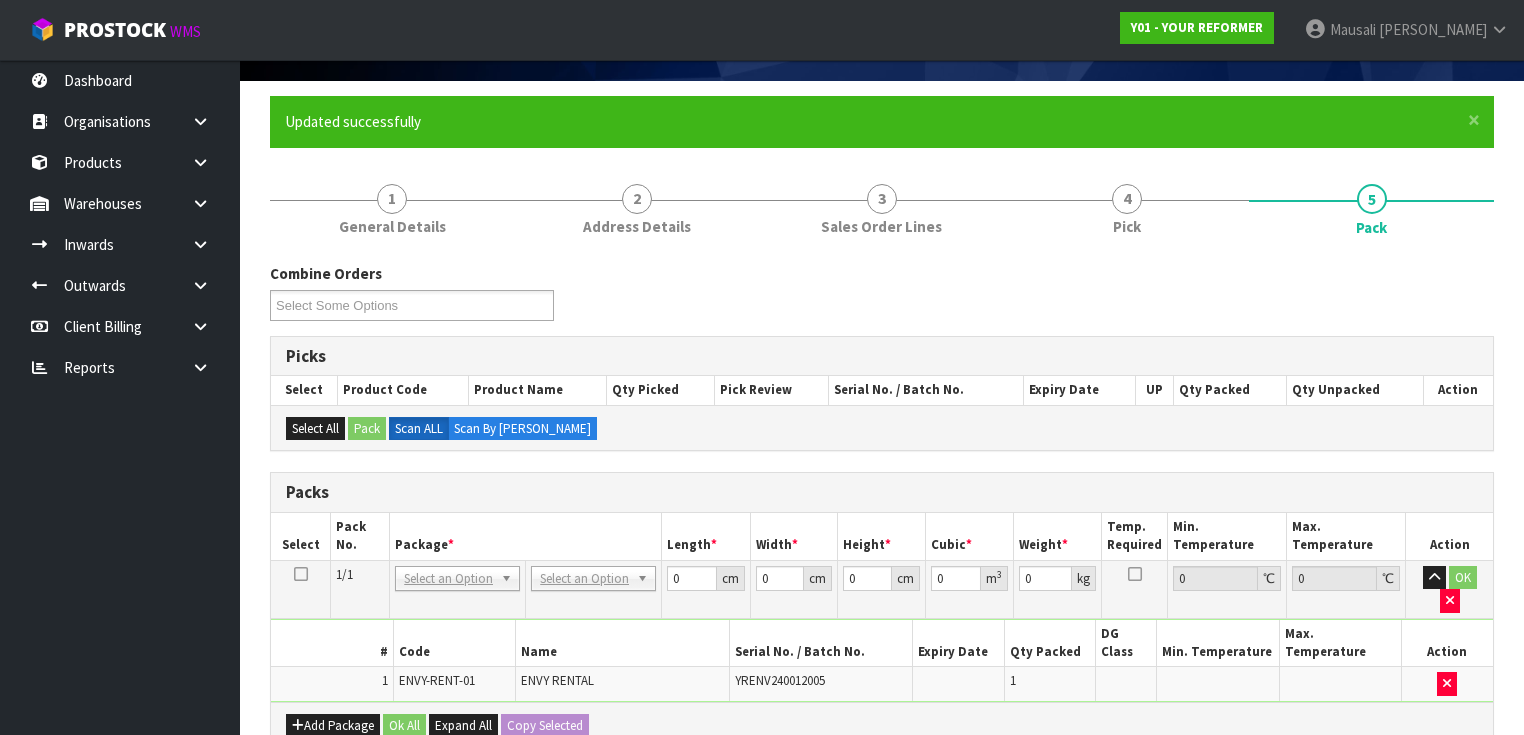 scroll, scrollTop: 240, scrollLeft: 0, axis: vertical 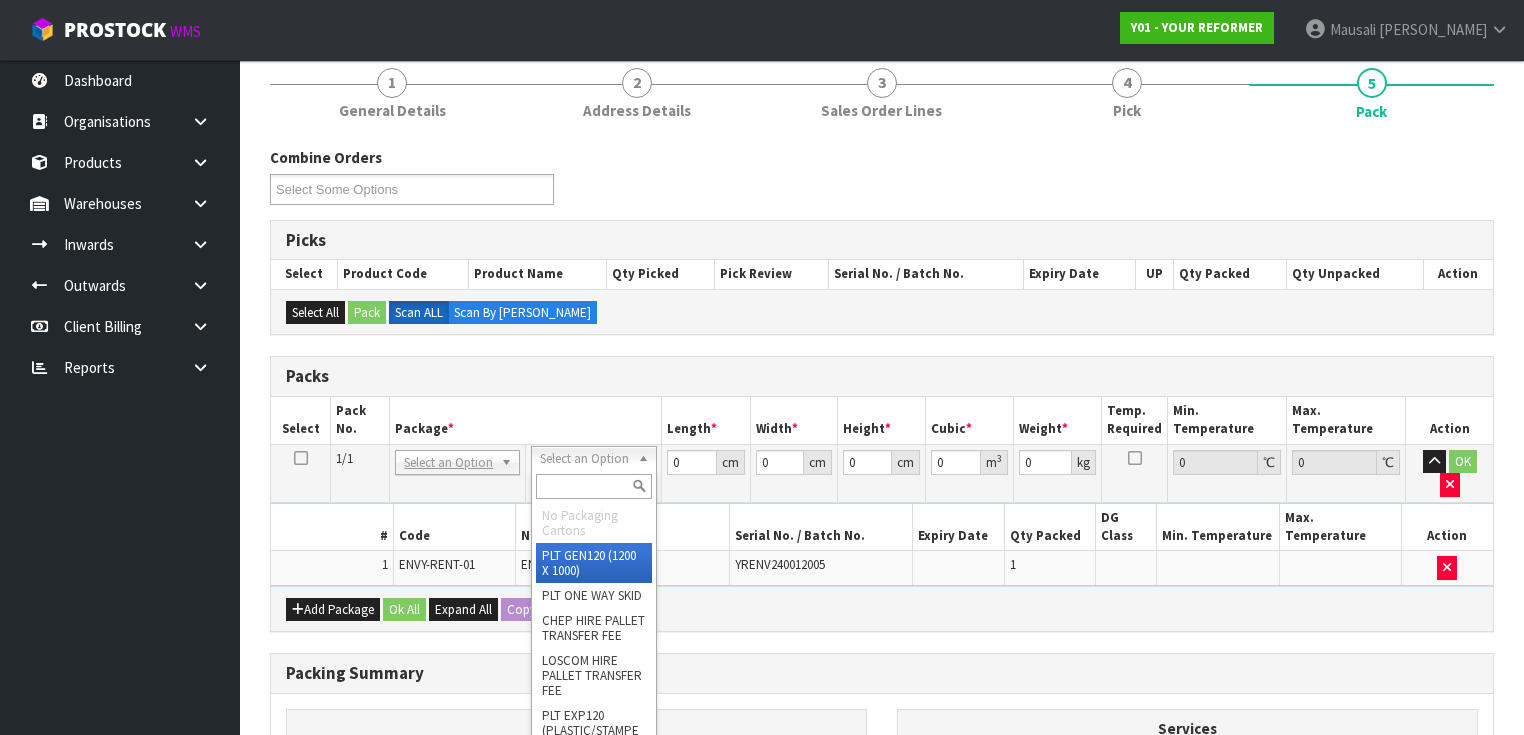 click at bounding box center (593, 486) 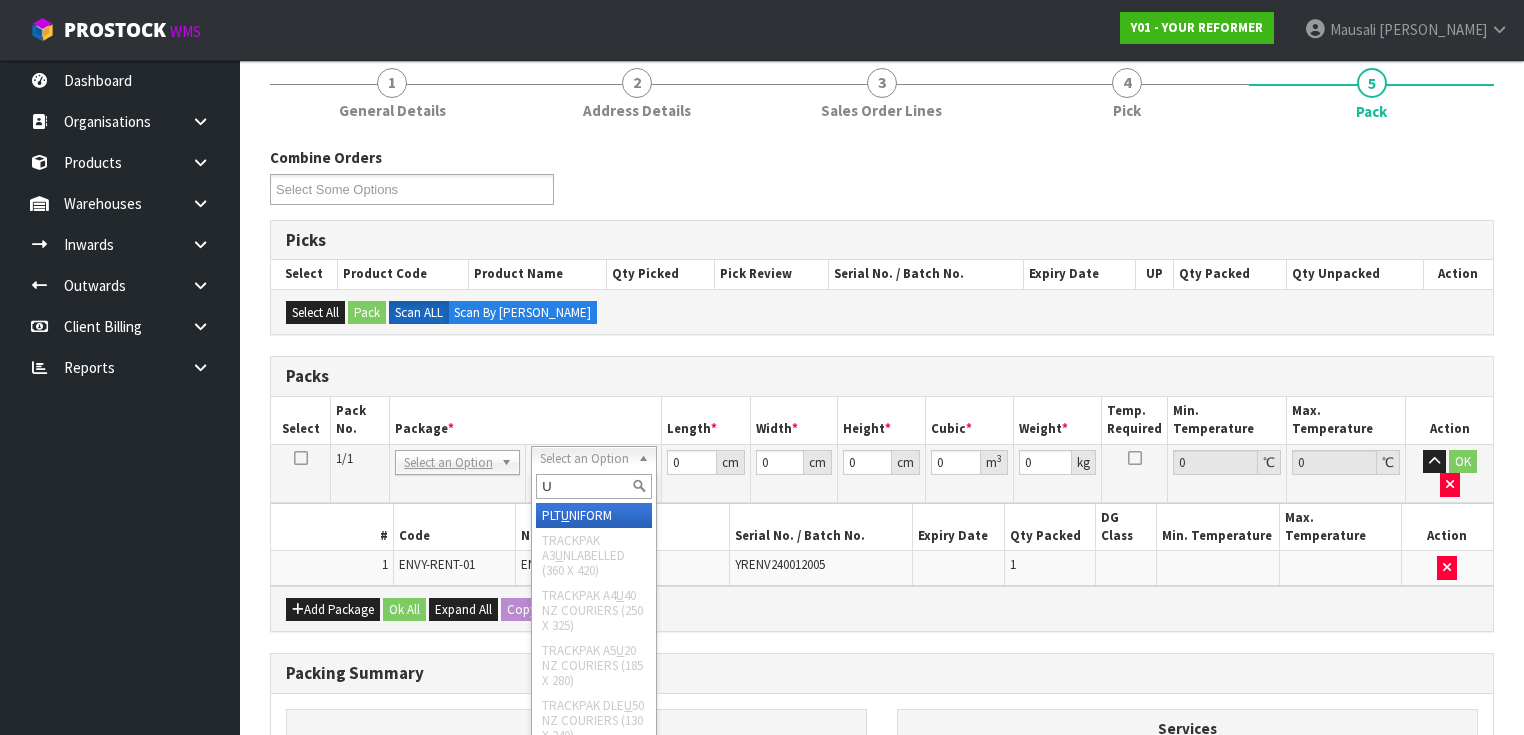 type on "U" 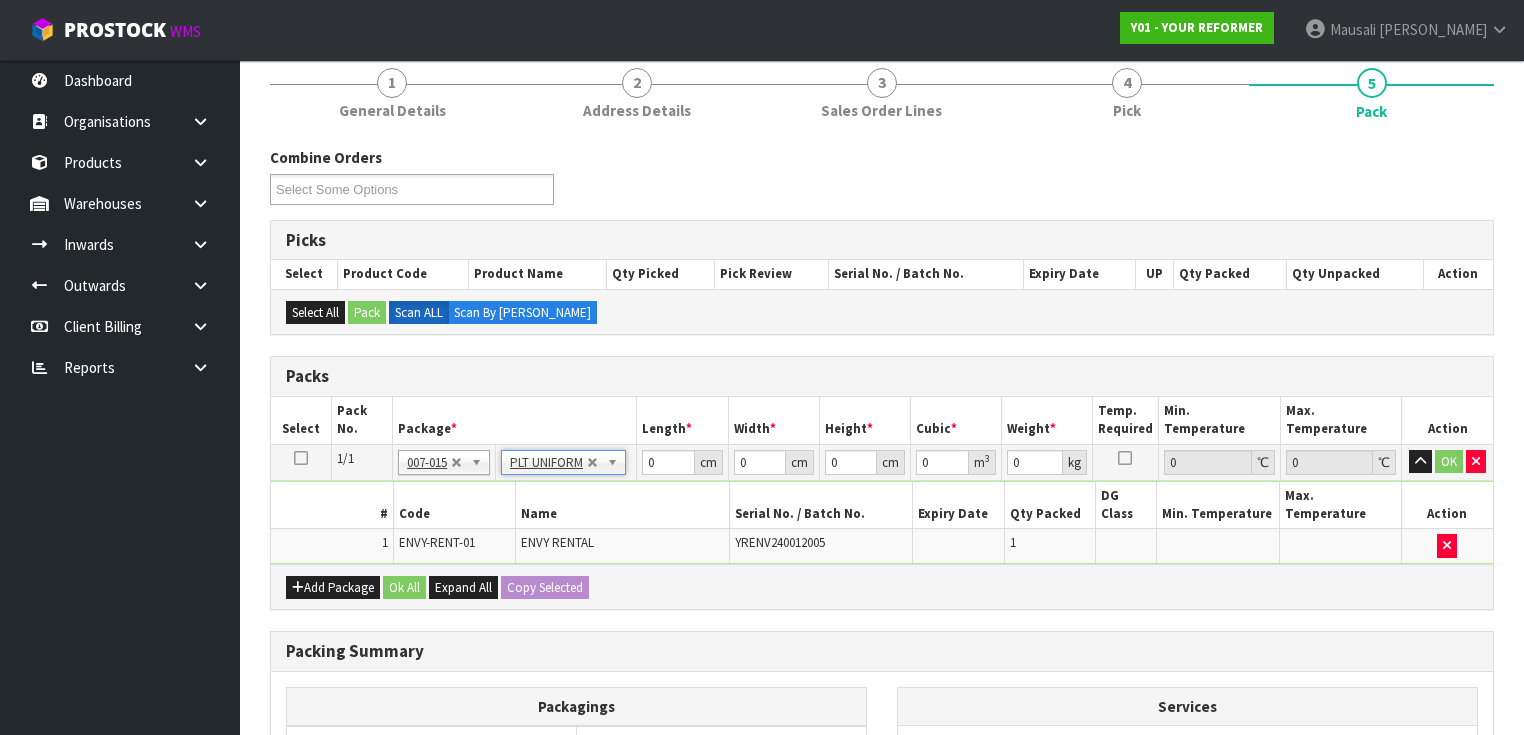 type on "115" 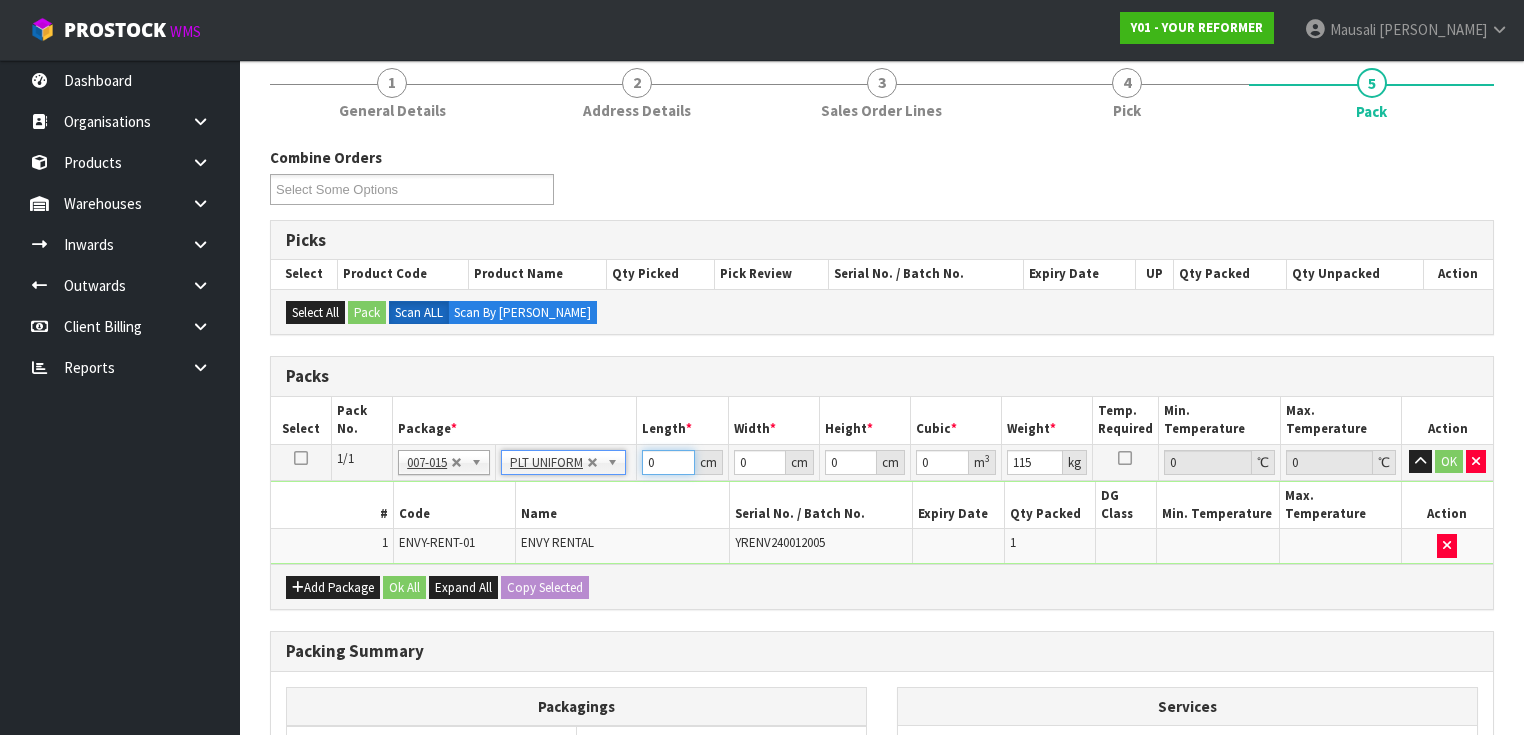 drag, startPoint x: 658, startPoint y: 468, endPoint x: 585, endPoint y: 476, distance: 73.43705 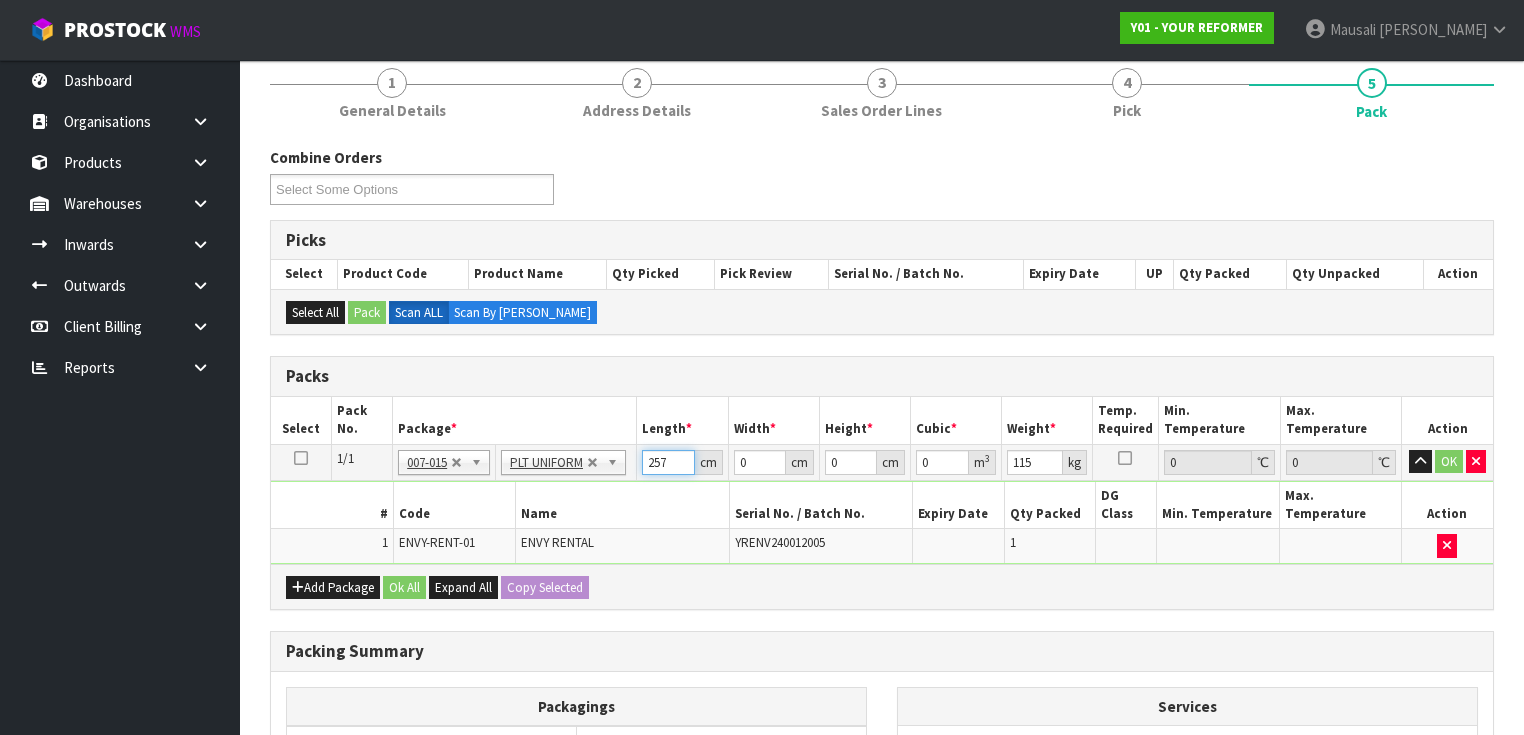 type on "257" 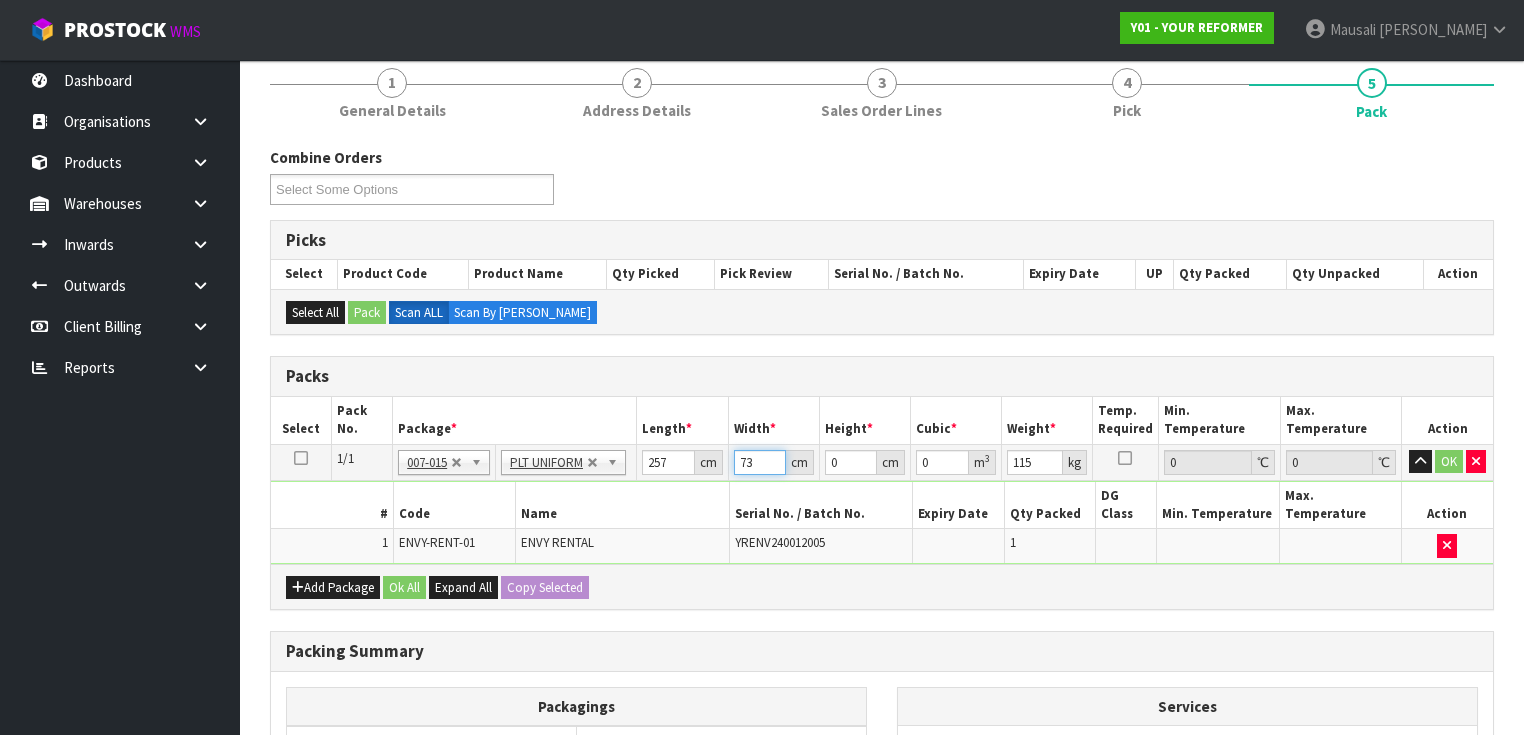 type on "73" 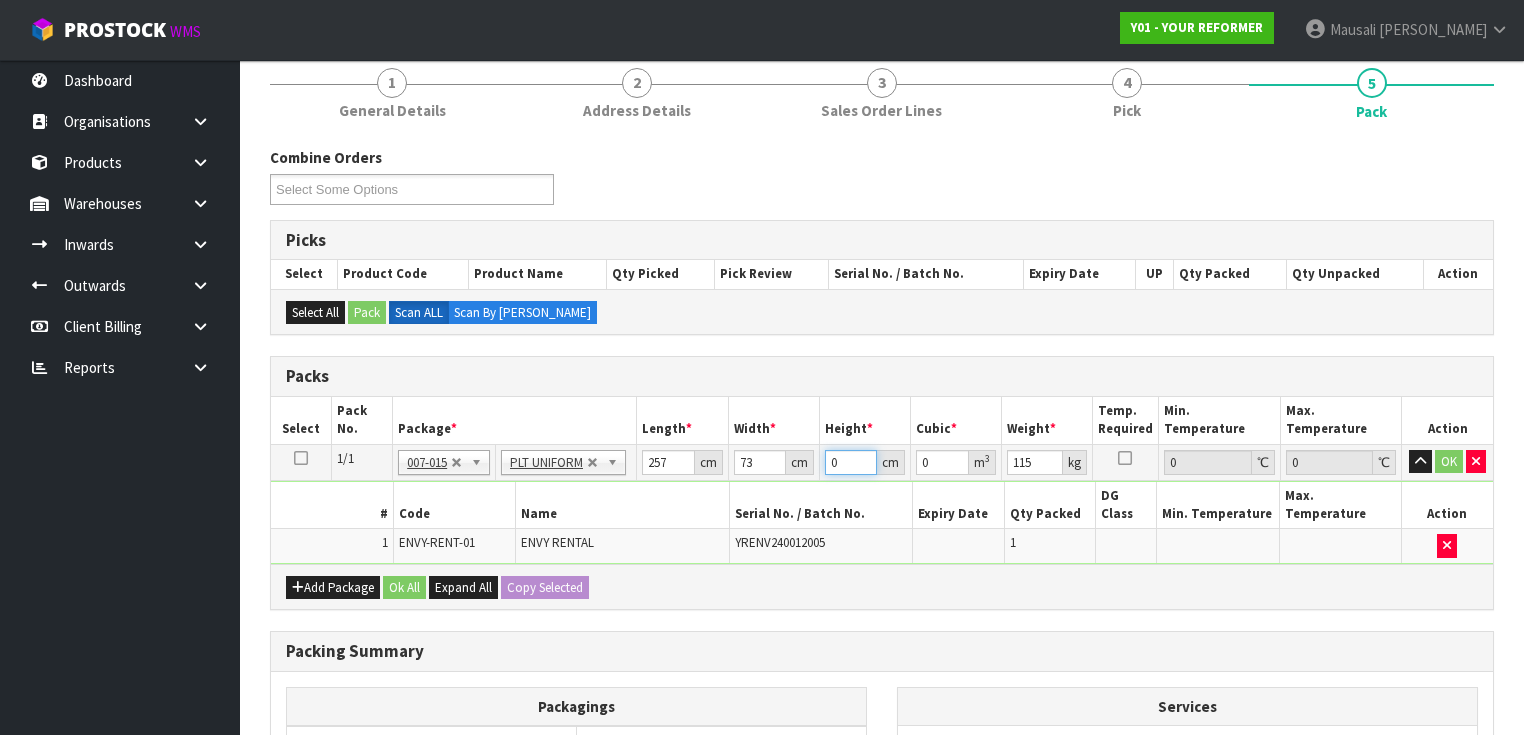 type on "4" 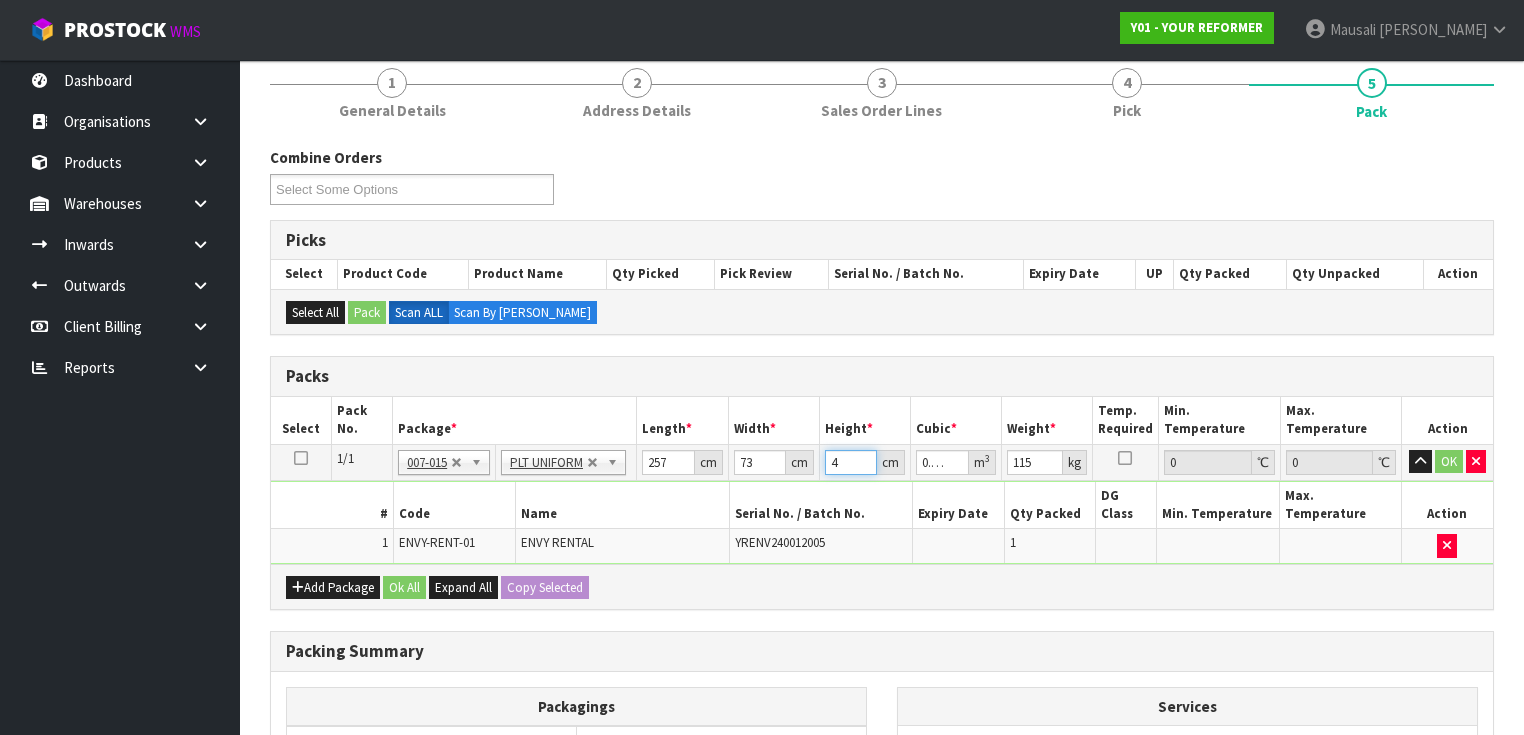 type on "44" 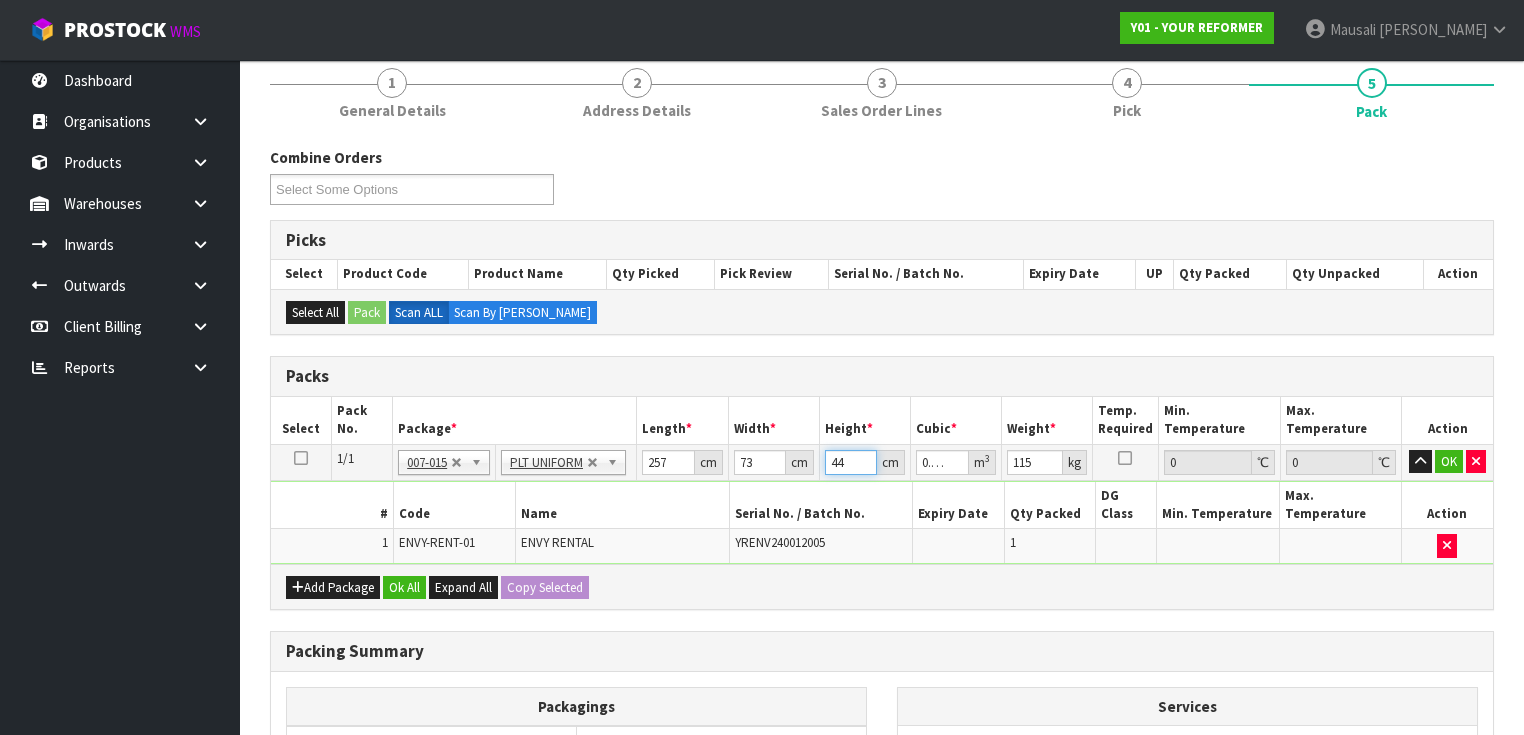 type on "44" 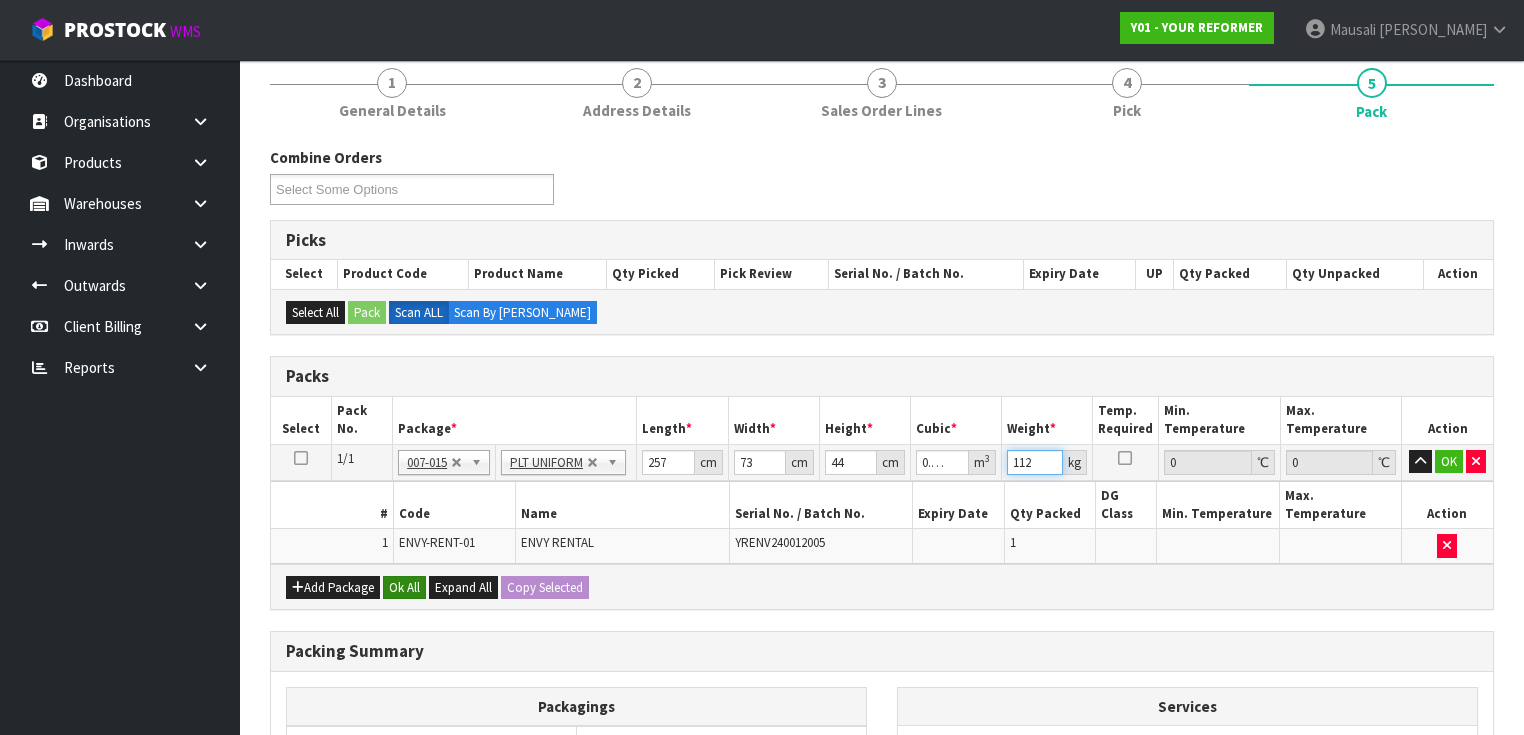type on "112" 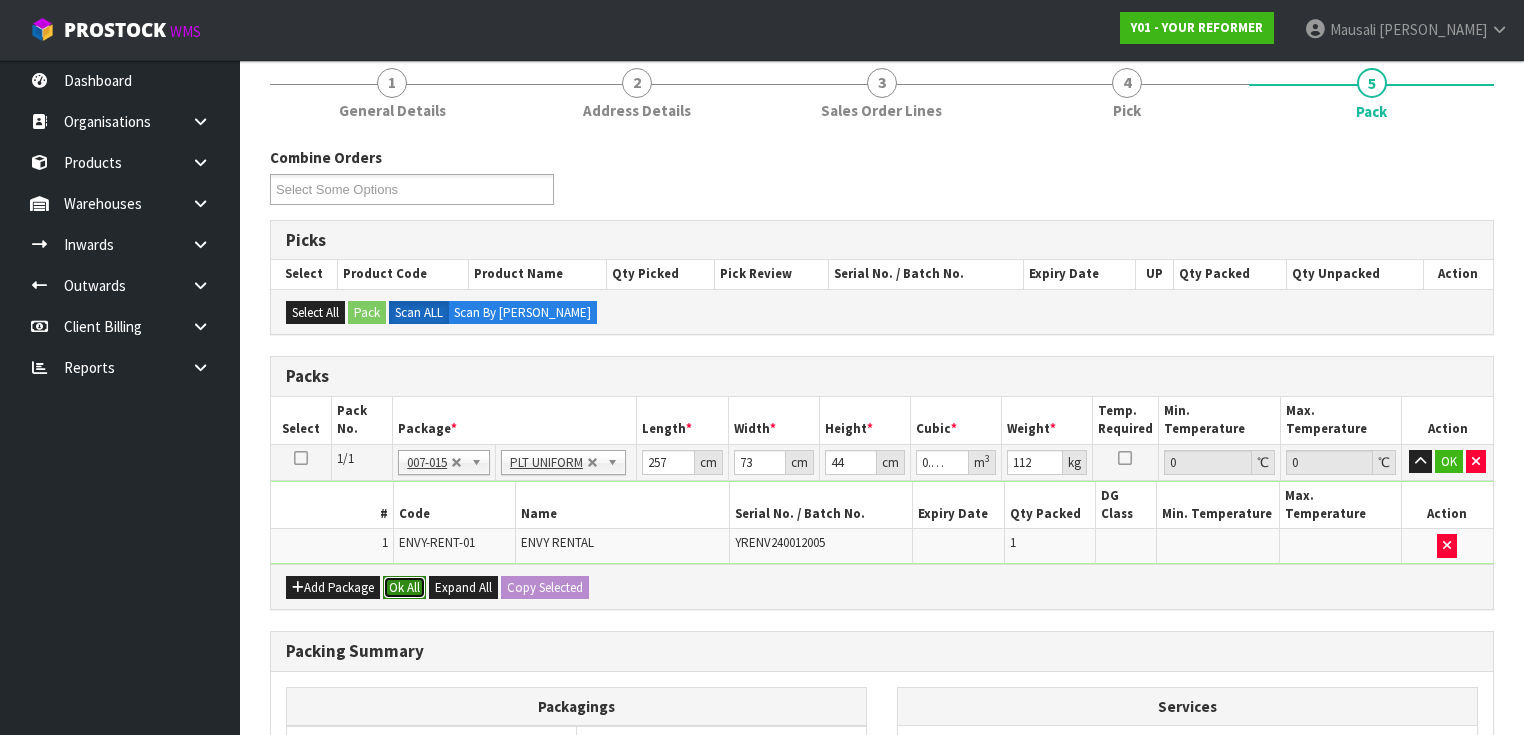 click on "Ok All" at bounding box center [404, 588] 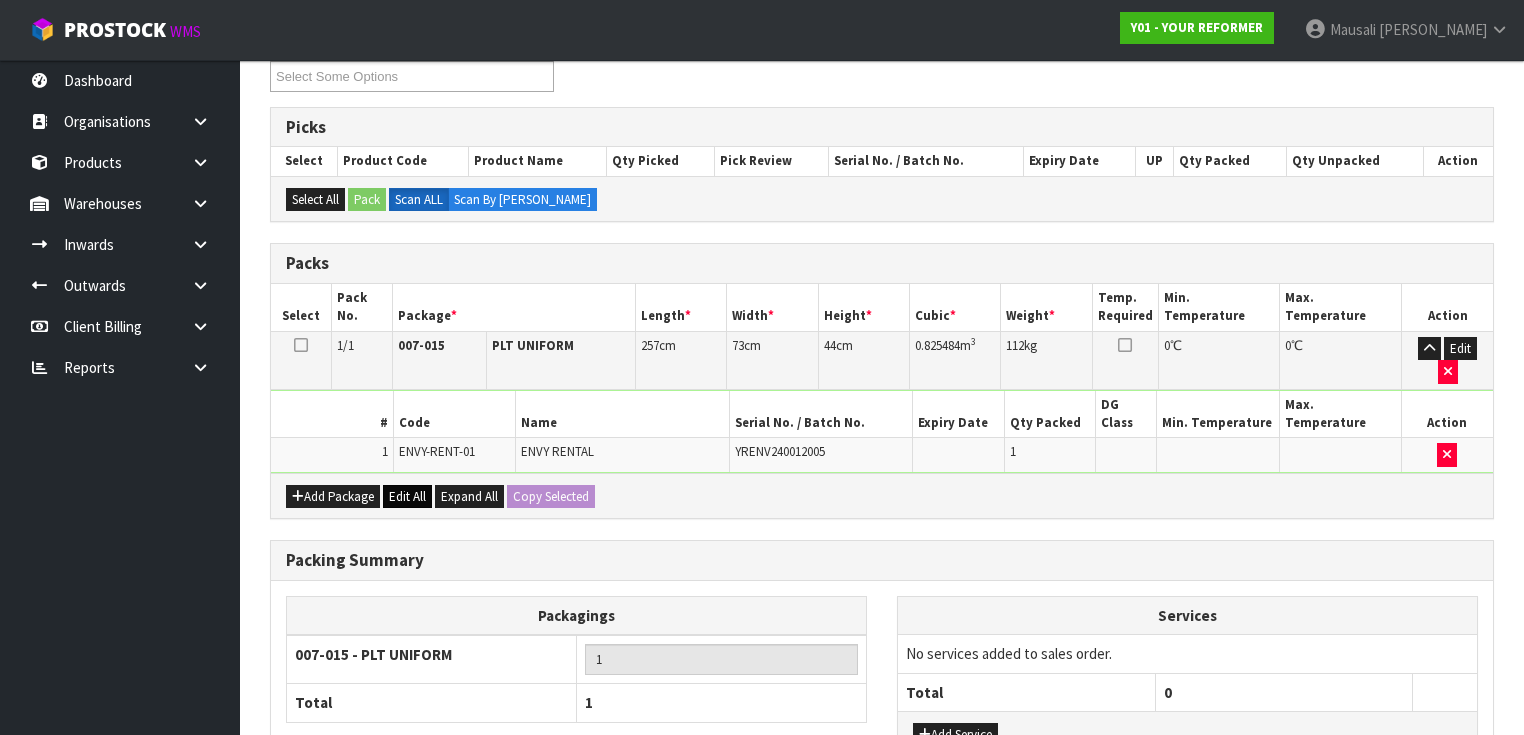 scroll, scrollTop: 465, scrollLeft: 0, axis: vertical 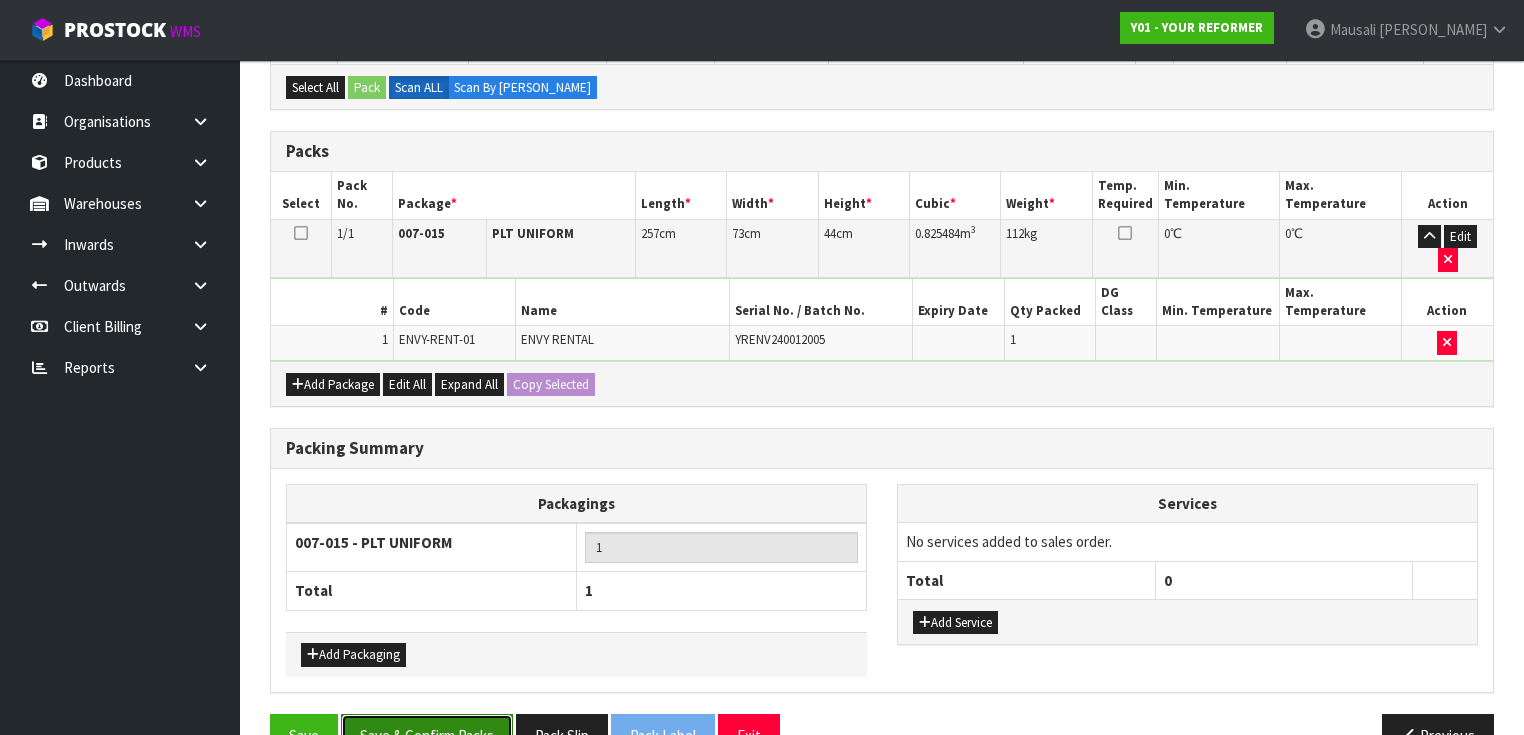 click on "Save & Confirm Packs" at bounding box center (427, 735) 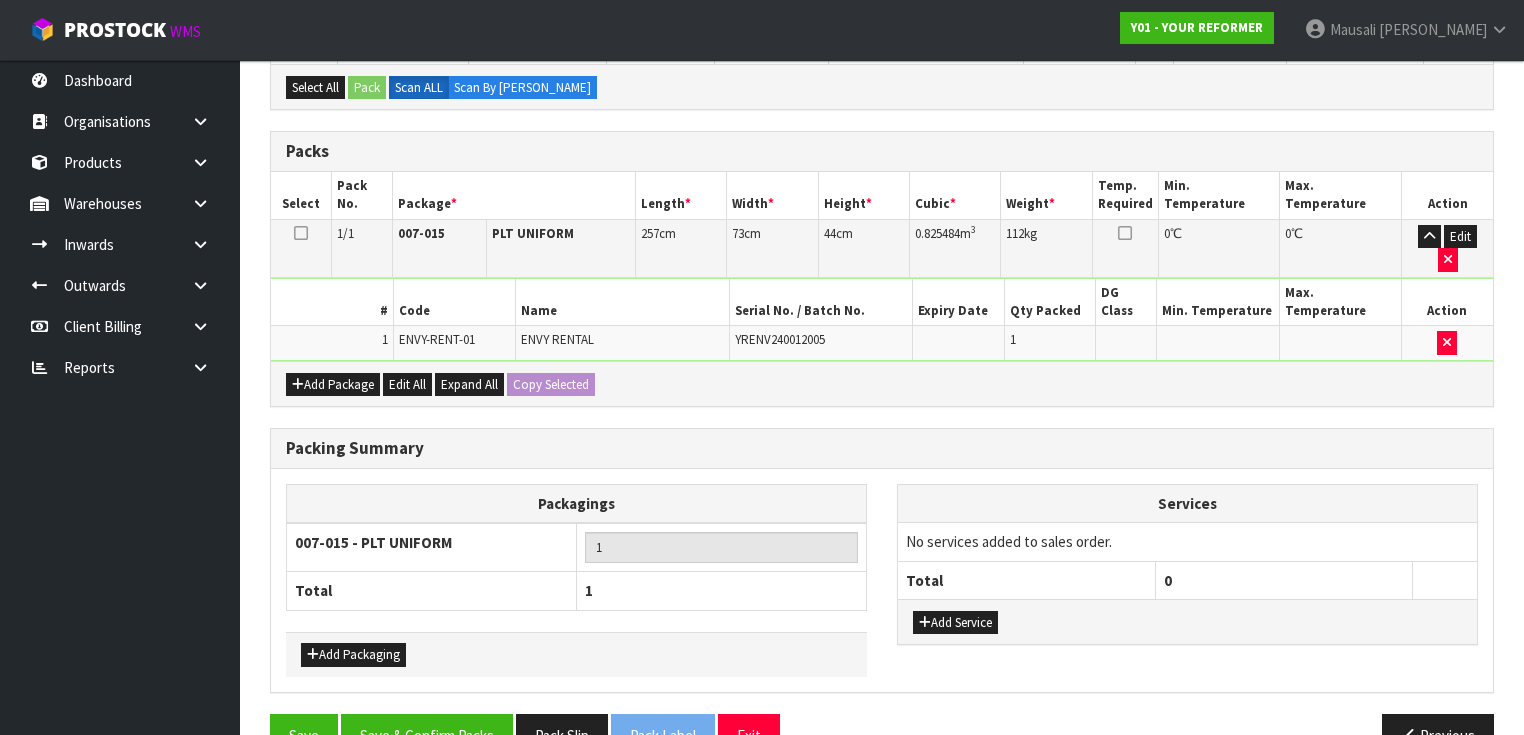scroll, scrollTop: 0, scrollLeft: 0, axis: both 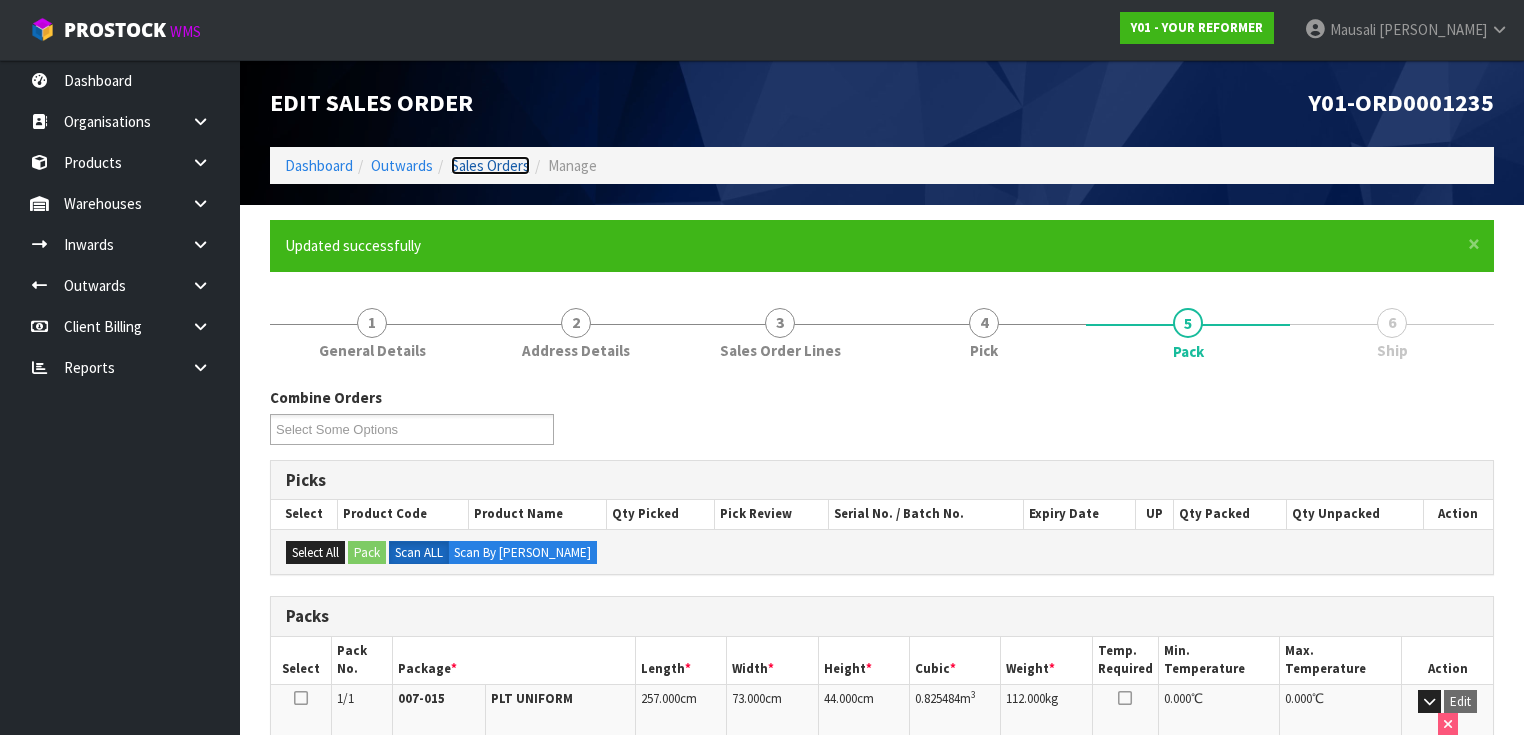 click on "Sales Orders" at bounding box center (490, 165) 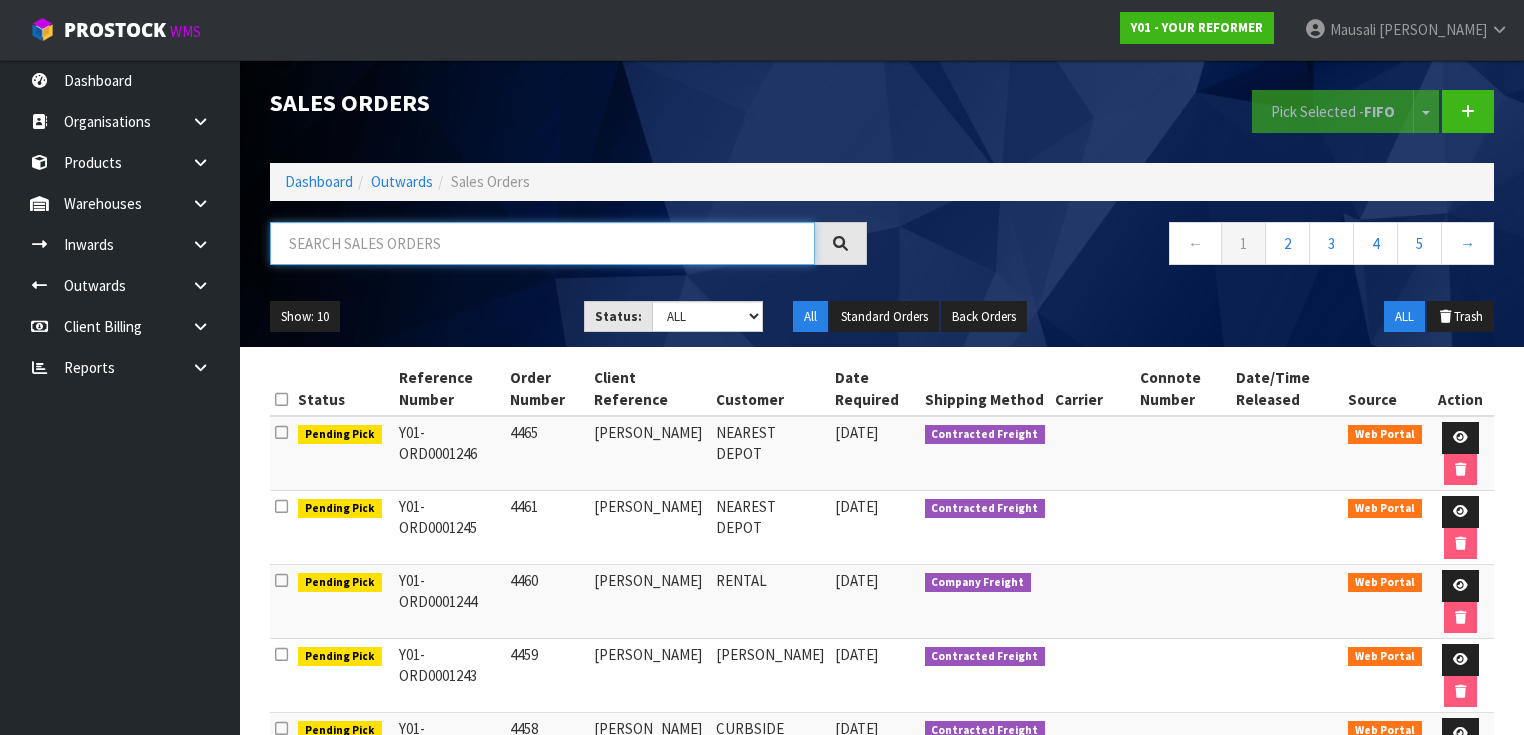 click at bounding box center (542, 243) 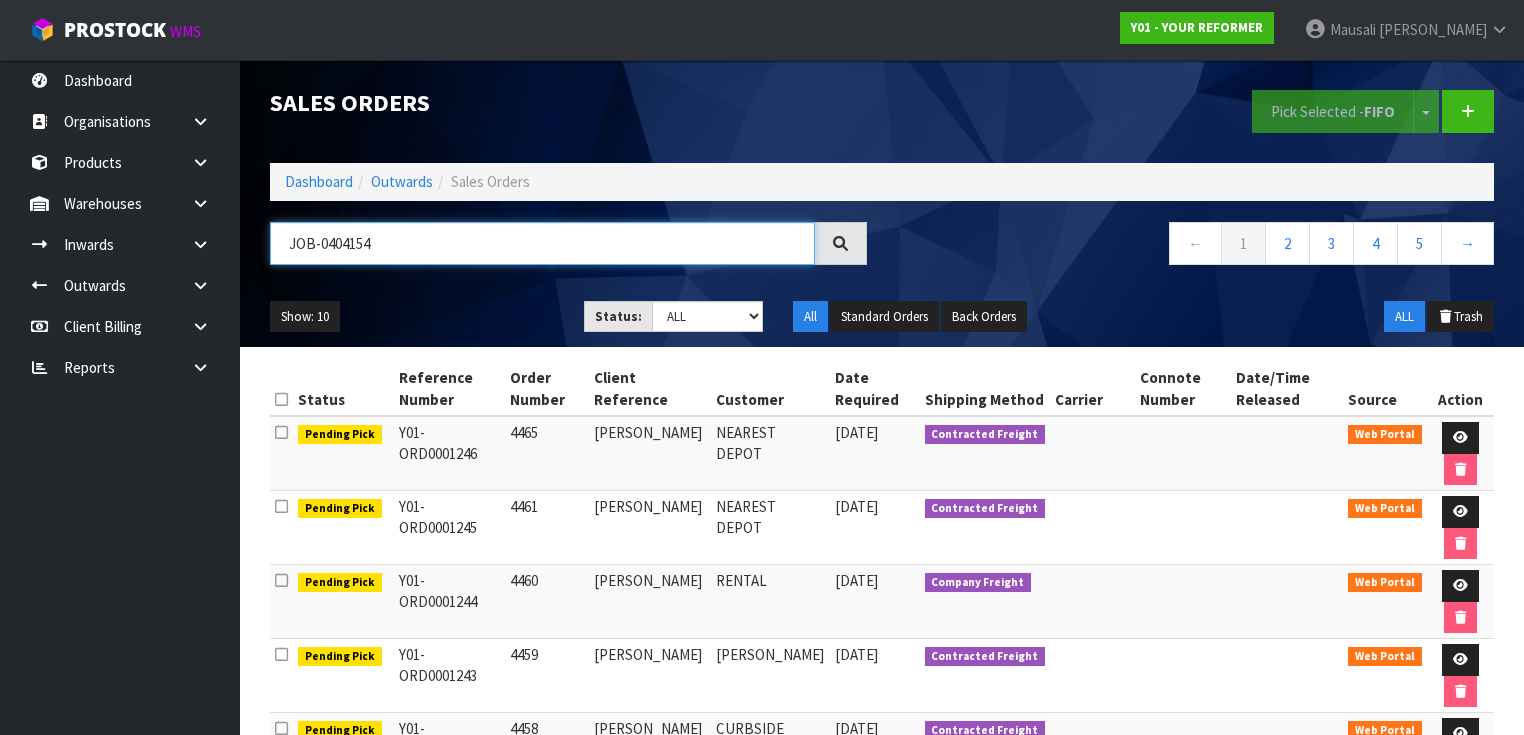 type on "JOB-0404154" 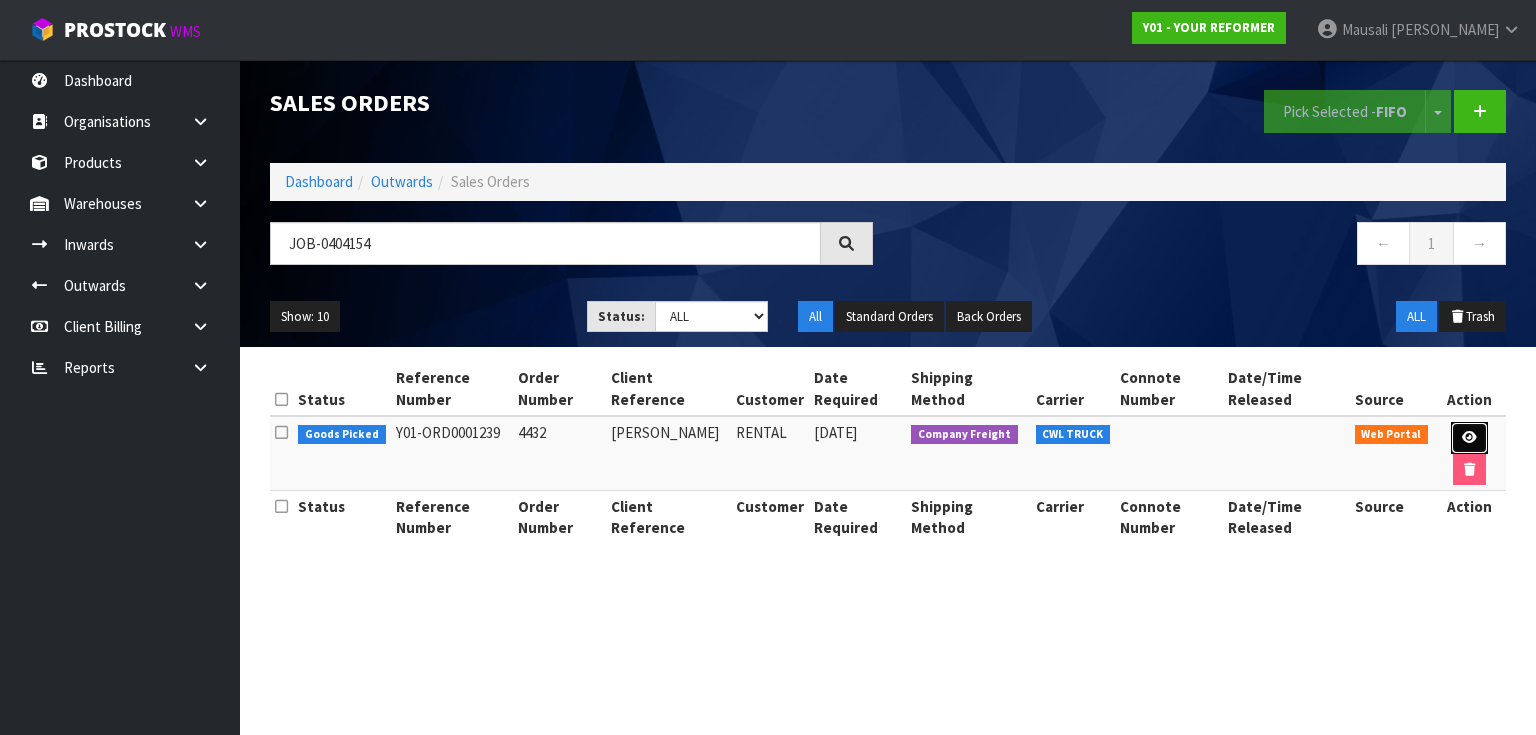 click at bounding box center (1469, 437) 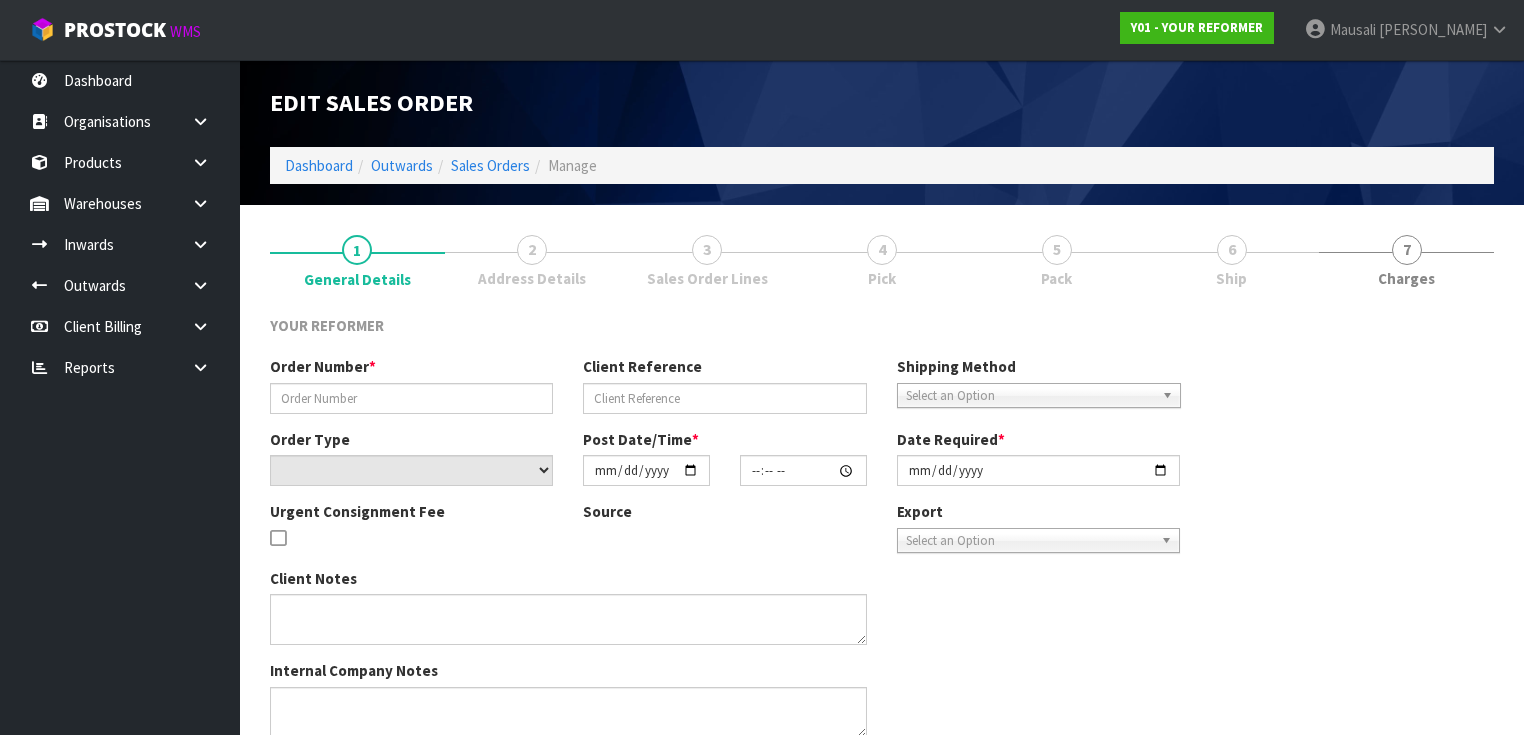 type on "4432" 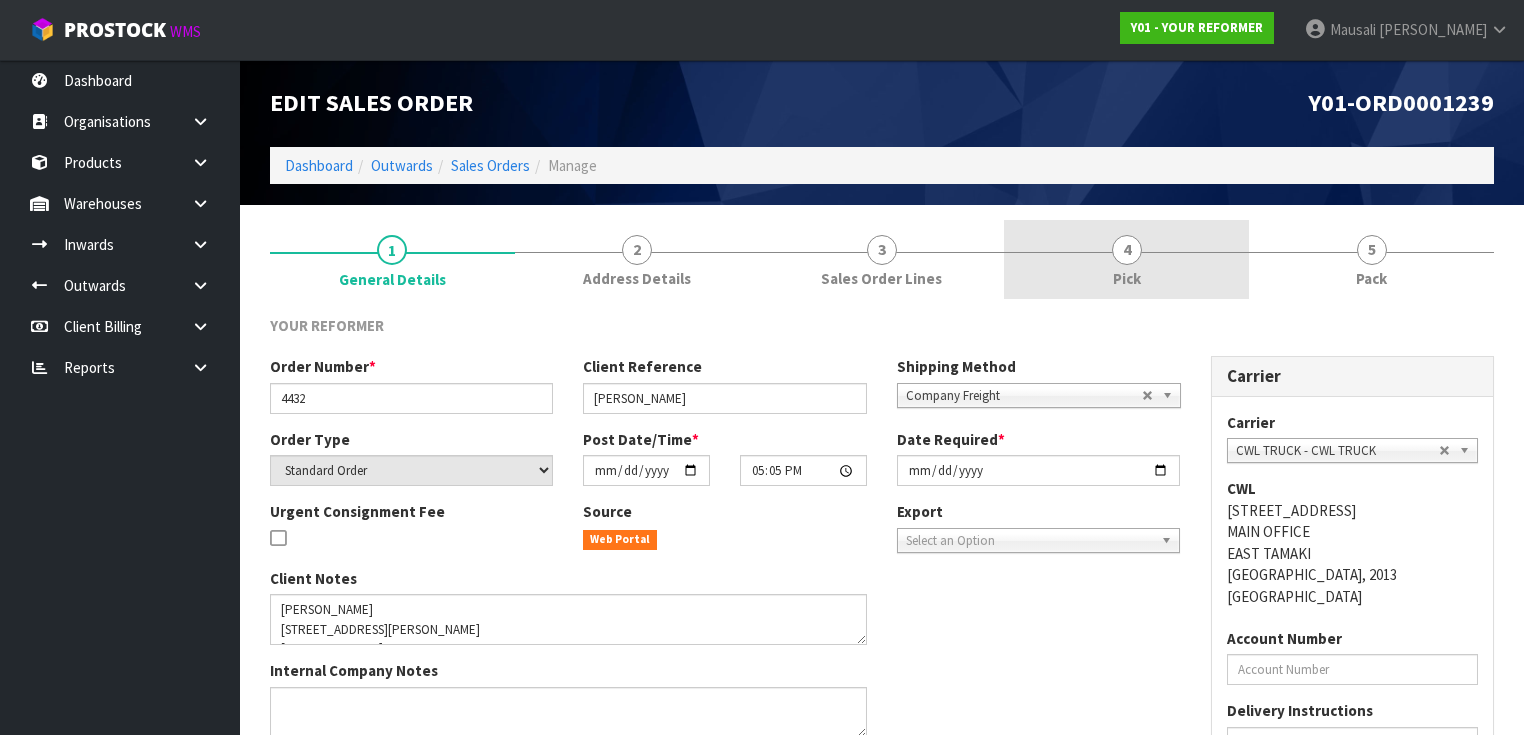 click on "4
Pick" at bounding box center (1126, 259) 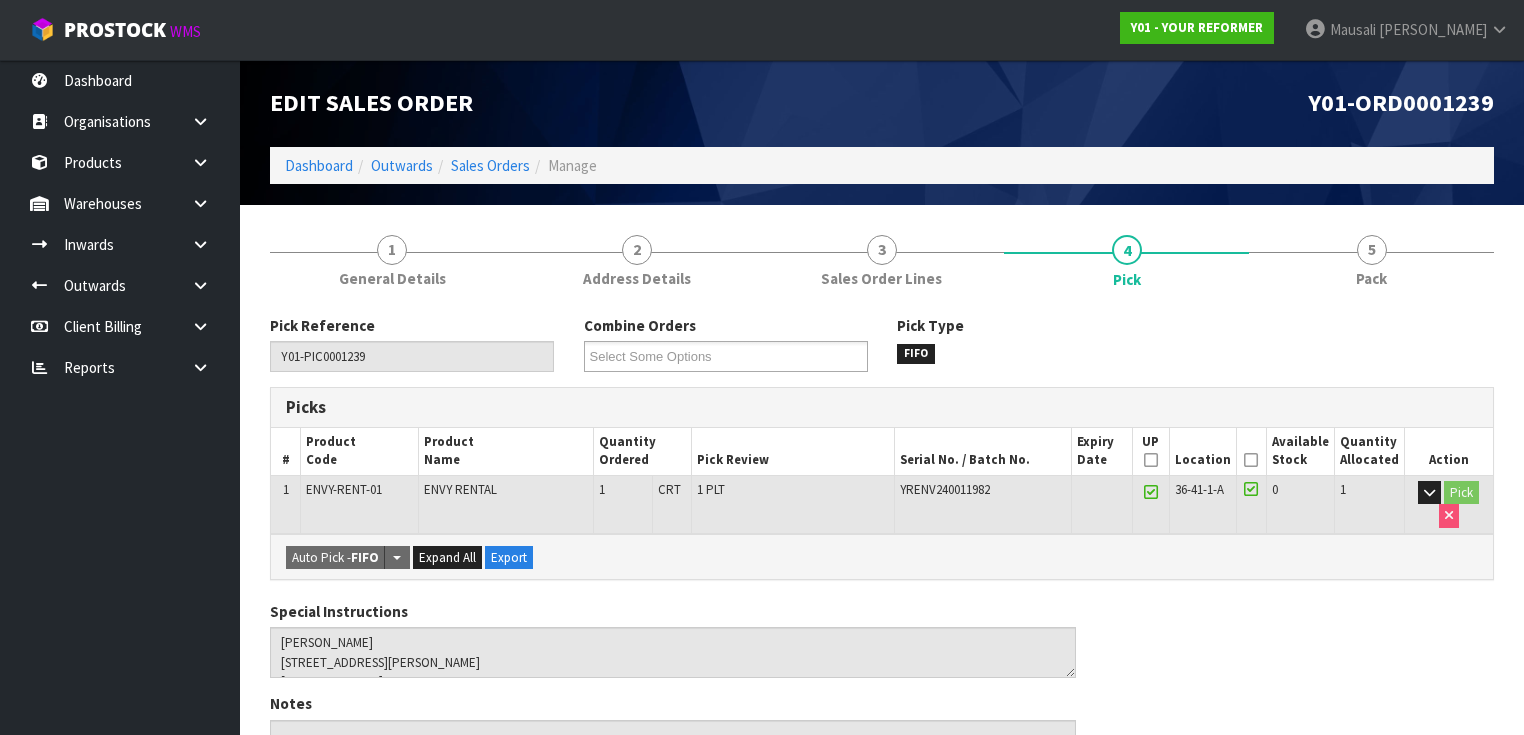 click at bounding box center (1251, 460) 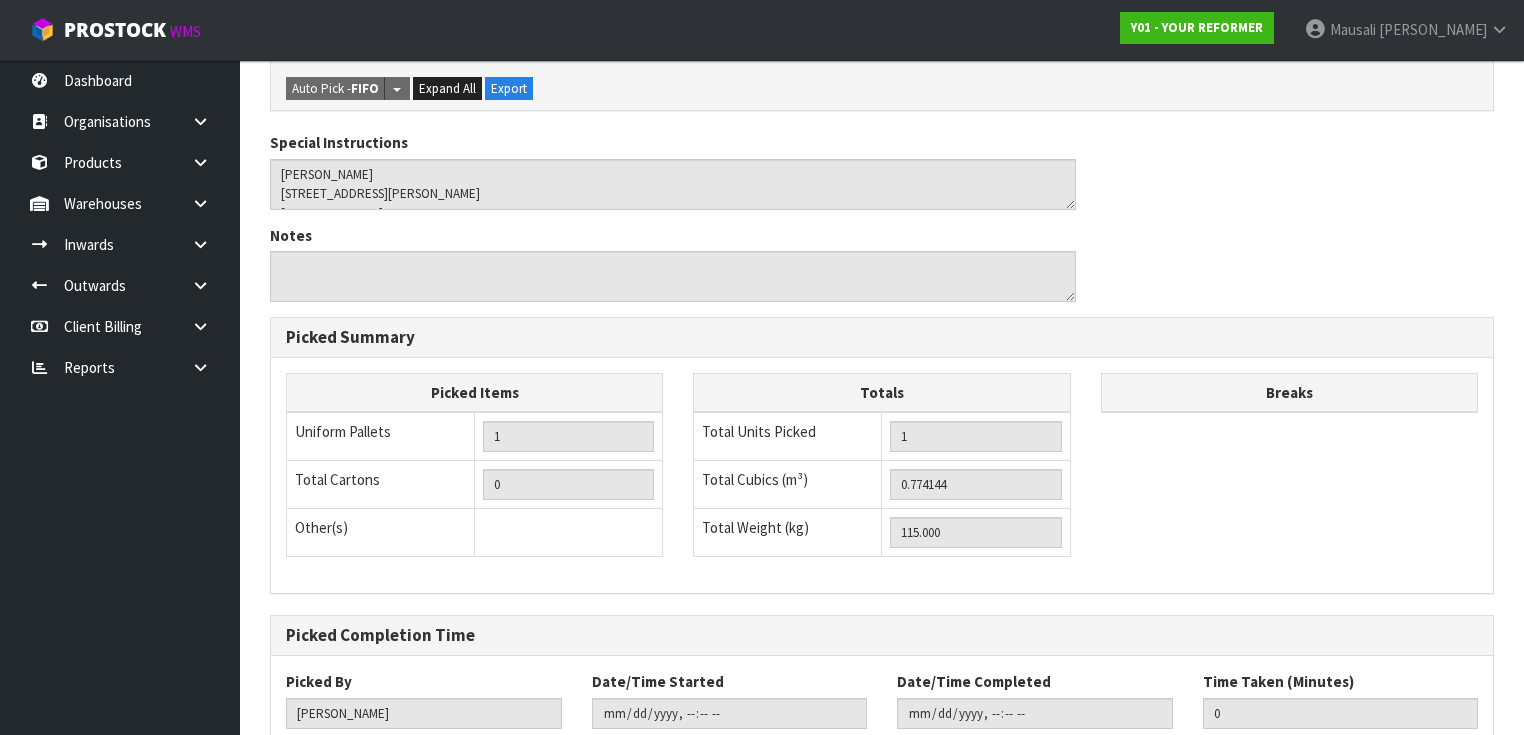 scroll, scrollTop: 668, scrollLeft: 0, axis: vertical 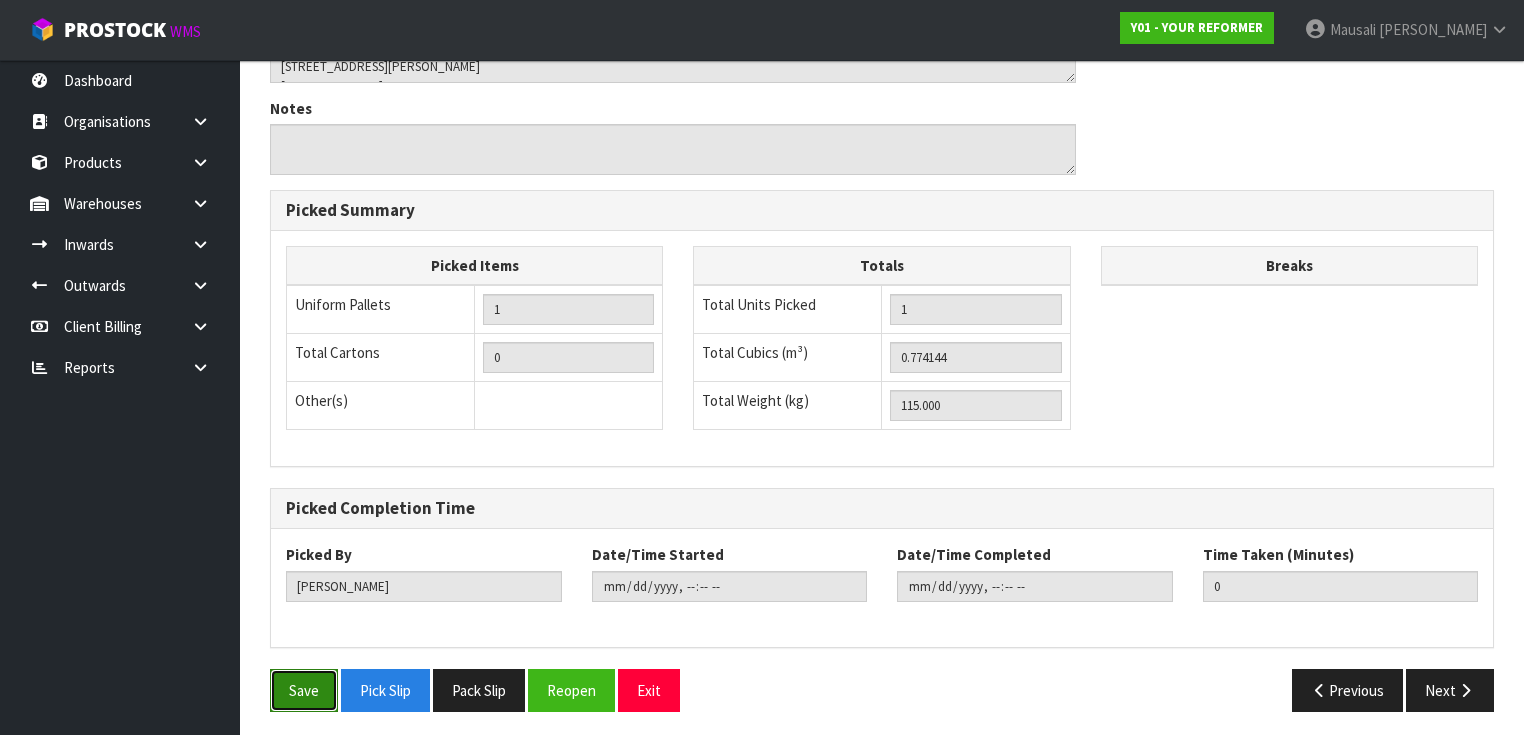click on "Save" at bounding box center [304, 690] 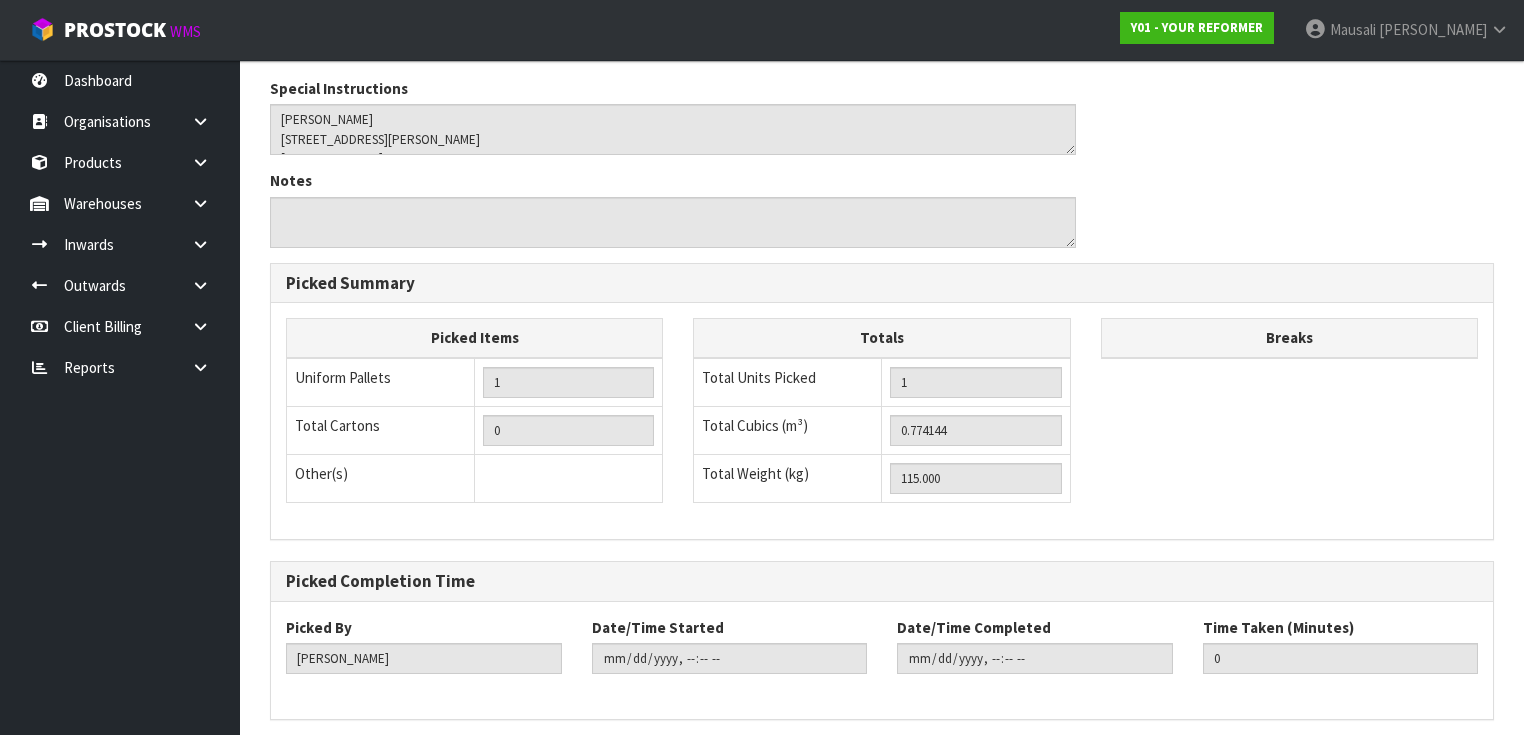 scroll, scrollTop: 0, scrollLeft: 0, axis: both 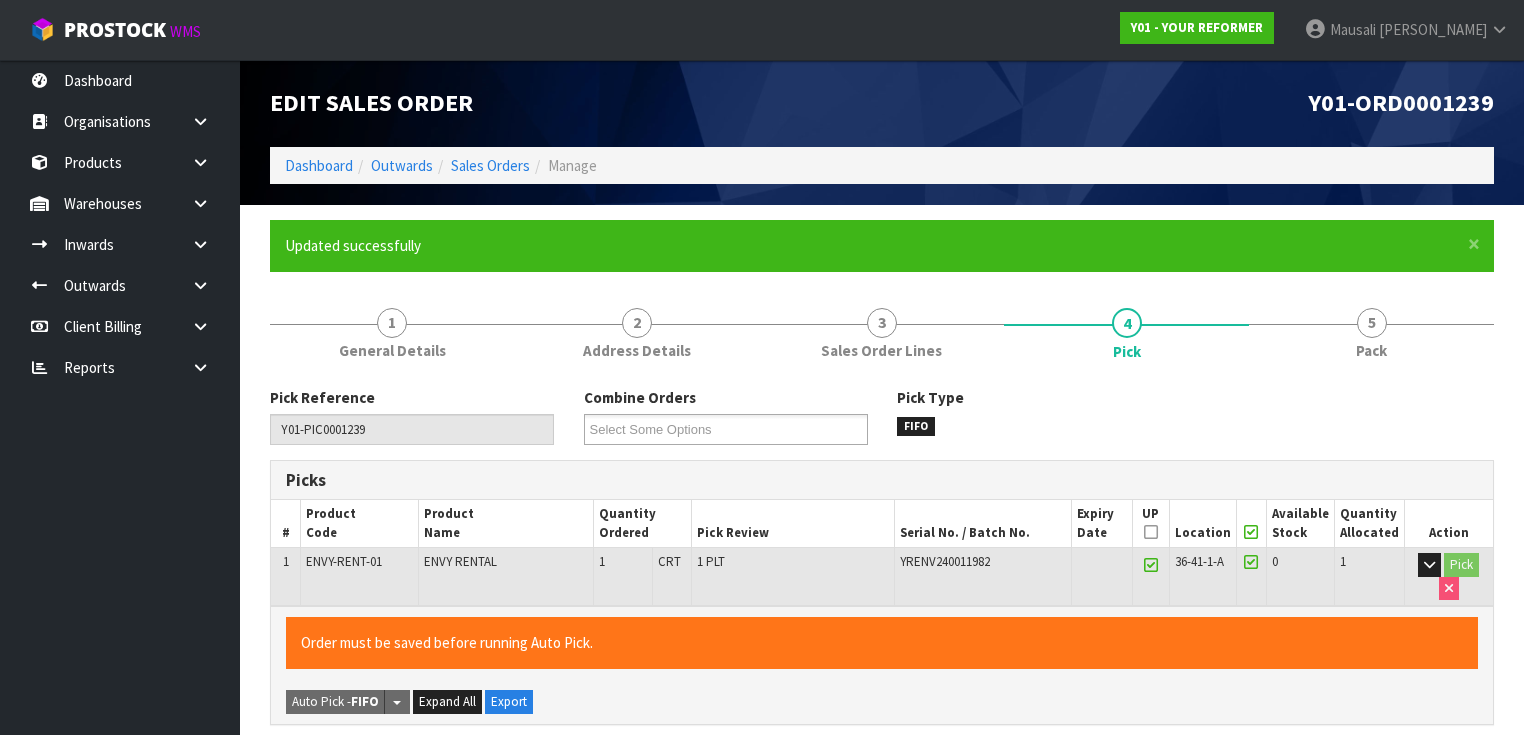 type on "[PERSON_NAME]" 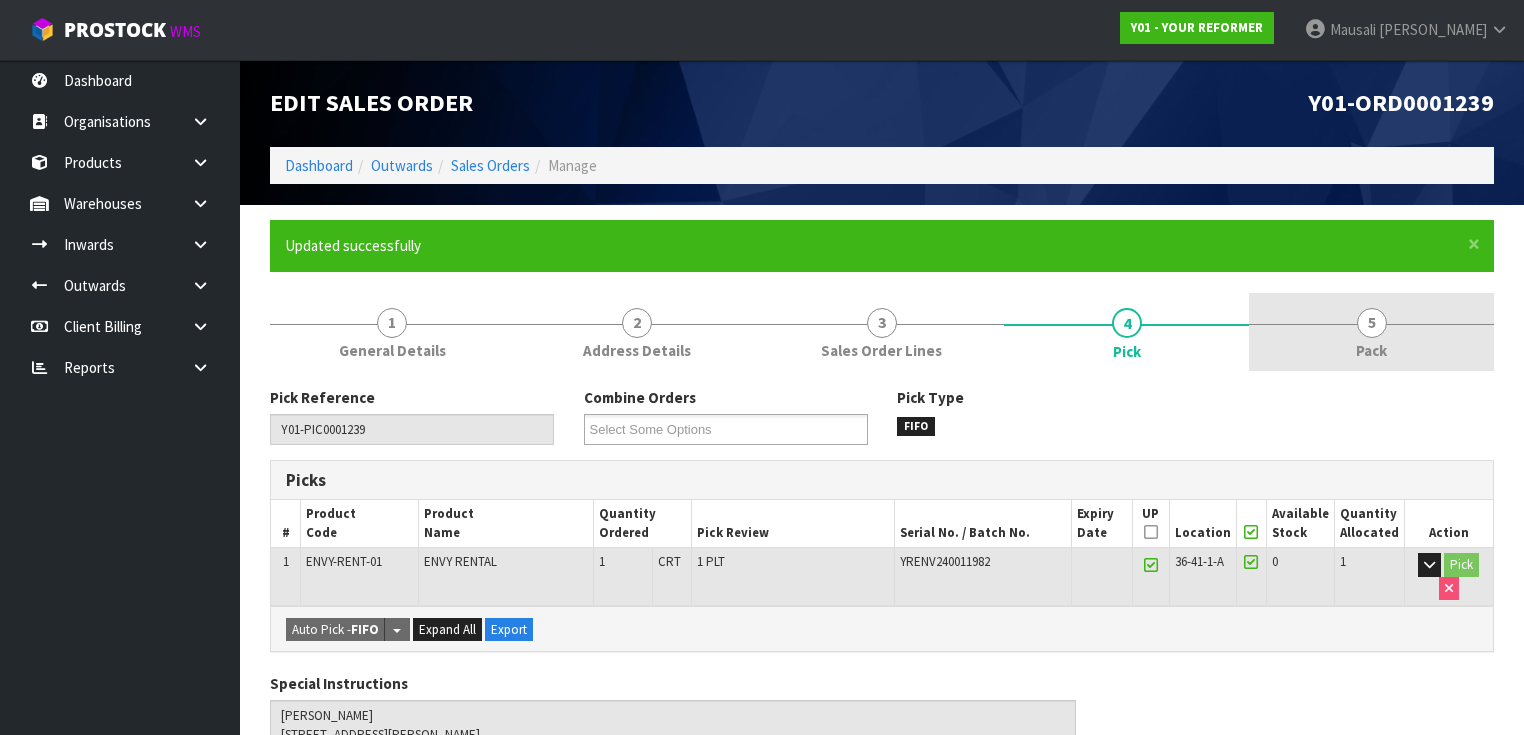 click on "Pack" at bounding box center (1371, 350) 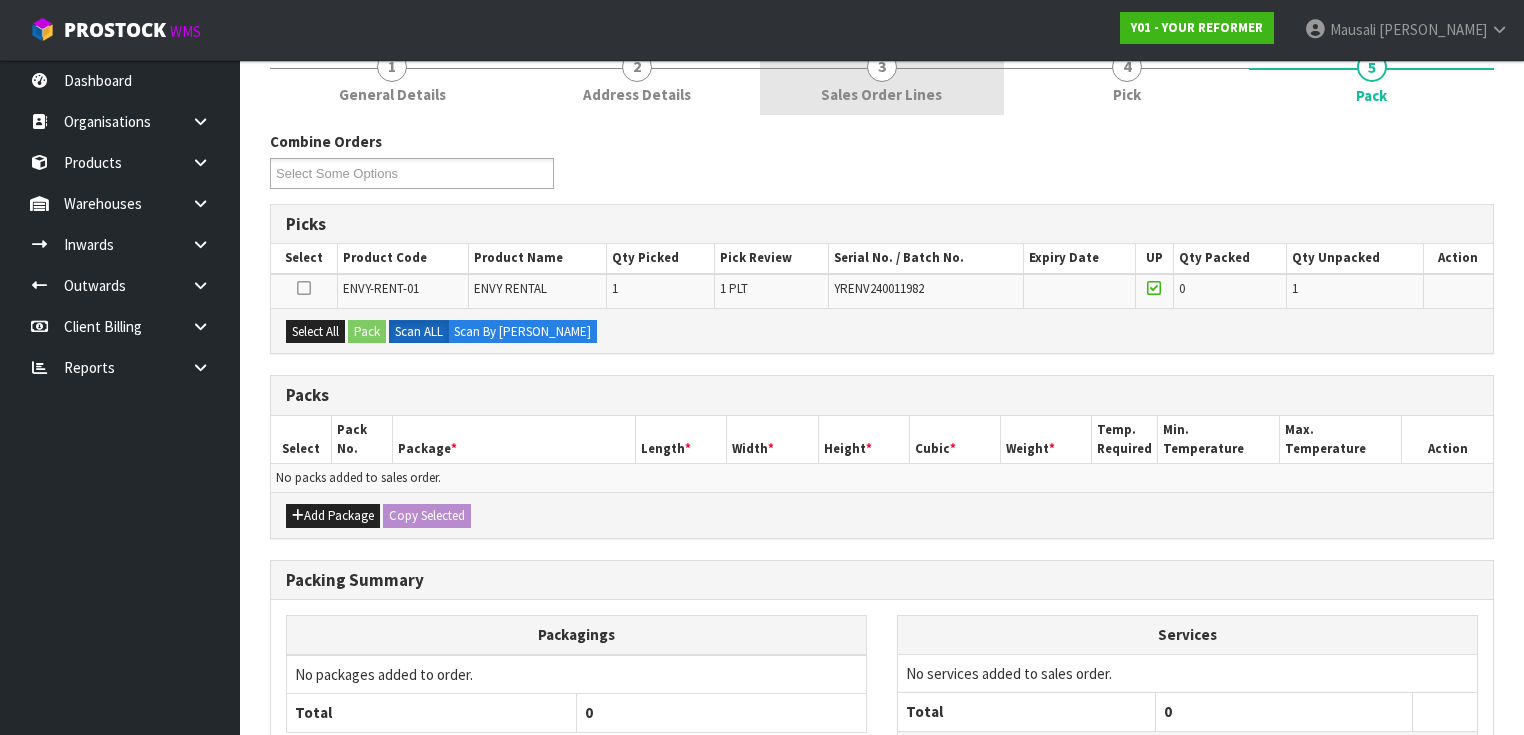 scroll, scrollTop: 320, scrollLeft: 0, axis: vertical 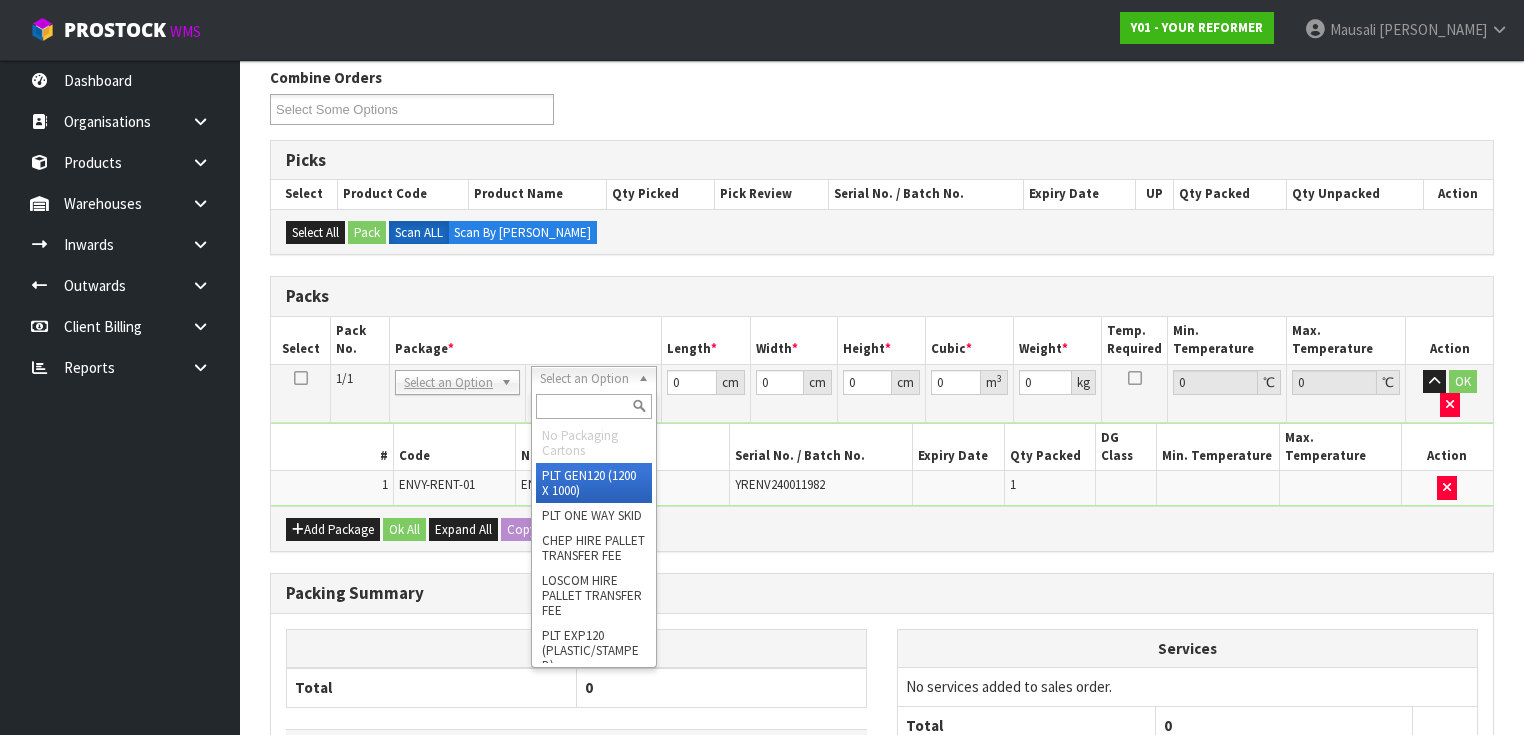 click at bounding box center (593, 406) 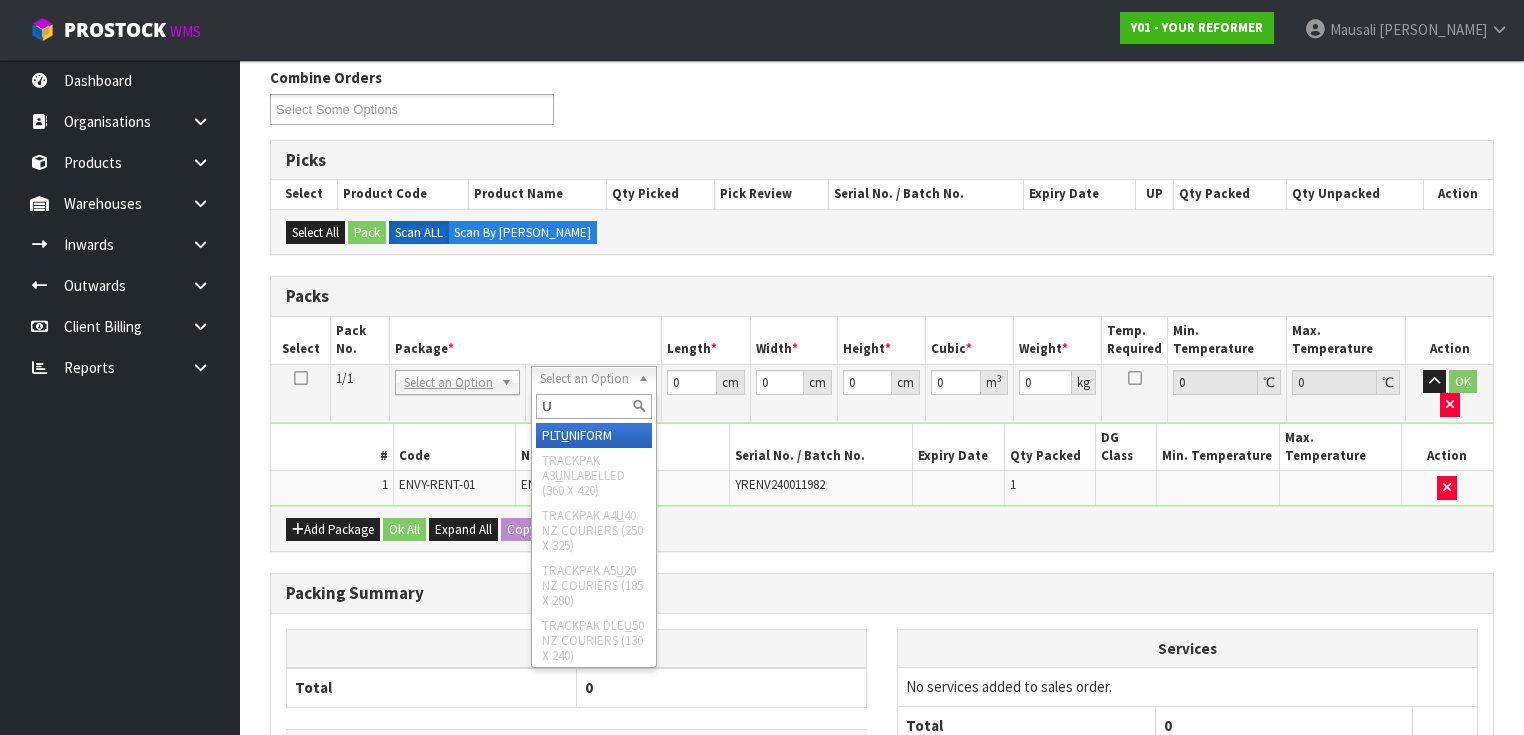 type on "U" 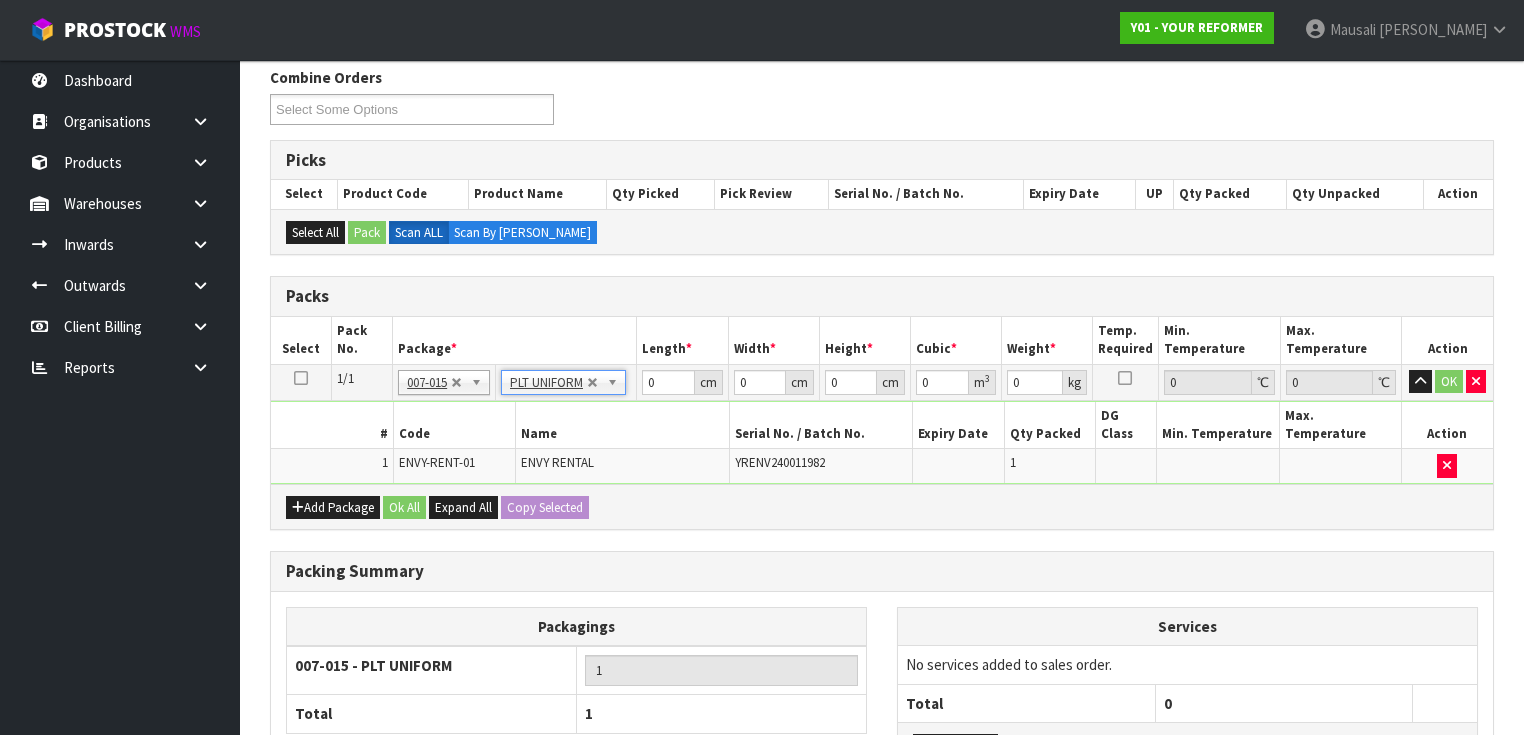 type on "115" 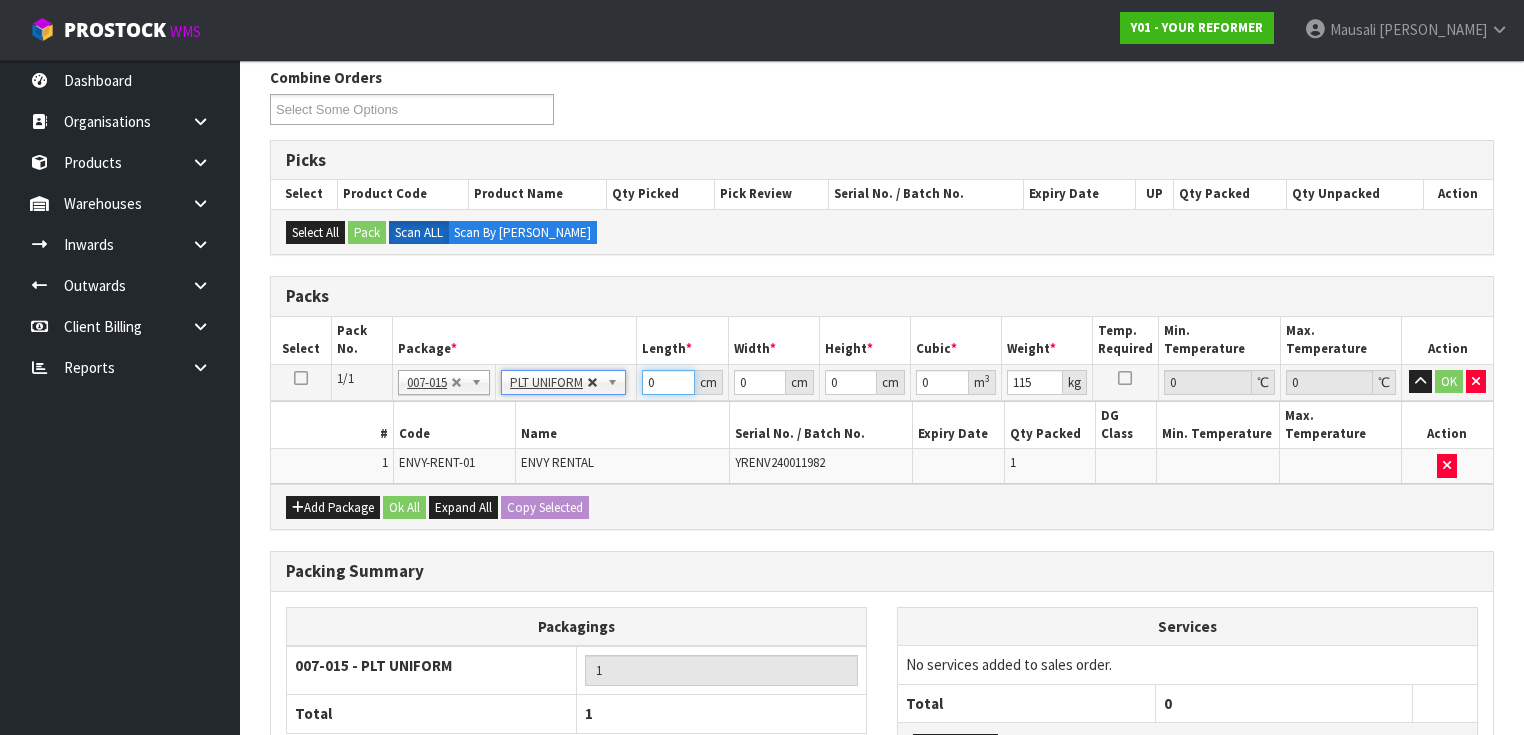 drag, startPoint x: 662, startPoint y: 373, endPoint x: 598, endPoint y: 376, distance: 64.070274 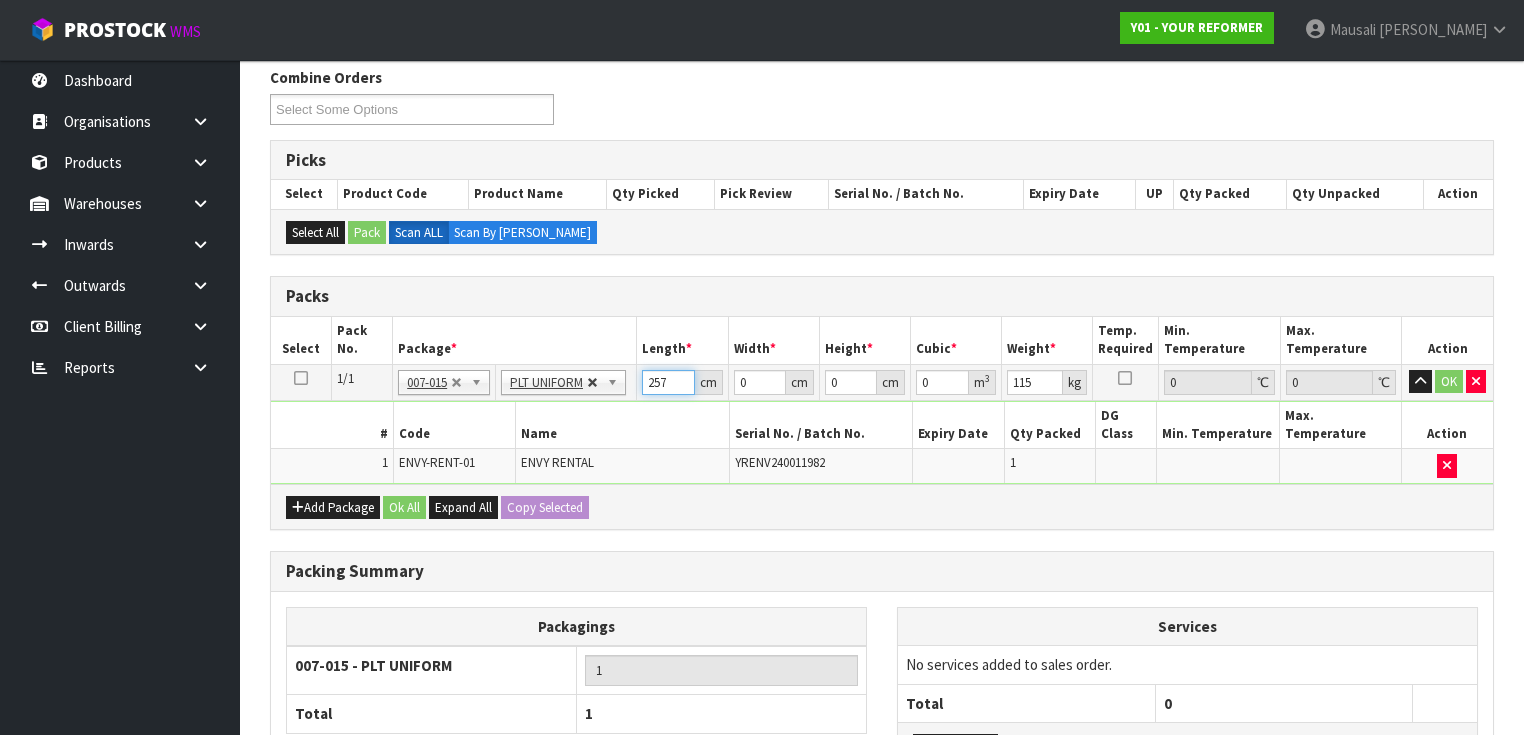 type on "257" 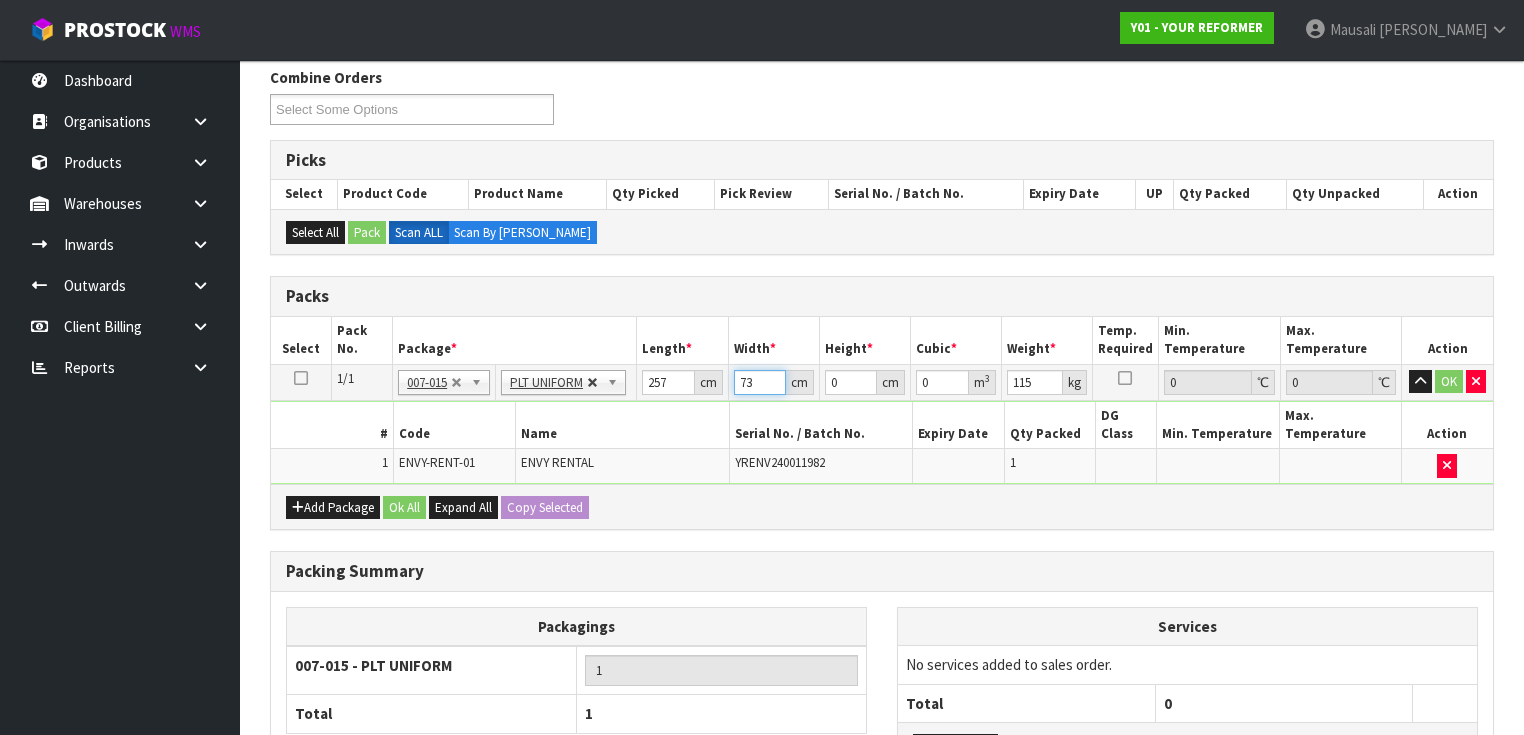 type on "73" 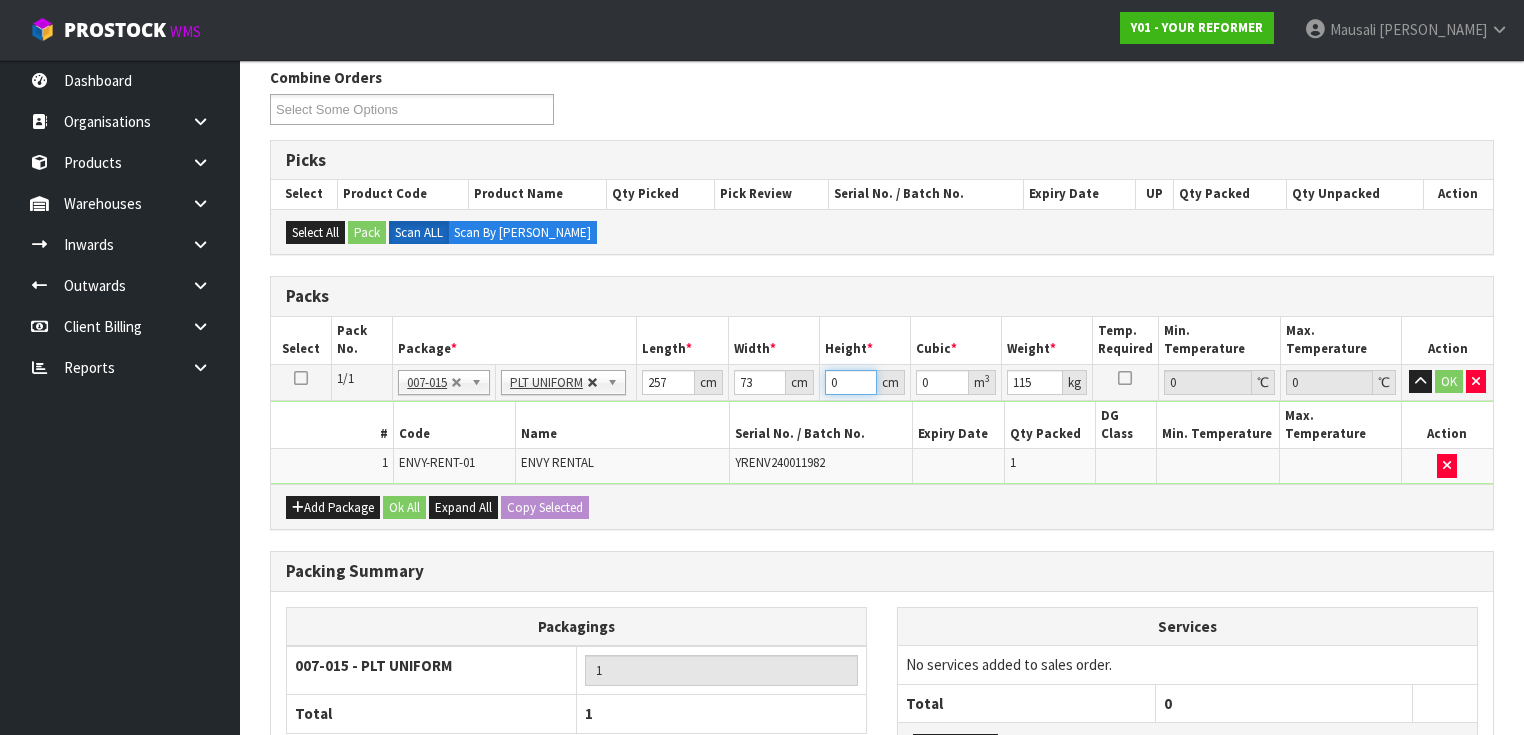 type on "4" 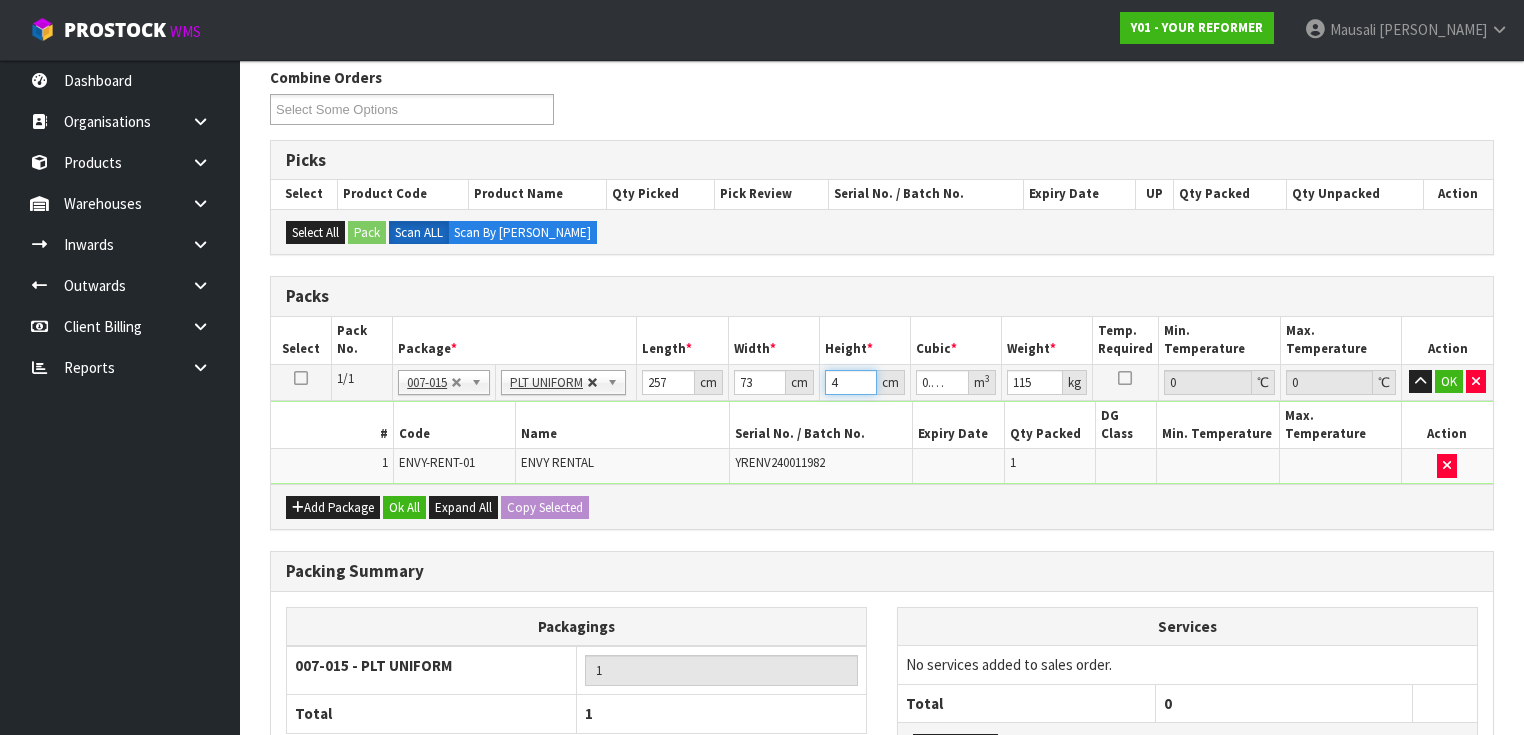 type on "44" 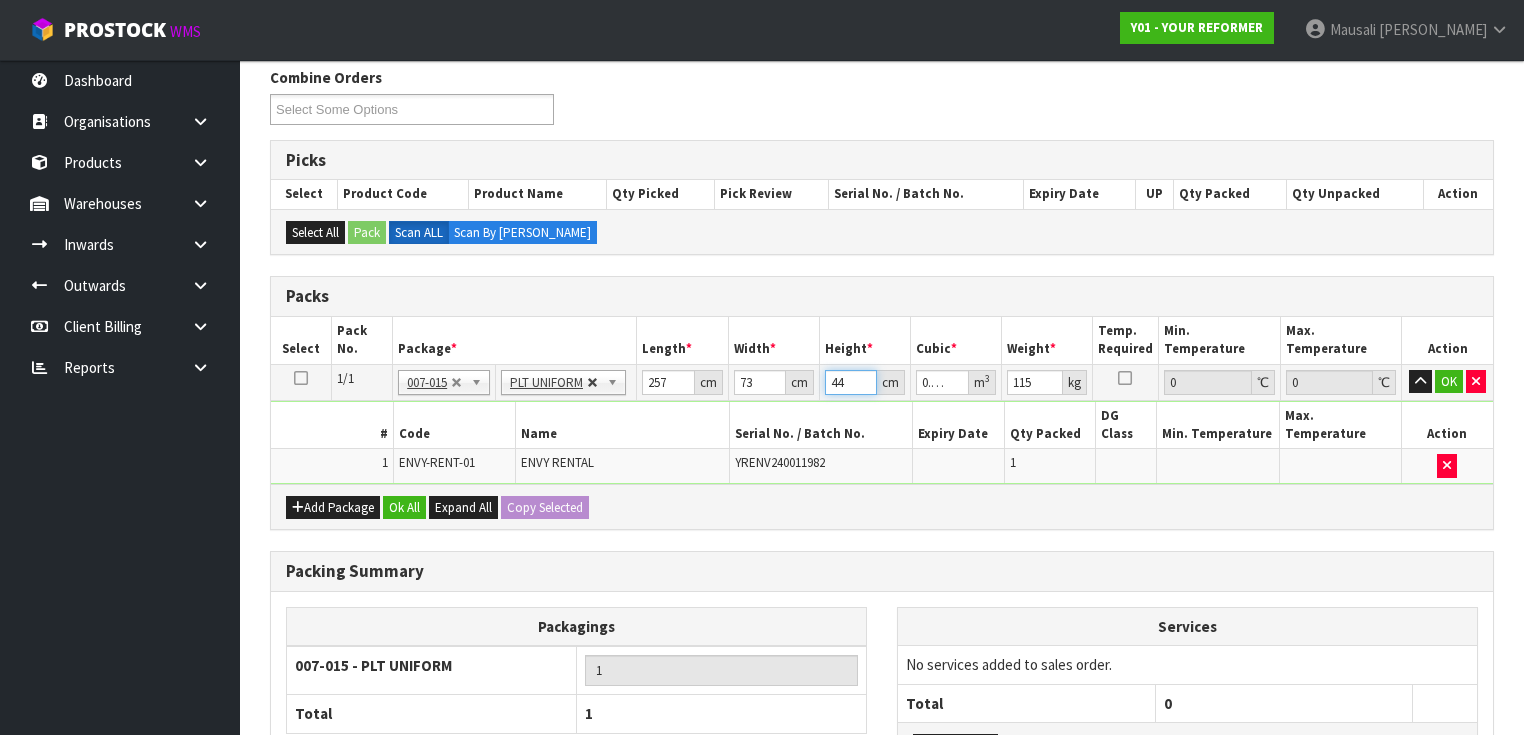 type on "44" 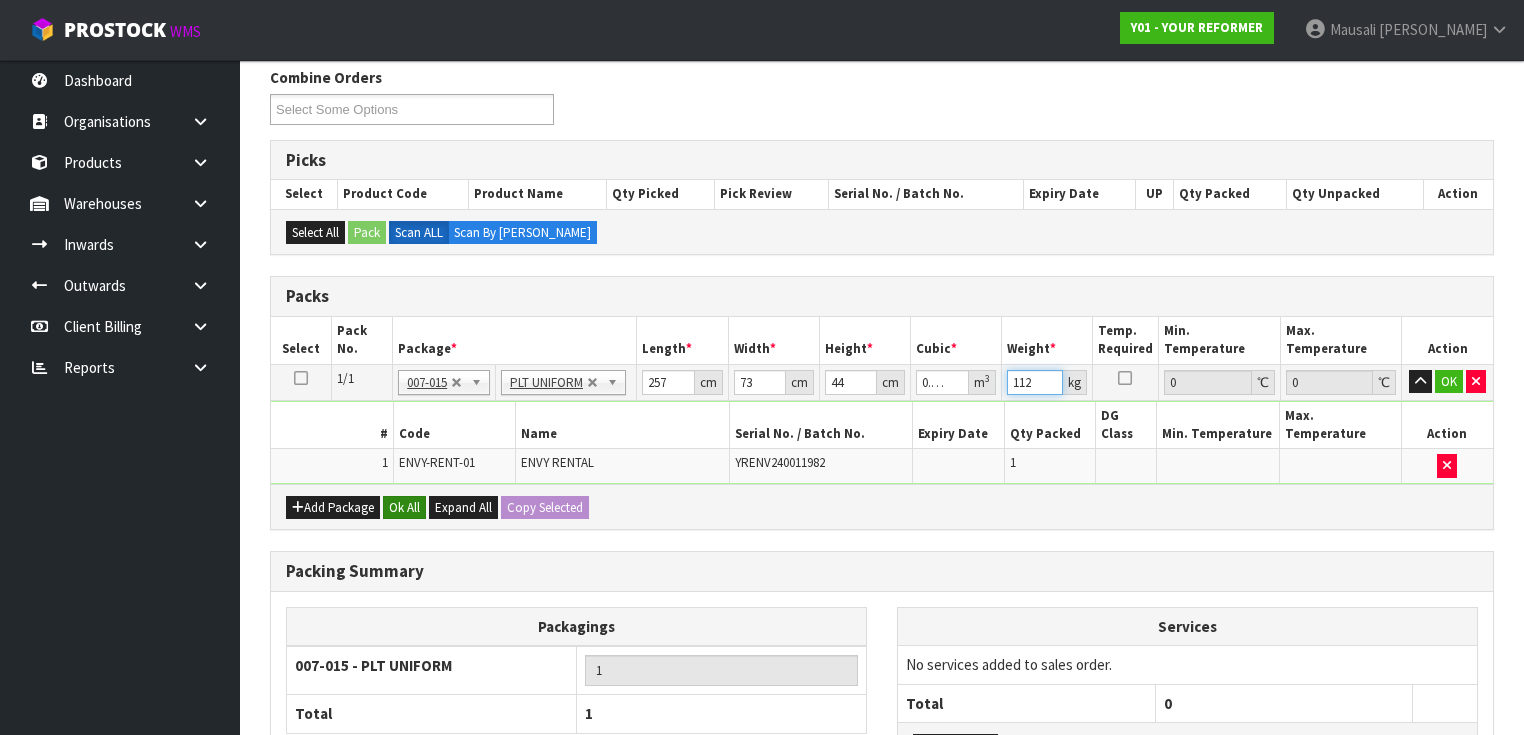 type on "112" 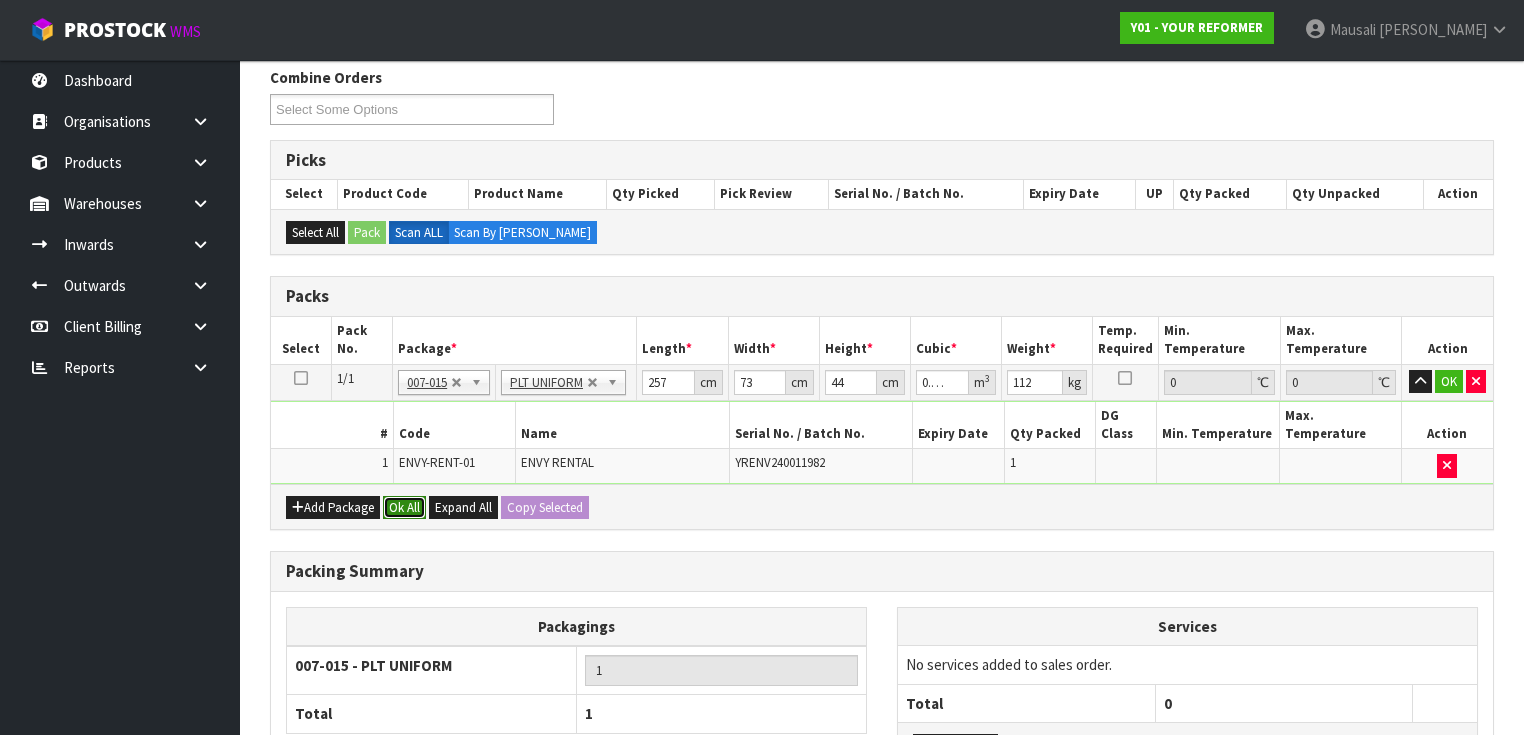 click on "Ok All" at bounding box center [404, 508] 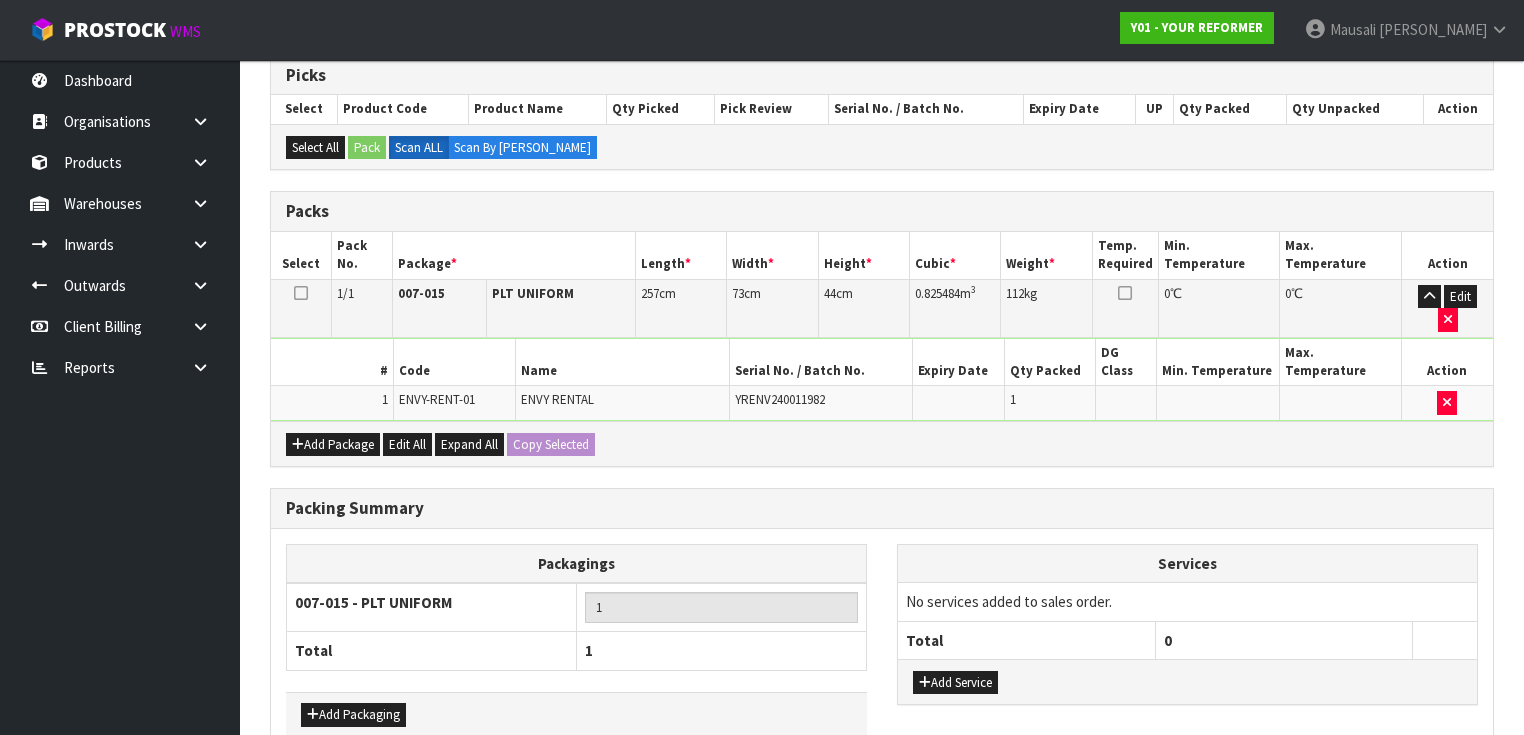 scroll, scrollTop: 465, scrollLeft: 0, axis: vertical 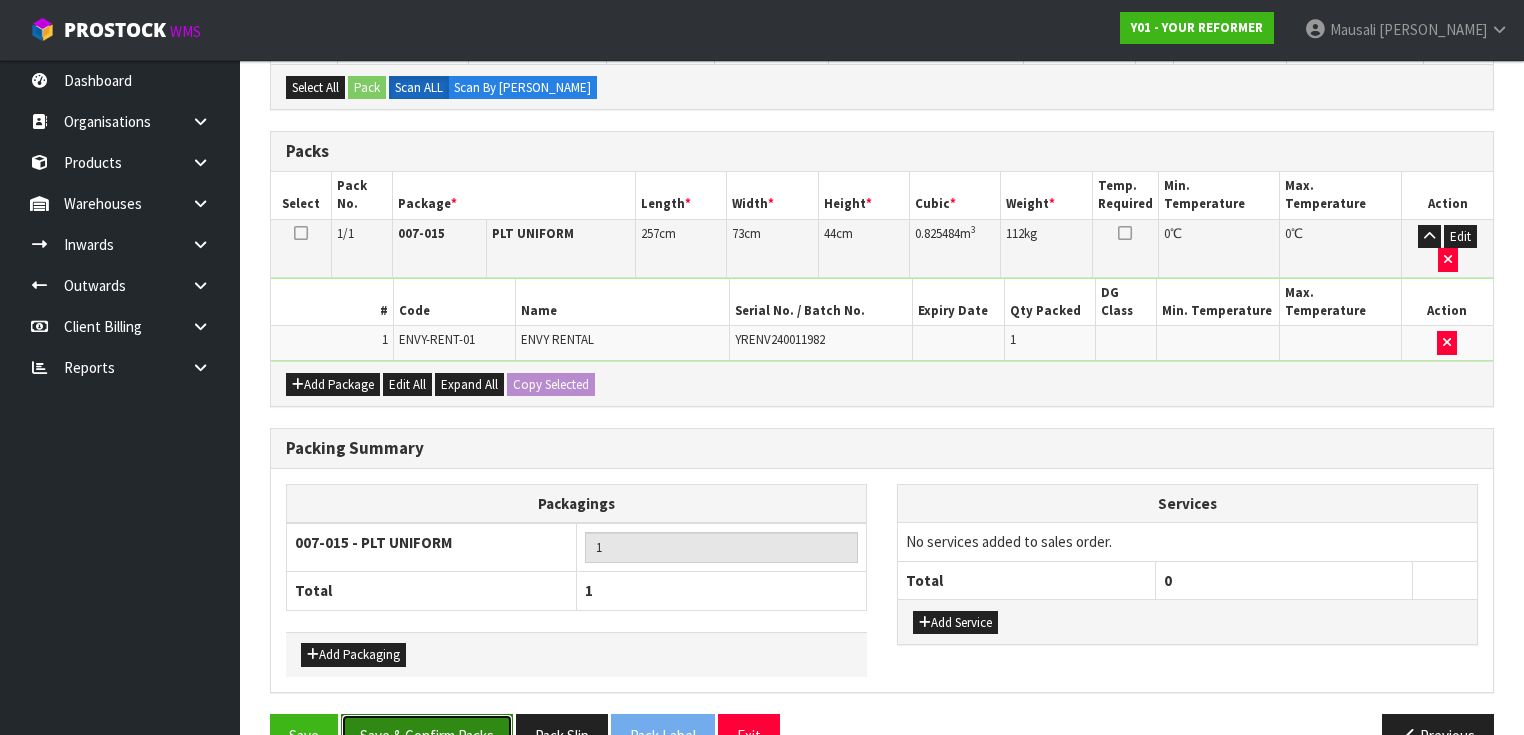 click on "Save & Confirm Packs" at bounding box center (427, 735) 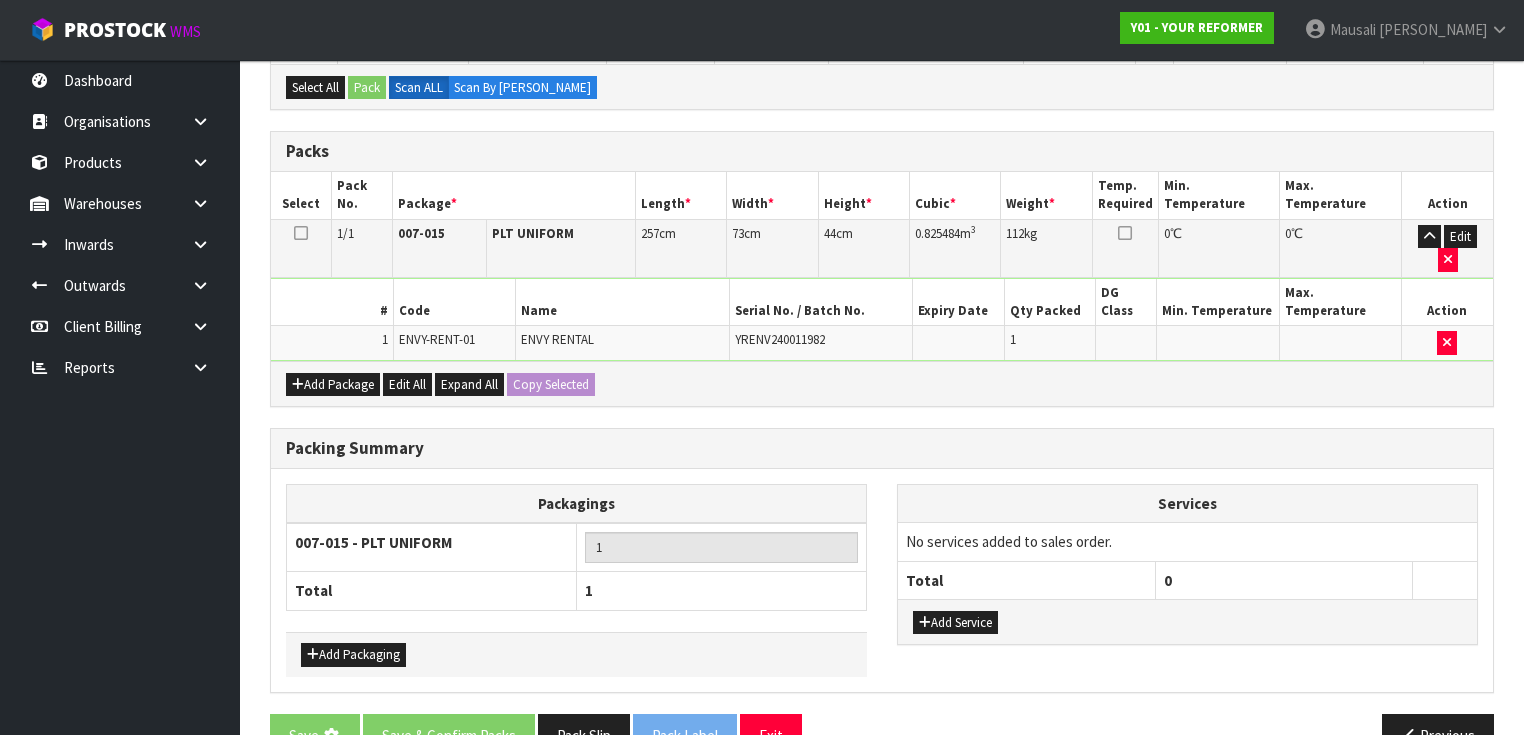 scroll, scrollTop: 0, scrollLeft: 0, axis: both 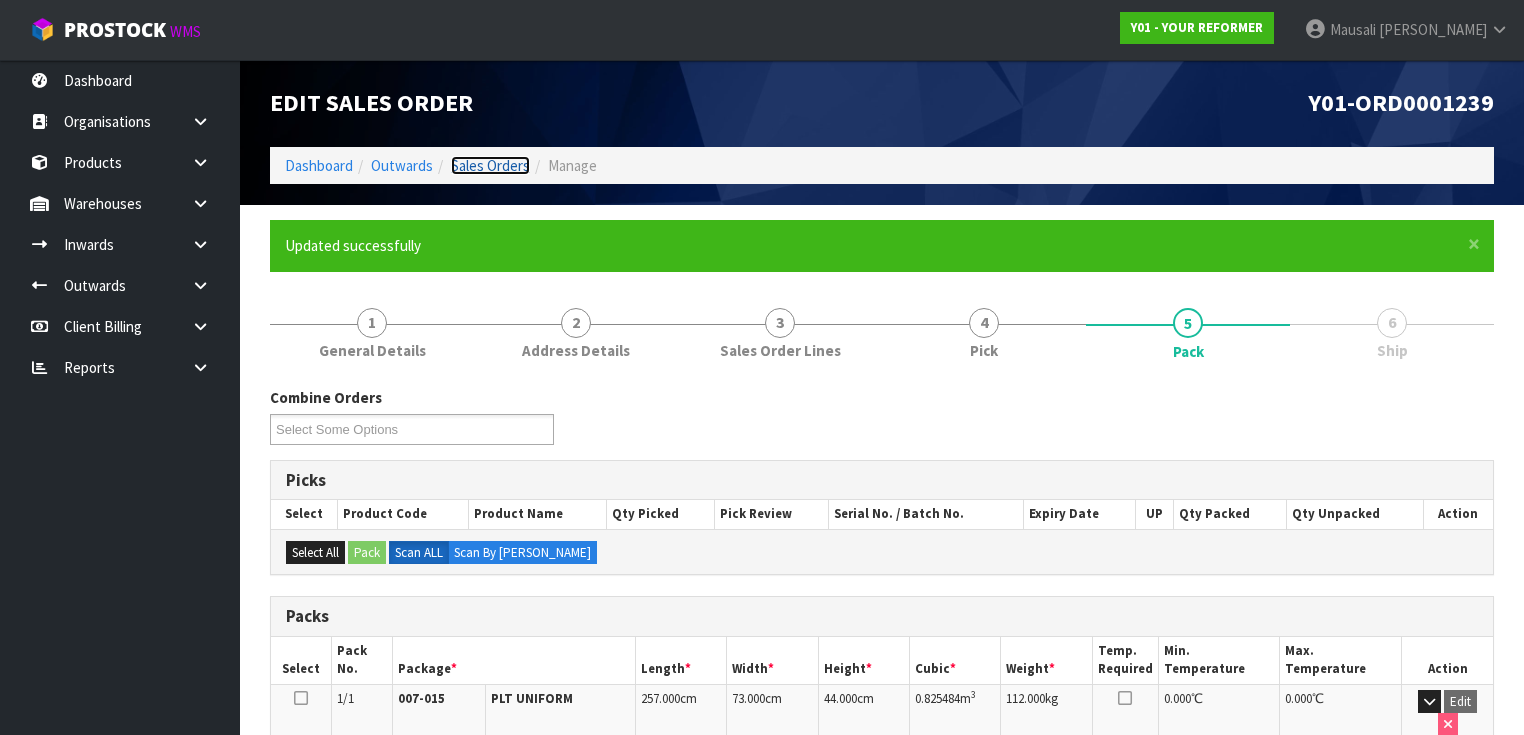 click on "Sales Orders" at bounding box center (490, 165) 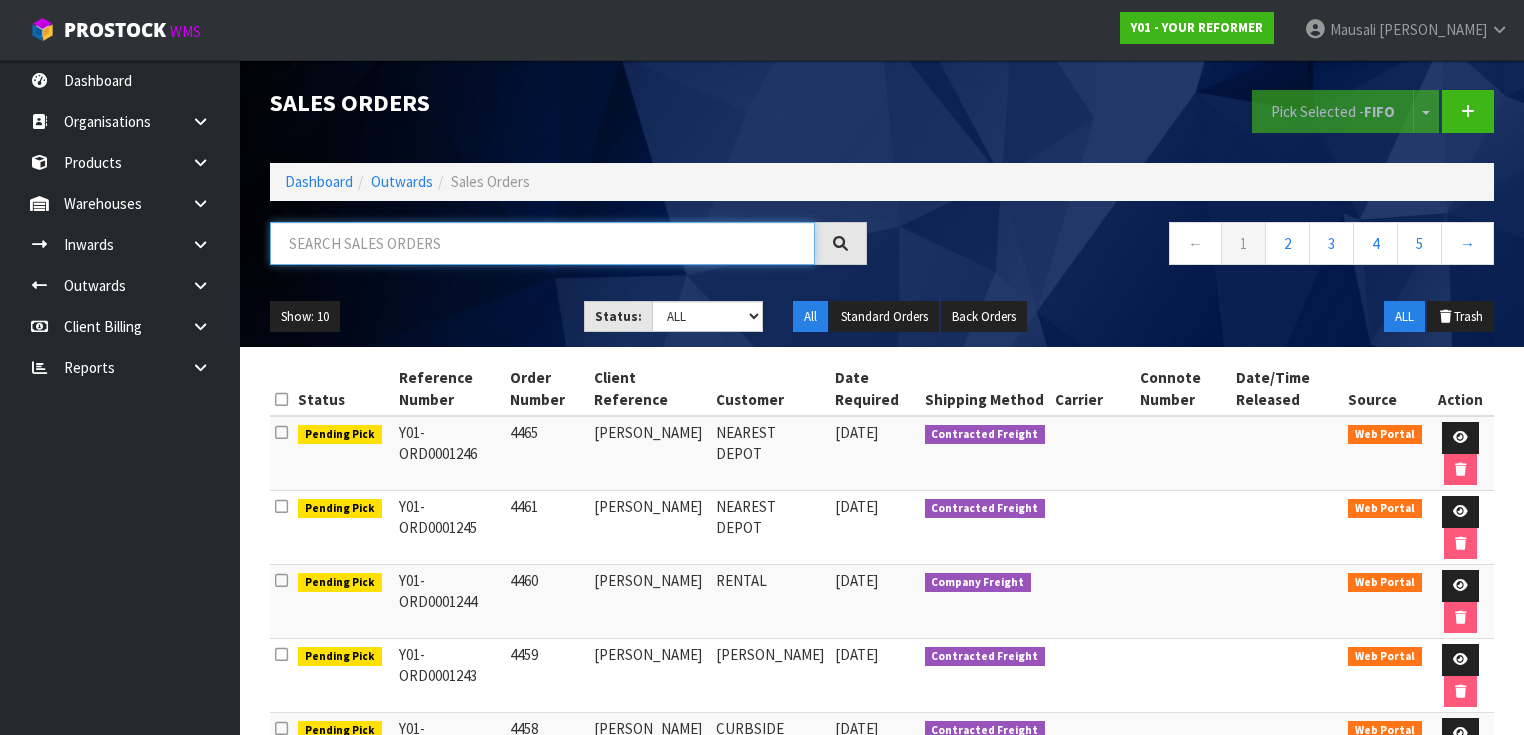 click at bounding box center [542, 243] 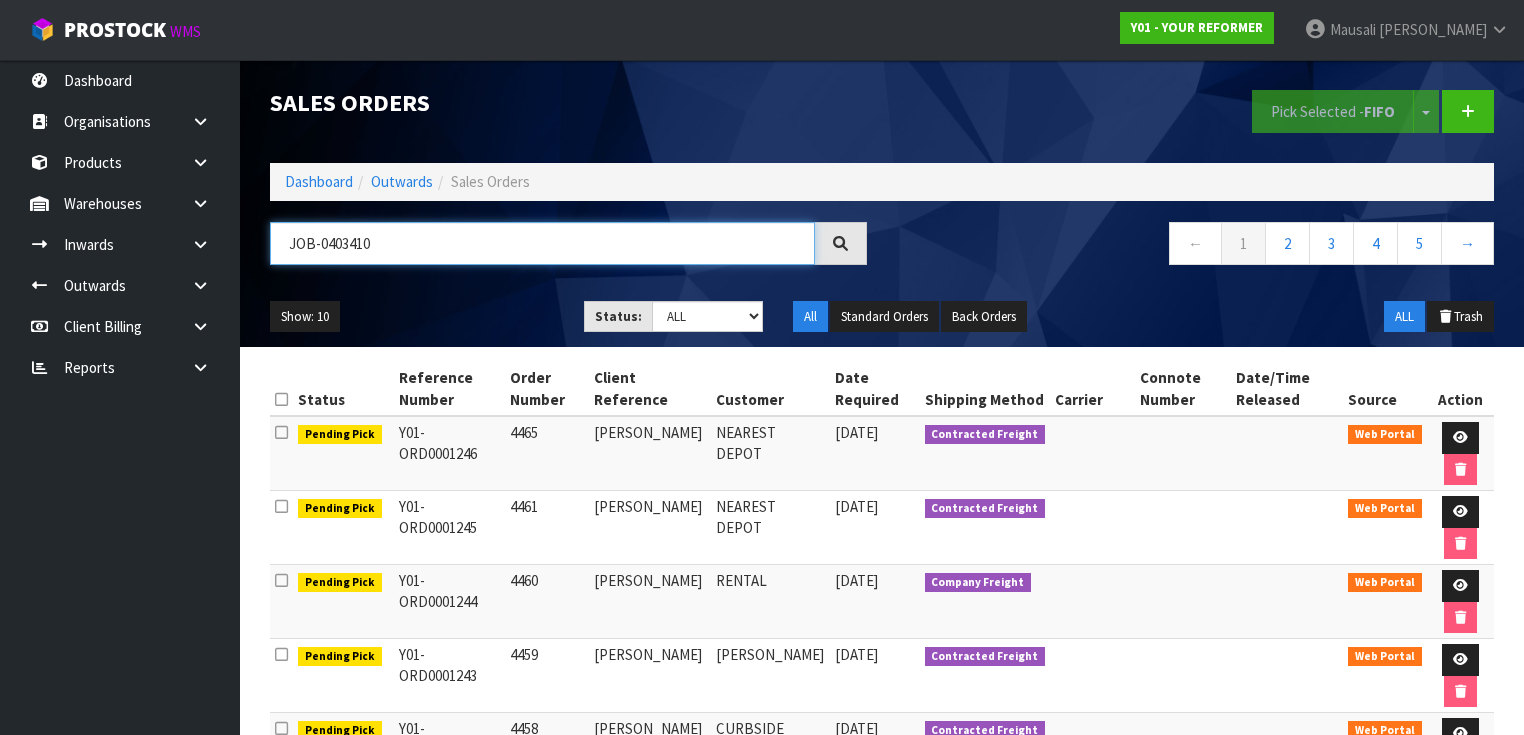 type on "JOB-0403410" 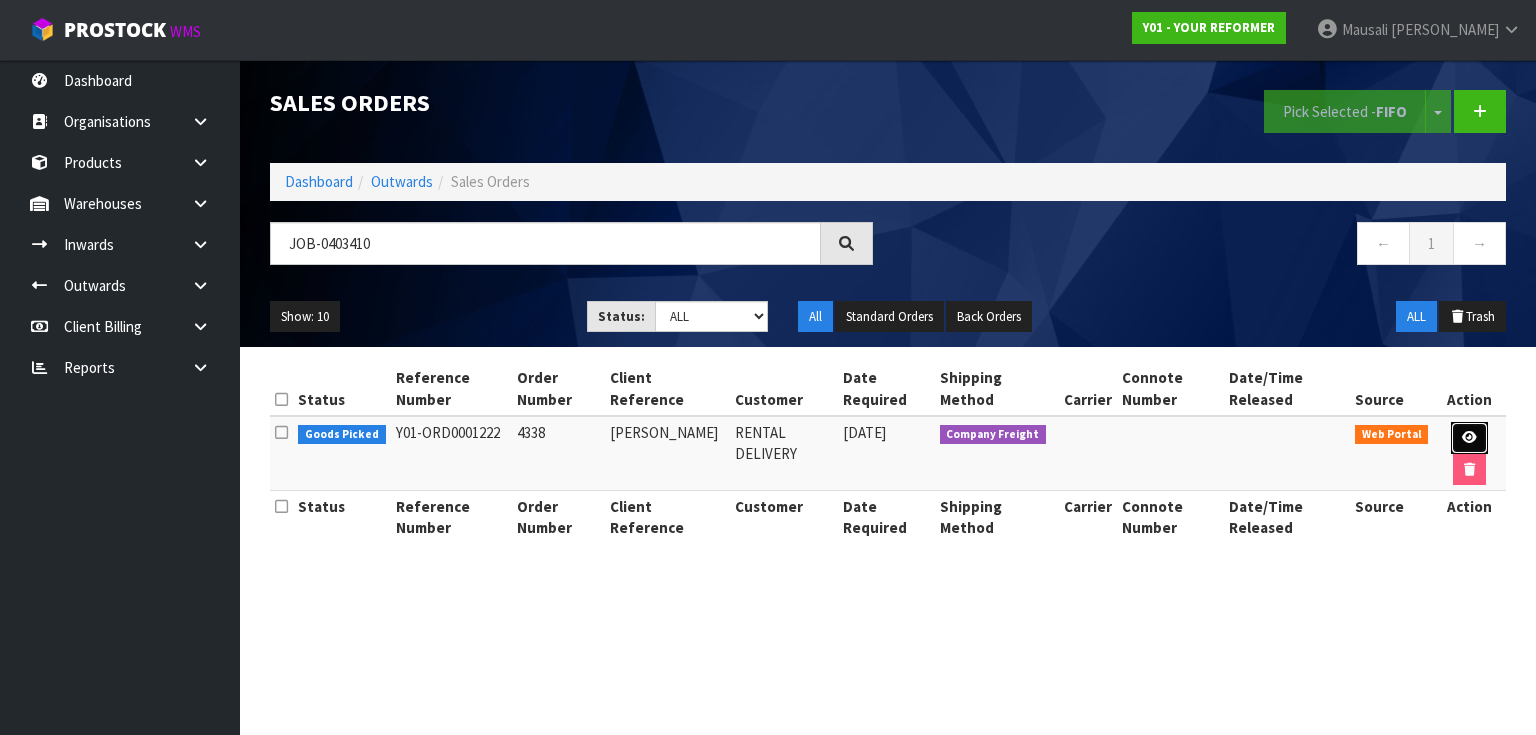 click at bounding box center [1469, 438] 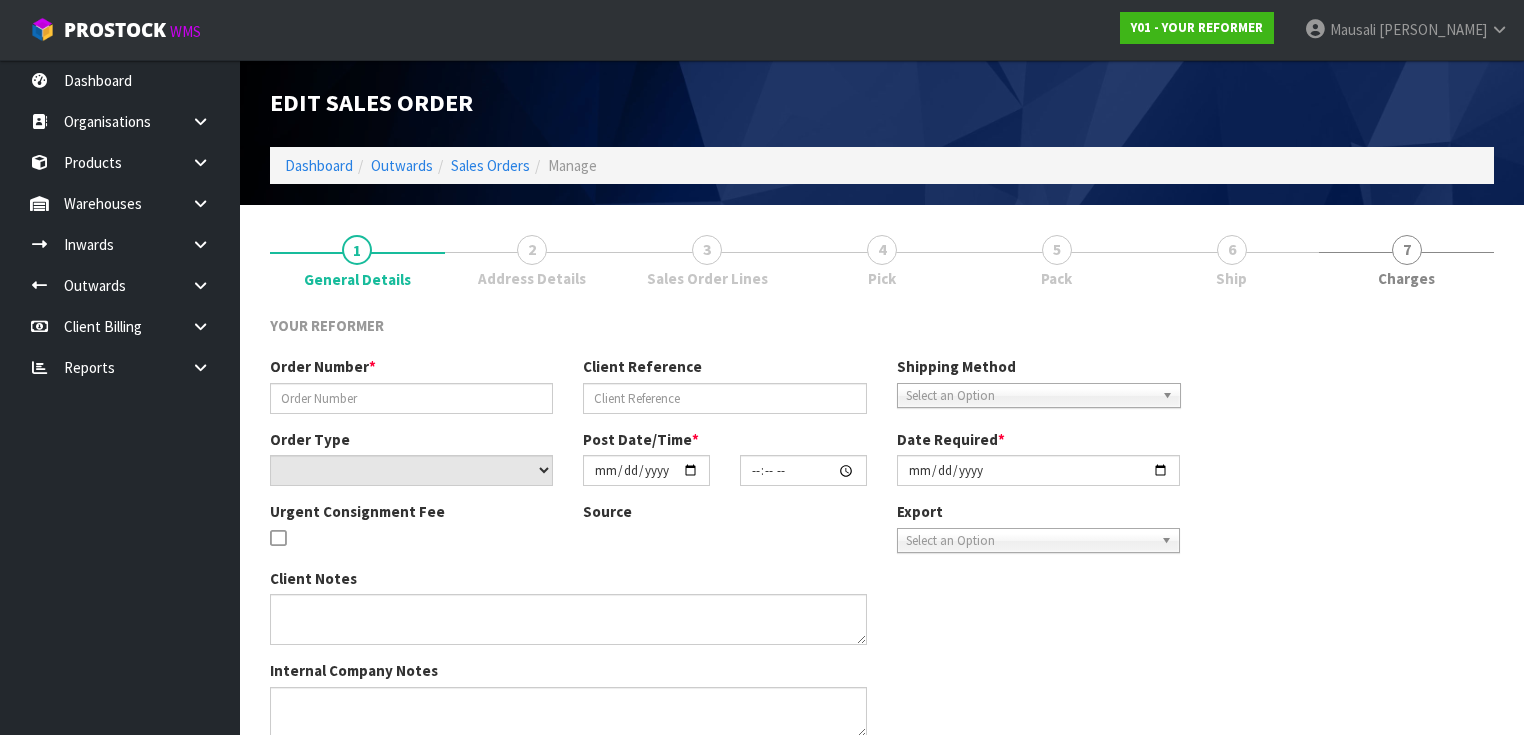 type on "4338" 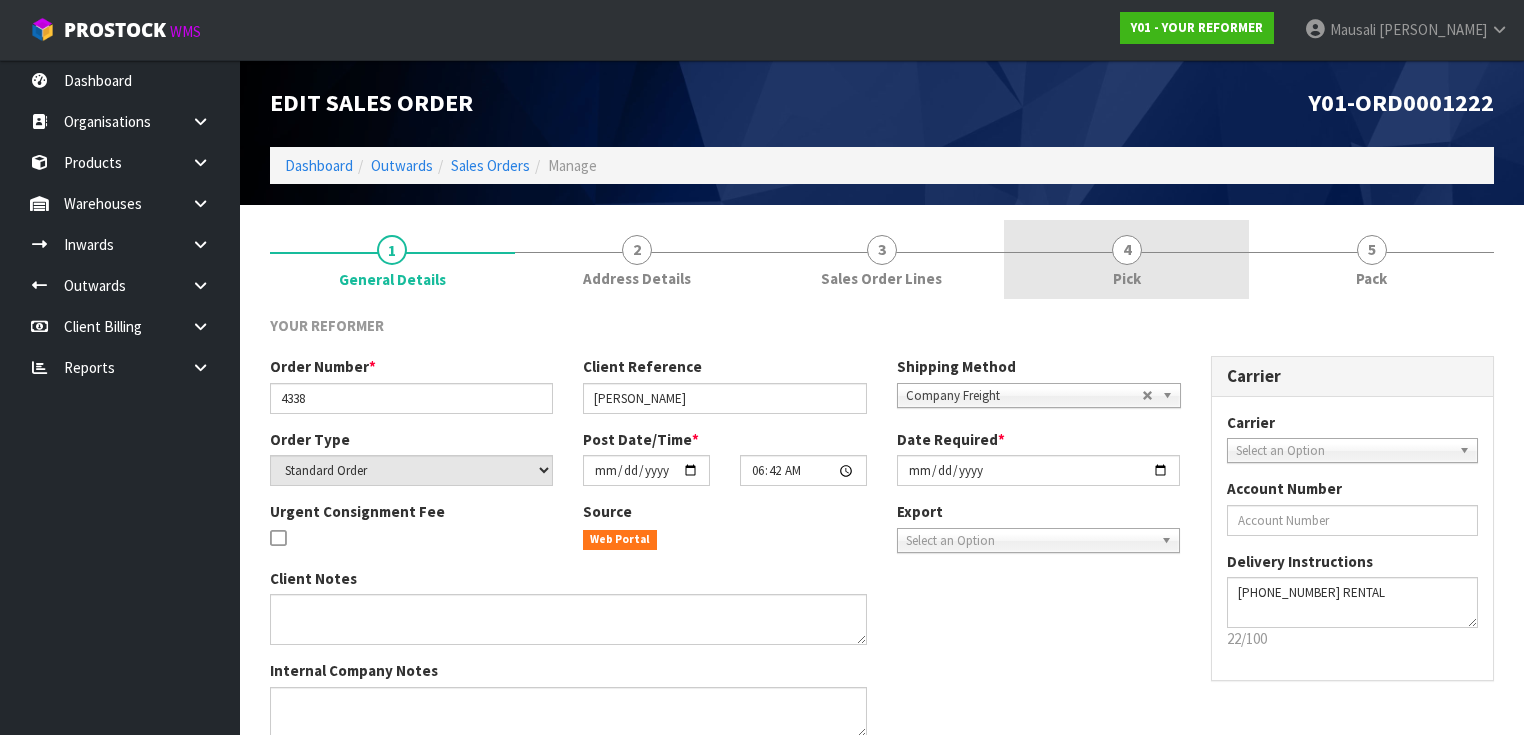 click on "4
Pick" at bounding box center (1126, 259) 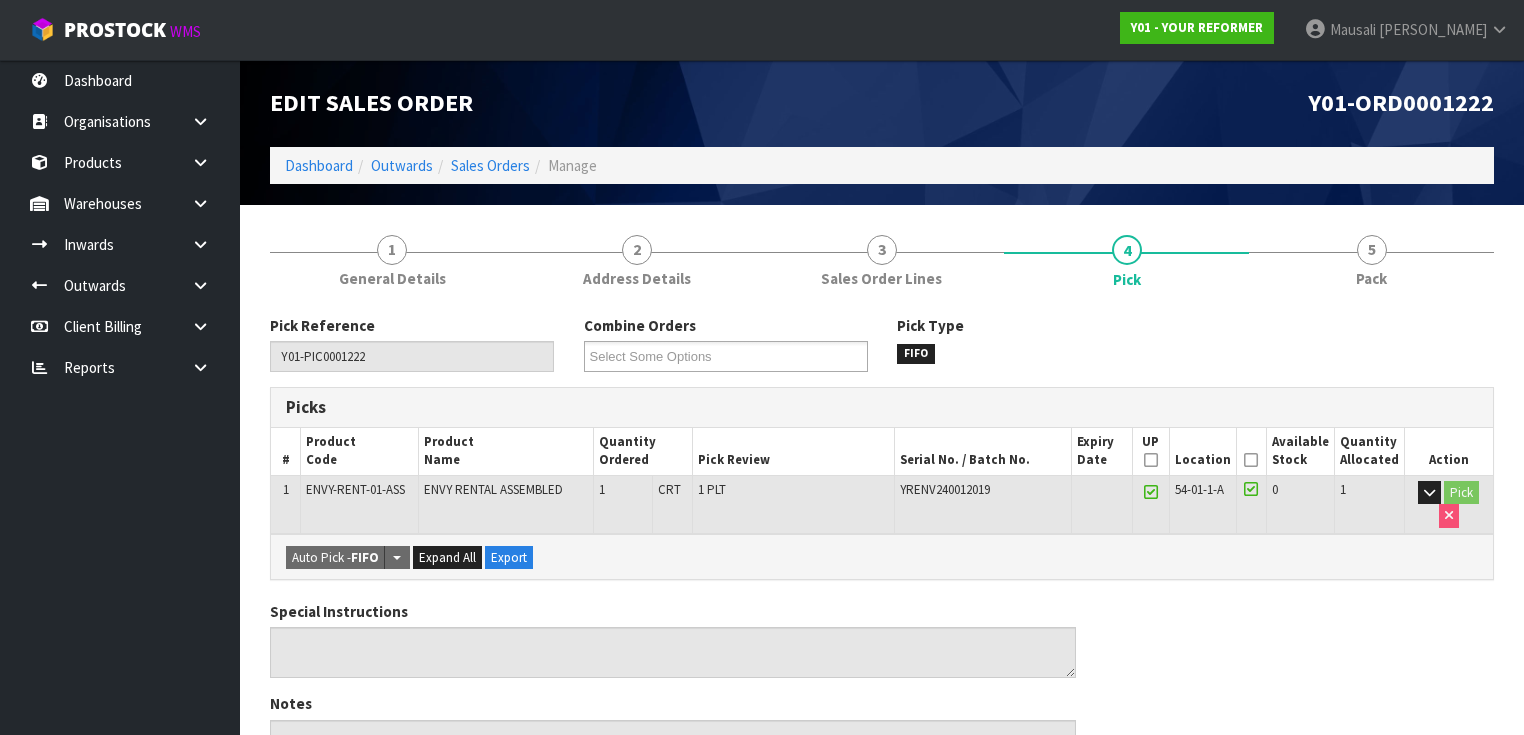 click at bounding box center (1251, 460) 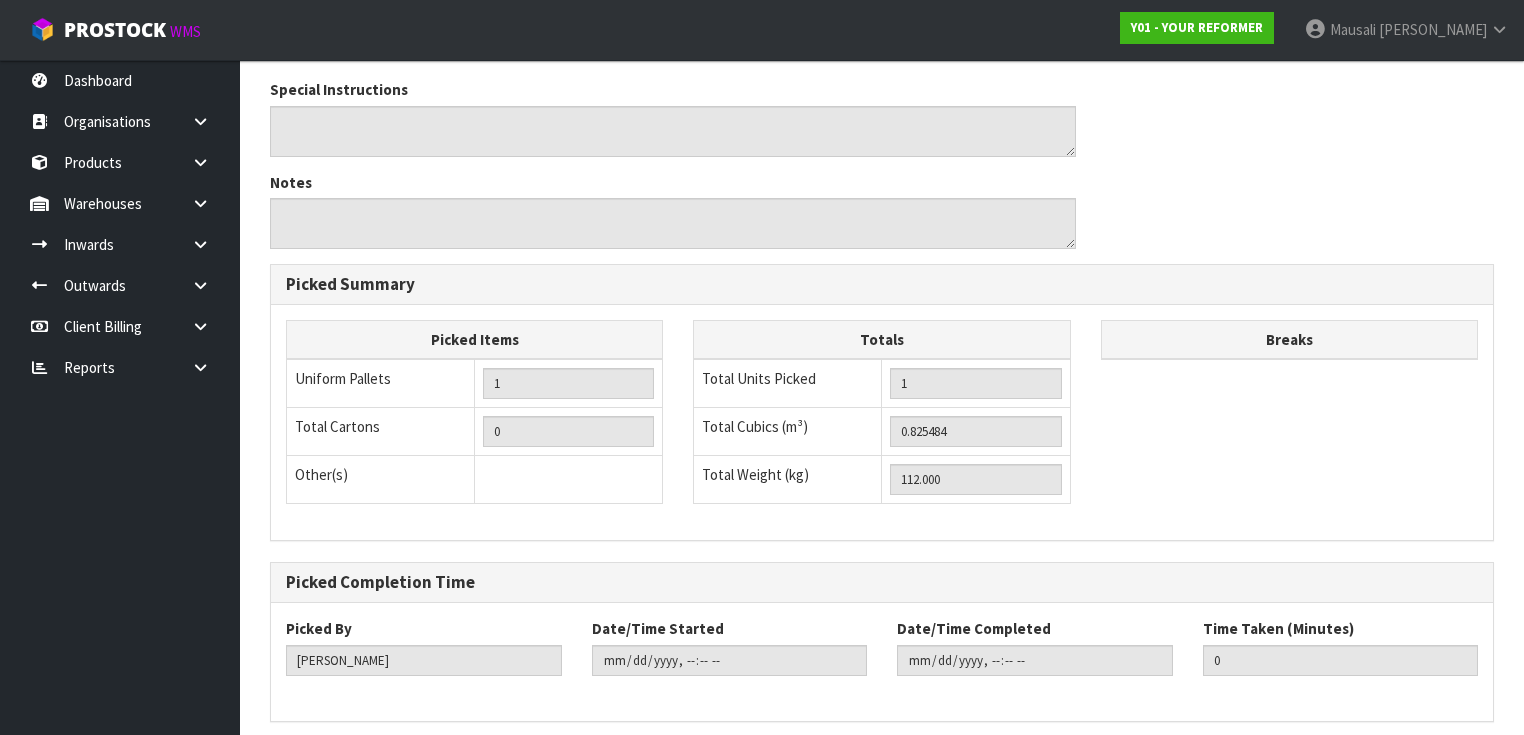 scroll, scrollTop: 668, scrollLeft: 0, axis: vertical 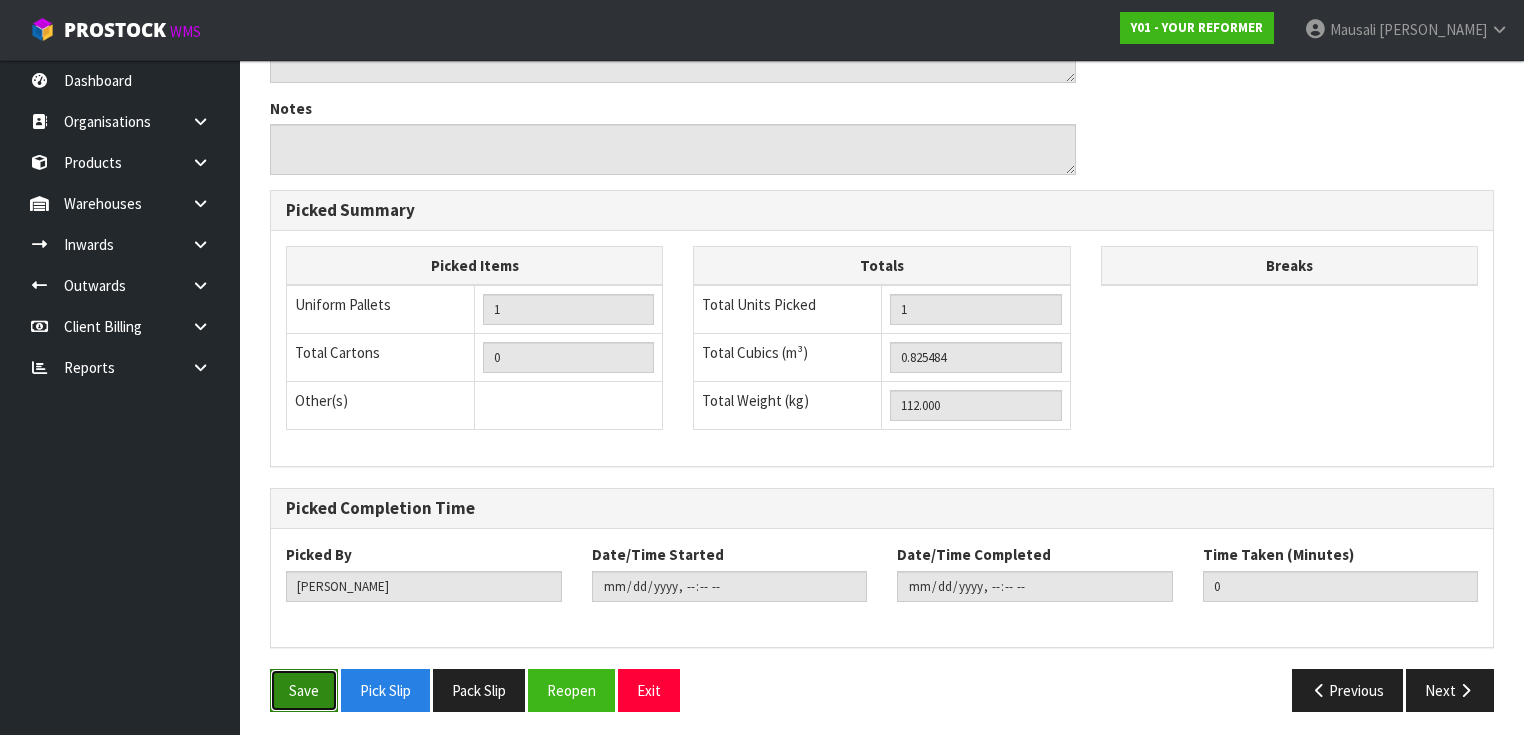 click on "Save" at bounding box center [304, 690] 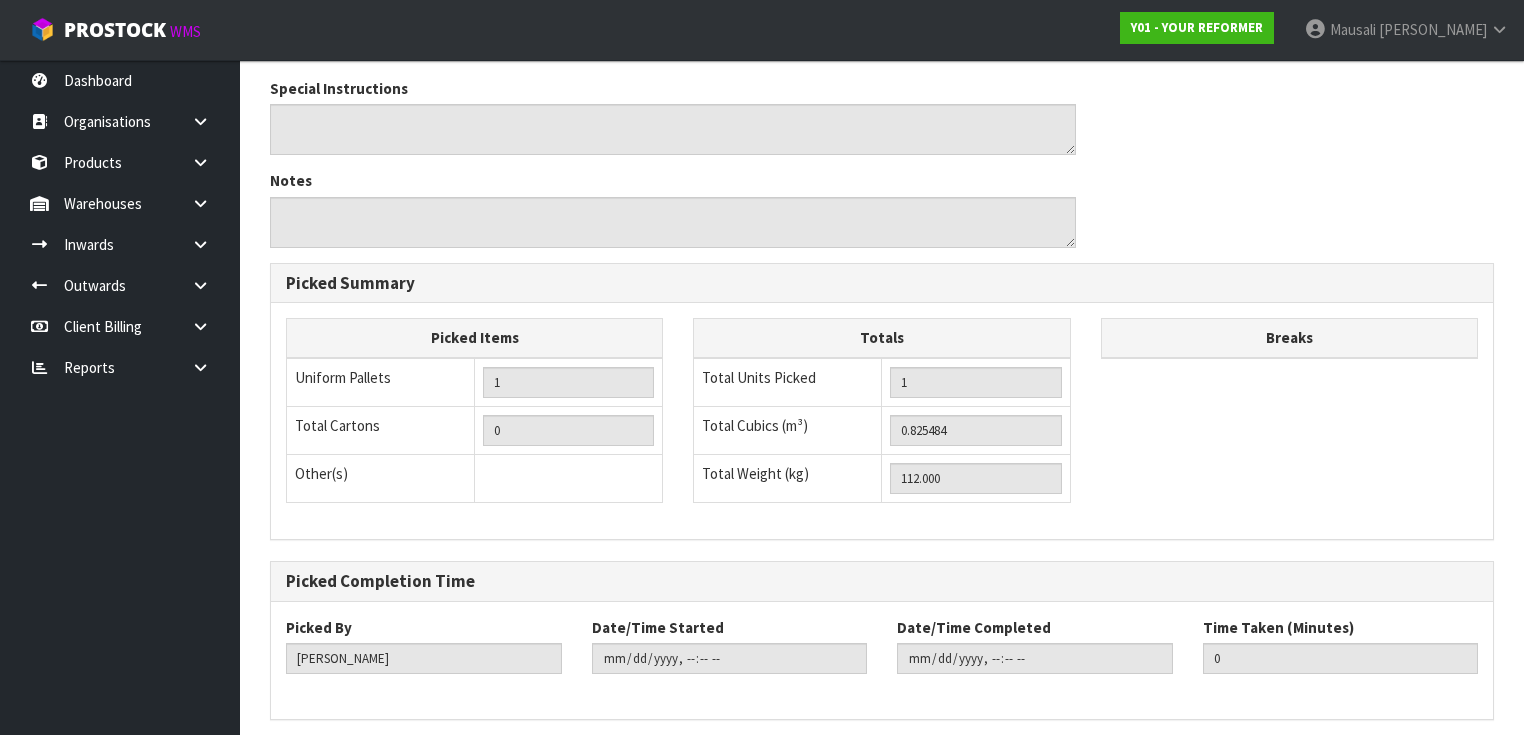 scroll, scrollTop: 0, scrollLeft: 0, axis: both 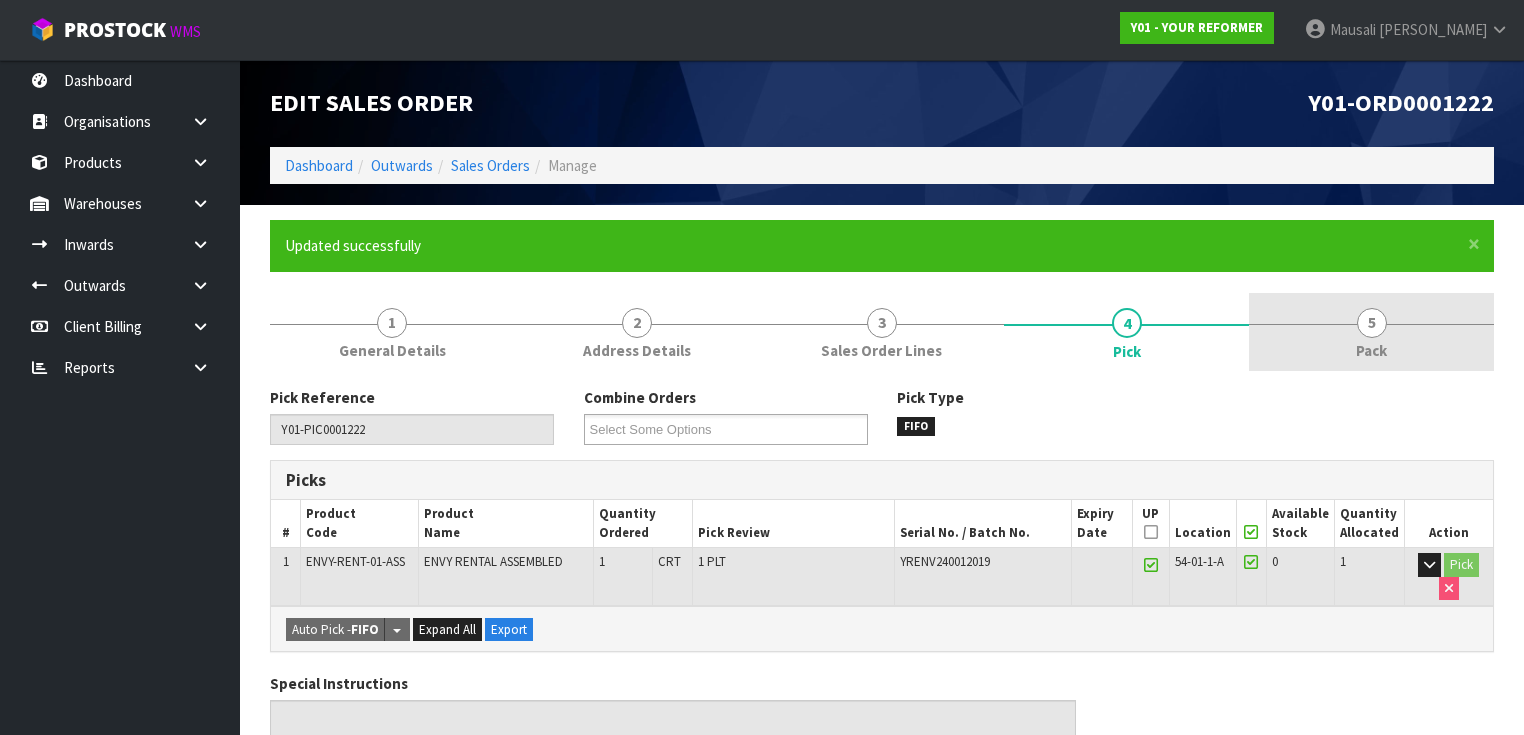 click on "5
Pack" at bounding box center (1371, 332) 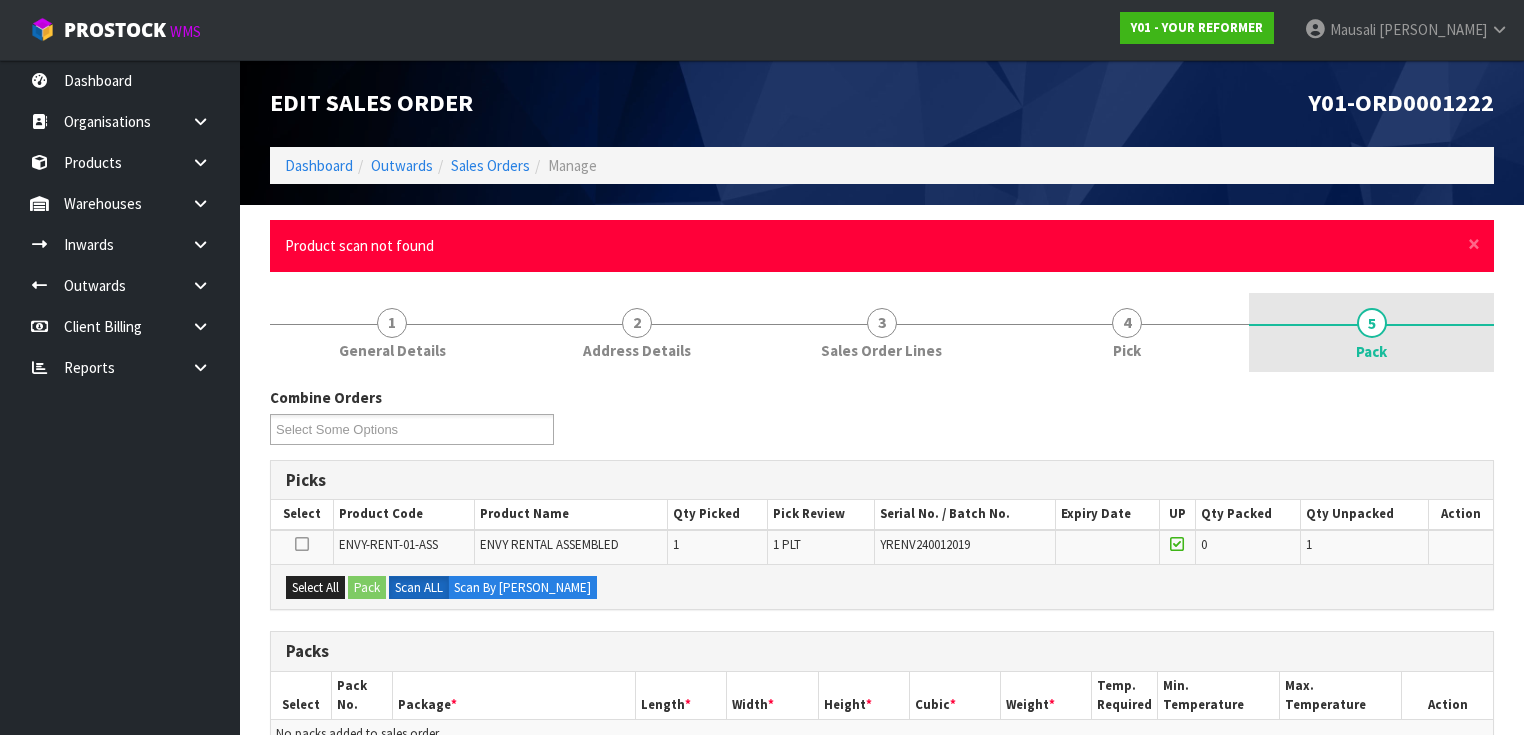click on "Pack" at bounding box center (1371, 351) 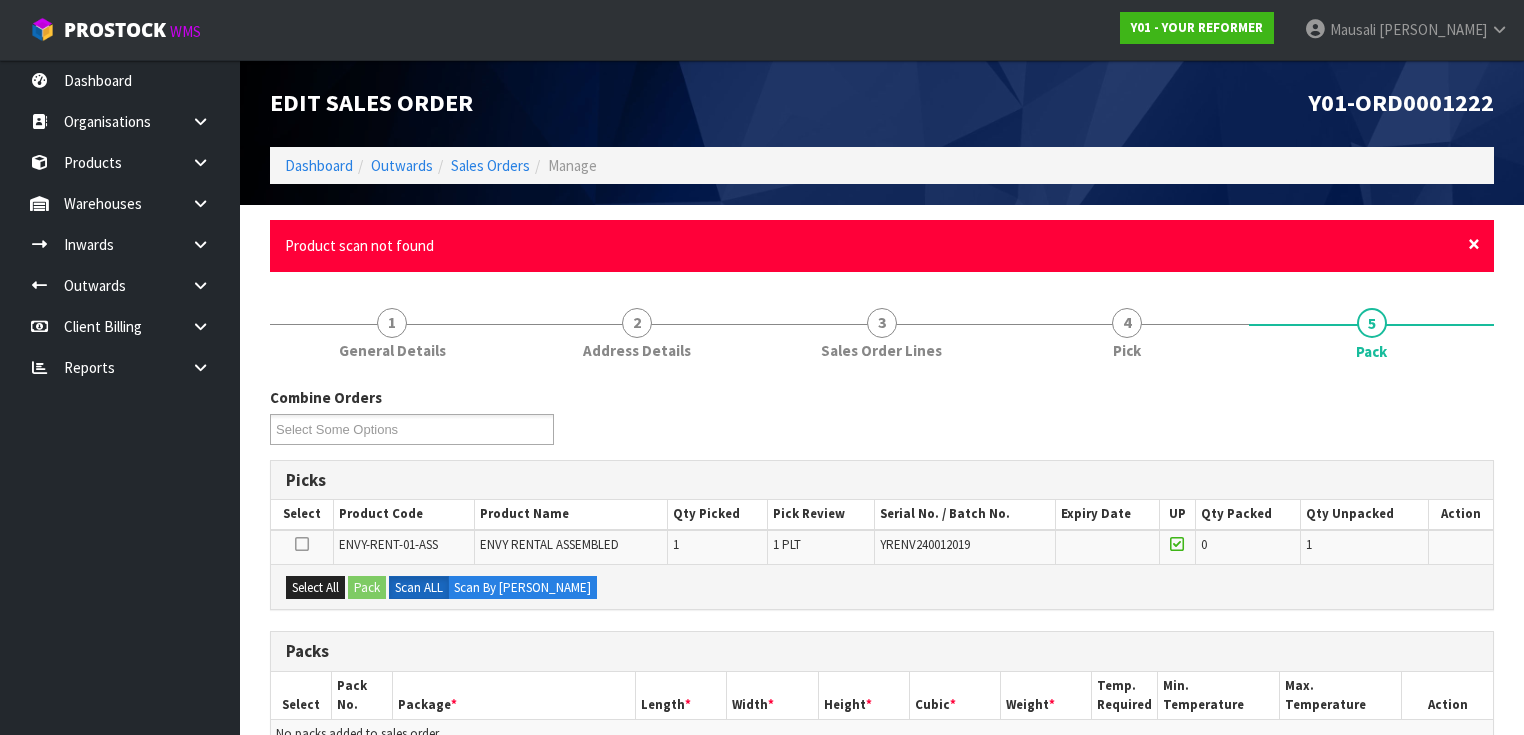 click on "×" at bounding box center (1474, 244) 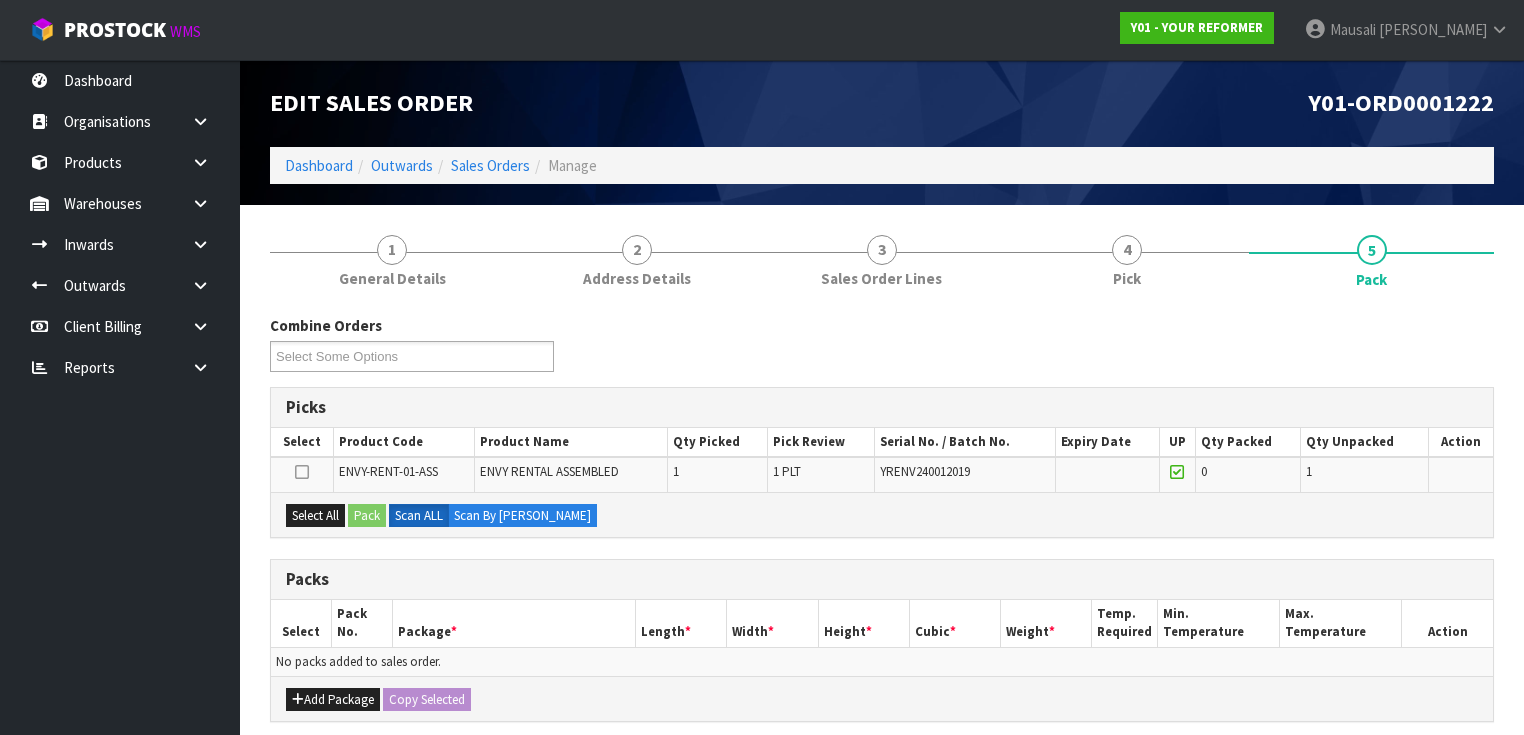 click at bounding box center (302, 472) 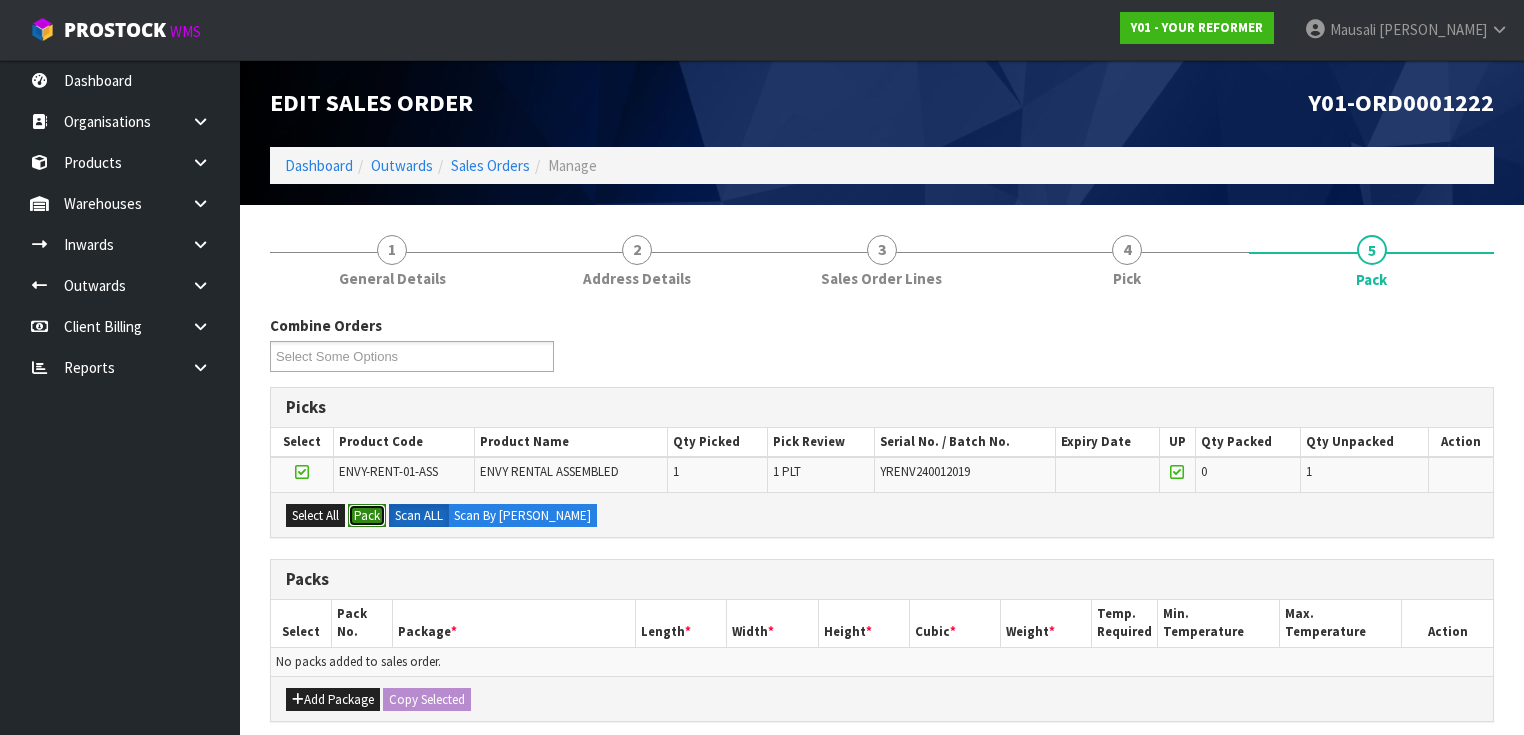 click on "Pack" at bounding box center (367, 516) 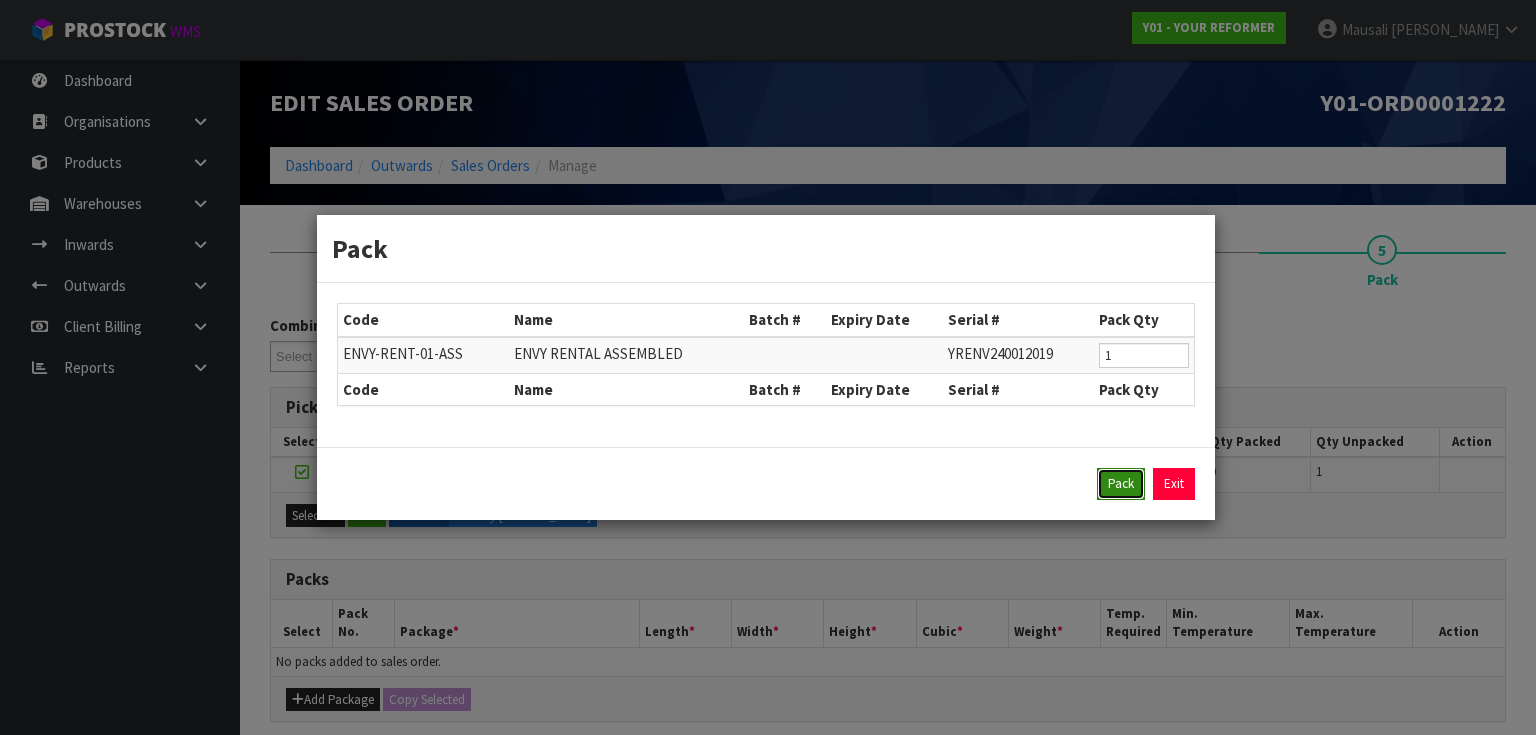 click on "Pack" at bounding box center (1121, 484) 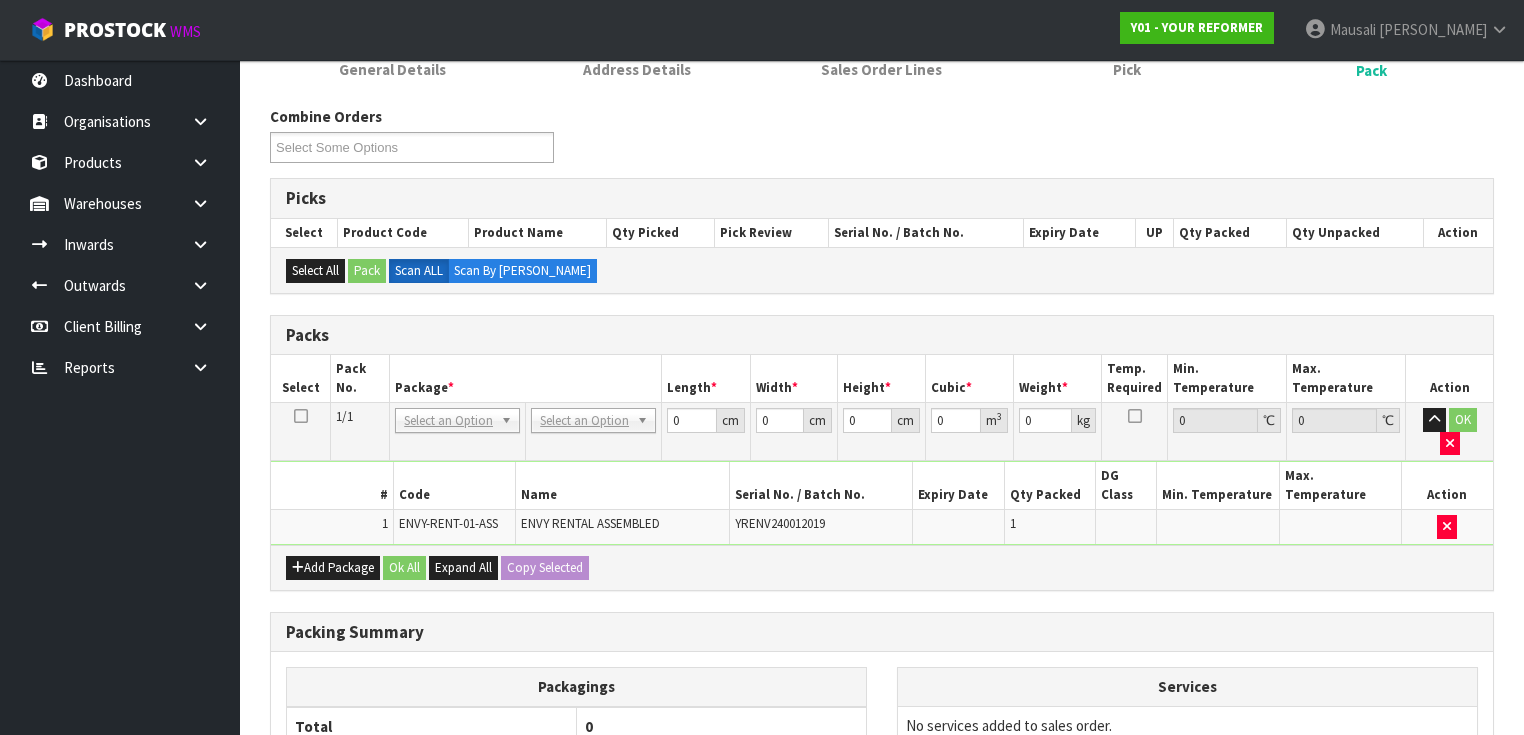 scroll, scrollTop: 320, scrollLeft: 0, axis: vertical 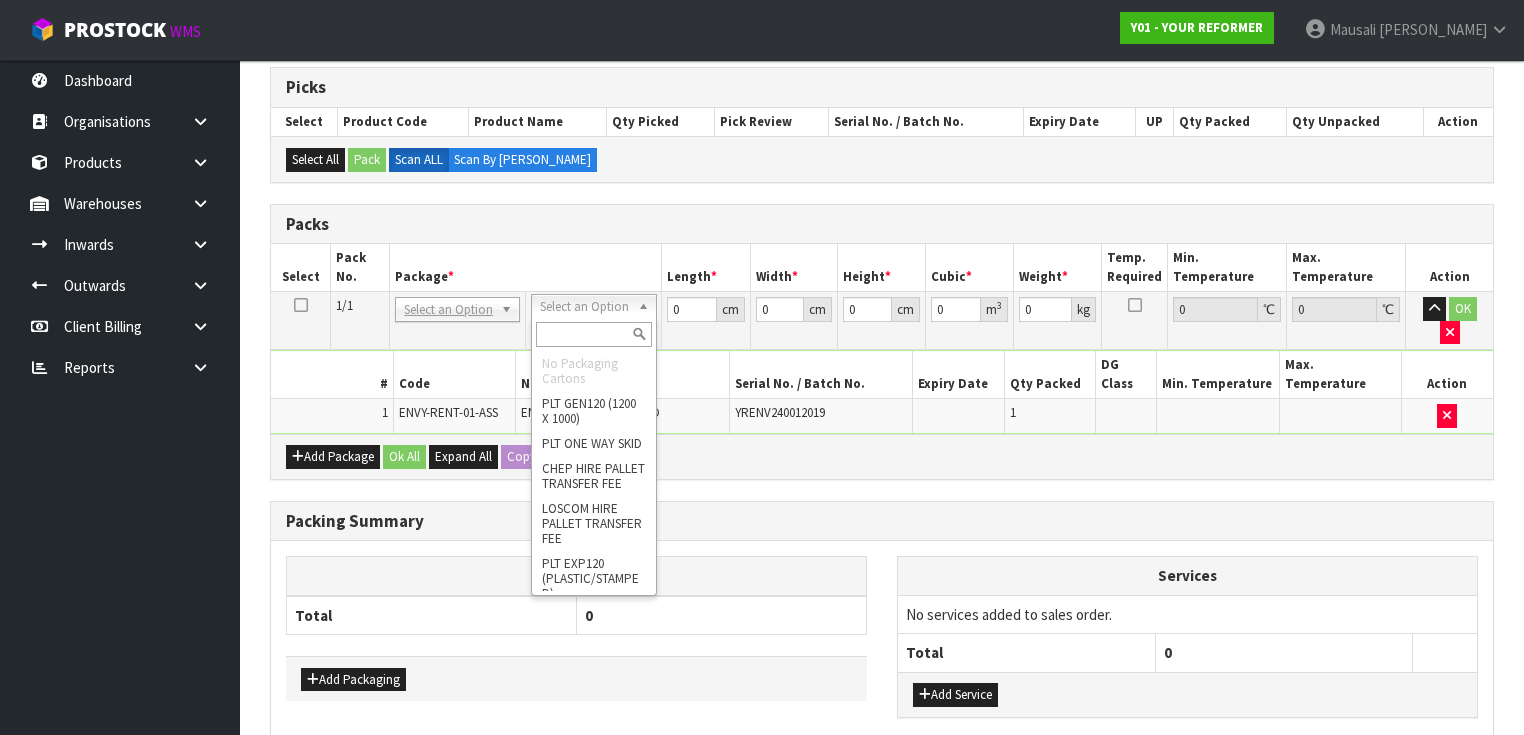 click at bounding box center (593, 334) 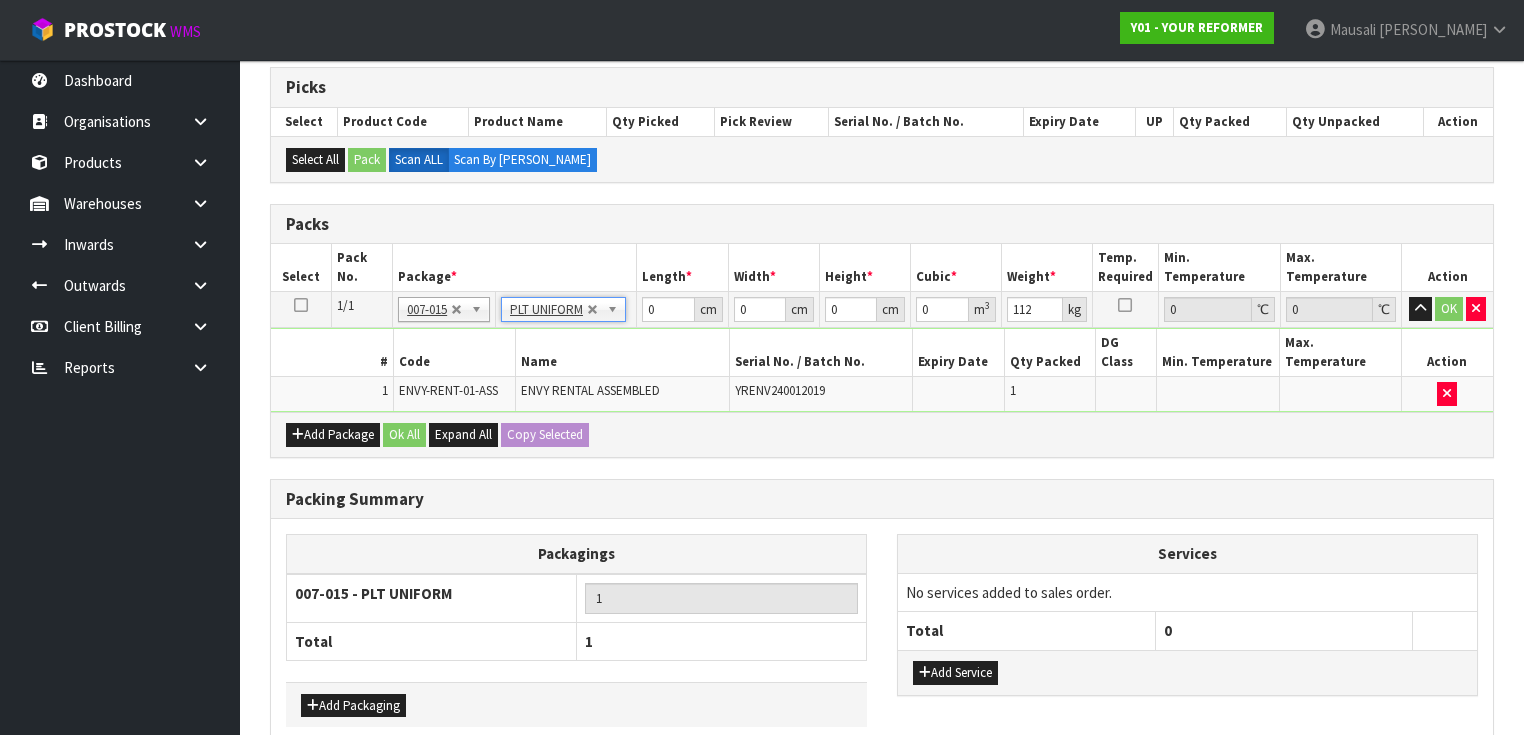 drag, startPoint x: 1181, startPoint y: 670, endPoint x: 1104, endPoint y: 628, distance: 87.70975 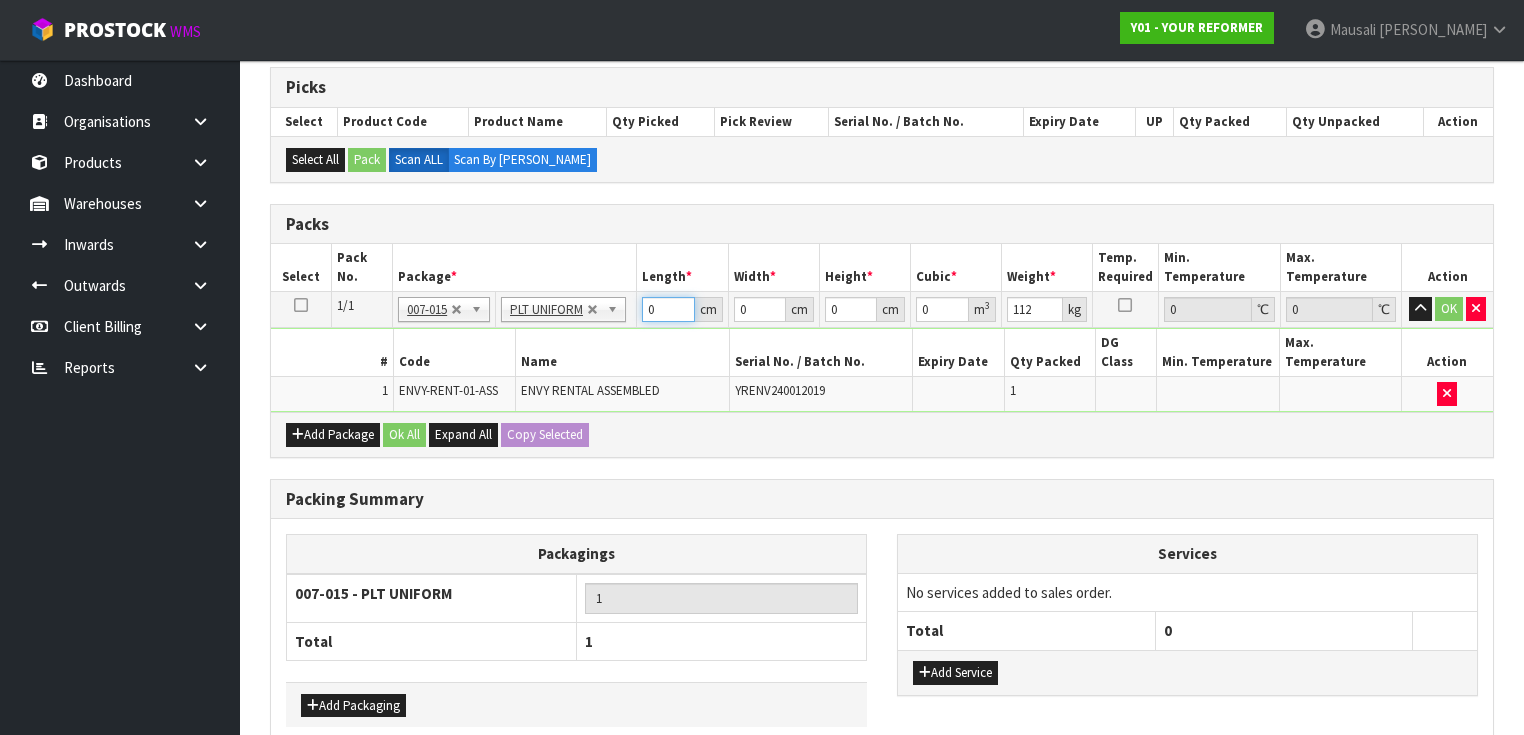 drag, startPoint x: 659, startPoint y: 311, endPoint x: 584, endPoint y: 327, distance: 76.687675 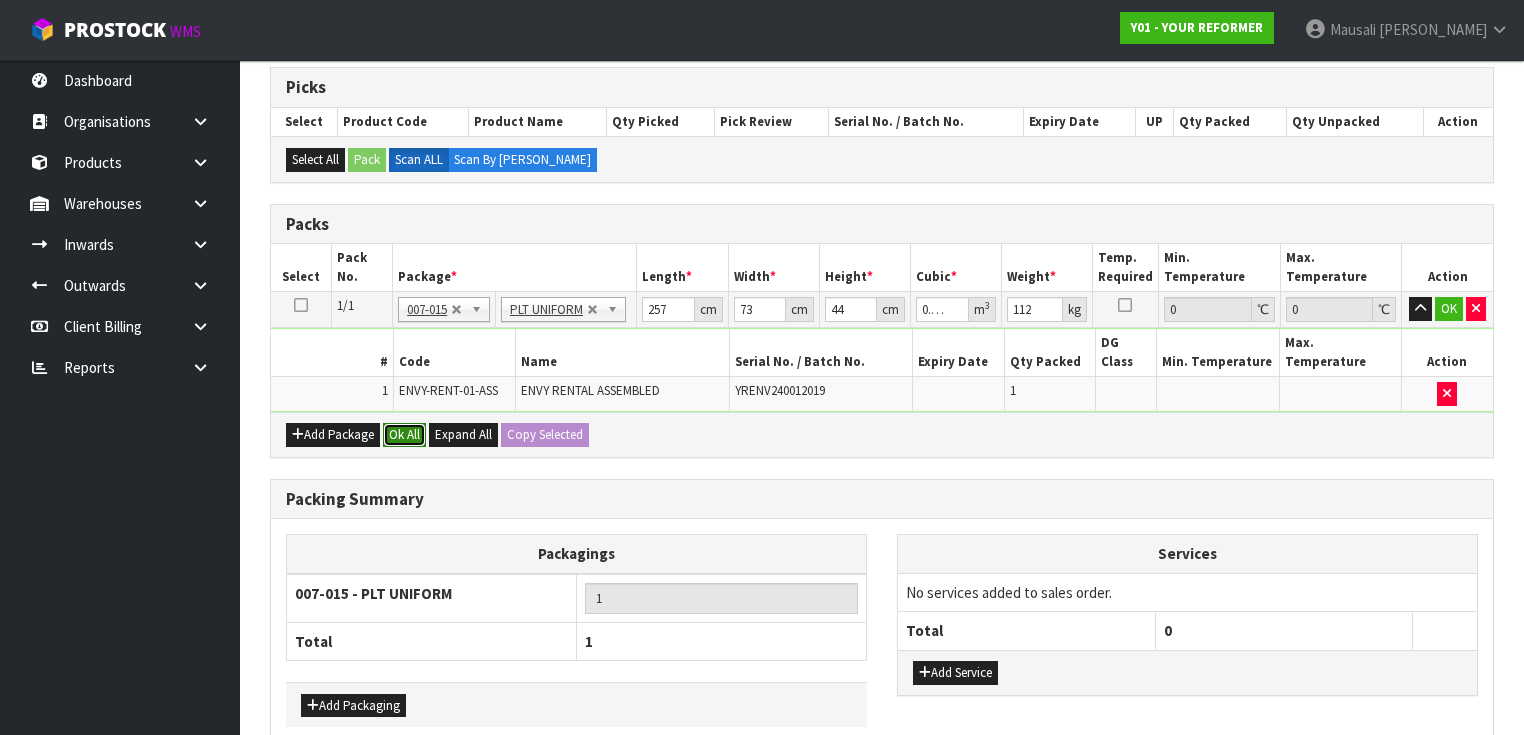 click on "Ok All" at bounding box center (404, 435) 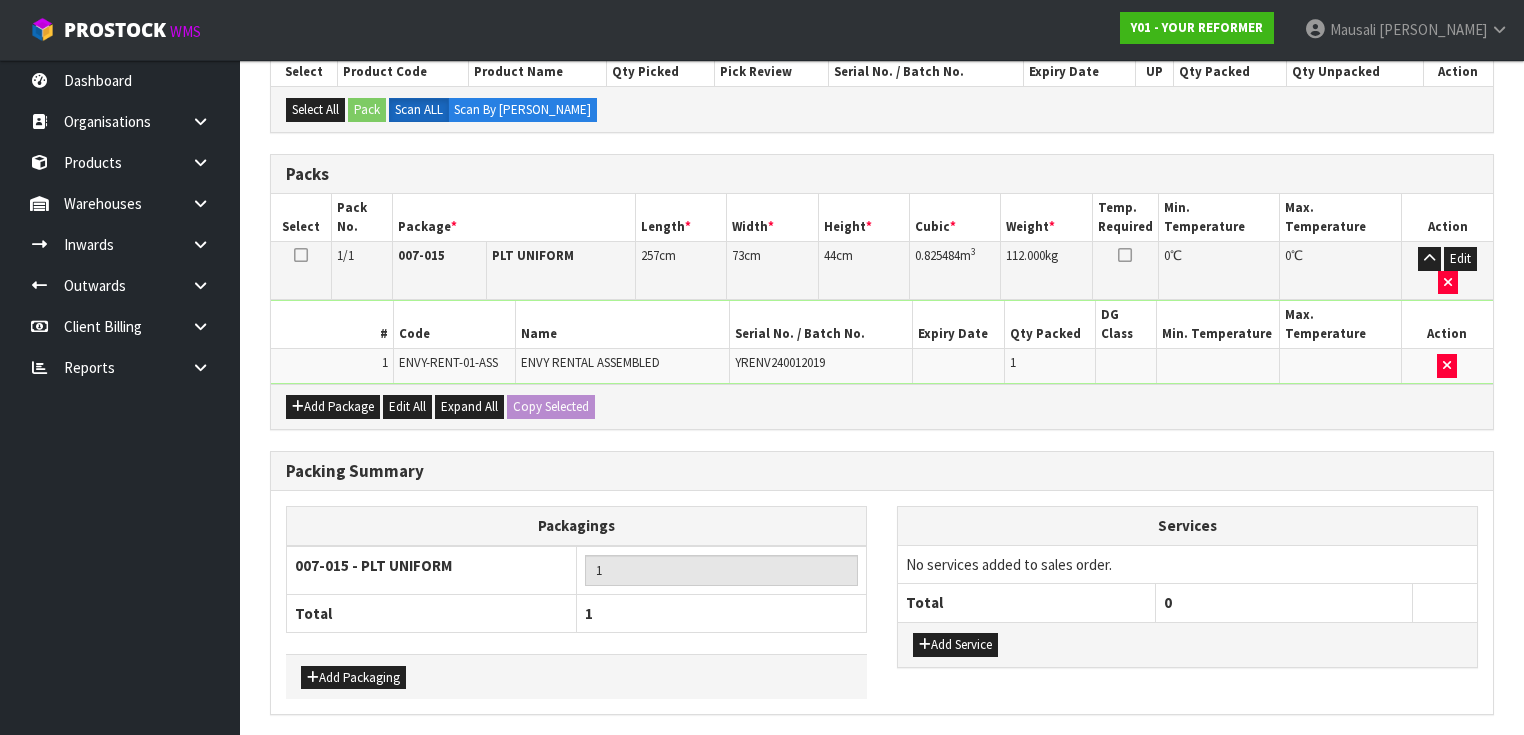 scroll, scrollTop: 393, scrollLeft: 0, axis: vertical 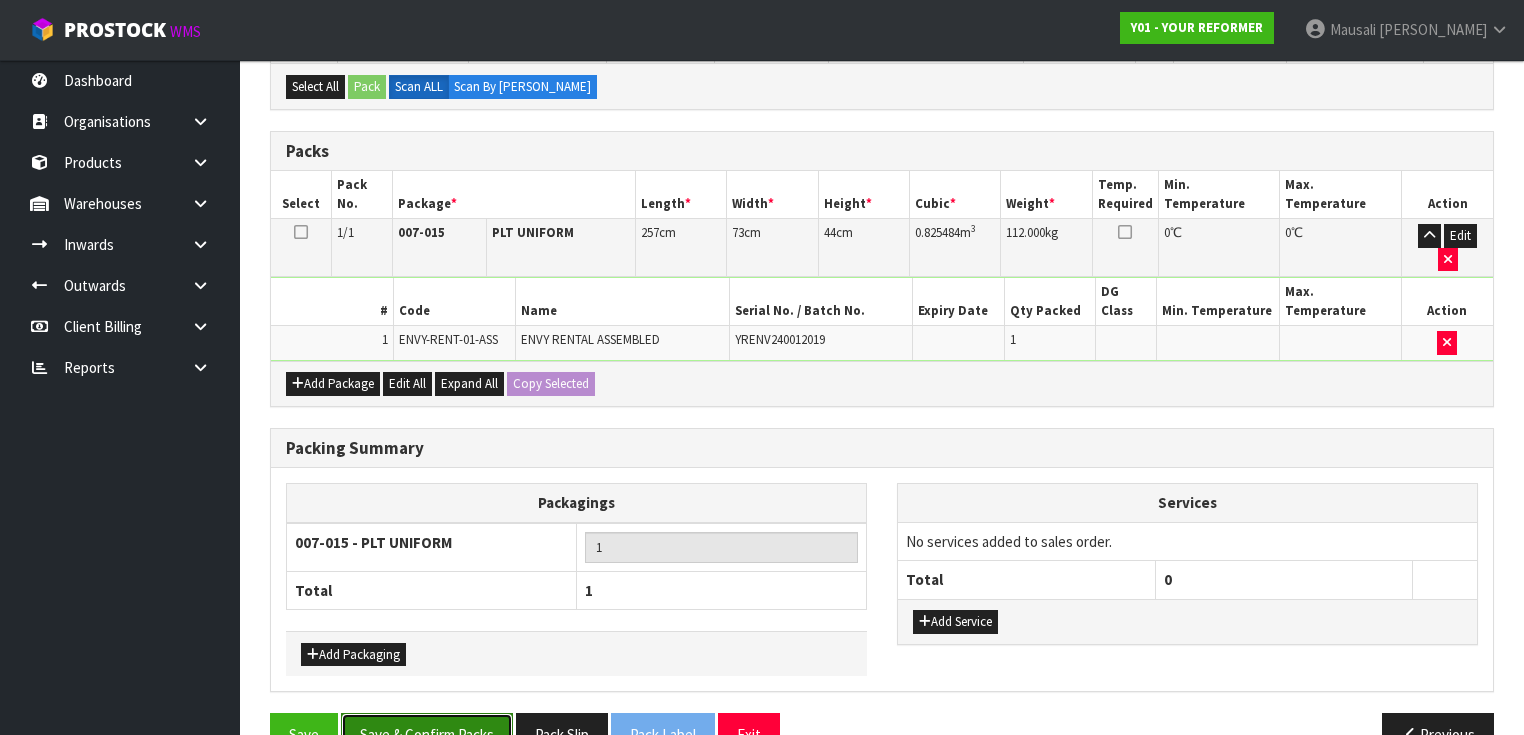 click on "Save & Confirm Packs" at bounding box center [427, 734] 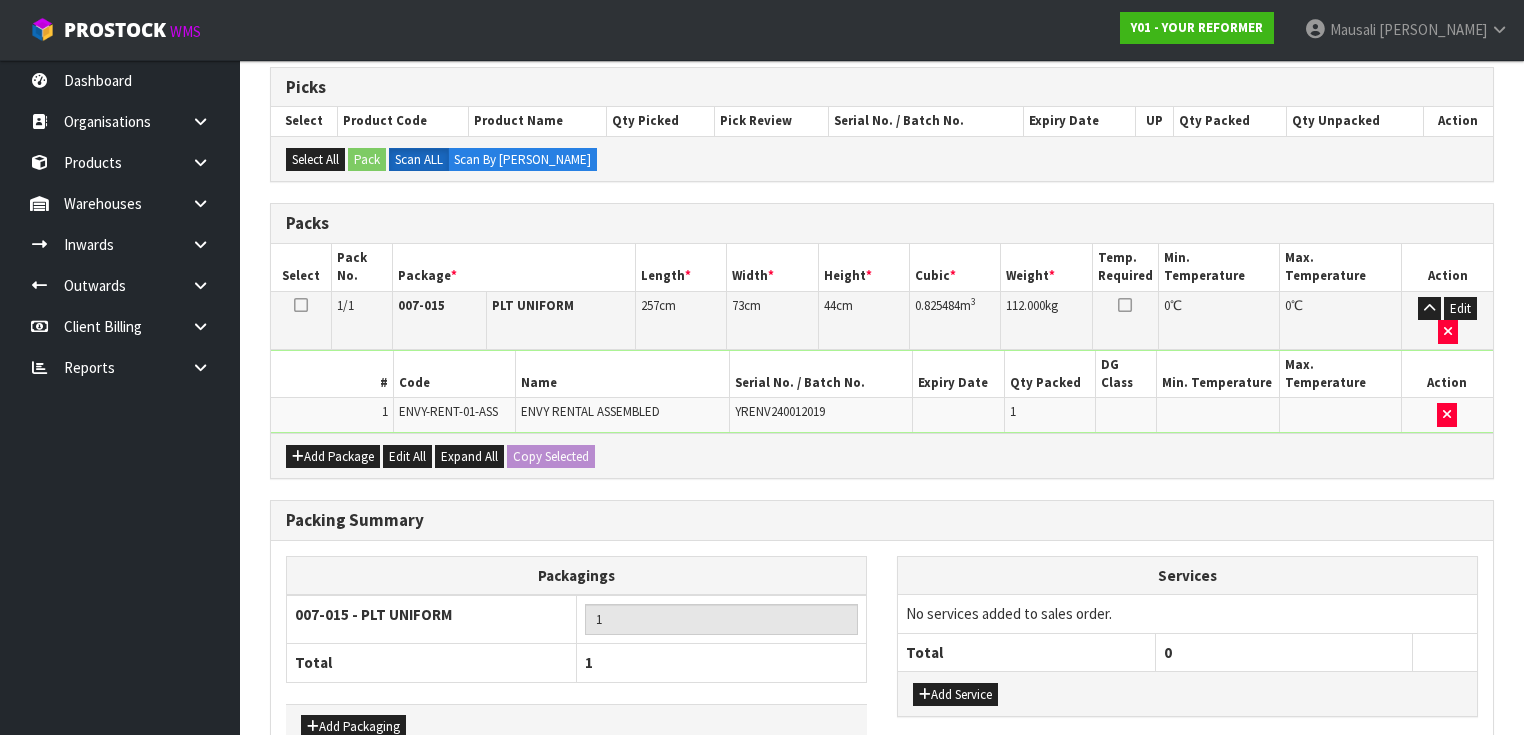 scroll, scrollTop: 0, scrollLeft: 0, axis: both 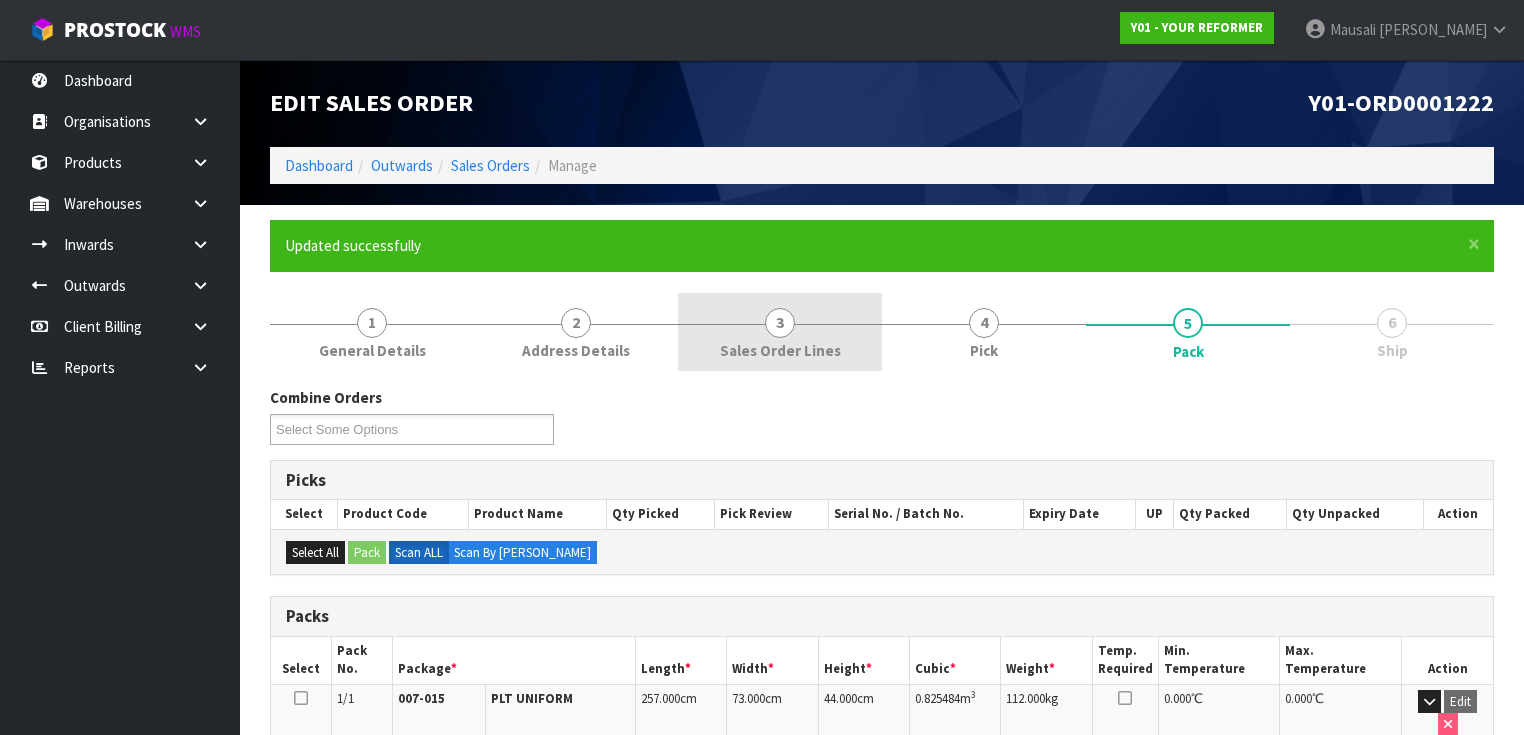 click on "3
Sales Order Lines" at bounding box center [780, 332] 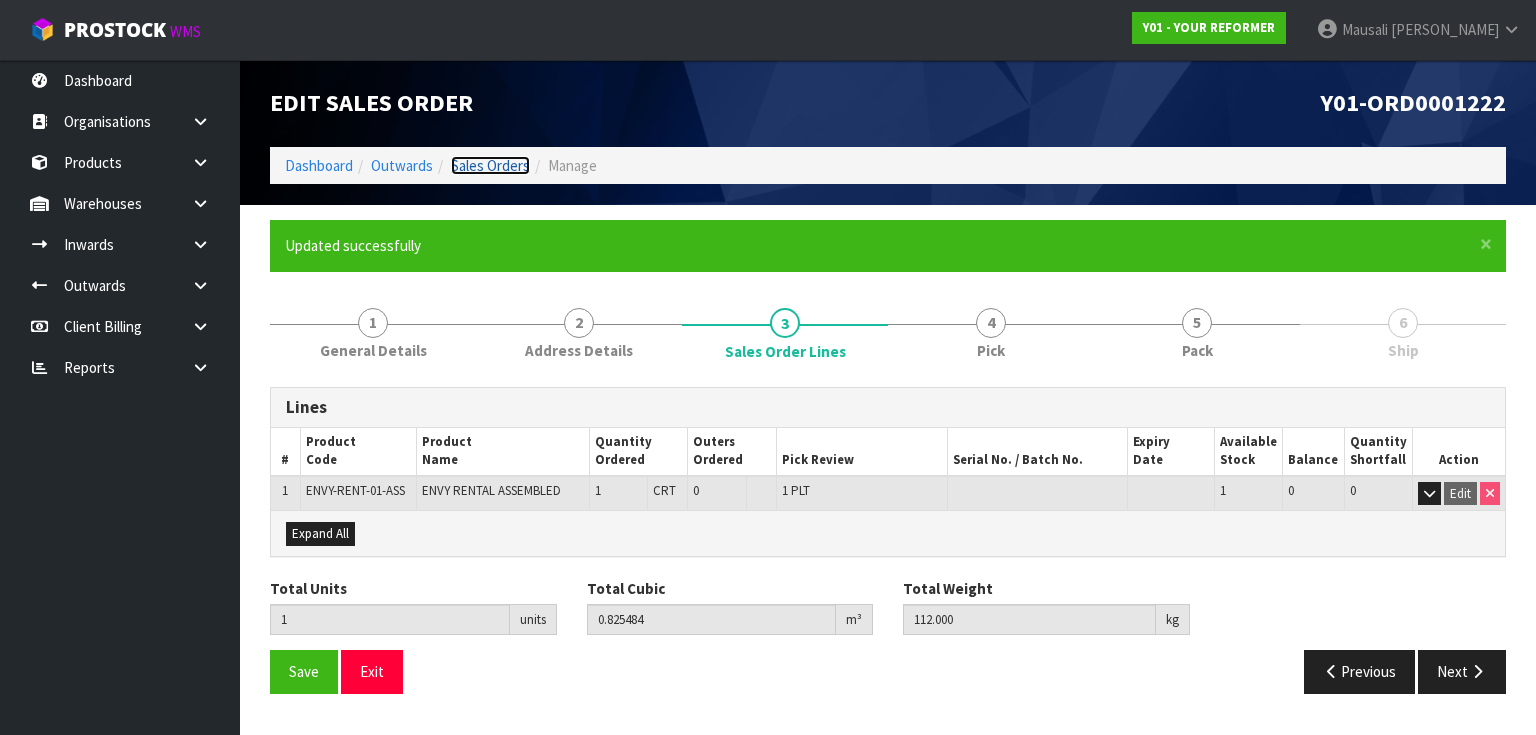 click on "Sales Orders" at bounding box center [490, 165] 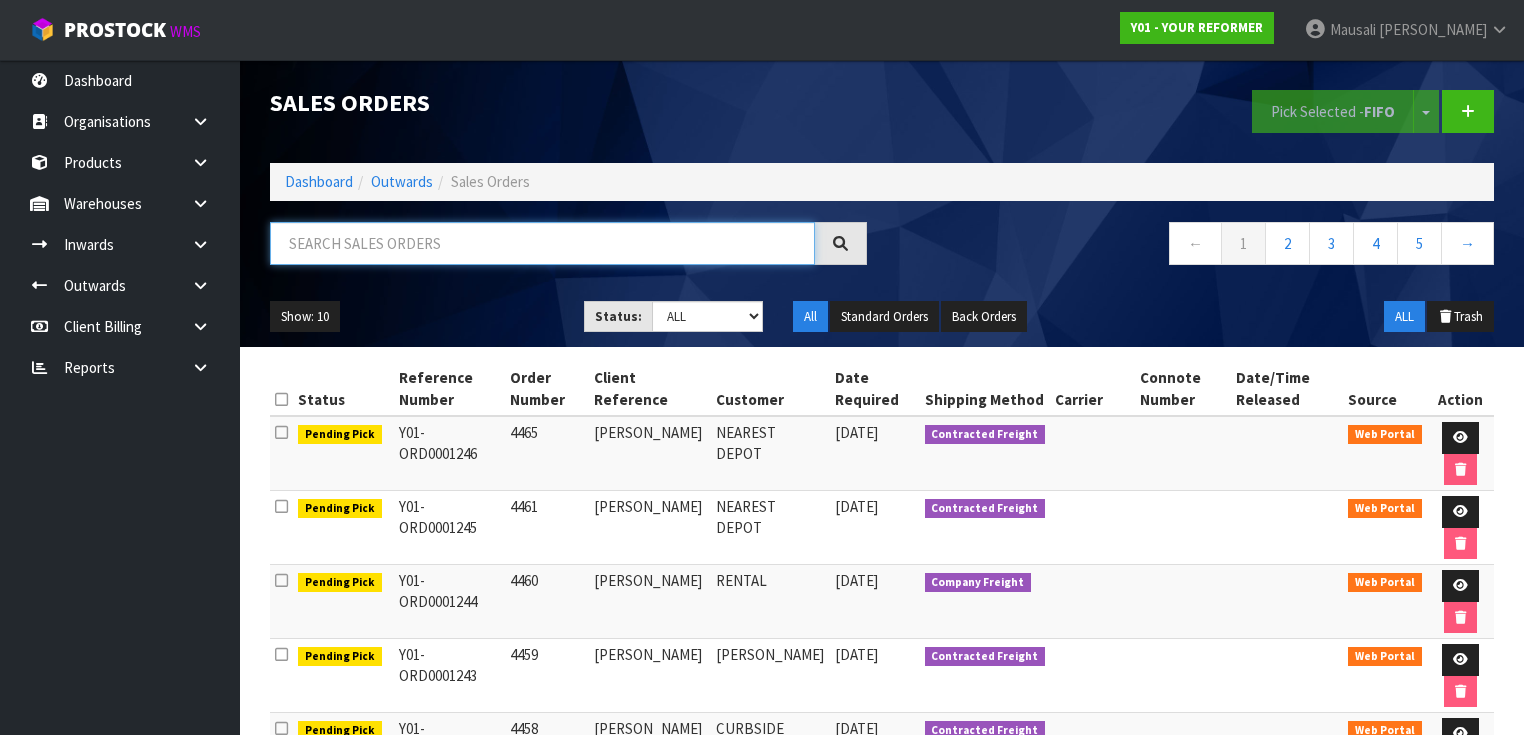 click at bounding box center [542, 243] 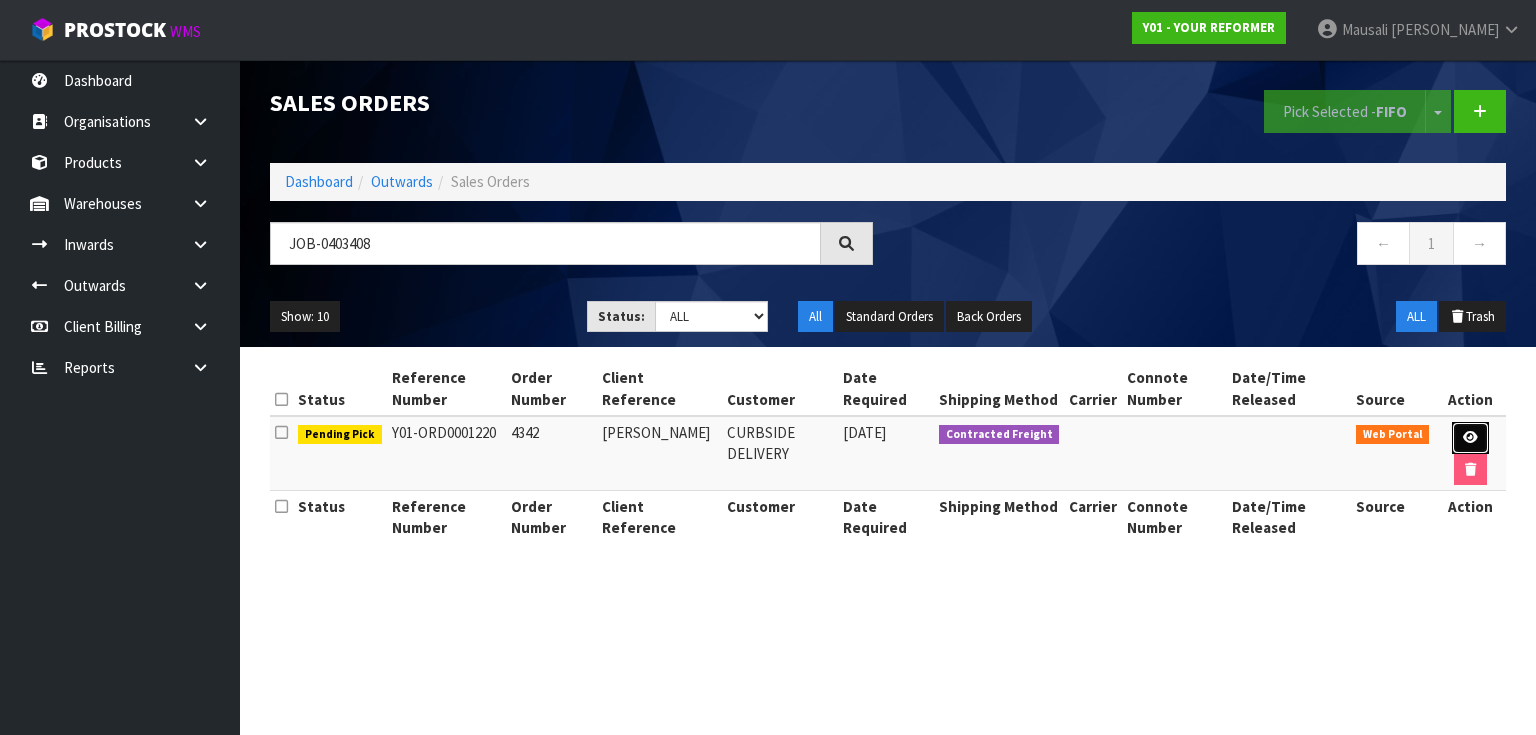 click at bounding box center (1470, 438) 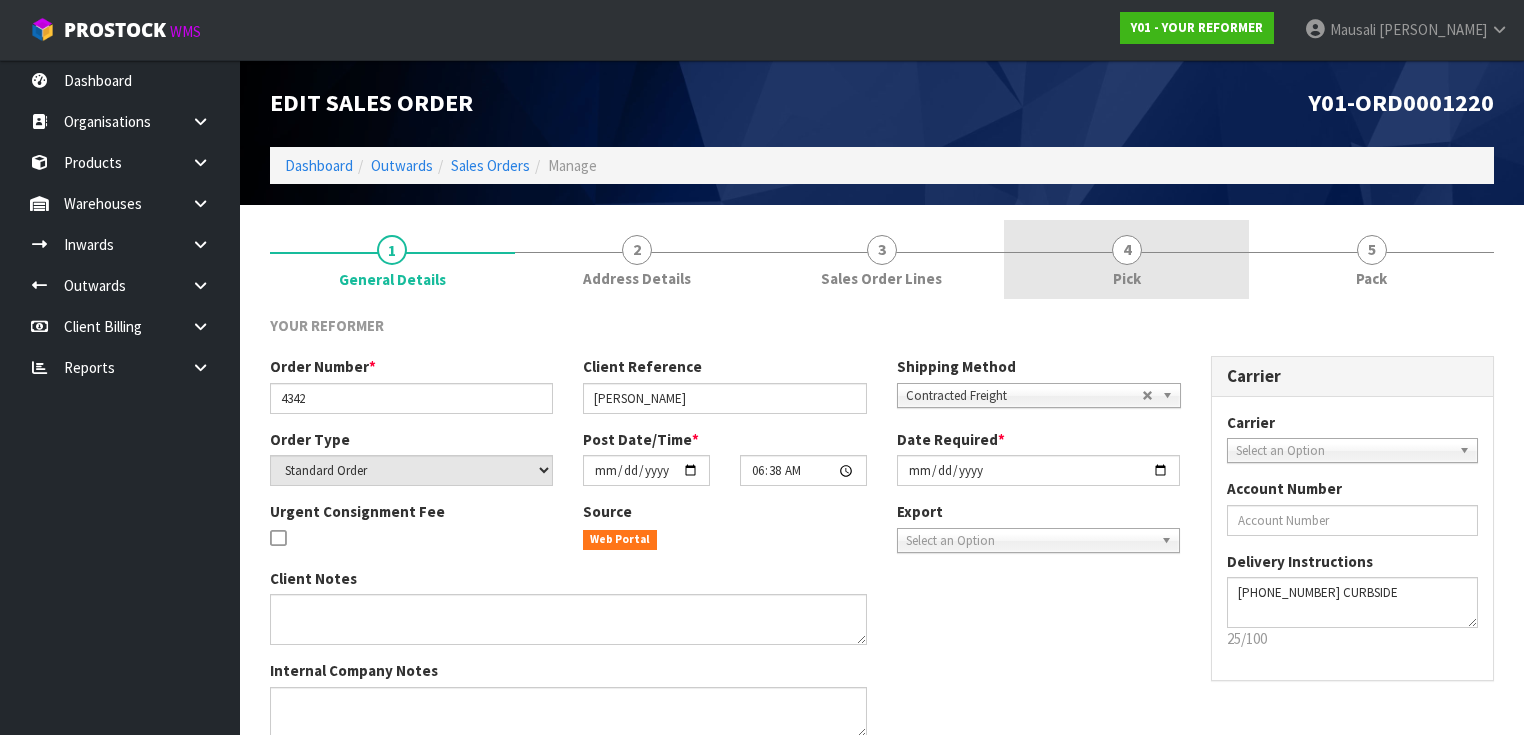 click on "4
Pick" at bounding box center (1126, 259) 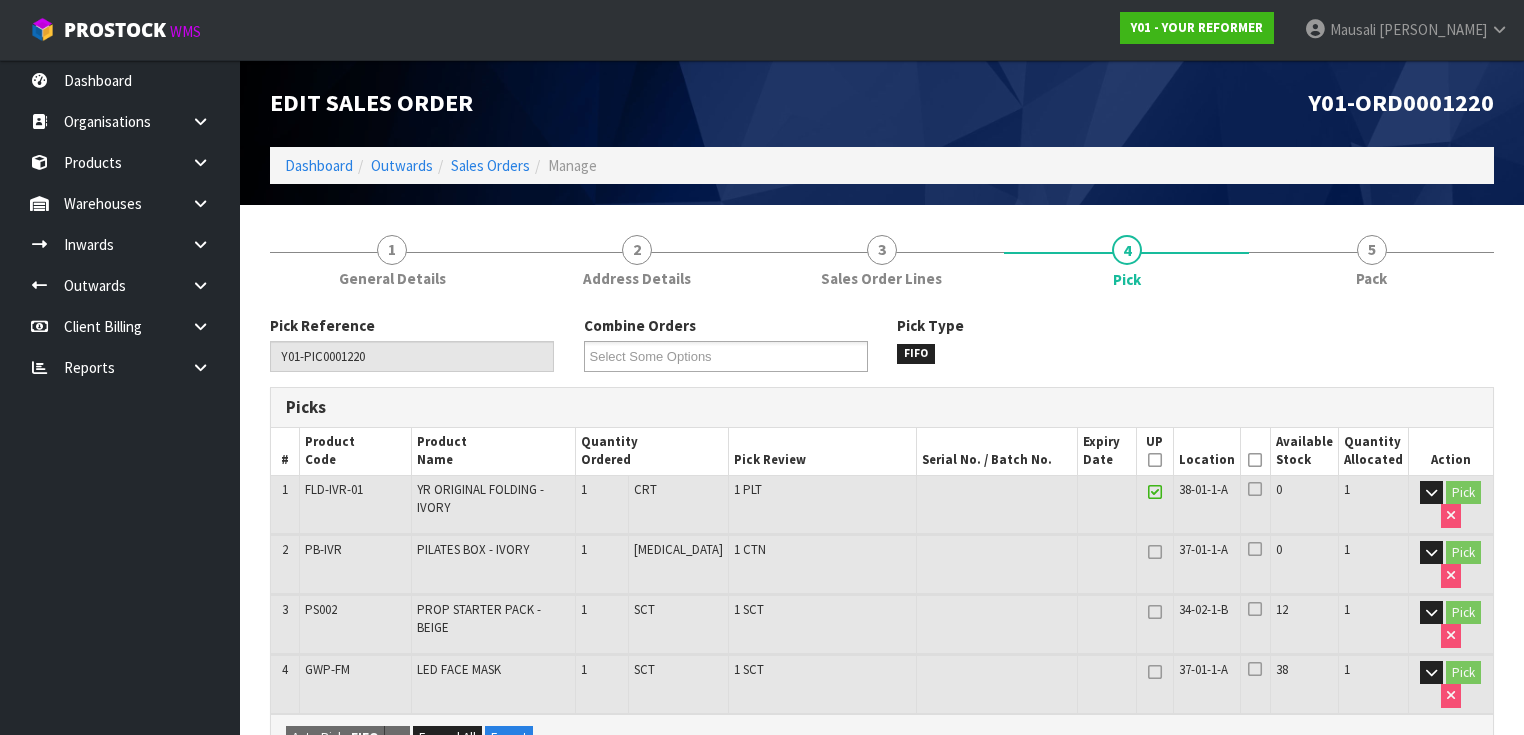 click at bounding box center [1255, 460] 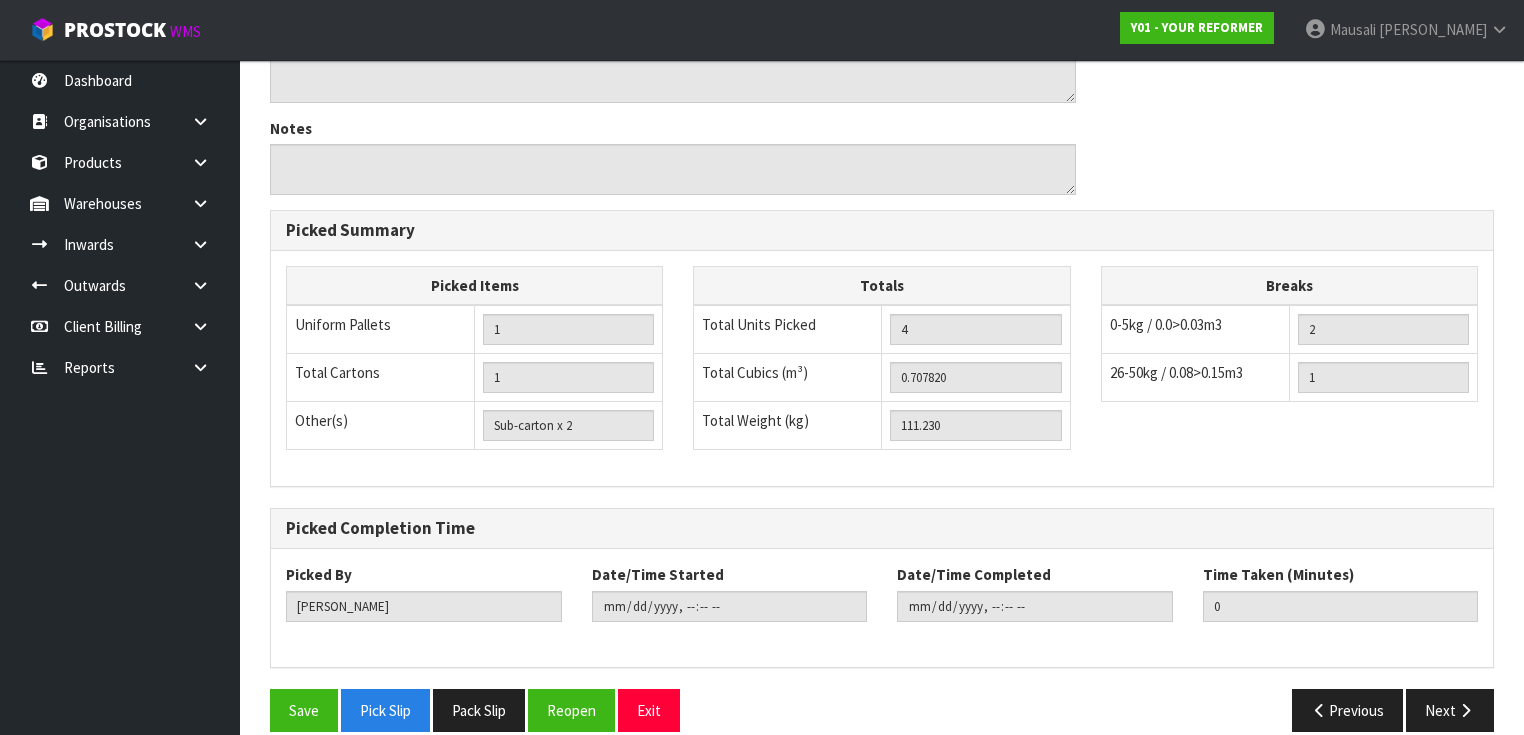 scroll, scrollTop: 844, scrollLeft: 0, axis: vertical 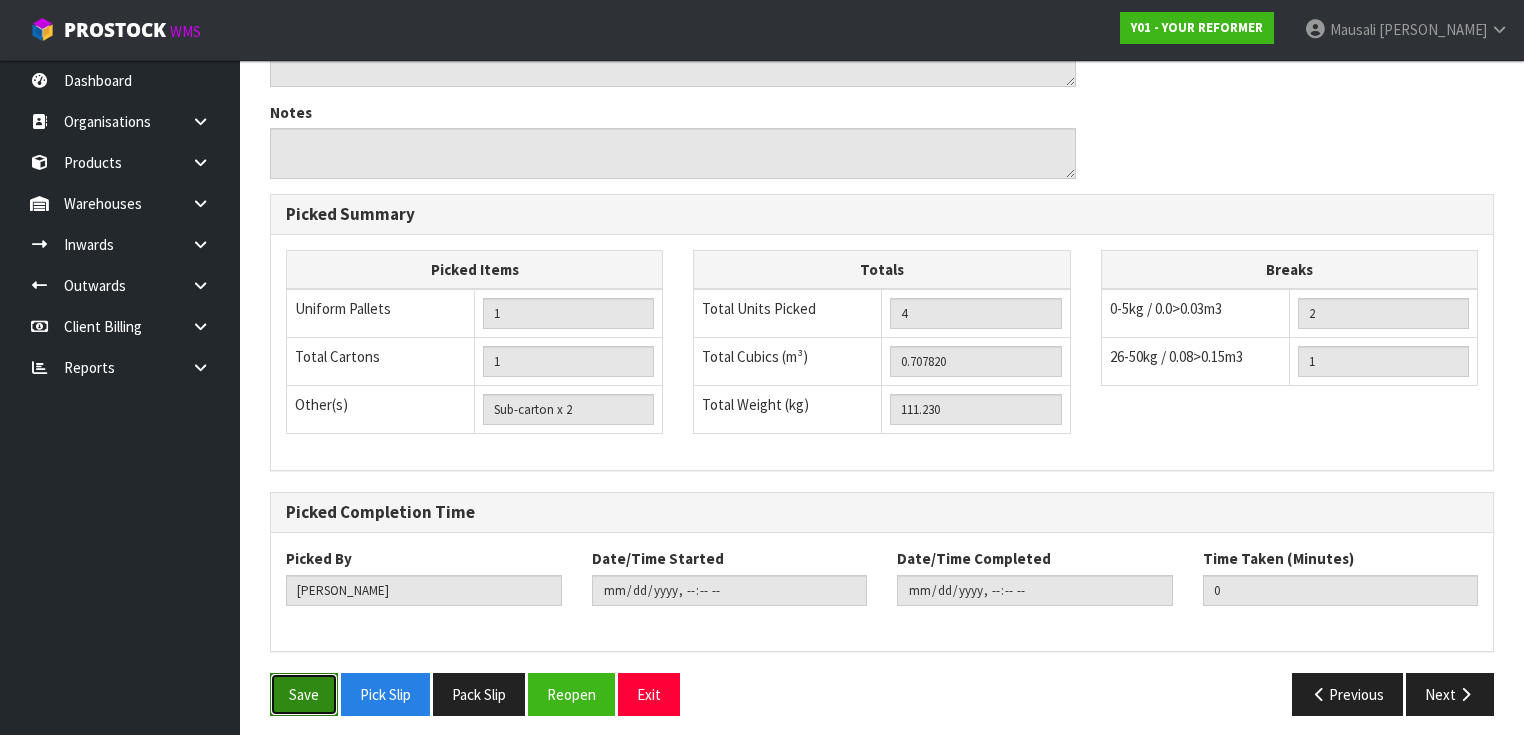 click on "Save" at bounding box center [304, 694] 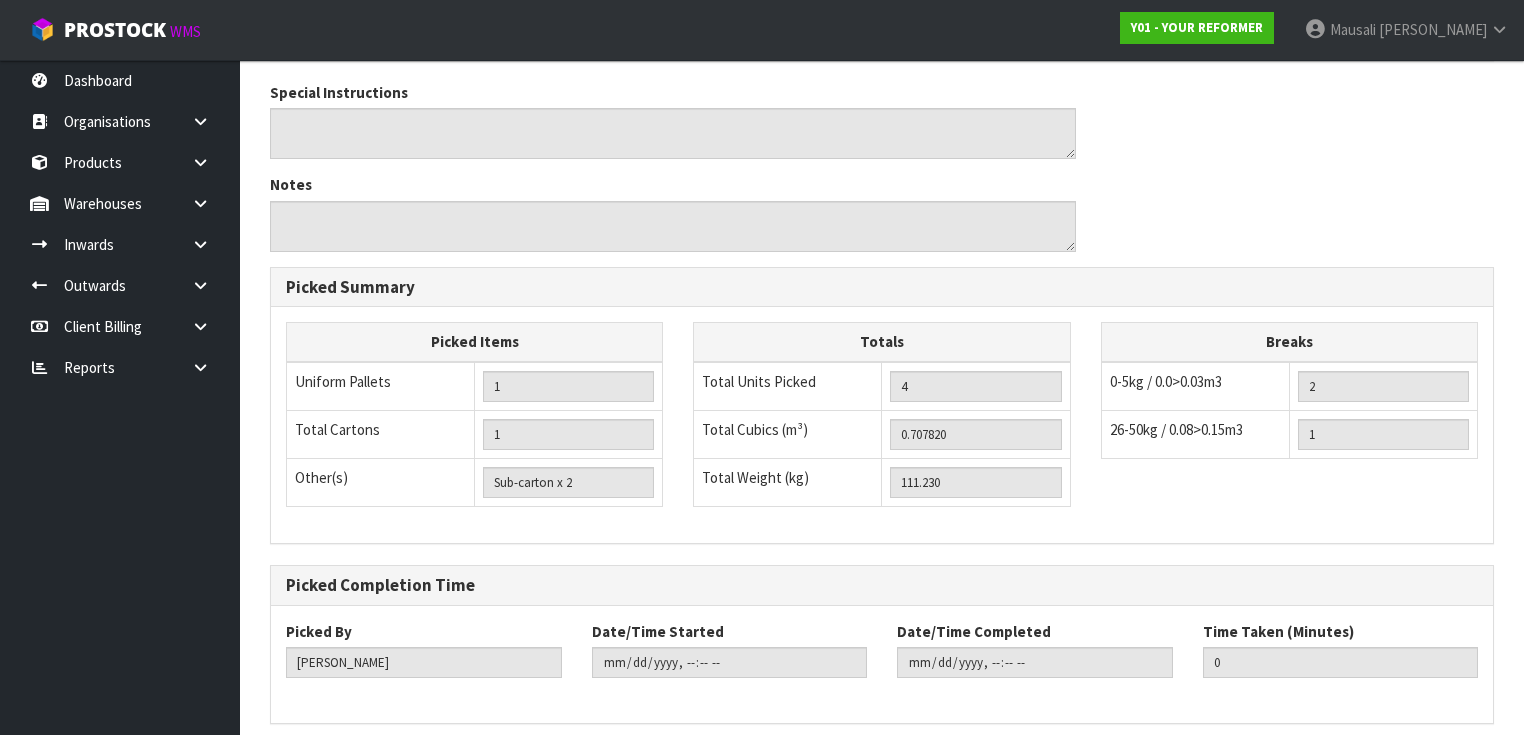 scroll, scrollTop: 0, scrollLeft: 0, axis: both 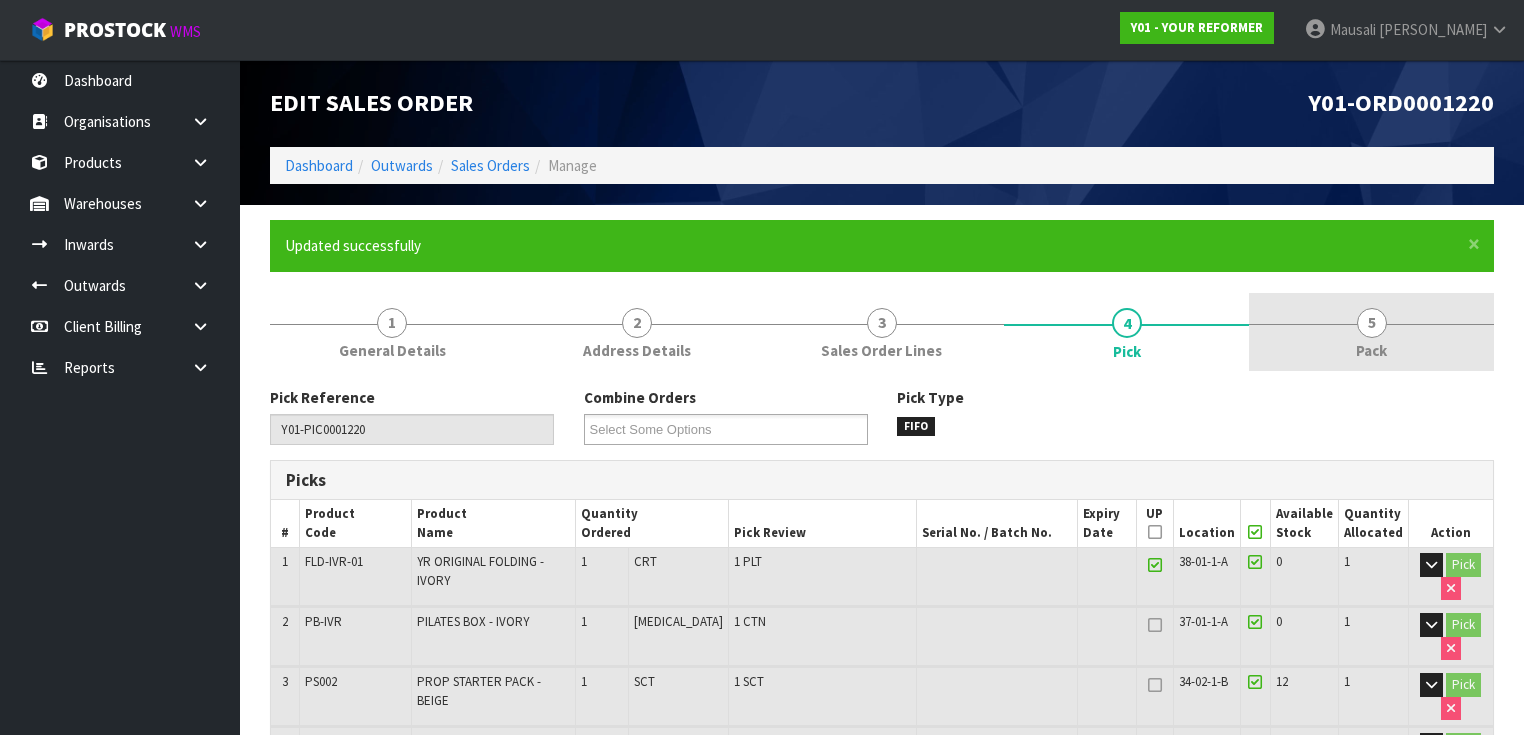 click on "5" at bounding box center (1372, 323) 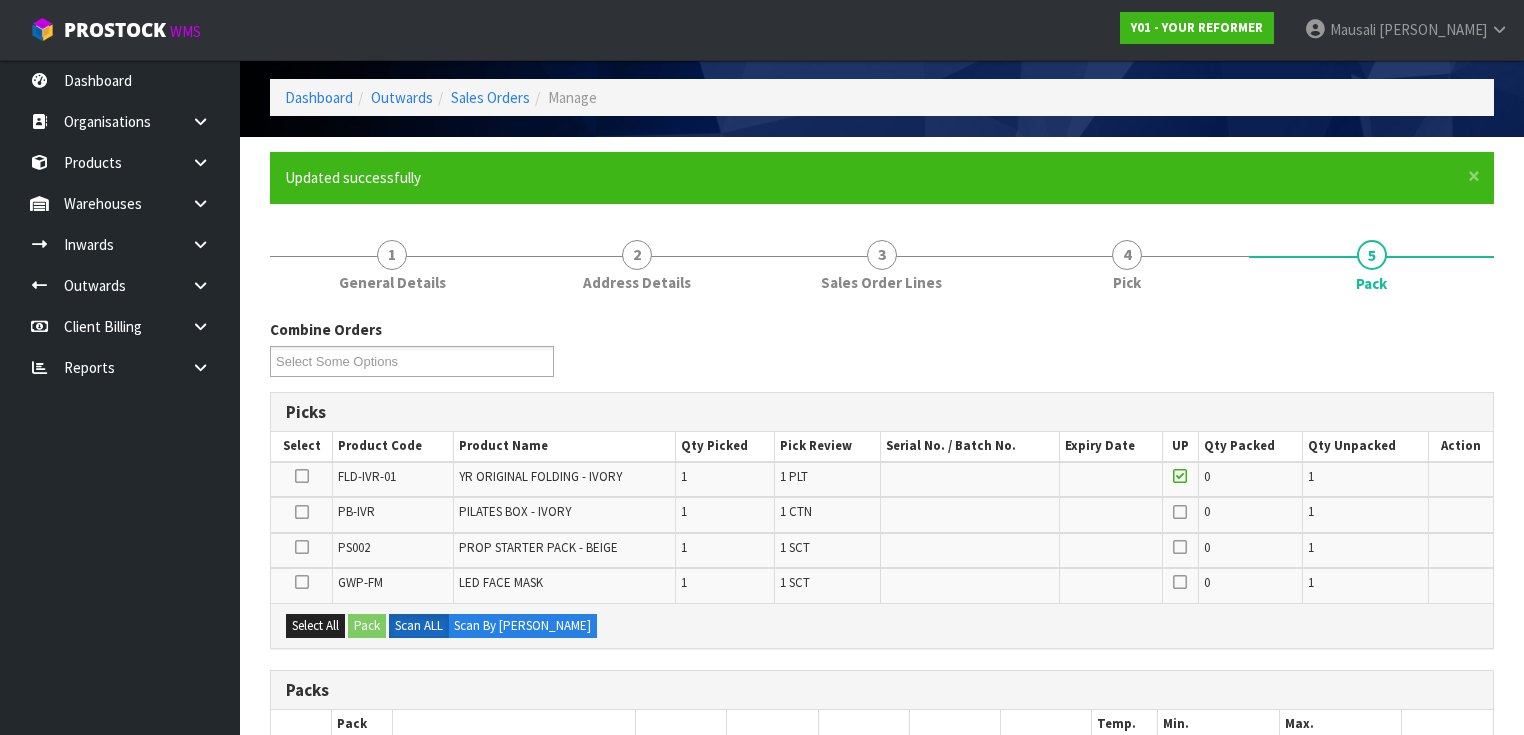 scroll, scrollTop: 240, scrollLeft: 0, axis: vertical 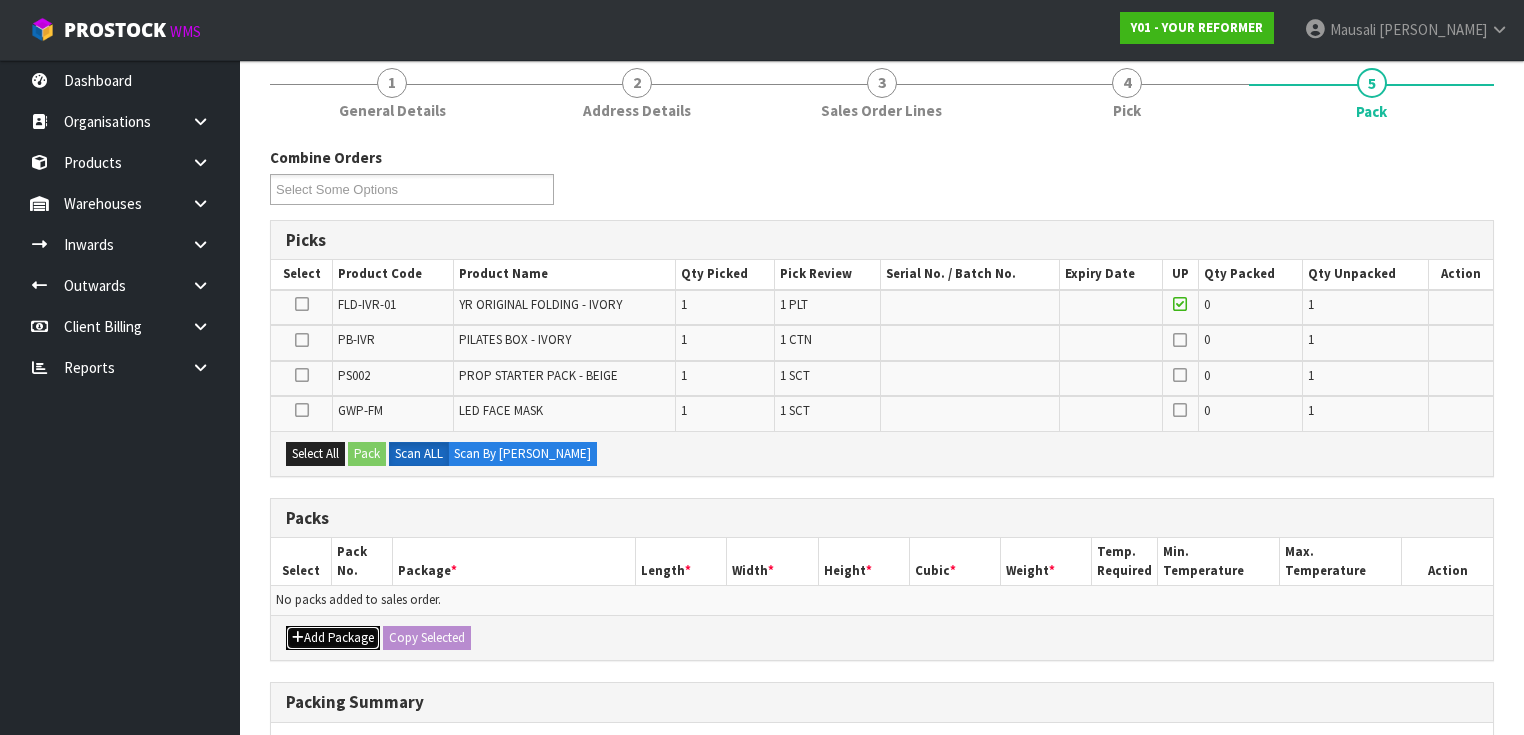 click on "Add Package" at bounding box center (333, 638) 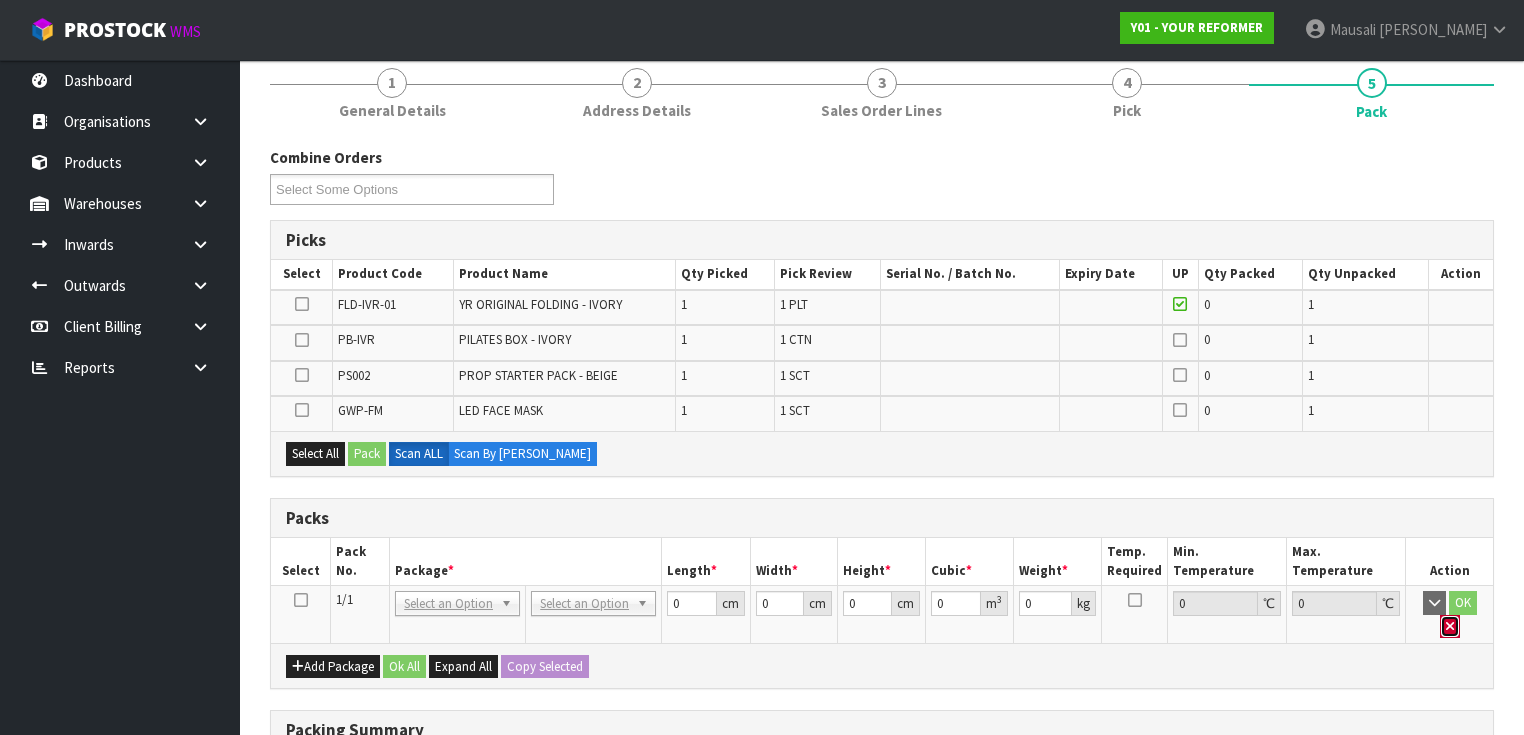 click at bounding box center [1450, 626] 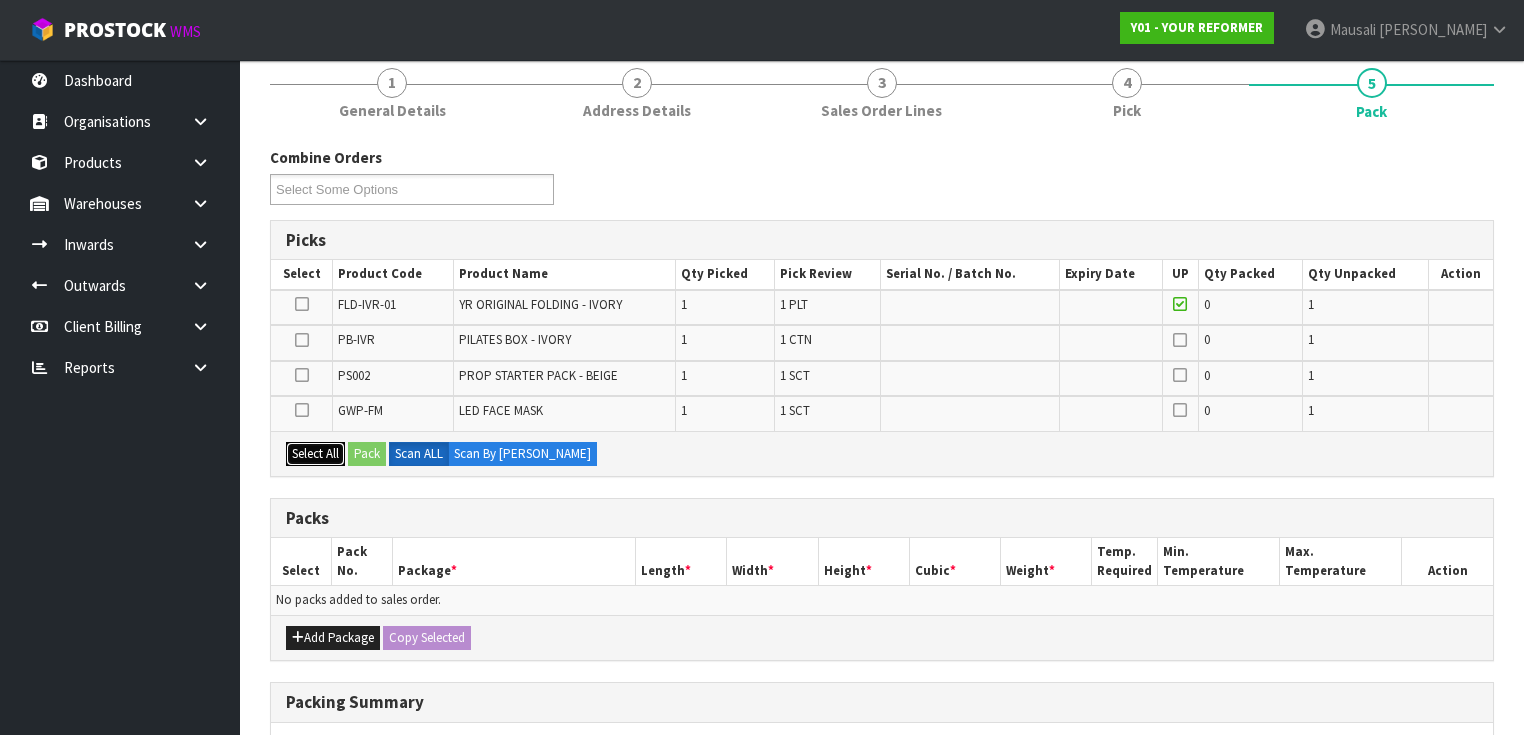 click on "Select All" at bounding box center (315, 454) 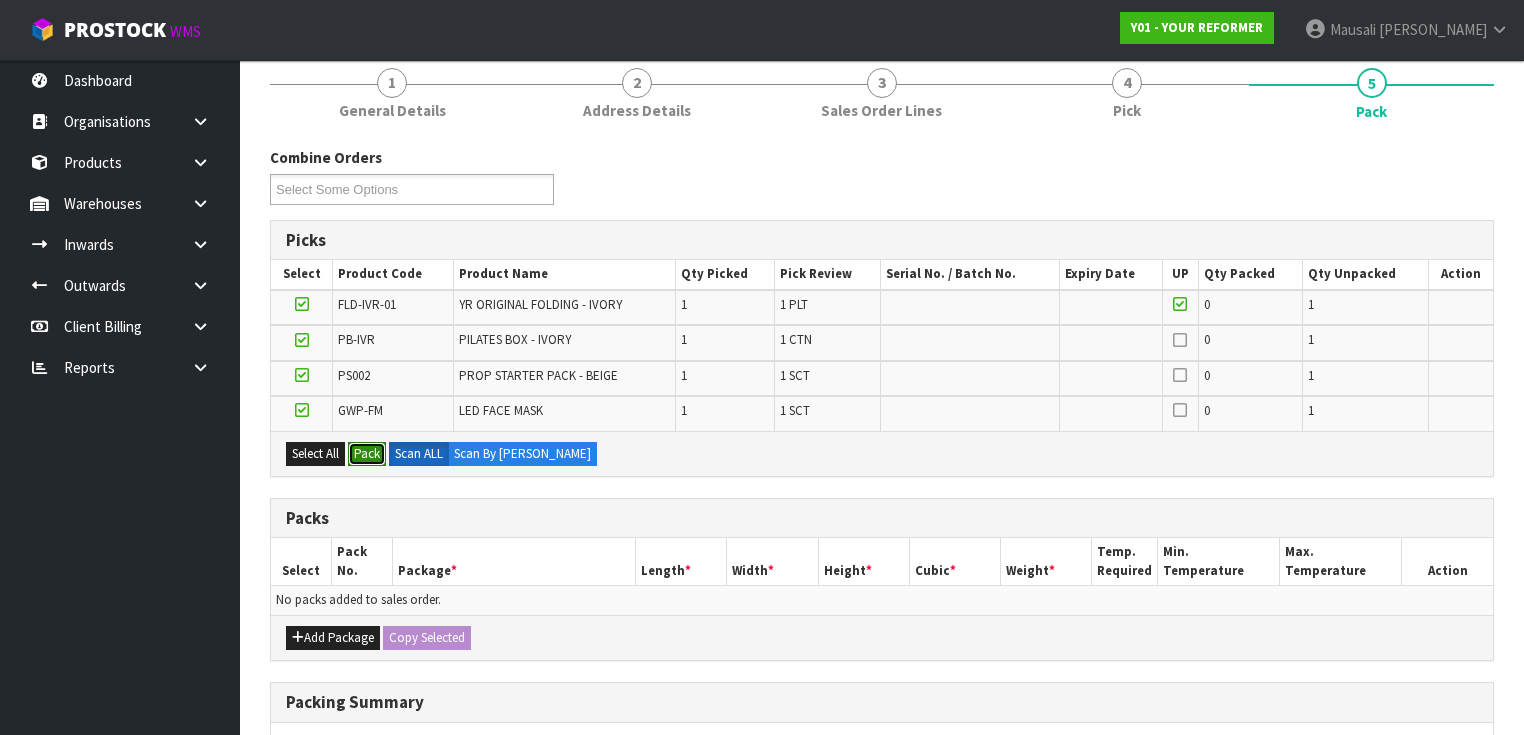 click on "Pack" at bounding box center [367, 454] 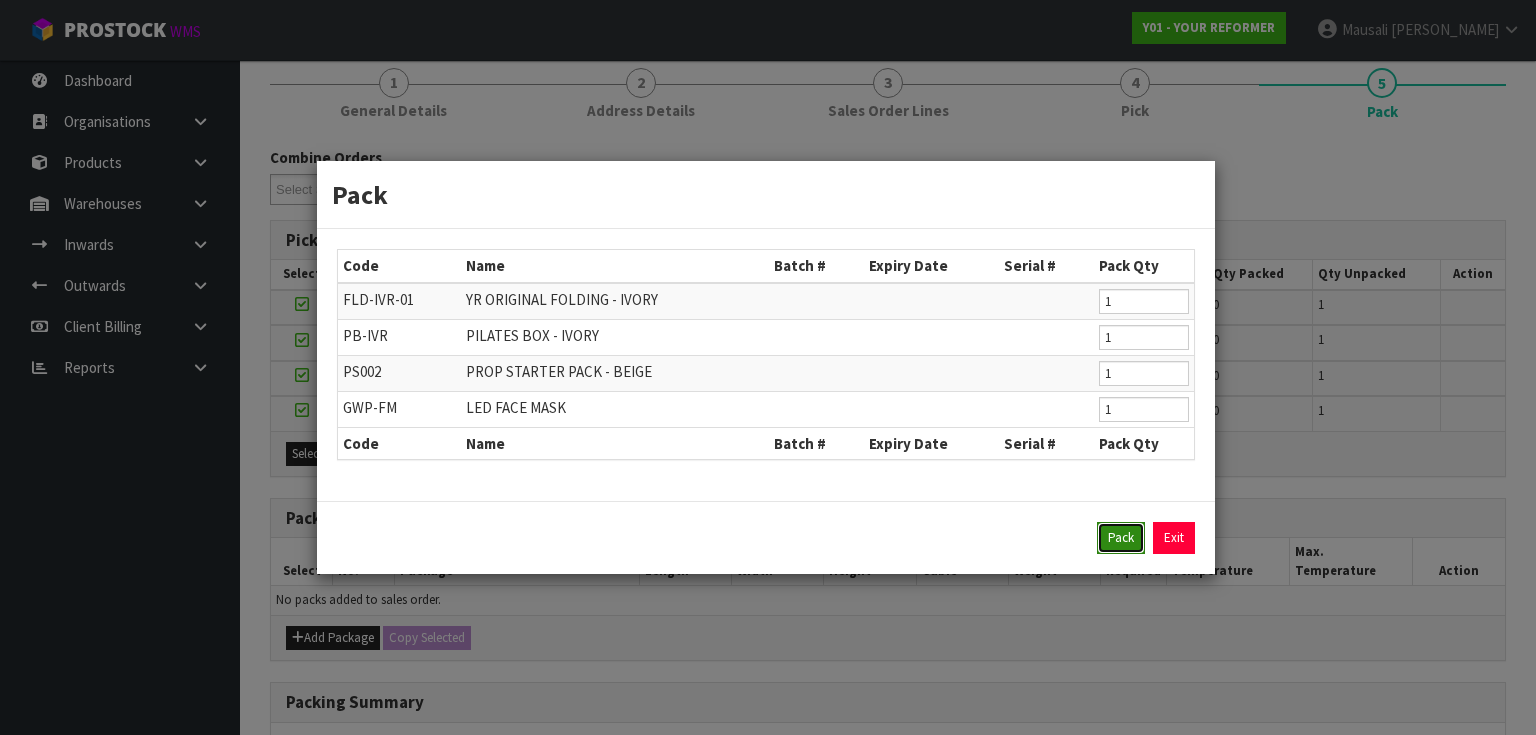 click on "Pack" at bounding box center [1121, 538] 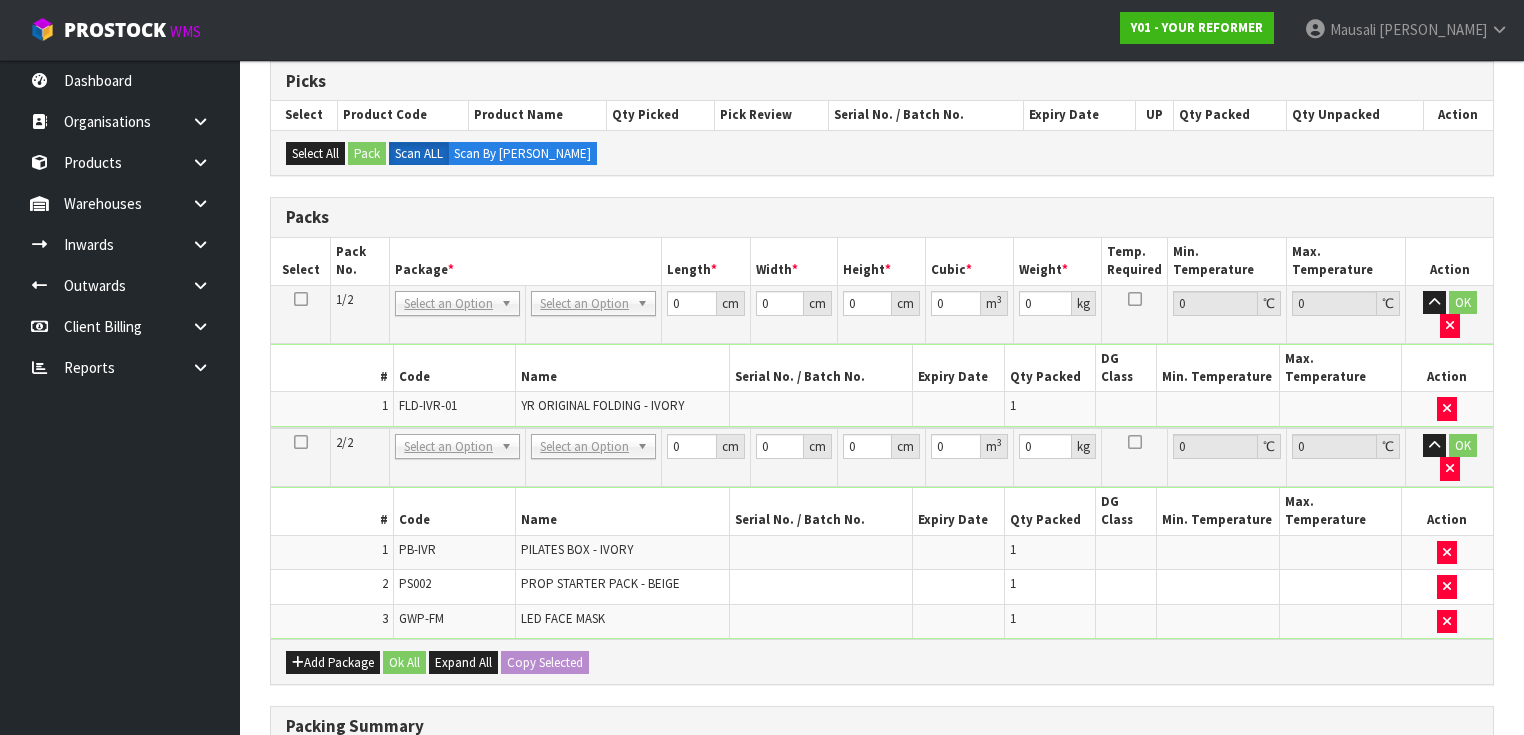 scroll, scrollTop: 400, scrollLeft: 0, axis: vertical 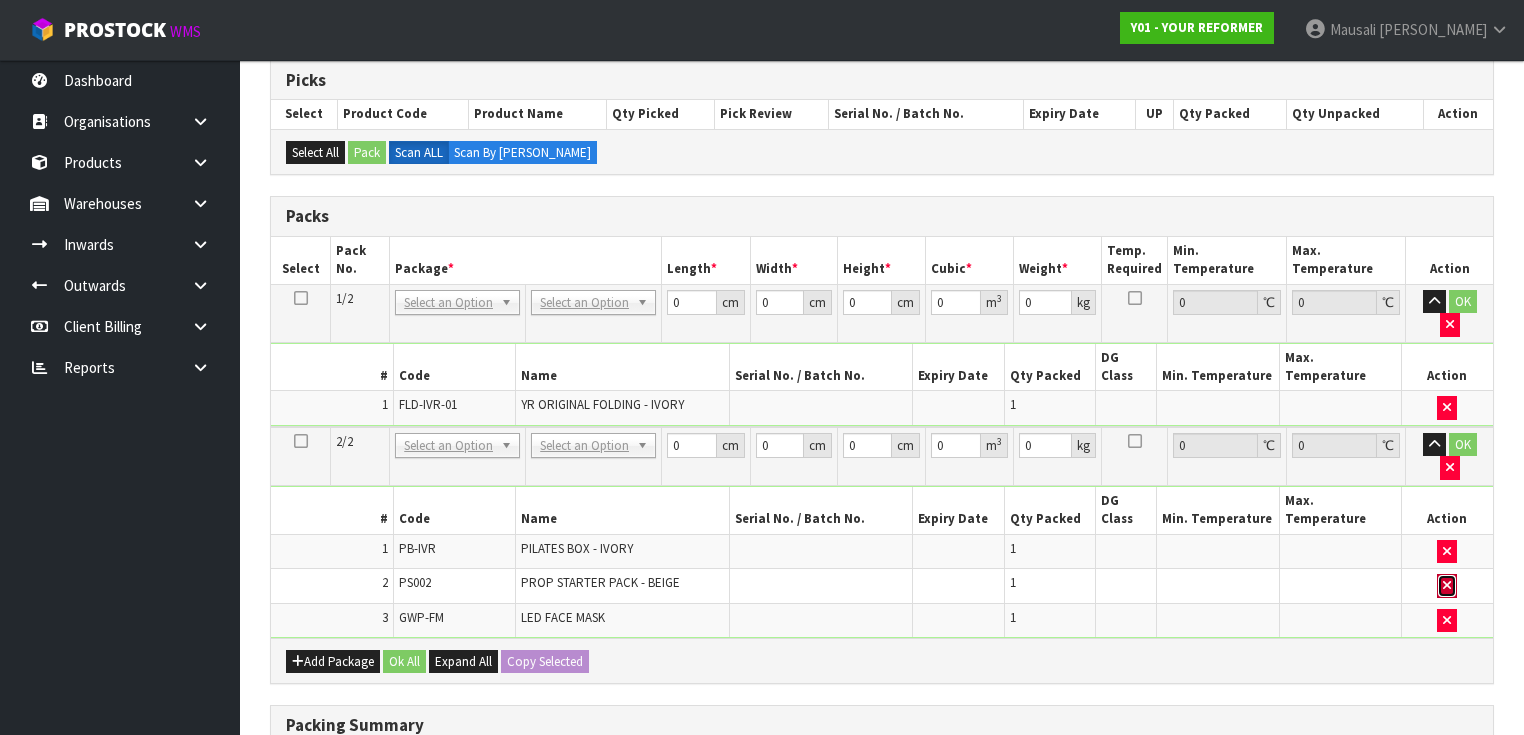 click at bounding box center (1447, 586) 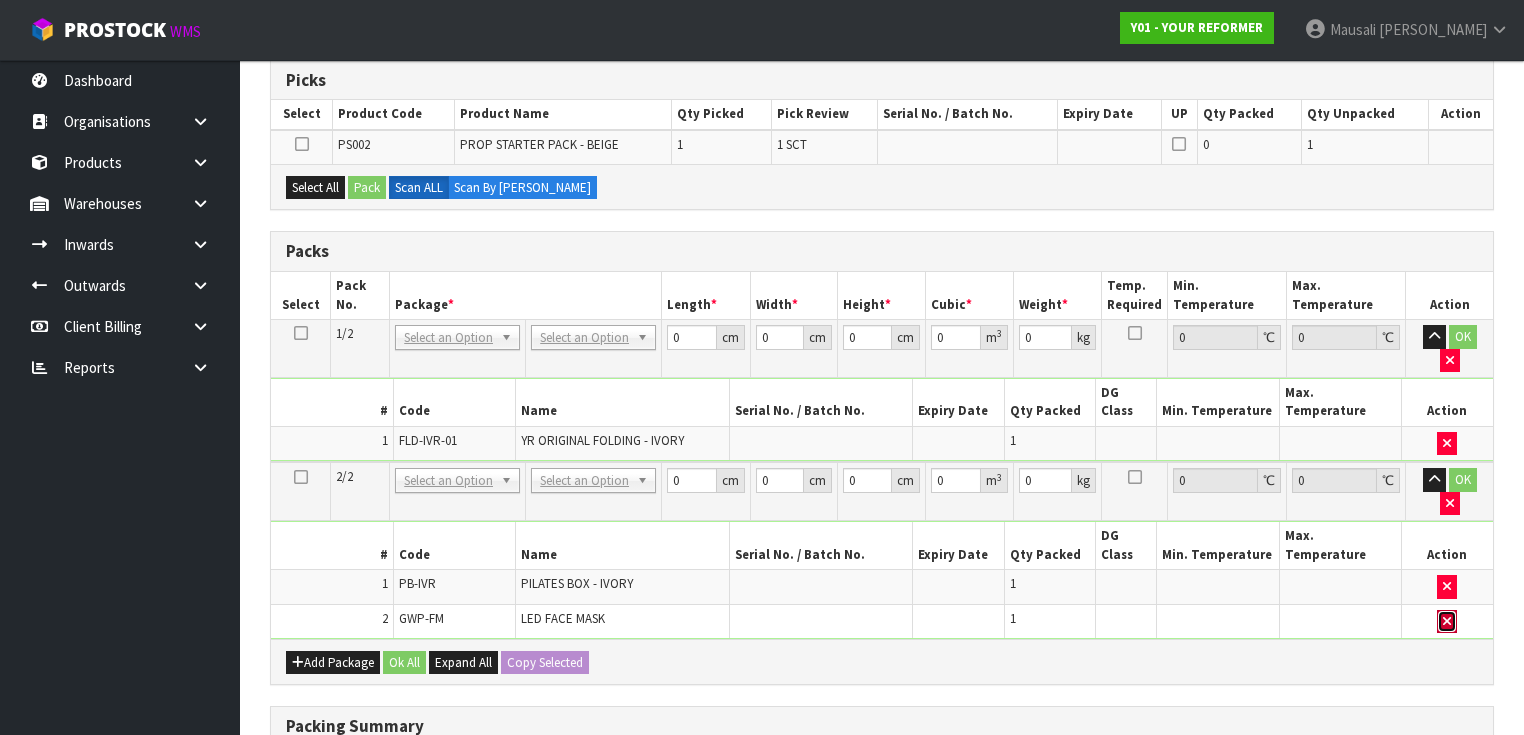 click at bounding box center [1447, 621] 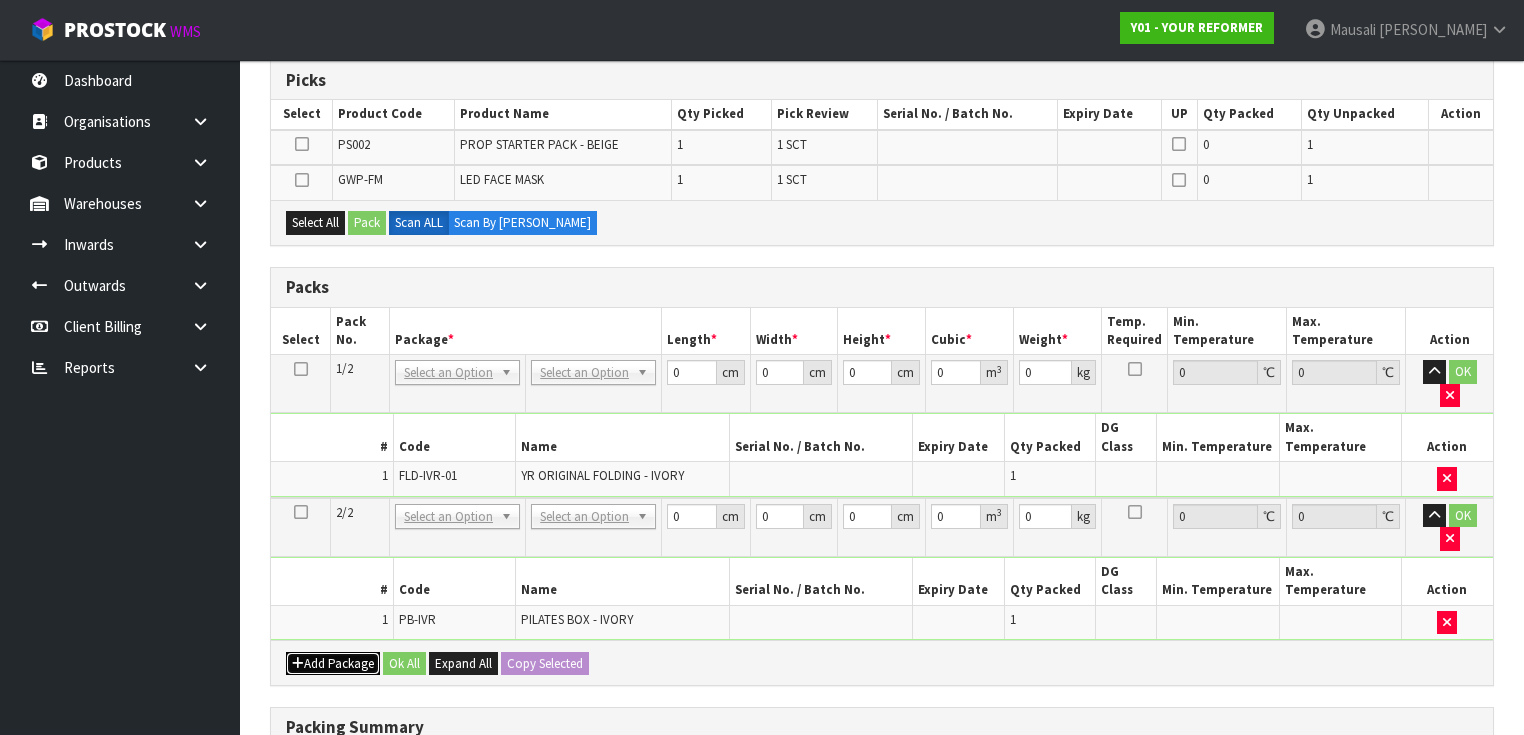 click on "Add Package" at bounding box center (333, 664) 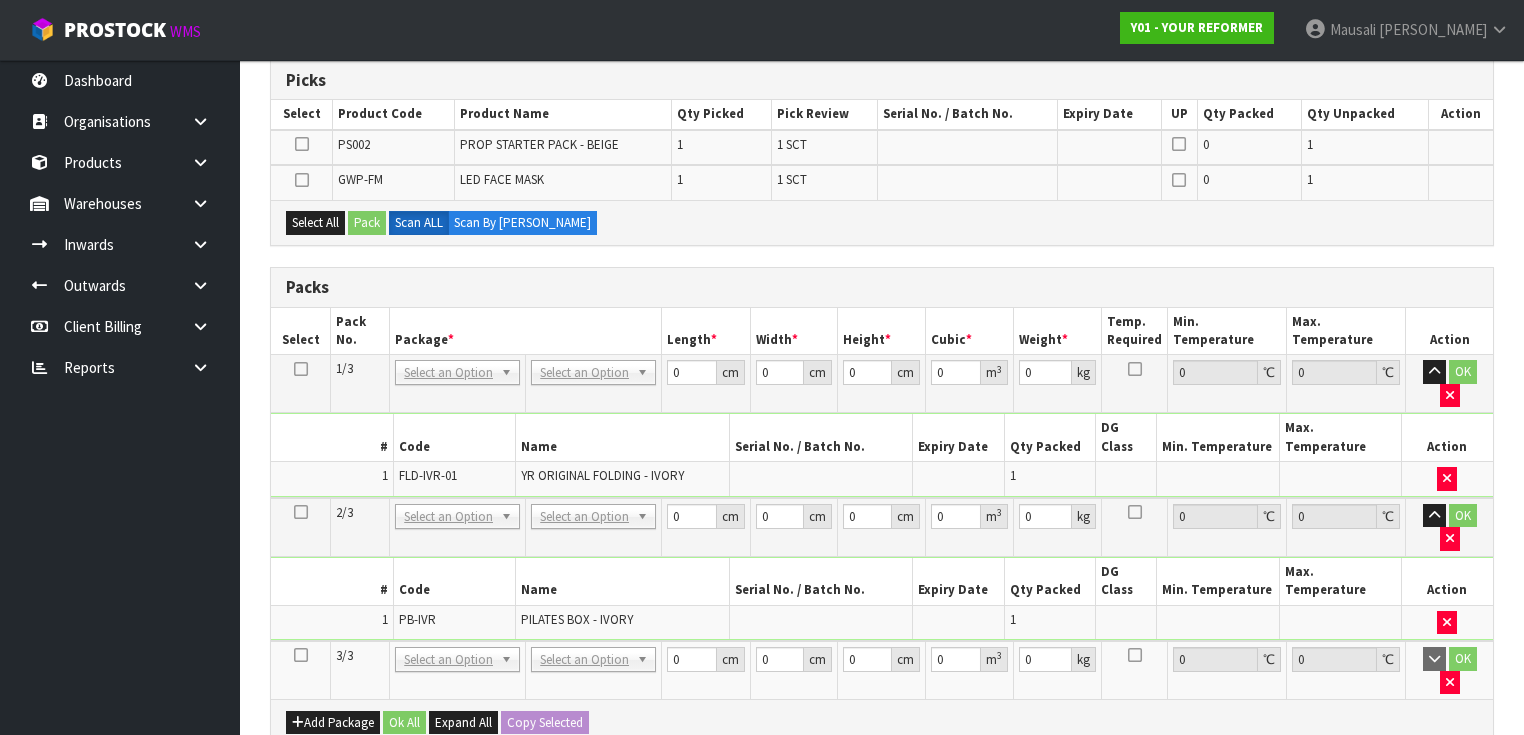click at bounding box center (301, 655) 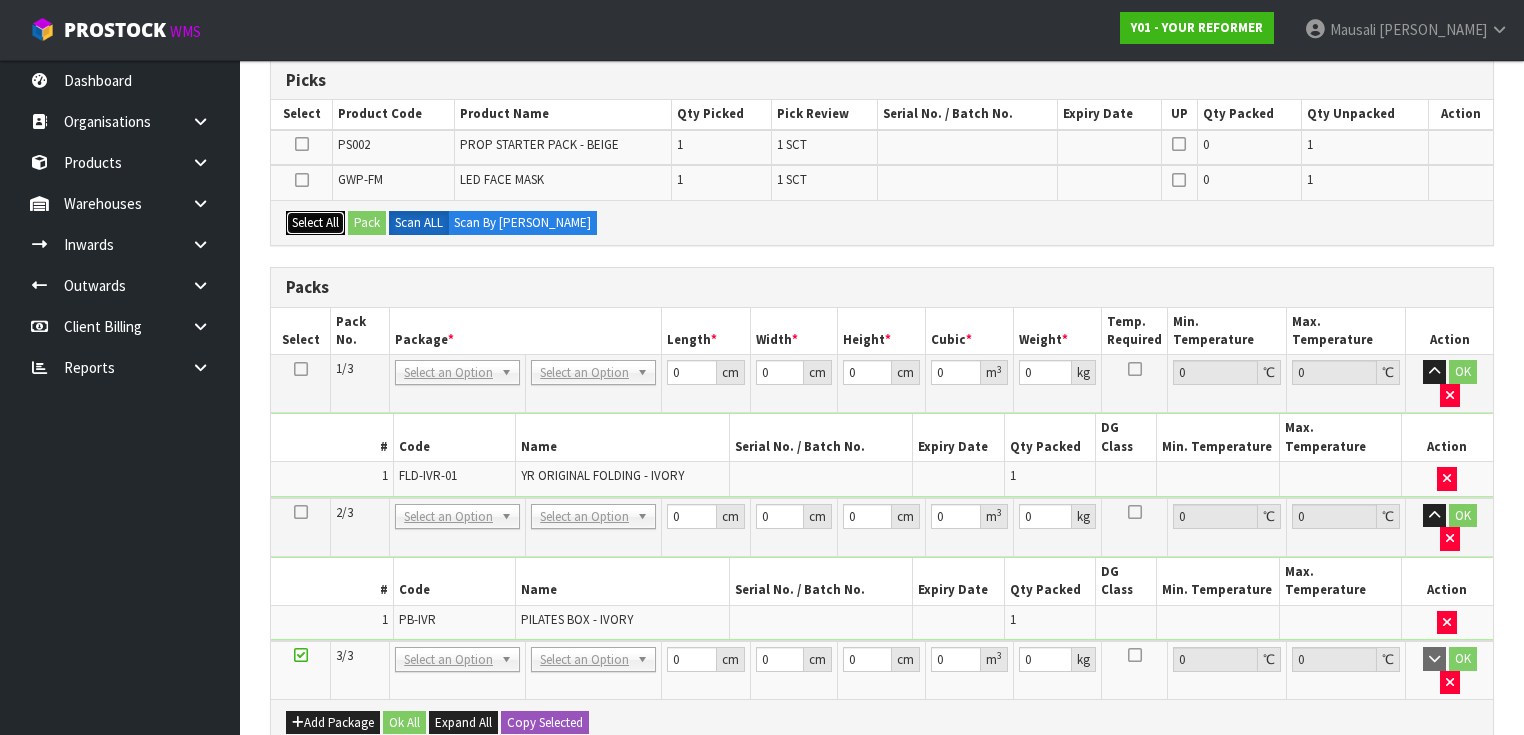 click on "Select All" at bounding box center [315, 223] 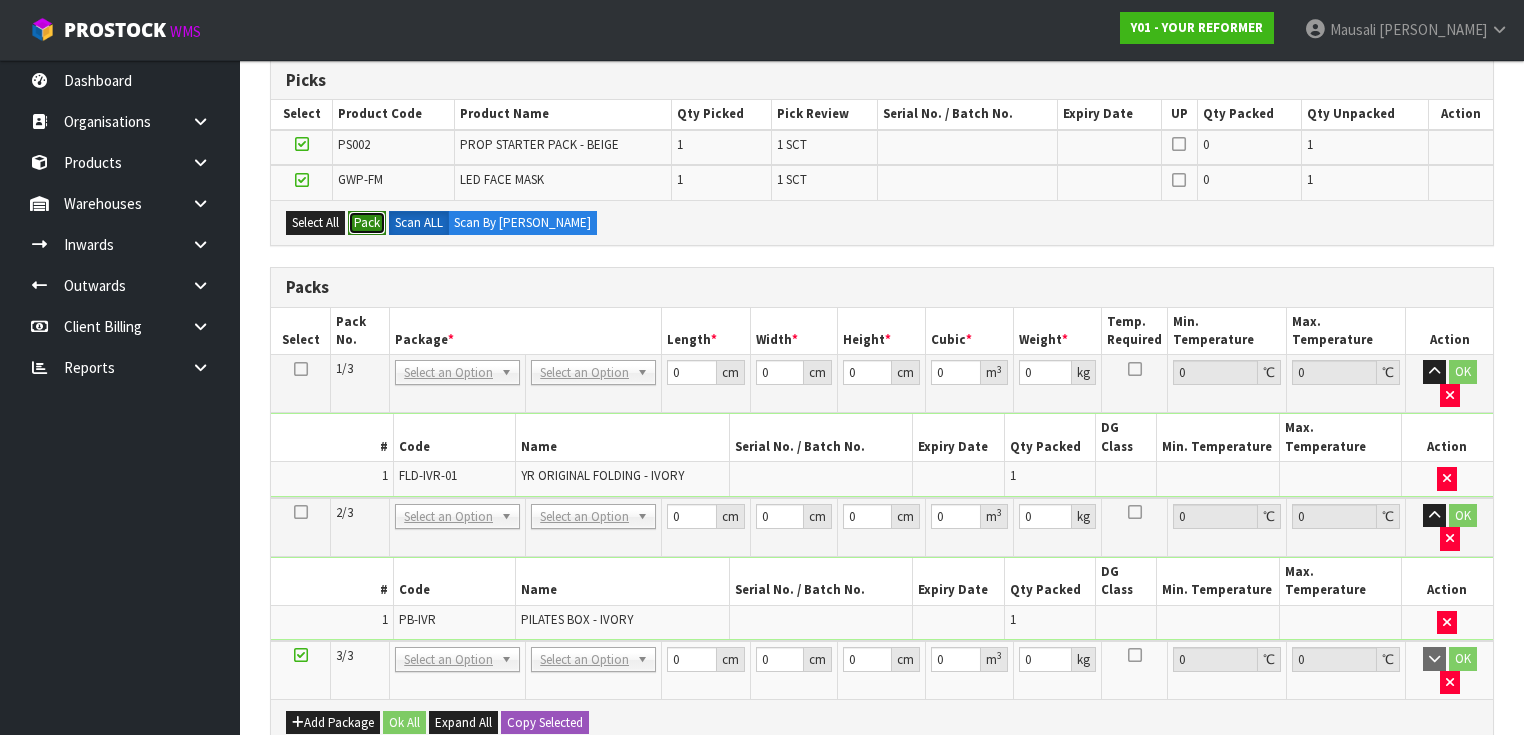 click on "Pack" at bounding box center (367, 223) 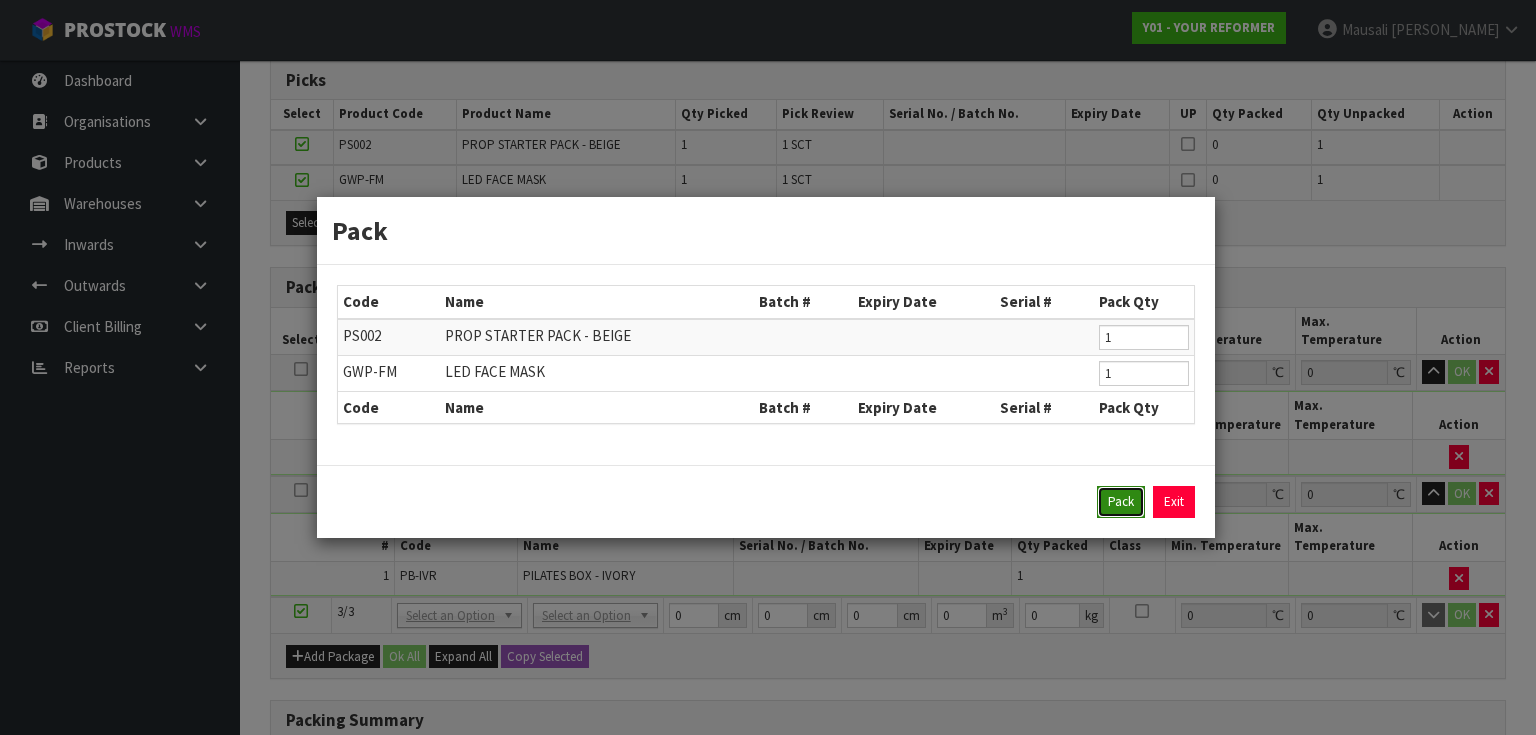 click on "Pack" at bounding box center (1121, 502) 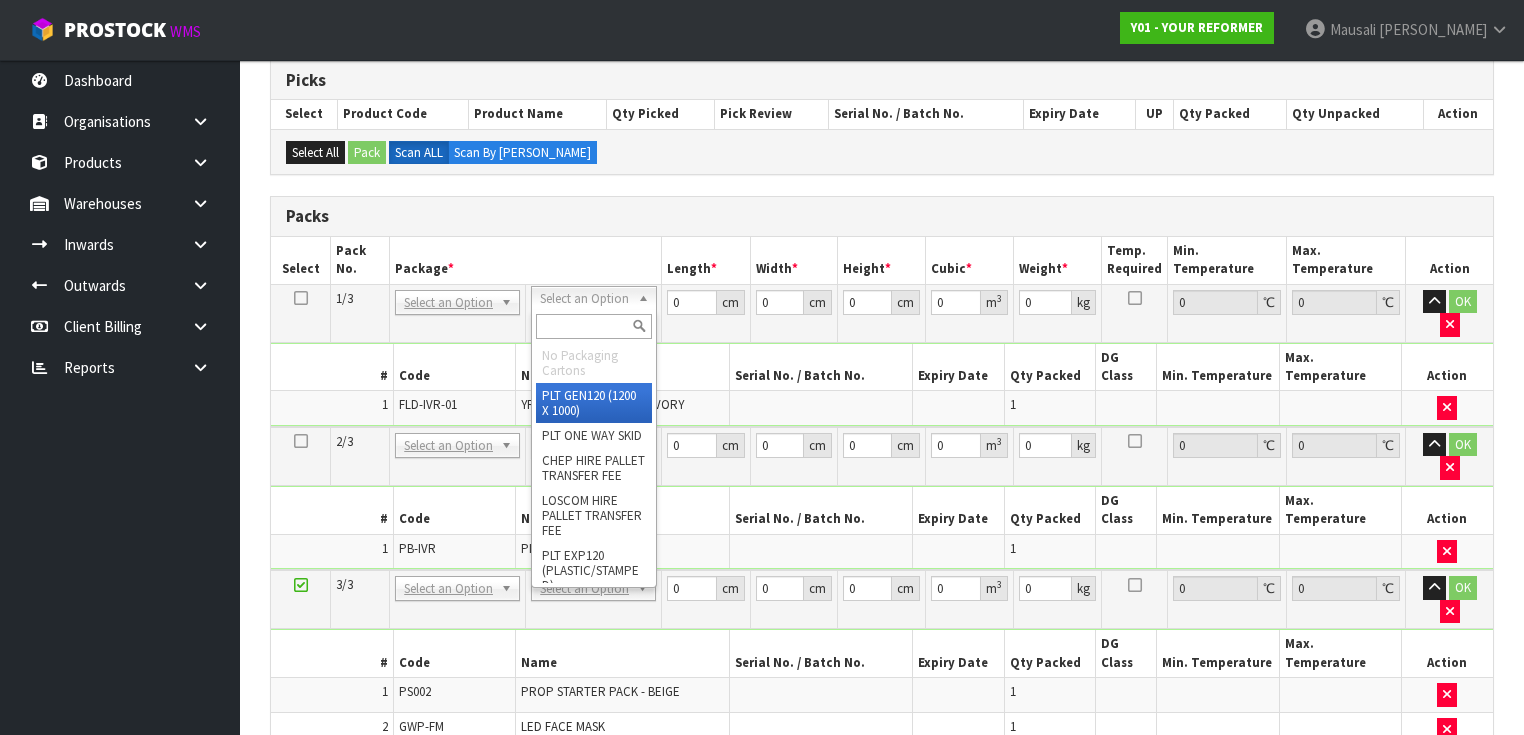 click at bounding box center (593, 326) 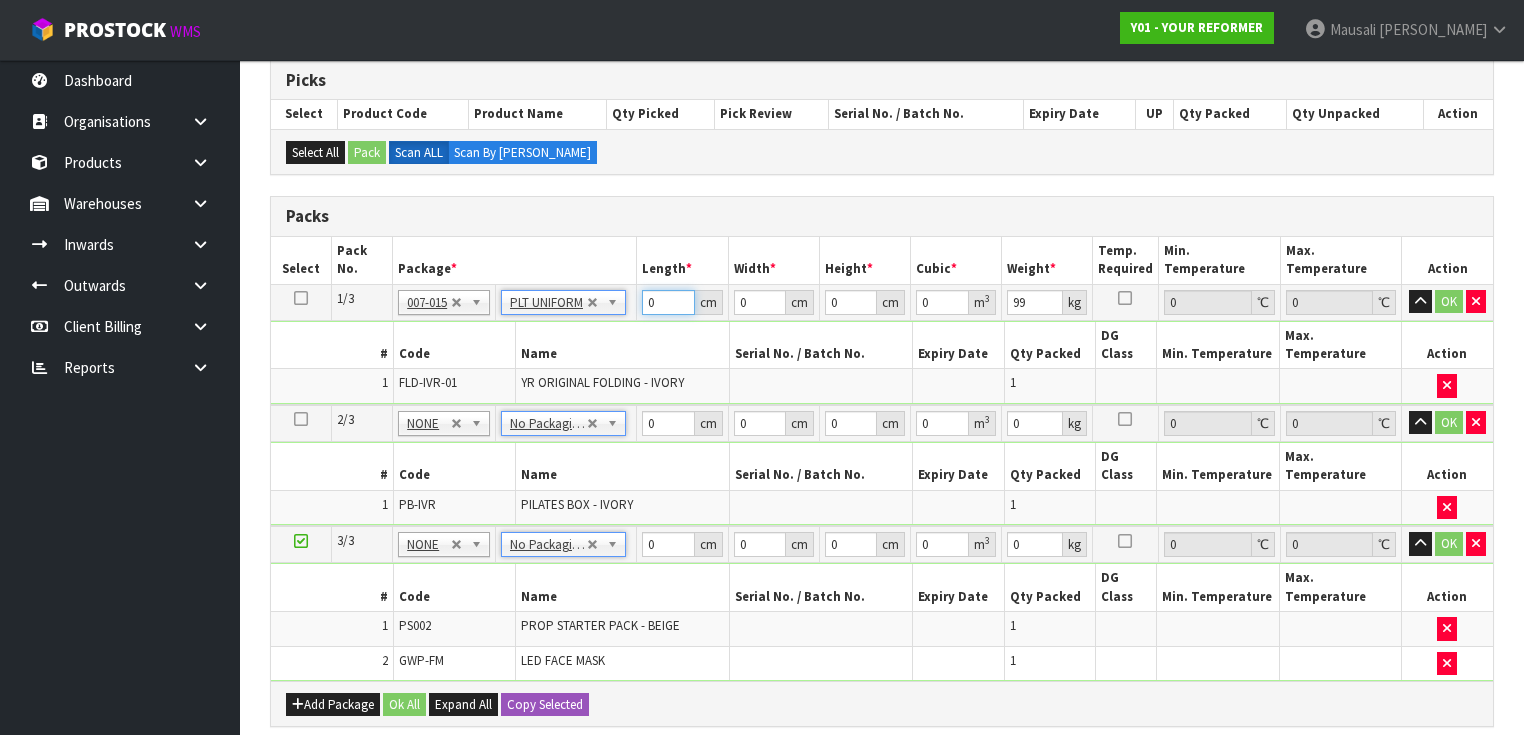 drag, startPoint x: 665, startPoint y: 308, endPoint x: 642, endPoint y: 310, distance: 23.086792 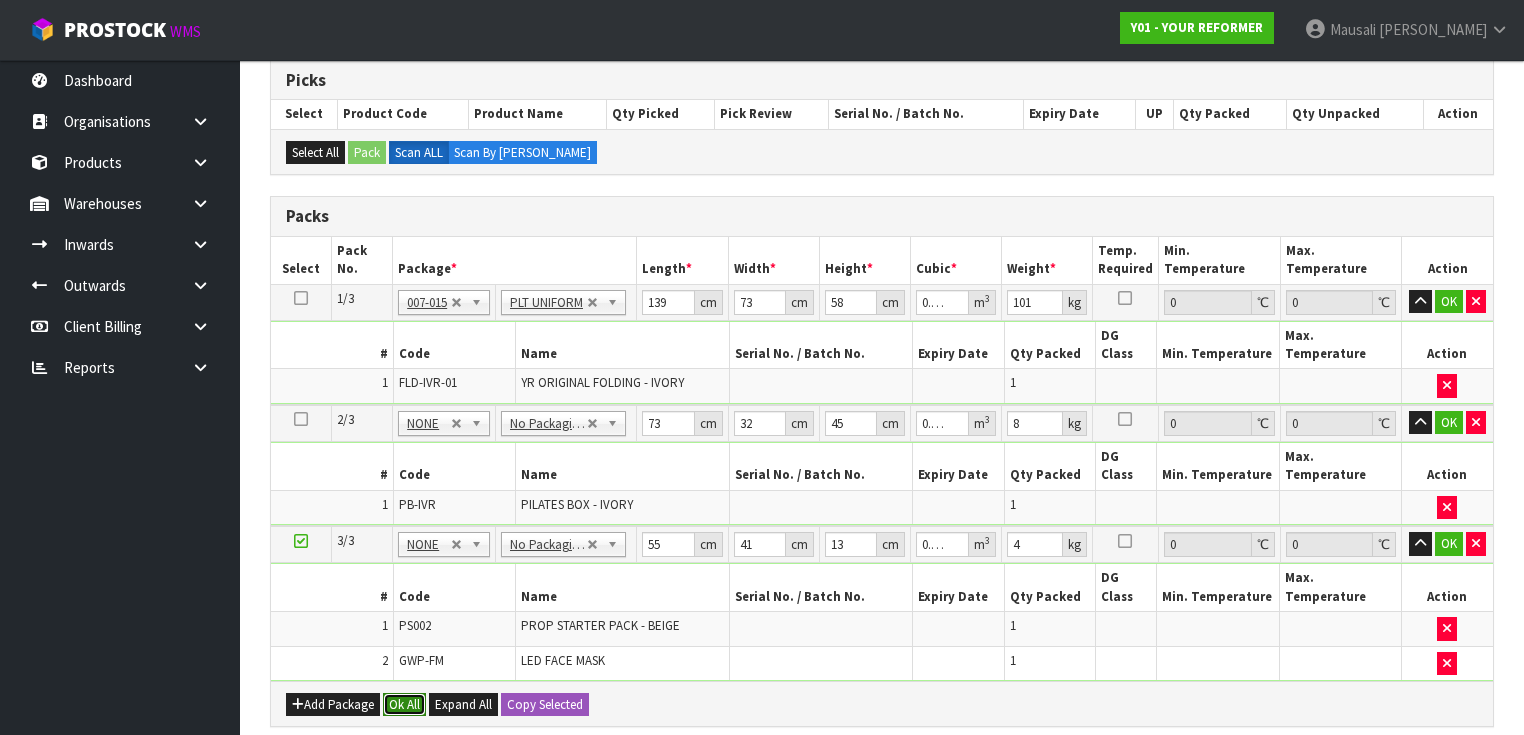 click on "Ok All" at bounding box center [404, 705] 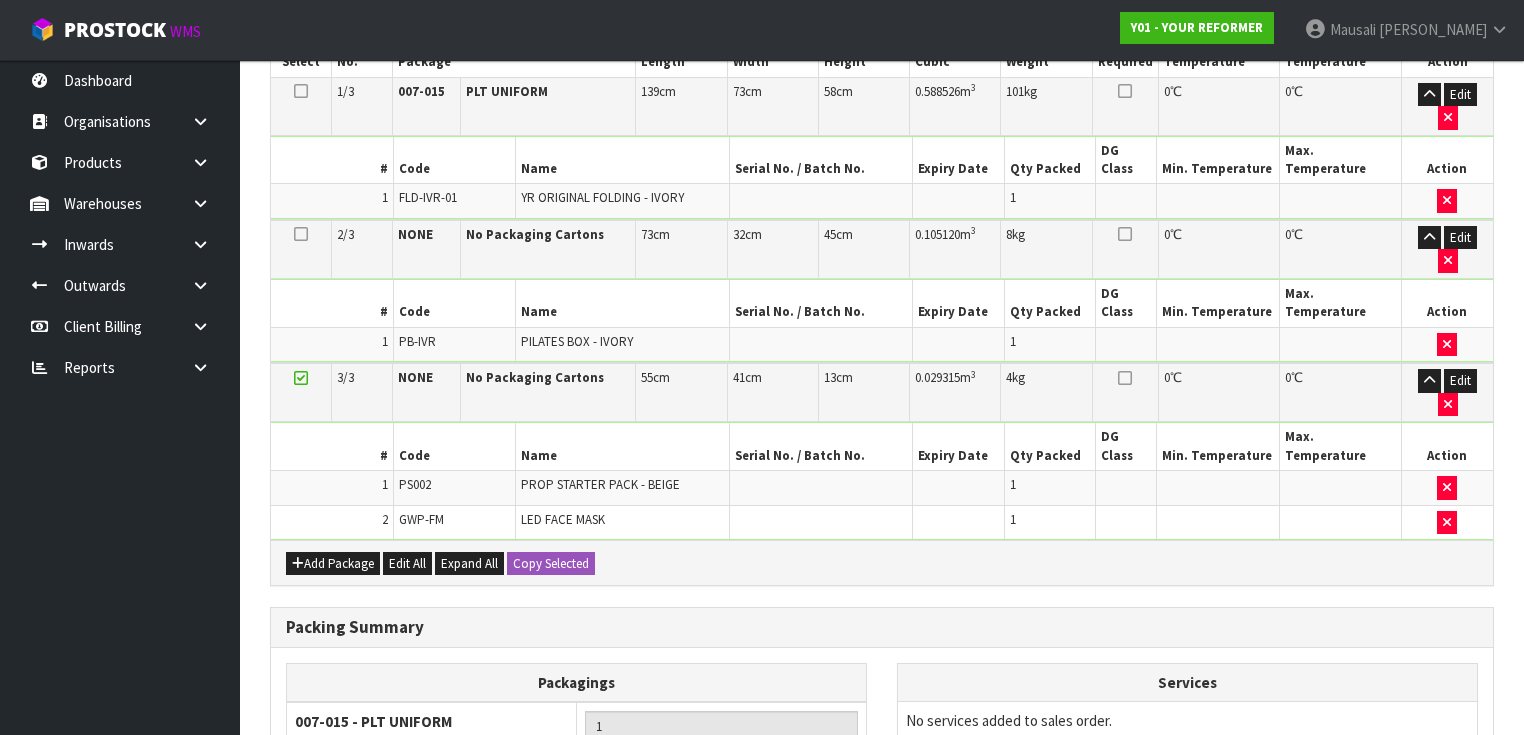 scroll, scrollTop: 720, scrollLeft: 0, axis: vertical 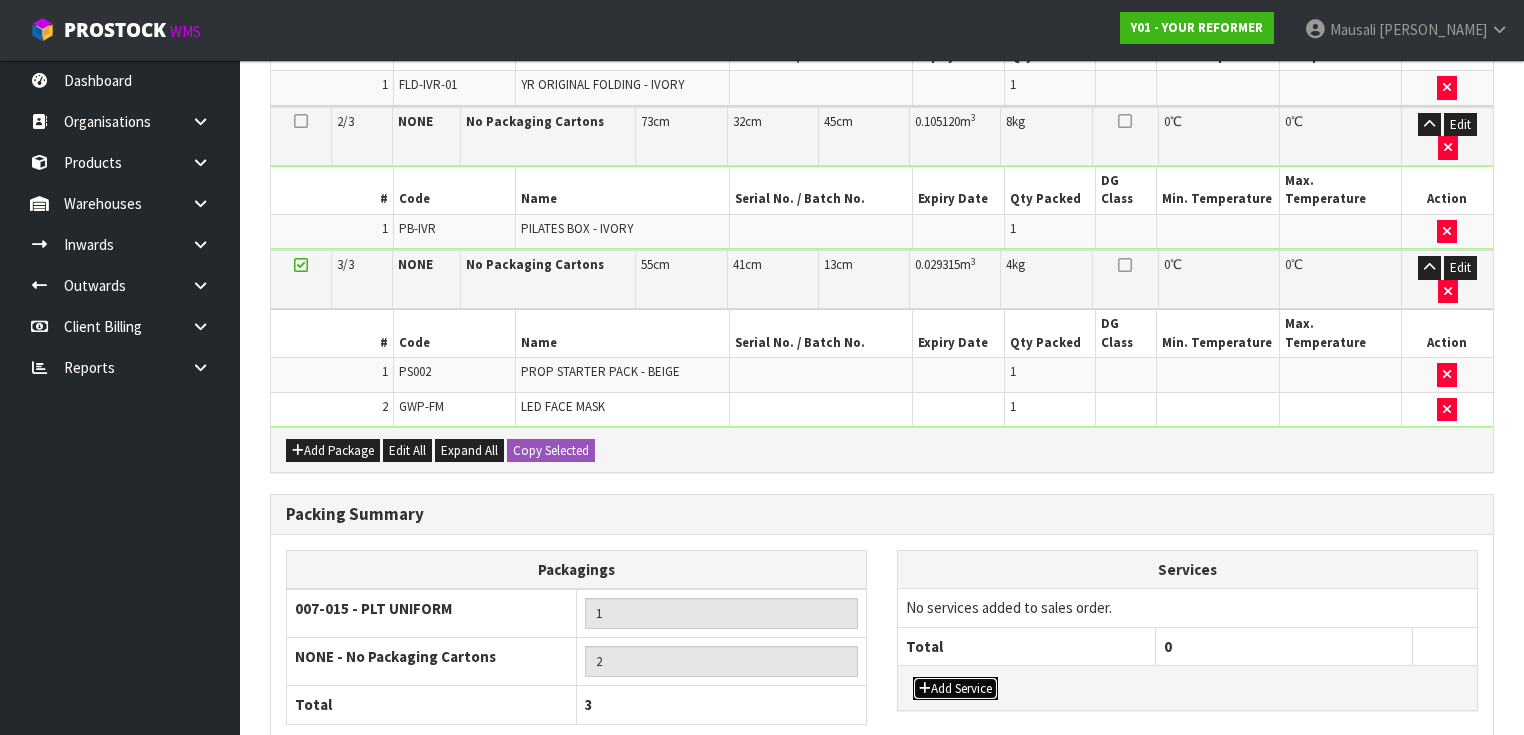 click on "Add Service" at bounding box center [955, 689] 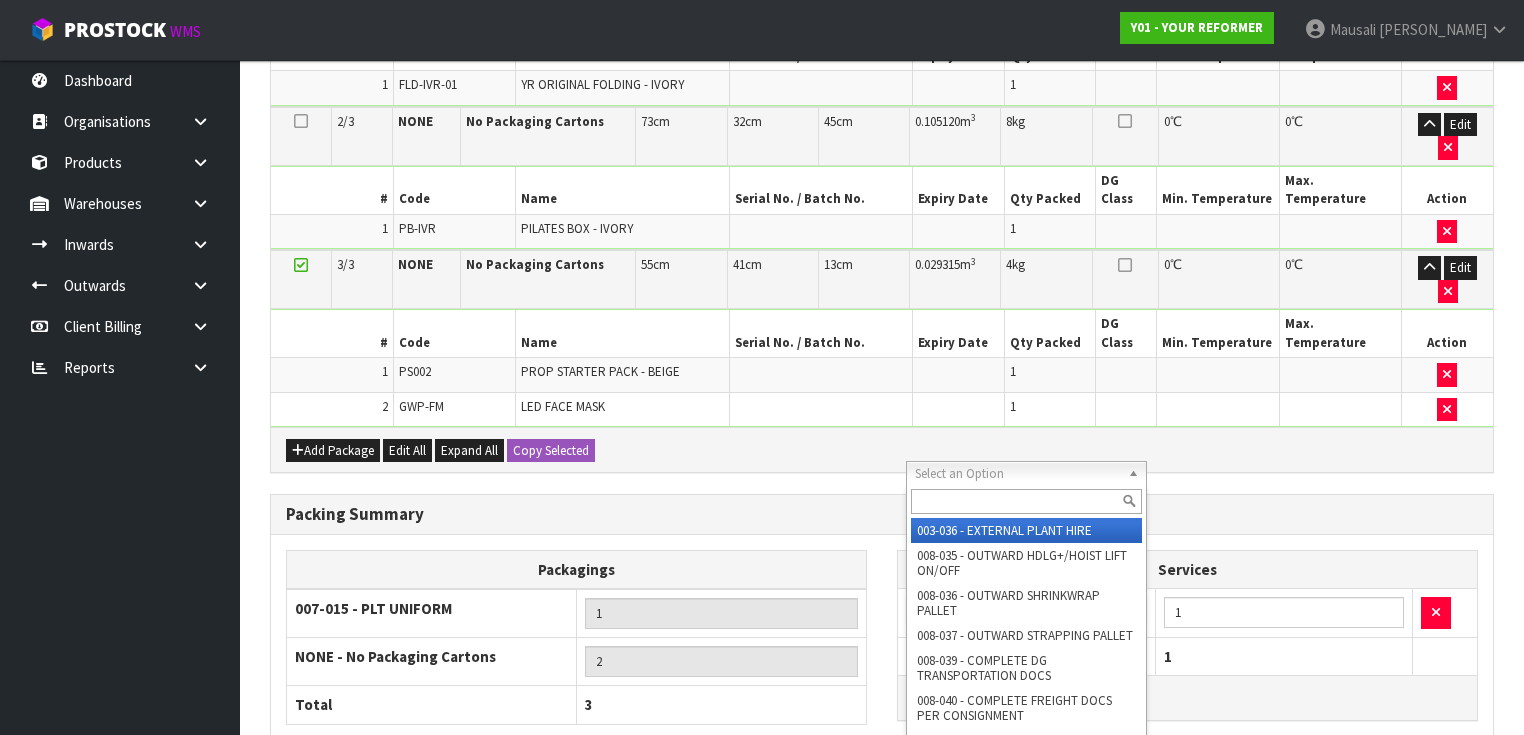 click at bounding box center [1026, 501] 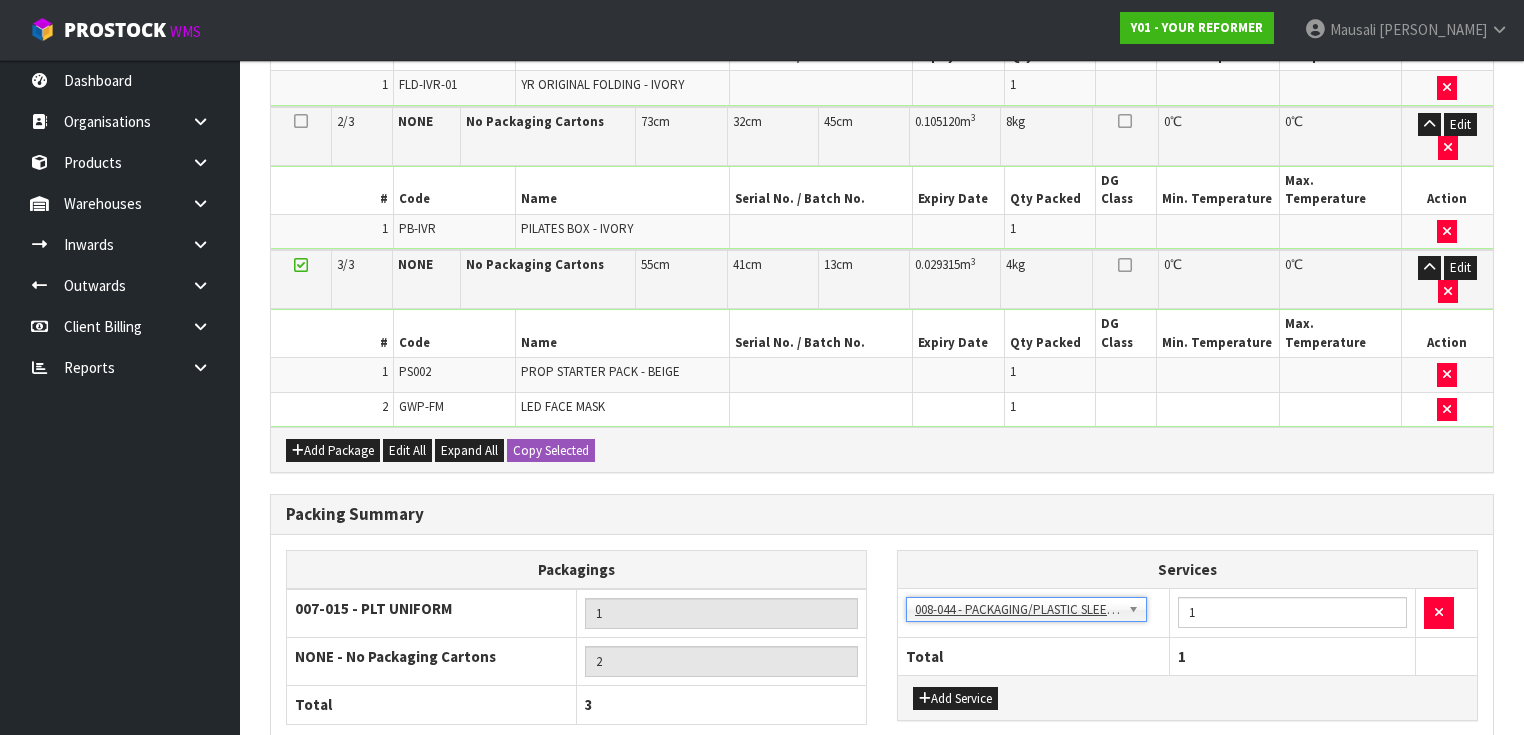 click on "Save & Confirm Packs" at bounding box center (427, 849) 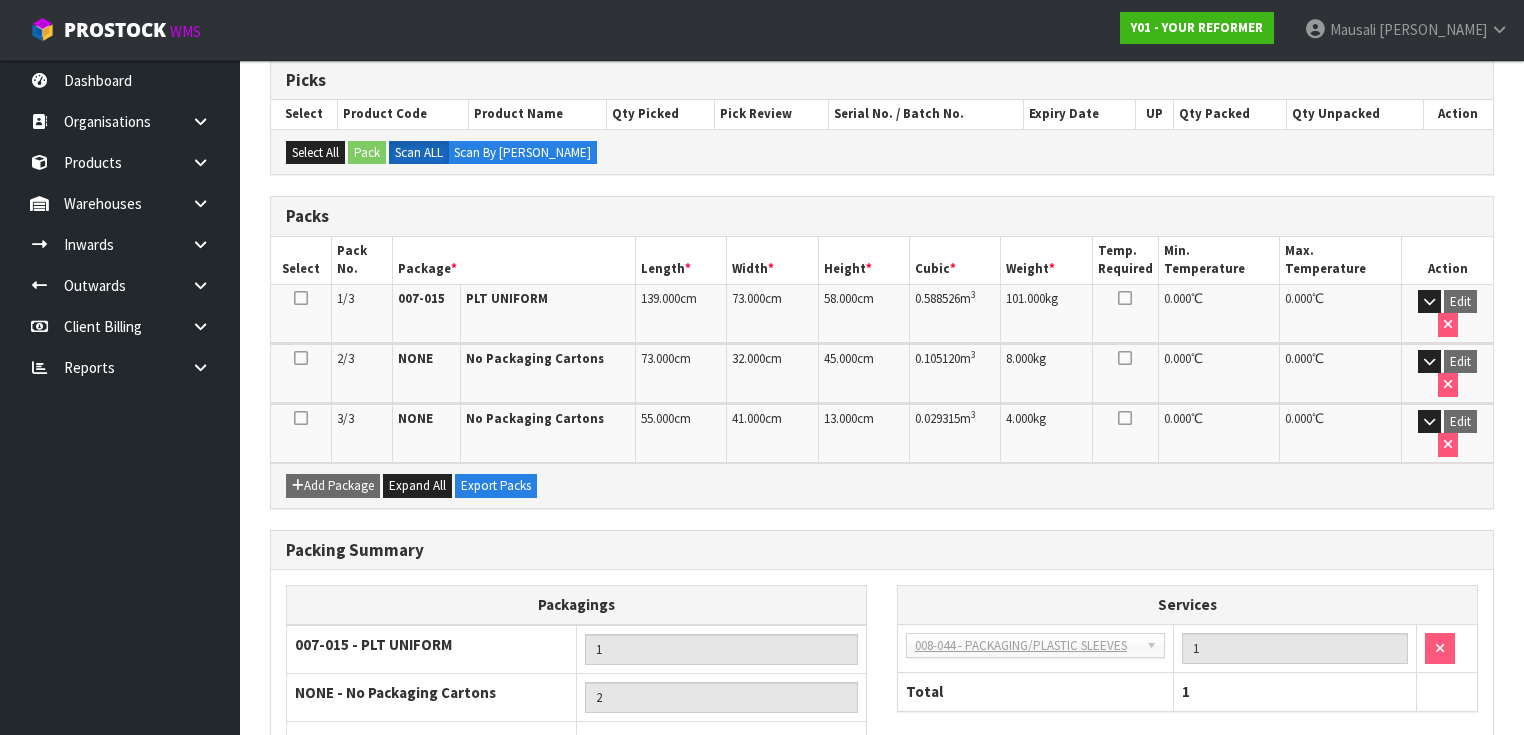 scroll, scrollTop: 80, scrollLeft: 0, axis: vertical 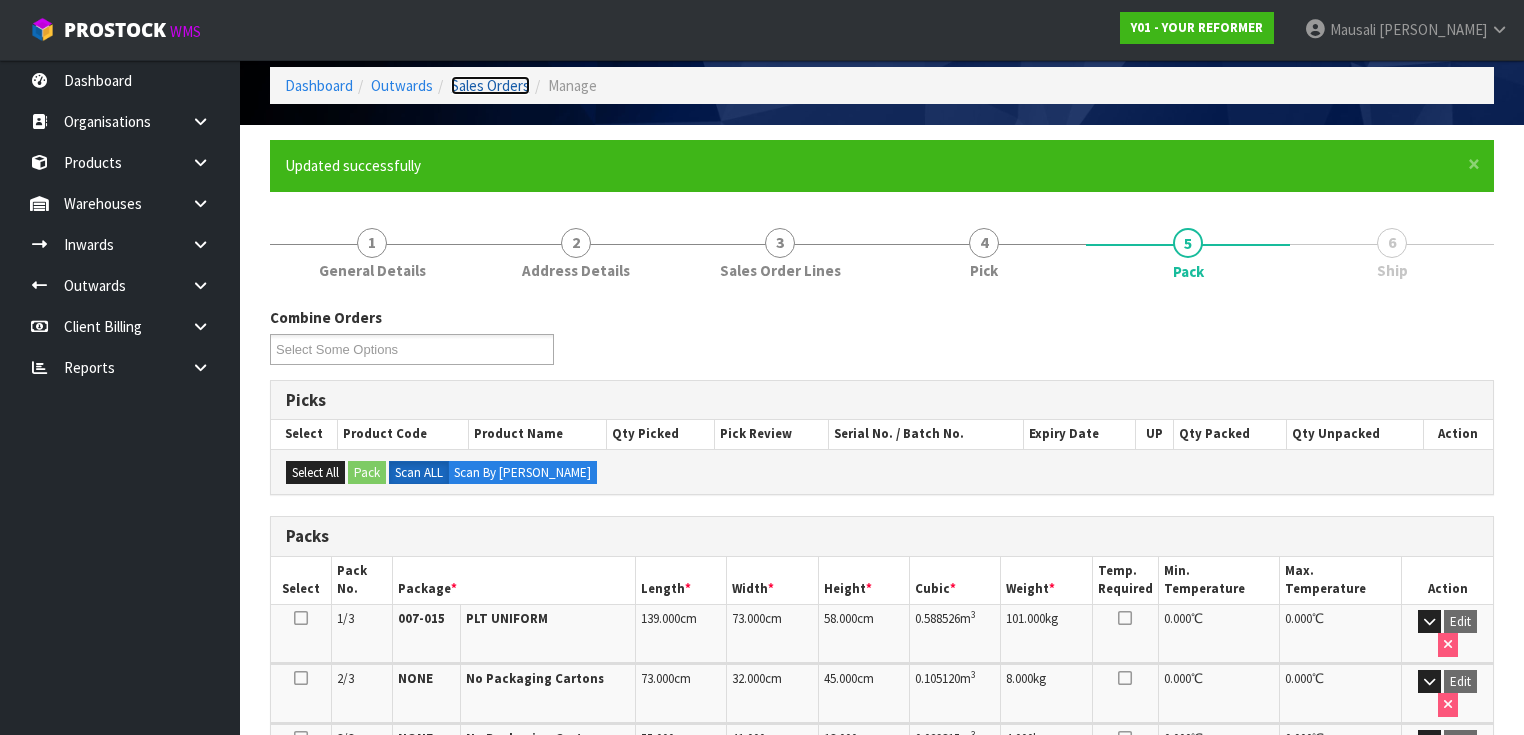 click on "Sales Orders" at bounding box center [490, 85] 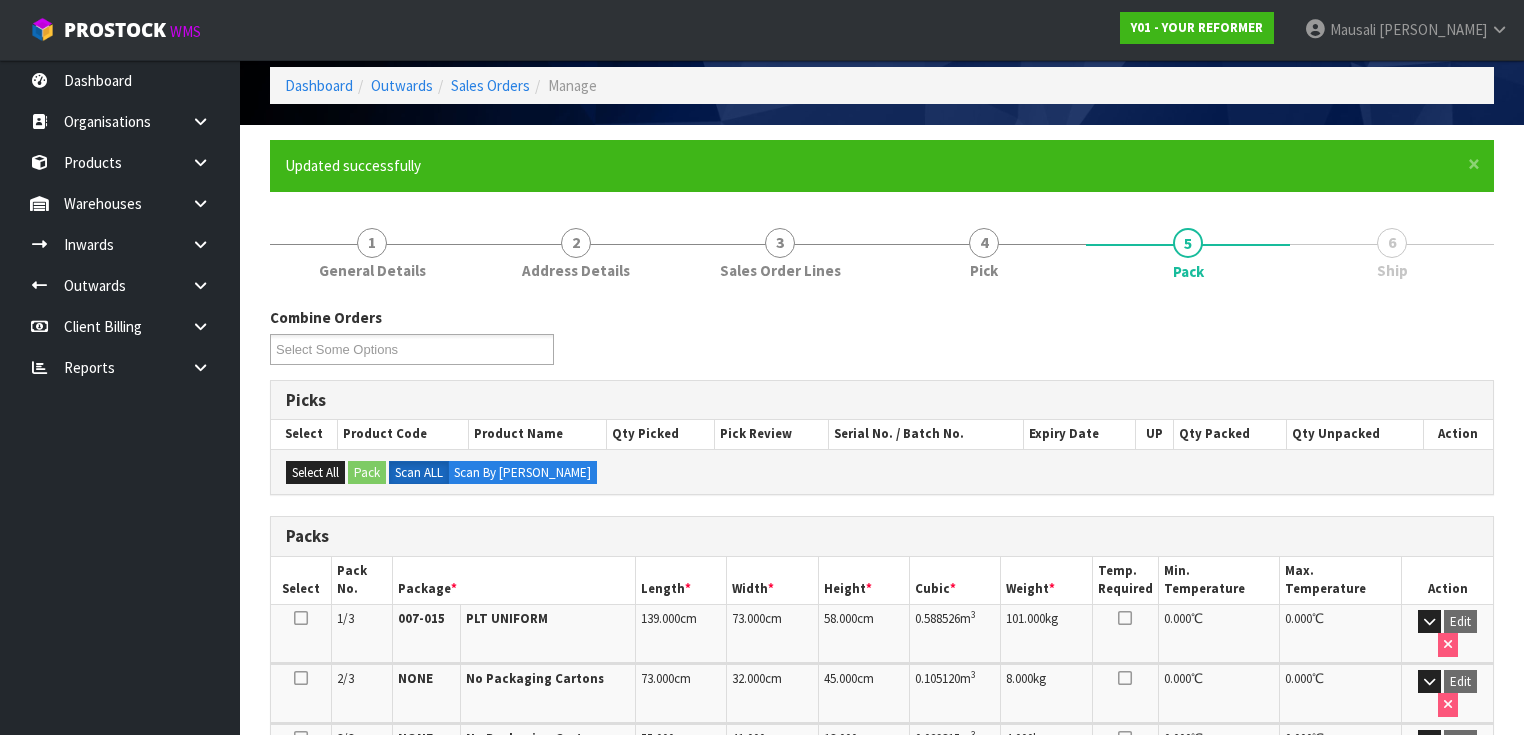 scroll, scrollTop: 0, scrollLeft: 0, axis: both 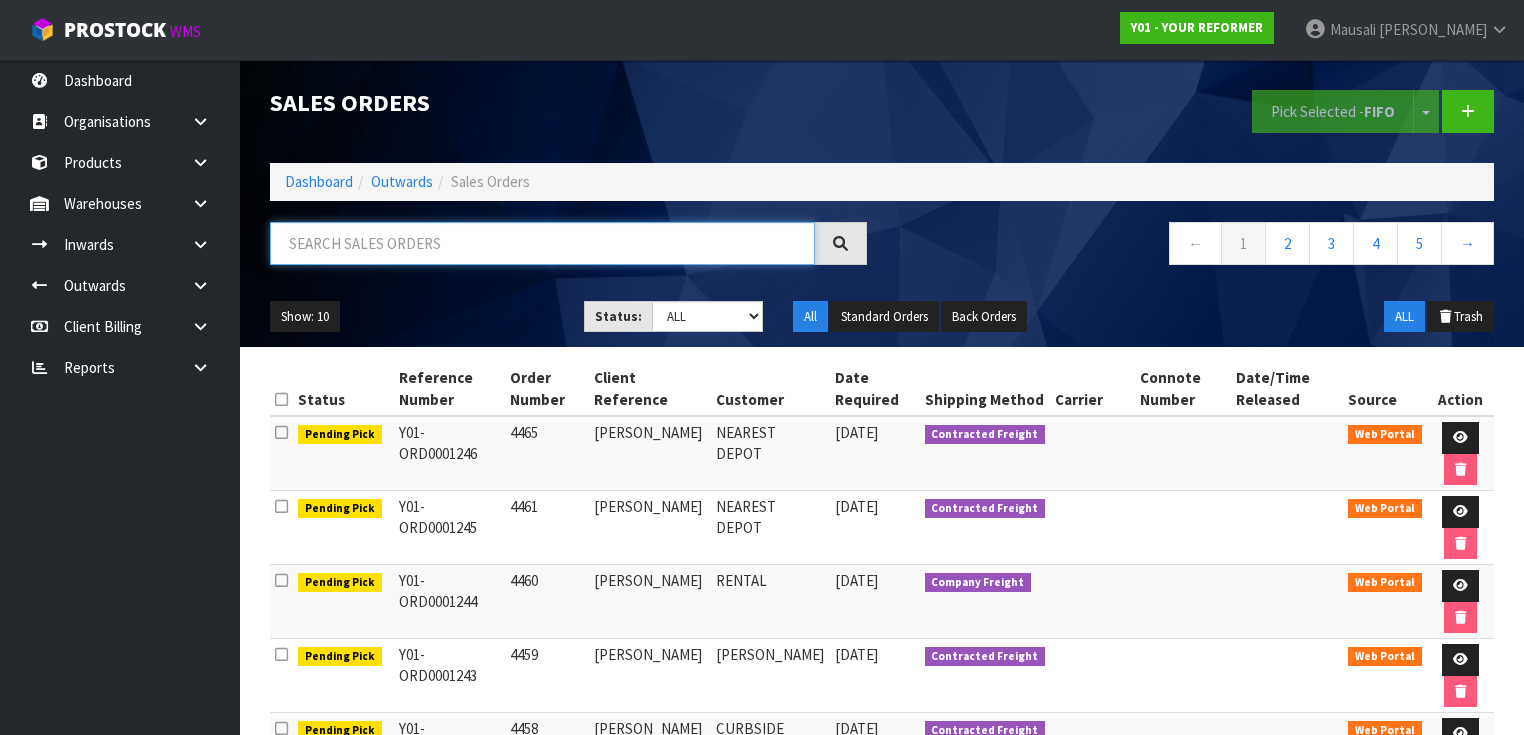 click at bounding box center (542, 243) 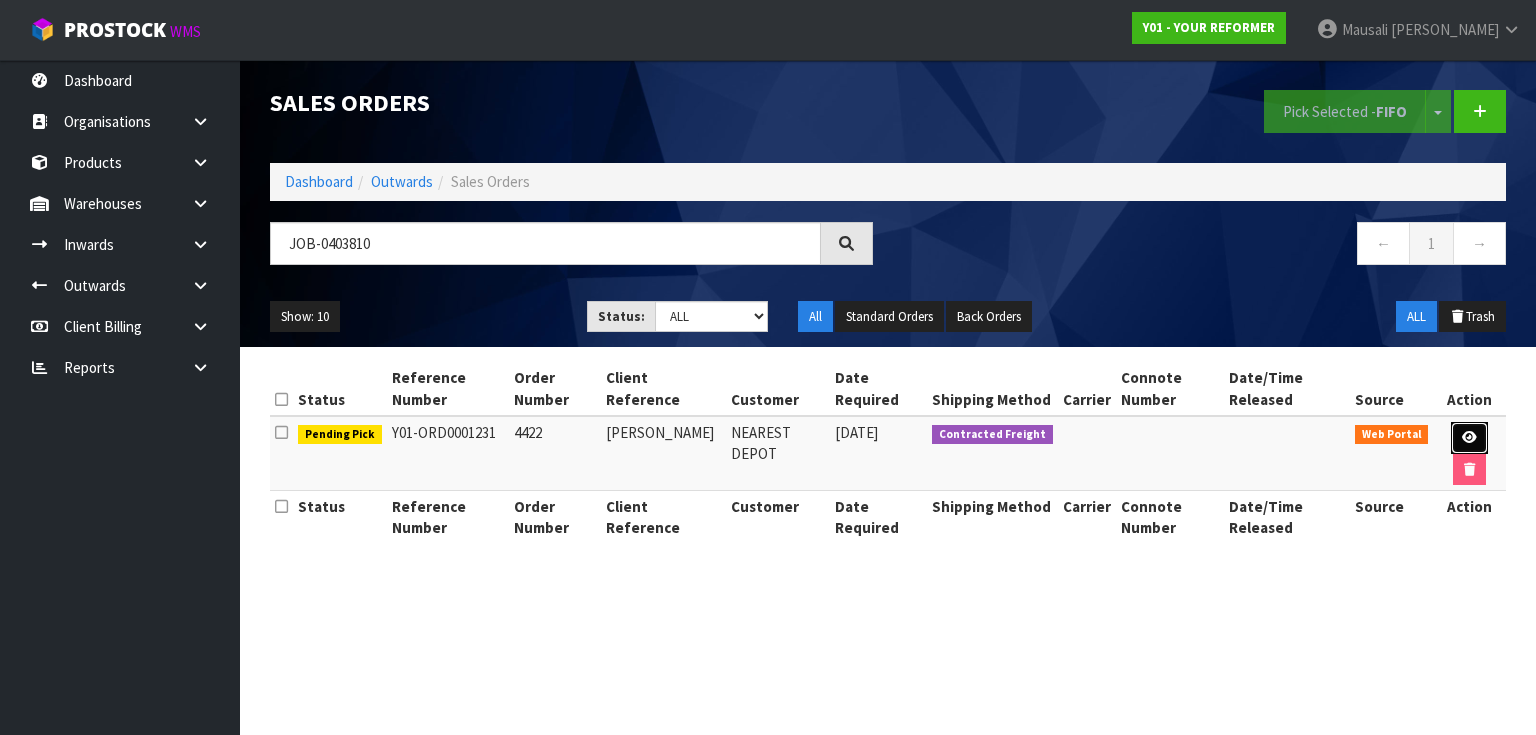 click at bounding box center [1469, 437] 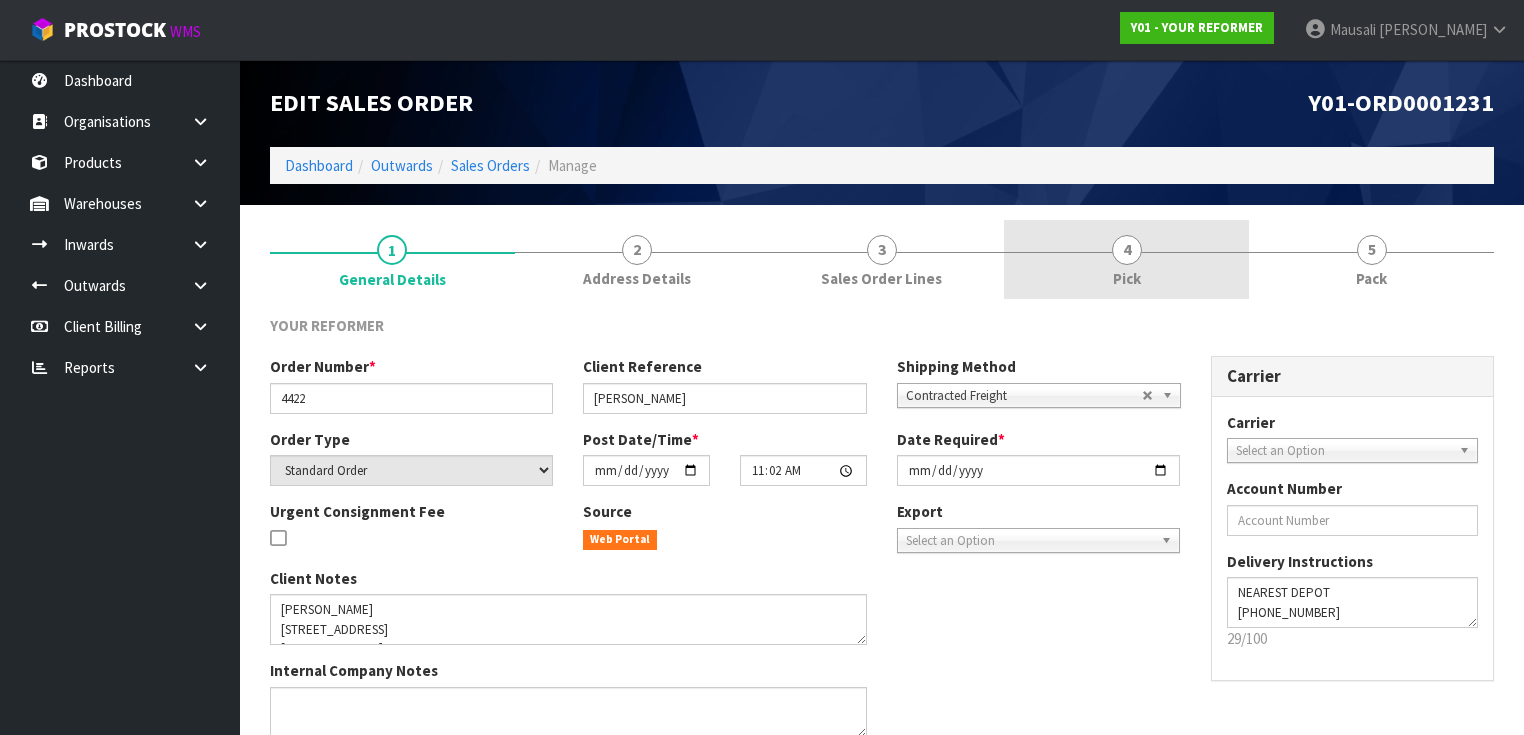 click on "4
Pick" at bounding box center [1126, 259] 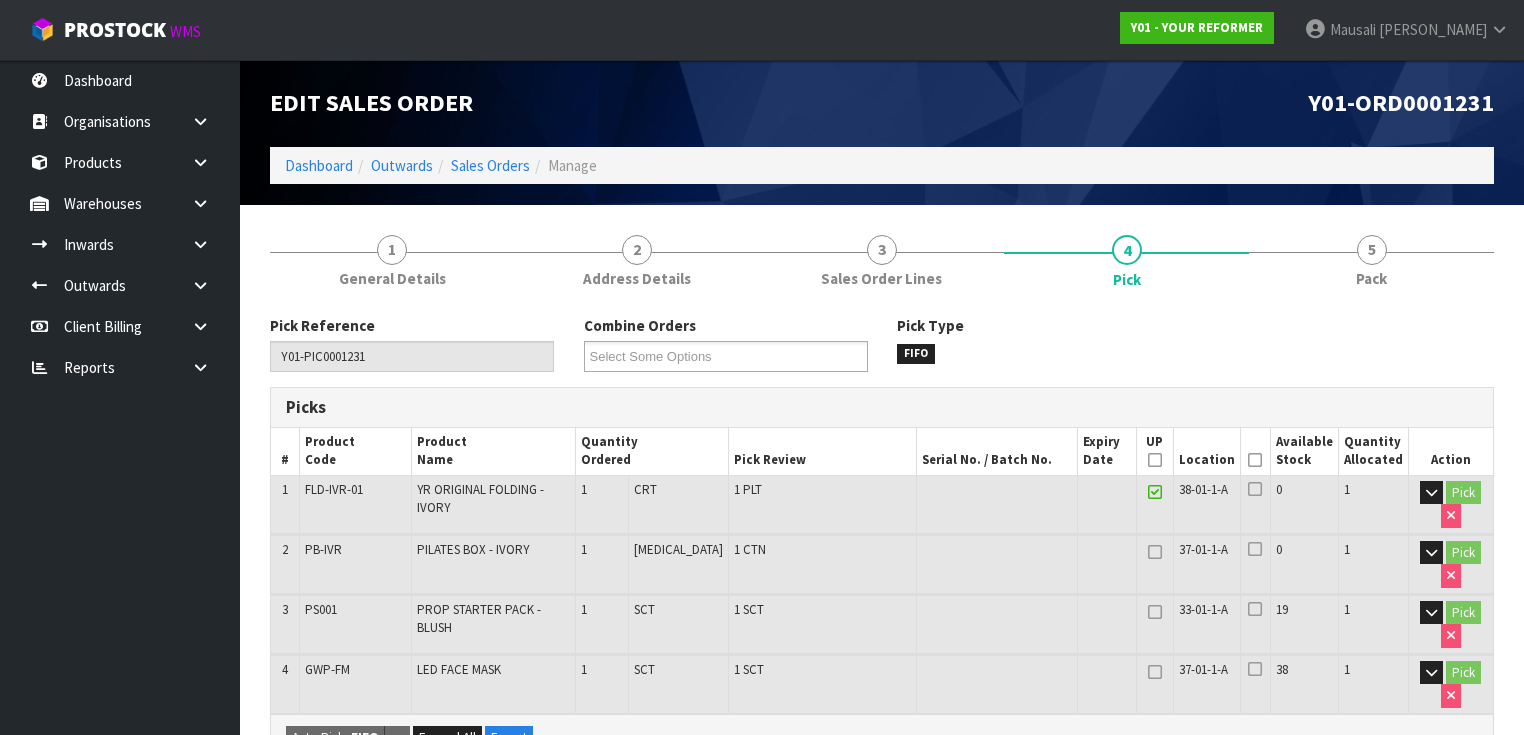 click at bounding box center (1255, 460) 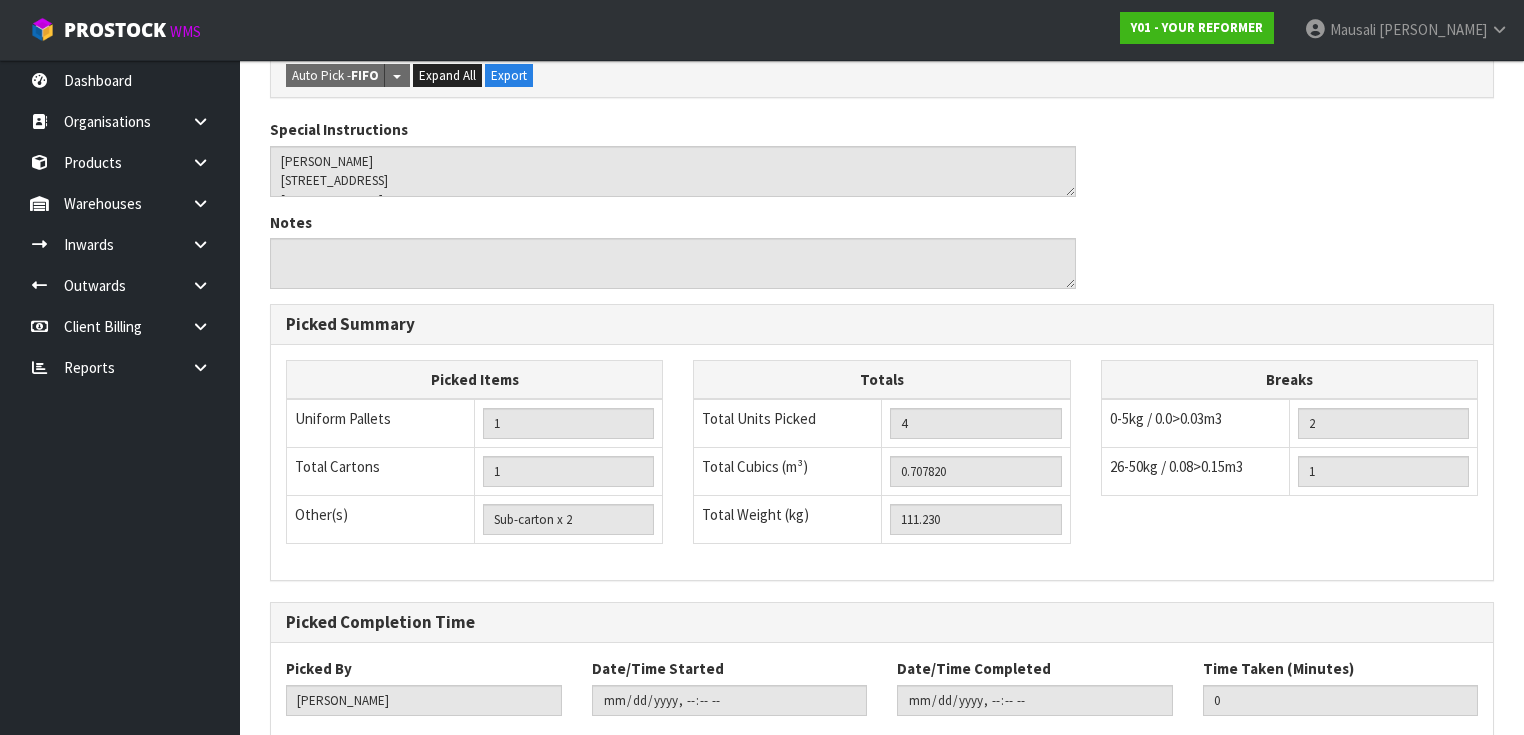 scroll, scrollTop: 844, scrollLeft: 0, axis: vertical 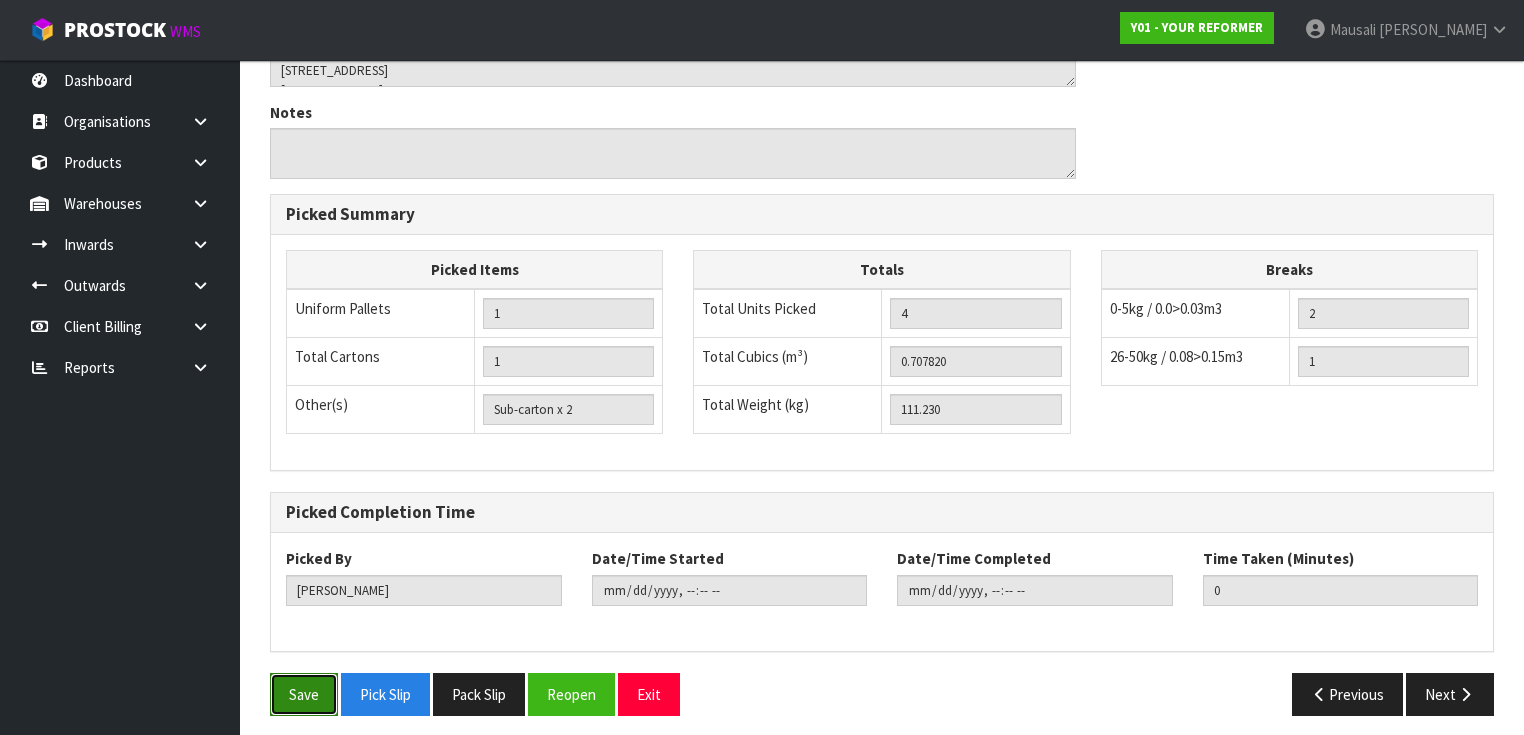 click on "Save" at bounding box center [304, 694] 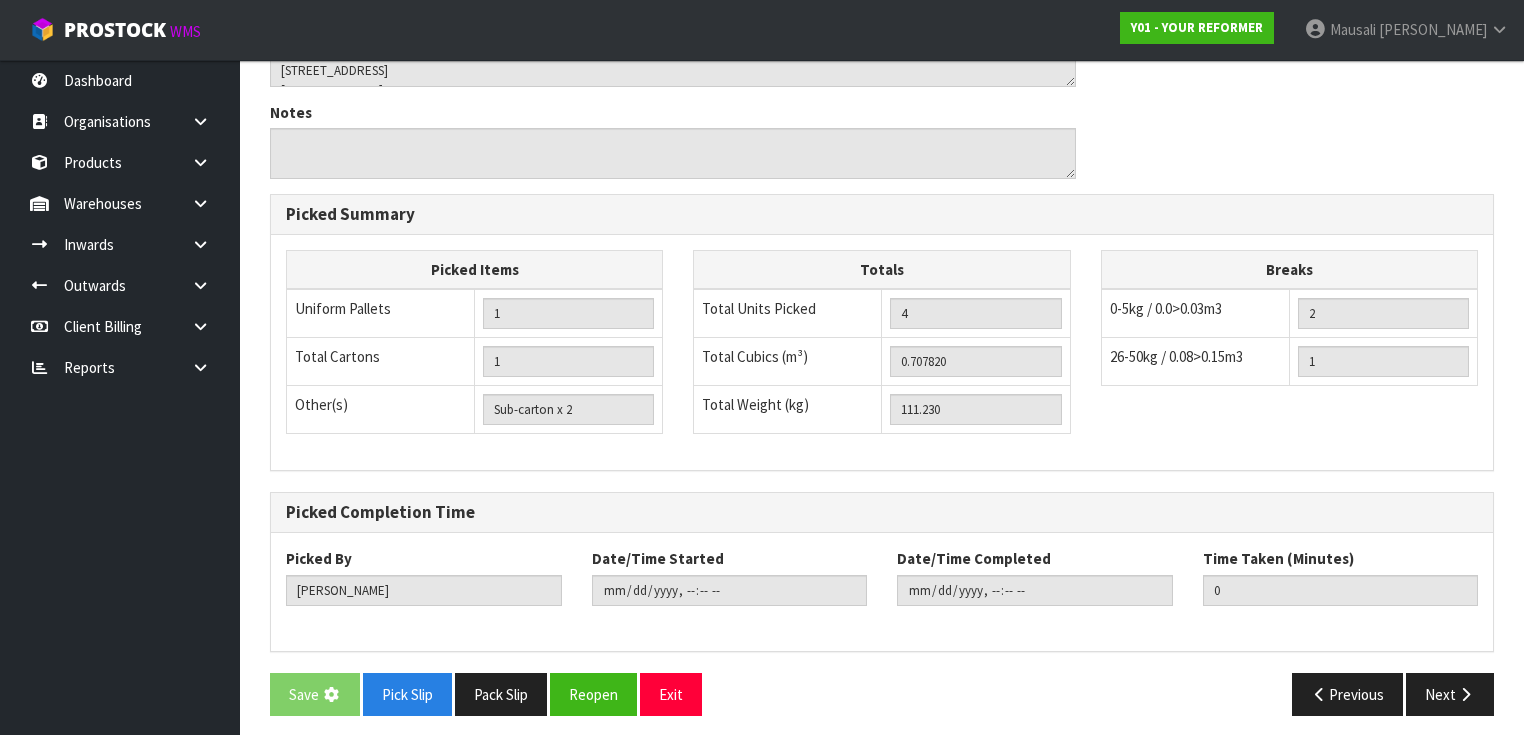 scroll, scrollTop: 0, scrollLeft: 0, axis: both 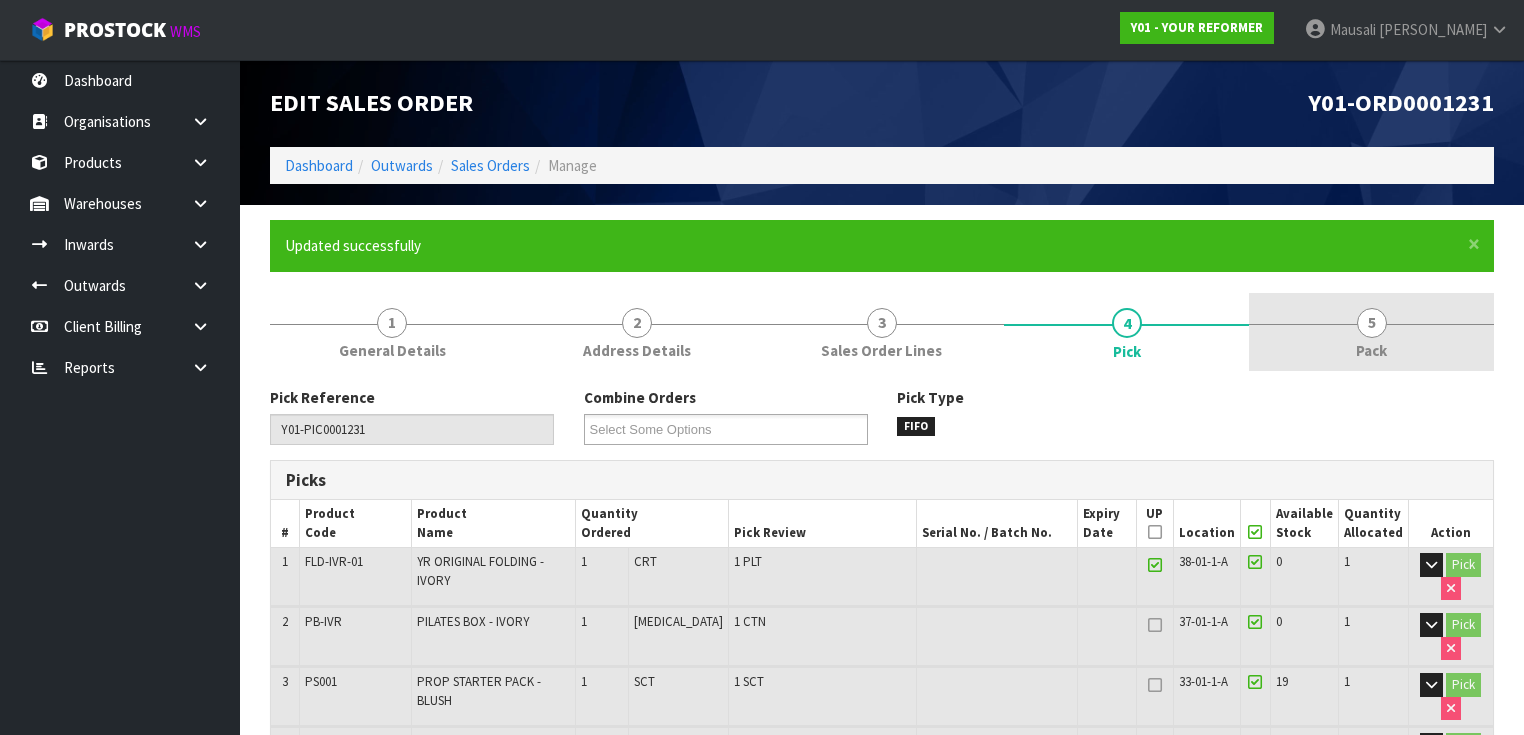 click on "5" at bounding box center (1372, 323) 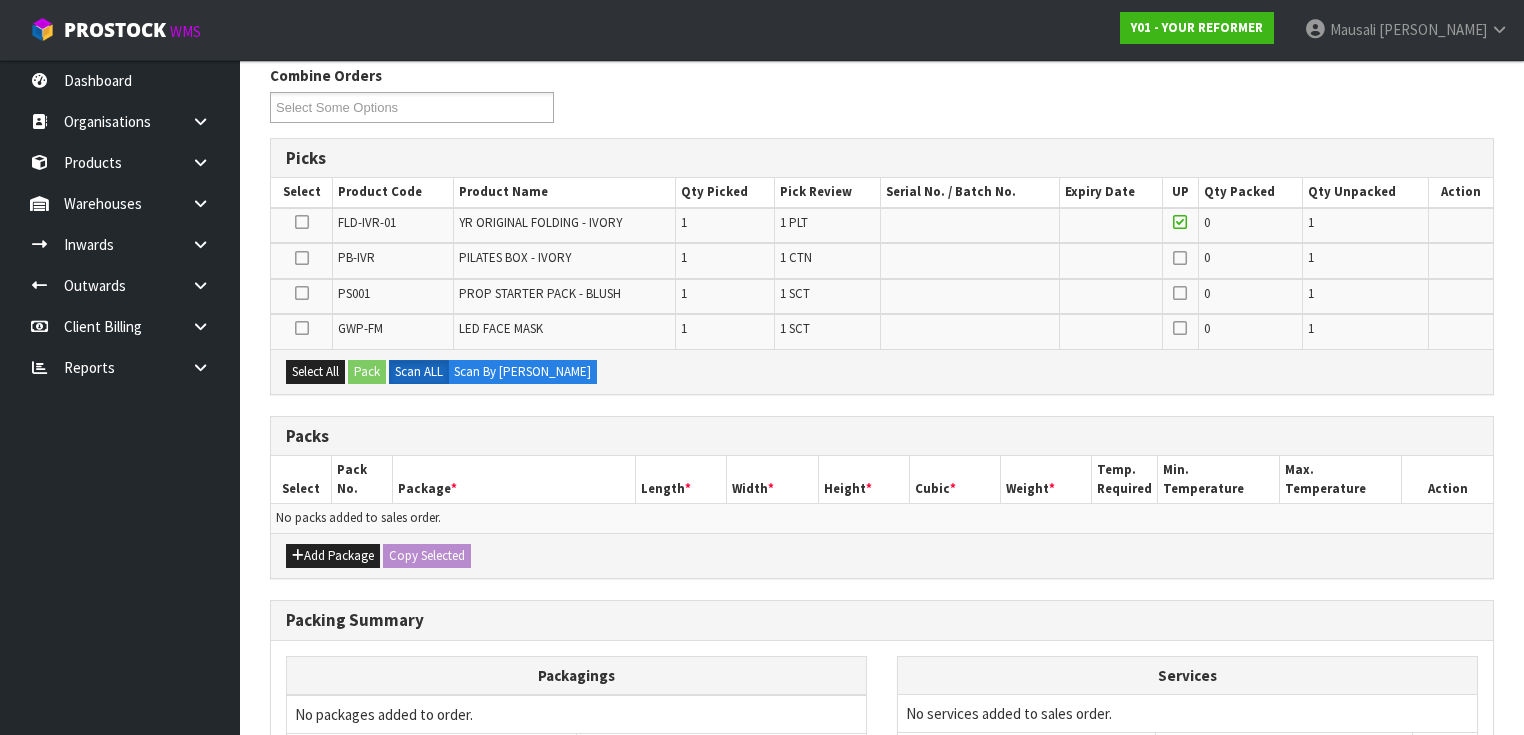 scroll, scrollTop: 400, scrollLeft: 0, axis: vertical 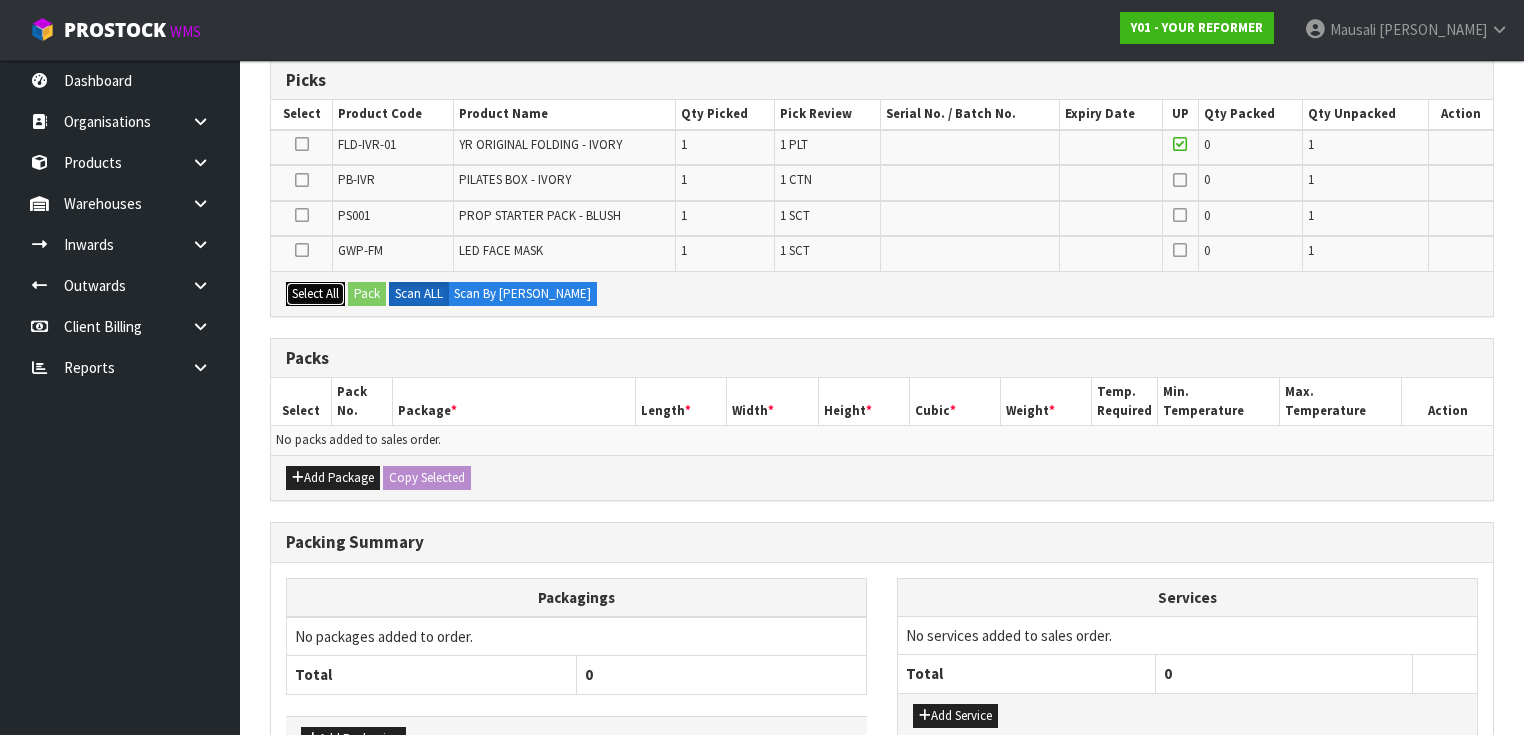 click on "Select All" at bounding box center (315, 294) 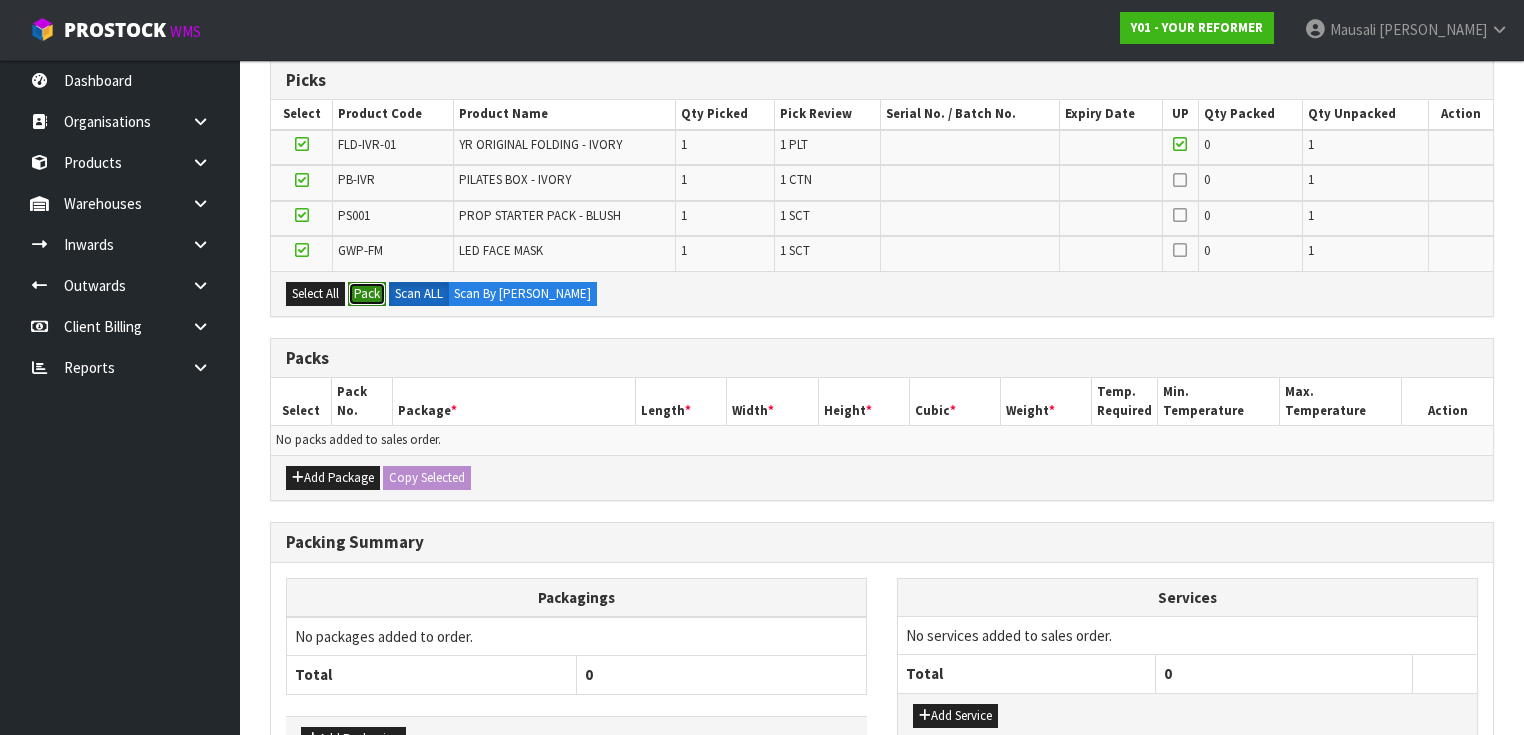 click on "Pack" at bounding box center (367, 294) 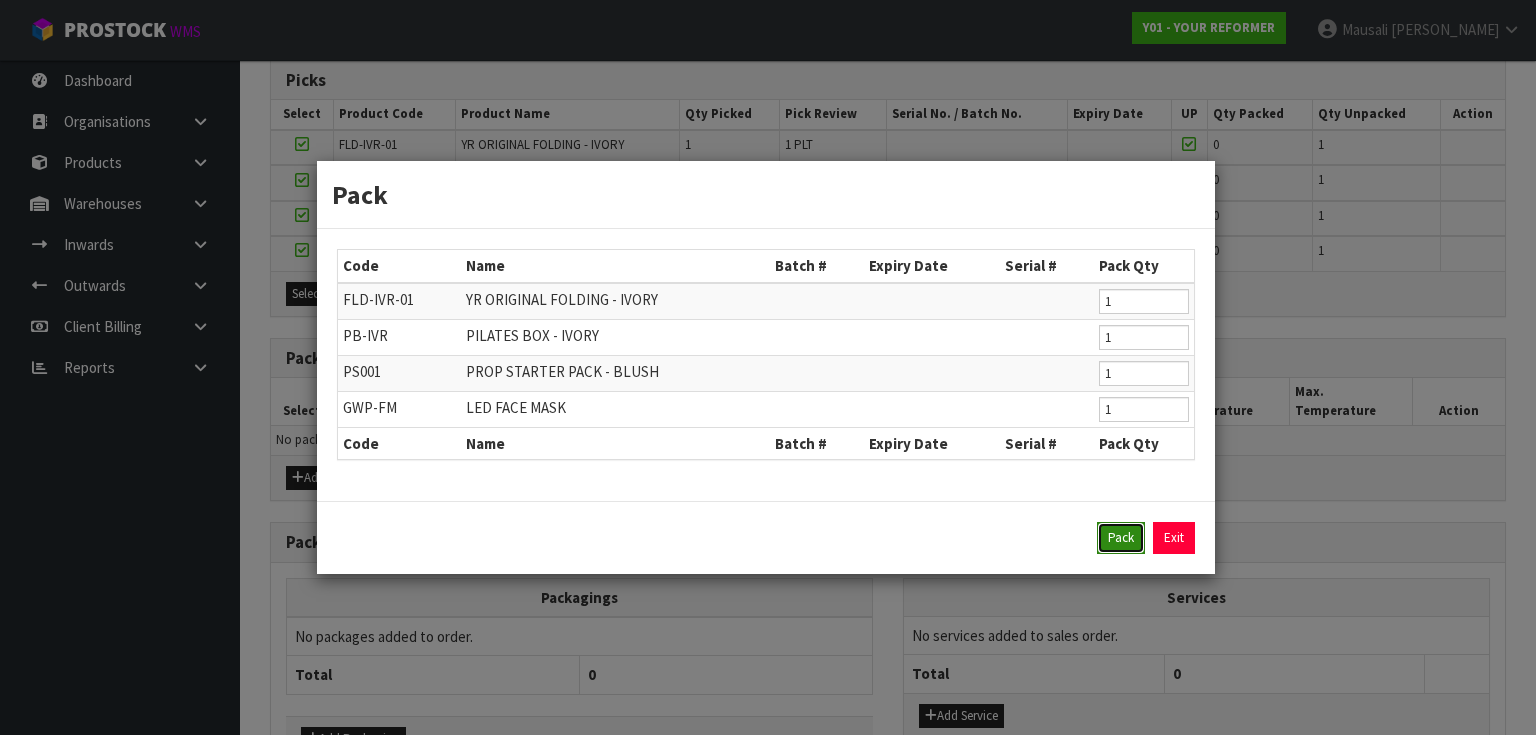 click on "Pack" at bounding box center (1121, 538) 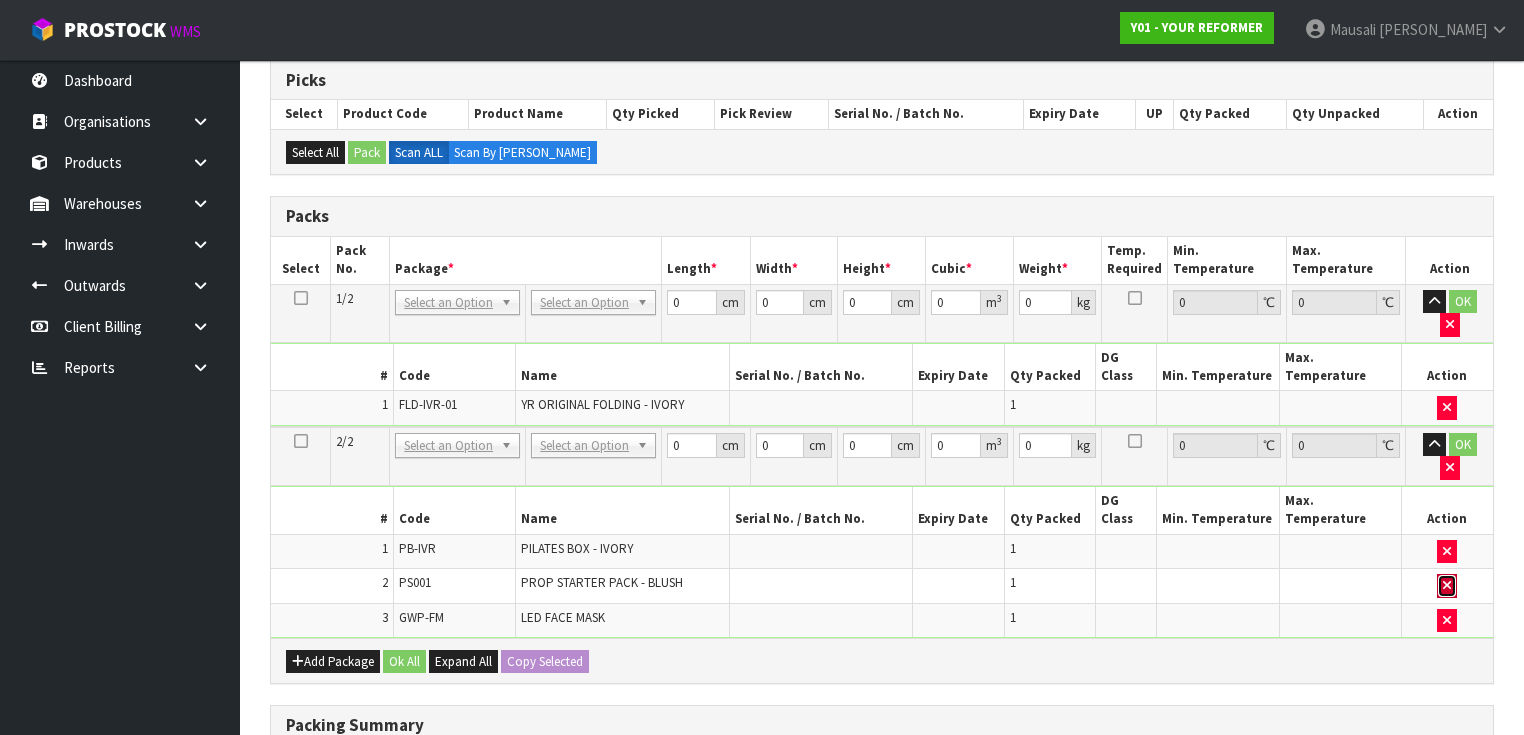 click at bounding box center [1447, 586] 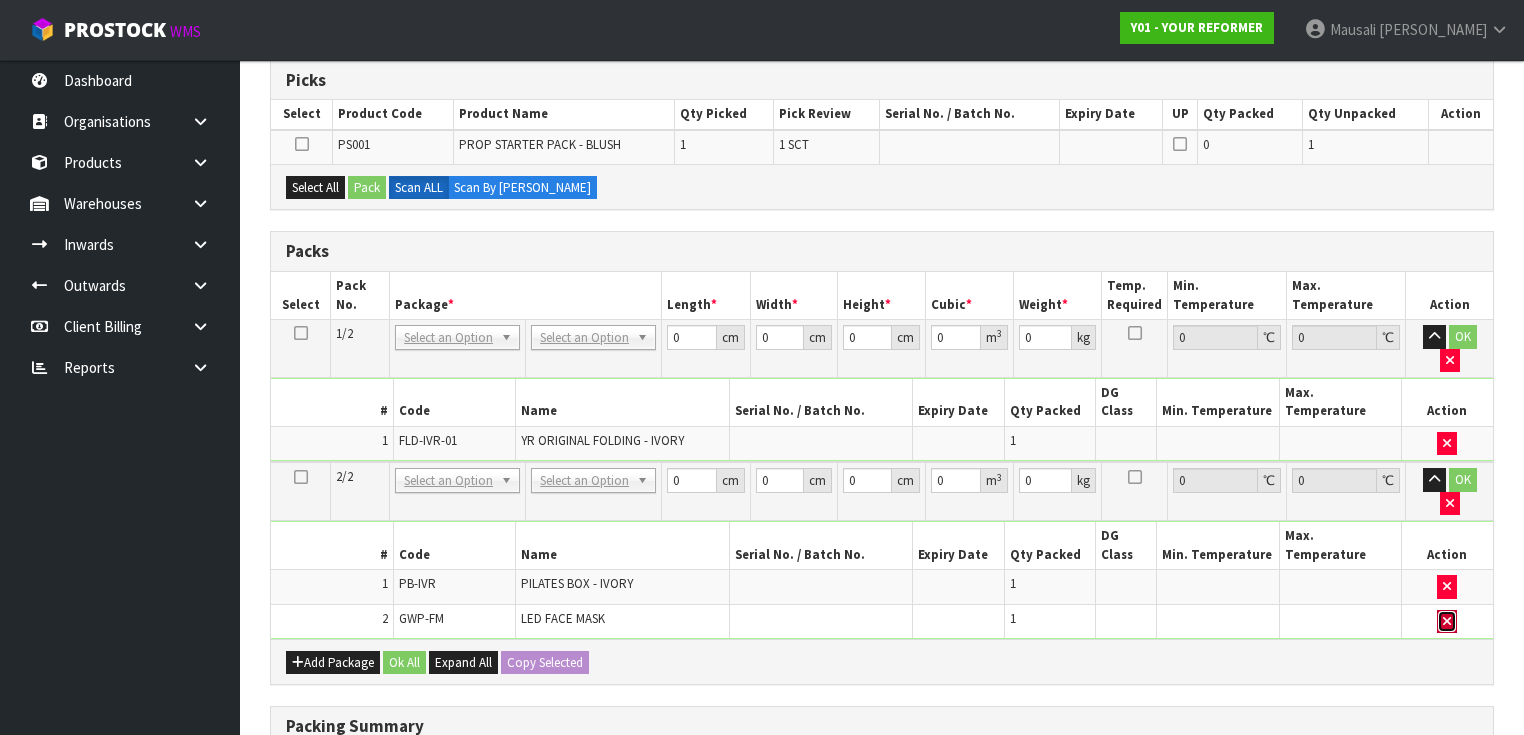 click at bounding box center (1447, 621) 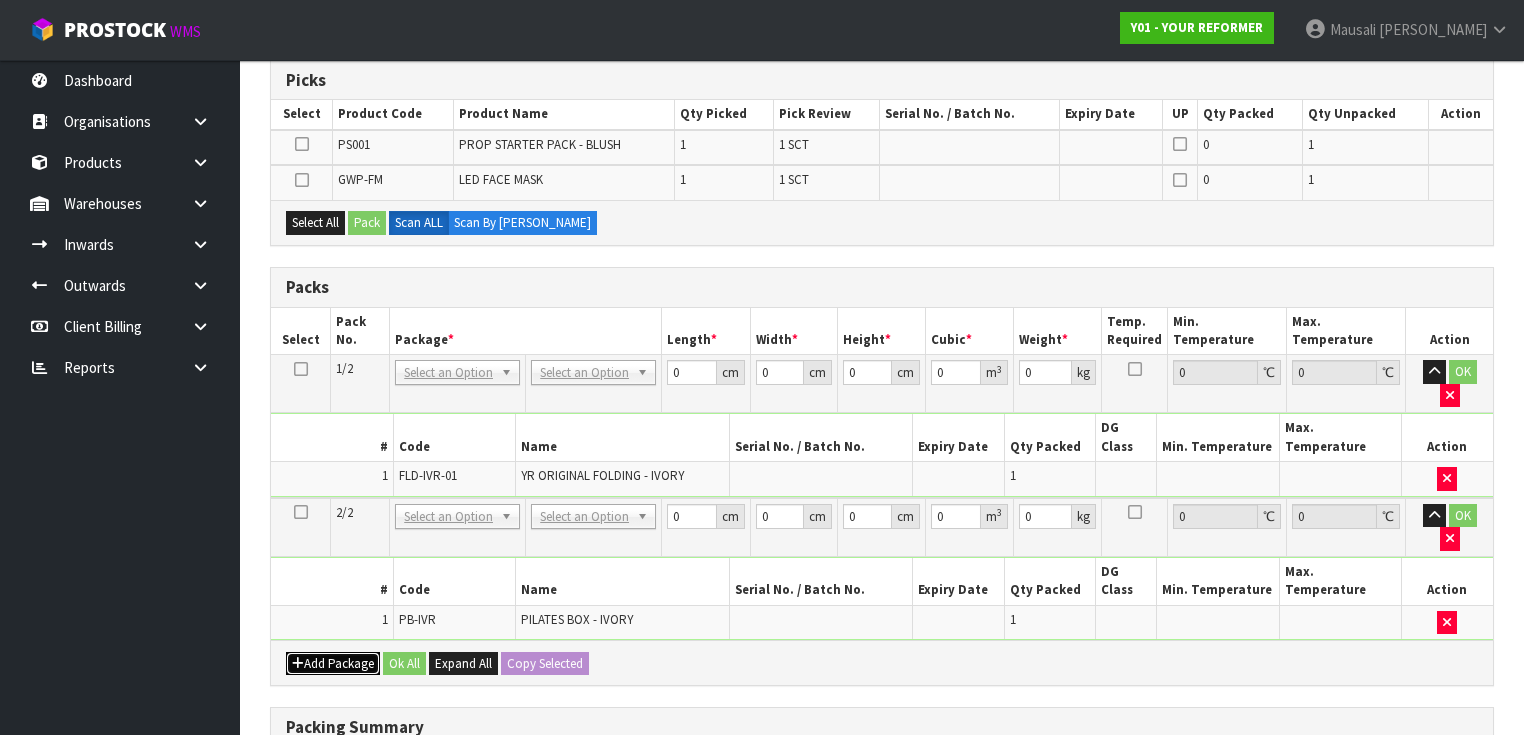 click on "Add Package" at bounding box center (333, 664) 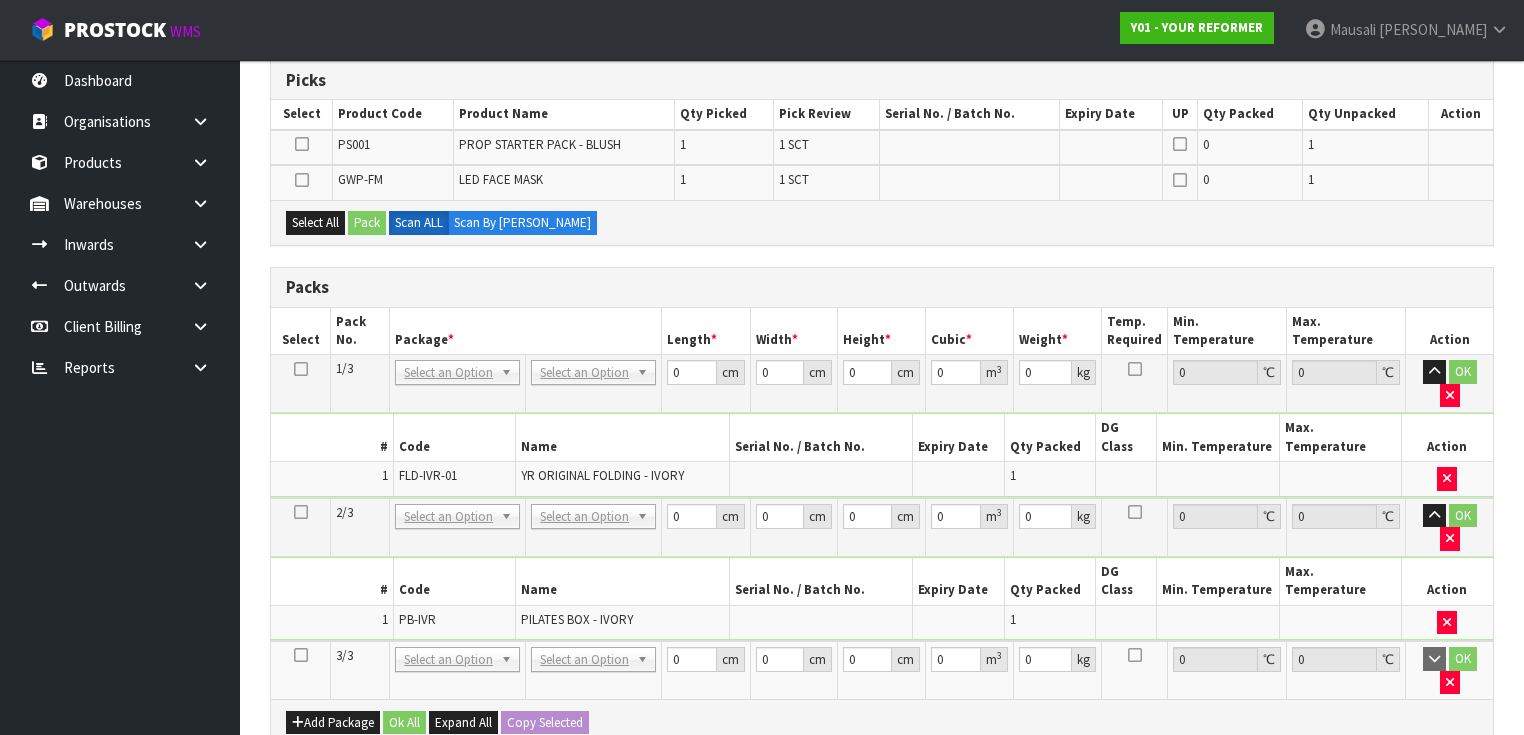 click at bounding box center (301, 655) 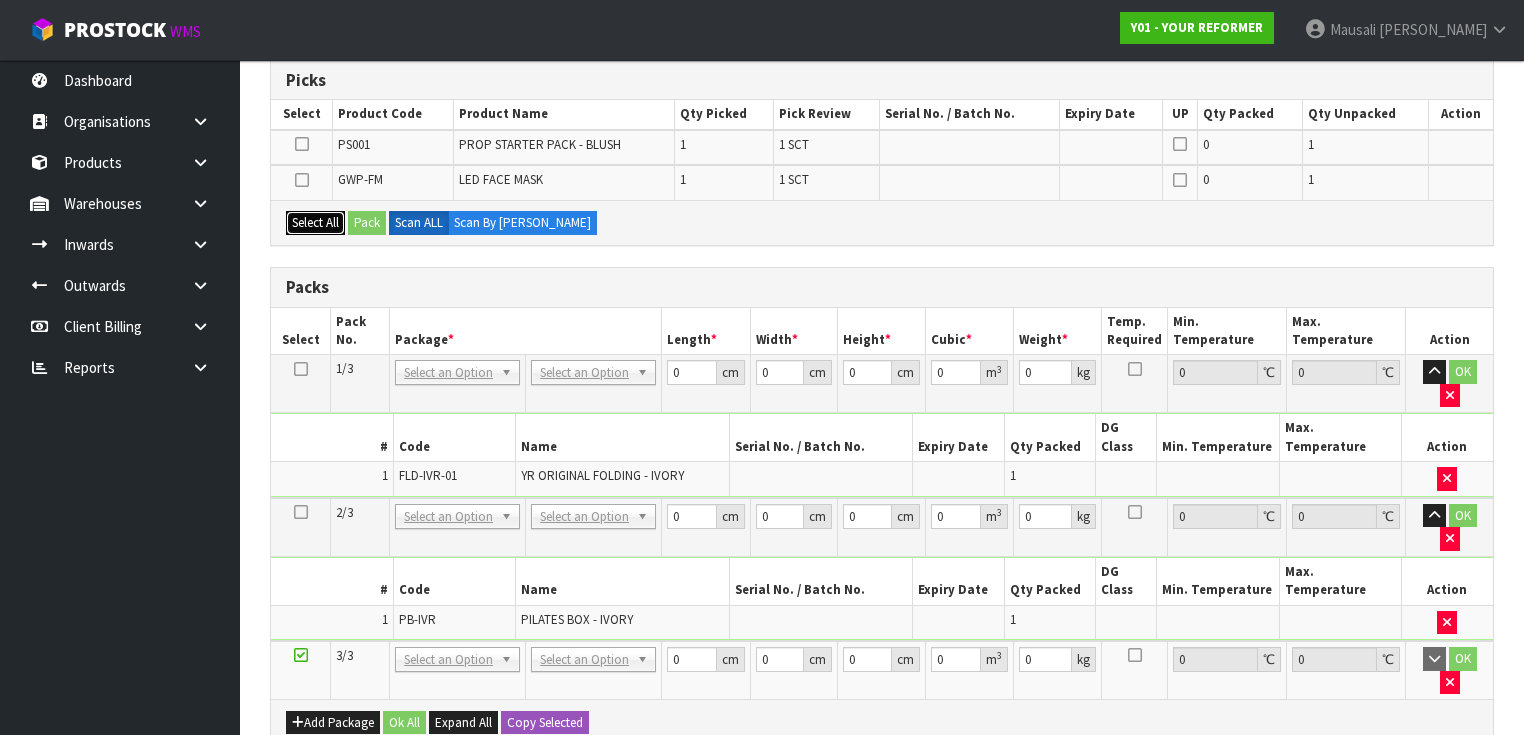click on "Select All" at bounding box center [315, 223] 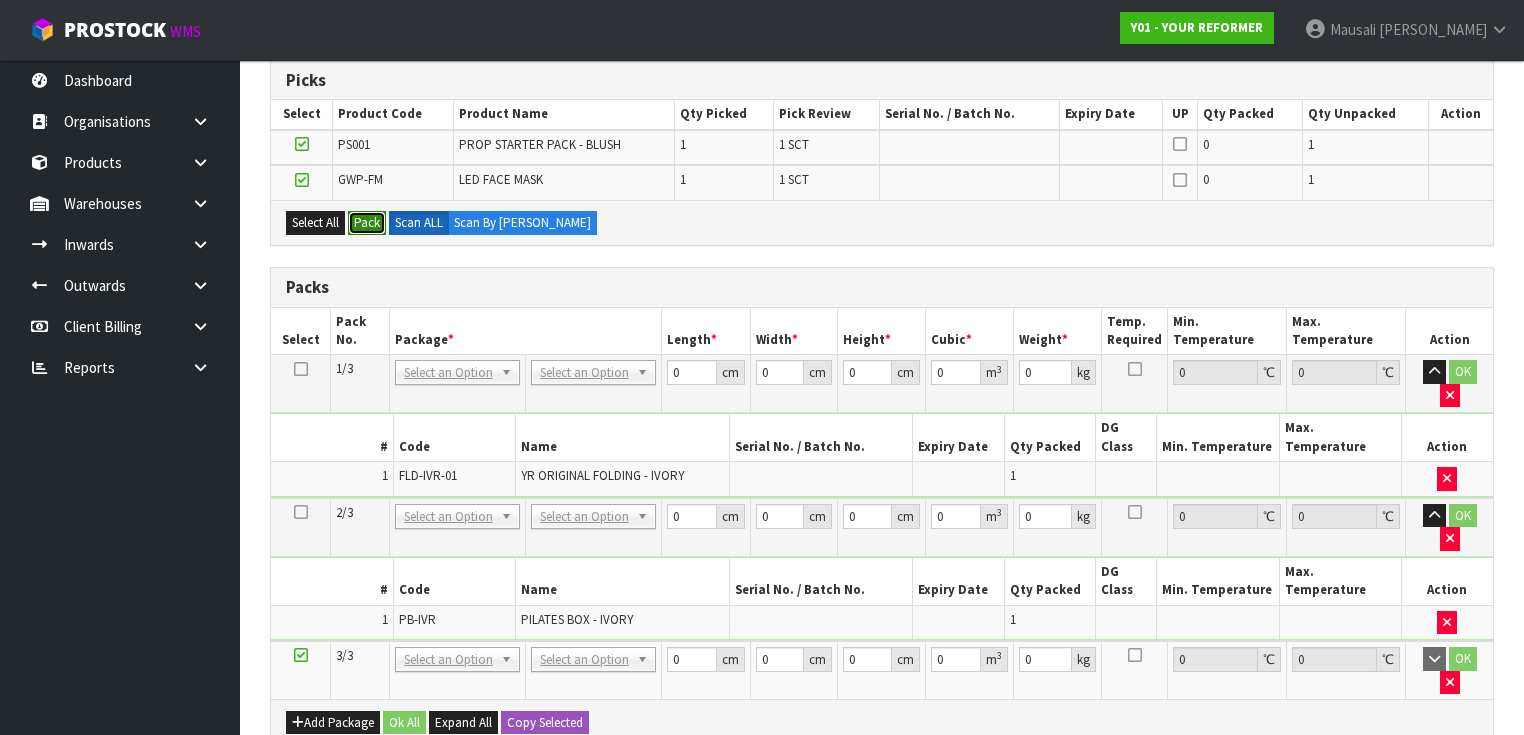 click on "Pack" at bounding box center (367, 223) 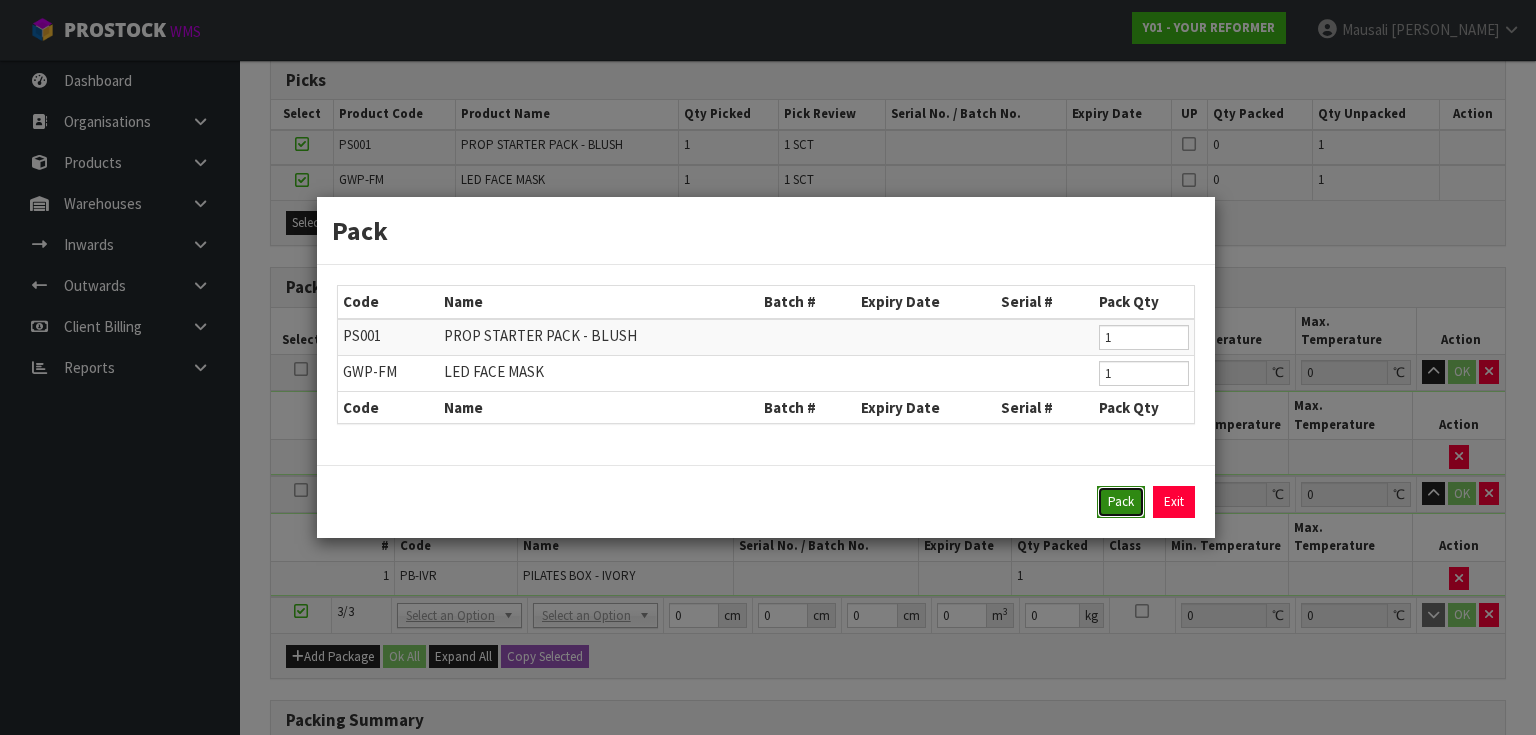click on "Pack" at bounding box center (1121, 502) 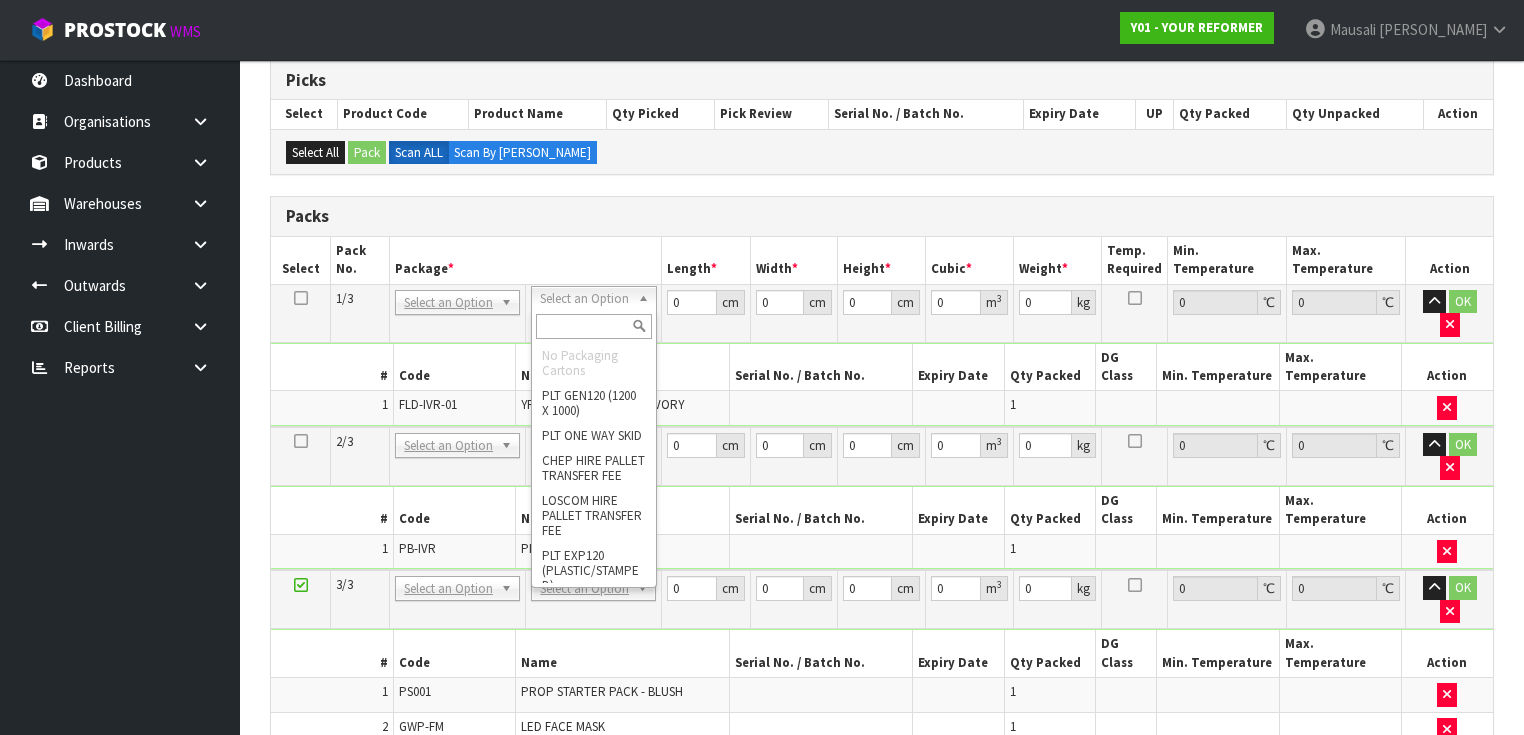 click at bounding box center [593, 326] 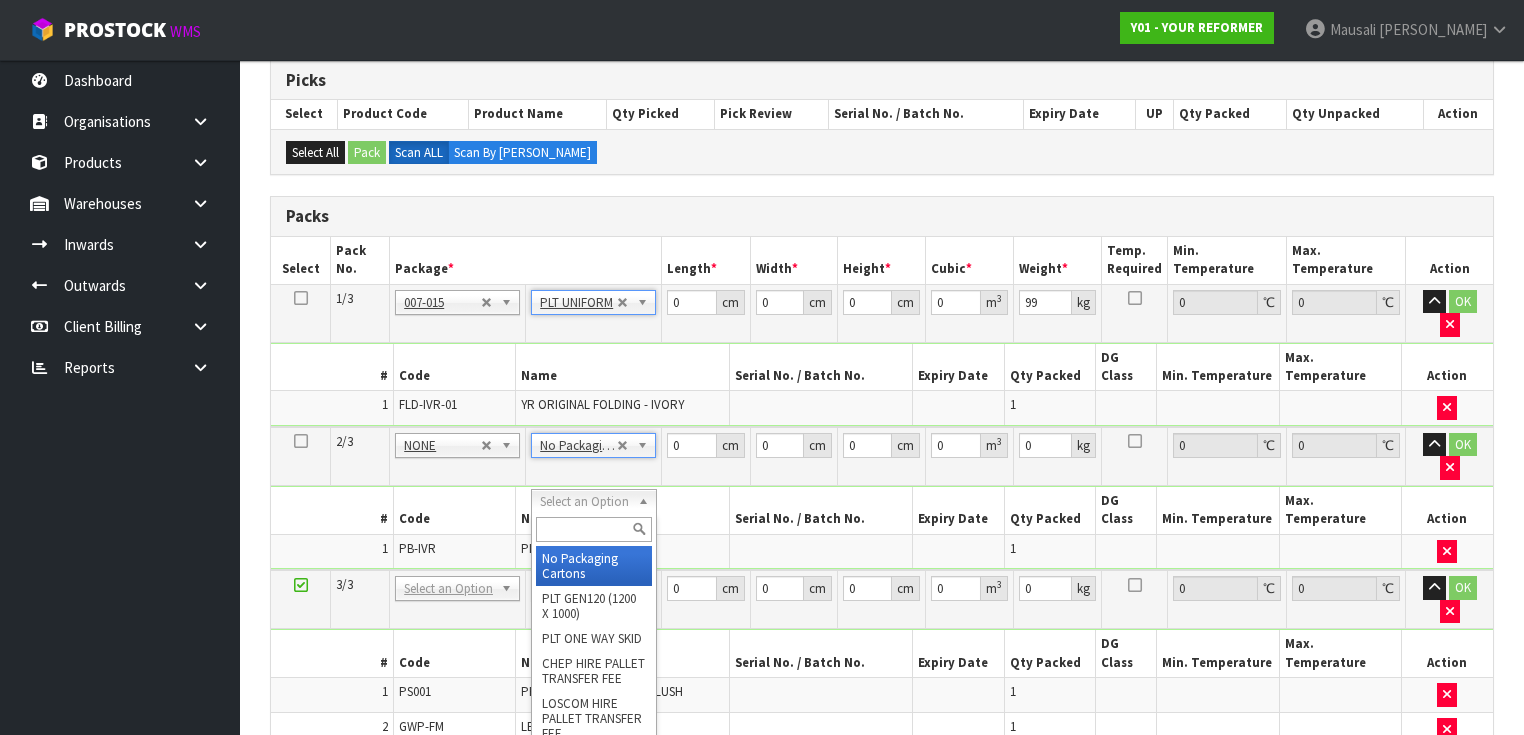 drag, startPoint x: 596, startPoint y: 492, endPoint x: 596, endPoint y: 532, distance: 40 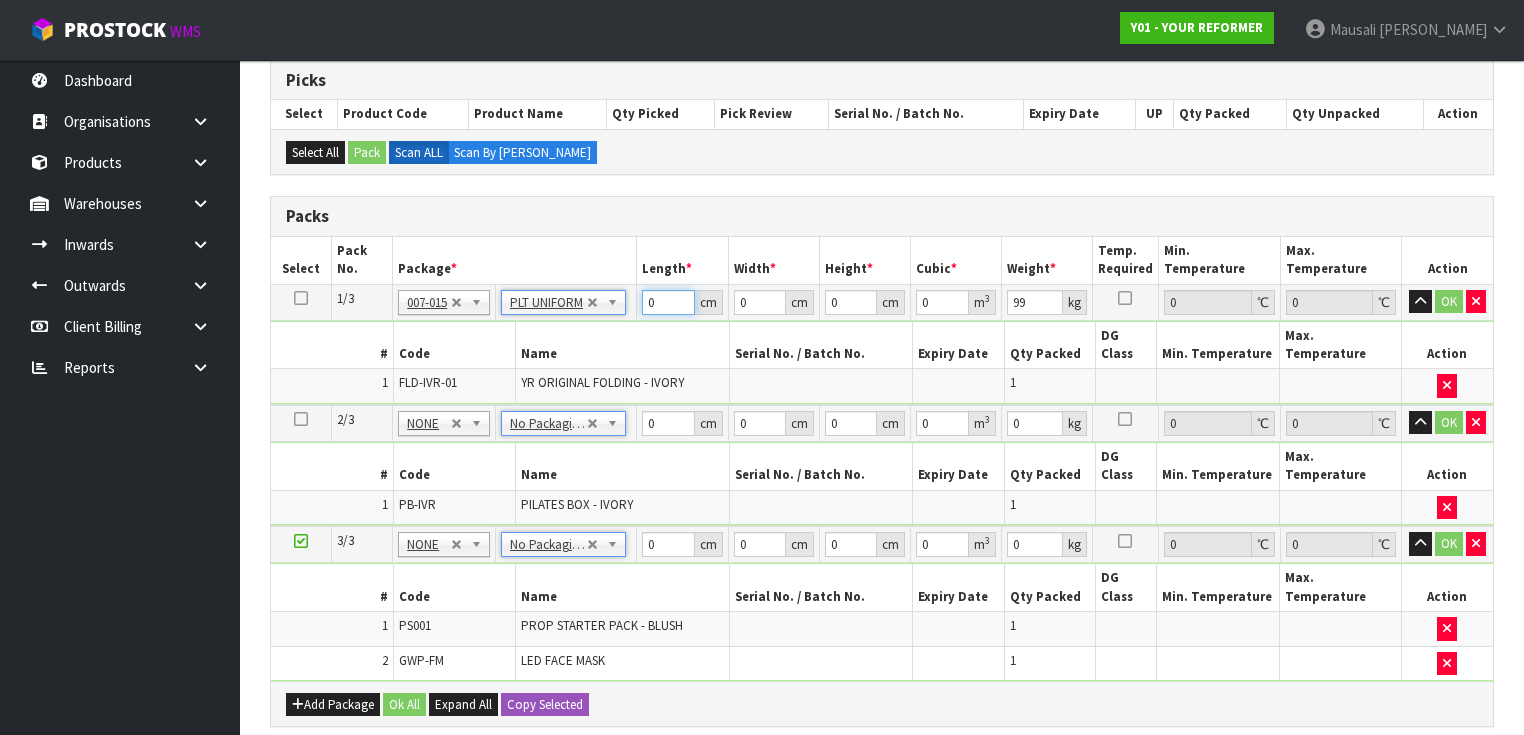 drag, startPoint x: 672, startPoint y: 297, endPoint x: 632, endPoint y: 303, distance: 40.4475 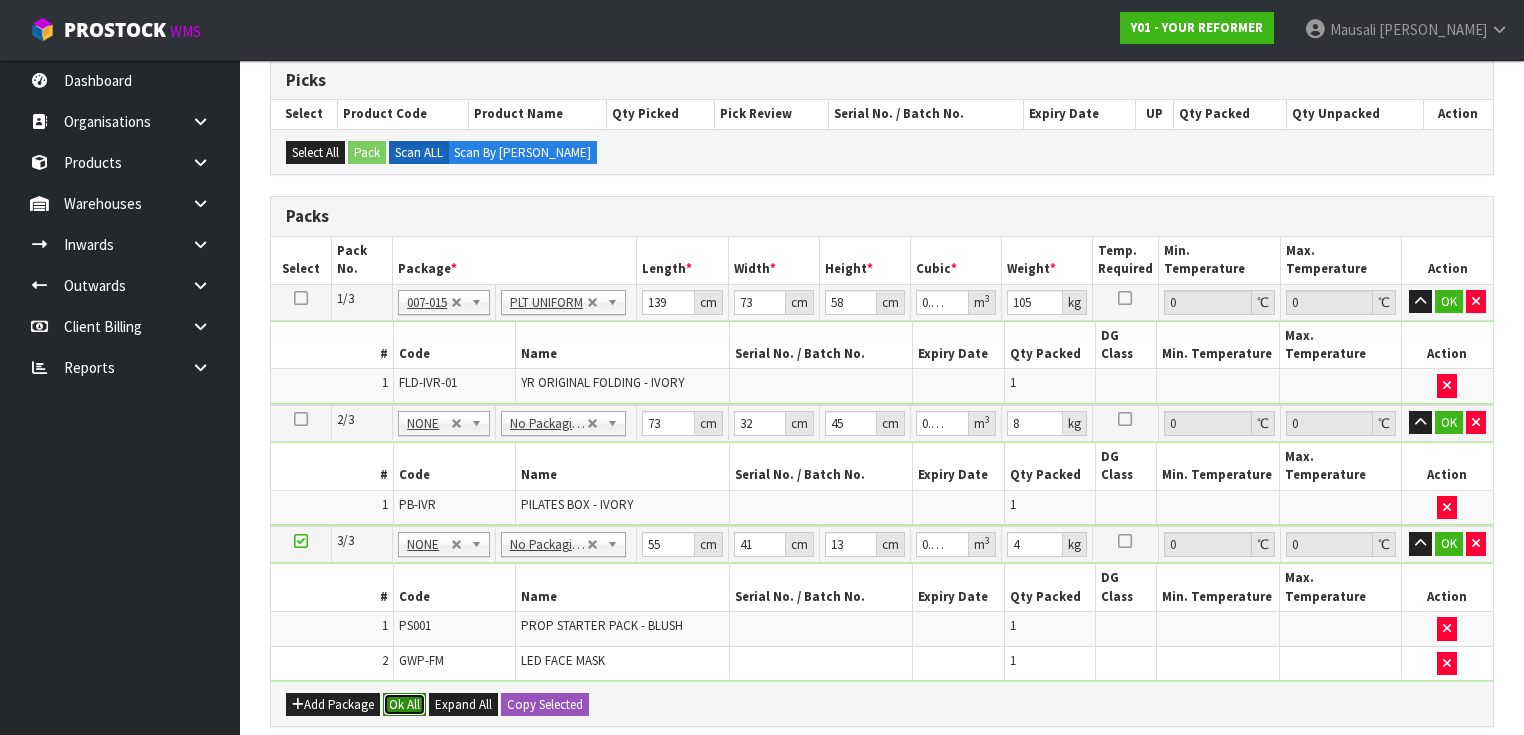 click on "Ok All" at bounding box center (404, 705) 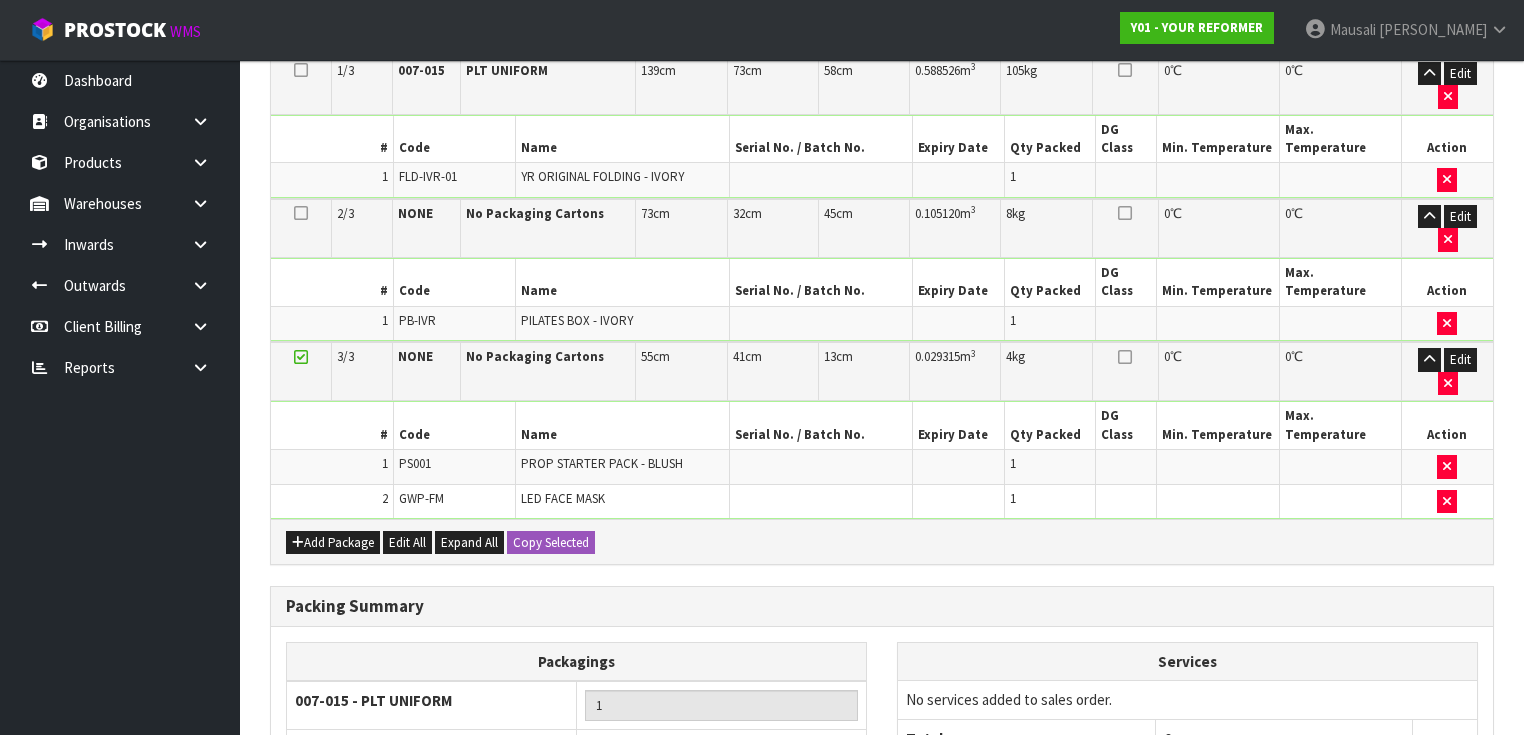 scroll, scrollTop: 720, scrollLeft: 0, axis: vertical 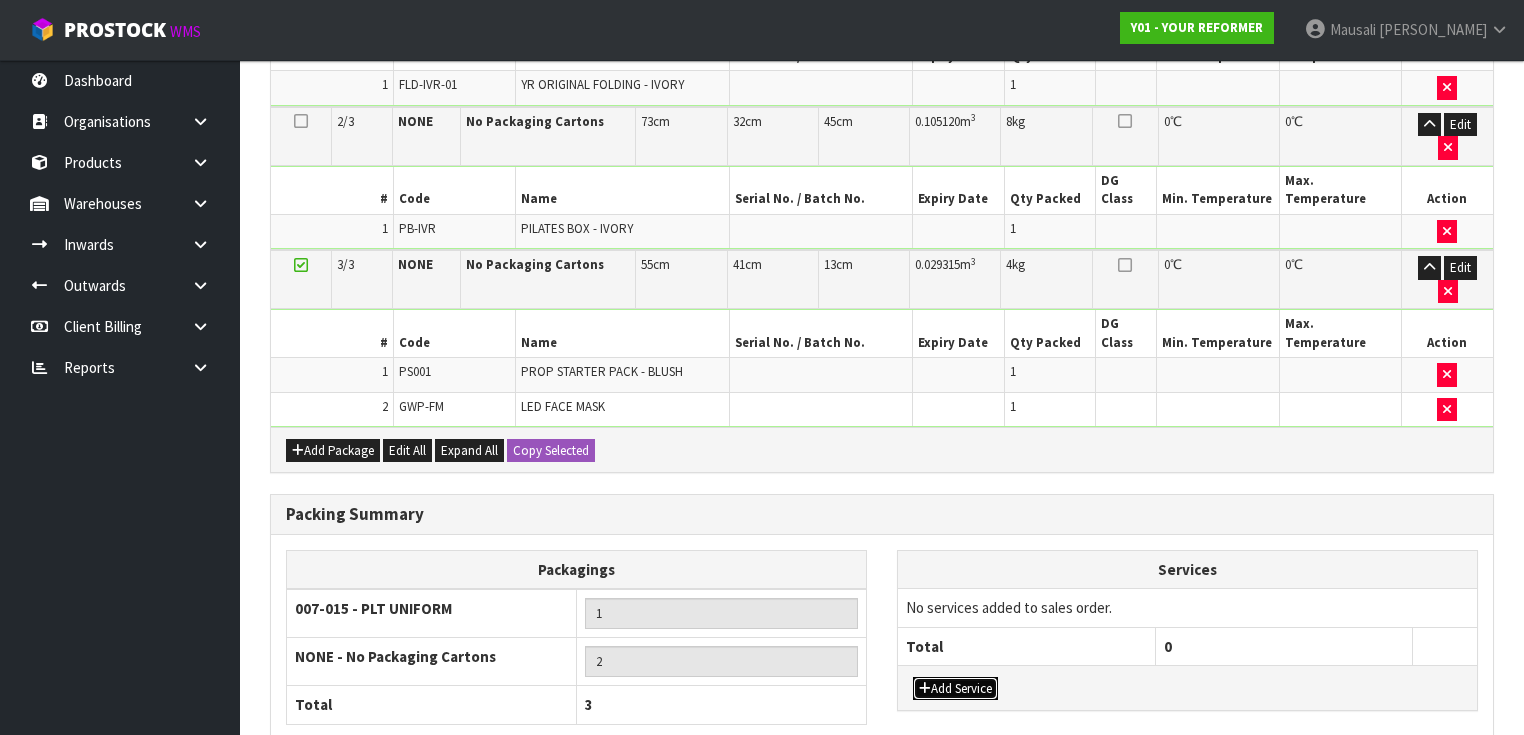 click on "Add Service" at bounding box center (955, 689) 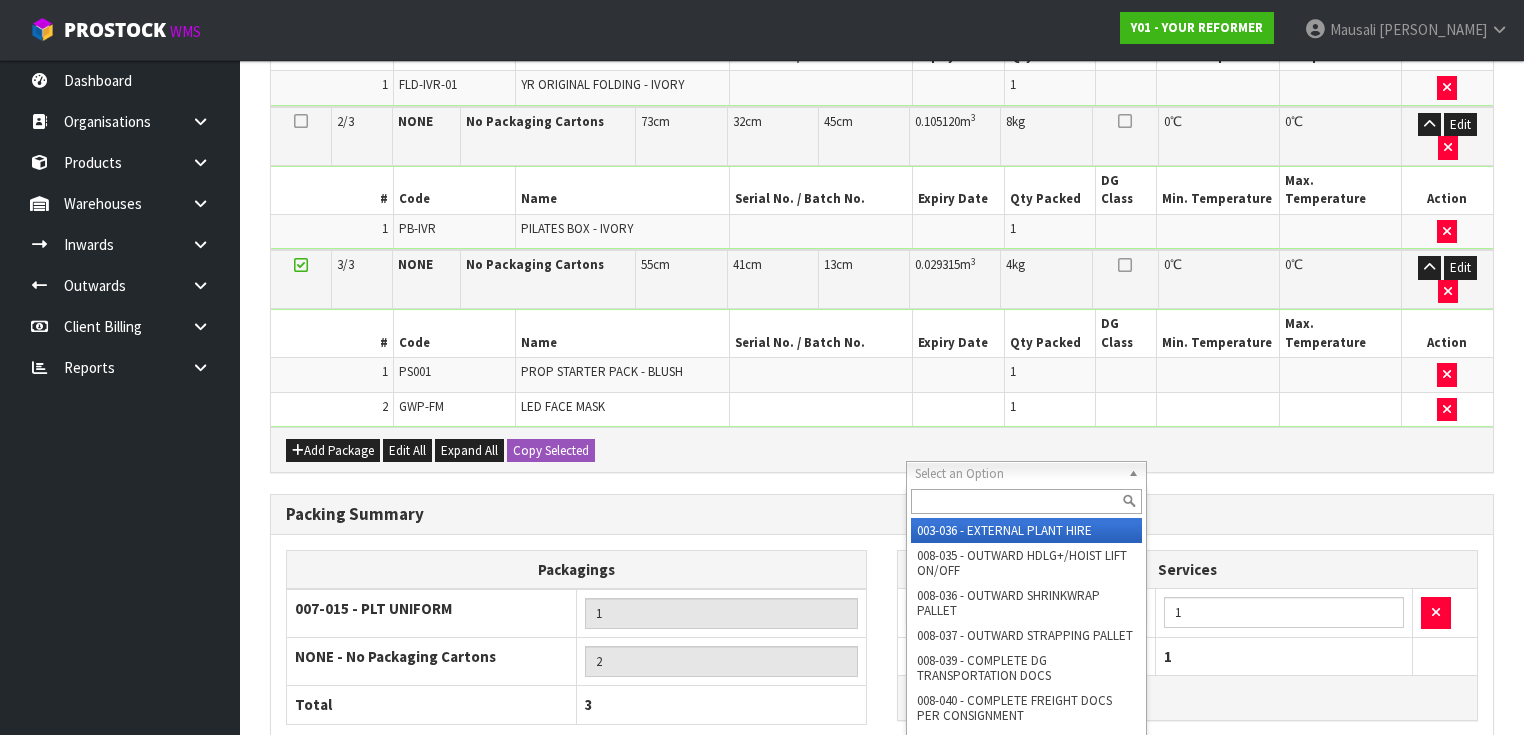 click at bounding box center [1026, 501] 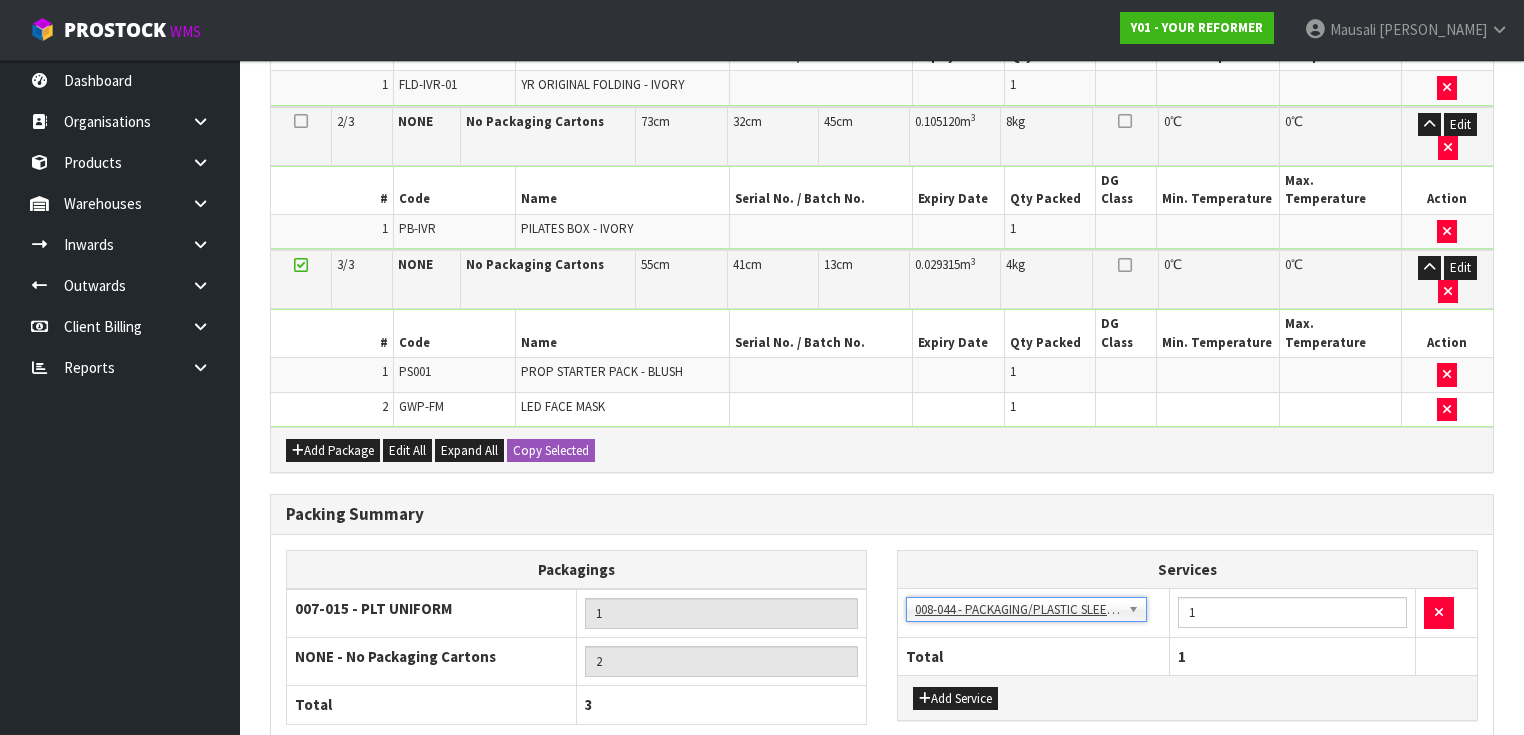 click on "Save & Confirm Packs" at bounding box center [427, 849] 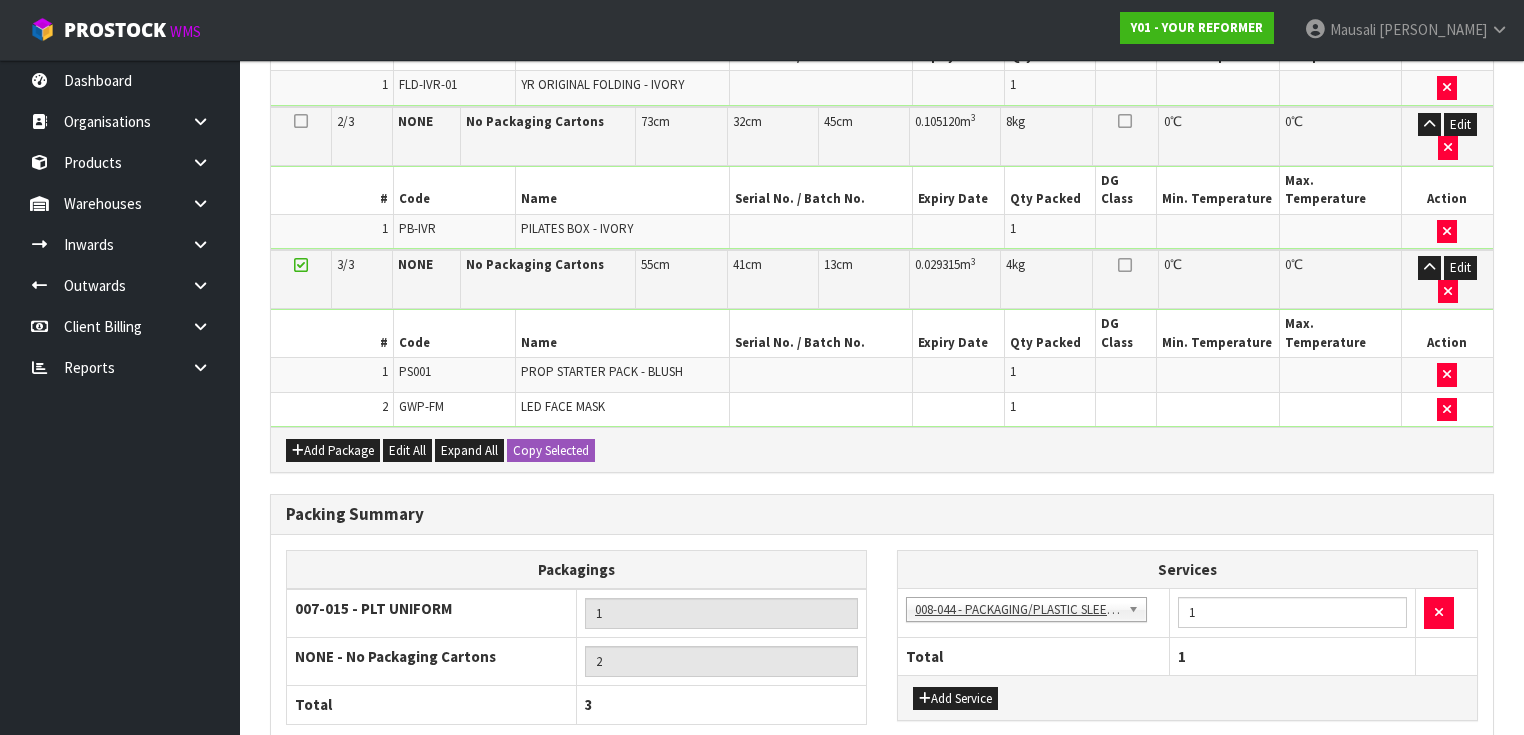 scroll, scrollTop: 0, scrollLeft: 0, axis: both 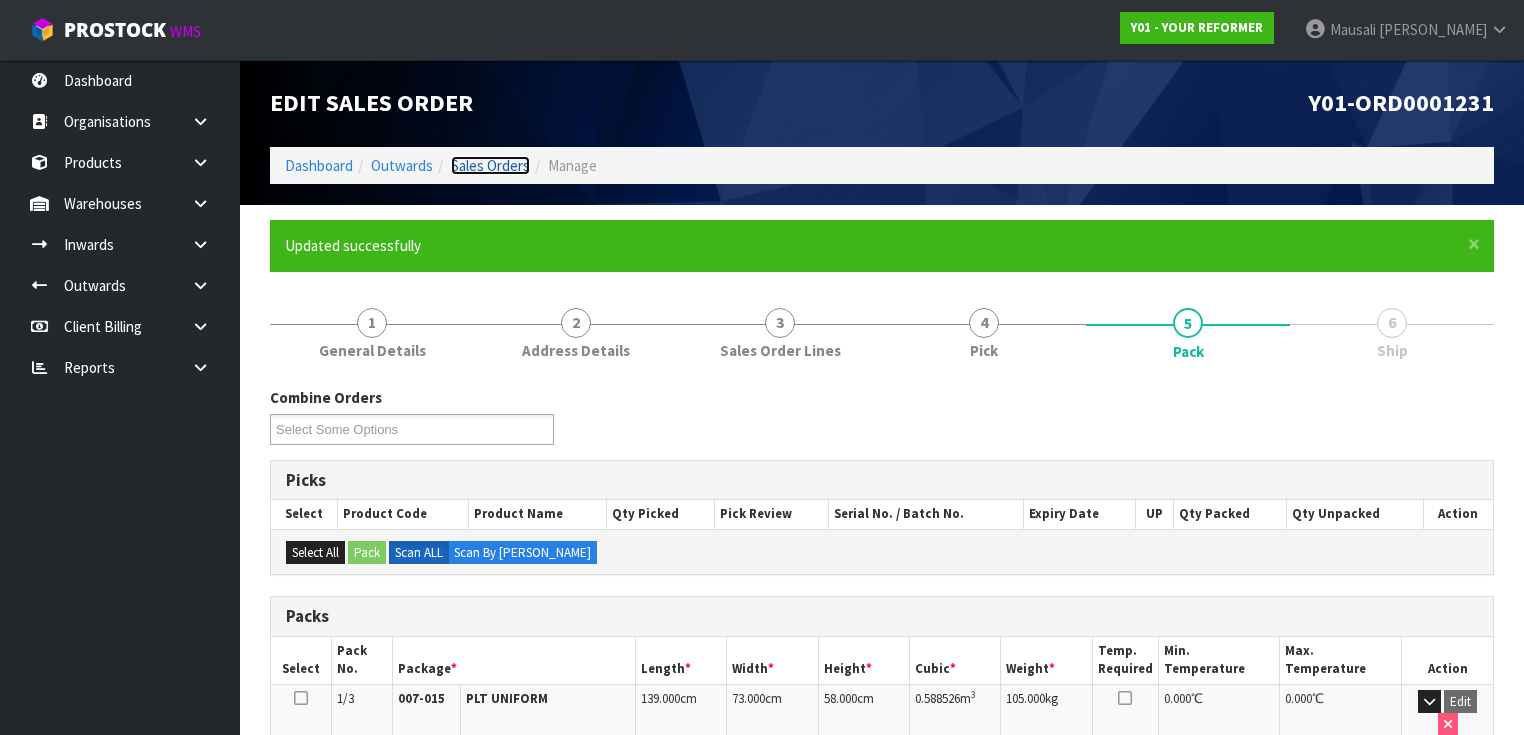 click on "Sales Orders" at bounding box center (490, 165) 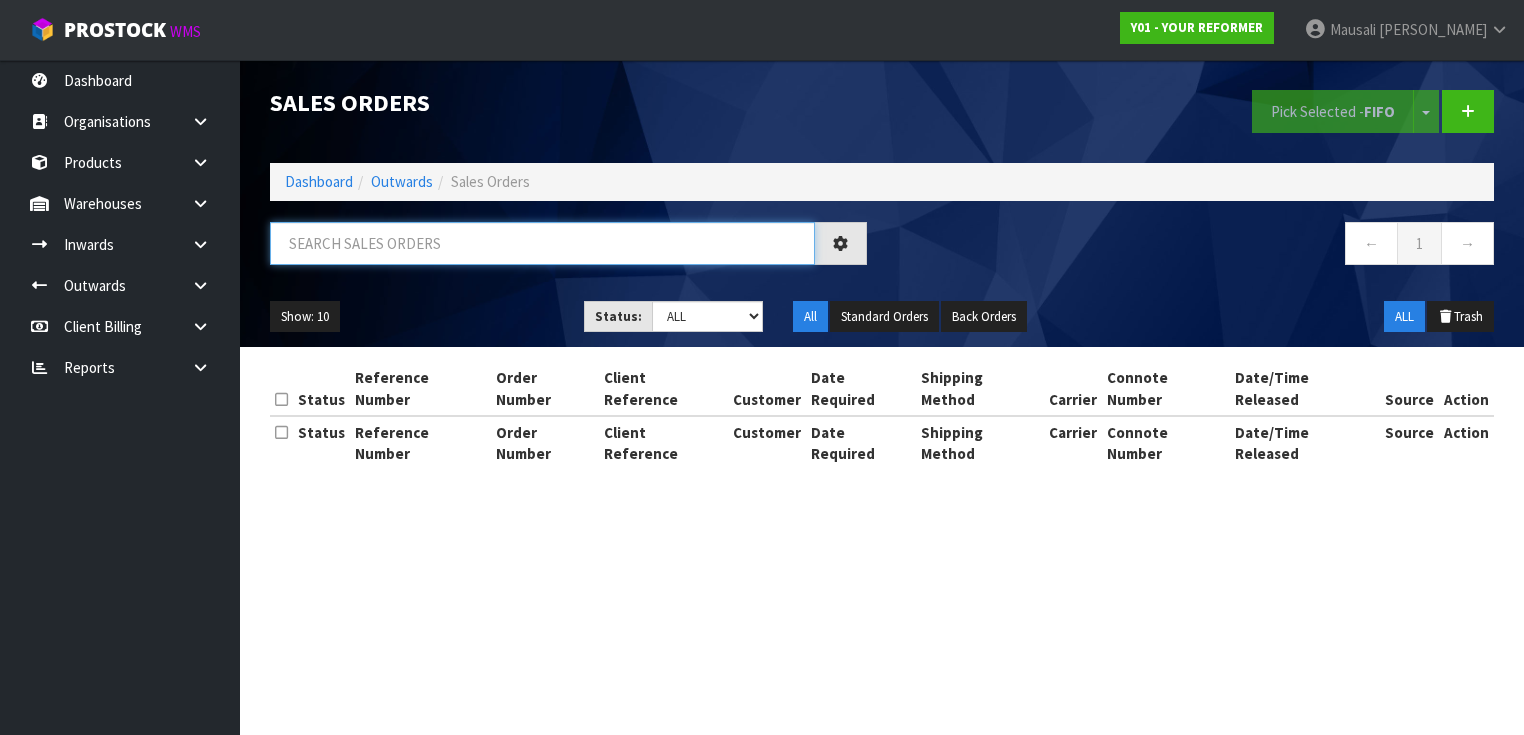 click at bounding box center (542, 243) 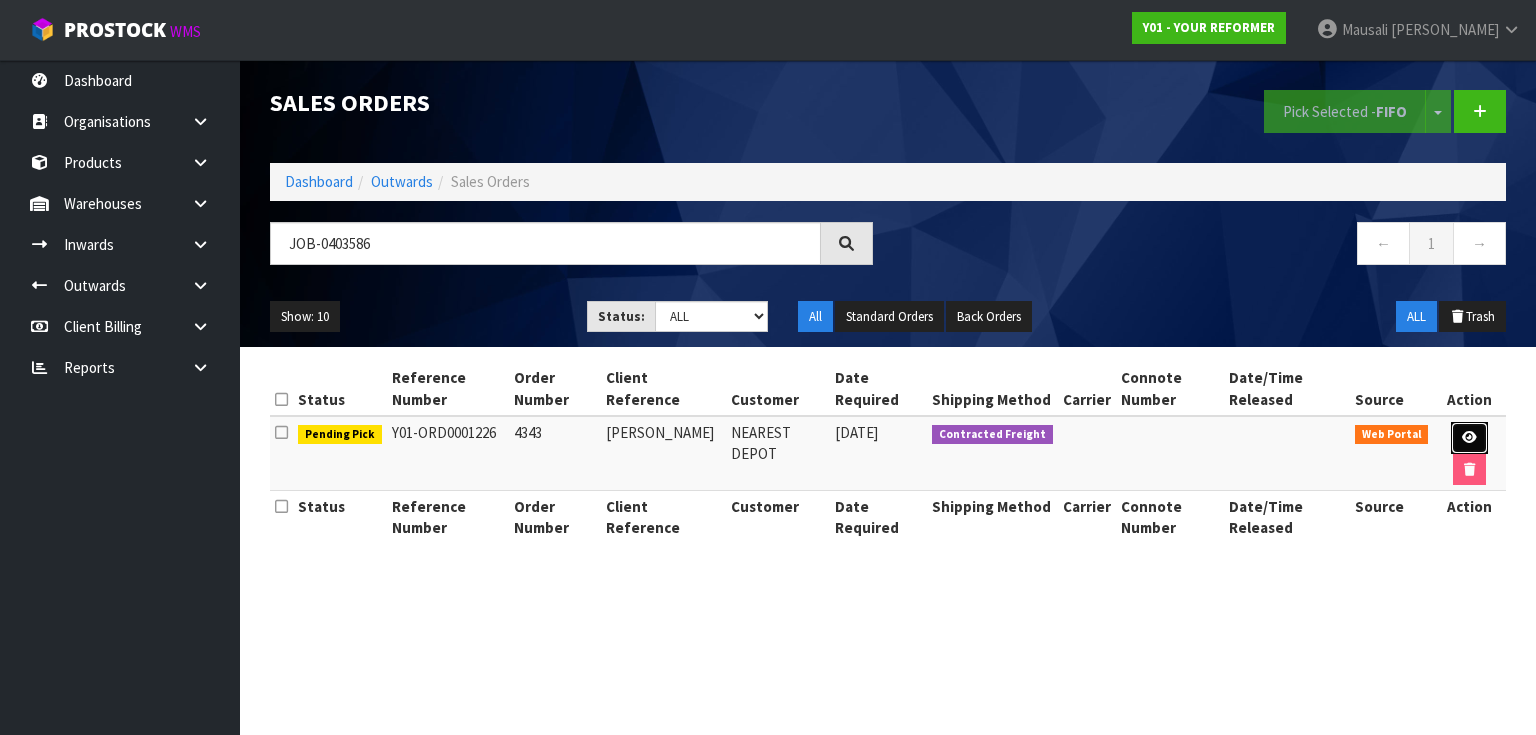 click at bounding box center (1469, 437) 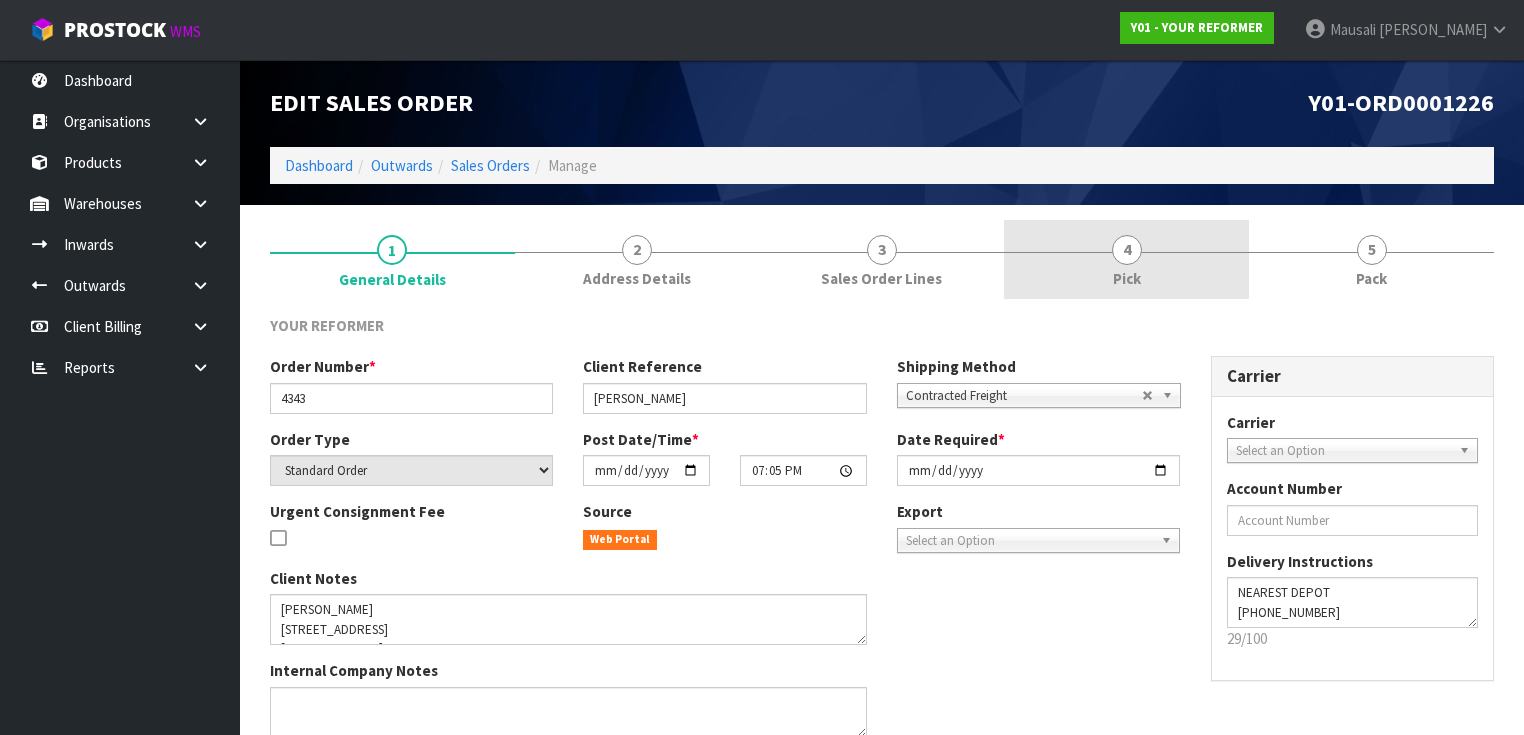 click on "4" at bounding box center (1127, 250) 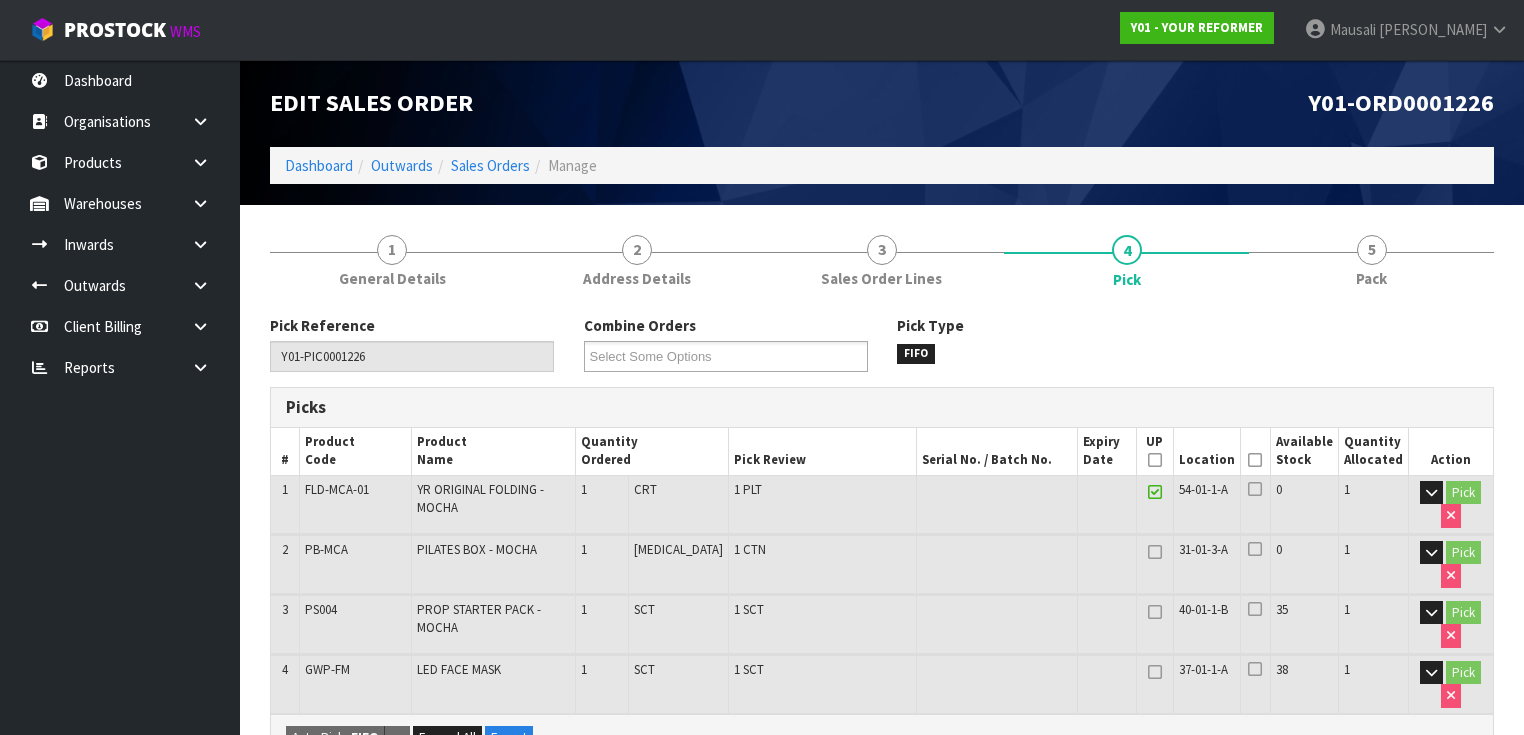 click at bounding box center [1255, 460] 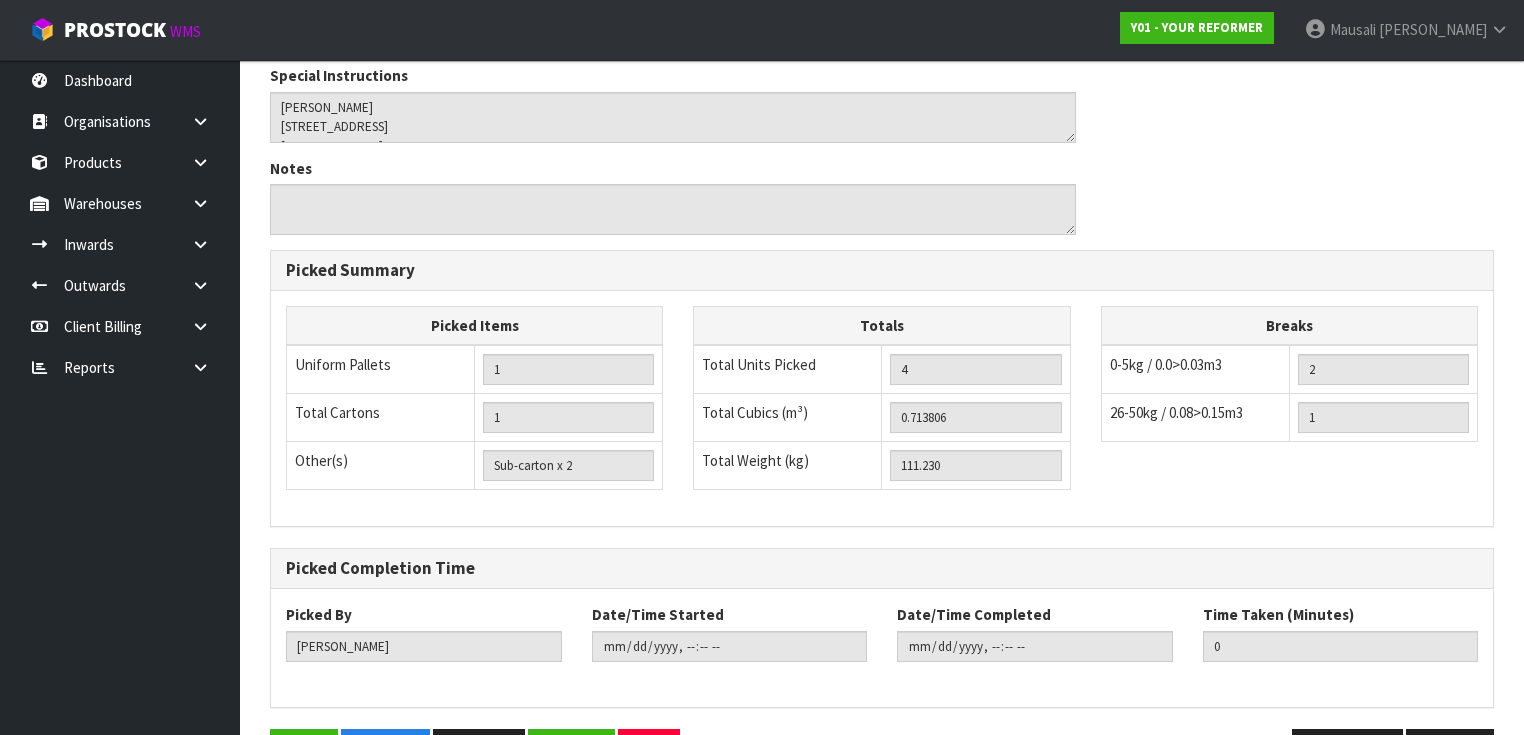 scroll, scrollTop: 844, scrollLeft: 0, axis: vertical 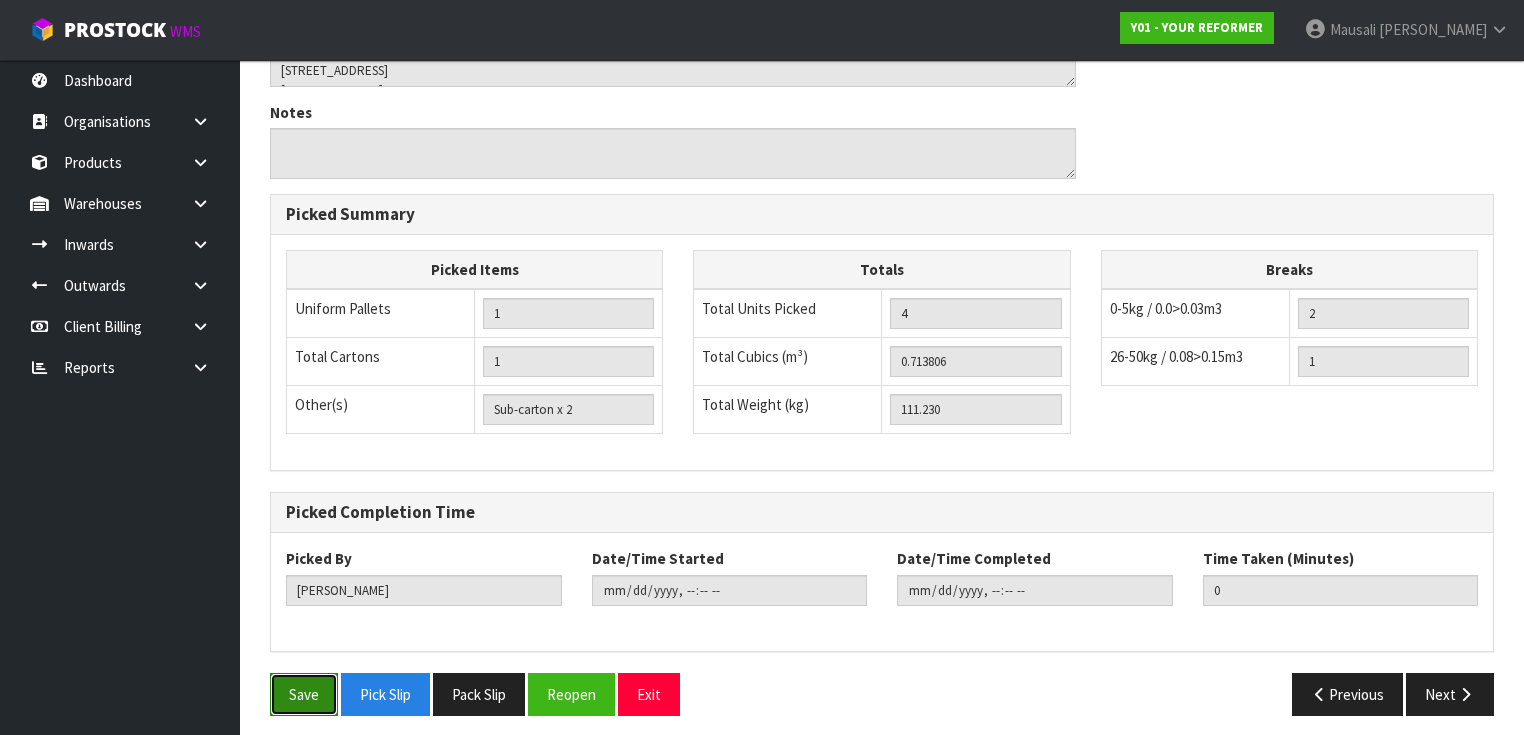 click on "Save" at bounding box center [304, 694] 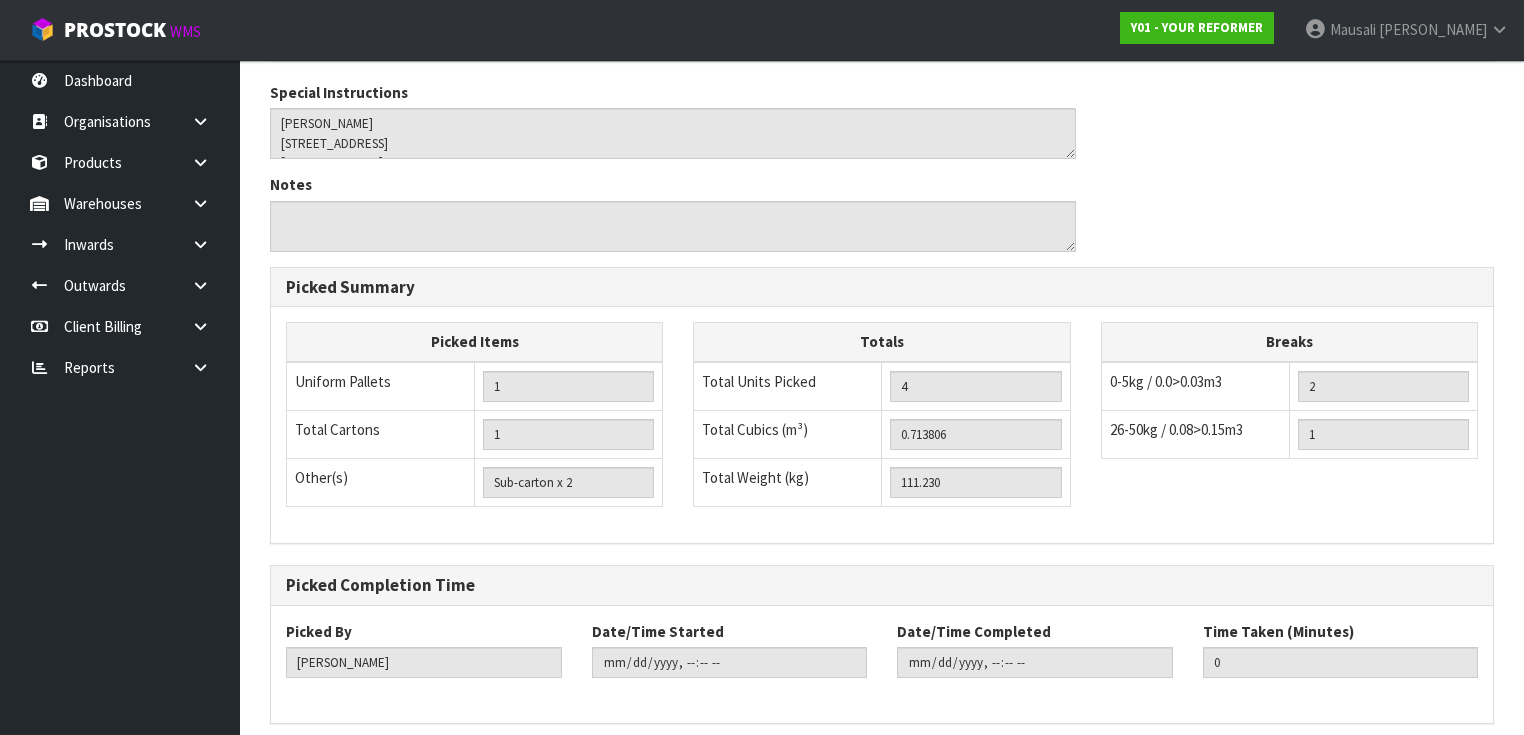 scroll, scrollTop: 0, scrollLeft: 0, axis: both 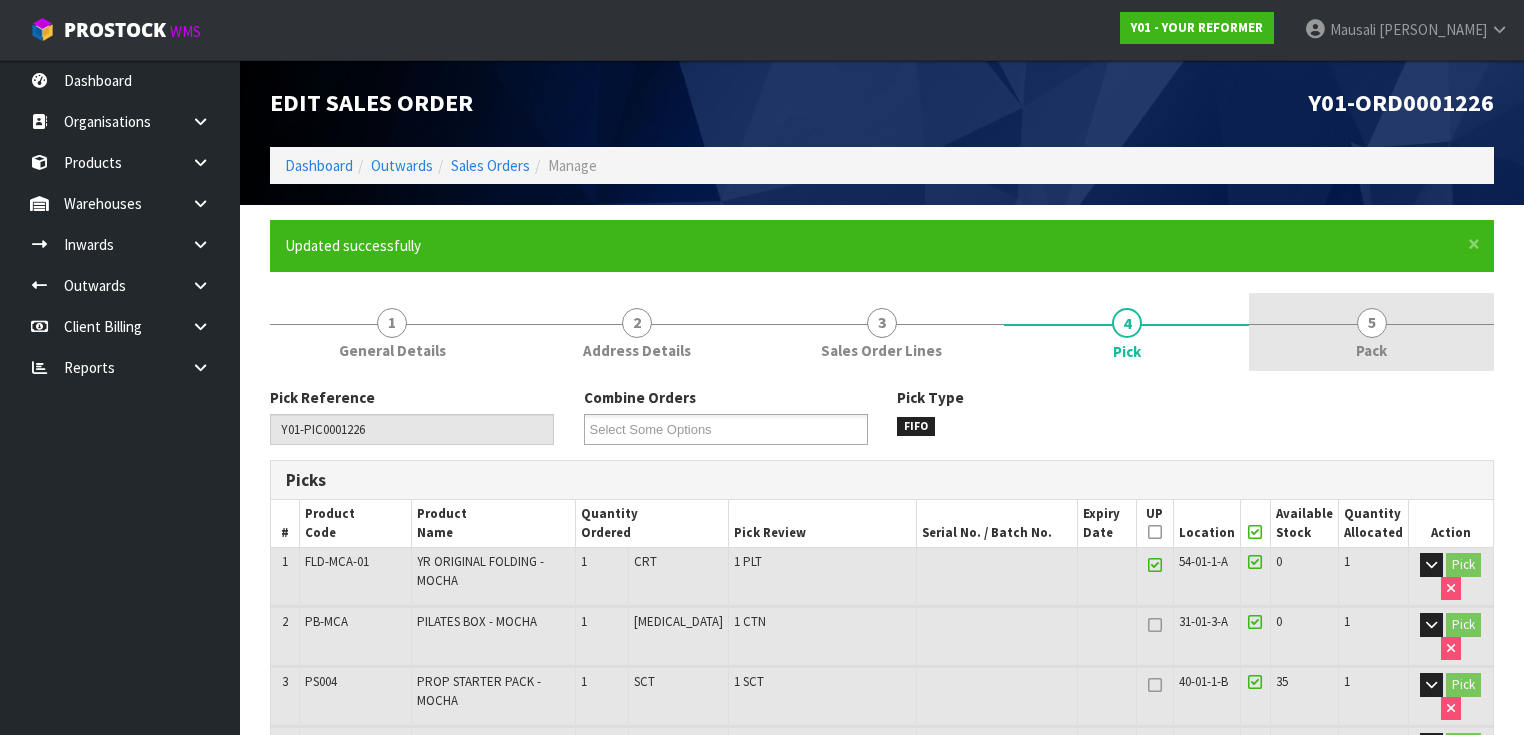 click on "5
Pack" at bounding box center (1371, 332) 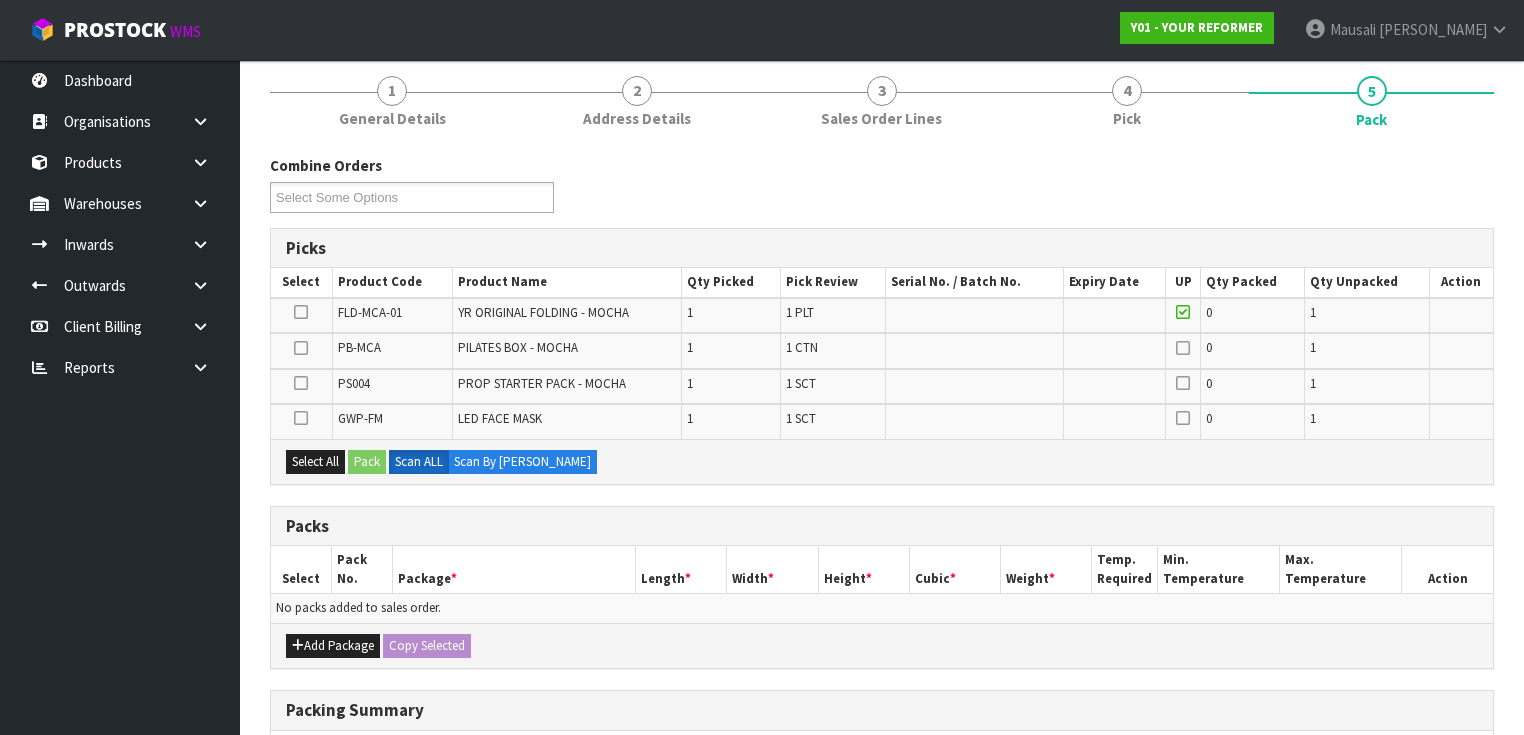 scroll, scrollTop: 400, scrollLeft: 0, axis: vertical 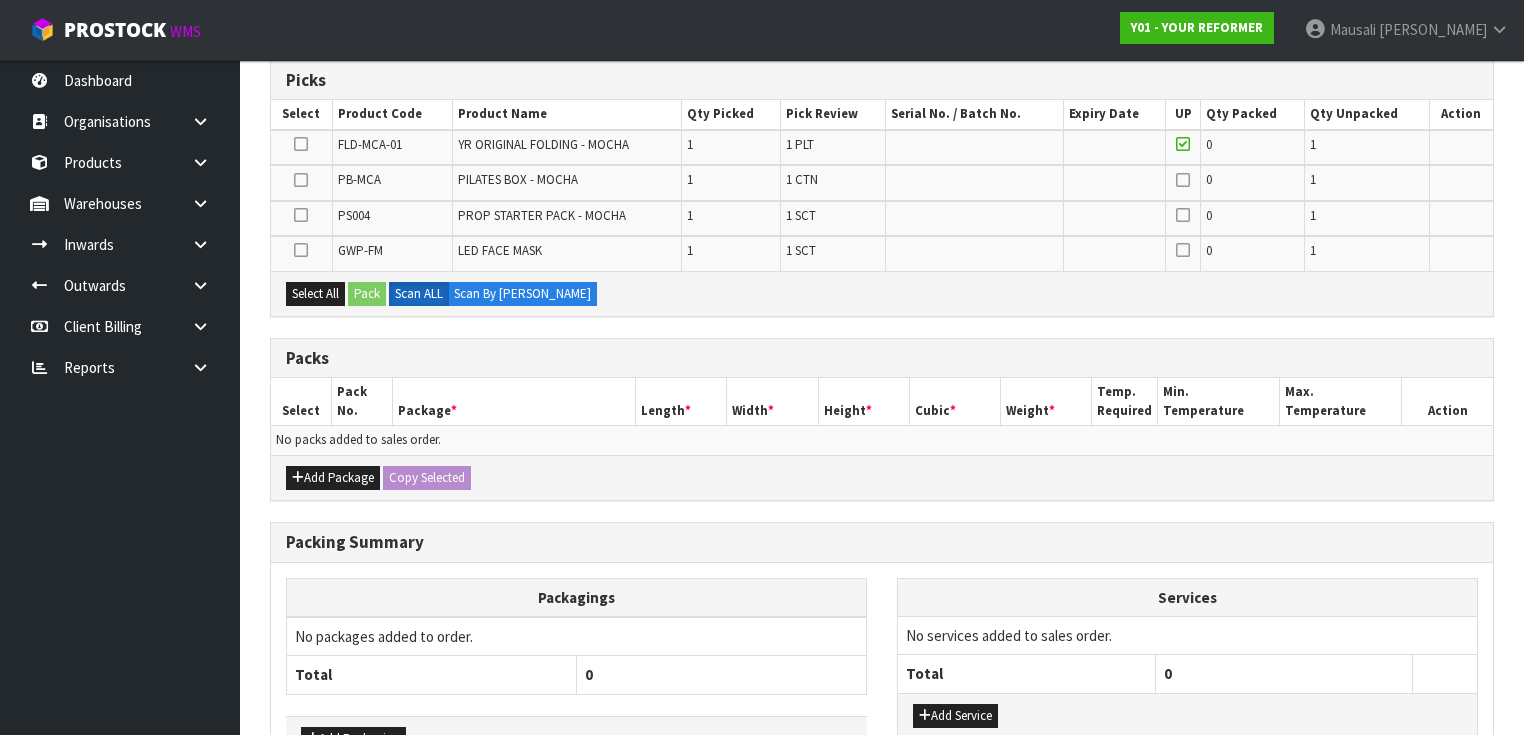 click on "Select All
Pack
Scan ALL
Scan By [PERSON_NAME]" at bounding box center (882, 293) 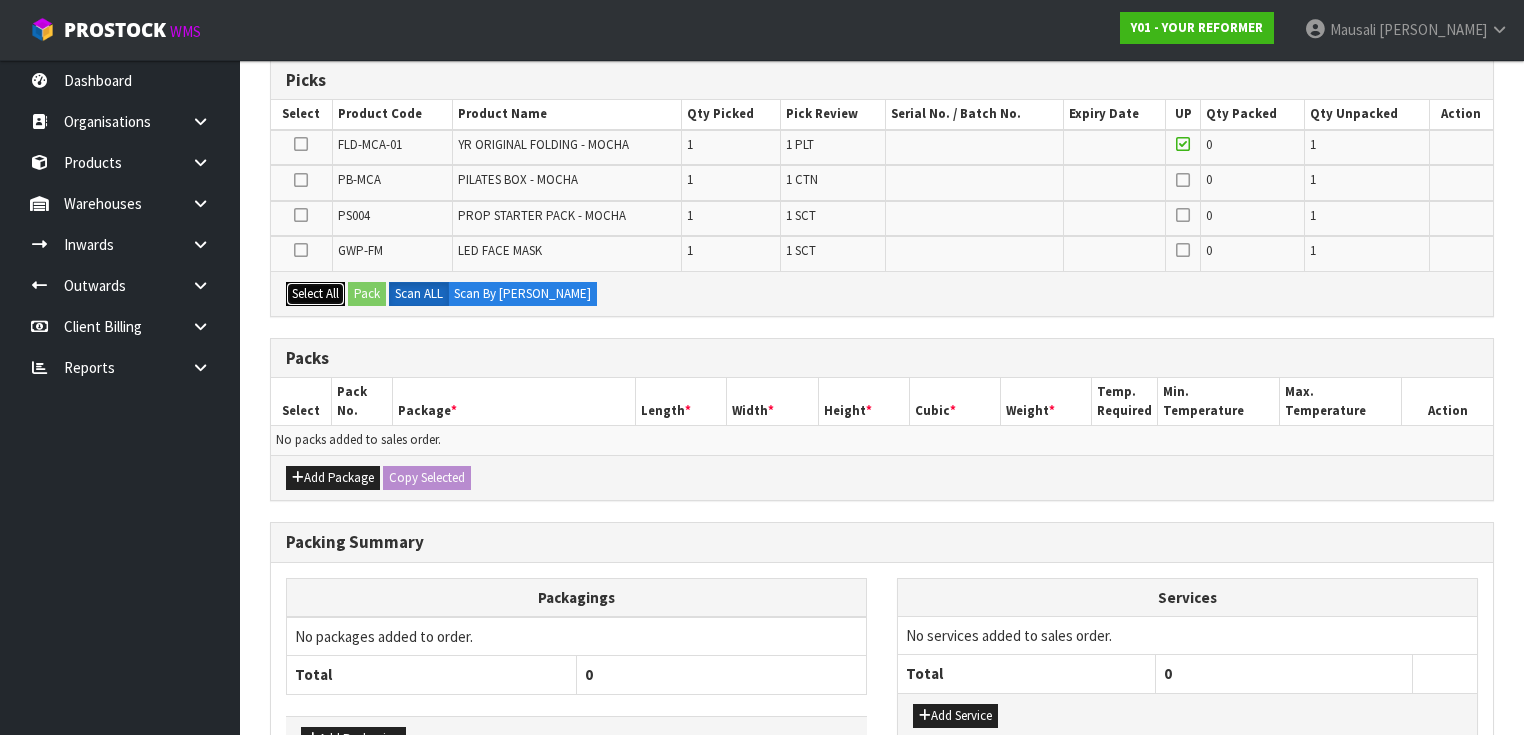 click on "Select All" at bounding box center (315, 294) 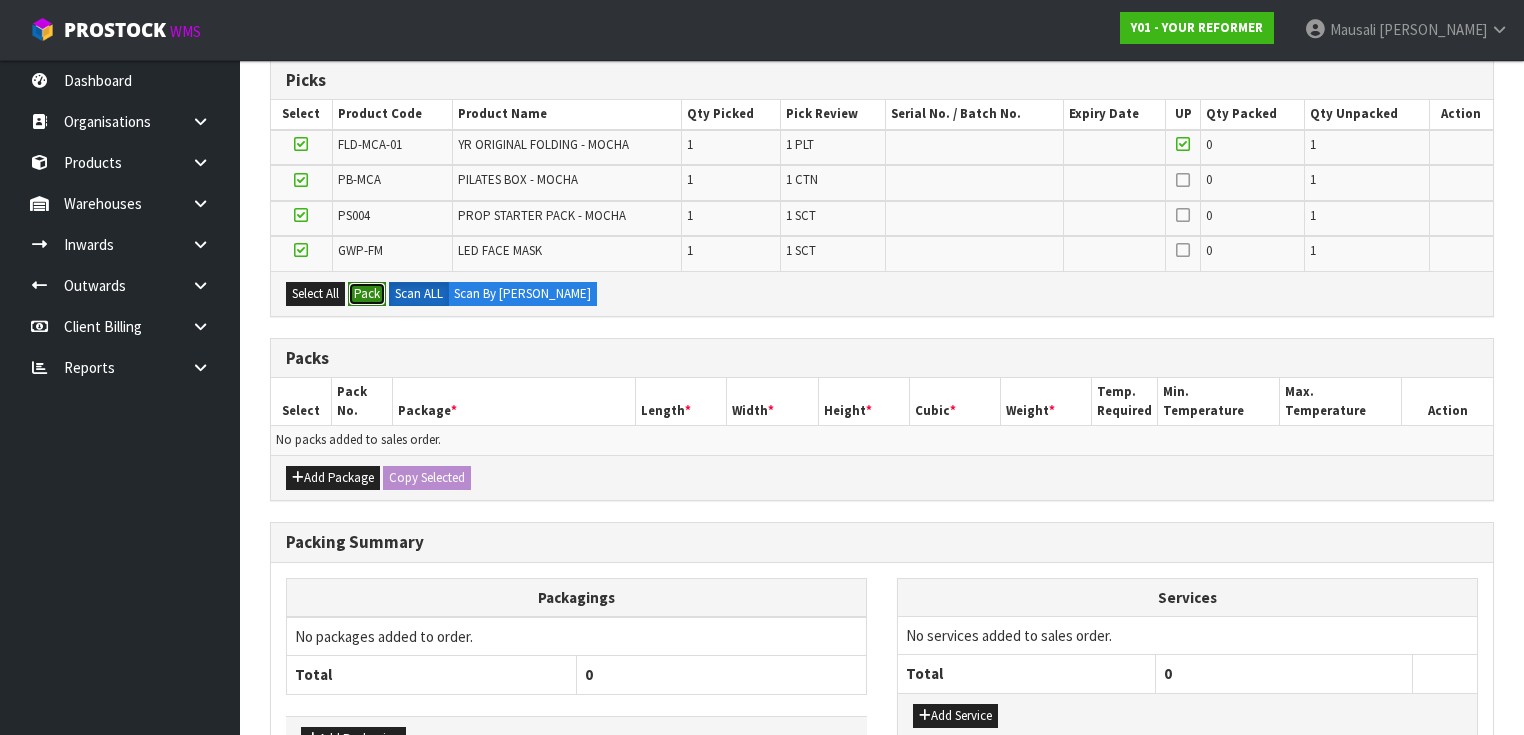 click on "Pack" at bounding box center [367, 294] 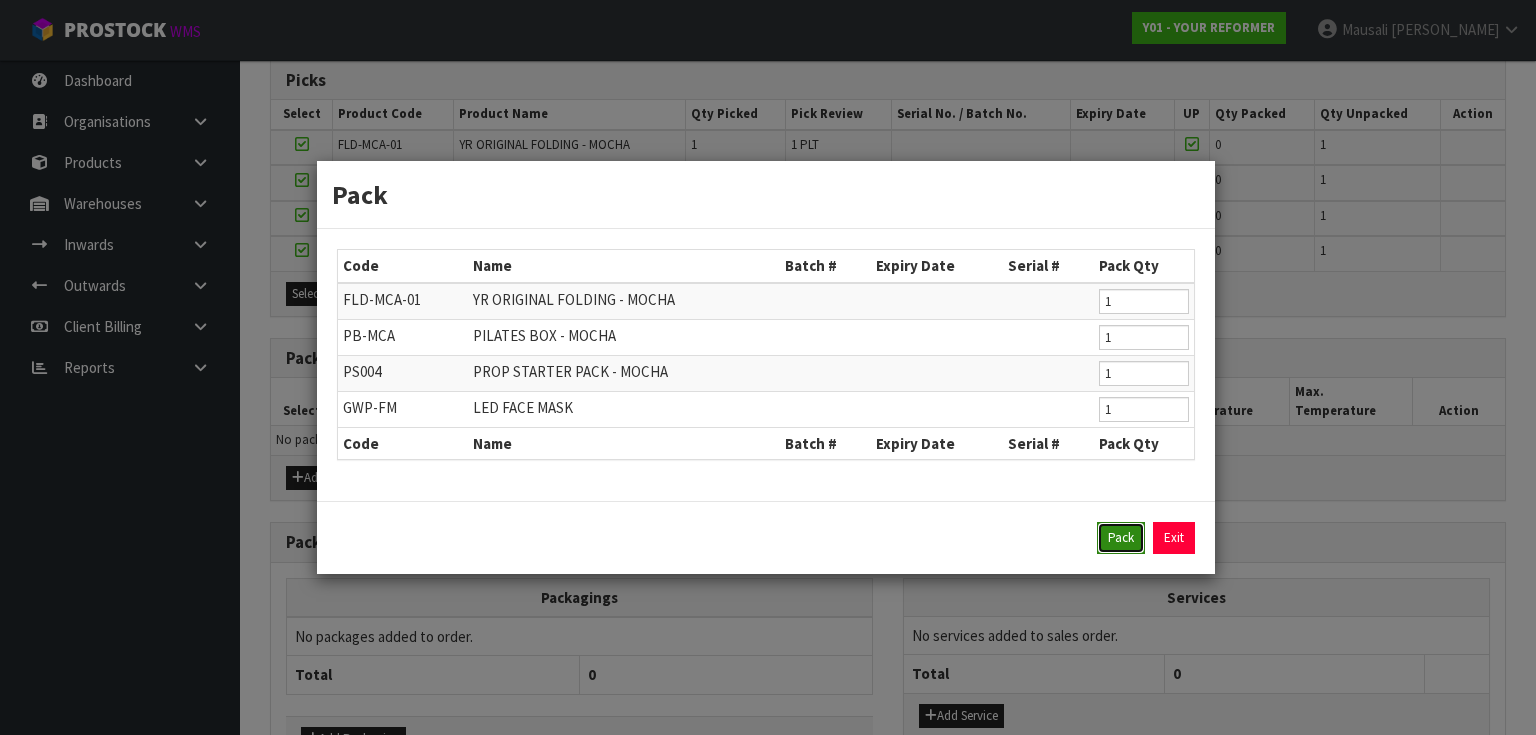 click on "Pack" at bounding box center (1121, 538) 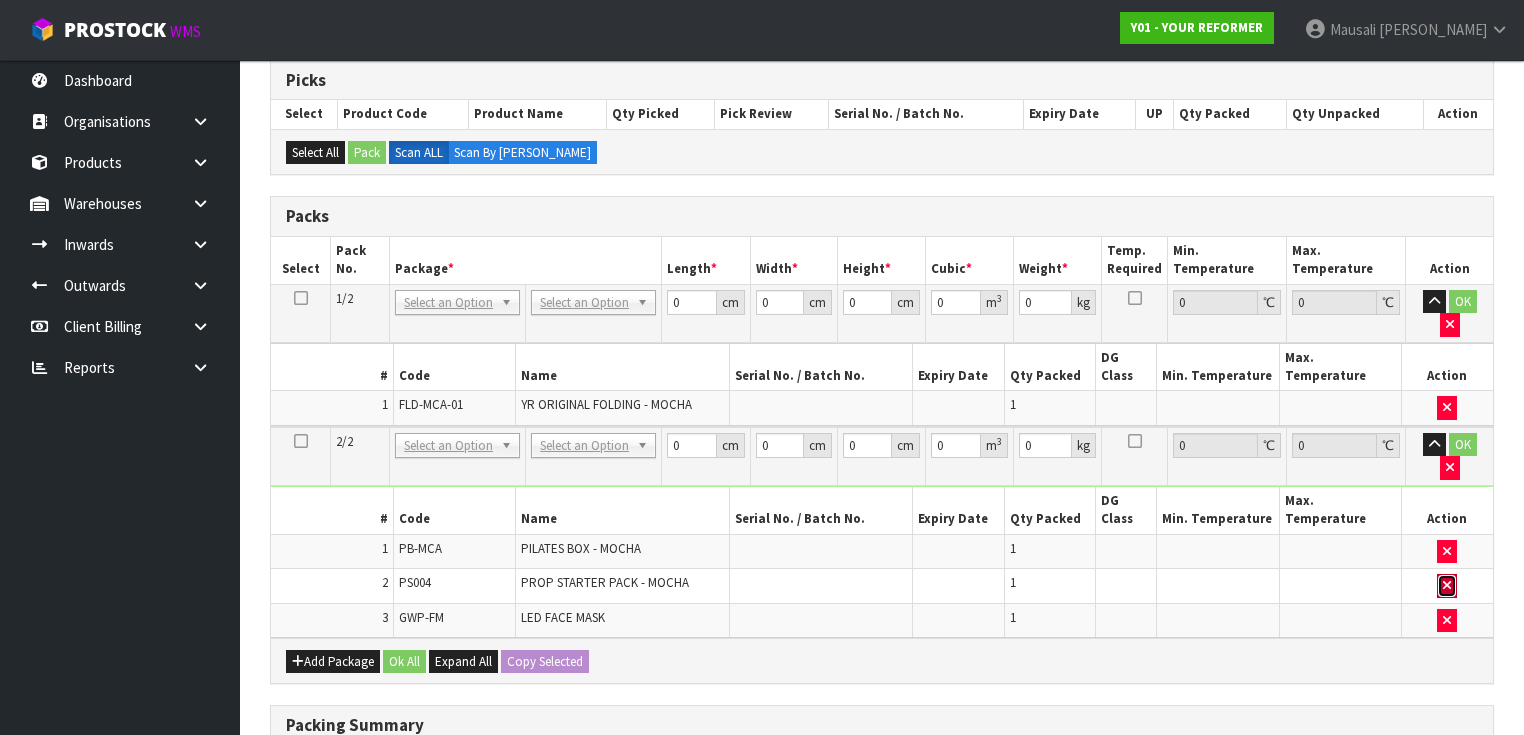 click at bounding box center (1447, 585) 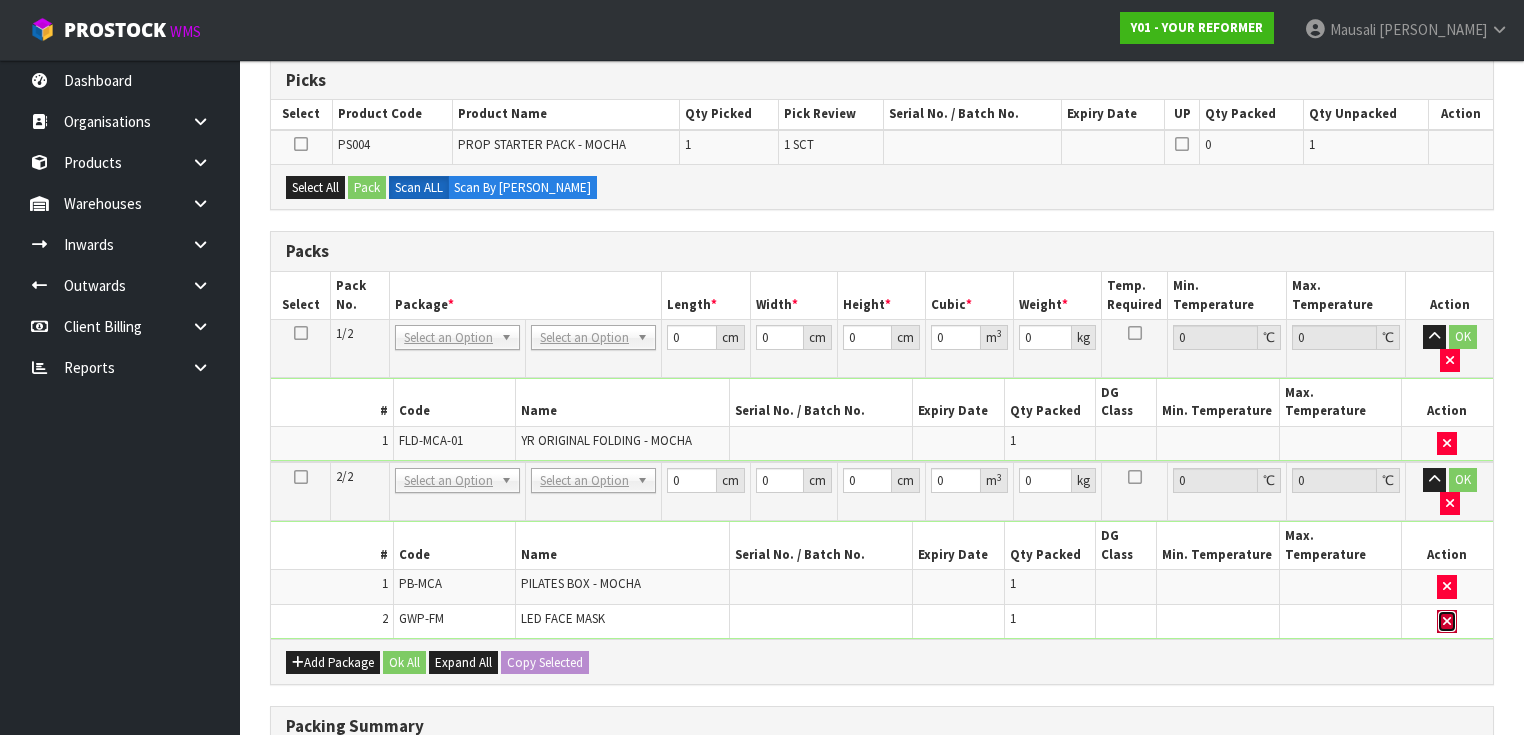 click at bounding box center (1447, 622) 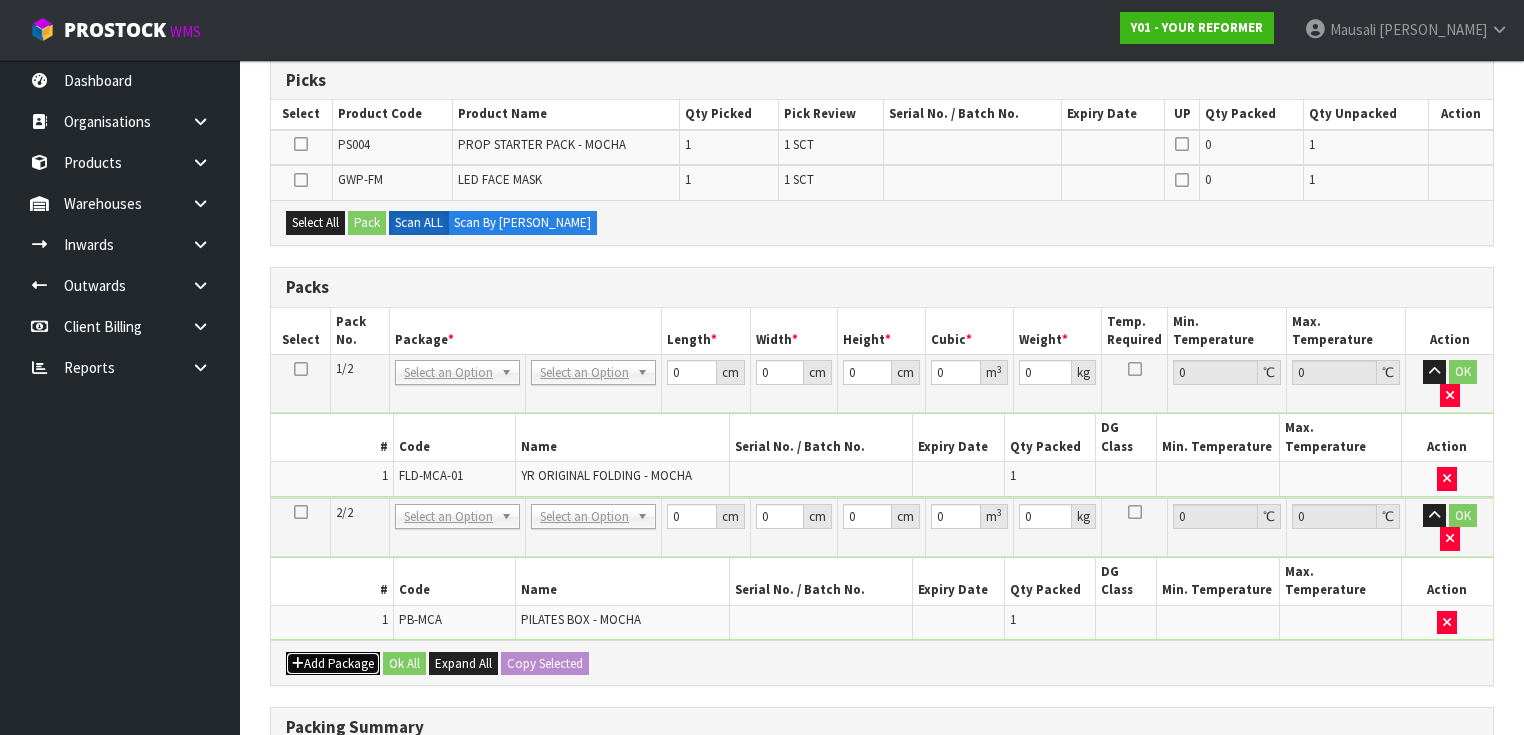 click on "Add Package" at bounding box center [333, 664] 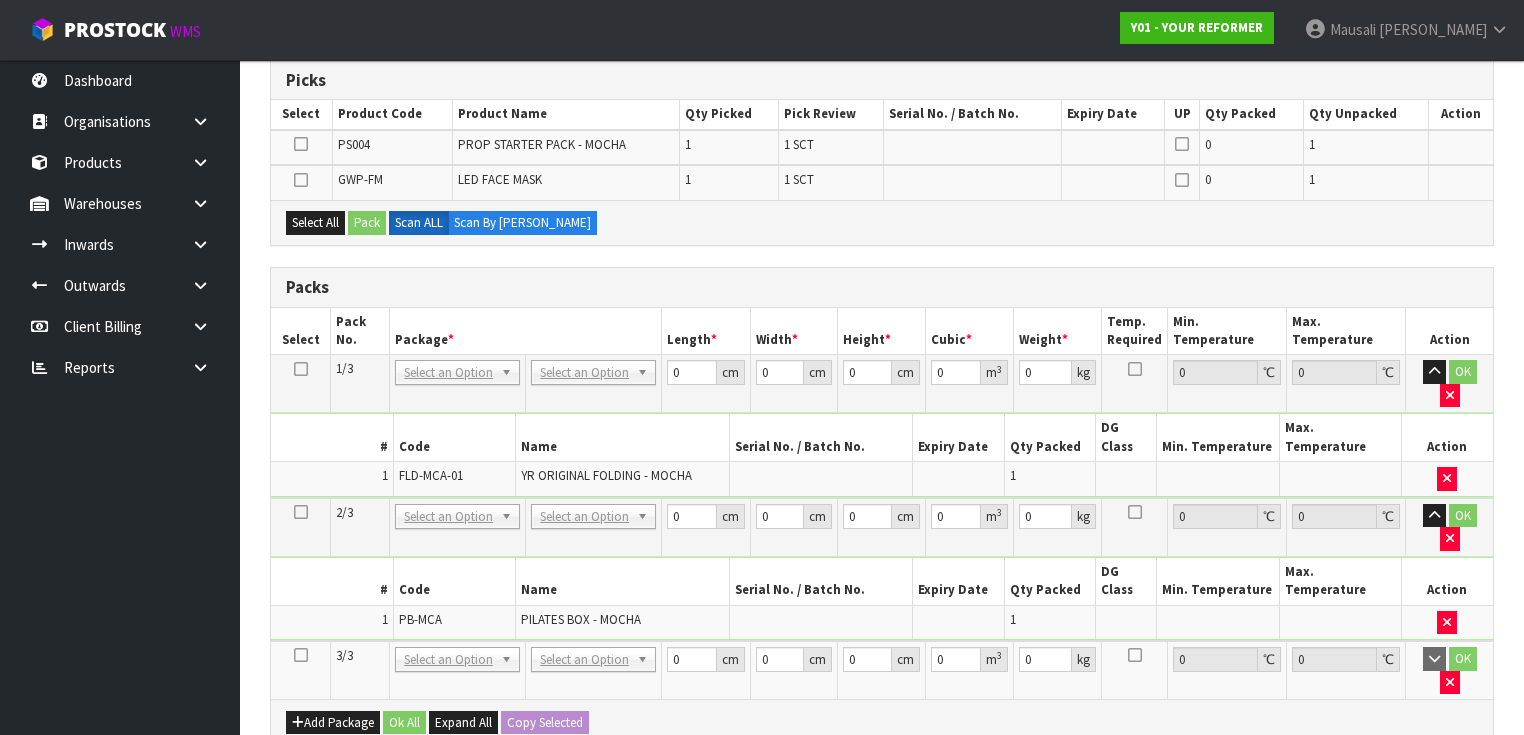 click at bounding box center [301, 655] 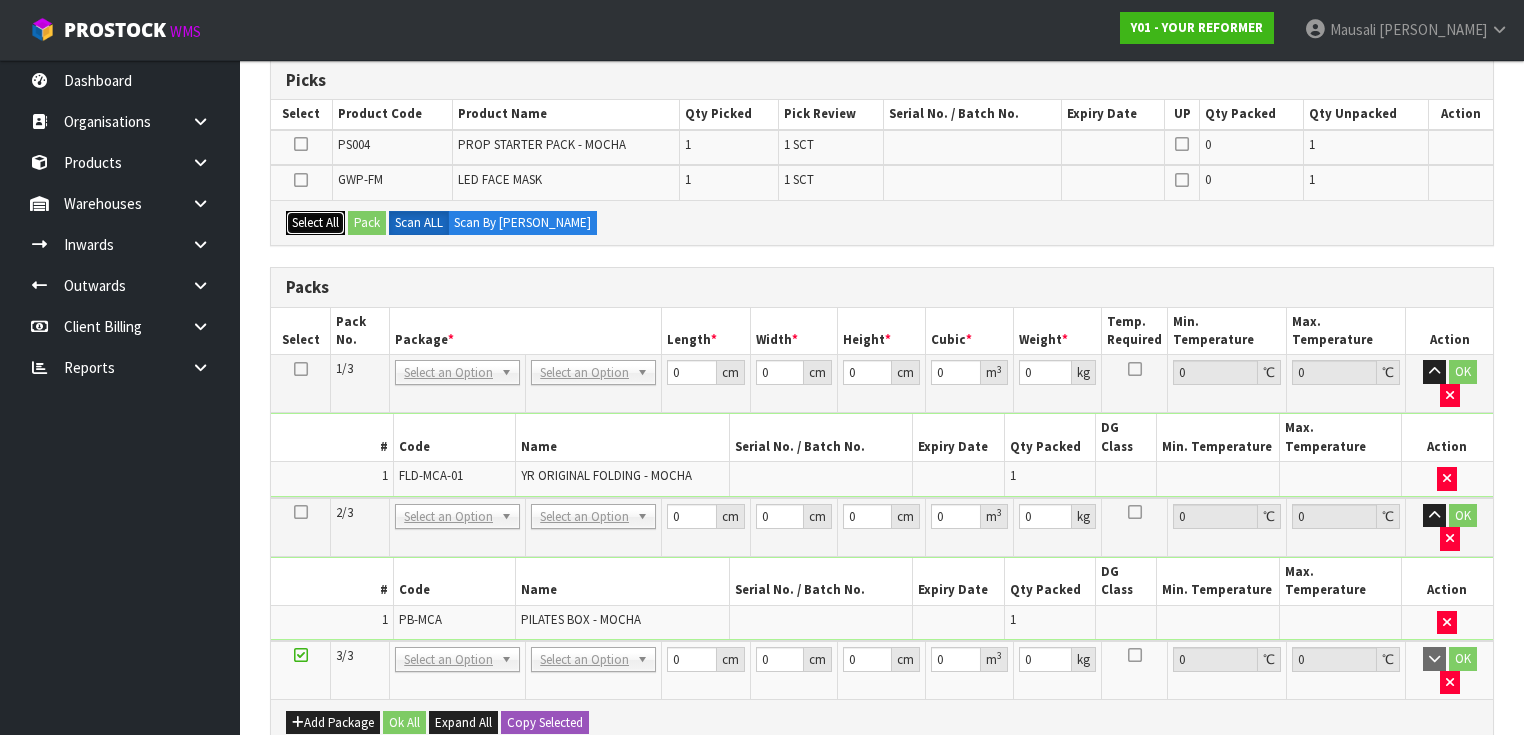 click on "Select All" at bounding box center [315, 223] 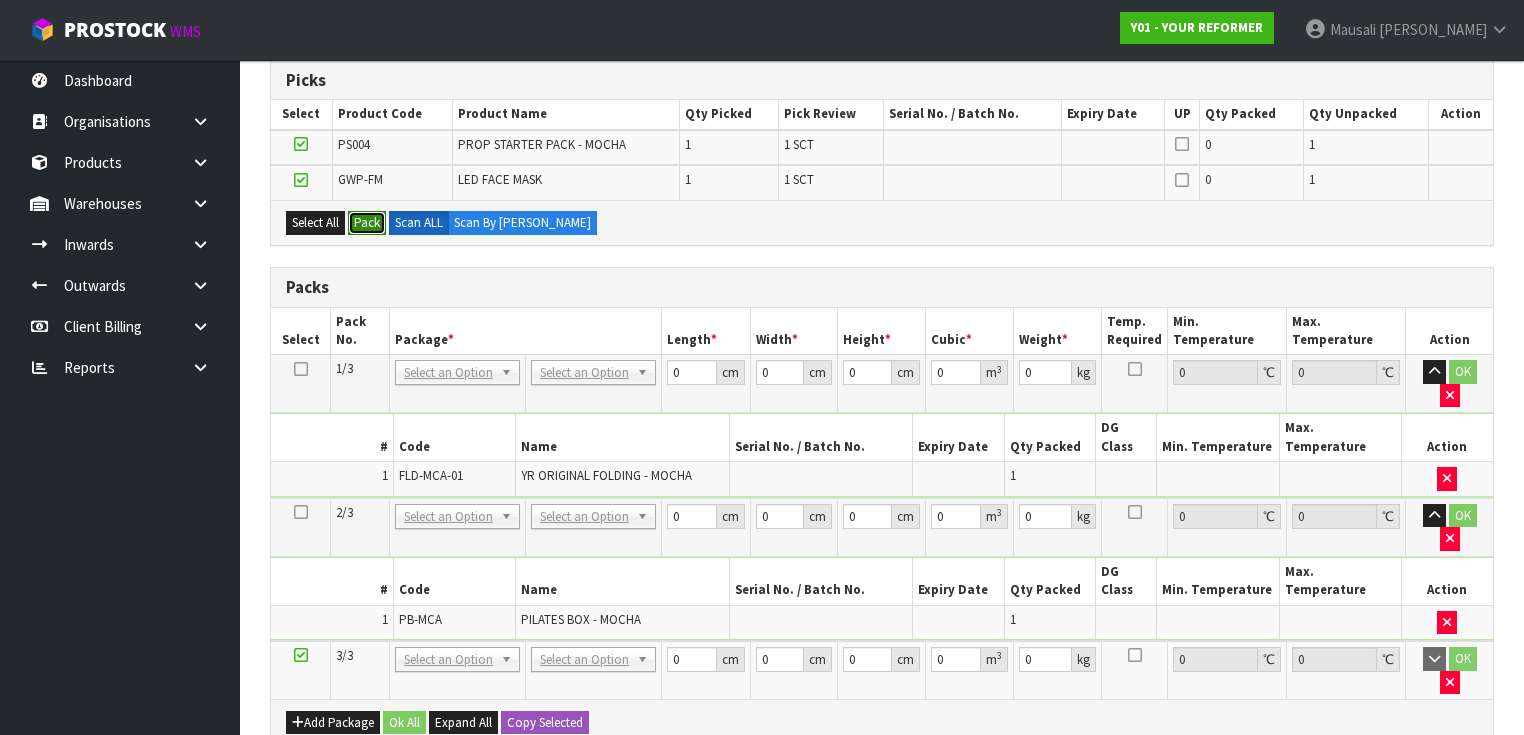 click on "Pack" at bounding box center (367, 223) 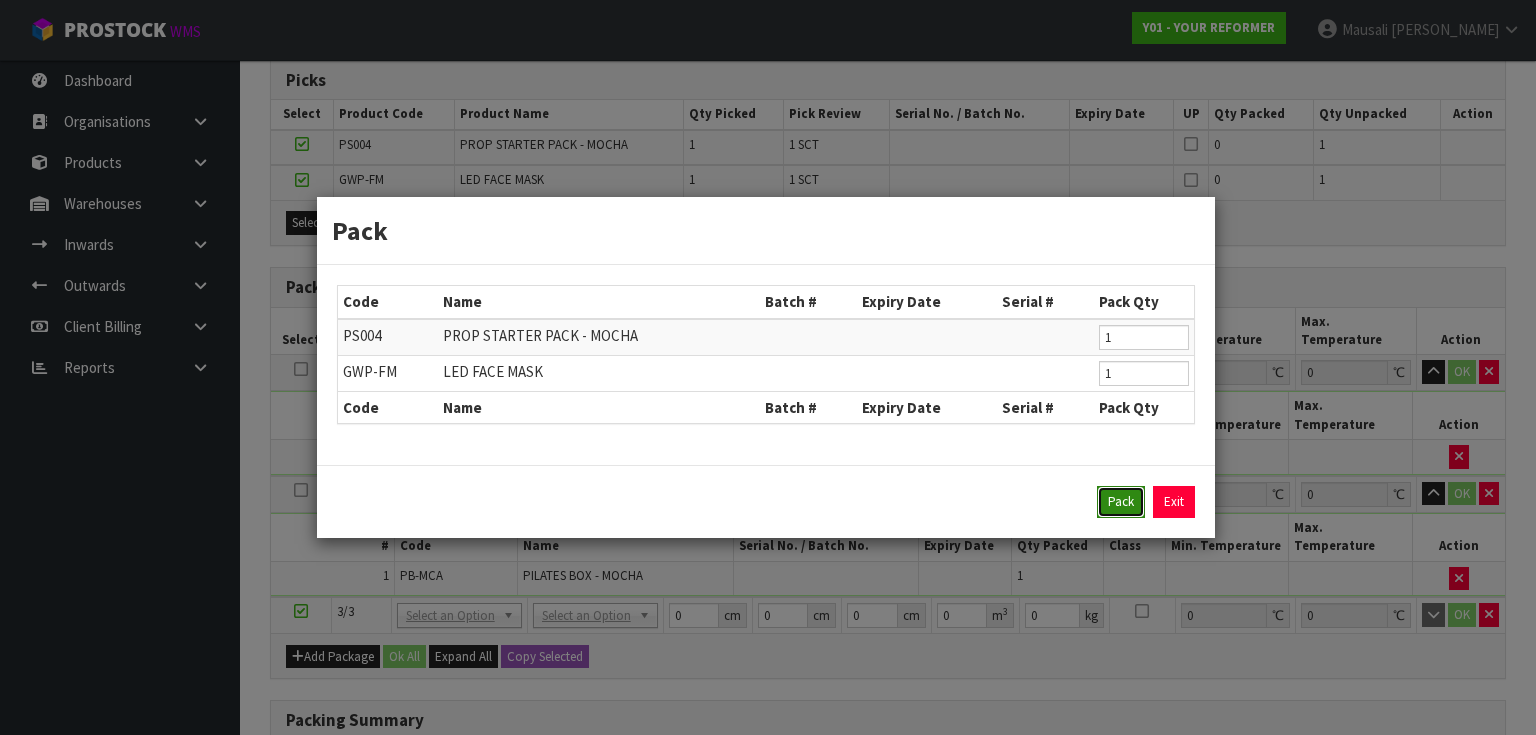 click on "Pack" at bounding box center (1121, 502) 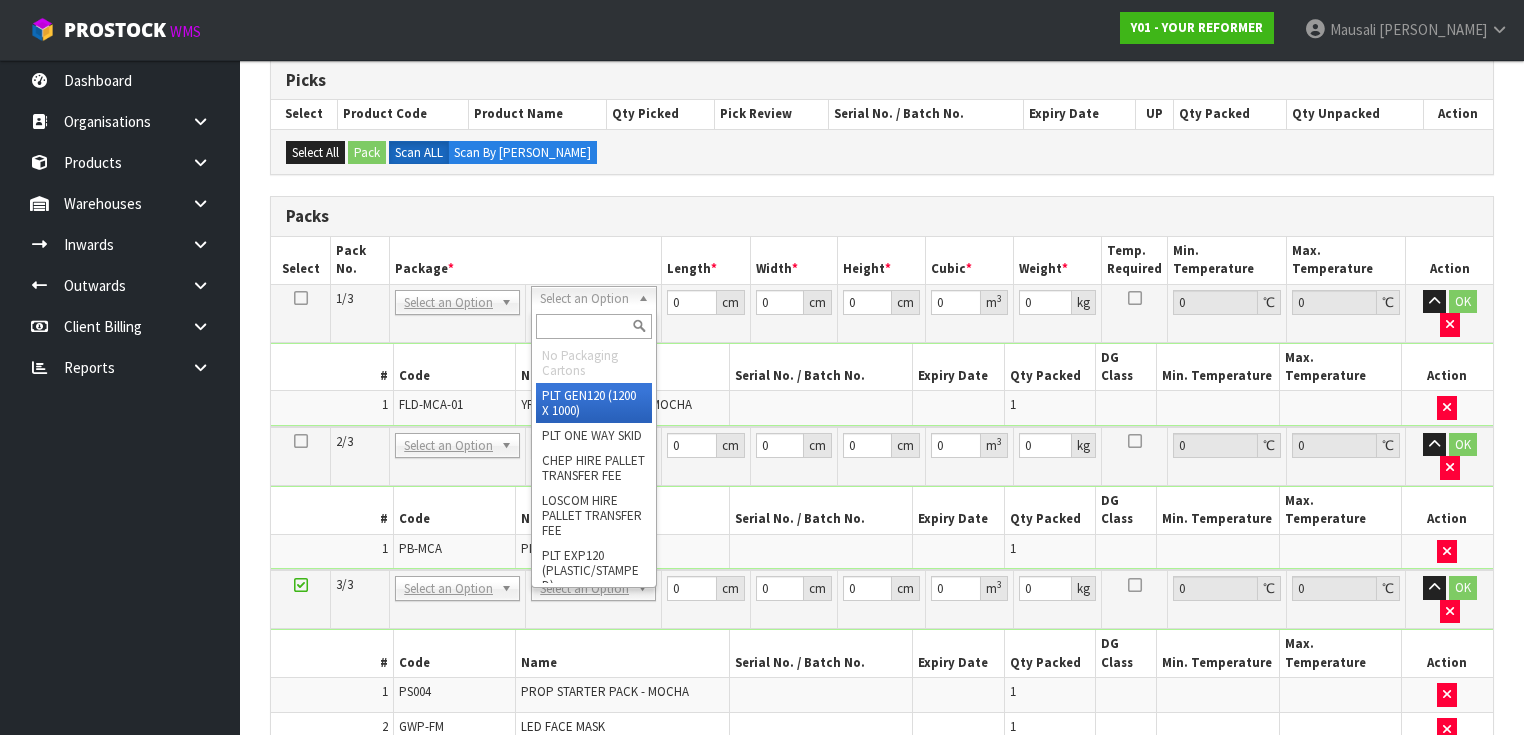 click at bounding box center (593, 326) 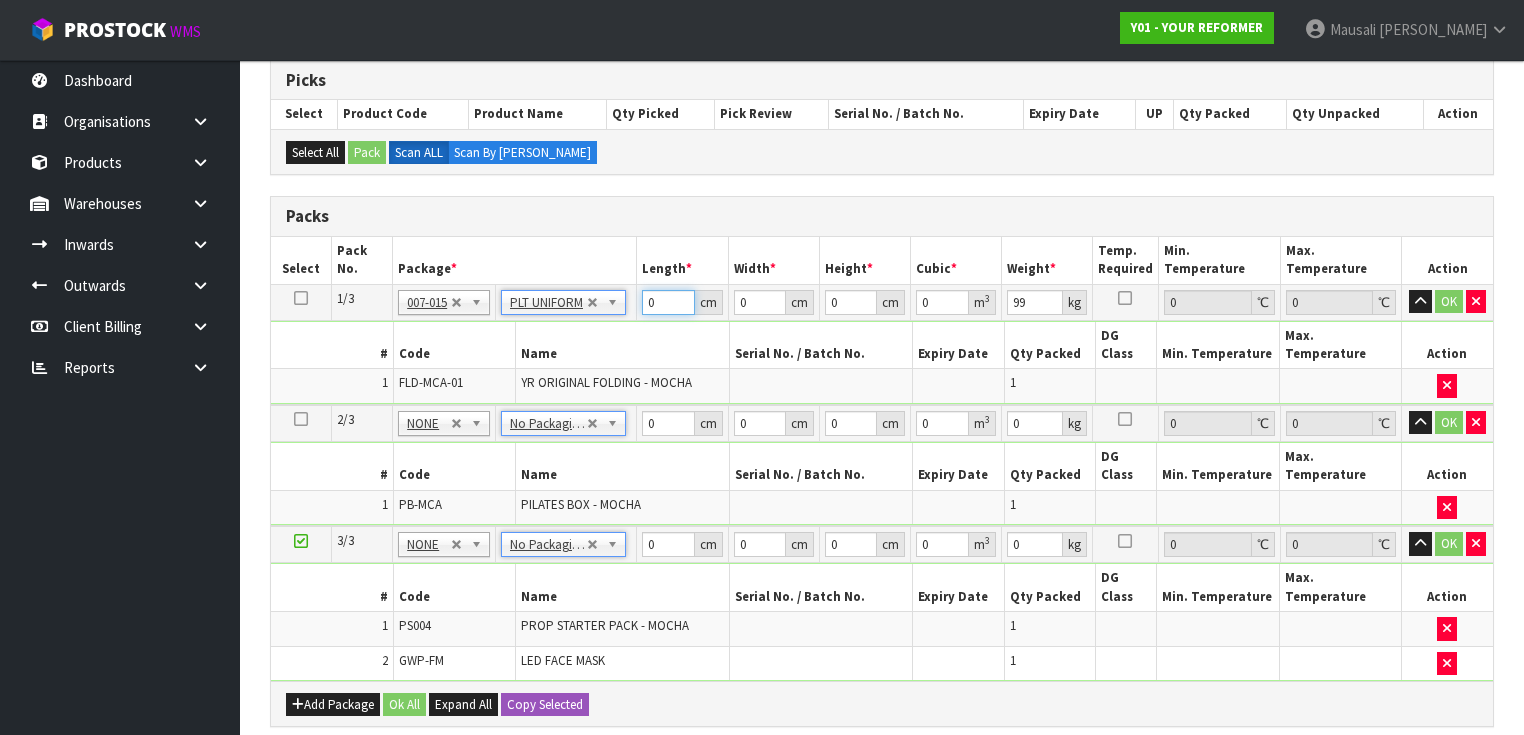 drag, startPoint x: 656, startPoint y: 299, endPoint x: 587, endPoint y: 348, distance: 84.6286 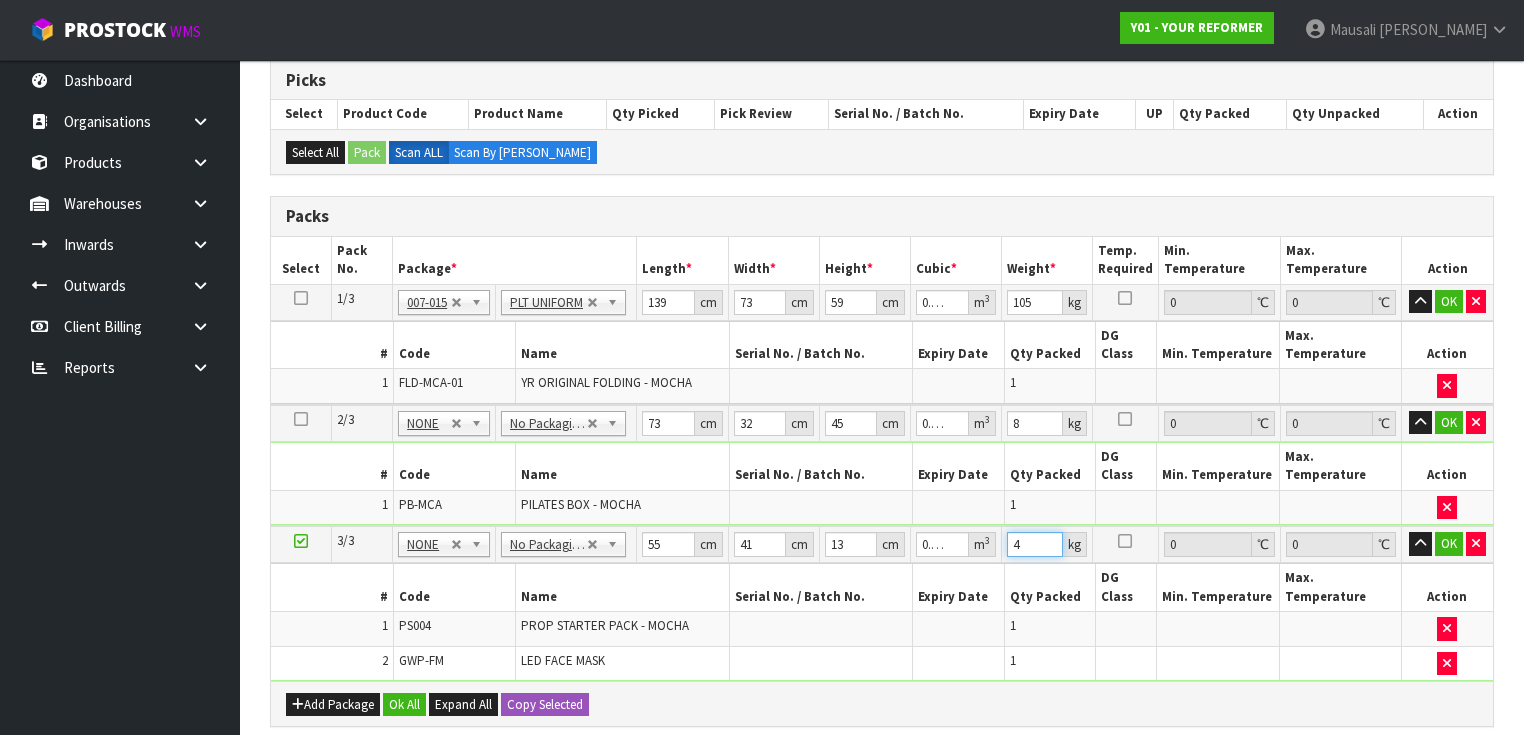 scroll, scrollTop: 720, scrollLeft: 0, axis: vertical 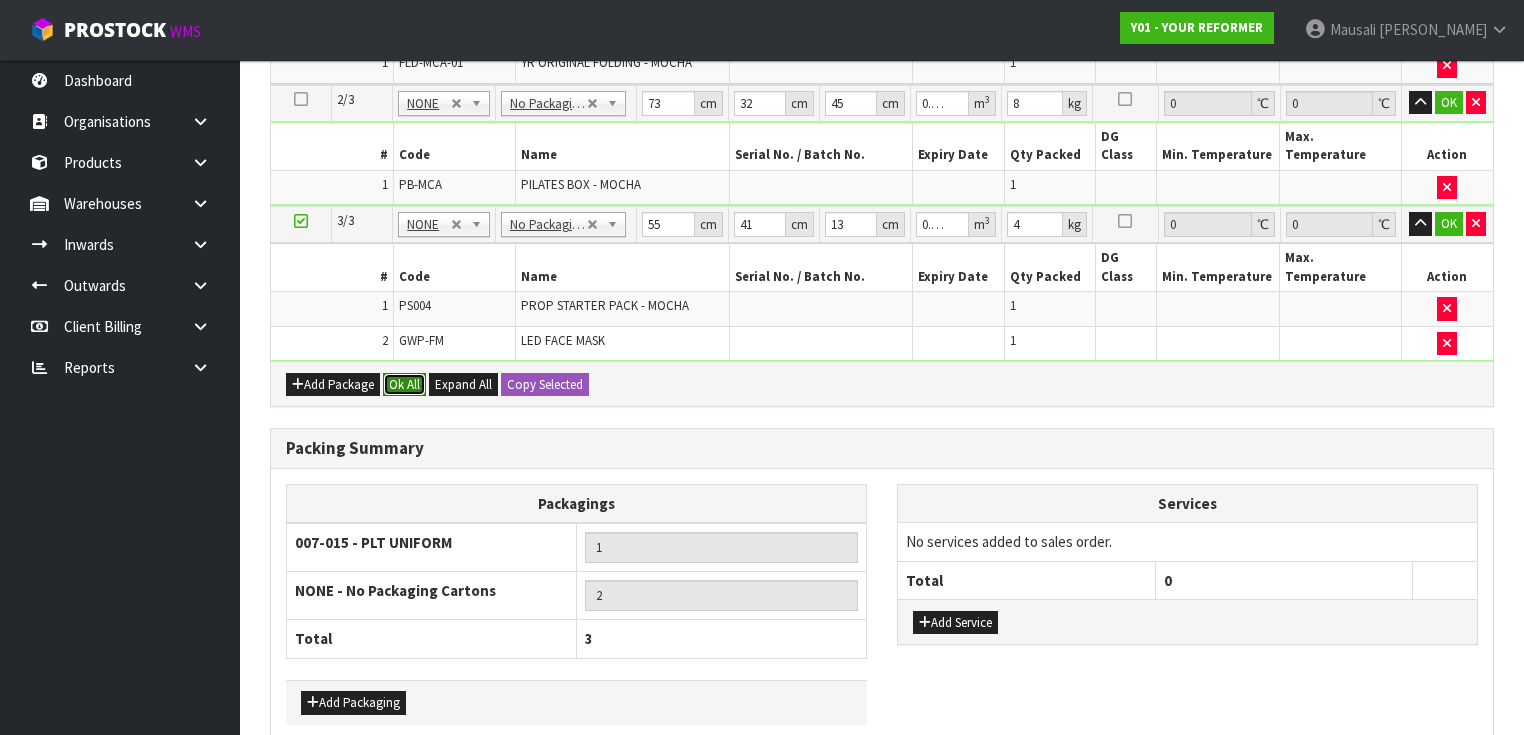 click on "Ok All" at bounding box center (404, 385) 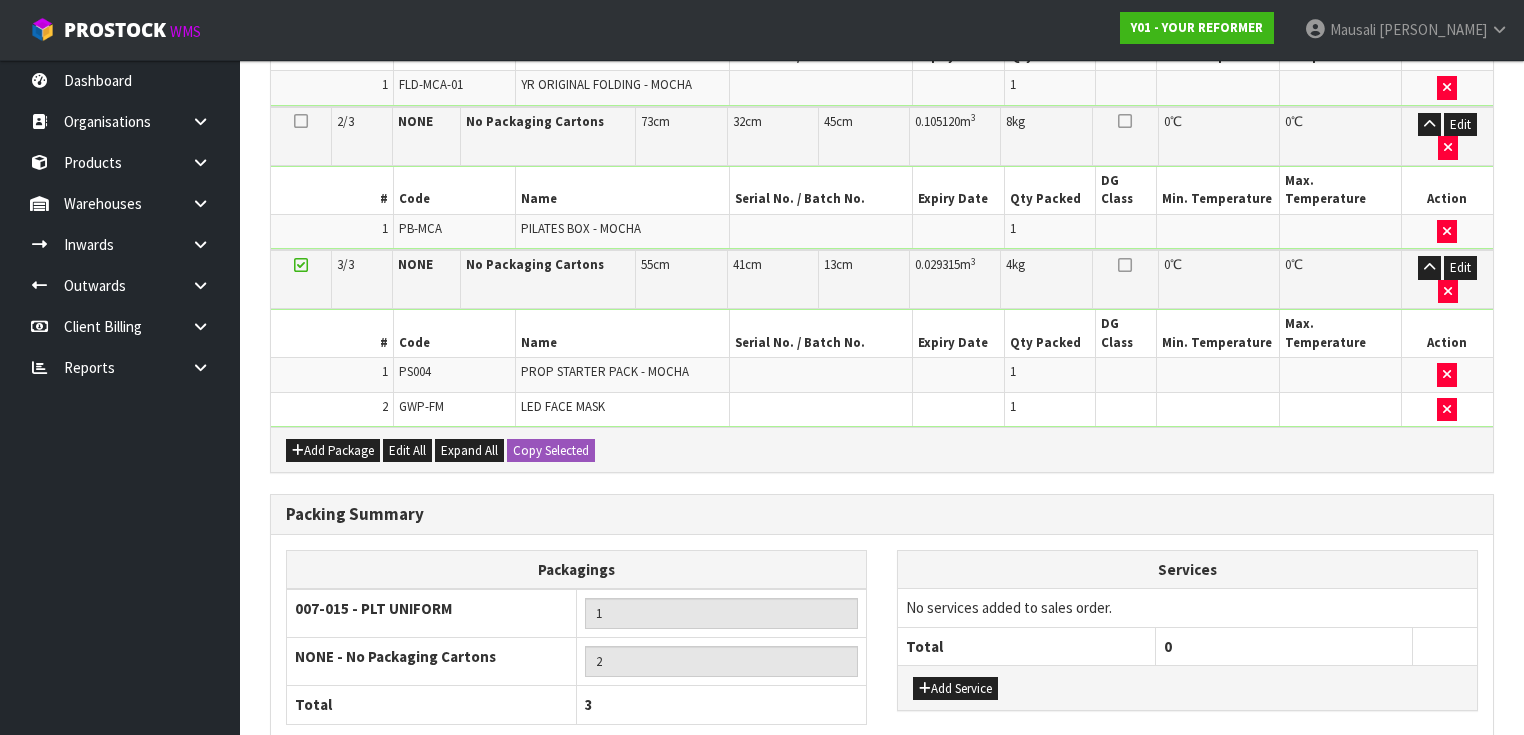 scroll, scrollTop: 718, scrollLeft: 0, axis: vertical 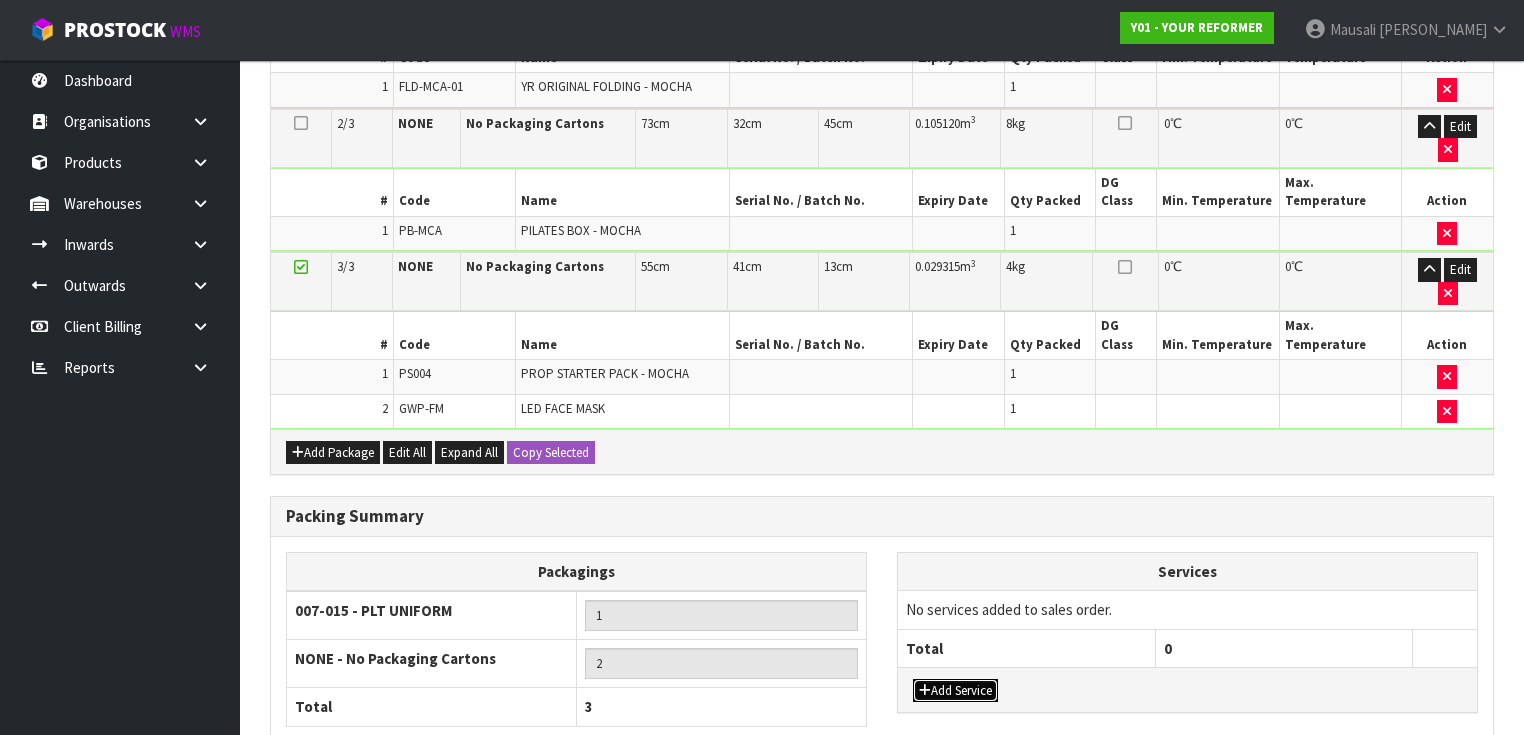 click on "Add Service" at bounding box center [955, 691] 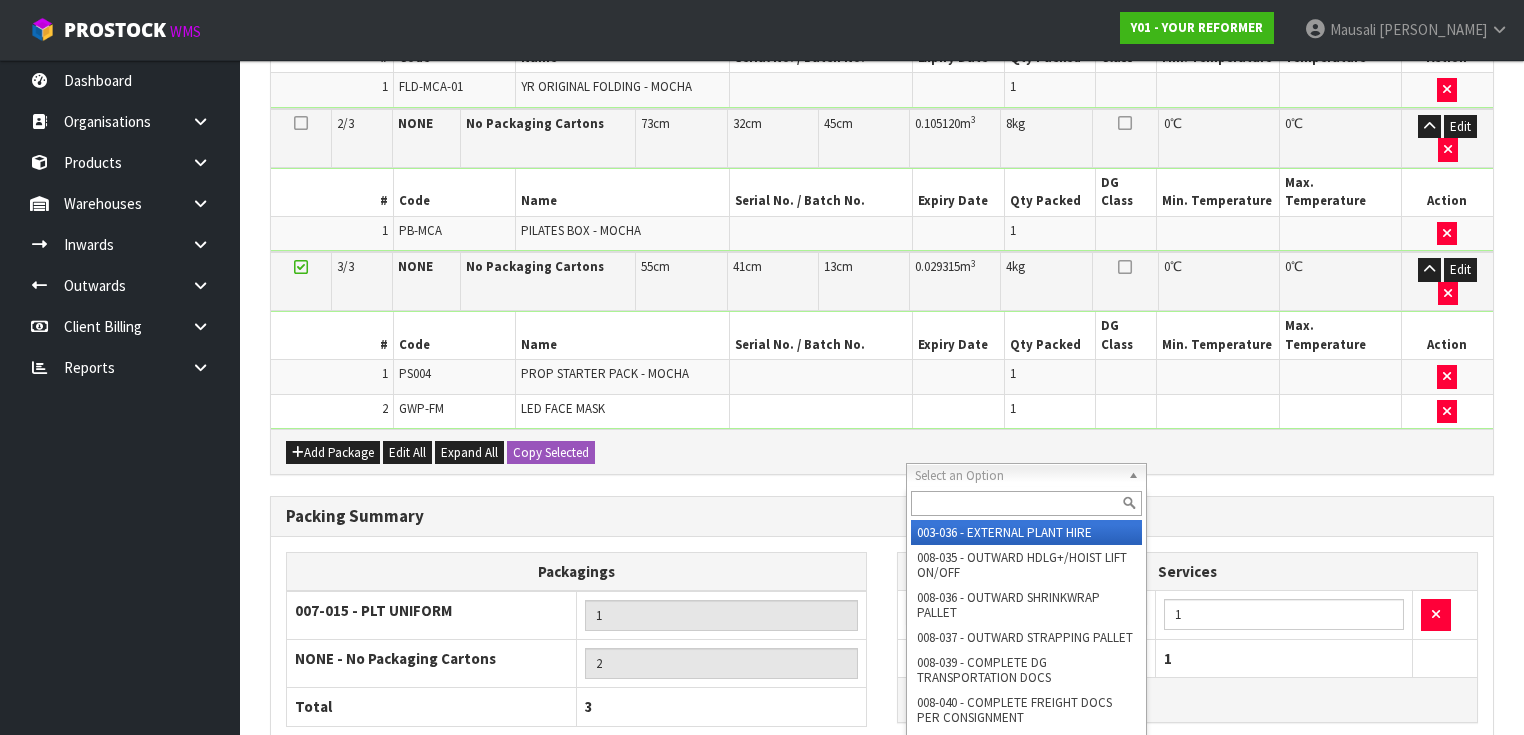 click at bounding box center [1026, 503] 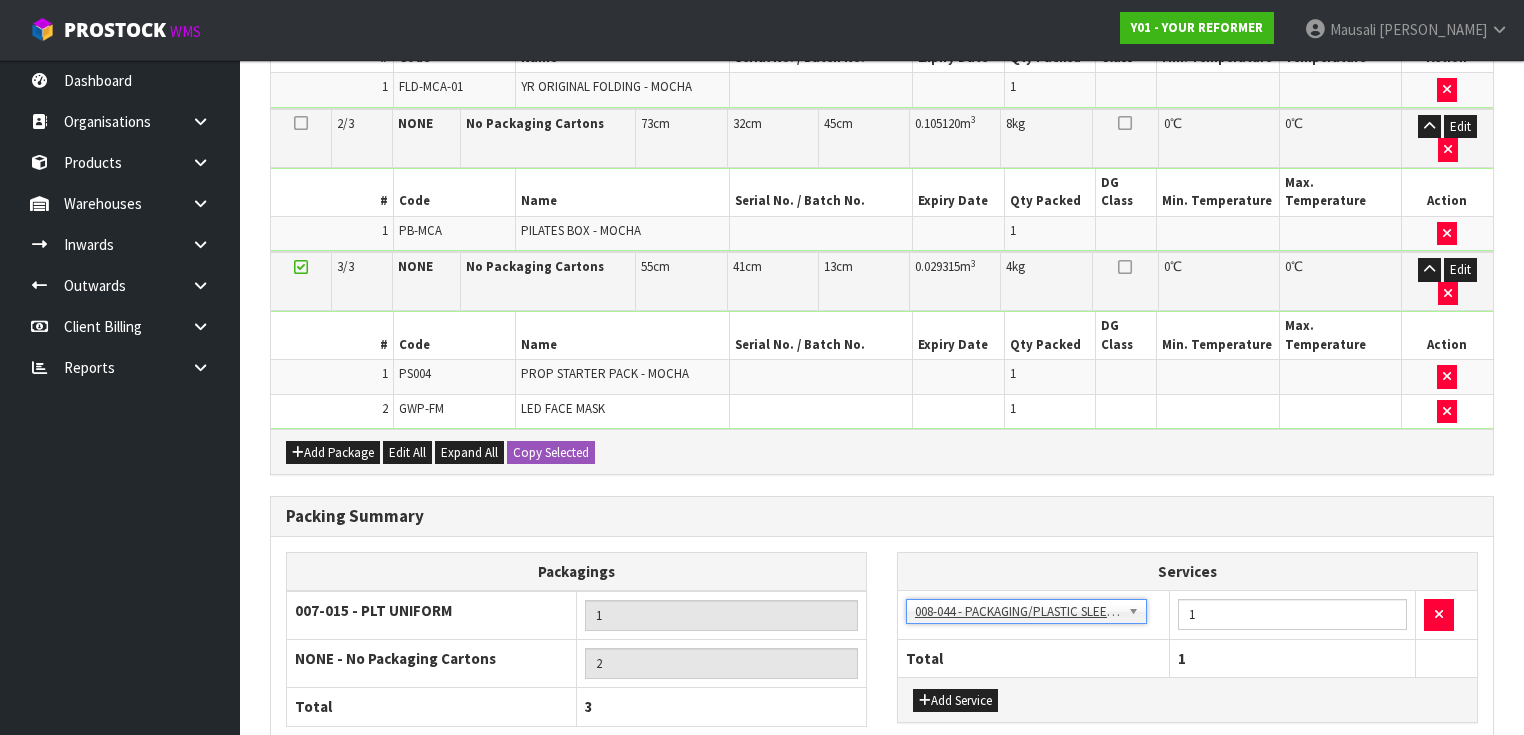 click on "Save & Confirm Packs" at bounding box center (427, 851) 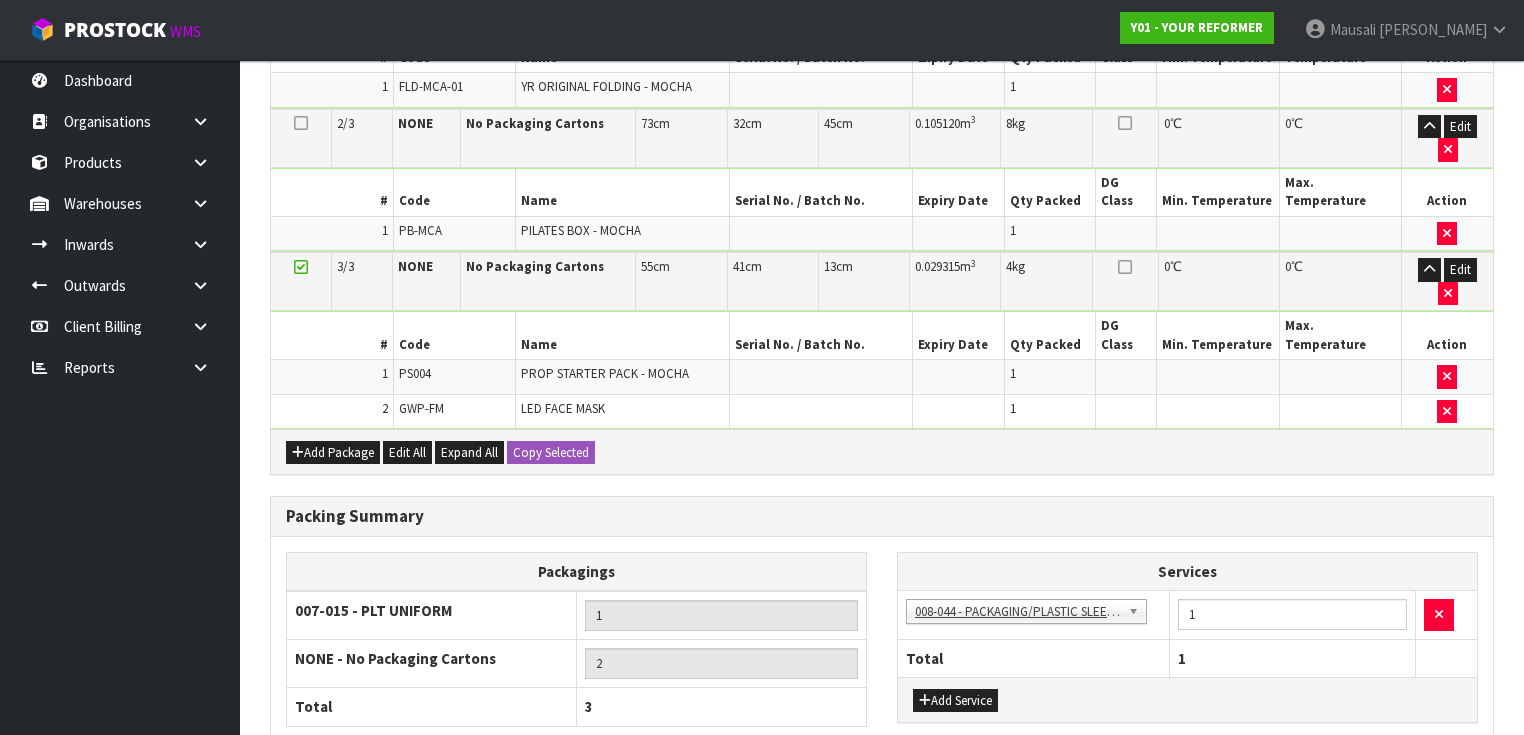 scroll, scrollTop: 0, scrollLeft: 0, axis: both 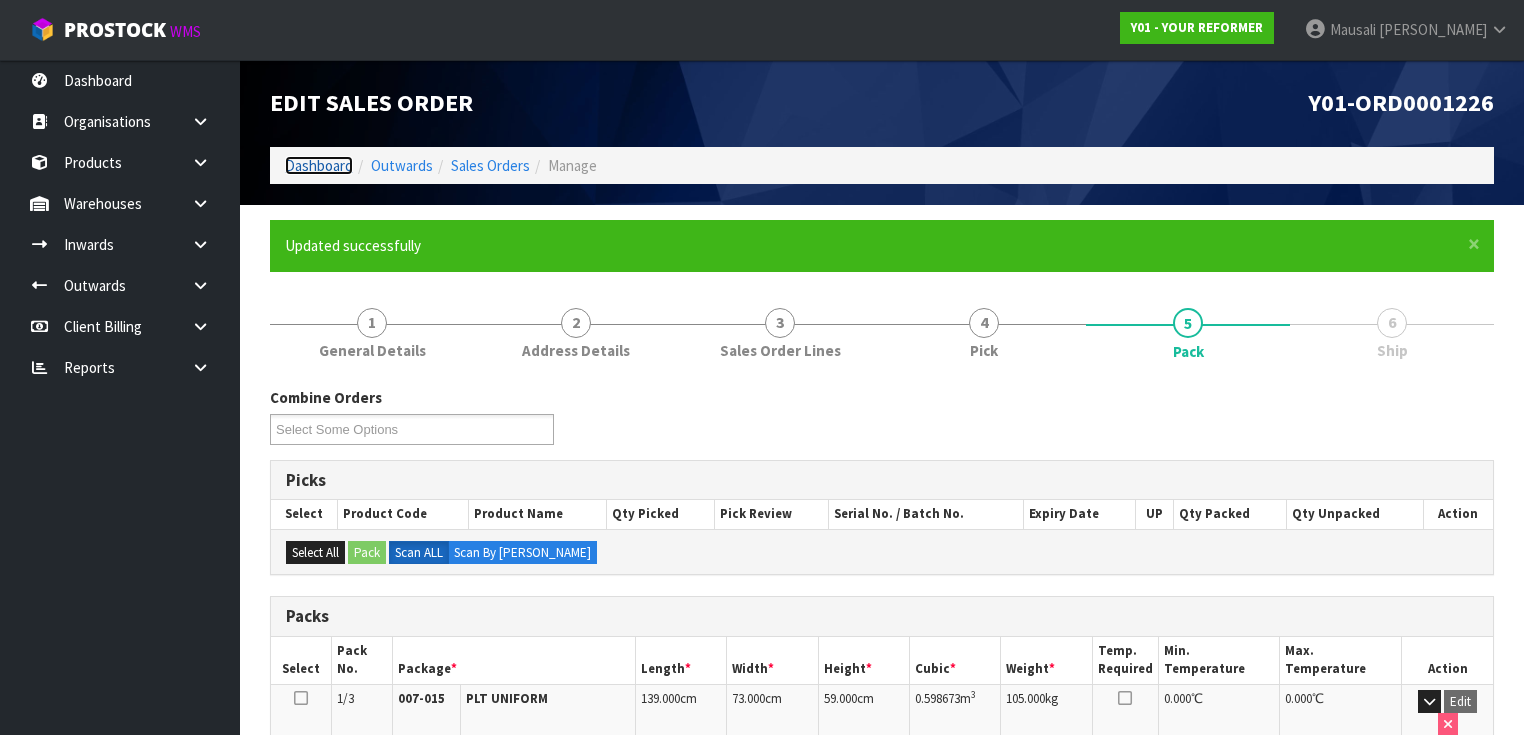 click on "Dashboard" at bounding box center [319, 165] 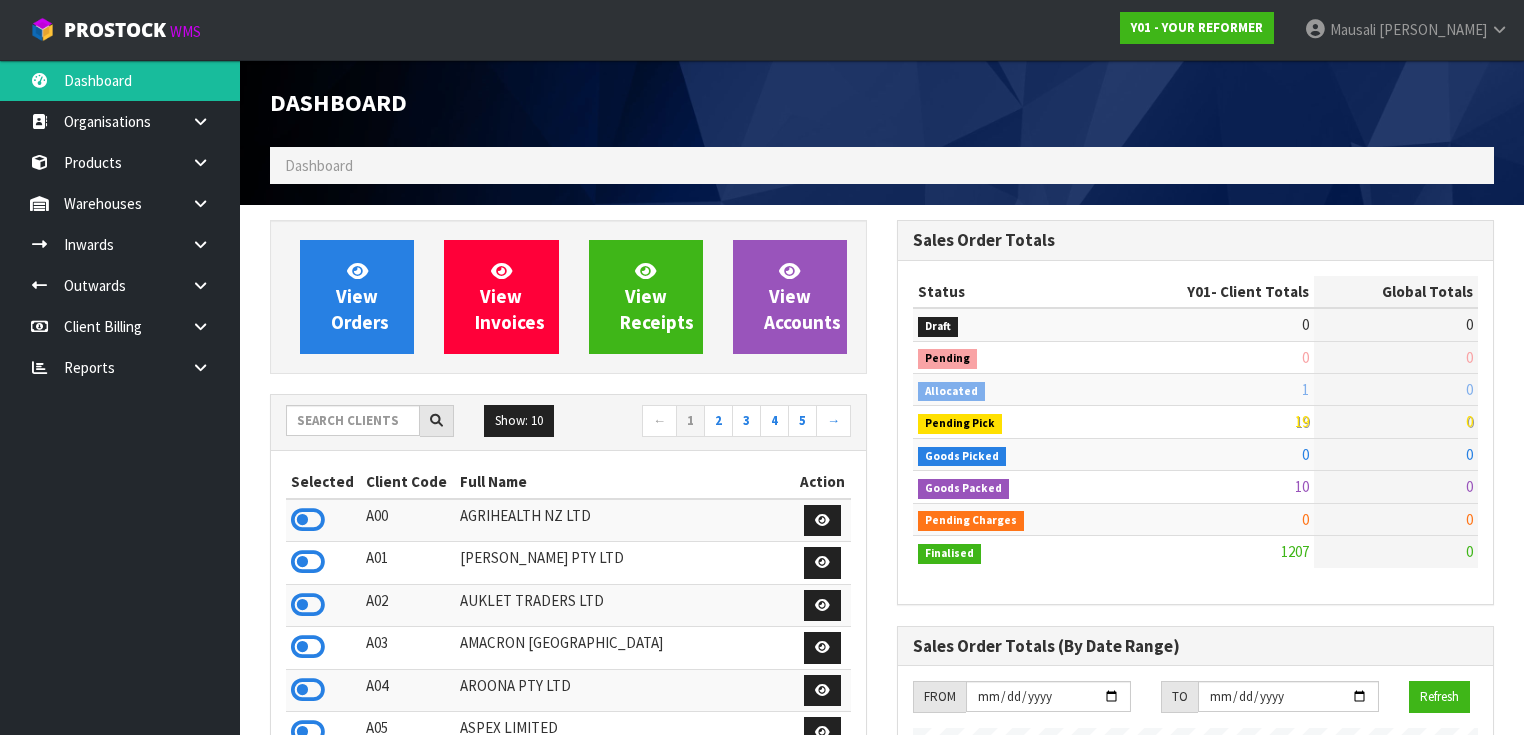scroll, scrollTop: 998491, scrollLeft: 999372, axis: both 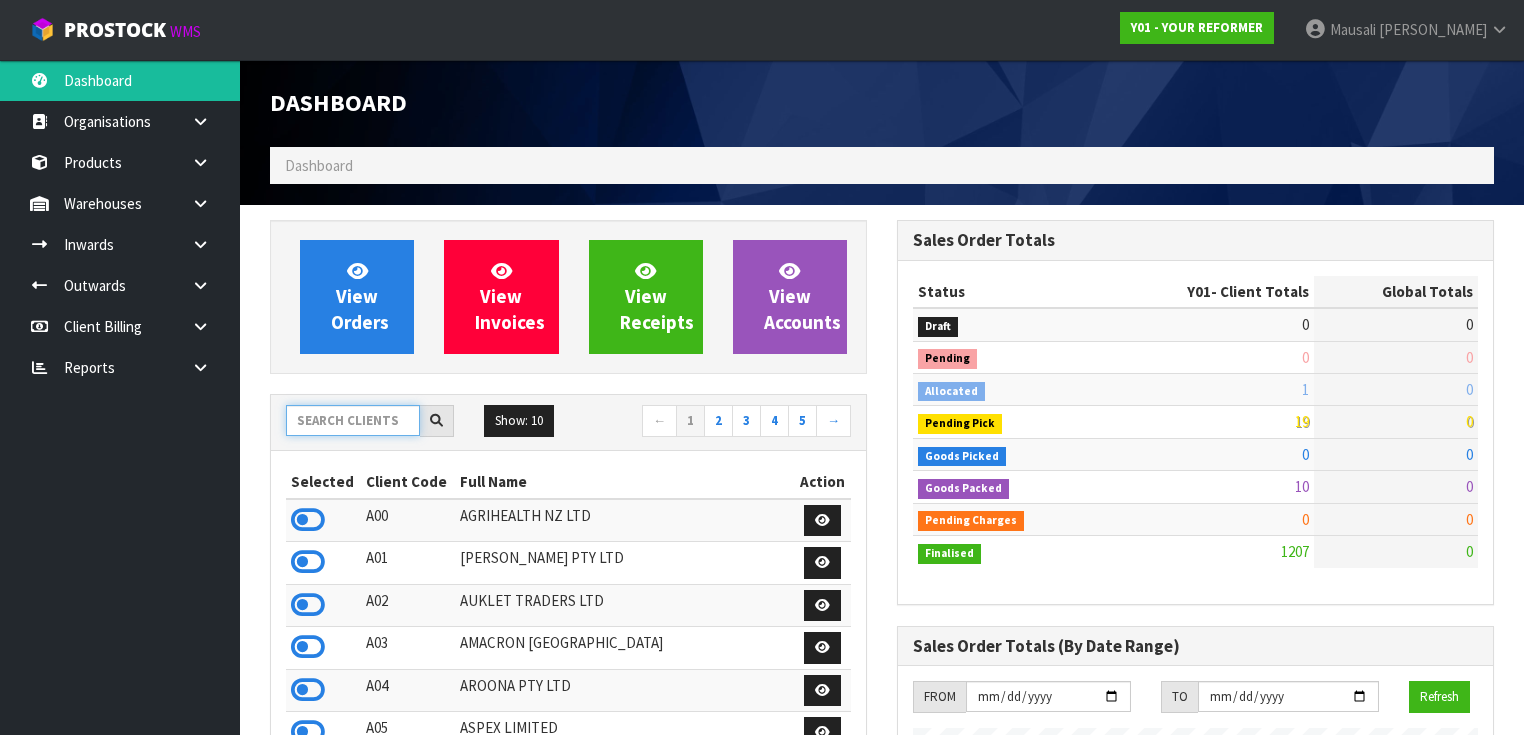 click at bounding box center [353, 420] 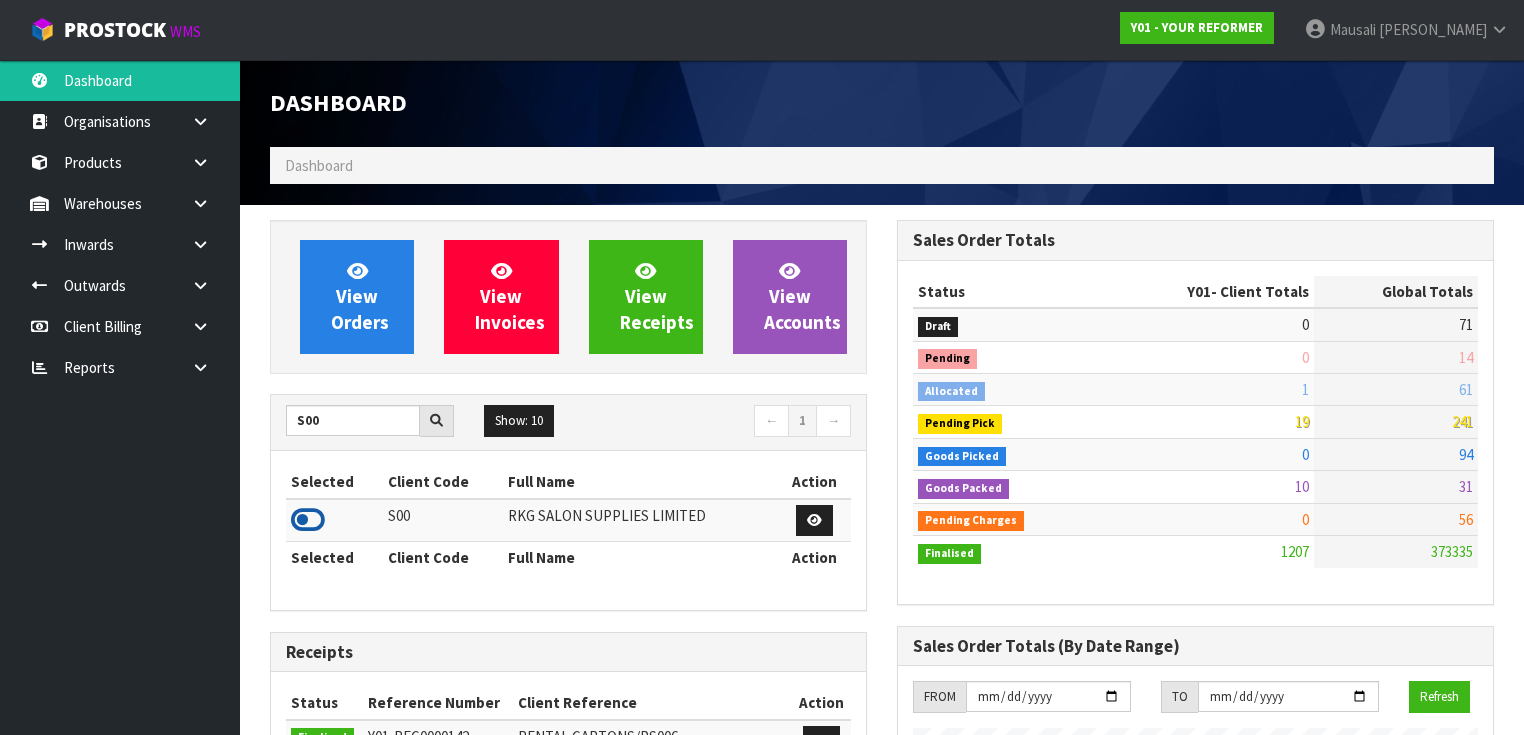 click at bounding box center [308, 520] 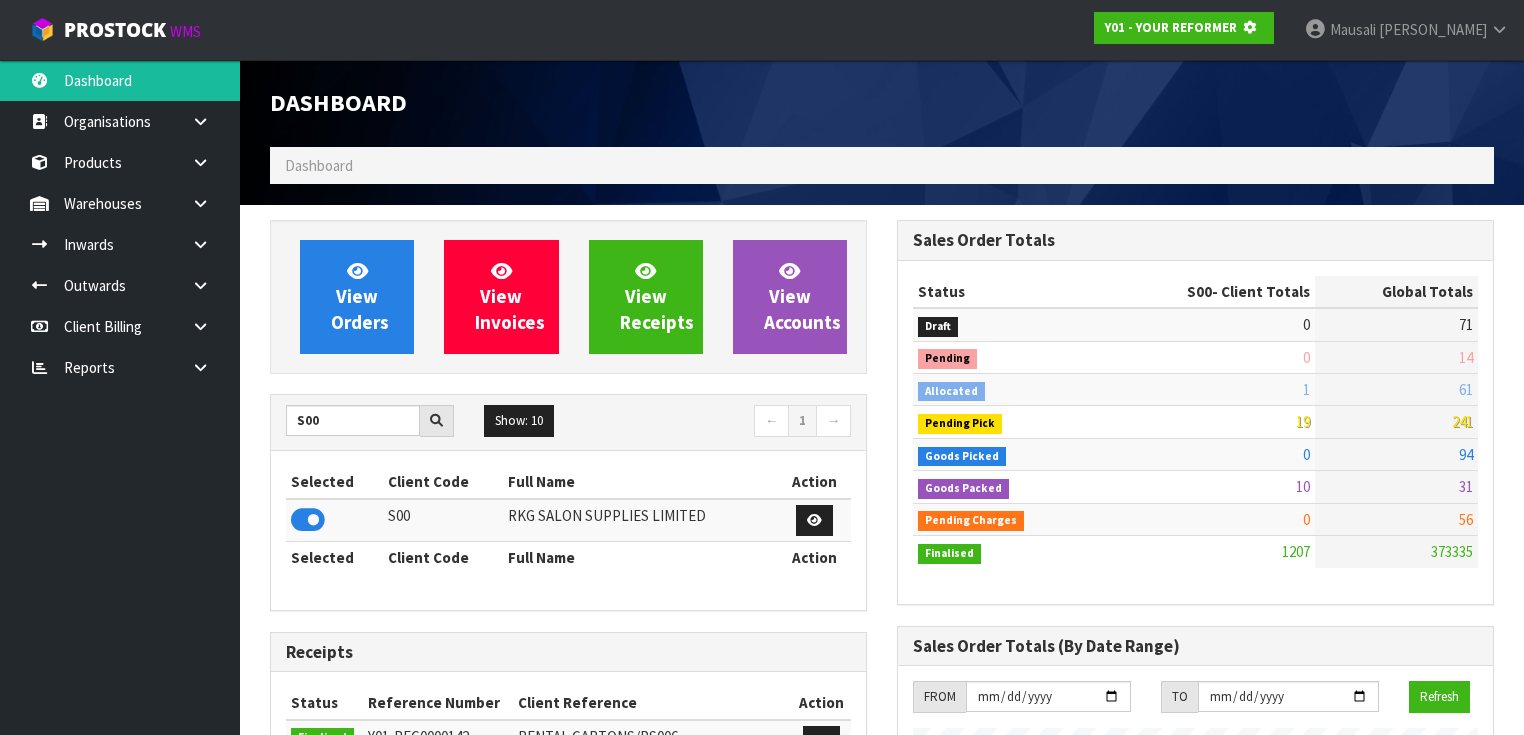 scroll, scrollTop: 1242, scrollLeft: 627, axis: both 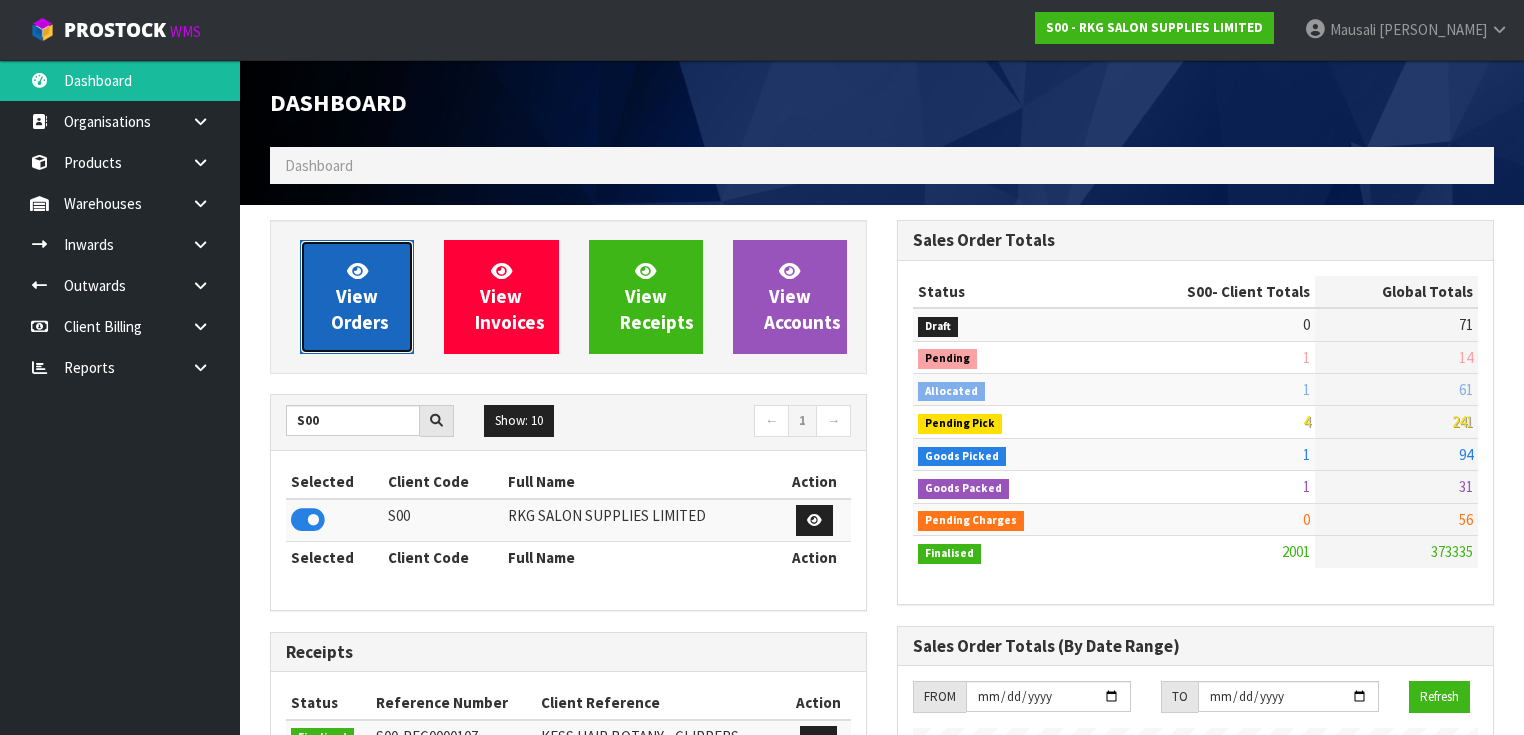 click on "View
Orders" at bounding box center [357, 297] 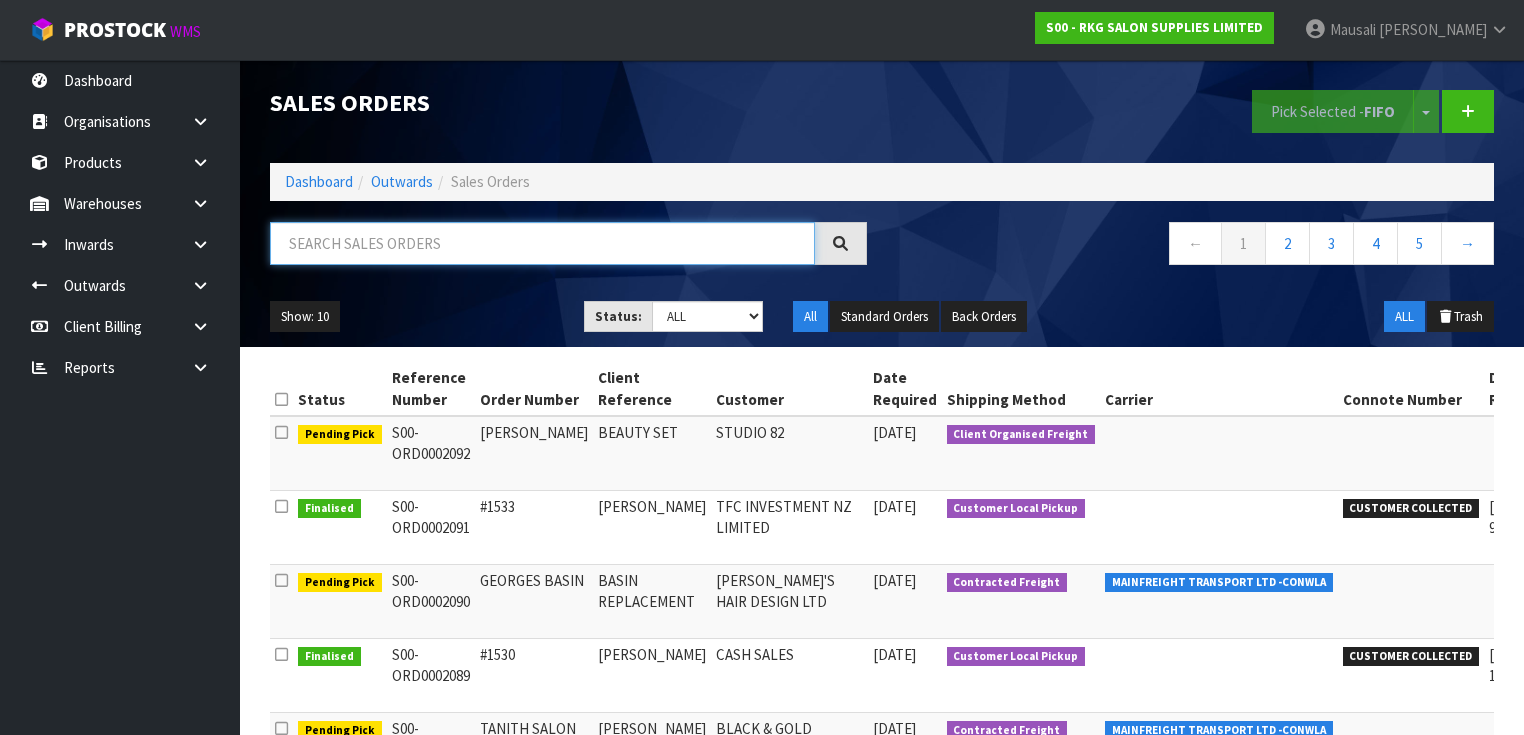 click at bounding box center (542, 243) 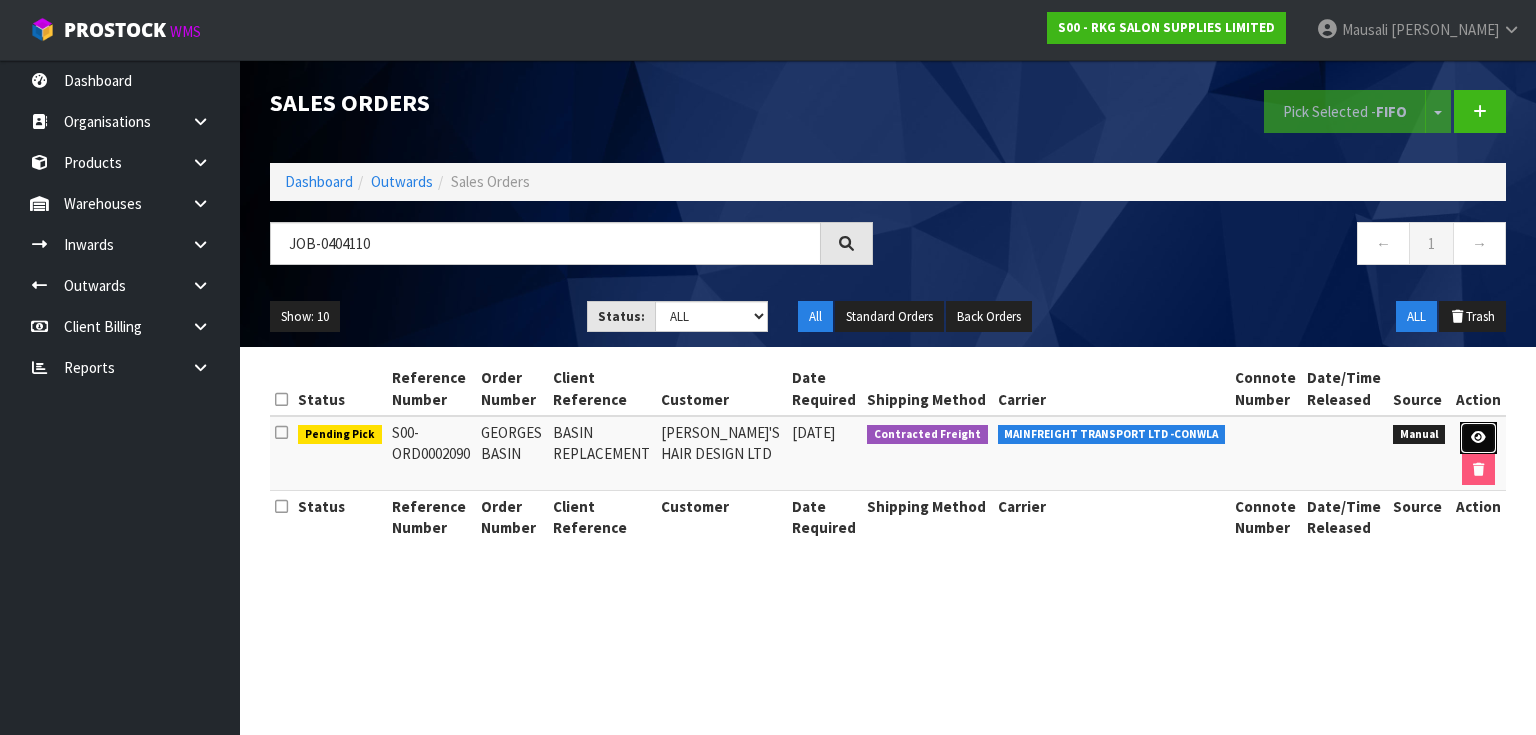 click at bounding box center [1478, 437] 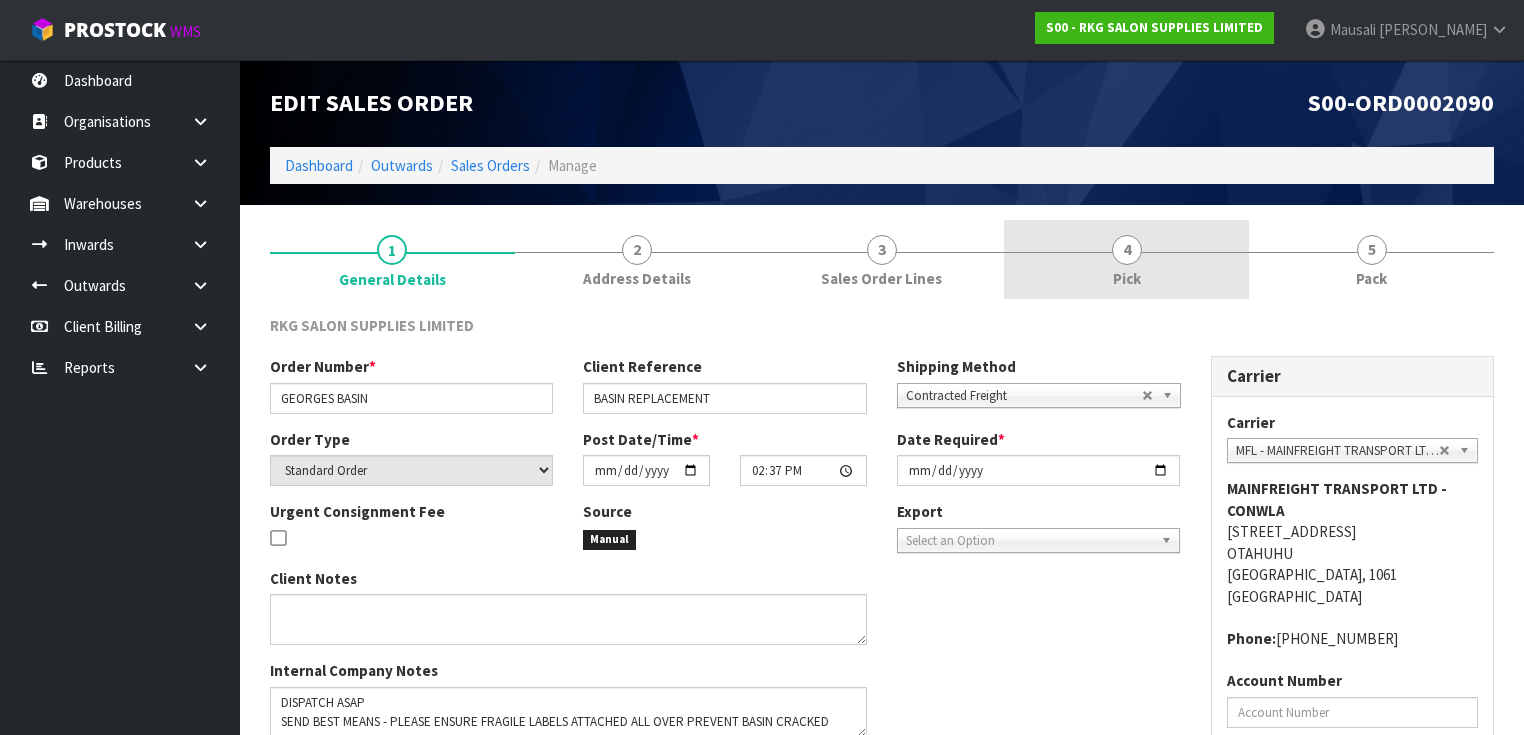 click on "4" at bounding box center (1127, 250) 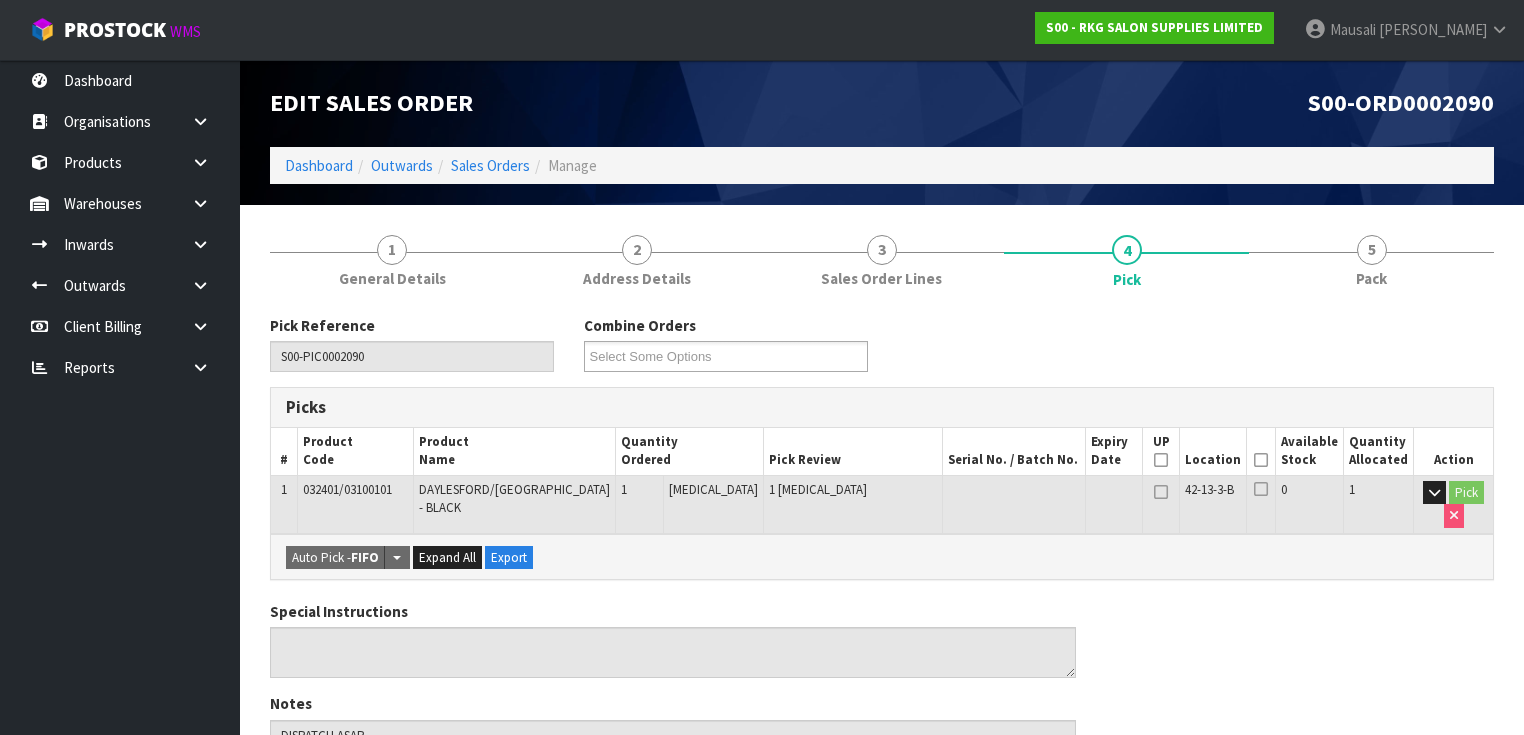 click at bounding box center [1261, 460] 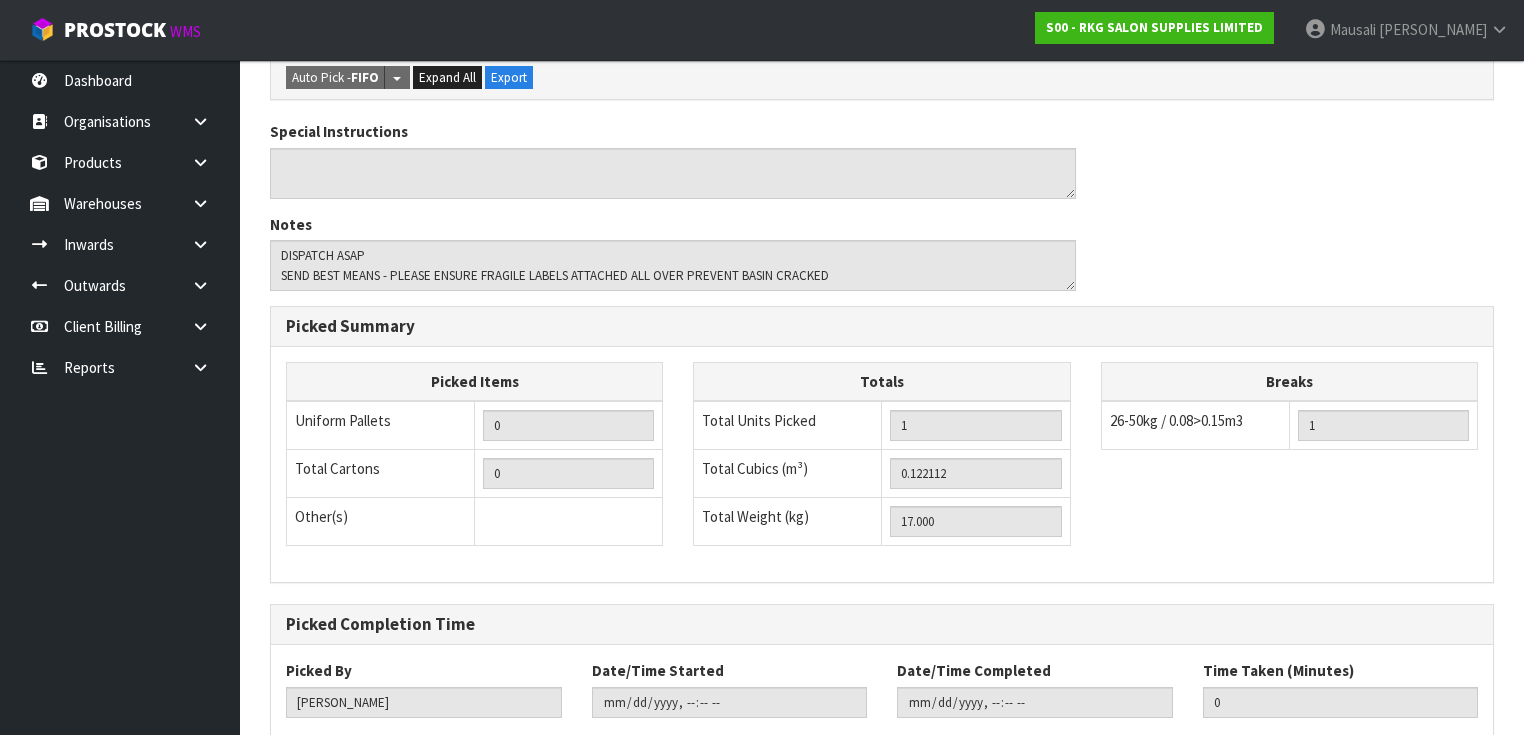 scroll, scrollTop: 640, scrollLeft: 0, axis: vertical 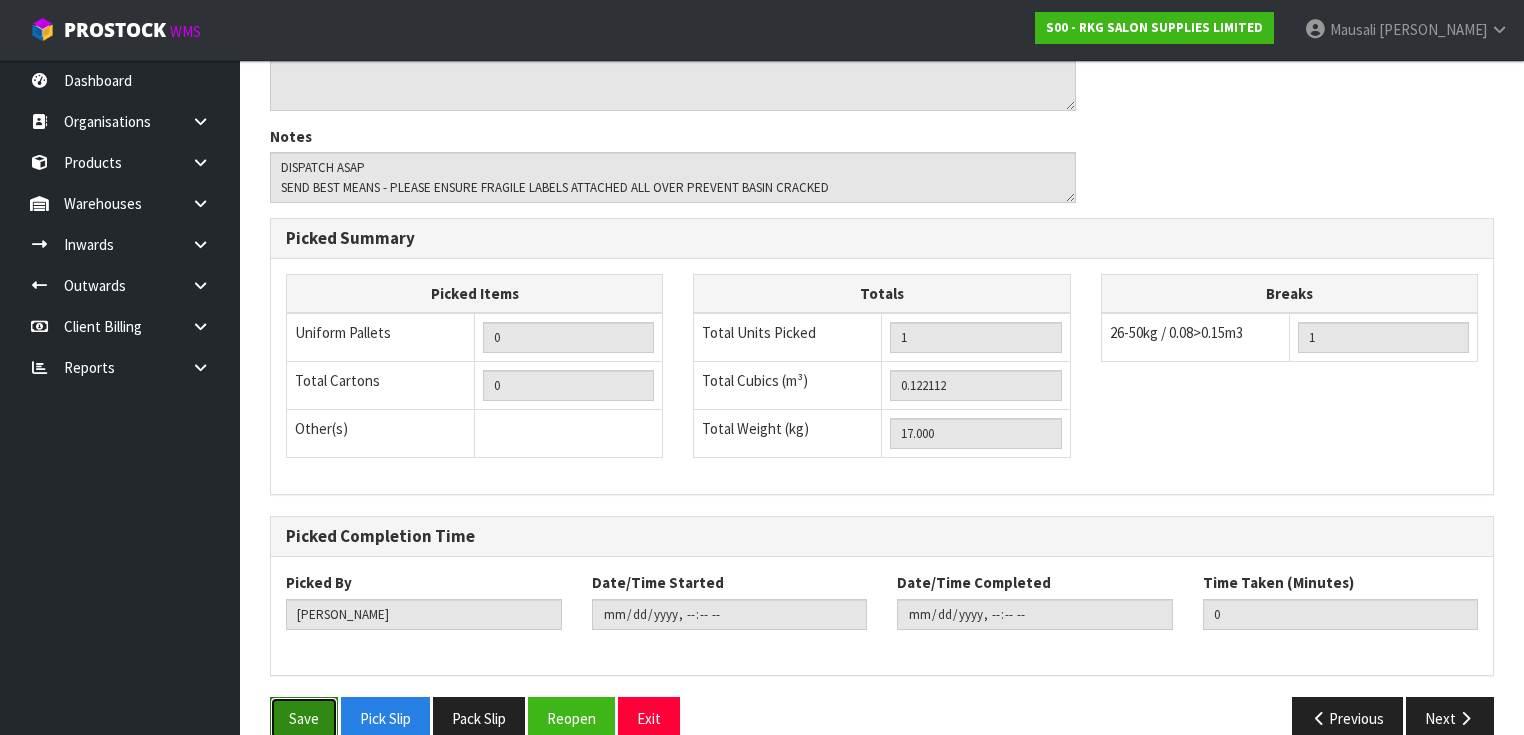 click on "Save" at bounding box center (304, 718) 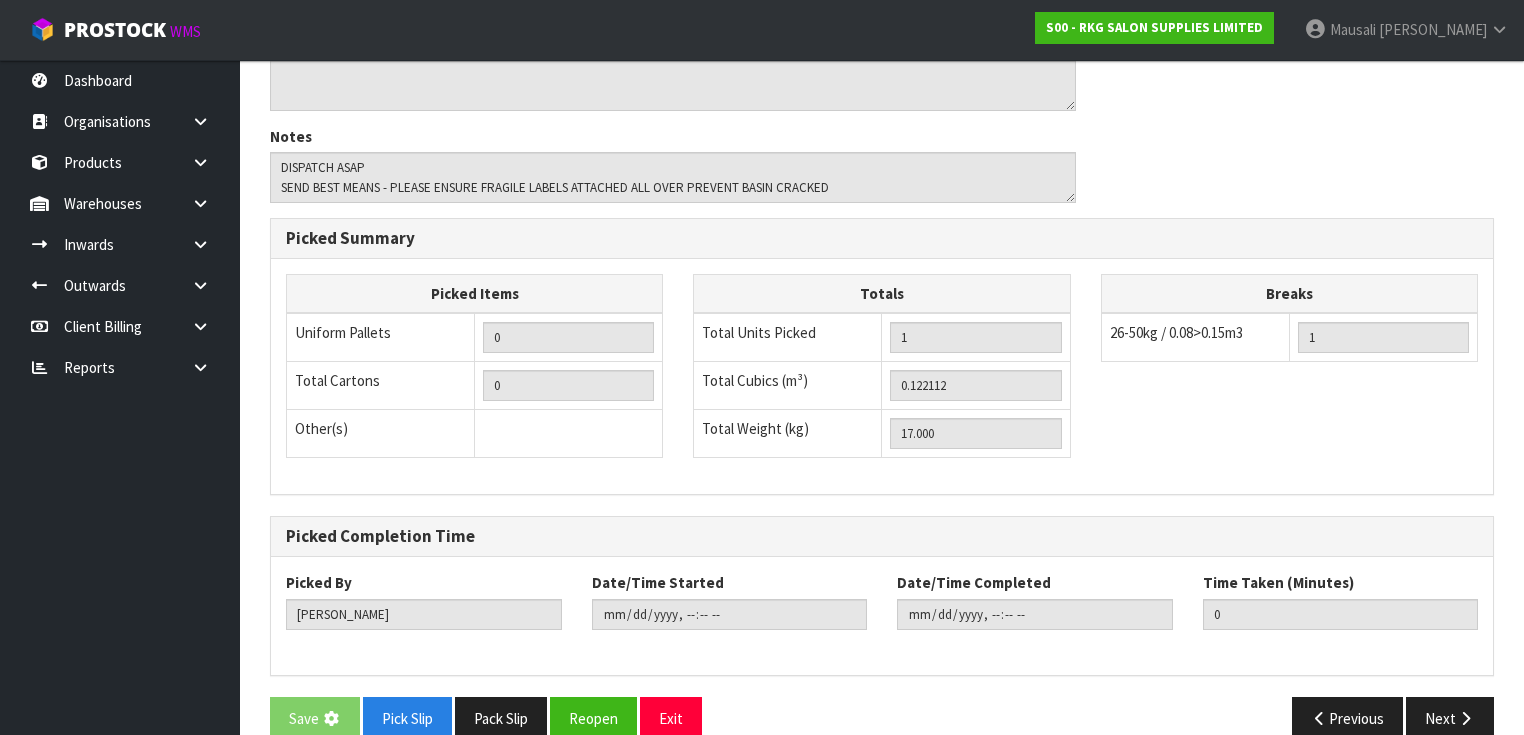 scroll, scrollTop: 0, scrollLeft: 0, axis: both 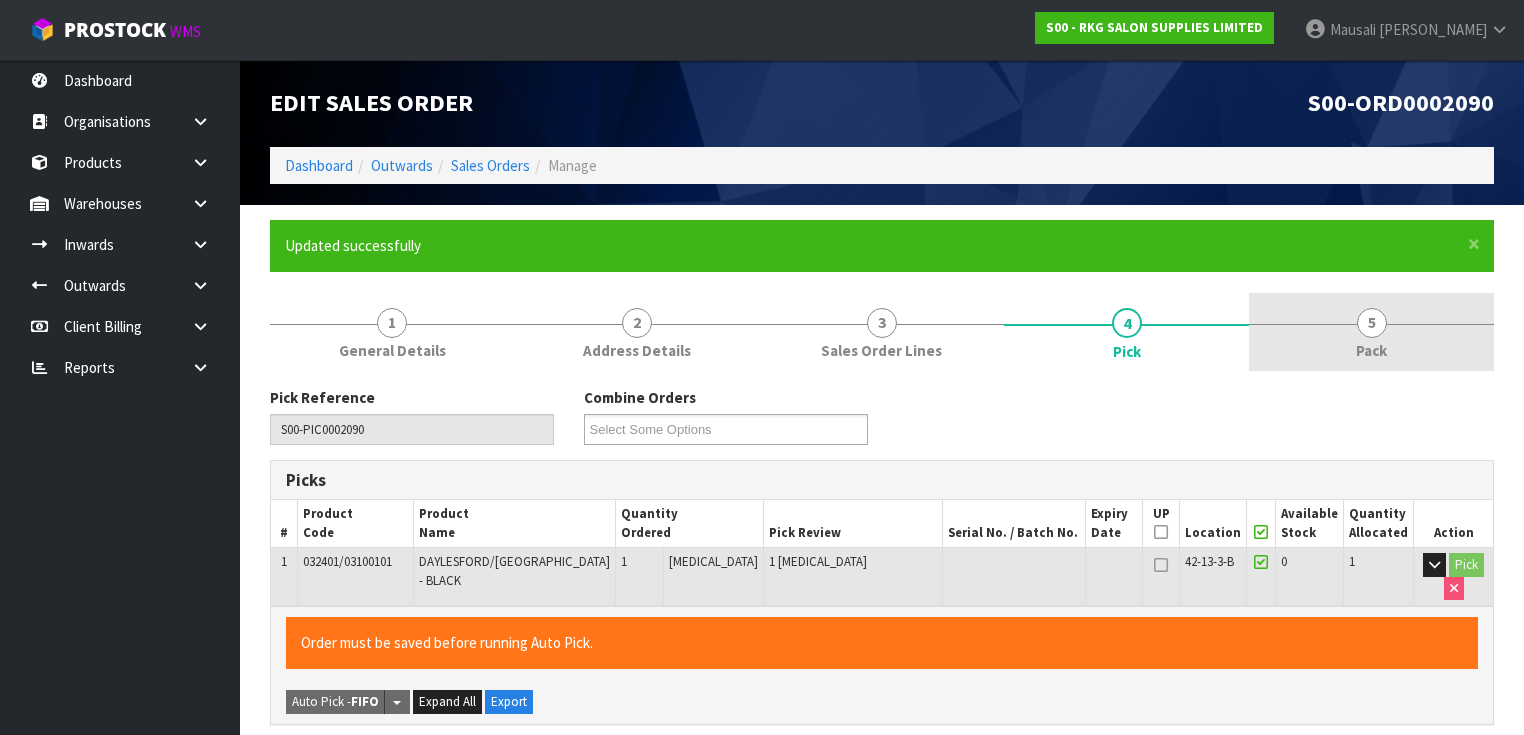 click on "5
Pack" at bounding box center [1371, 332] 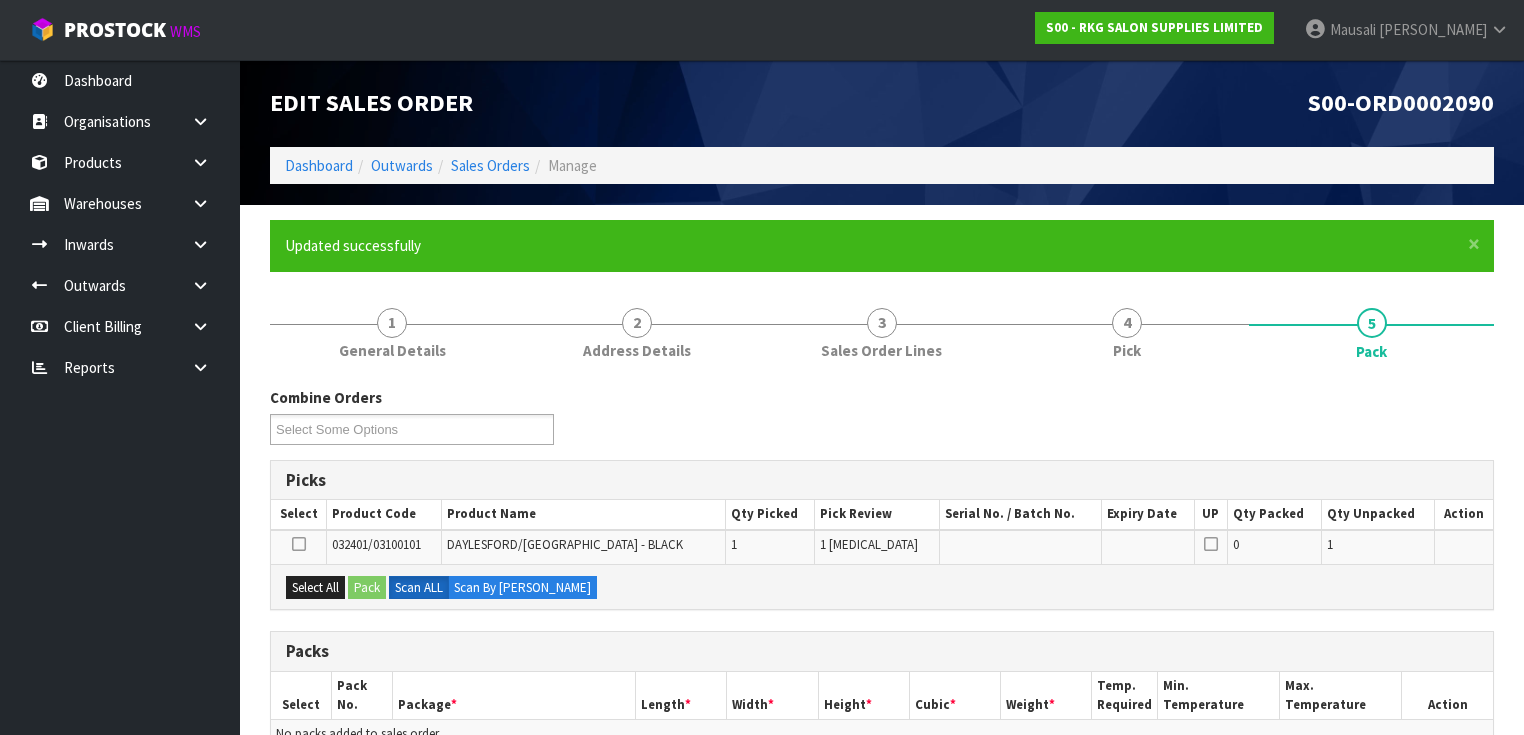 scroll, scrollTop: 240, scrollLeft: 0, axis: vertical 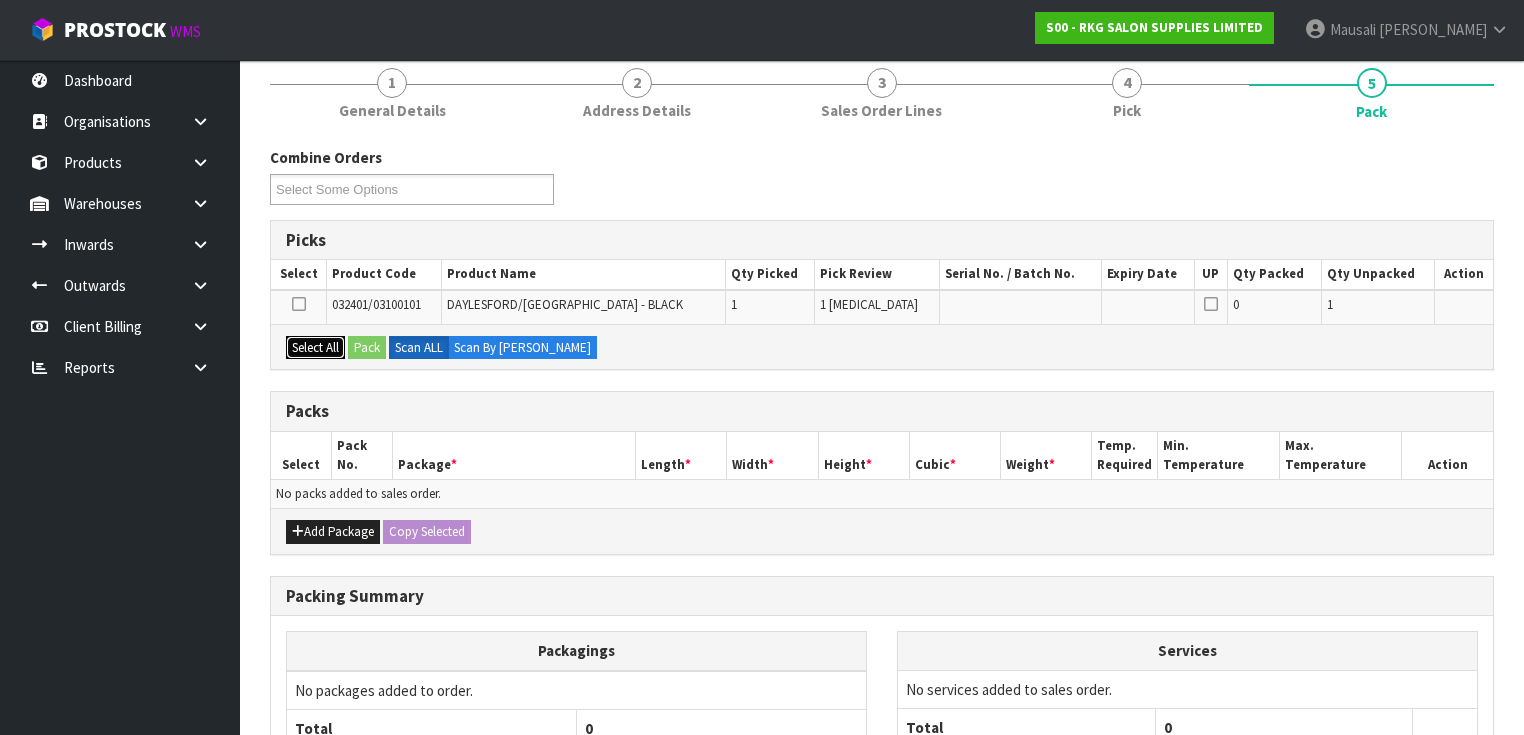 click on "Select All" at bounding box center [315, 348] 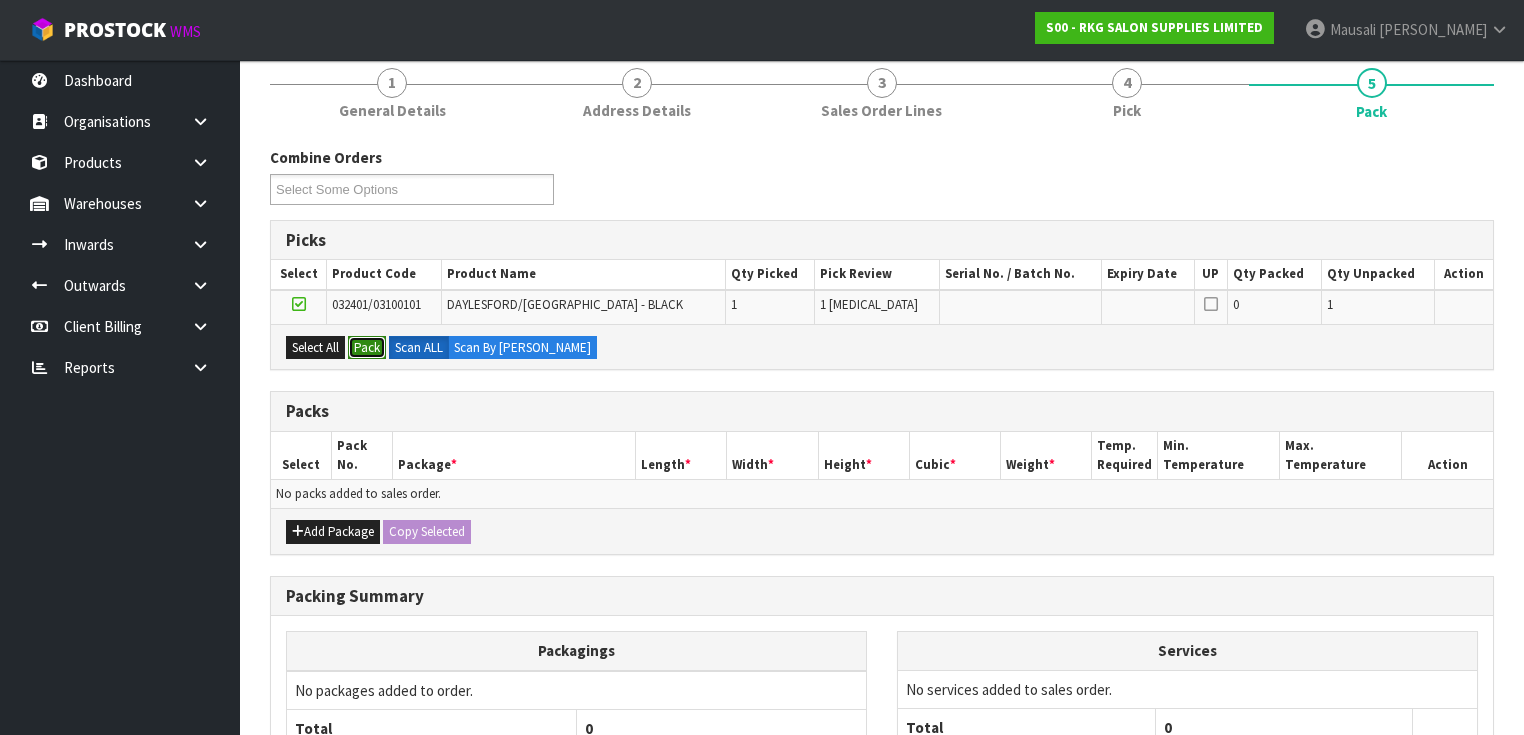 click on "Pack" at bounding box center (367, 348) 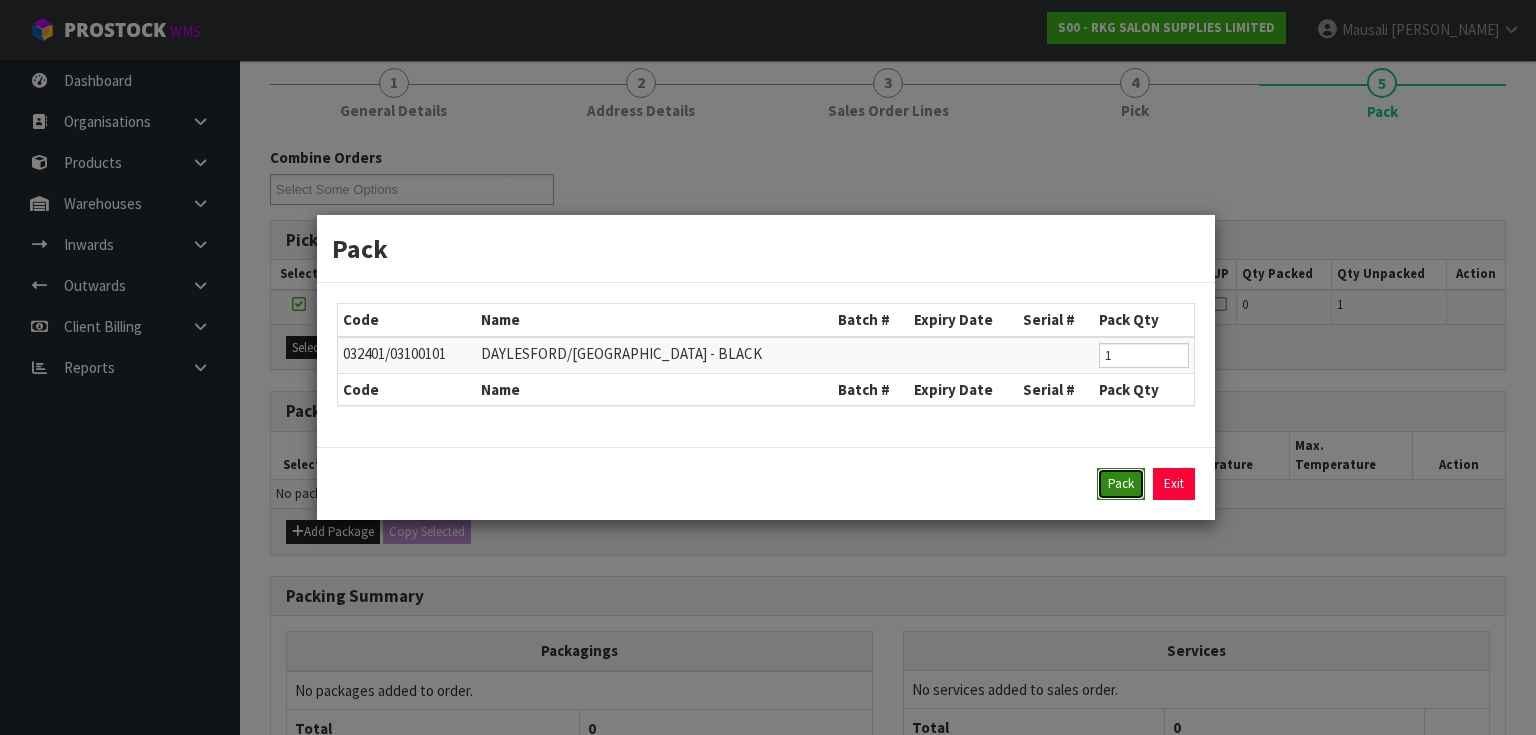 click on "Pack" at bounding box center (1121, 484) 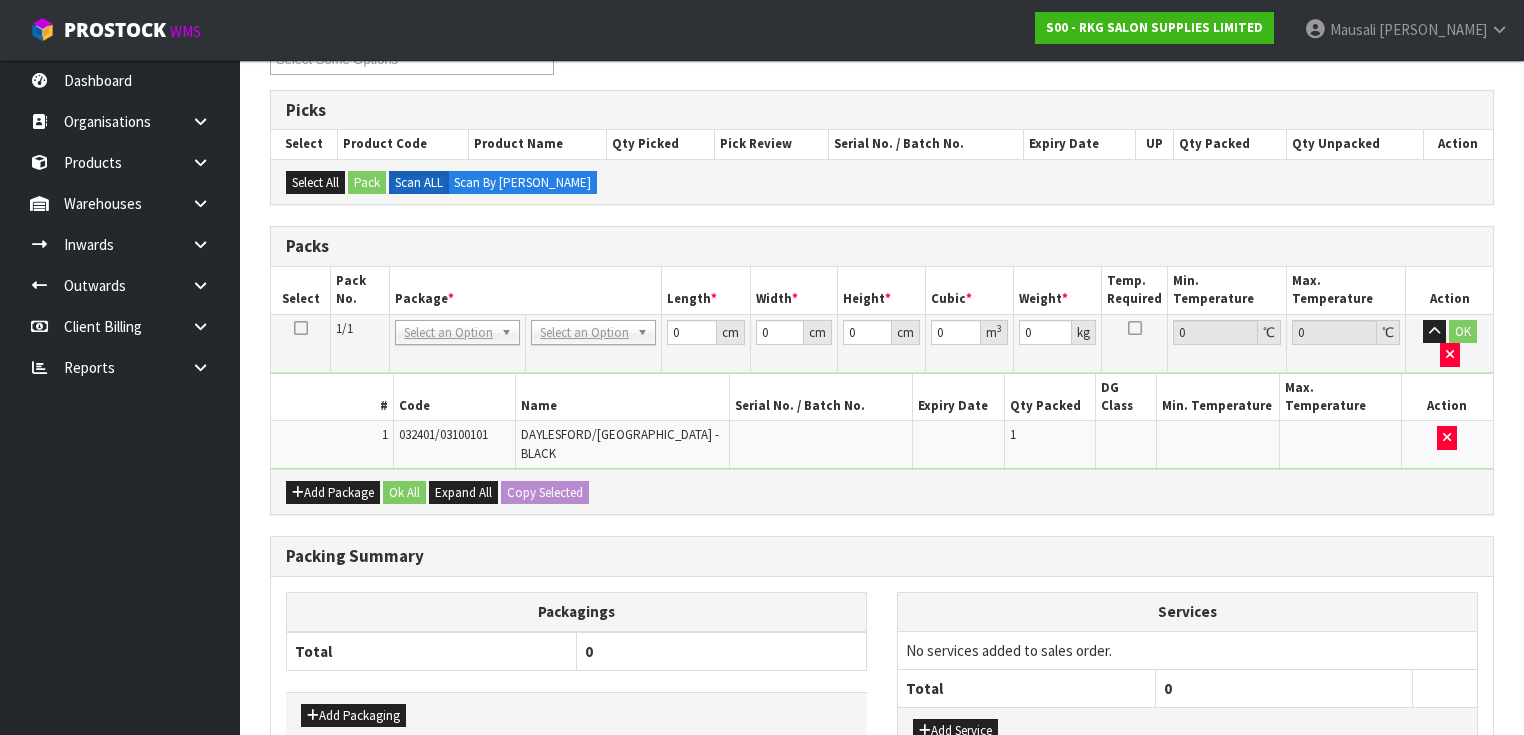 scroll, scrollTop: 471, scrollLeft: 0, axis: vertical 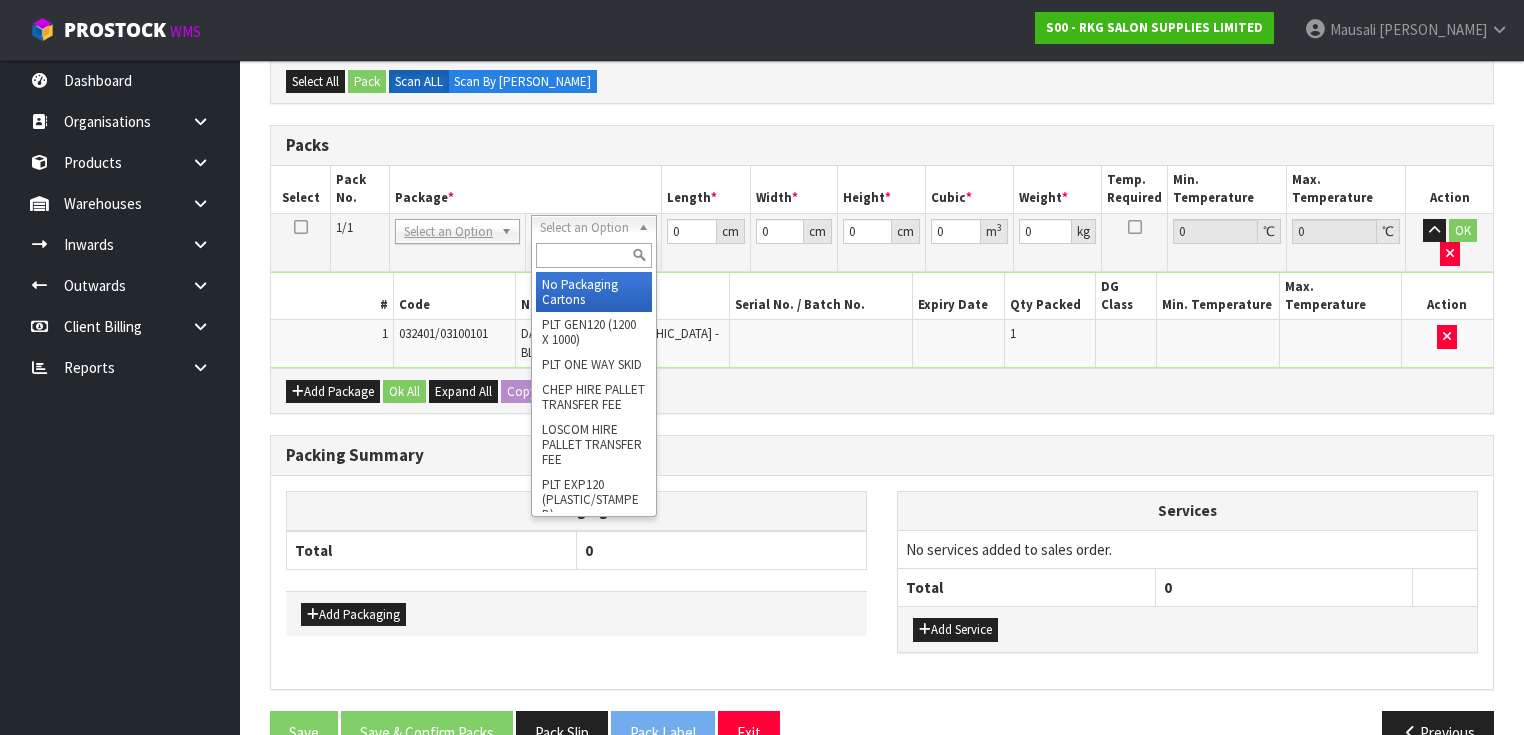 click at bounding box center [593, 255] 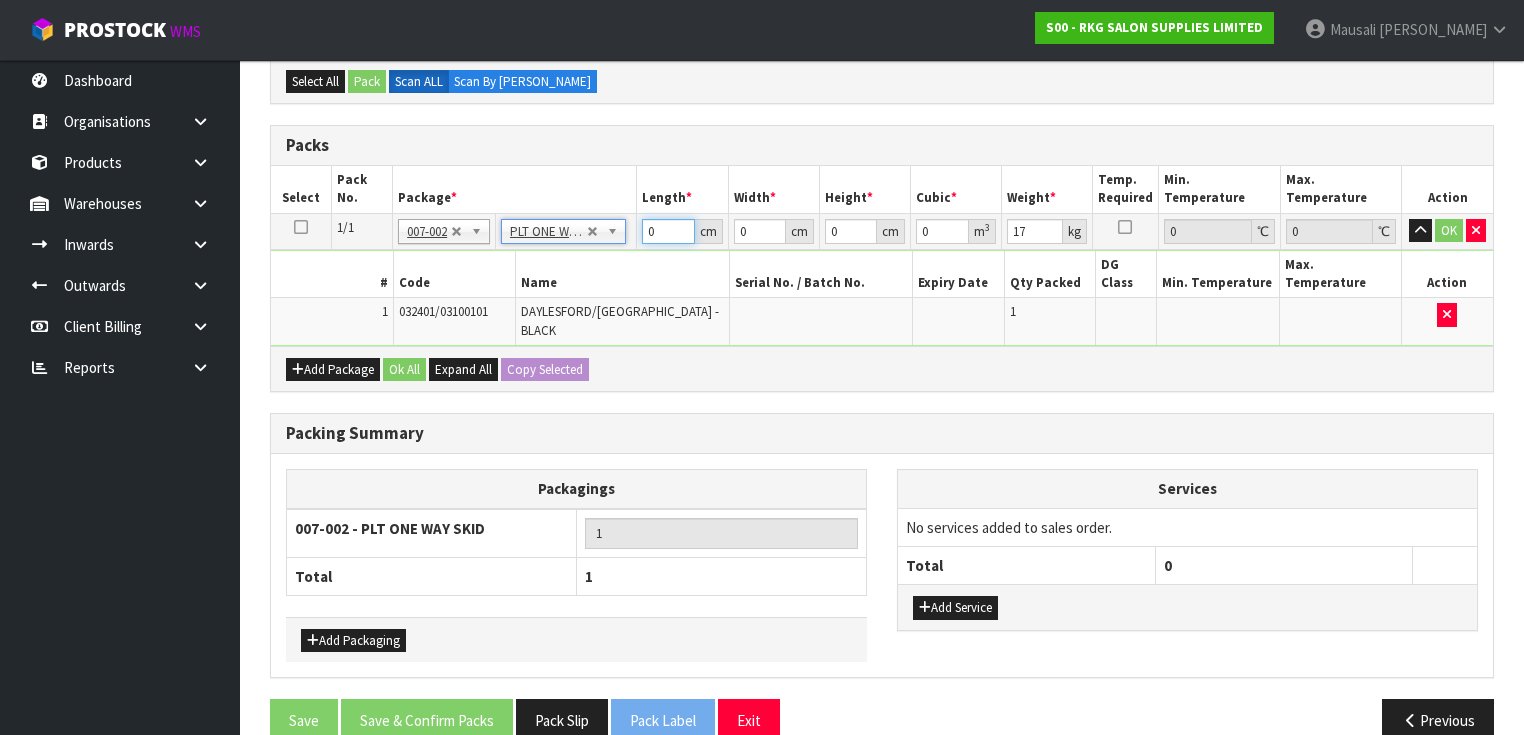drag, startPoint x: 662, startPoint y: 231, endPoint x: 638, endPoint y: 232, distance: 24.020824 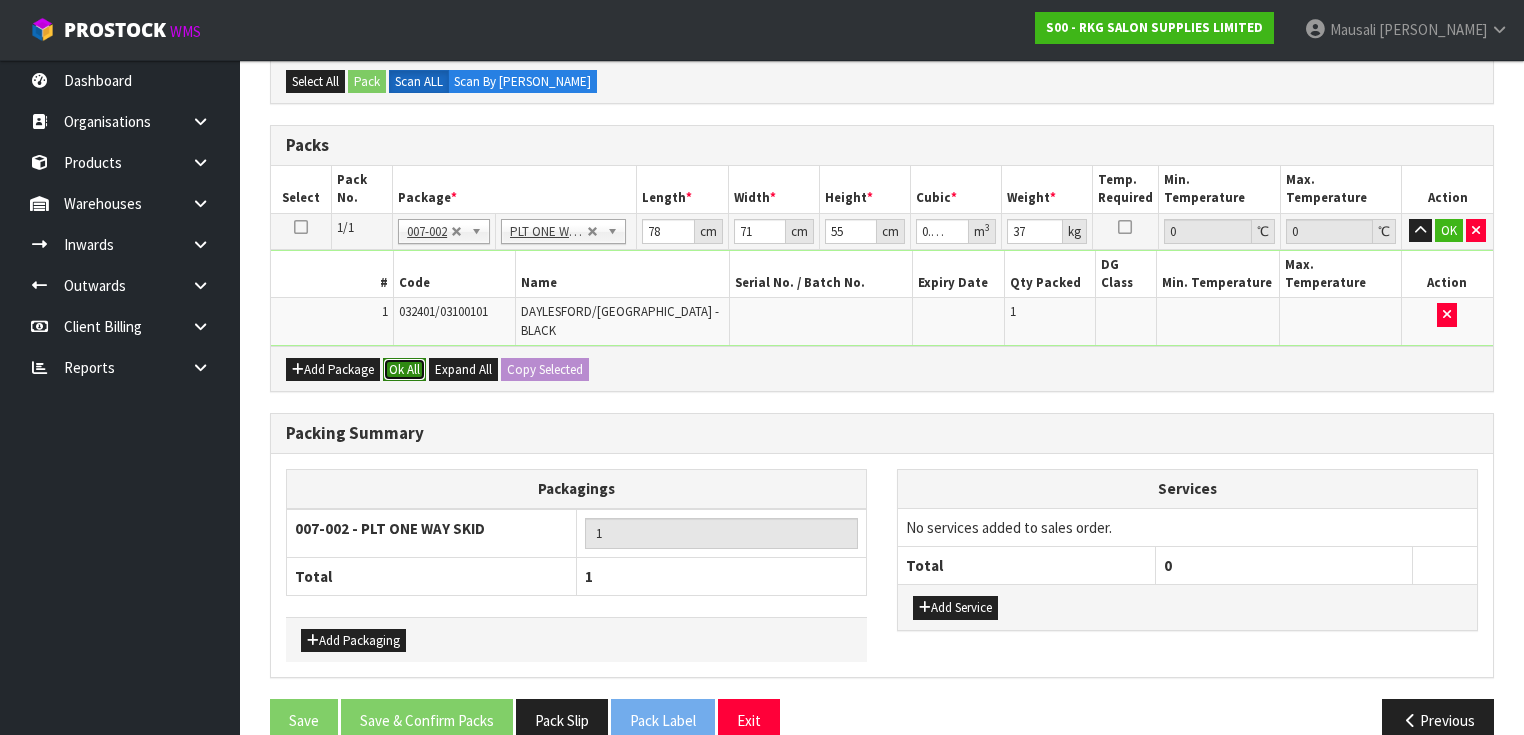 click on "Ok All" at bounding box center [404, 370] 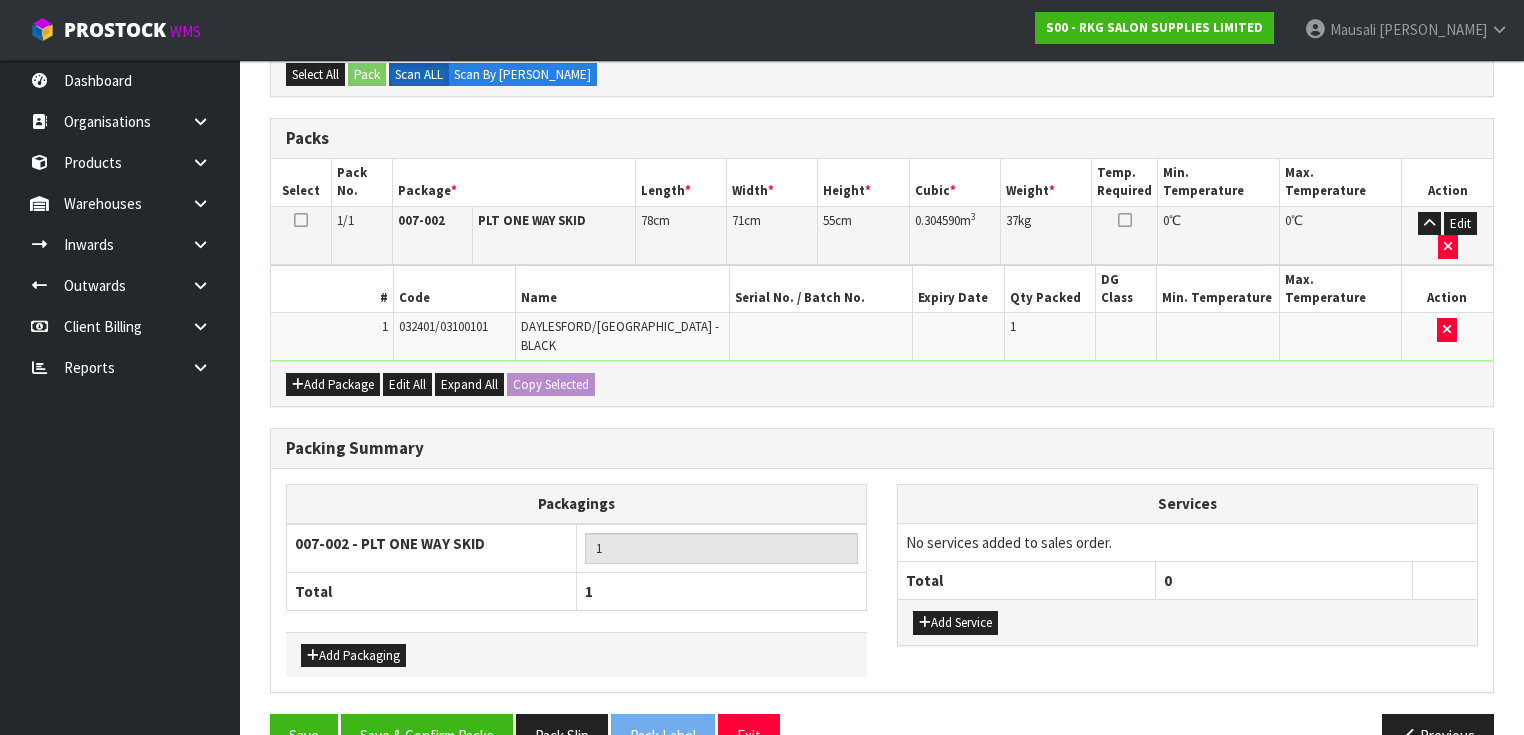 scroll, scrollTop: 480, scrollLeft: 0, axis: vertical 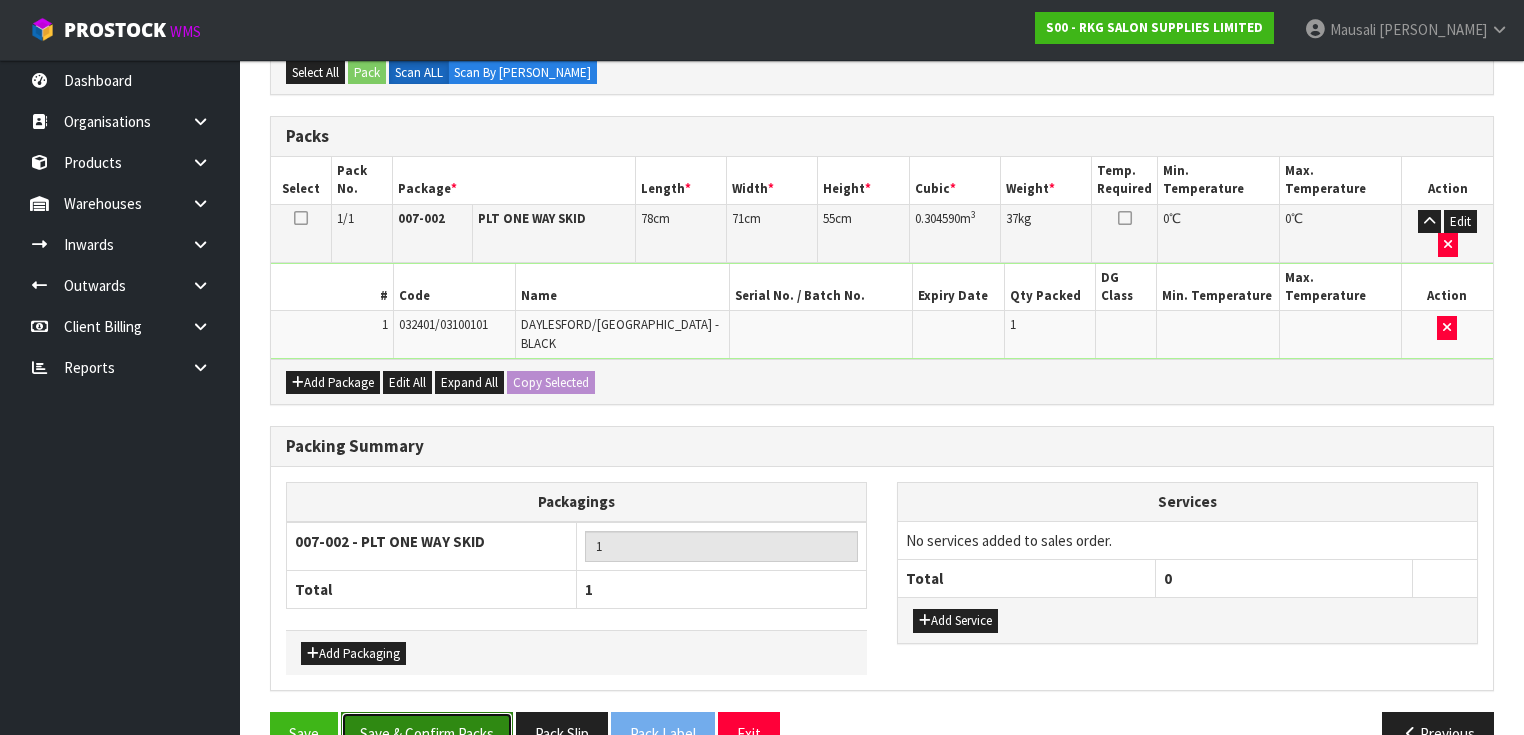 click on "Save & Confirm Packs" at bounding box center [427, 733] 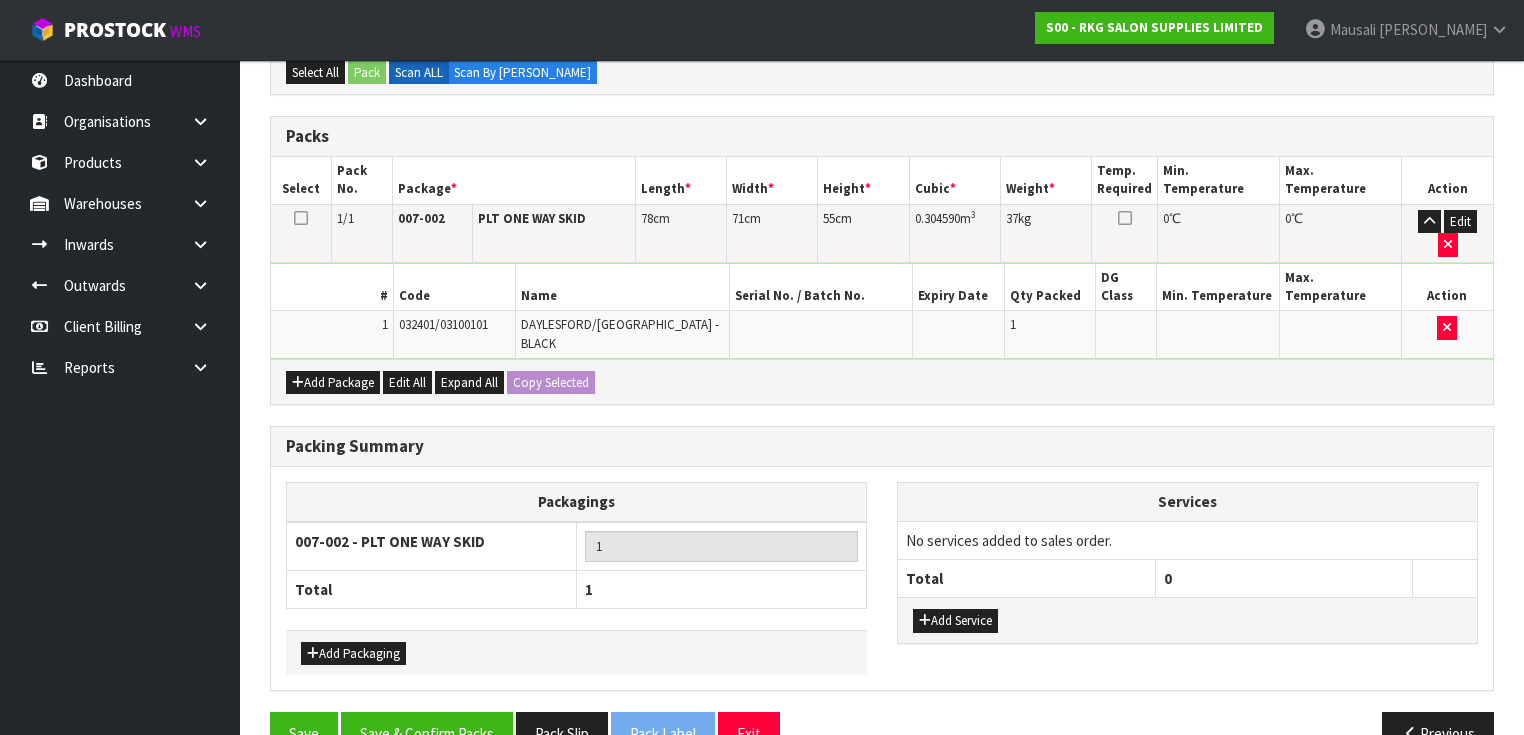 scroll, scrollTop: 0, scrollLeft: 0, axis: both 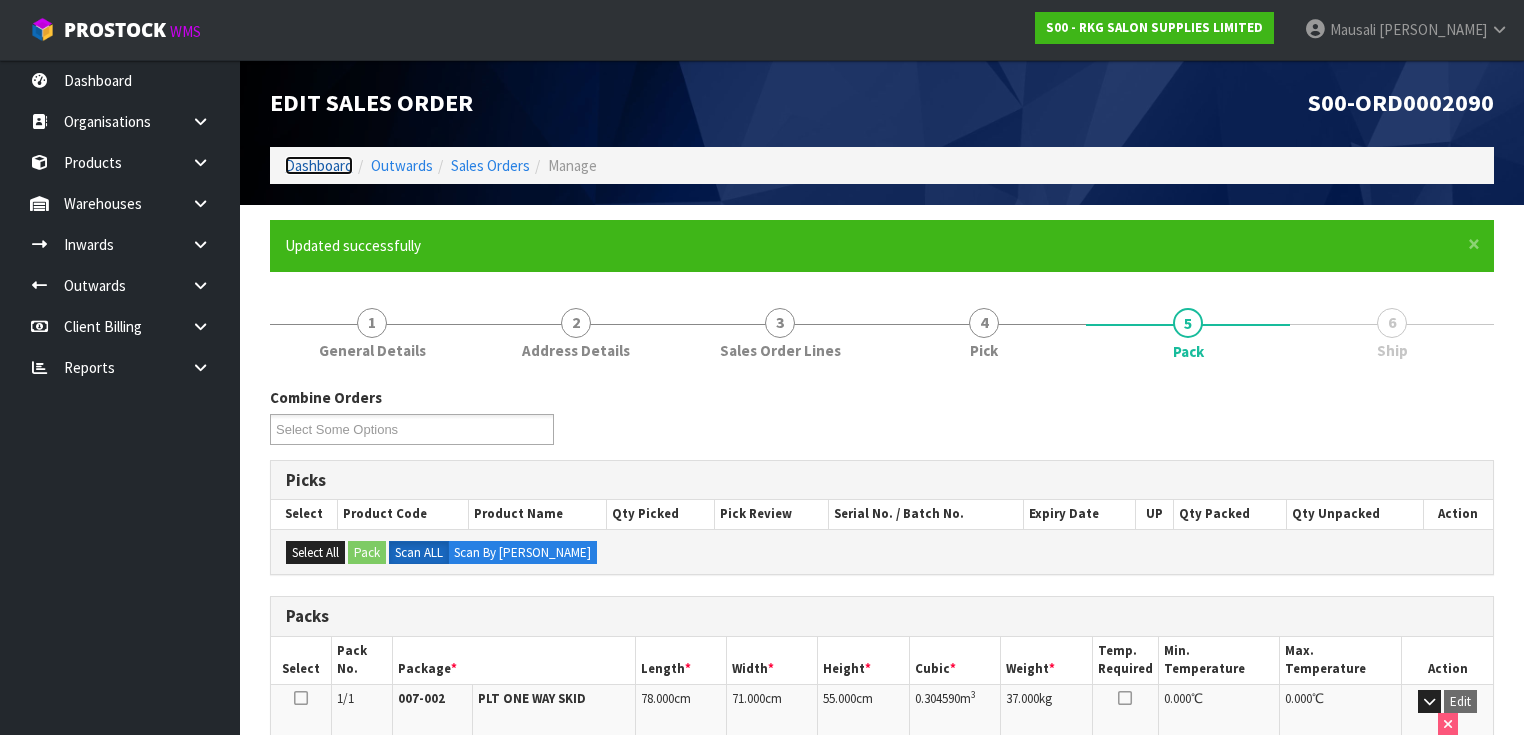 click on "Dashboard" at bounding box center [319, 165] 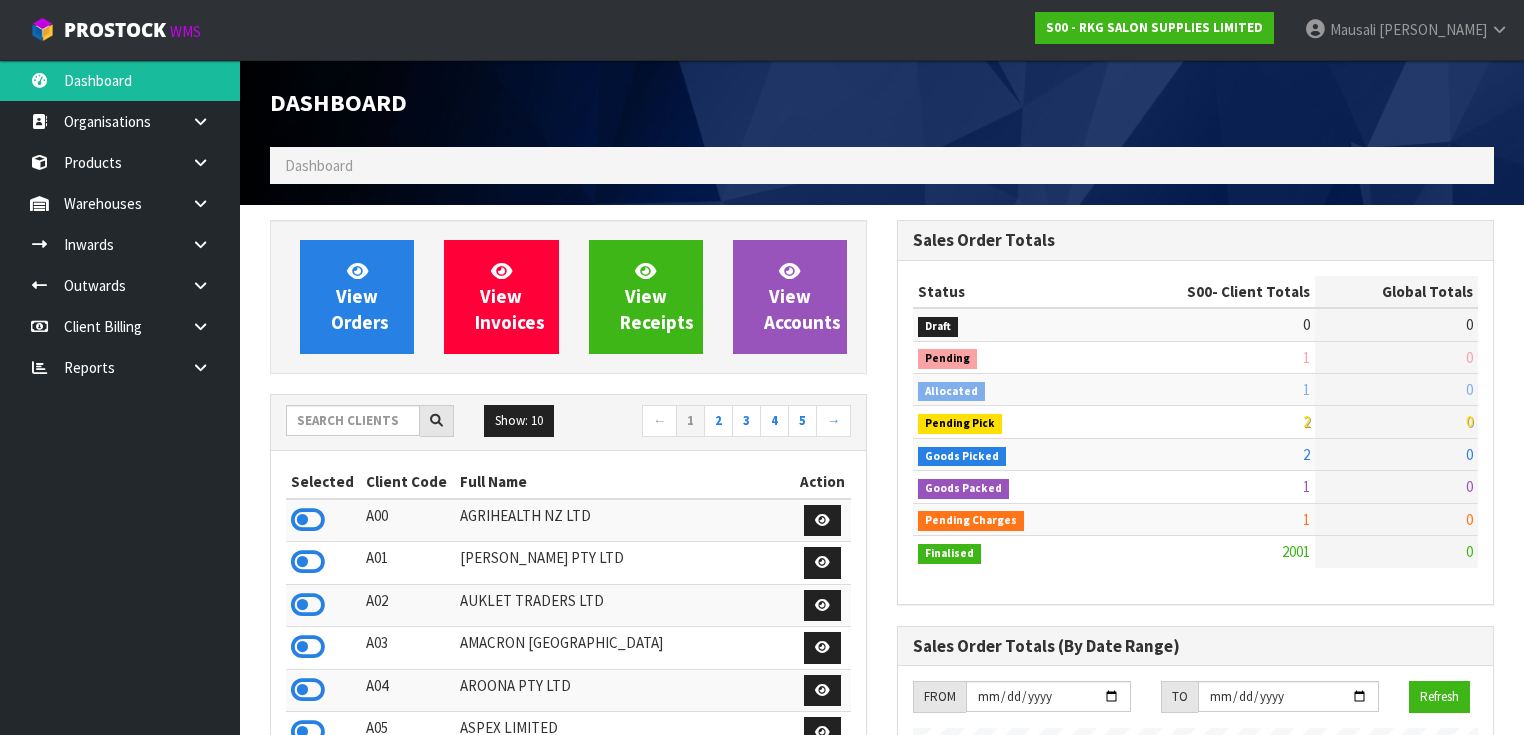 scroll, scrollTop: 998362, scrollLeft: 999372, axis: both 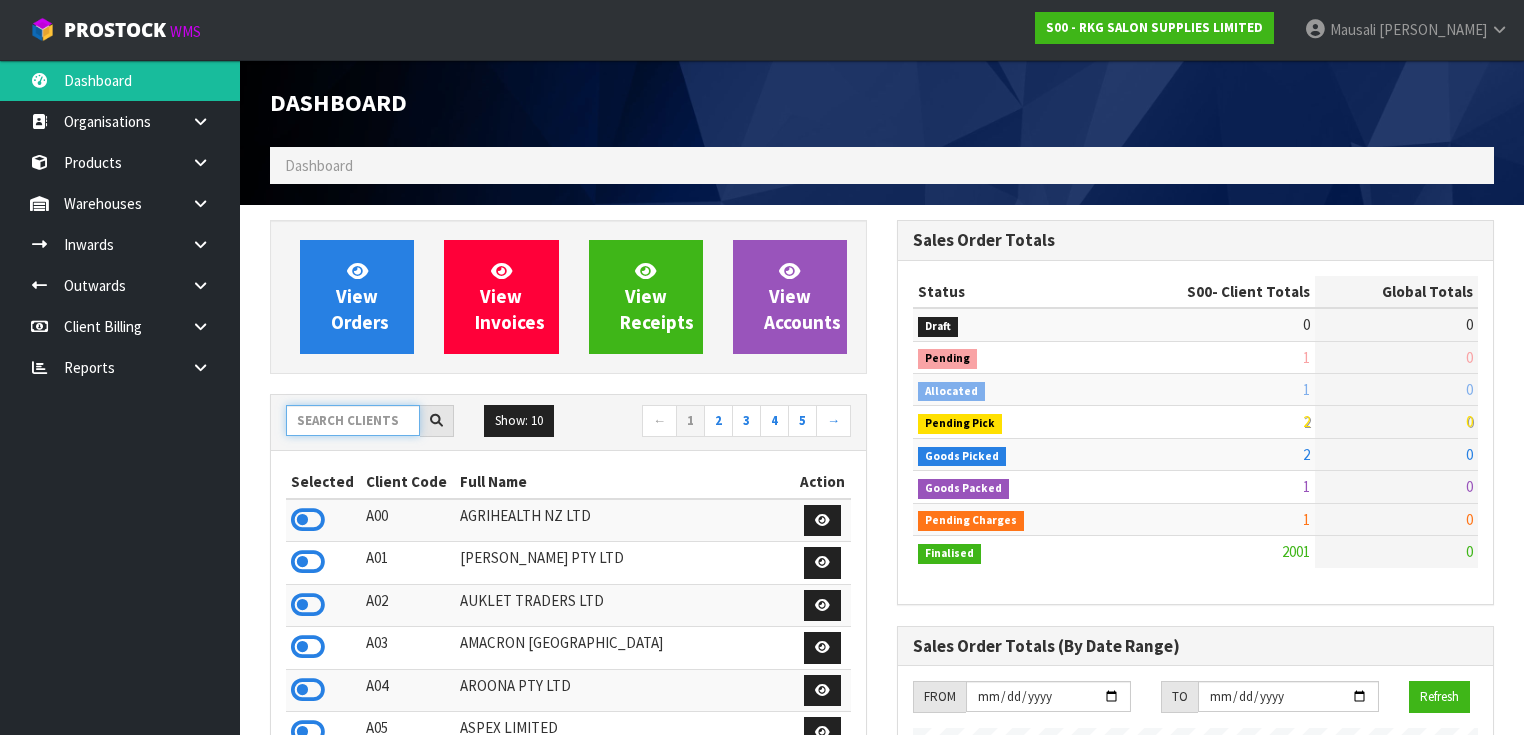 click at bounding box center [353, 420] 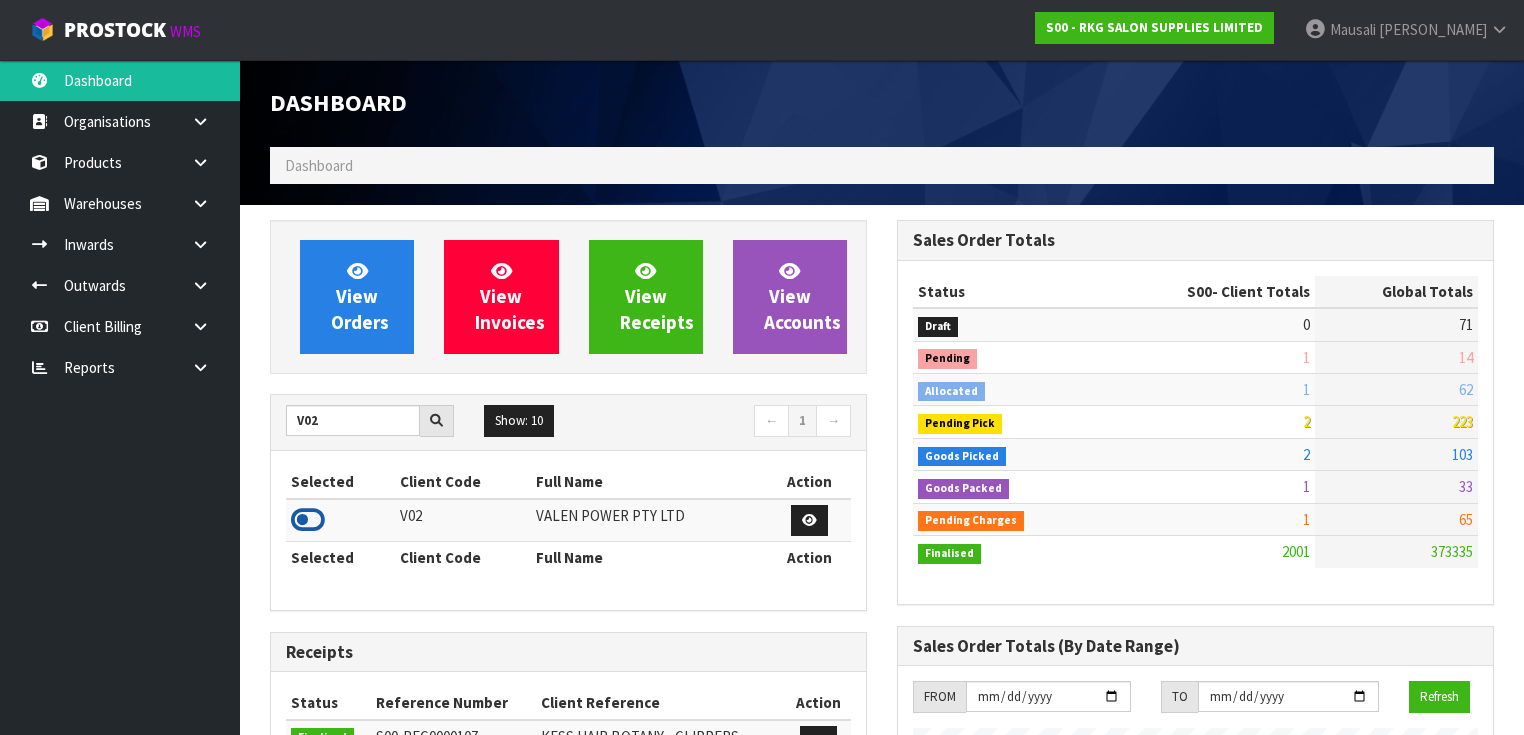 click at bounding box center (308, 520) 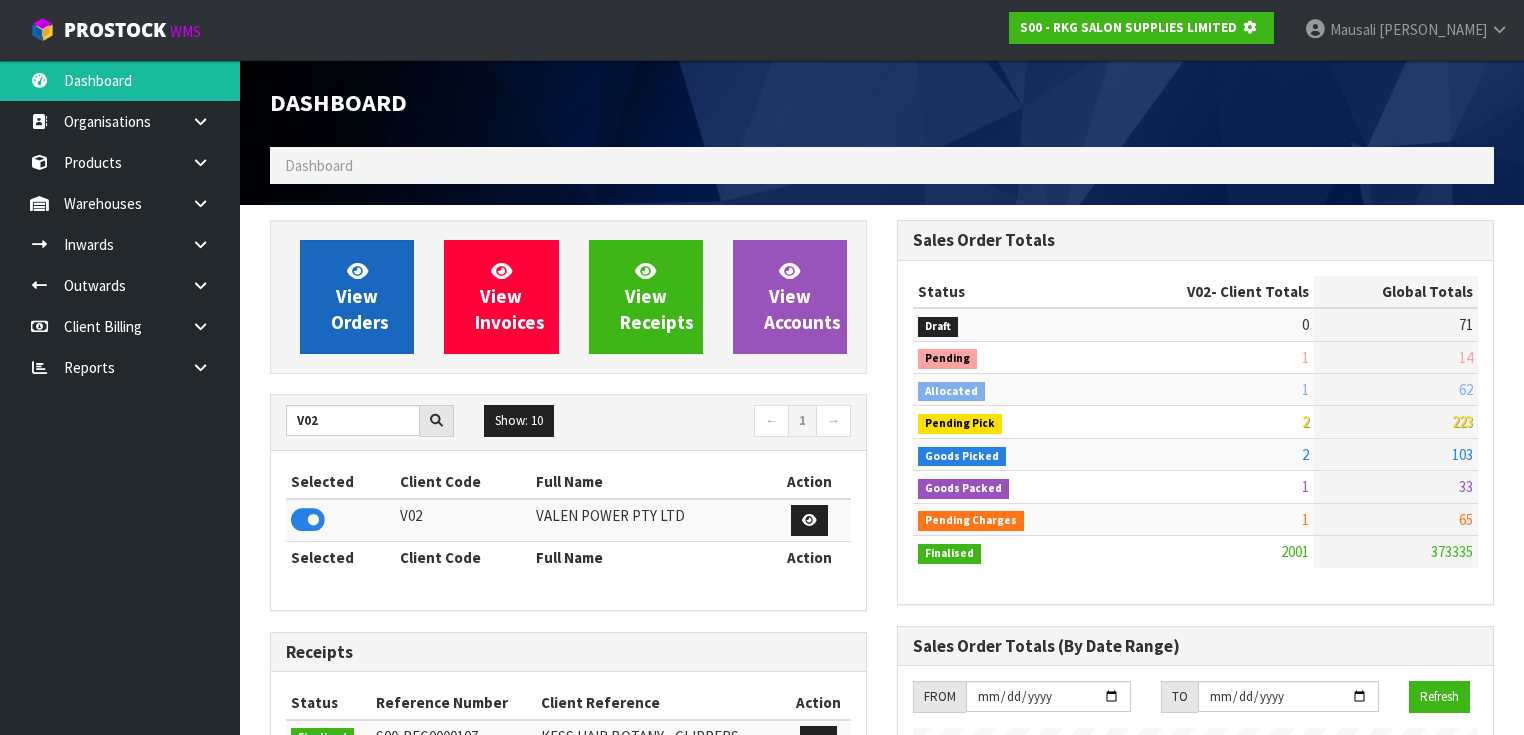 scroll, scrollTop: 1242, scrollLeft: 627, axis: both 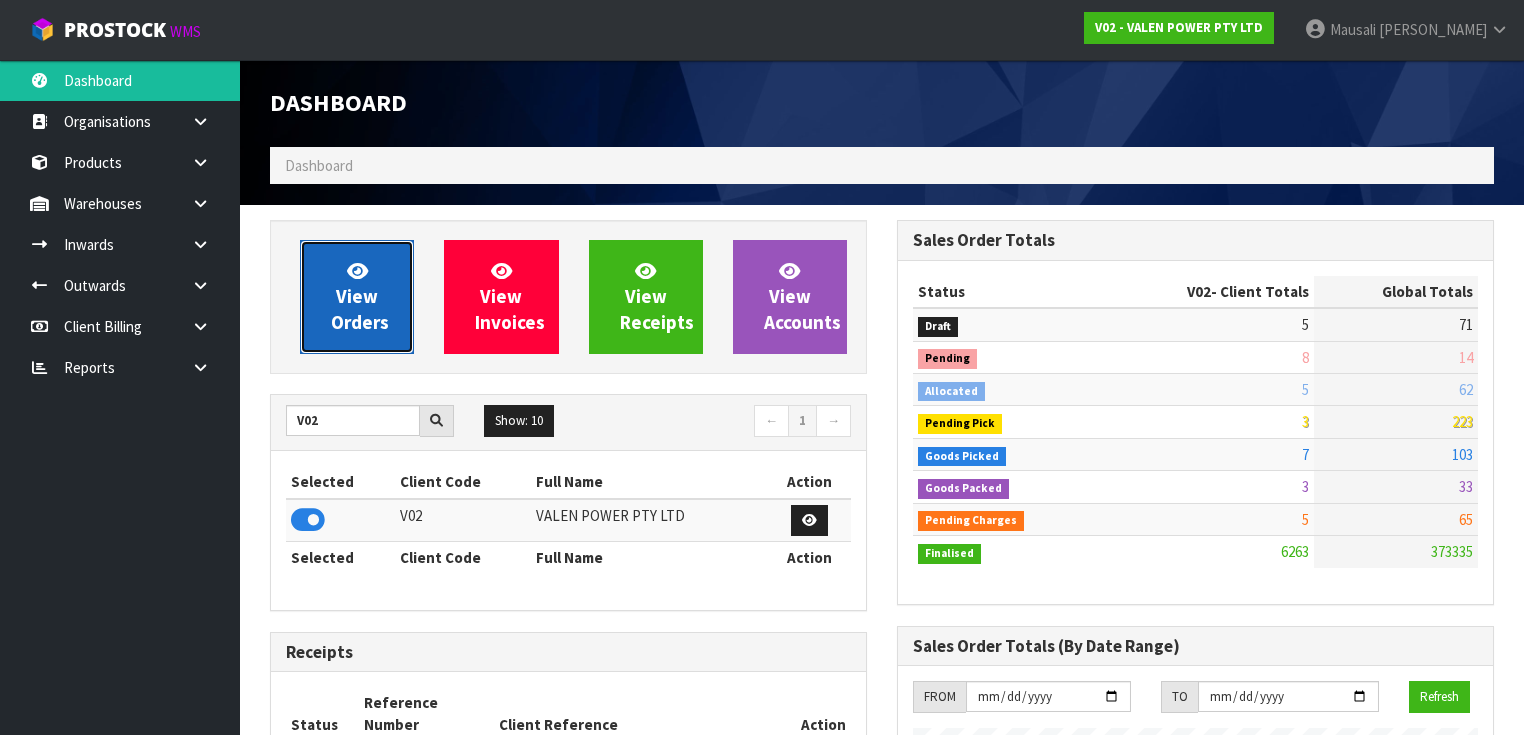 click on "View
Orders" at bounding box center (360, 296) 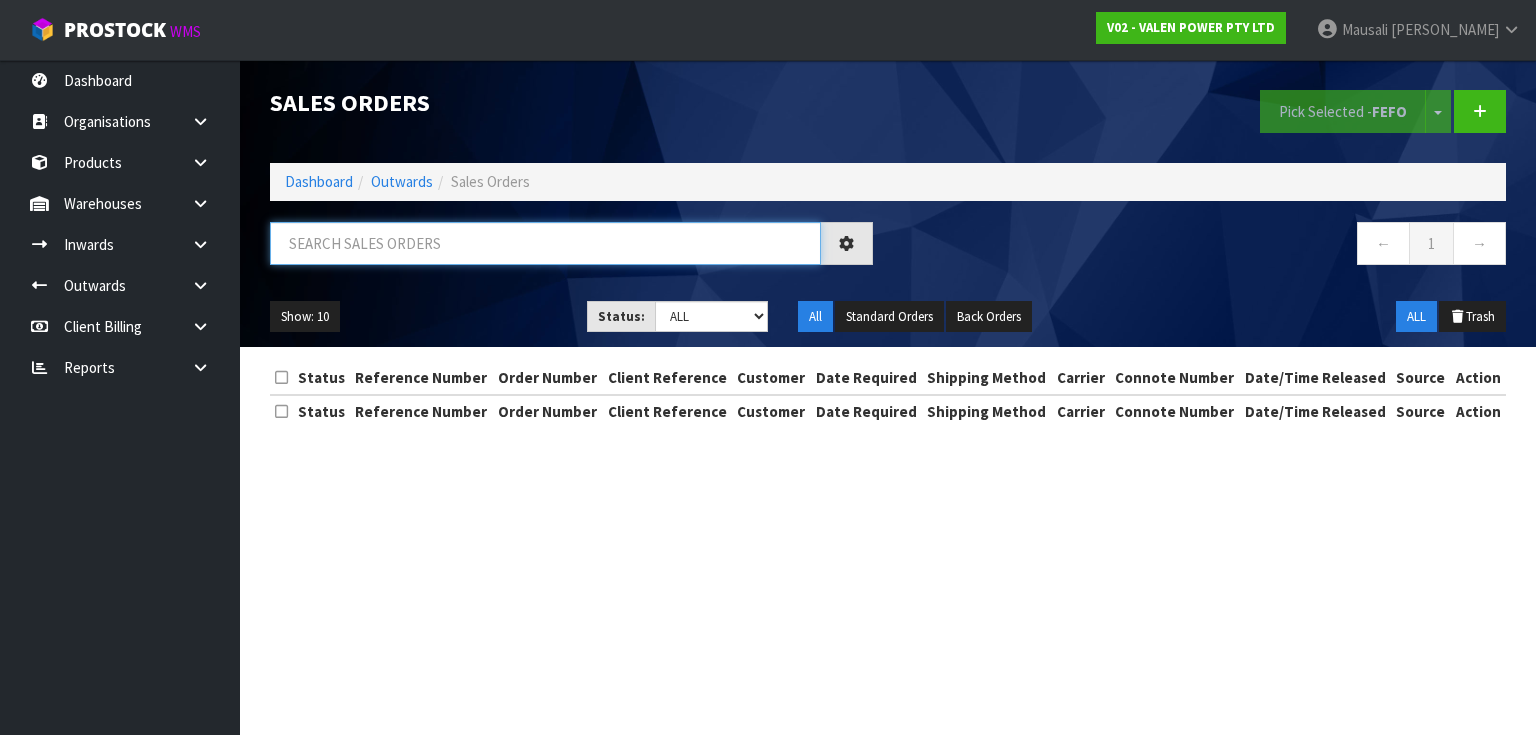 drag, startPoint x: 348, startPoint y: 257, endPoint x: 320, endPoint y: 228, distance: 40.311287 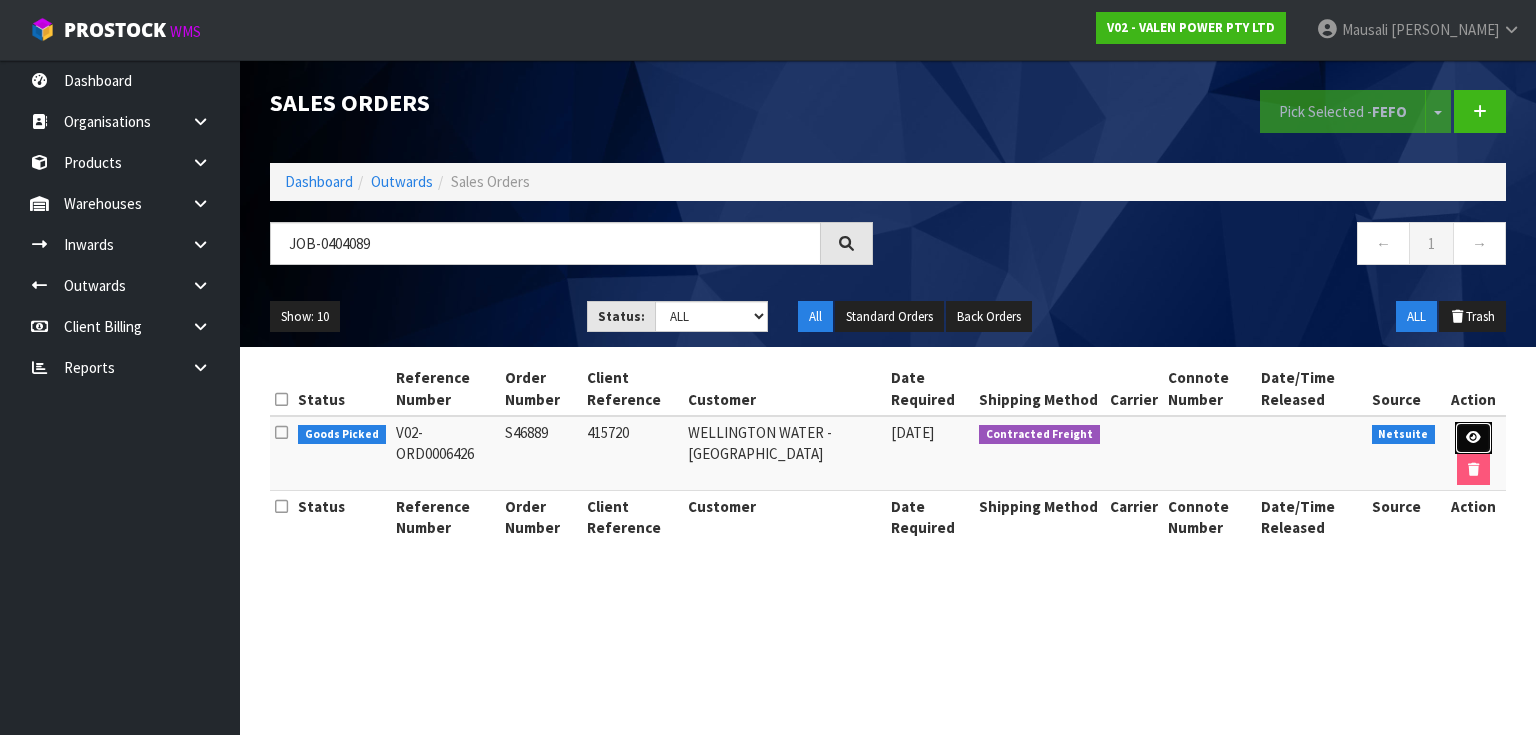 click at bounding box center [1473, 437] 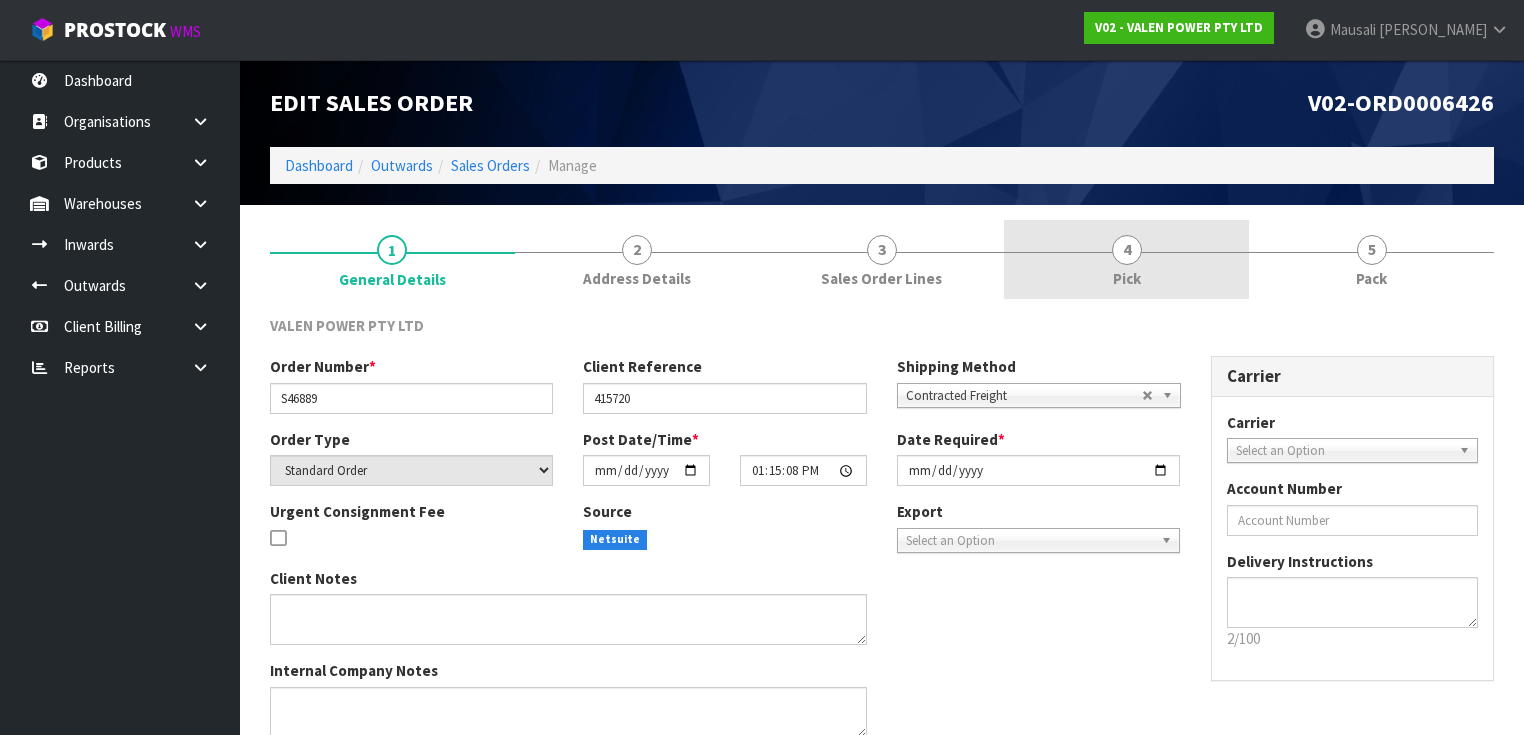 click on "Pick" at bounding box center (1127, 278) 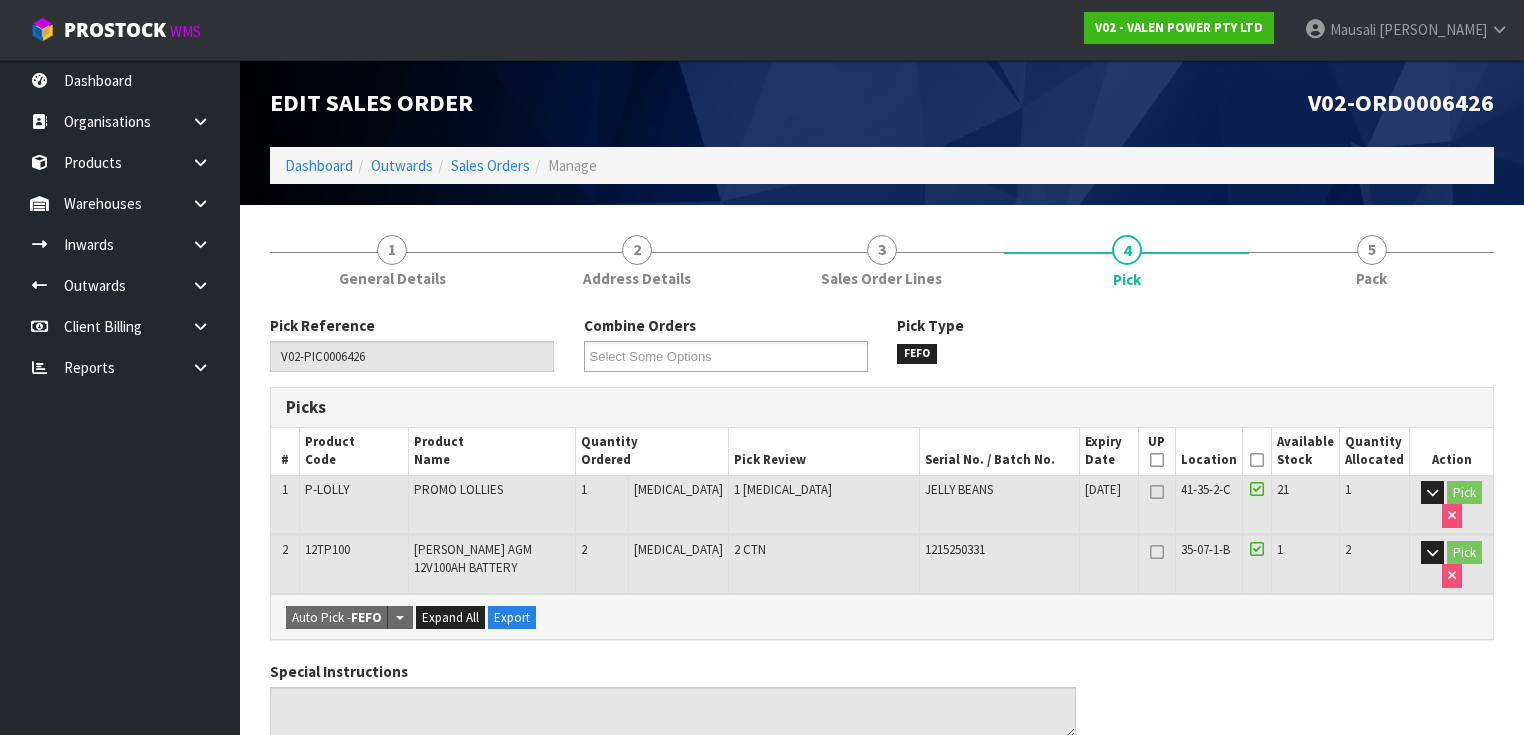 click at bounding box center (1257, 460) 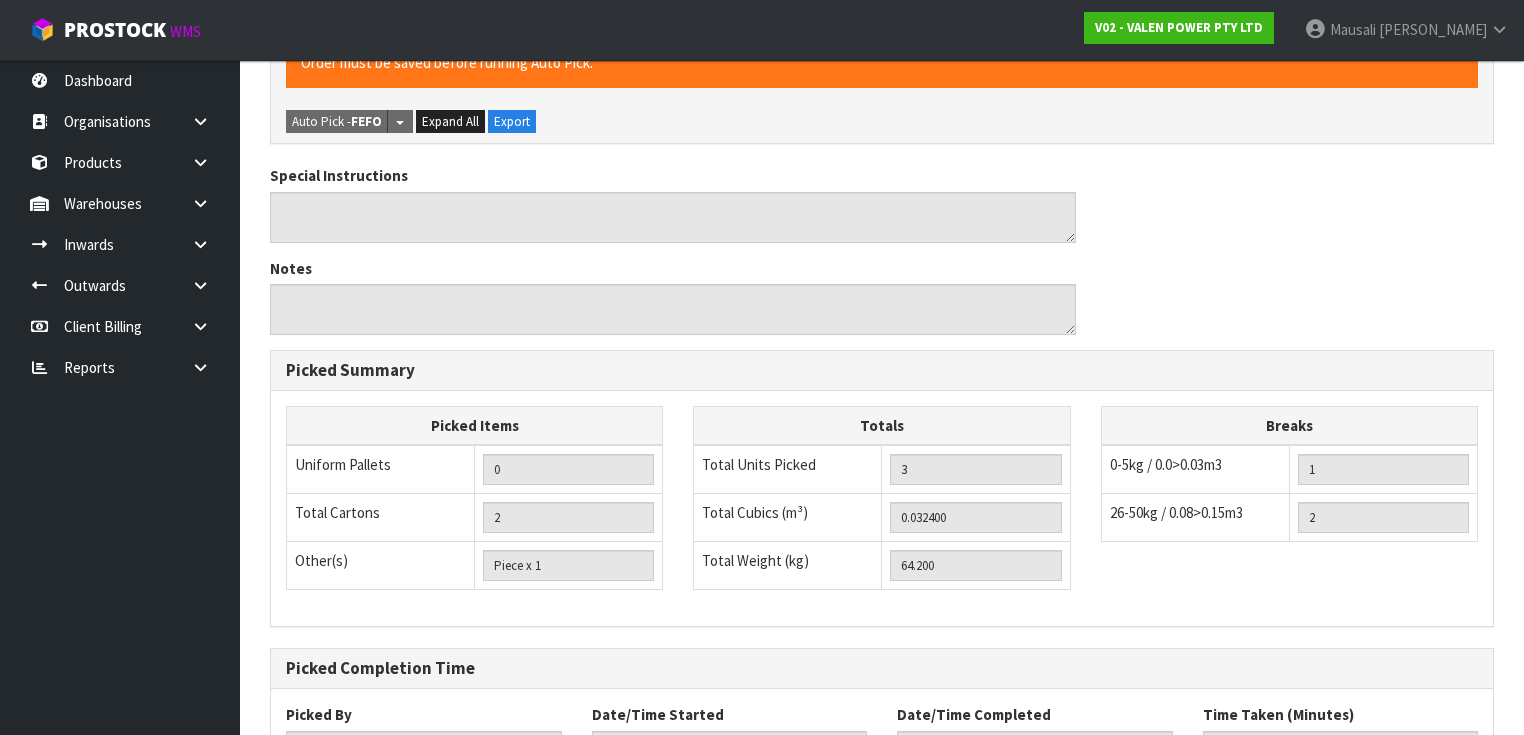 scroll, scrollTop: 726, scrollLeft: 0, axis: vertical 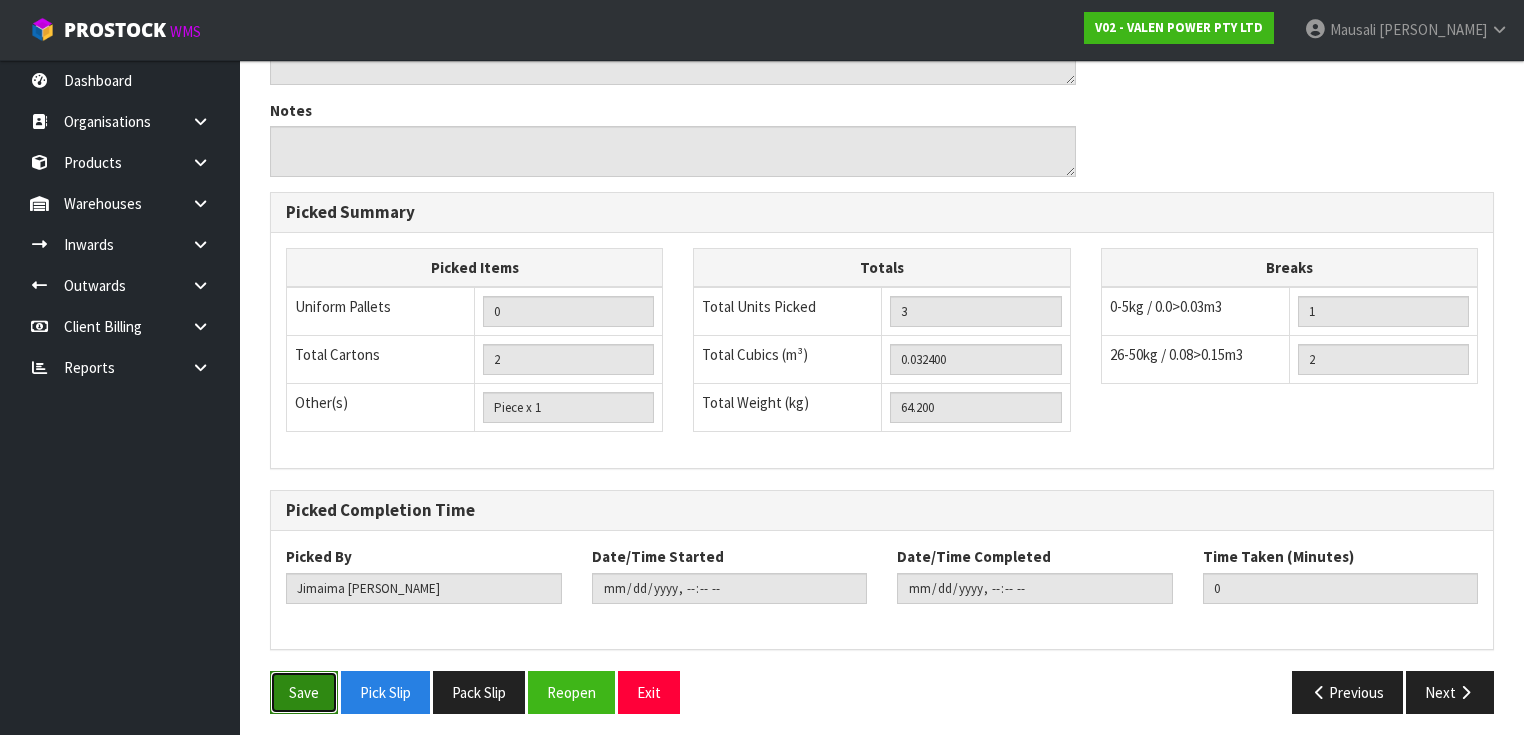 click on "Save" at bounding box center (304, 692) 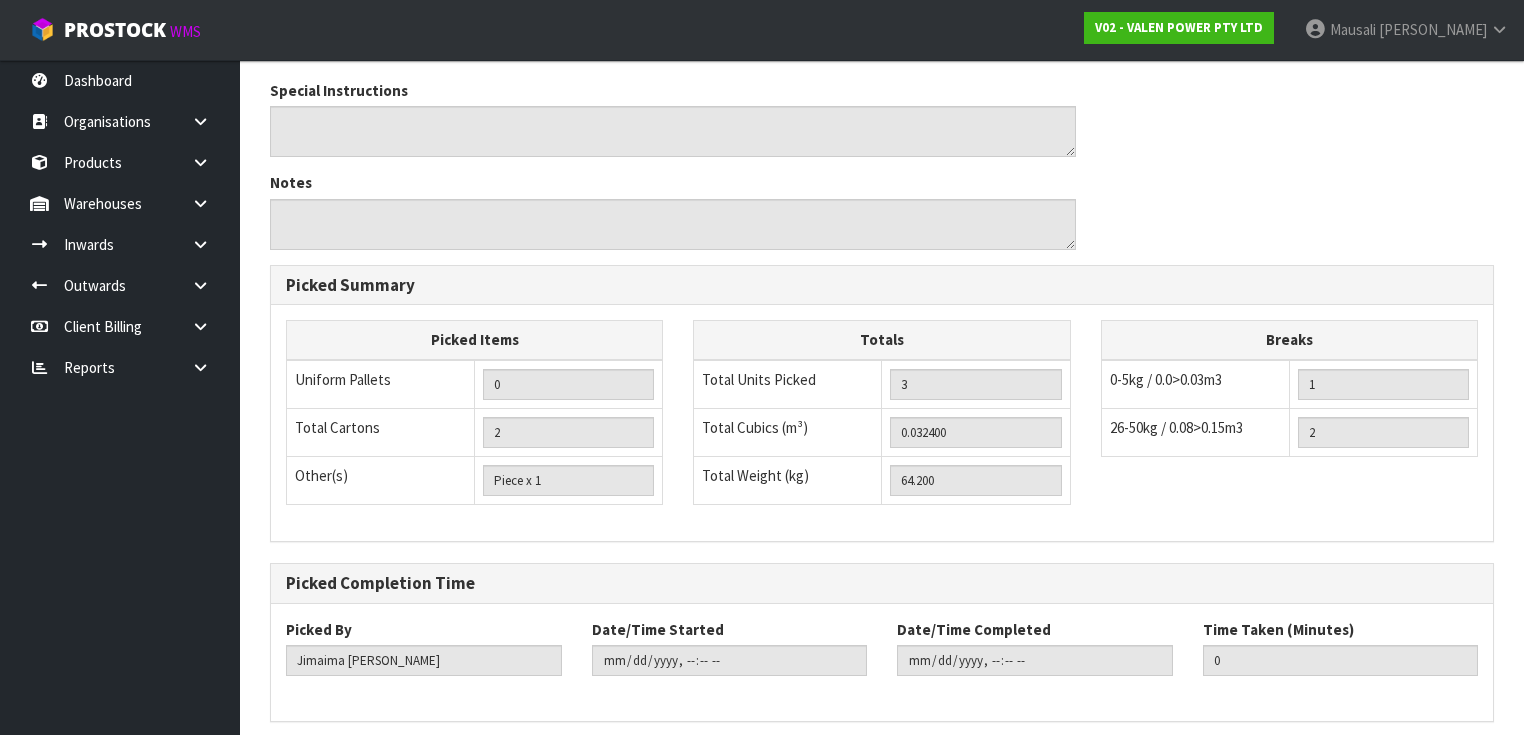 scroll, scrollTop: 0, scrollLeft: 0, axis: both 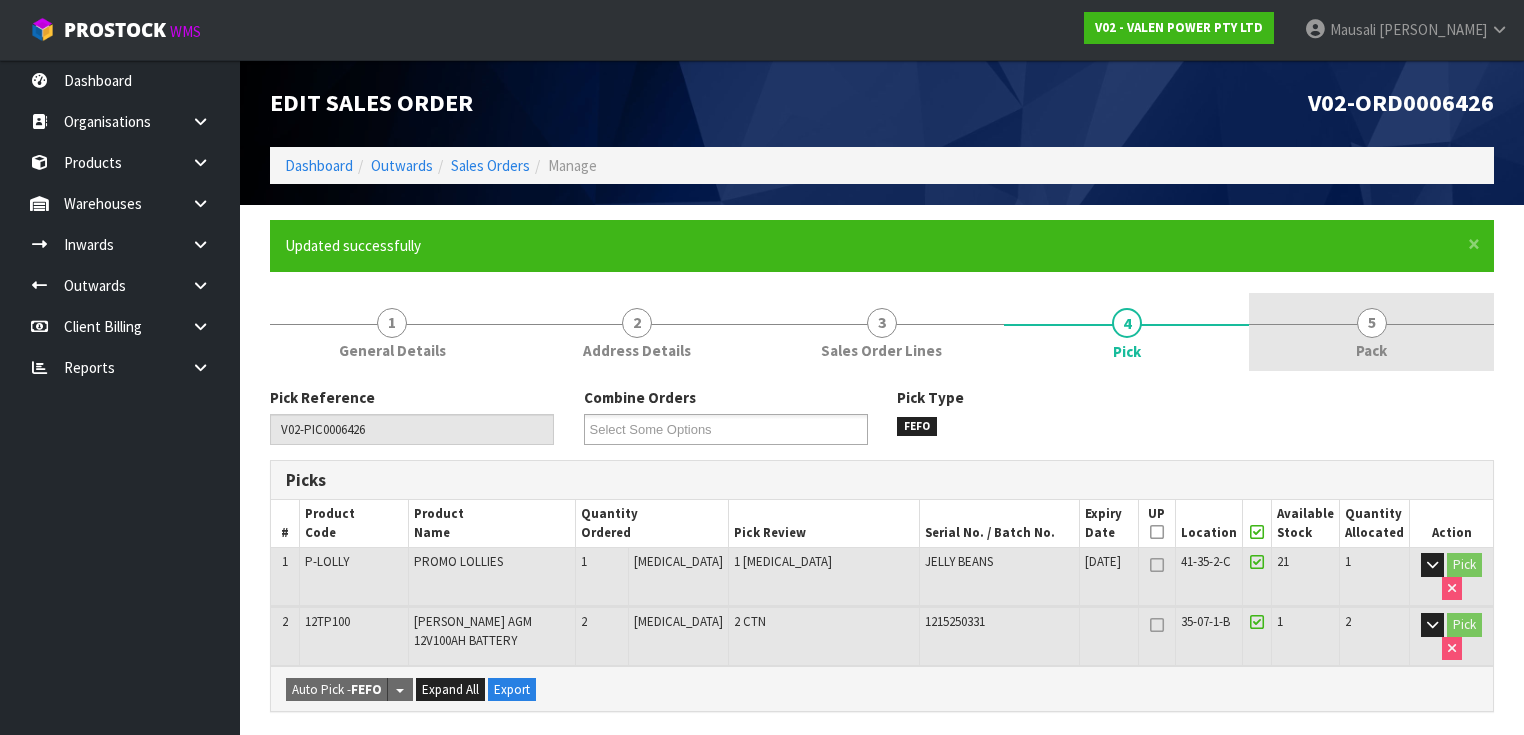 click on "5
Pack" at bounding box center [1371, 332] 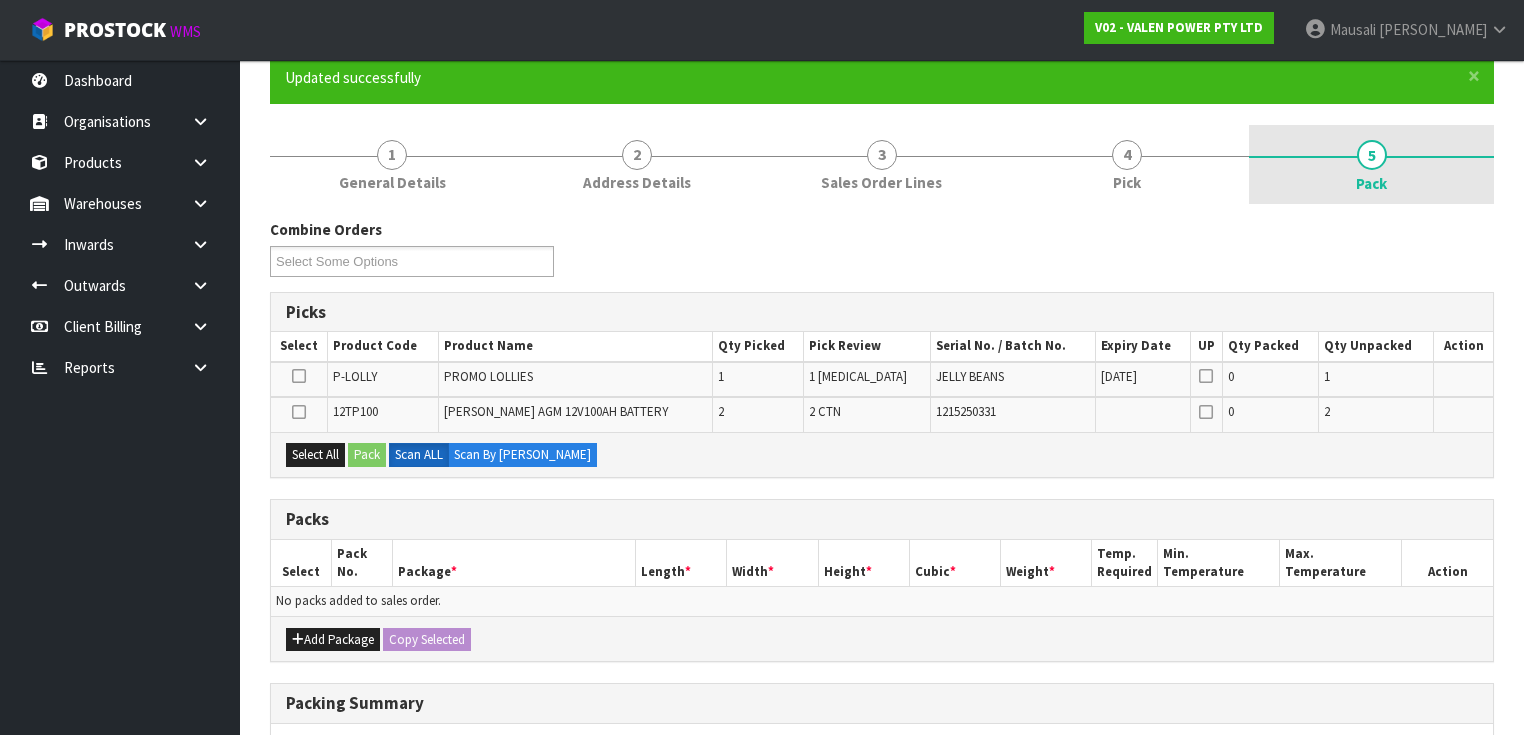 scroll, scrollTop: 400, scrollLeft: 0, axis: vertical 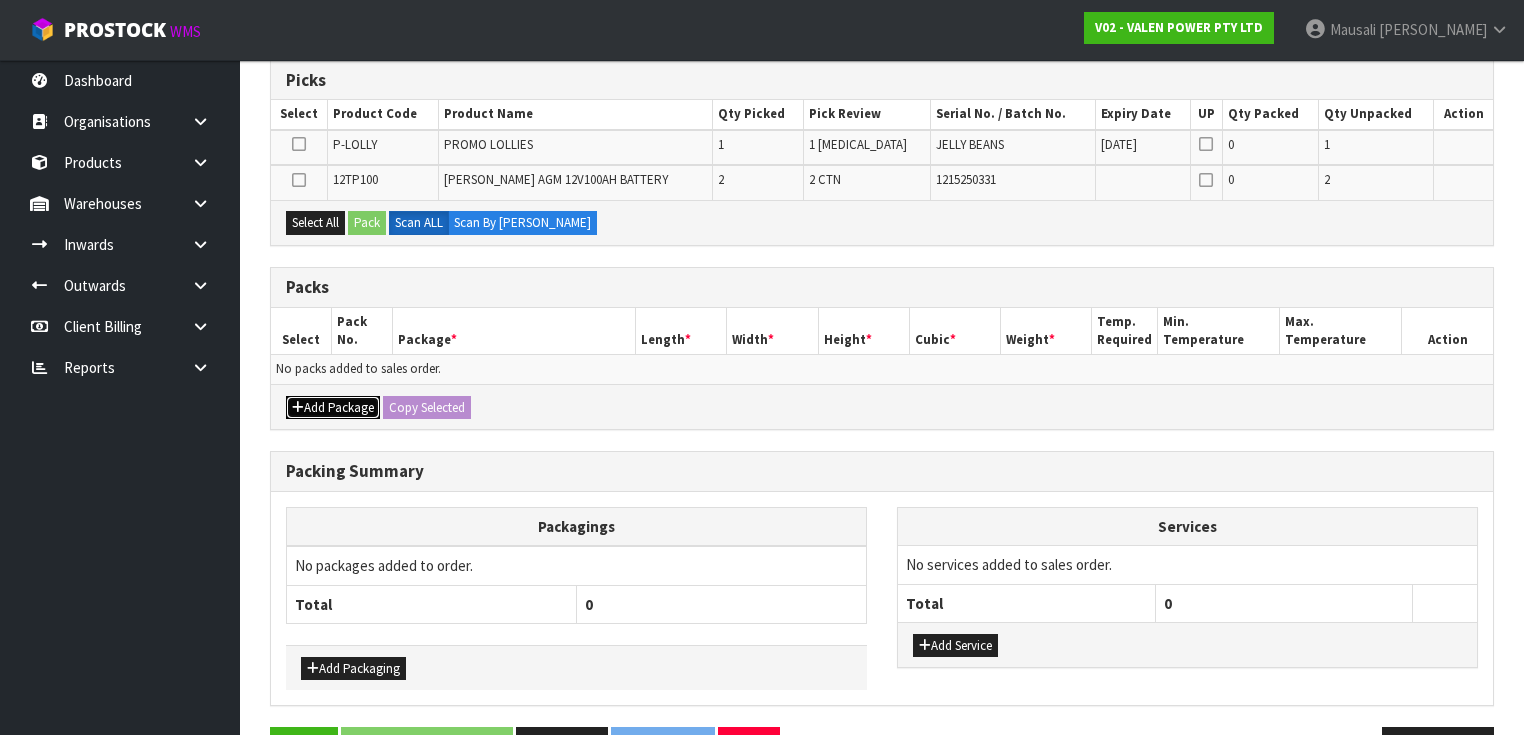 click on "Add Package" at bounding box center (333, 408) 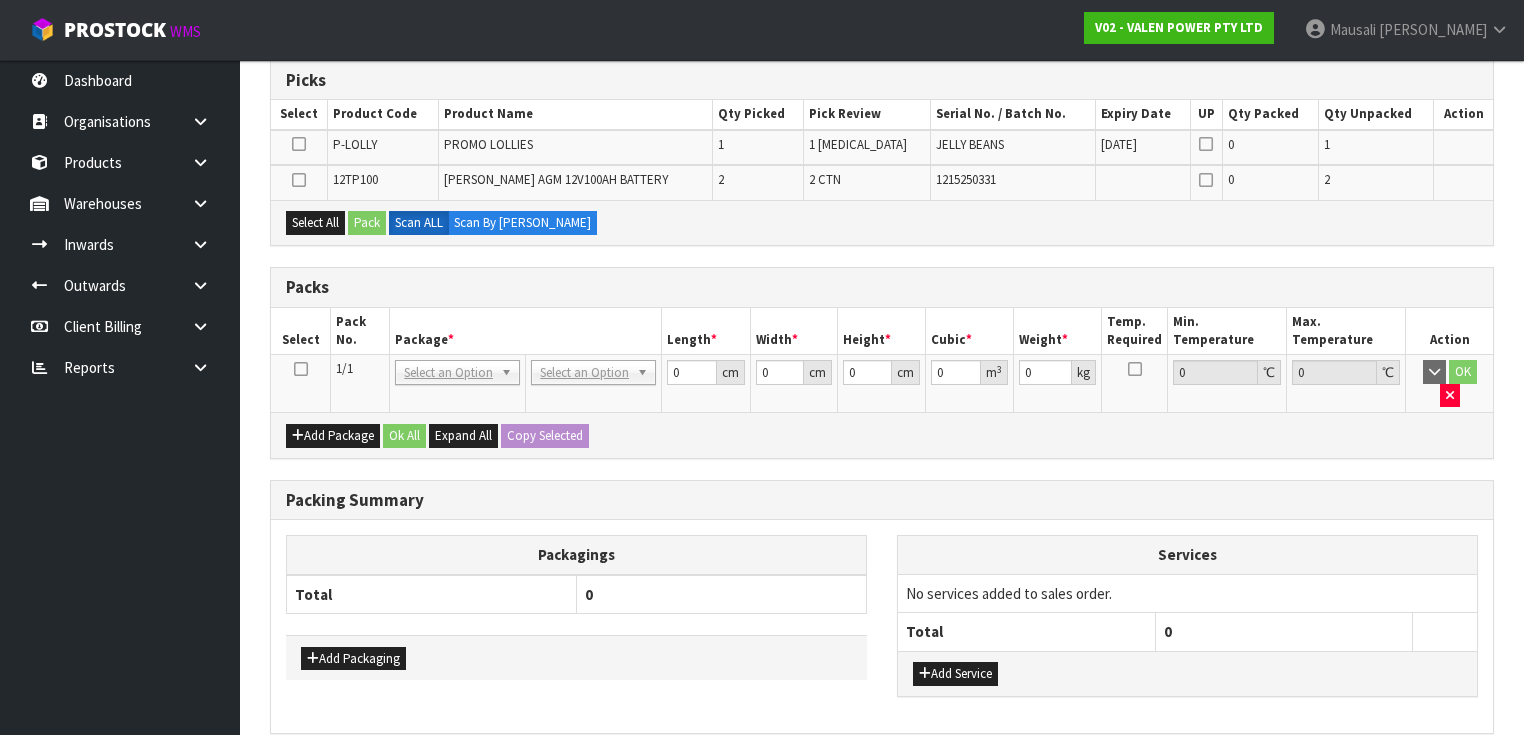click at bounding box center [301, 369] 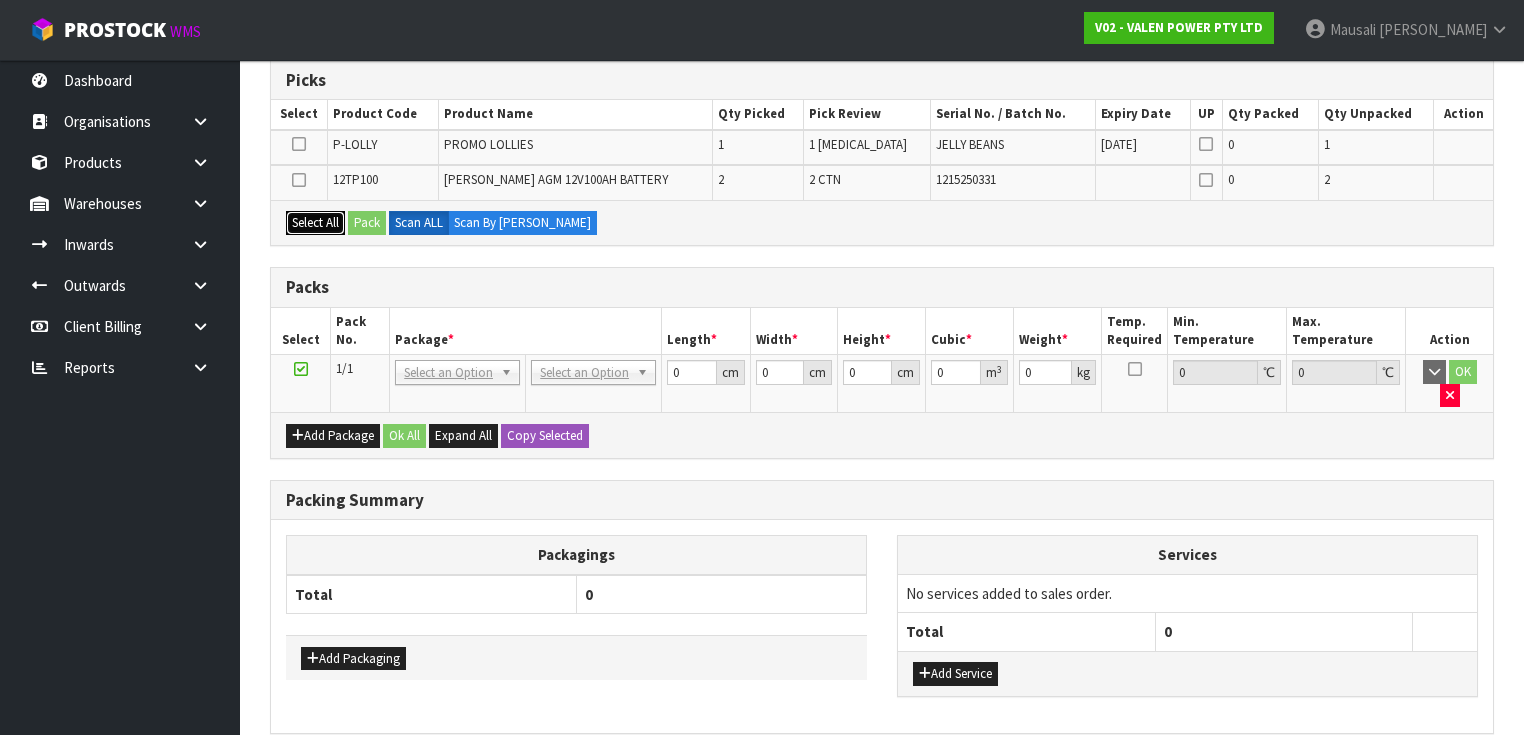 click on "Select All" at bounding box center [315, 223] 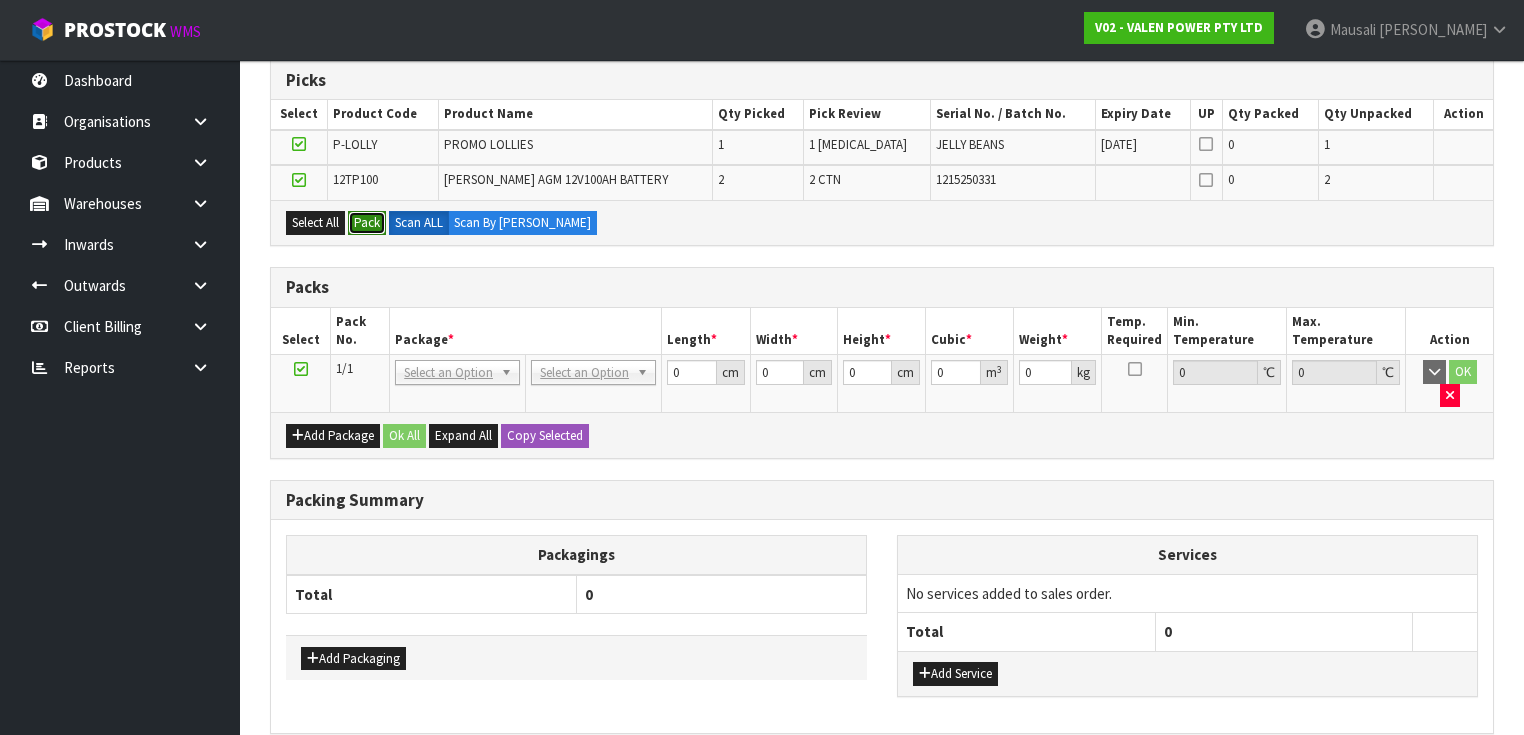click on "Pack" at bounding box center (367, 223) 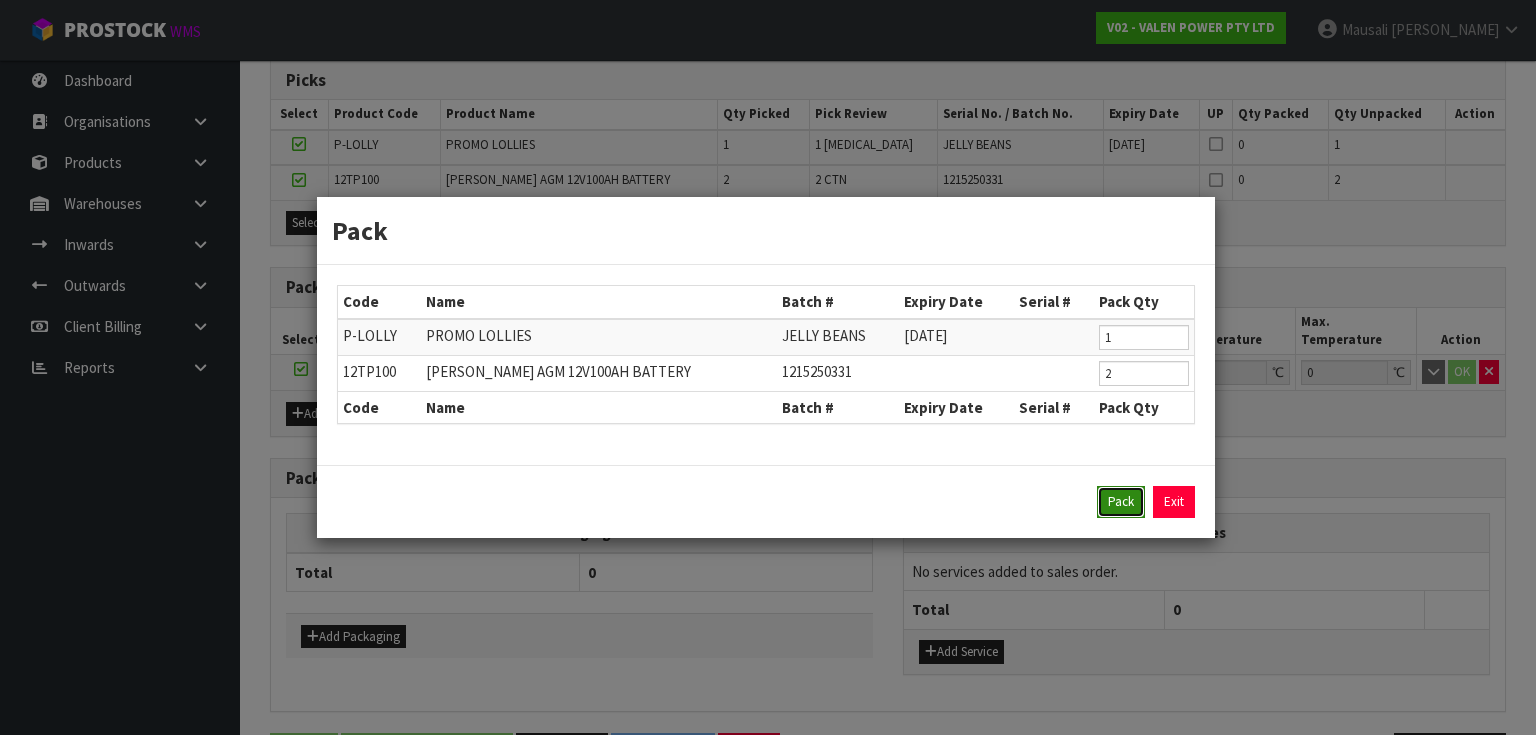 click on "Pack" at bounding box center (1121, 502) 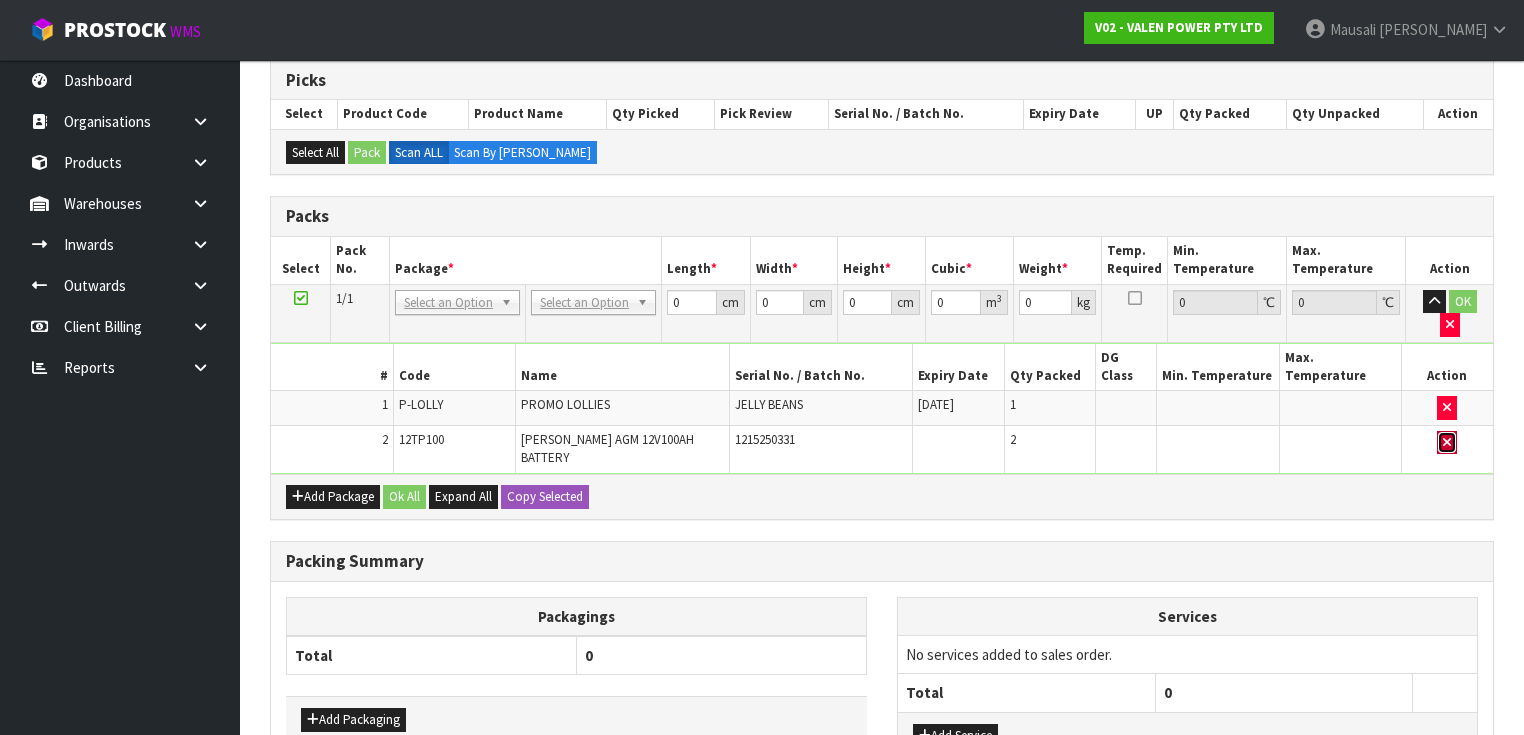 click at bounding box center [1447, 443] 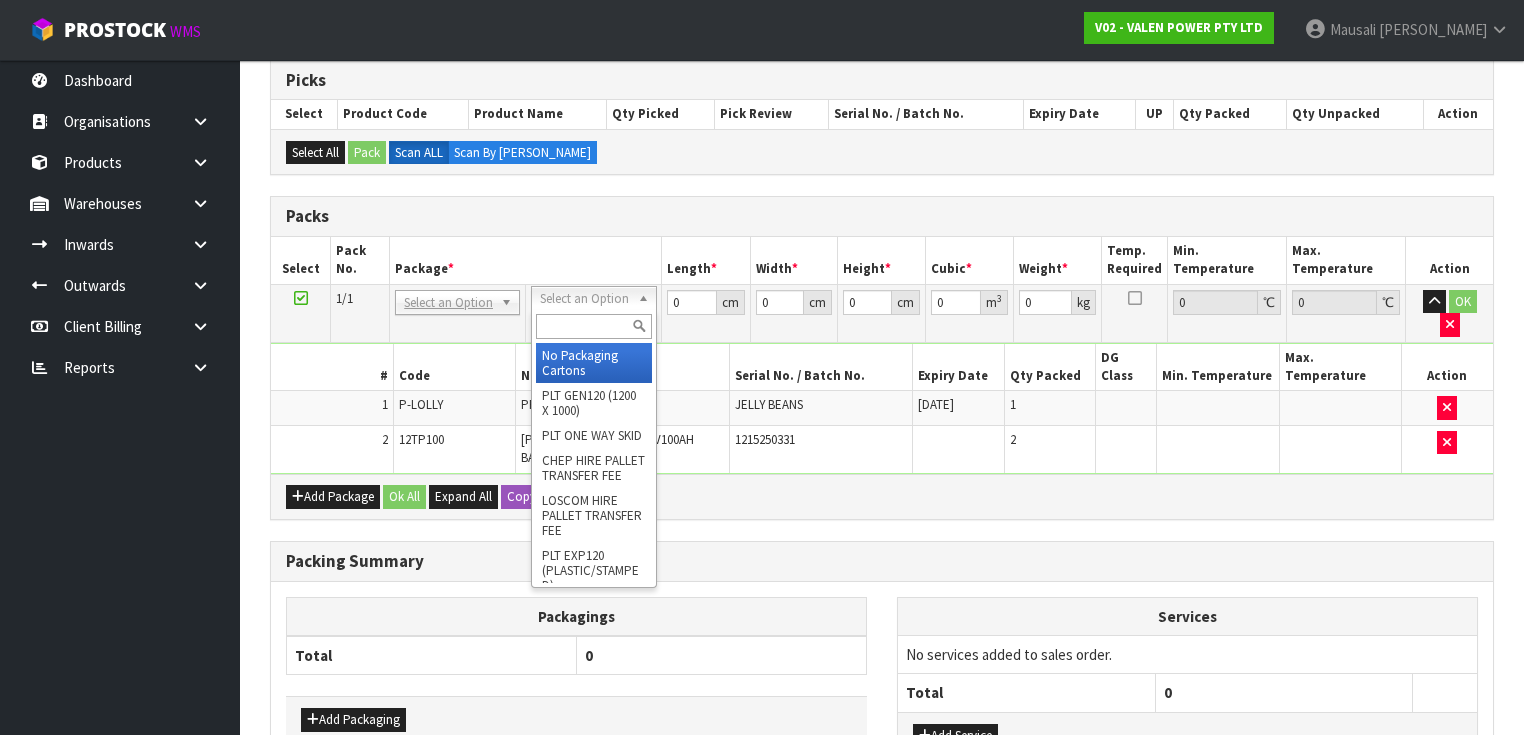 click at bounding box center (593, 326) 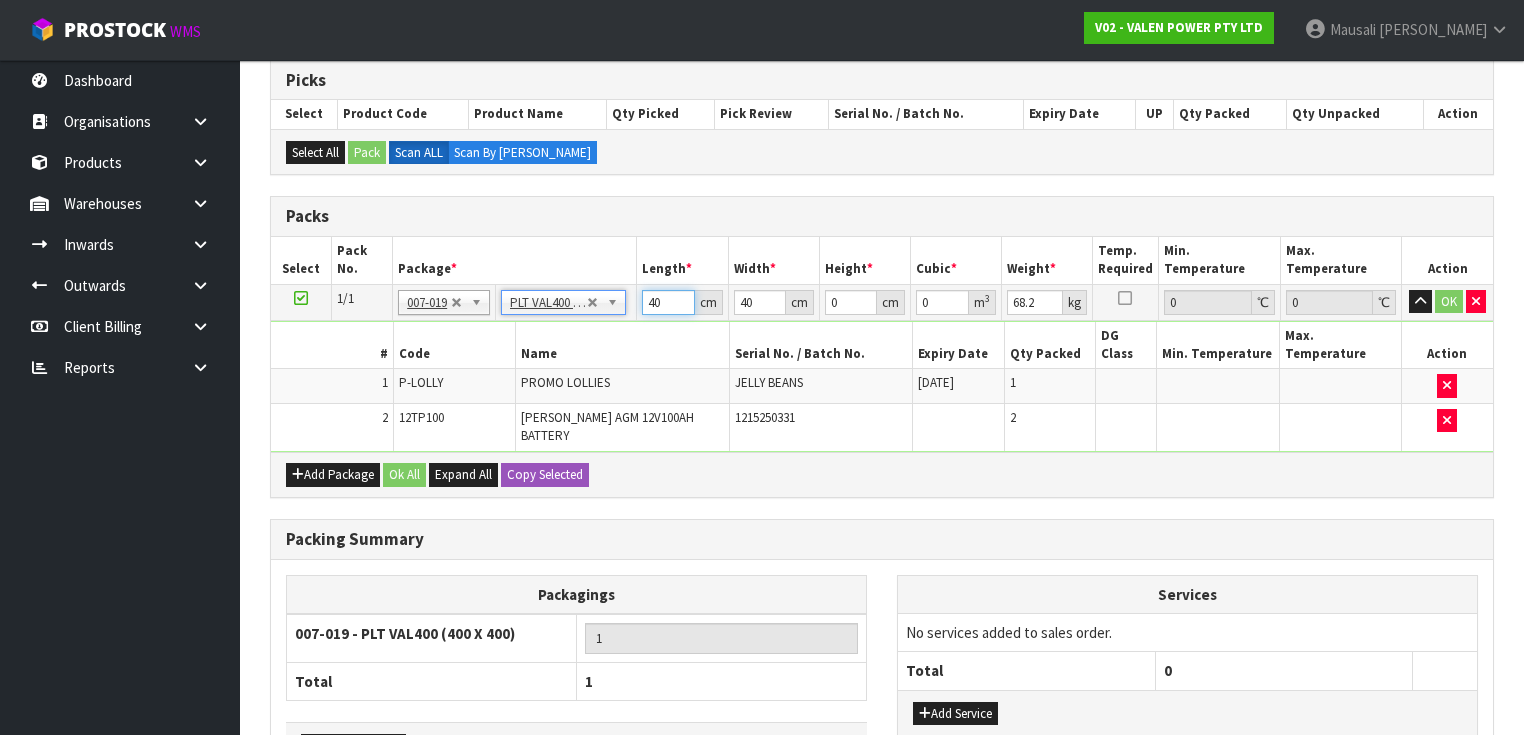 drag, startPoint x: 664, startPoint y: 292, endPoint x: 632, endPoint y: 299, distance: 32.75668 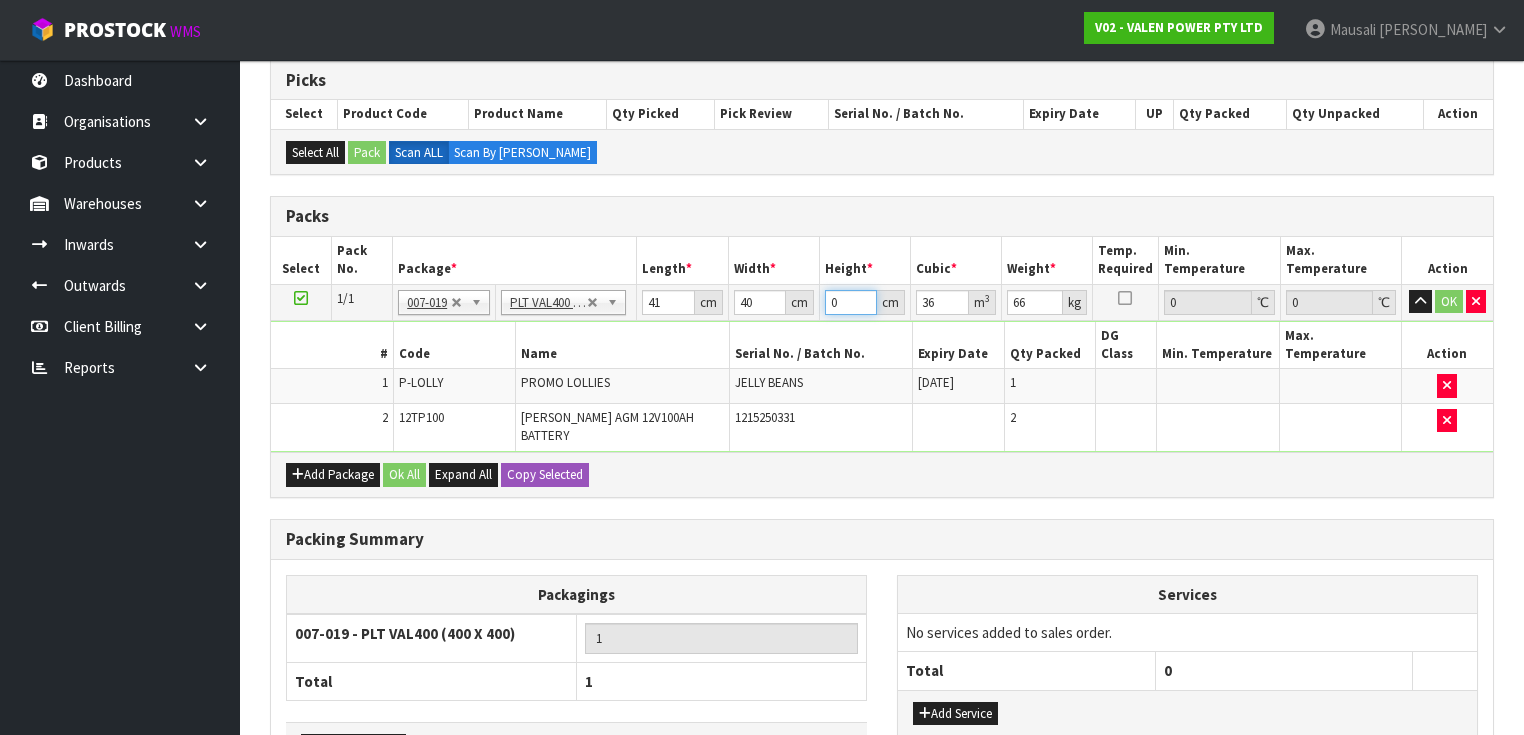 drag, startPoint x: 844, startPoint y: 296, endPoint x: 819, endPoint y: 308, distance: 27.730848 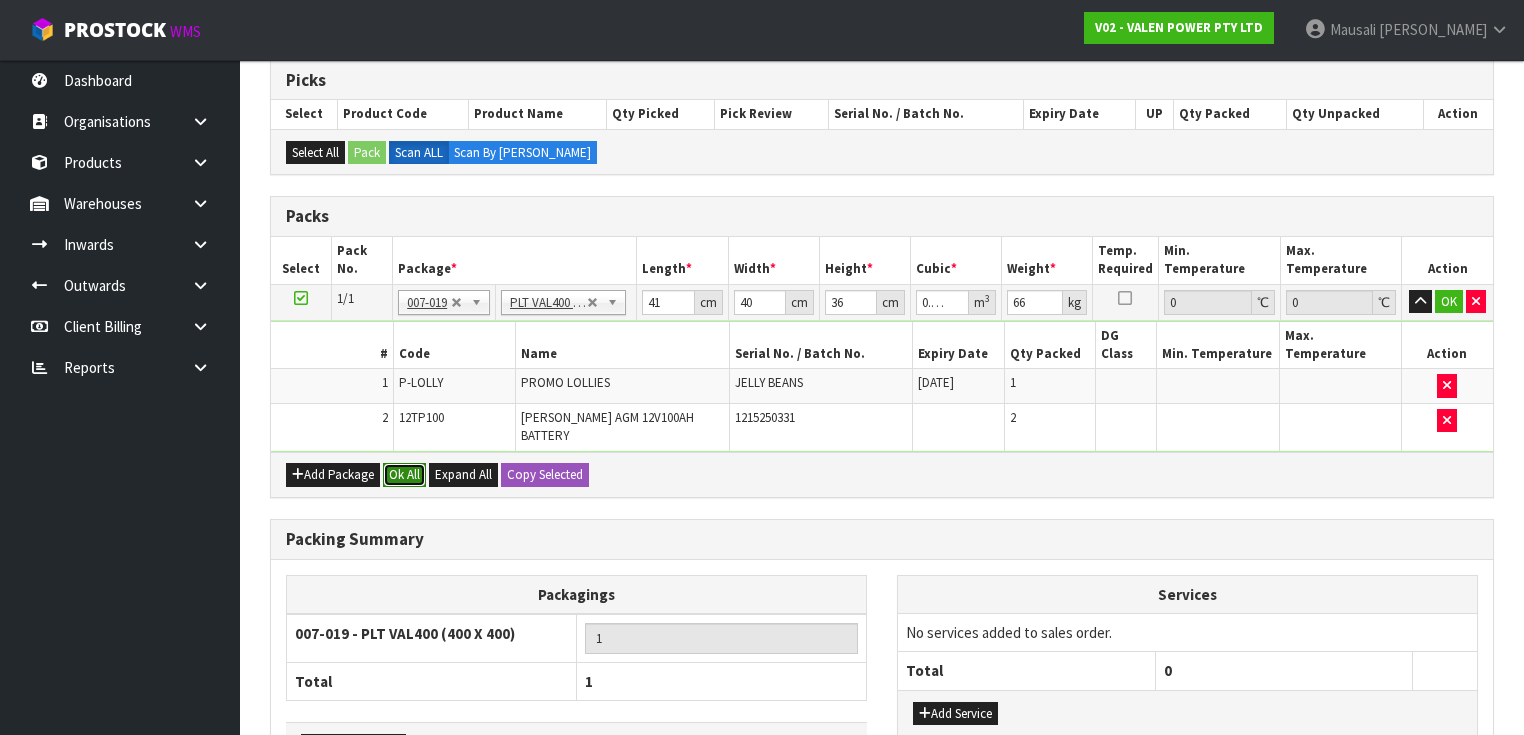 click on "Ok All" at bounding box center [404, 475] 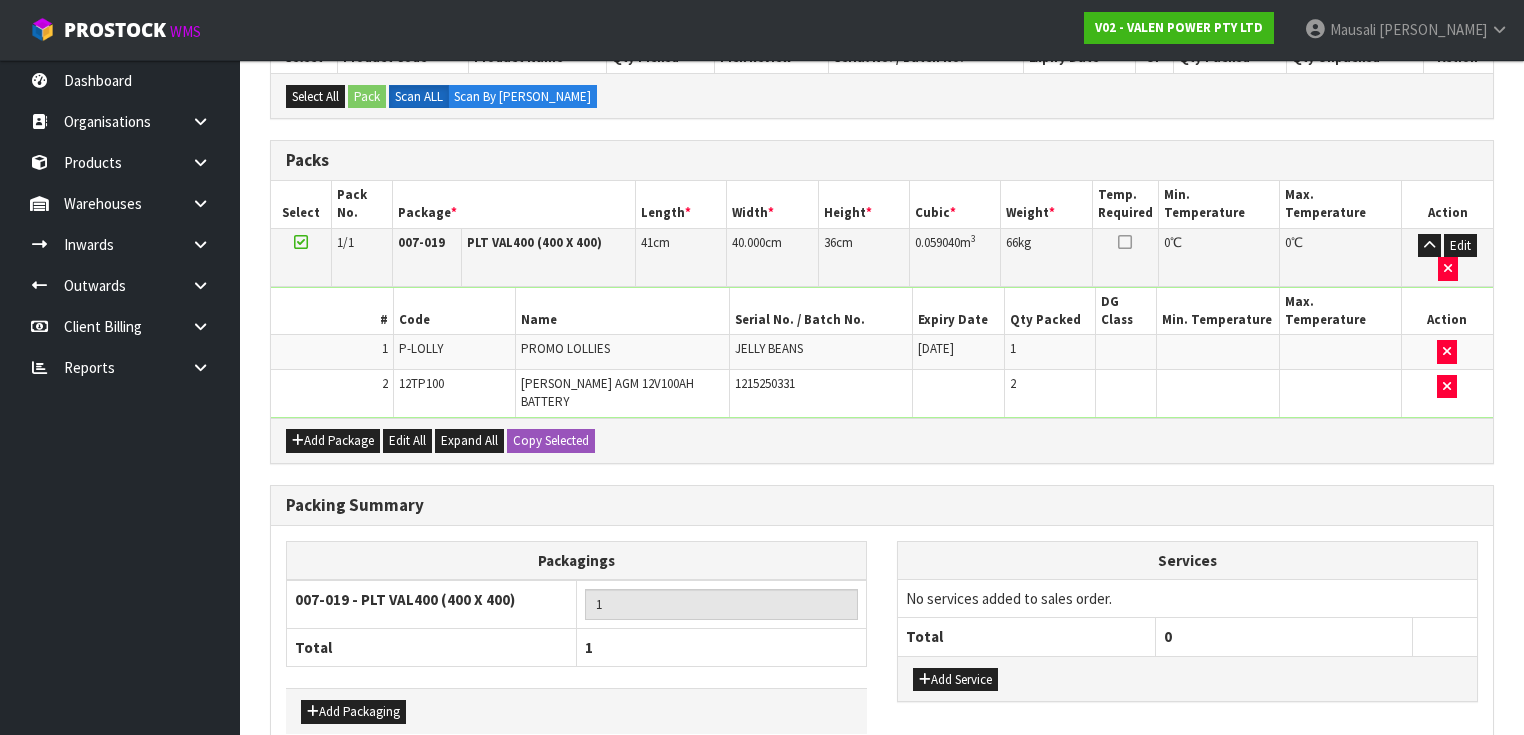 scroll, scrollTop: 513, scrollLeft: 0, axis: vertical 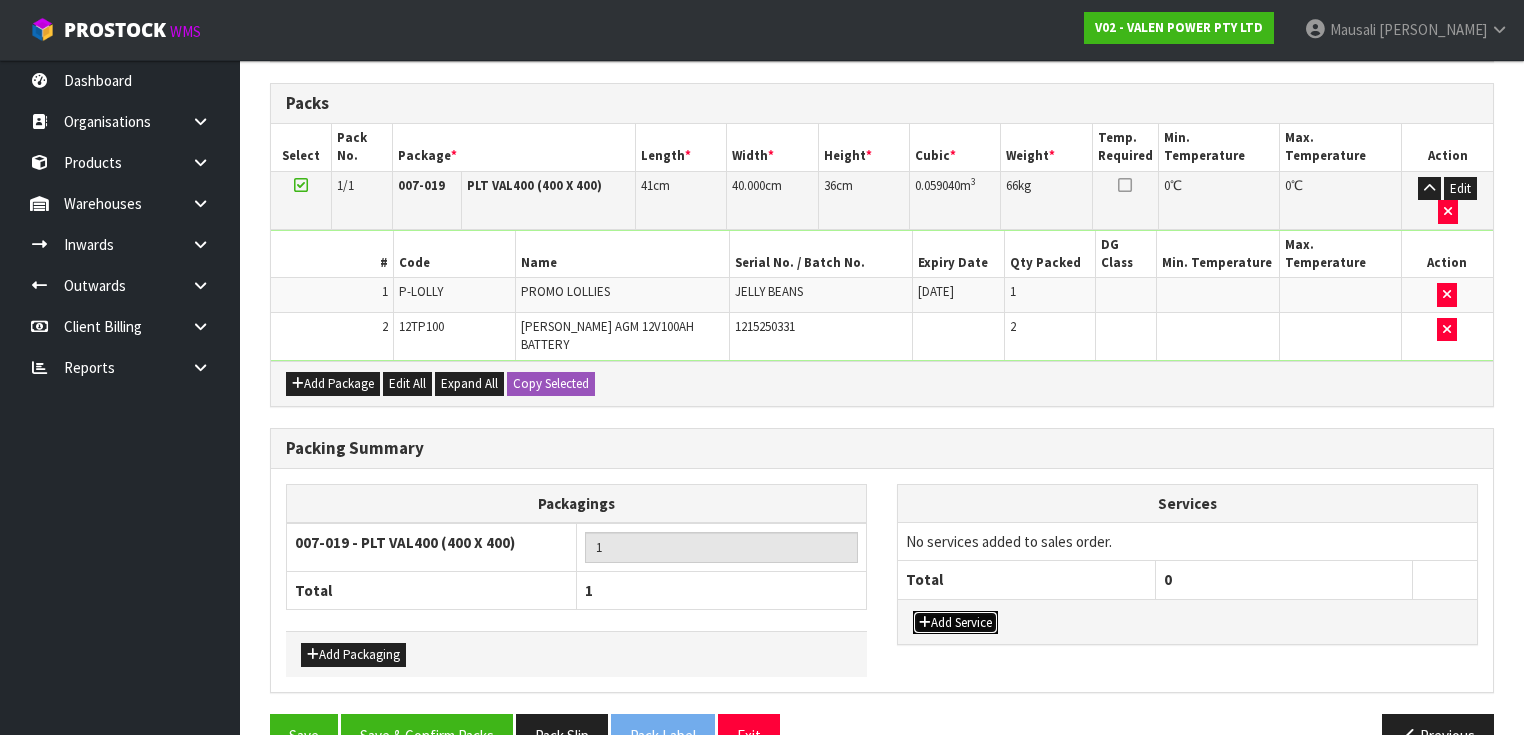 click on "Add Service" at bounding box center (955, 623) 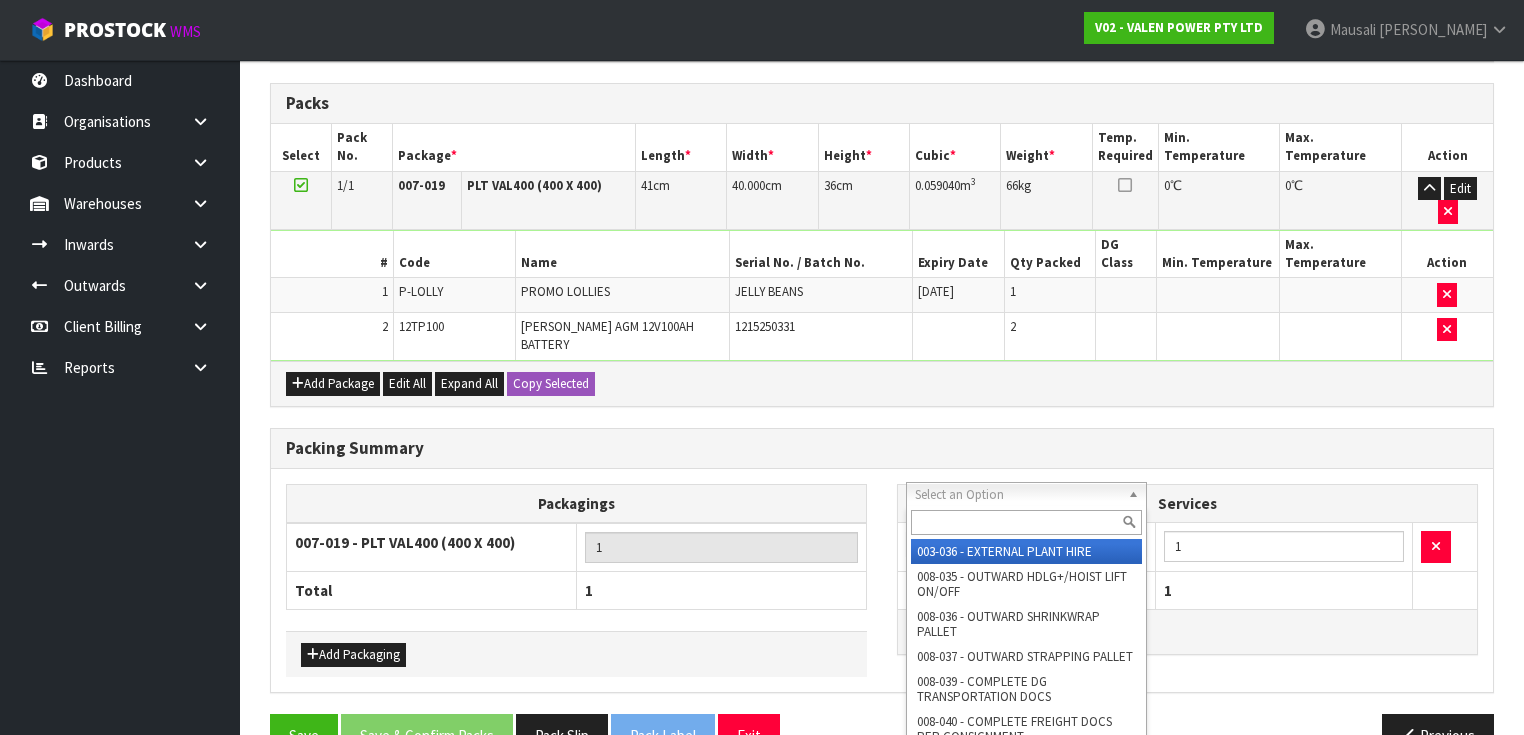 click at bounding box center (1026, 522) 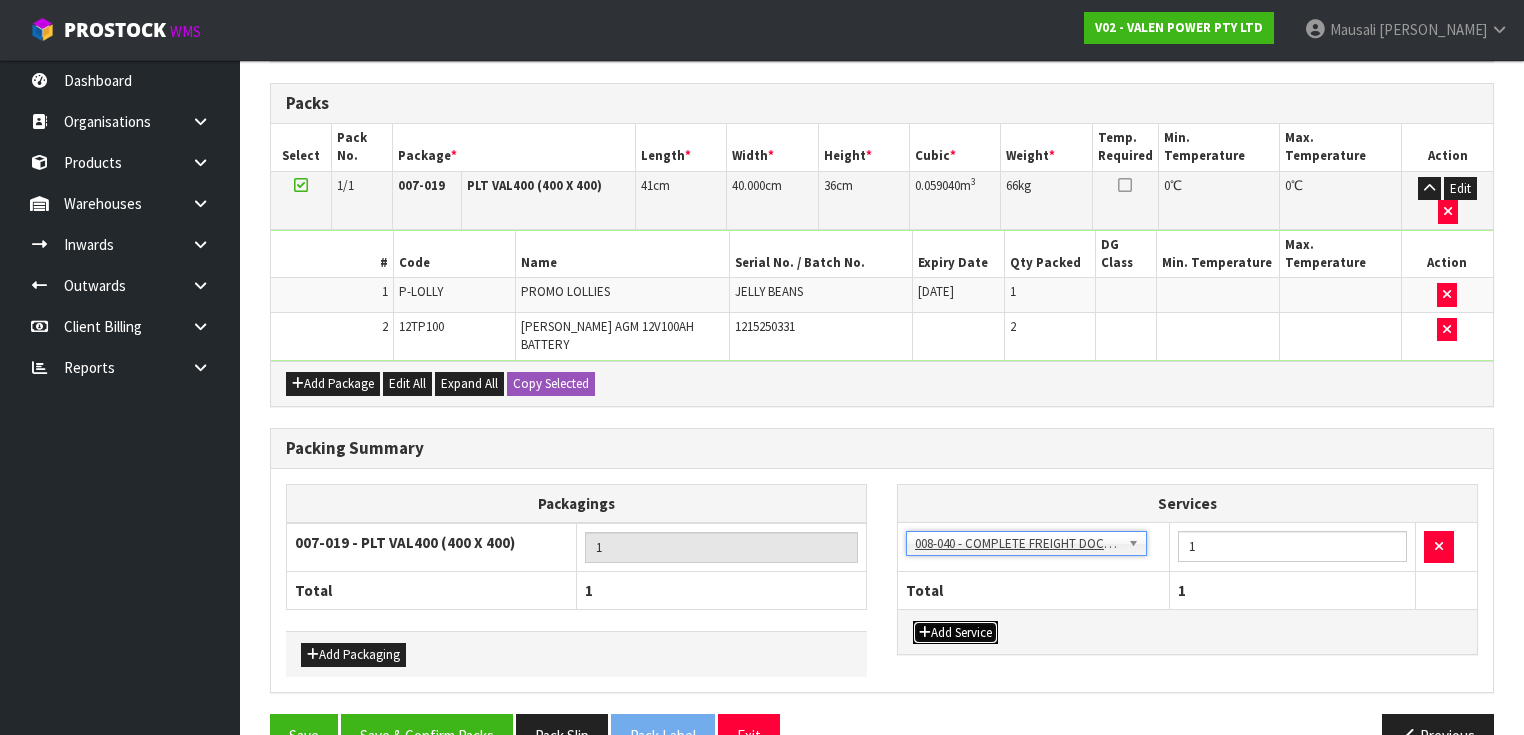 click on "Add Service" at bounding box center (955, 633) 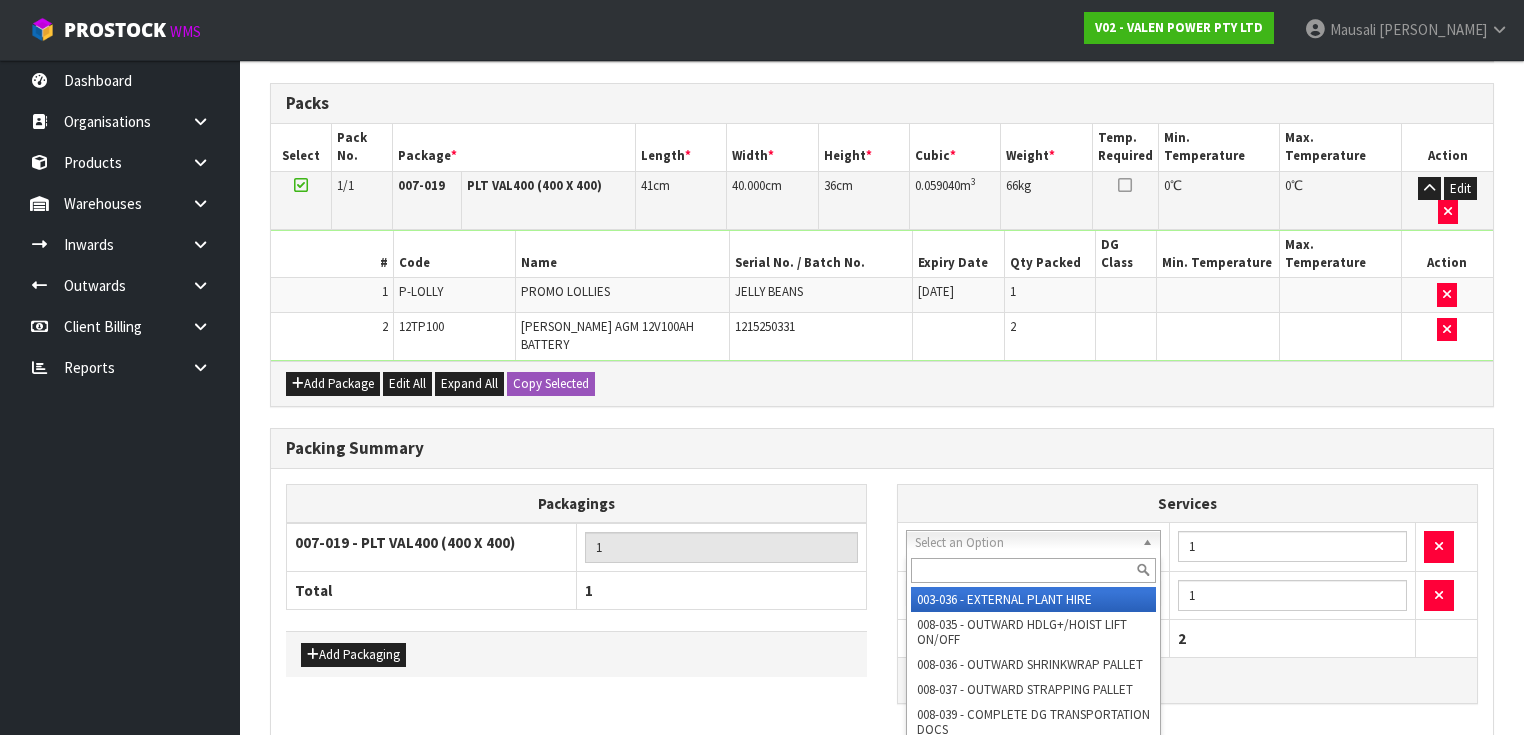 click at bounding box center (1034, 570) 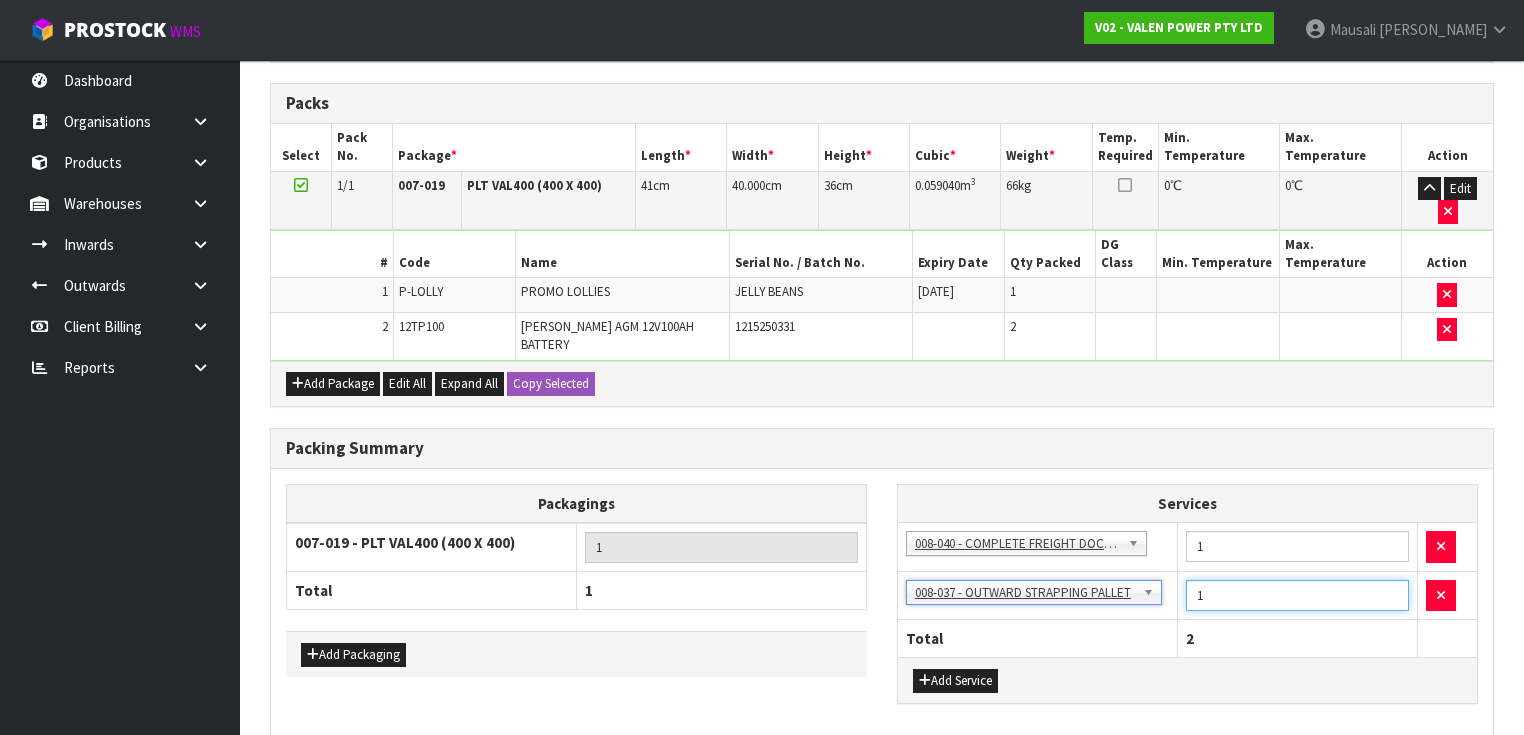drag, startPoint x: 1206, startPoint y: 547, endPoint x: 1195, endPoint y: 549, distance: 11.18034 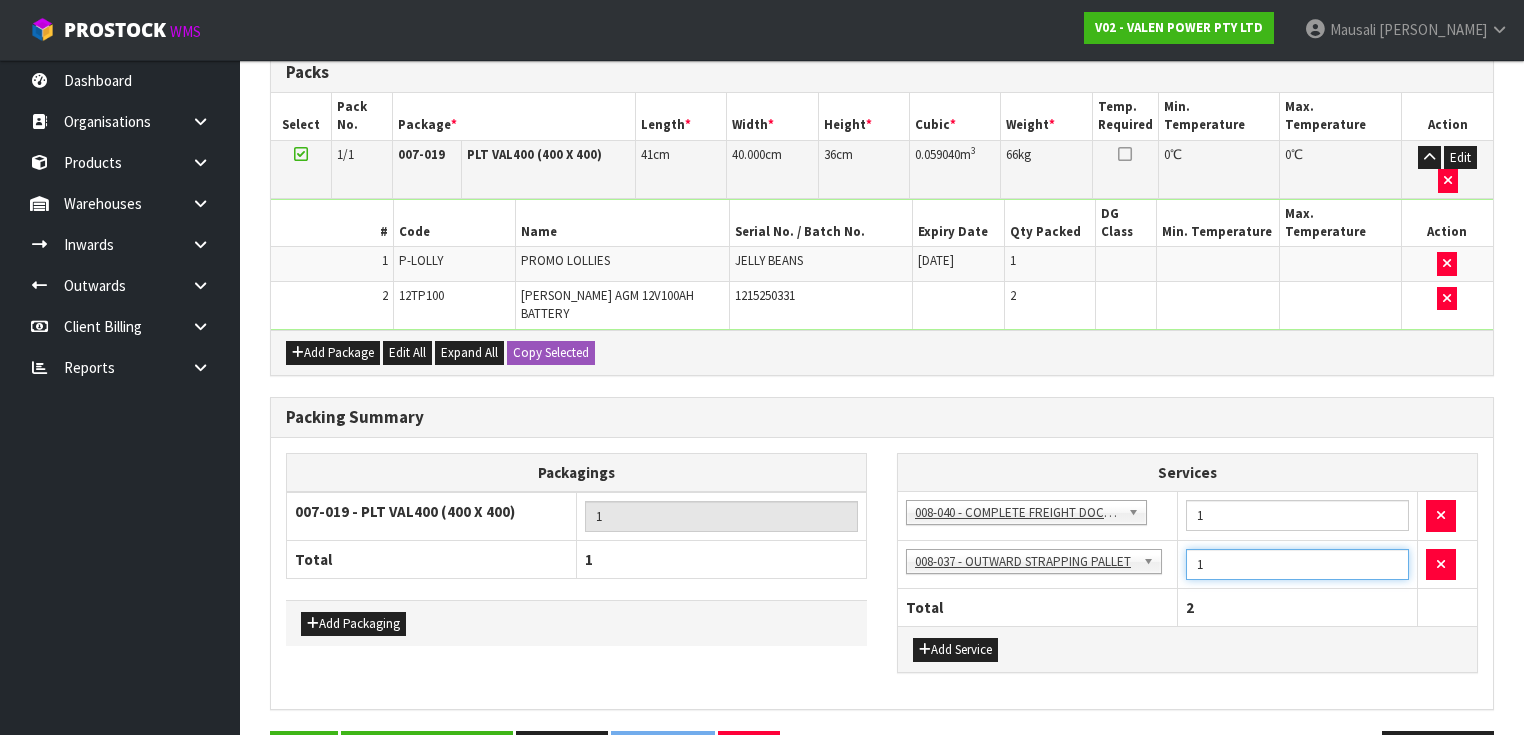 scroll, scrollTop: 560, scrollLeft: 0, axis: vertical 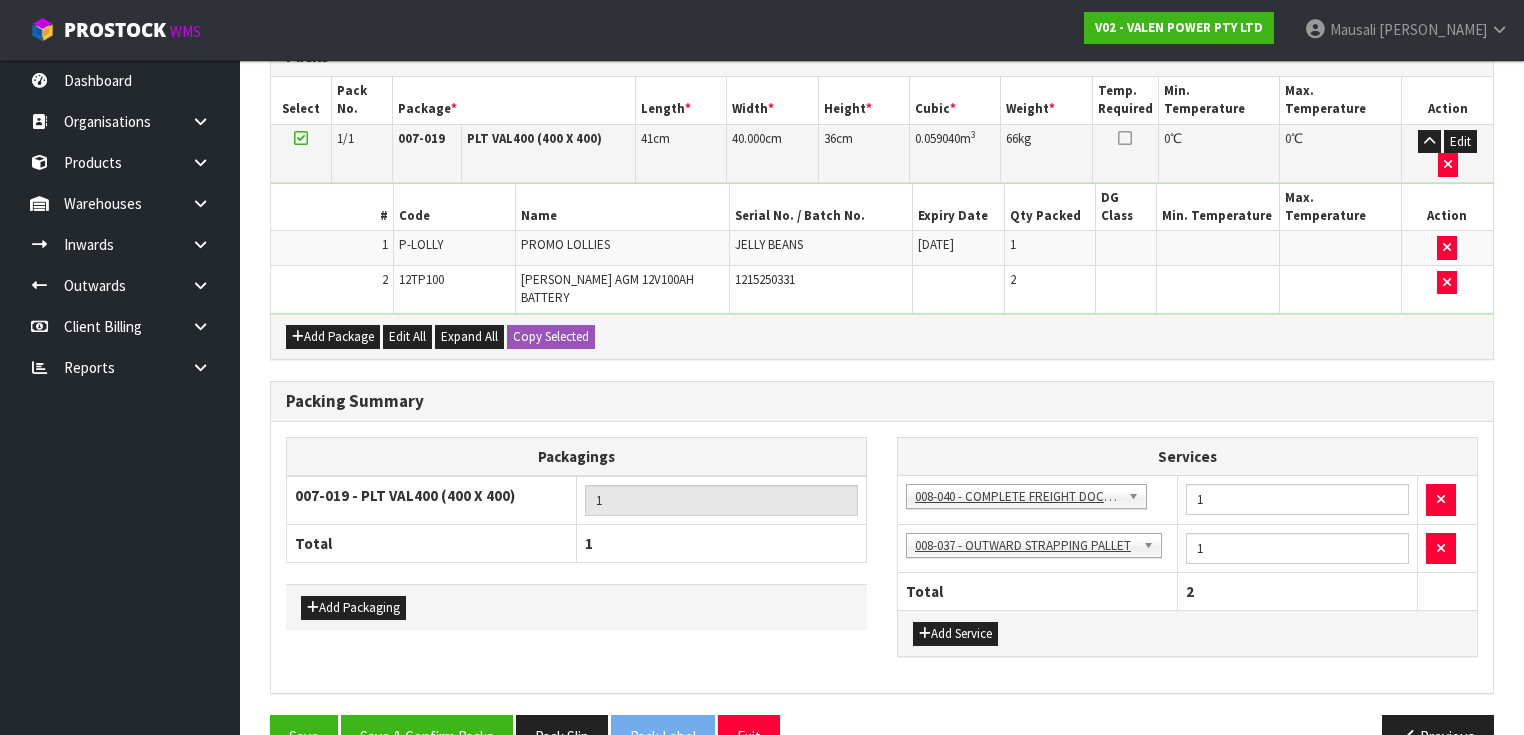 click on "Packagings
007-019 - PLT VAL400 (400 X 400)
1
Total
1
Add Packaging
Services
003-036 - EXTERNAL PLANT HIRE 008-035 - OUTWARD HDLG+/HOIST LIFT ON/OFF 008-036 - OUTWARD SHRINKWRAP PALLET 008-037 - OUTWARD STRAPPING PALLET 008-039 - COMPLETE DG TRANSPORTATION DOCS 008-040 - COMPLETE FREIGHT DOCS PER CONSIGNMENT 008-041 - WORK ORDER LABOUR 008-043 - PALLET REPACKING/STACKING 008-044 - PACKAGING/PLASTIC SLEEVES" at bounding box center (882, 557) 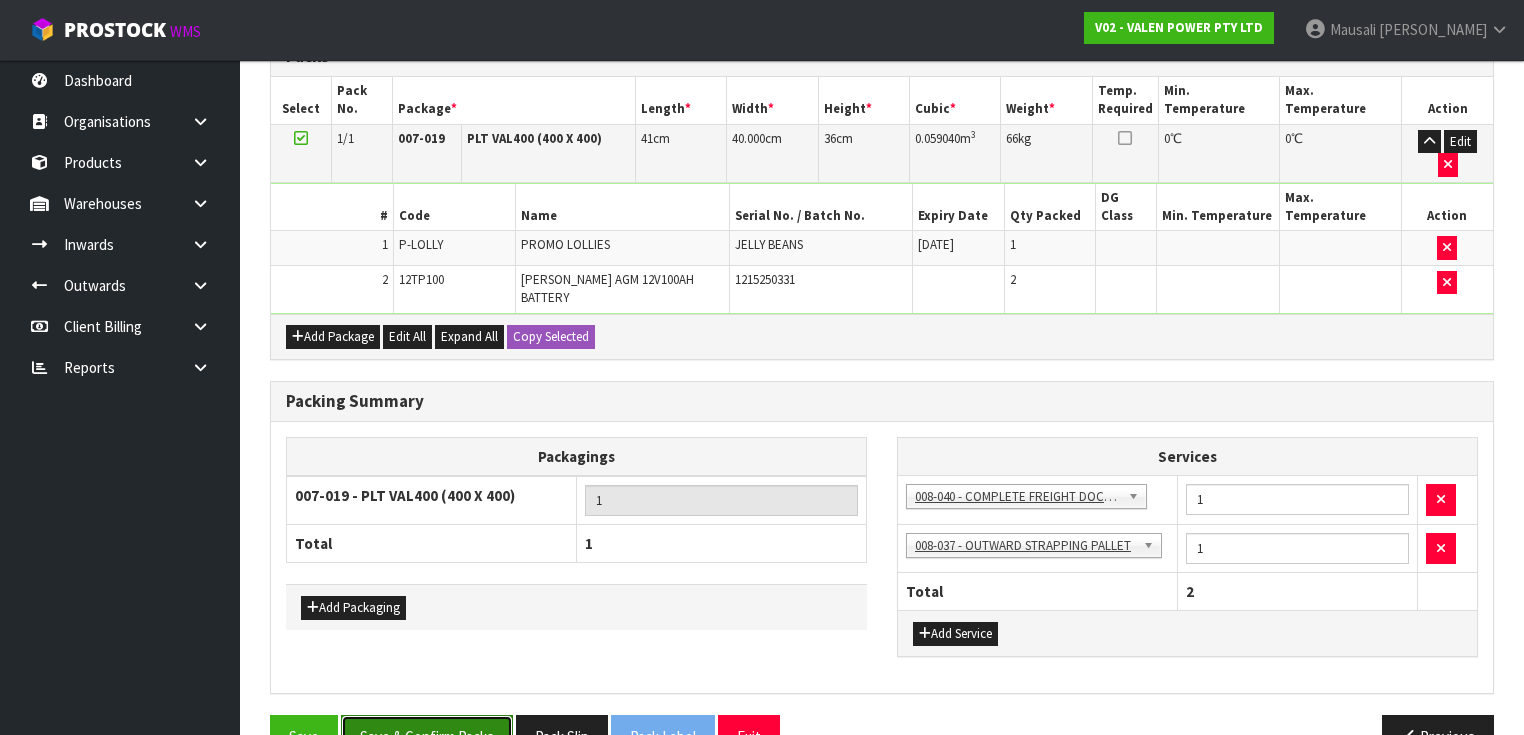 click on "Save & Confirm Packs" at bounding box center [427, 736] 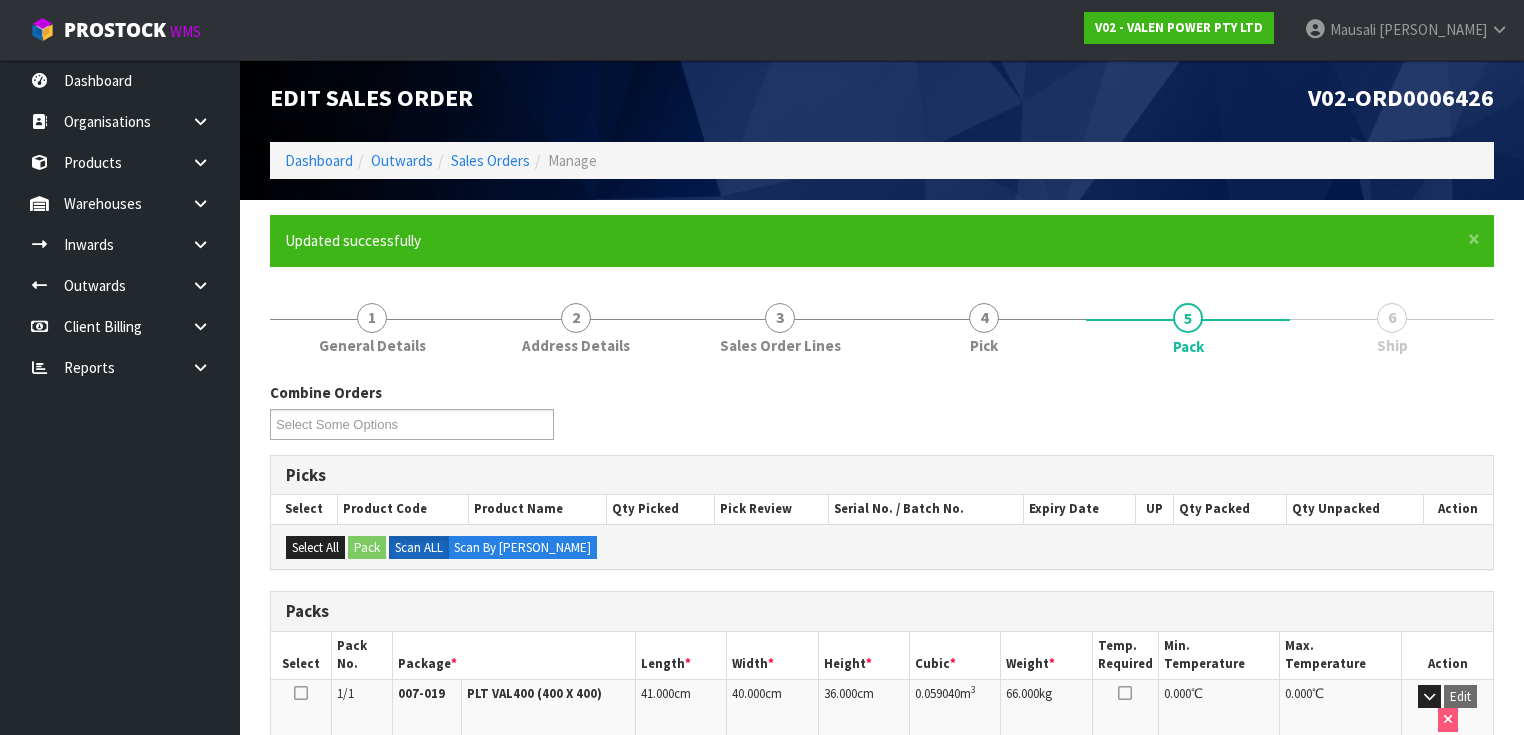 scroll, scrollTop: 0, scrollLeft: 0, axis: both 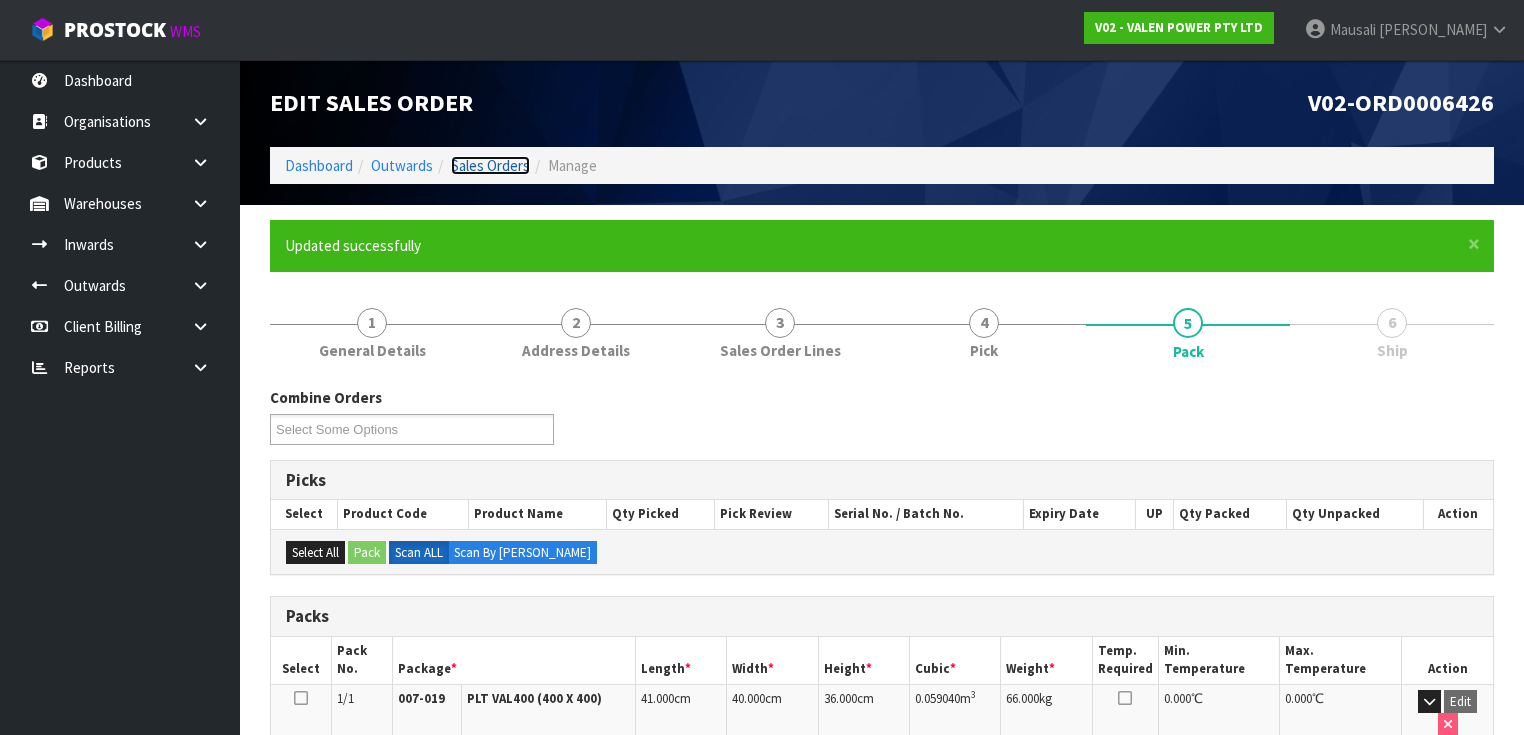 click on "Sales Orders" at bounding box center (490, 165) 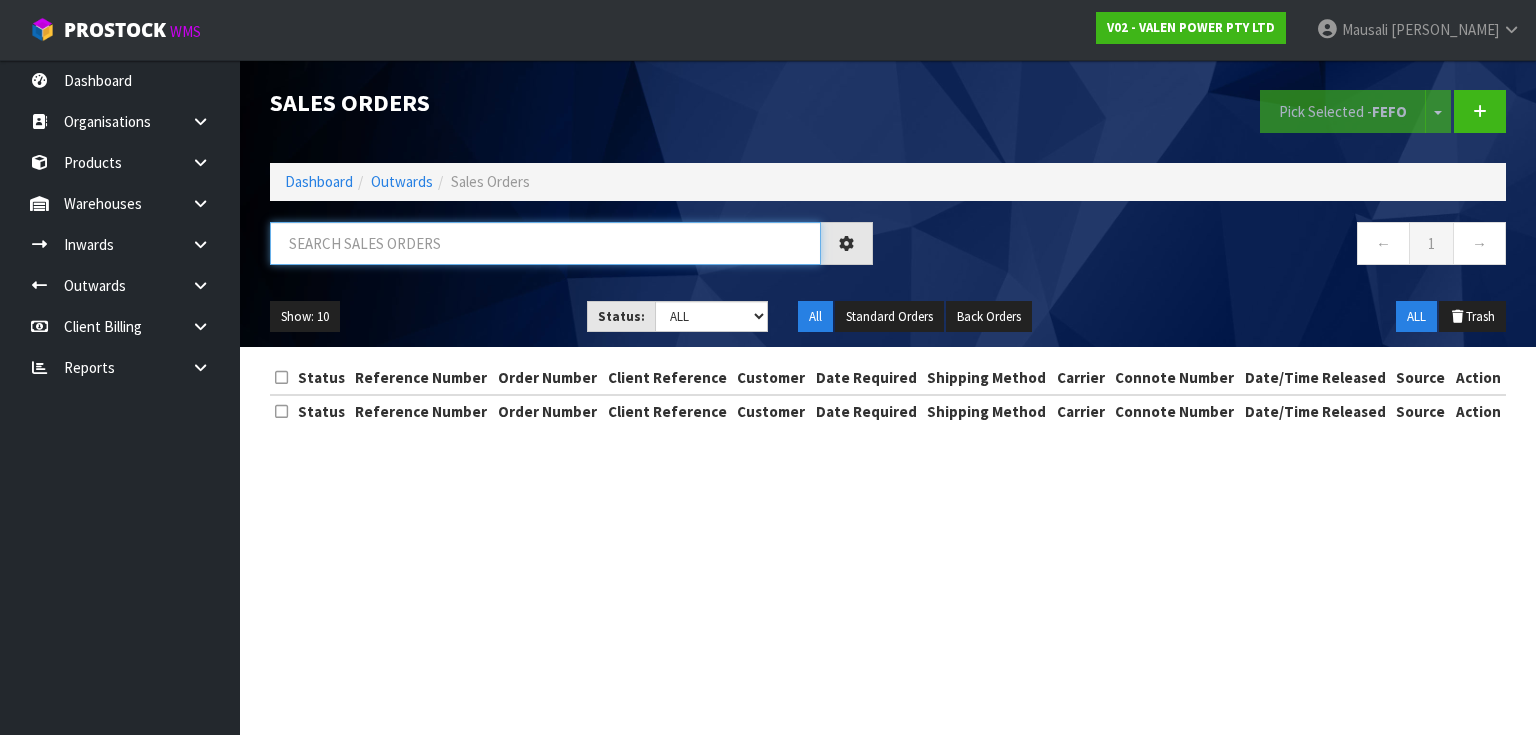 click at bounding box center (545, 243) 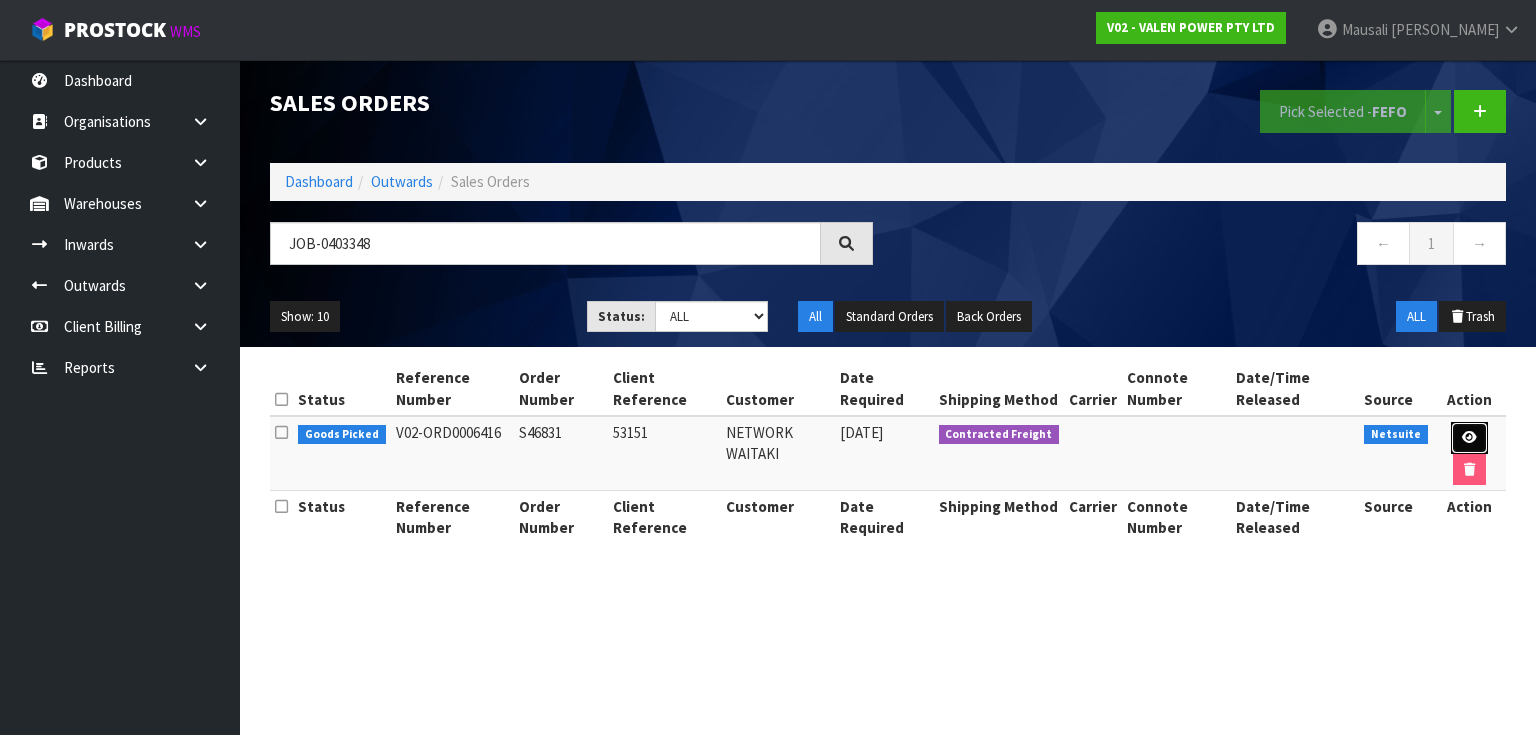 click at bounding box center (1469, 437) 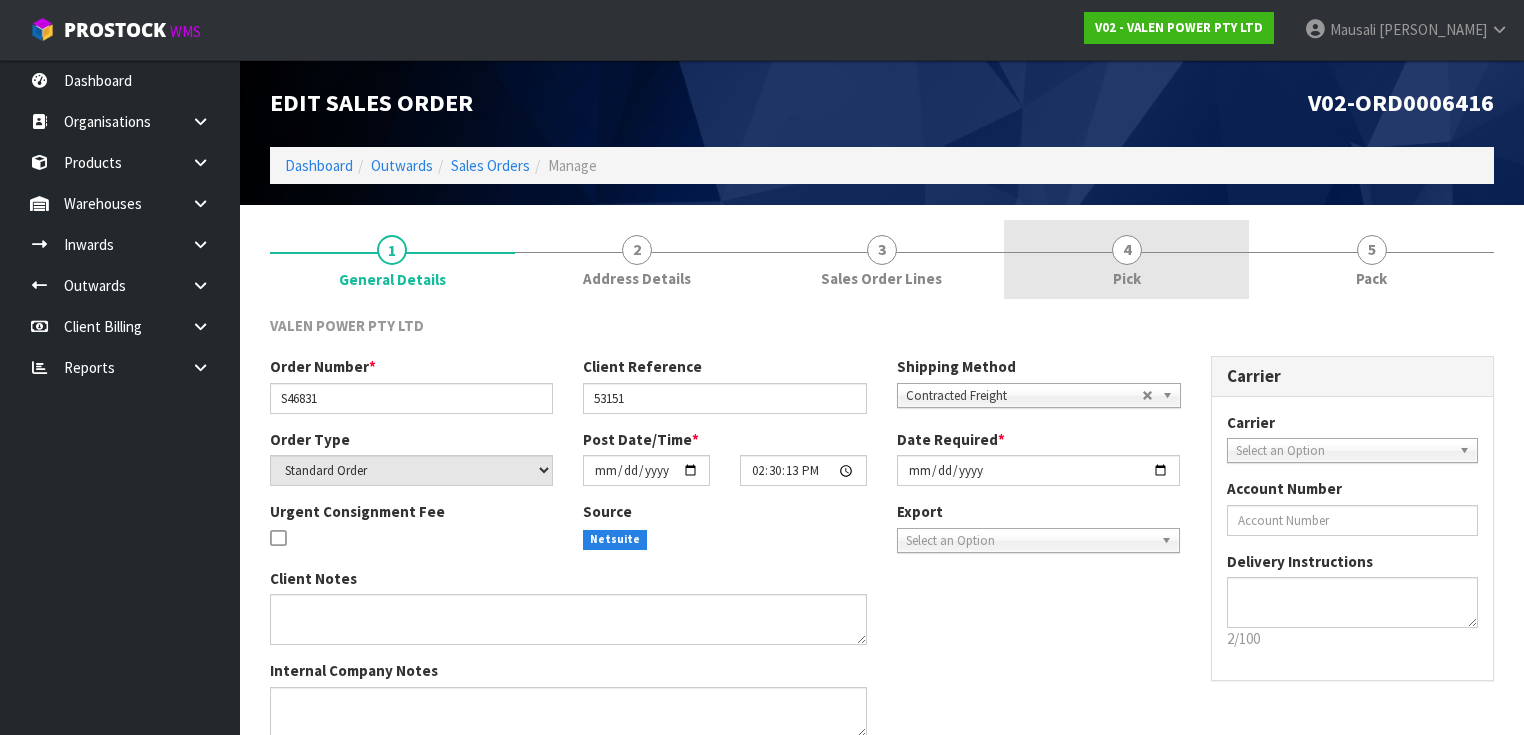click on "4
Pick" at bounding box center (1126, 259) 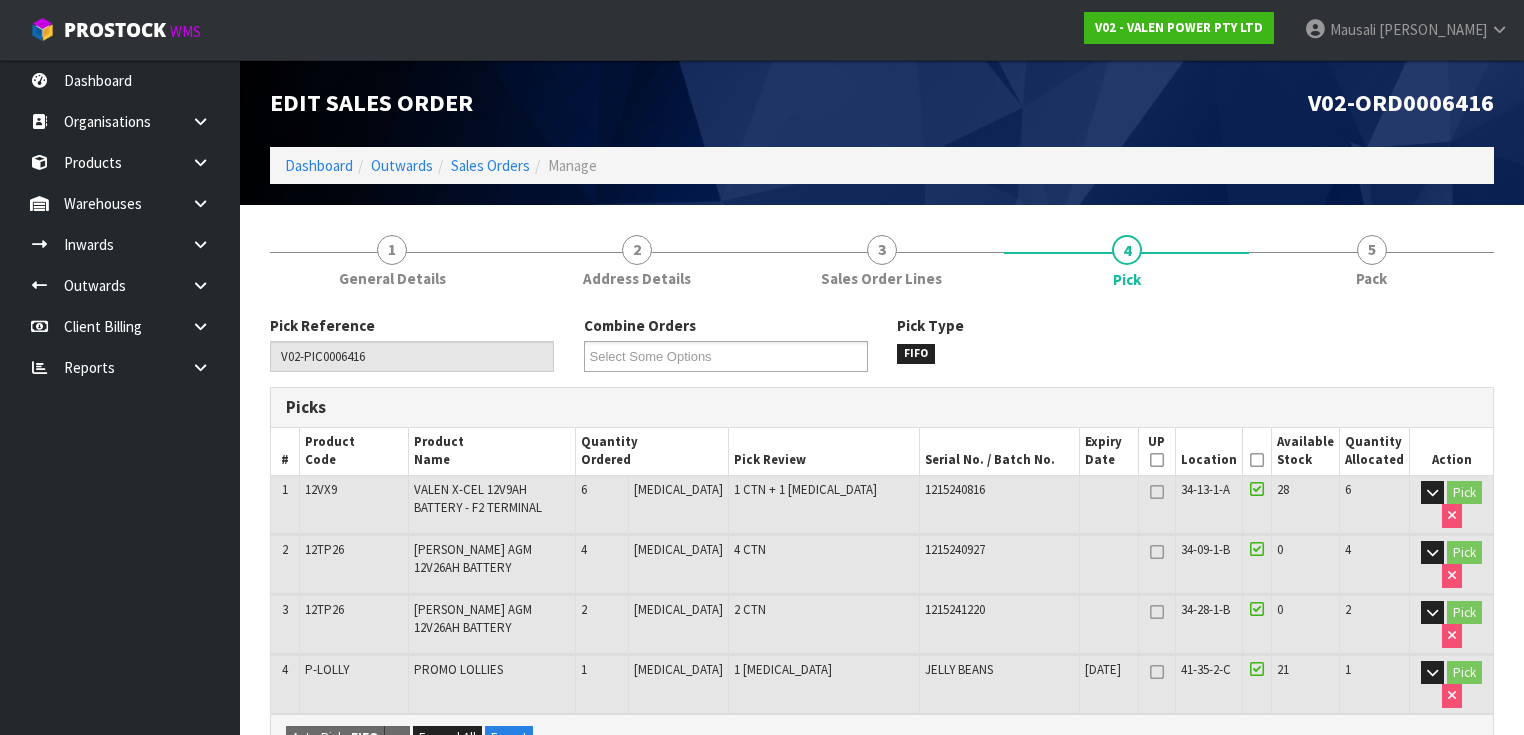 click at bounding box center [1257, 460] 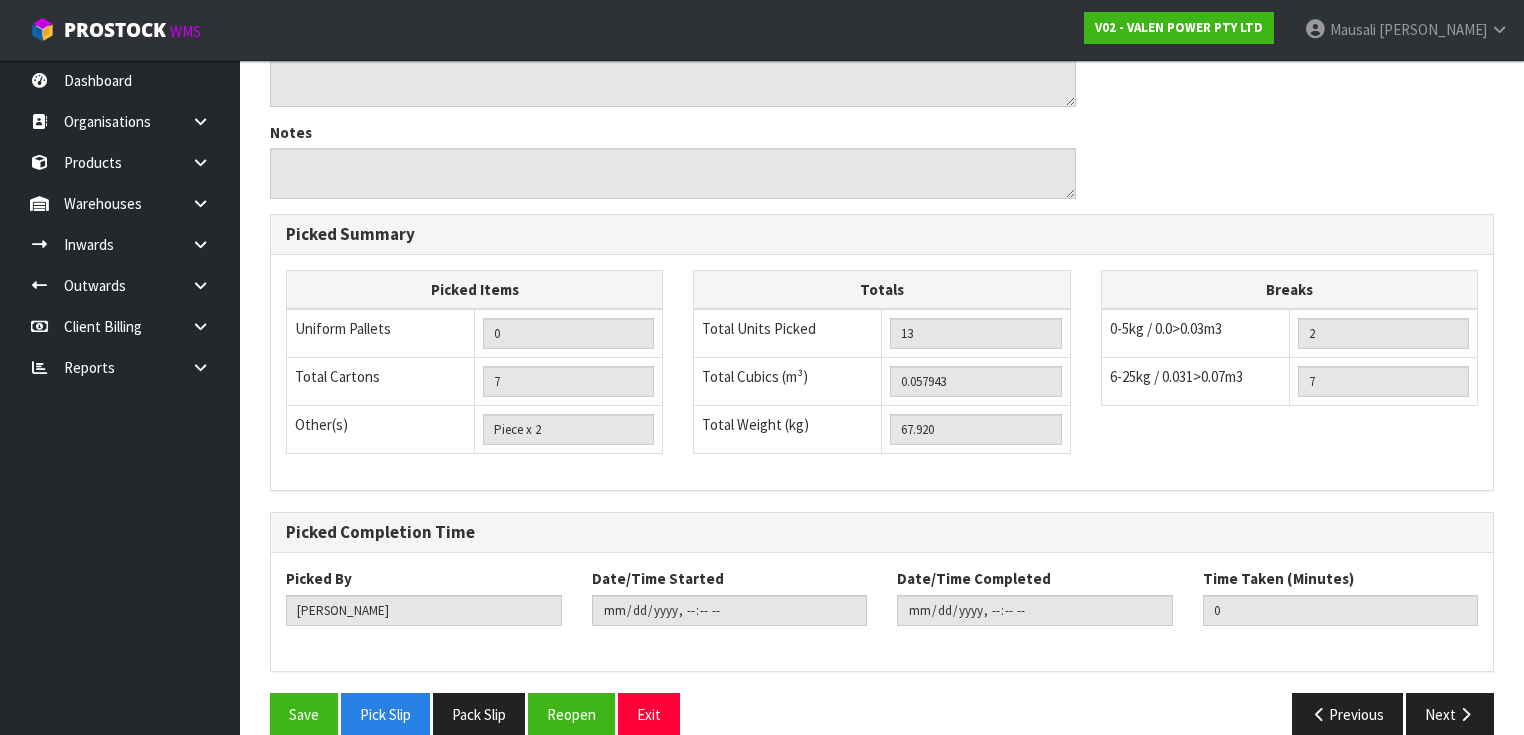 scroll, scrollTop: 844, scrollLeft: 0, axis: vertical 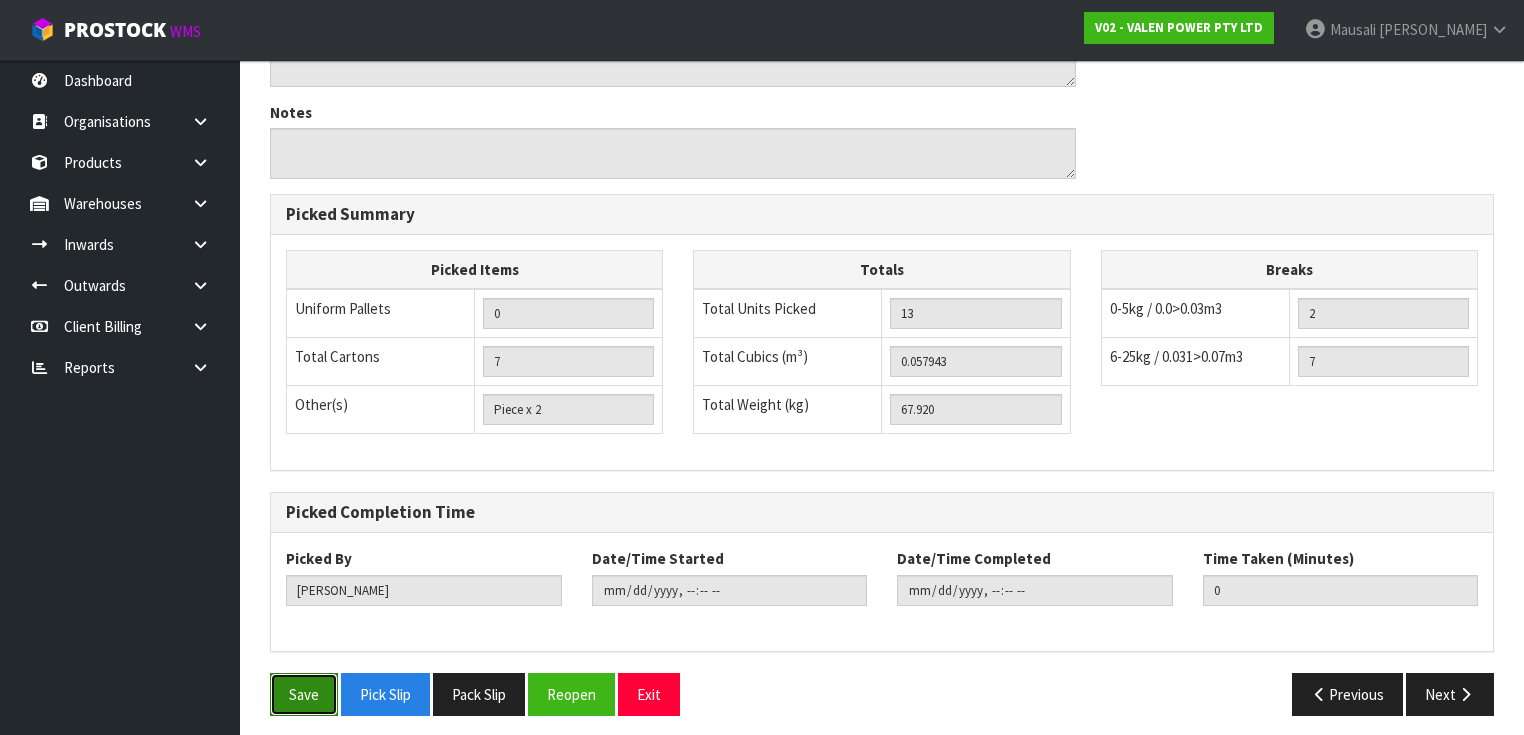 click on "Save" at bounding box center [304, 694] 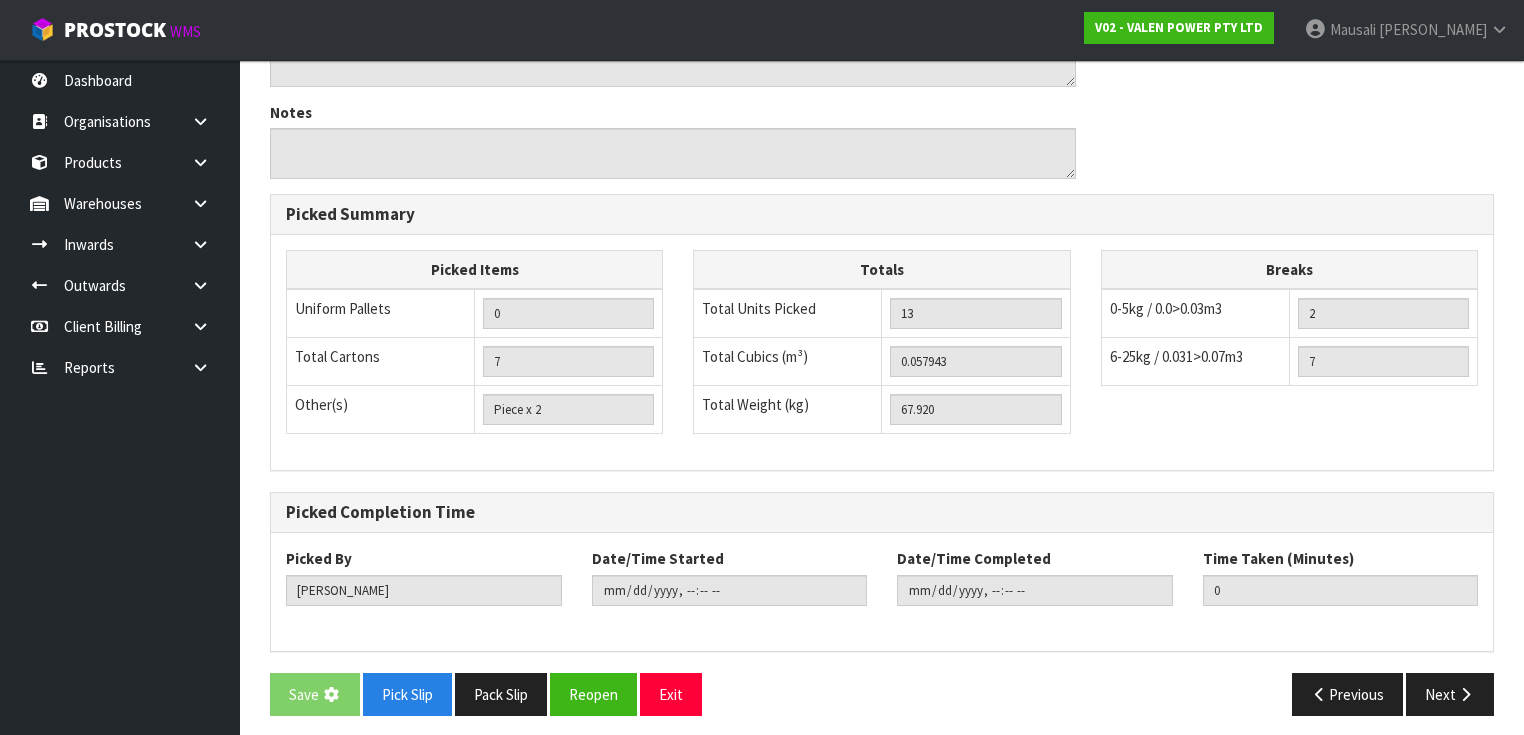 scroll, scrollTop: 0, scrollLeft: 0, axis: both 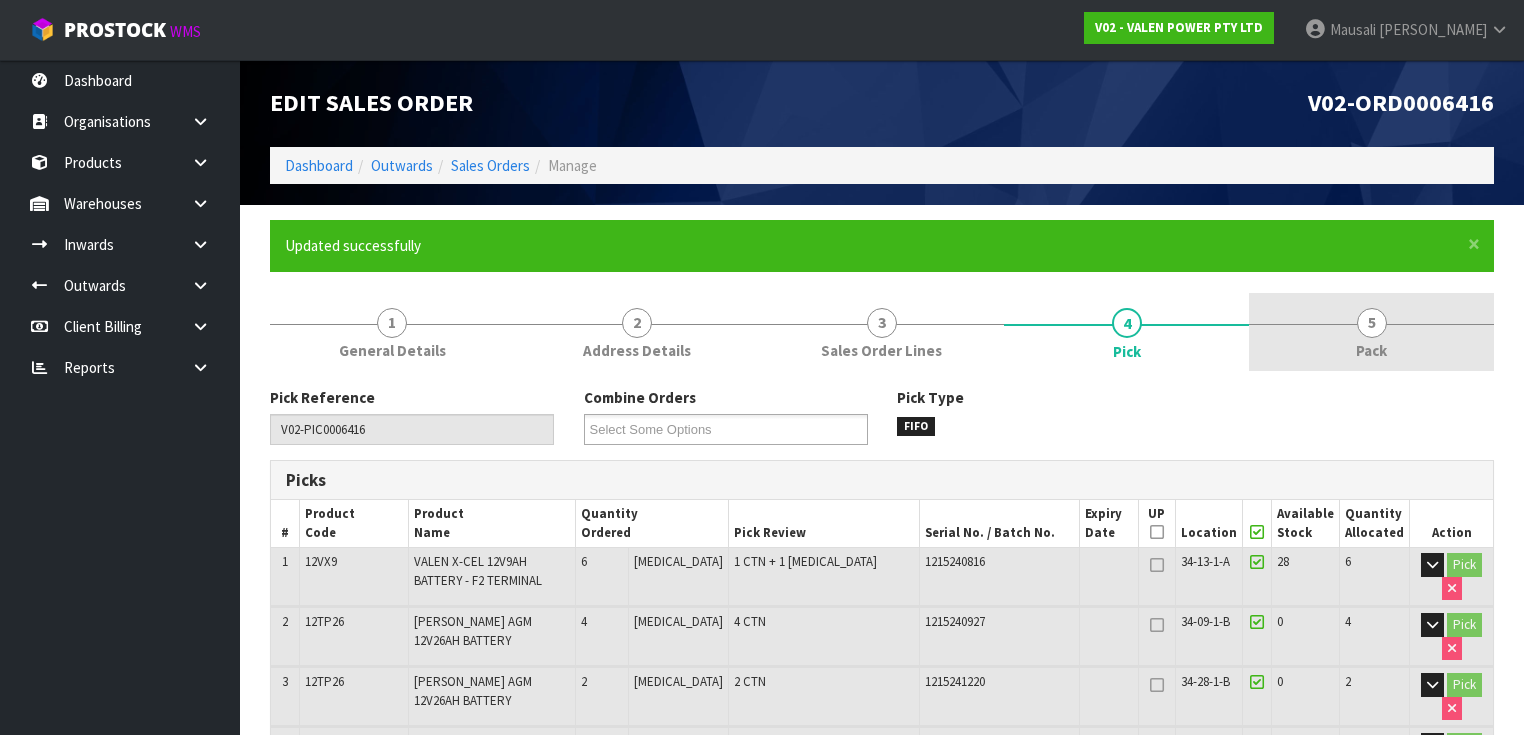 click on "5
Pack" at bounding box center (1371, 332) 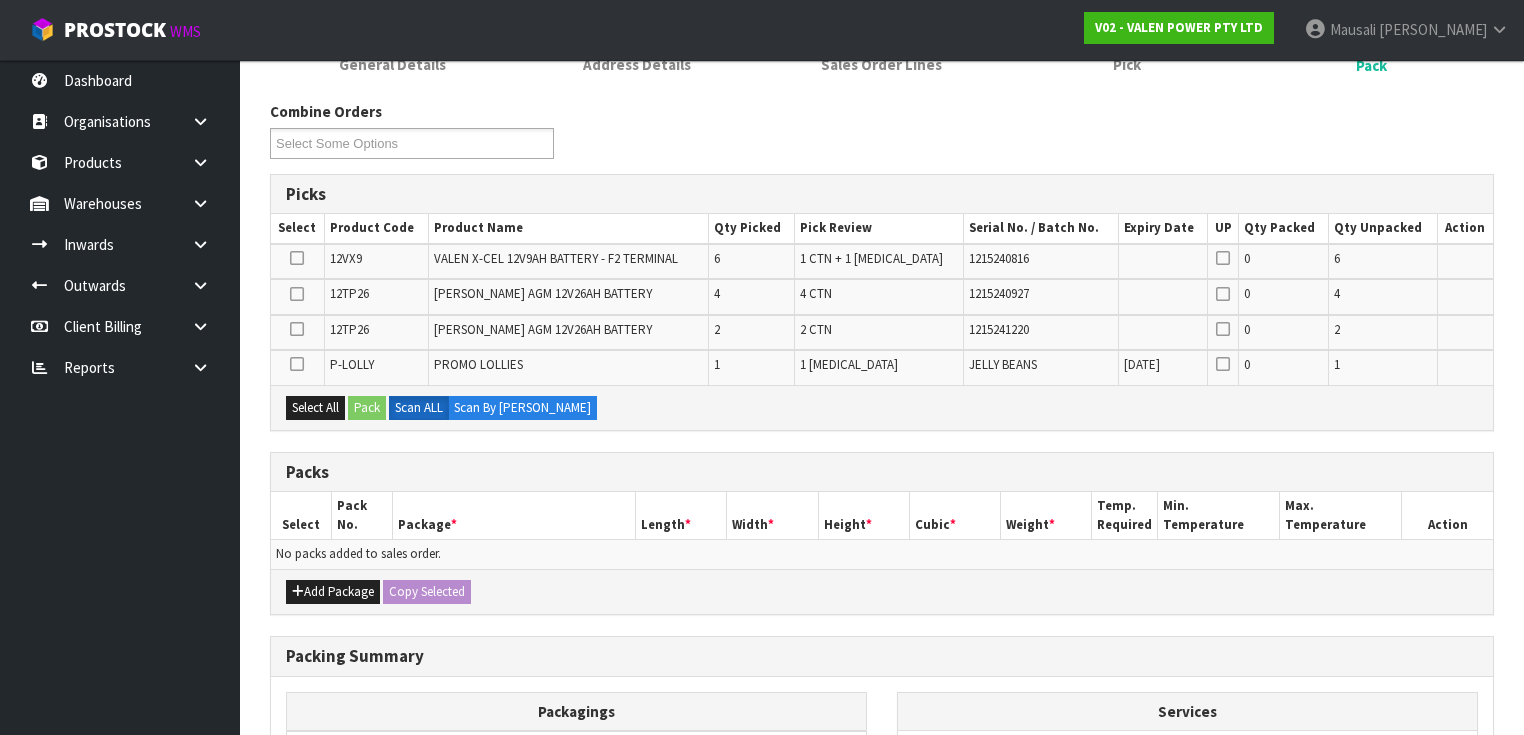scroll, scrollTop: 400, scrollLeft: 0, axis: vertical 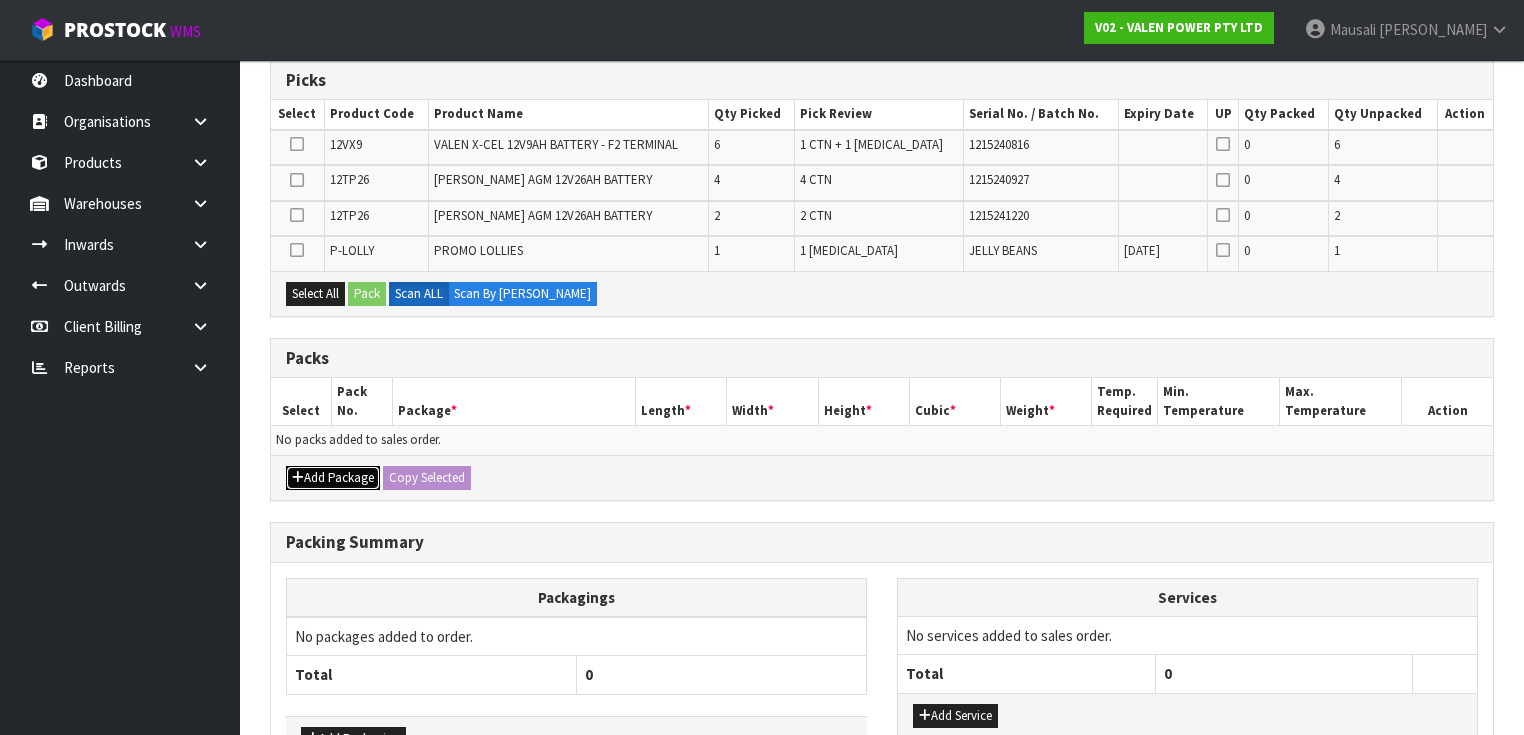 drag, startPoint x: 336, startPoint y: 474, endPoint x: 337, endPoint y: 458, distance: 16.03122 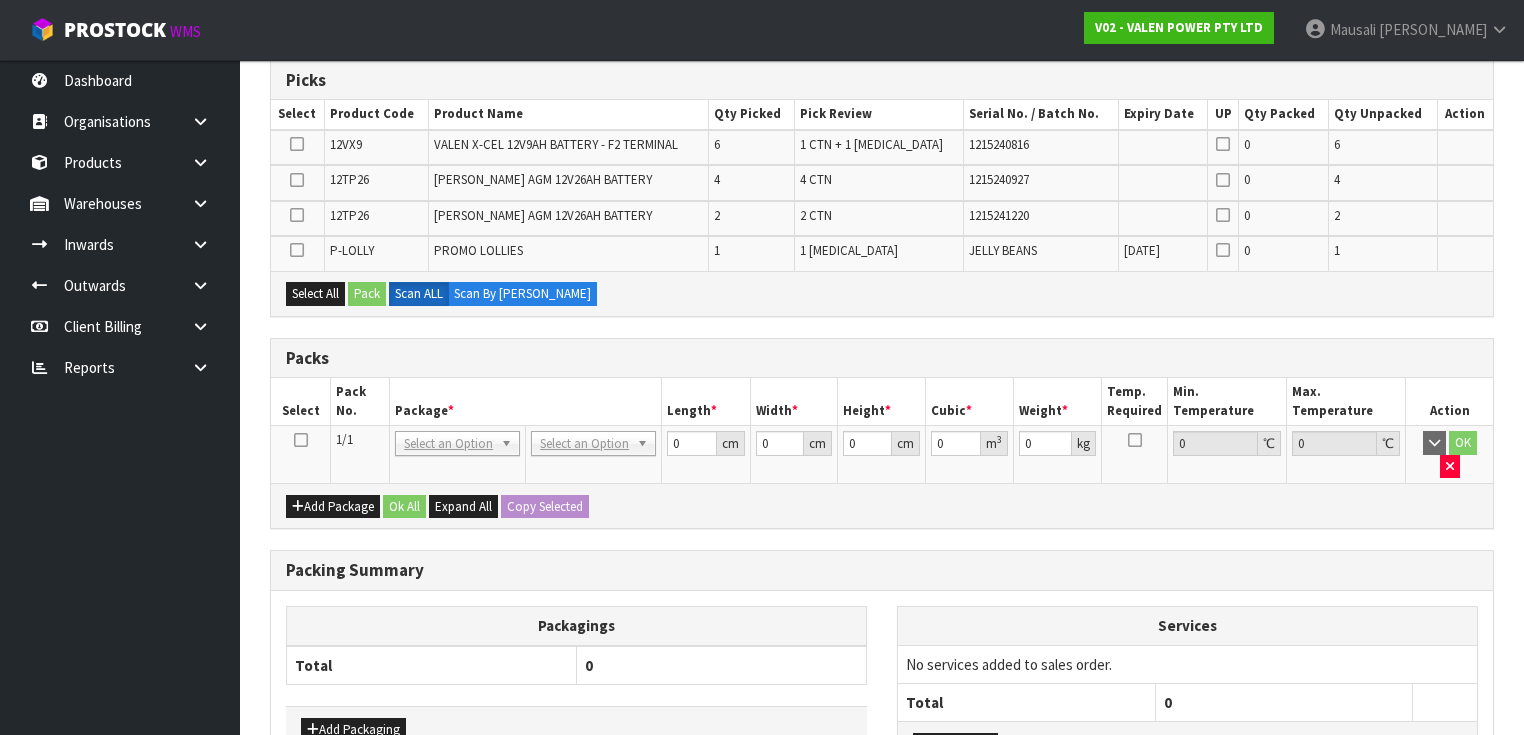 click at bounding box center [301, 440] 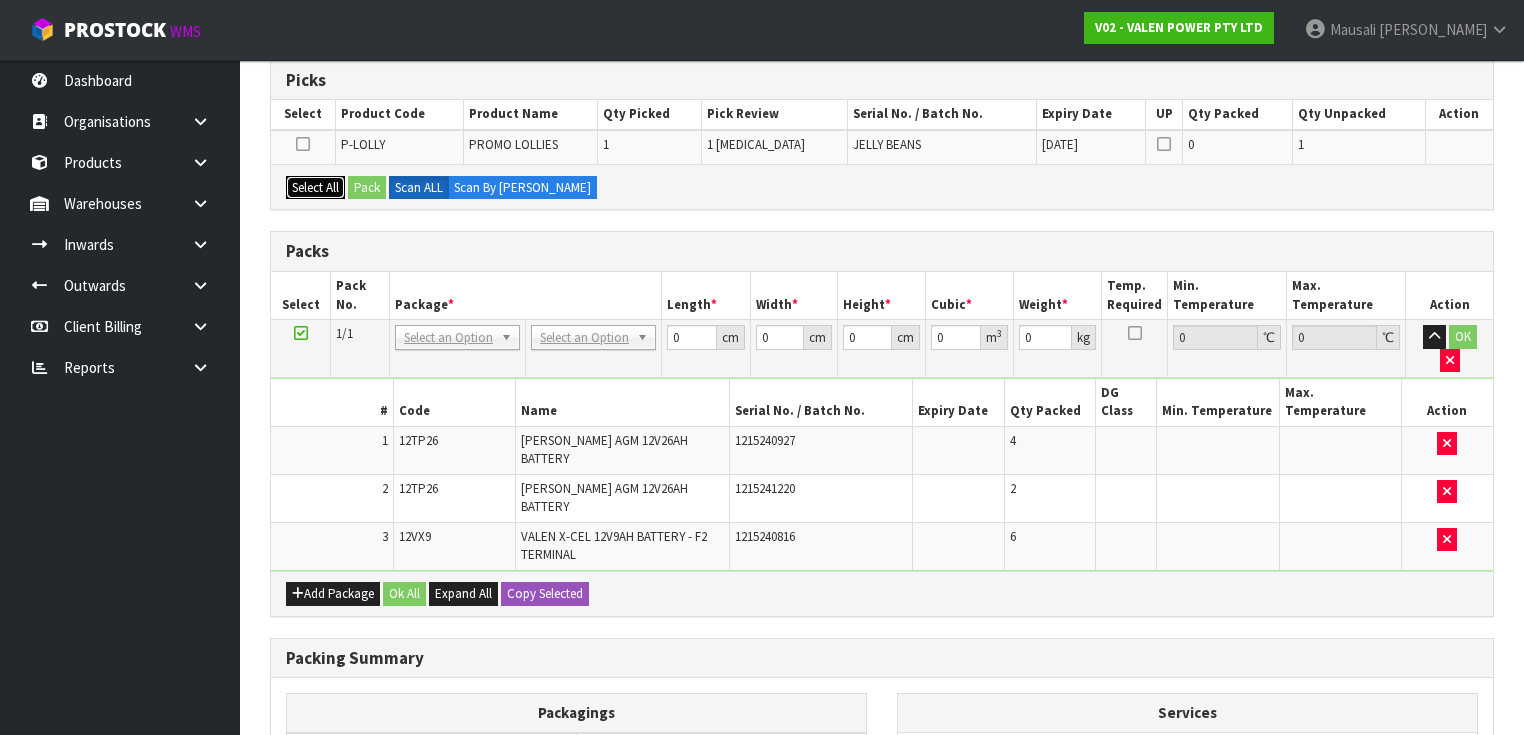 drag, startPoint x: 318, startPoint y: 180, endPoint x: 356, endPoint y: 180, distance: 38 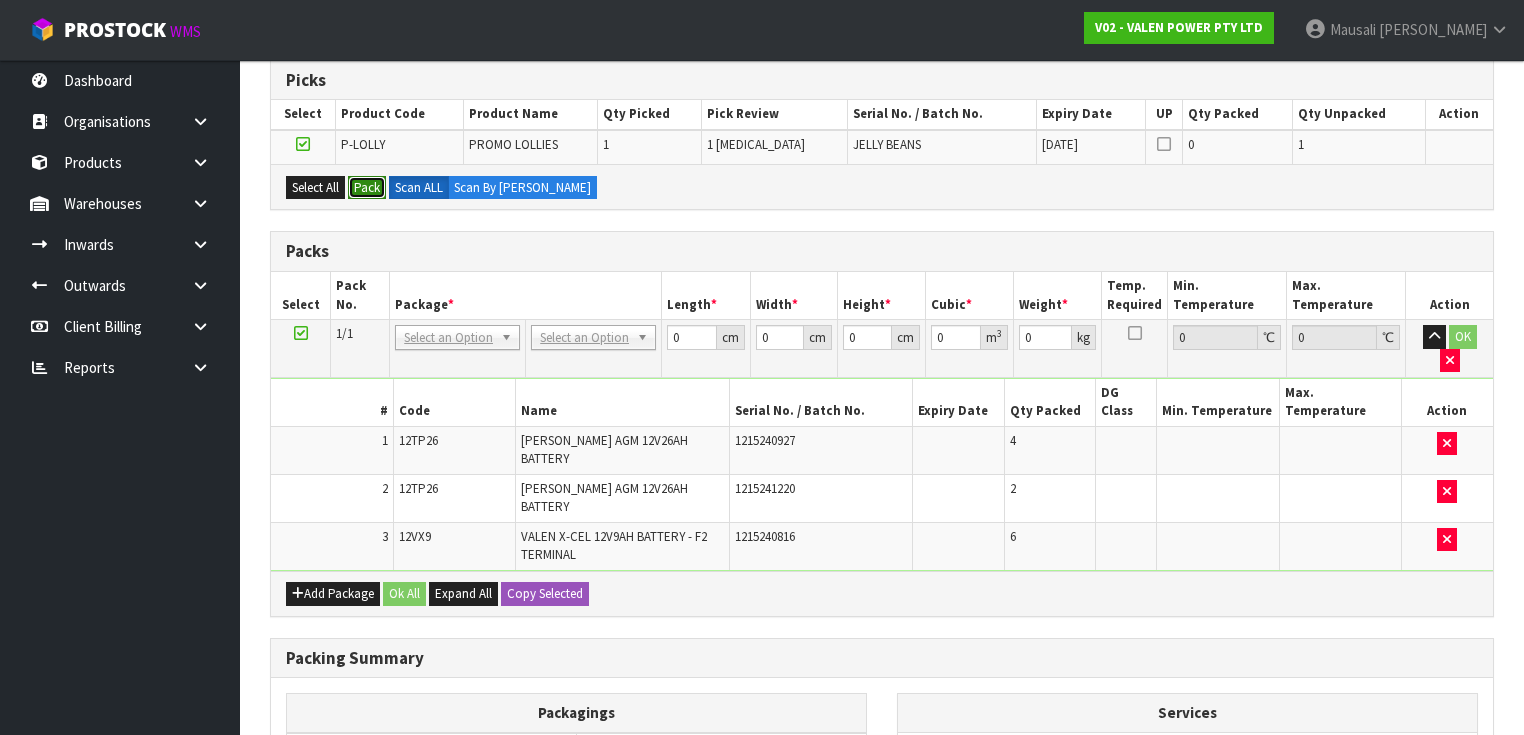 click on "Pack" at bounding box center [367, 188] 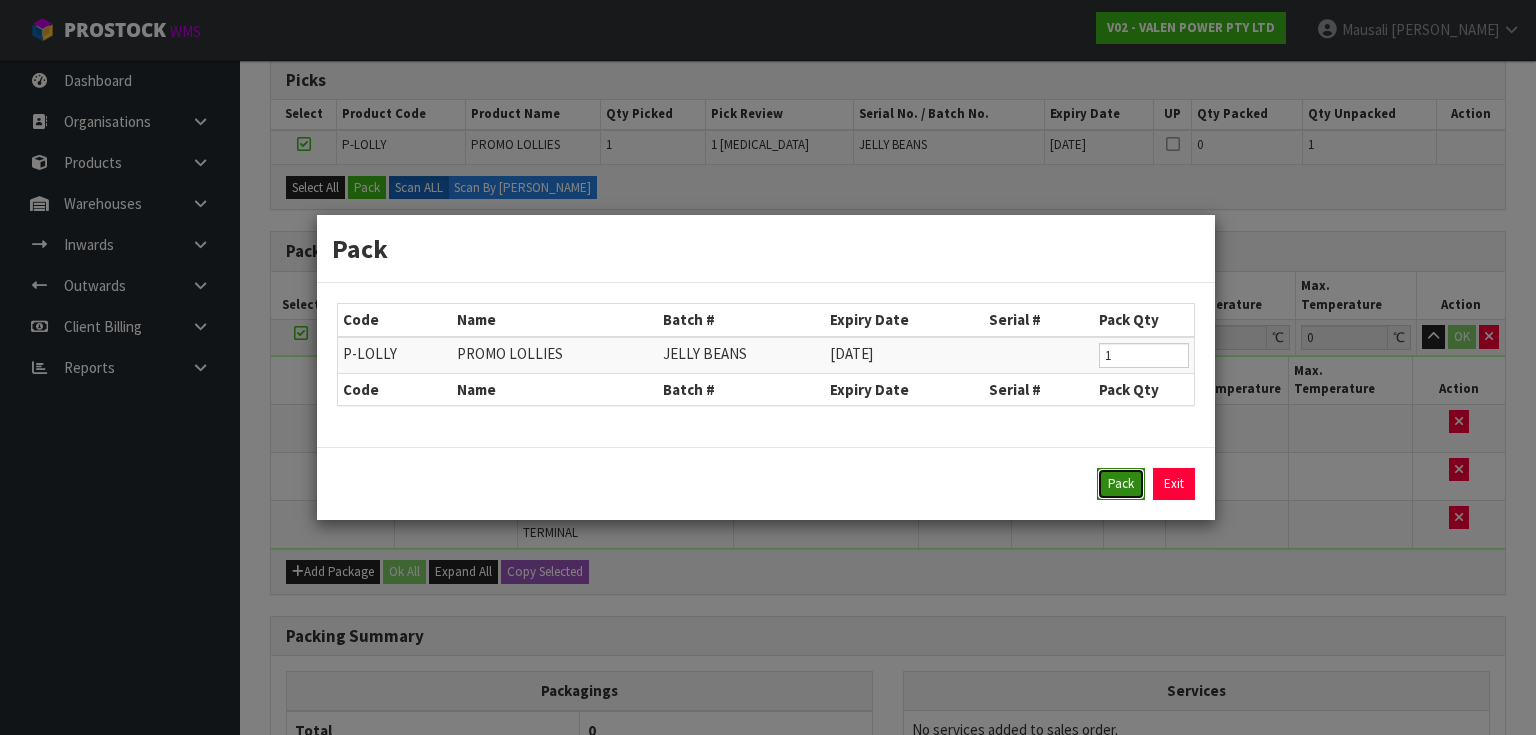 click on "Pack" at bounding box center (1121, 484) 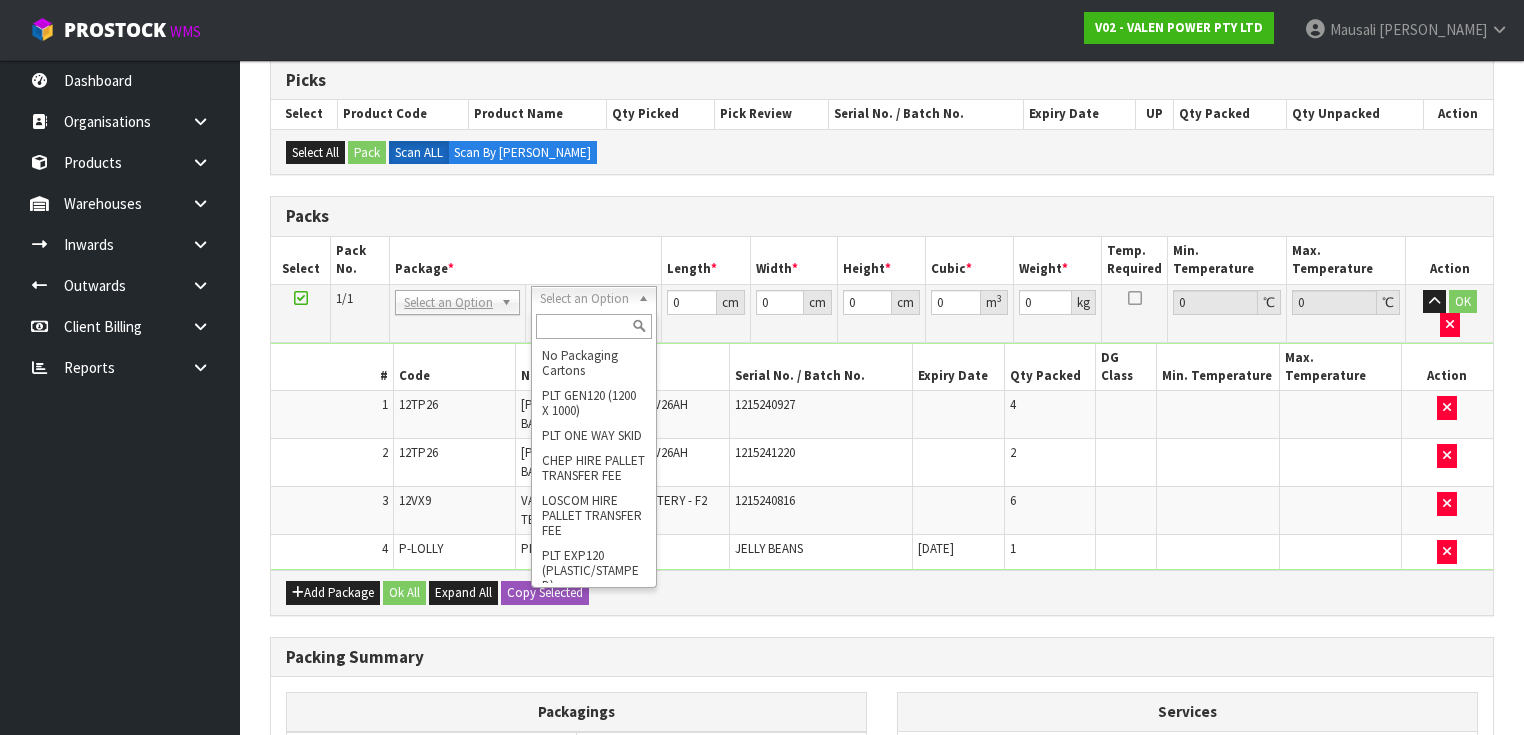 click at bounding box center [593, 326] 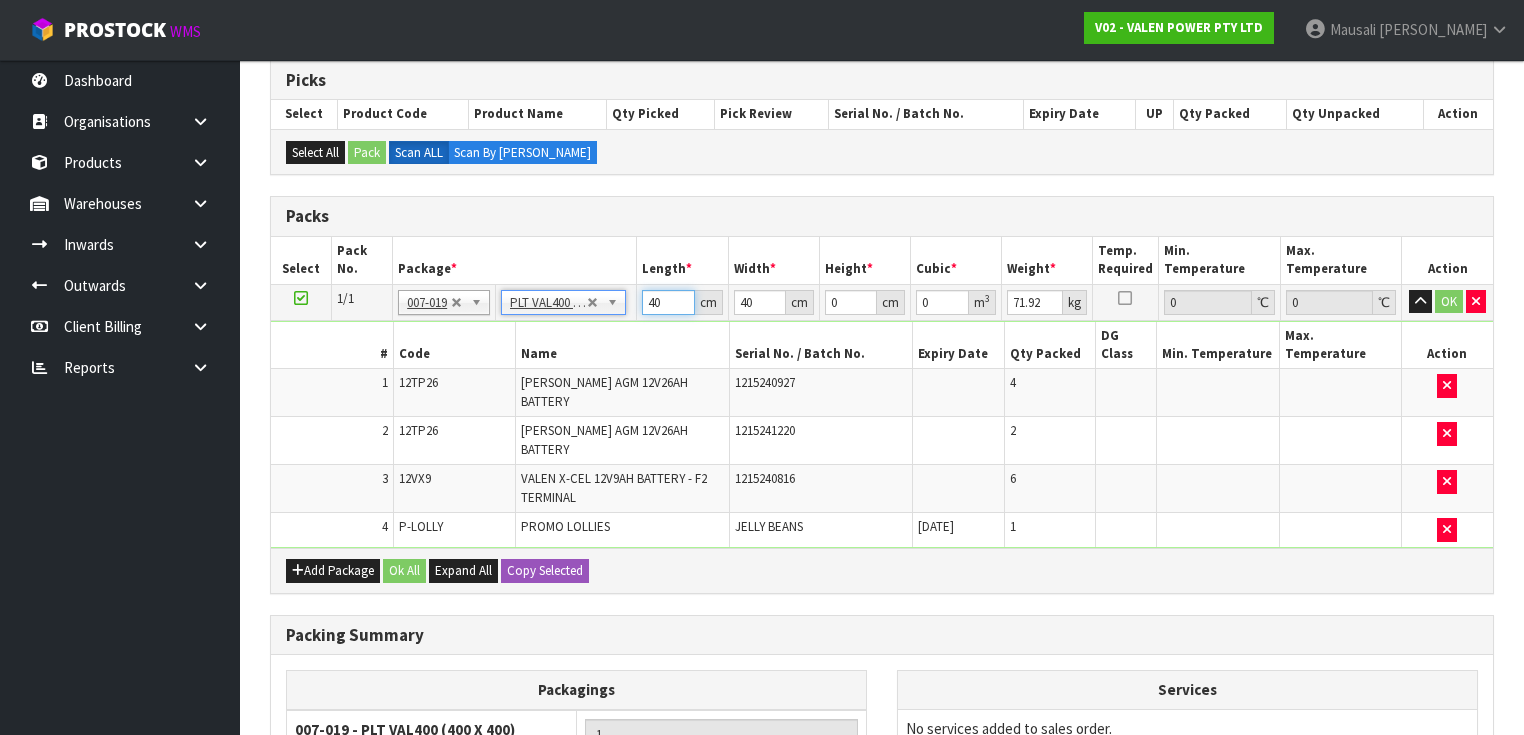 drag, startPoint x: 663, startPoint y: 300, endPoint x: 604, endPoint y: 304, distance: 59.135437 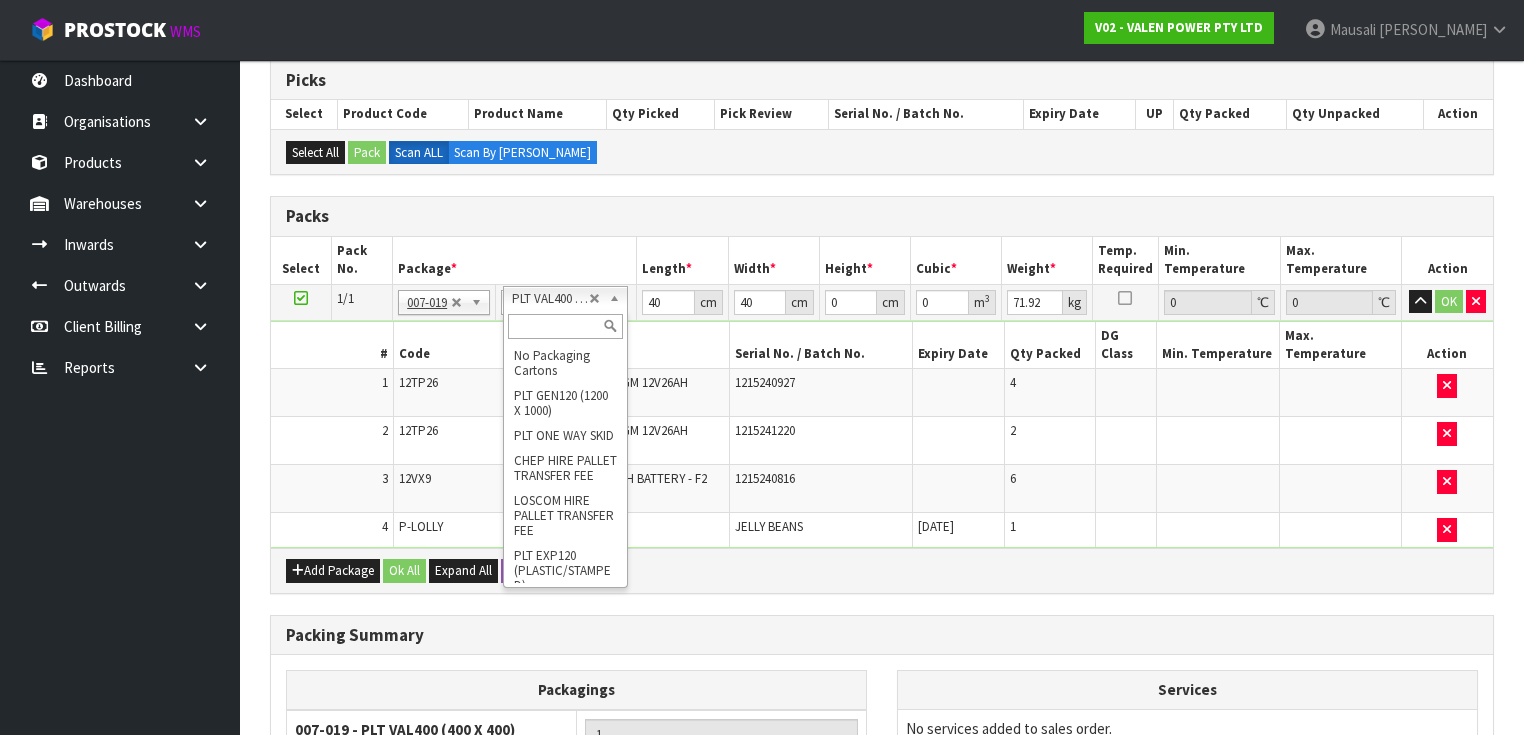 click at bounding box center (565, 326) 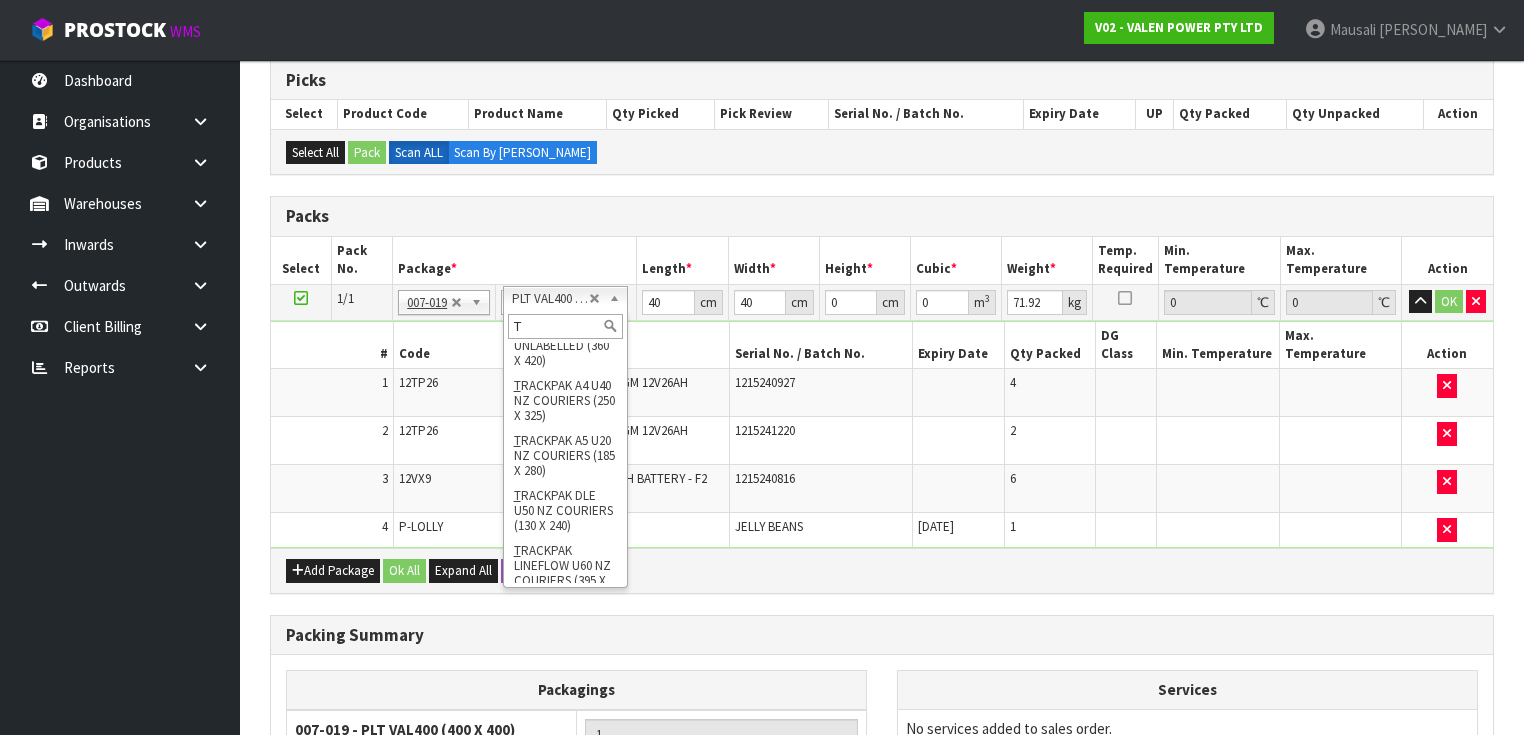 scroll, scrollTop: 0, scrollLeft: 0, axis: both 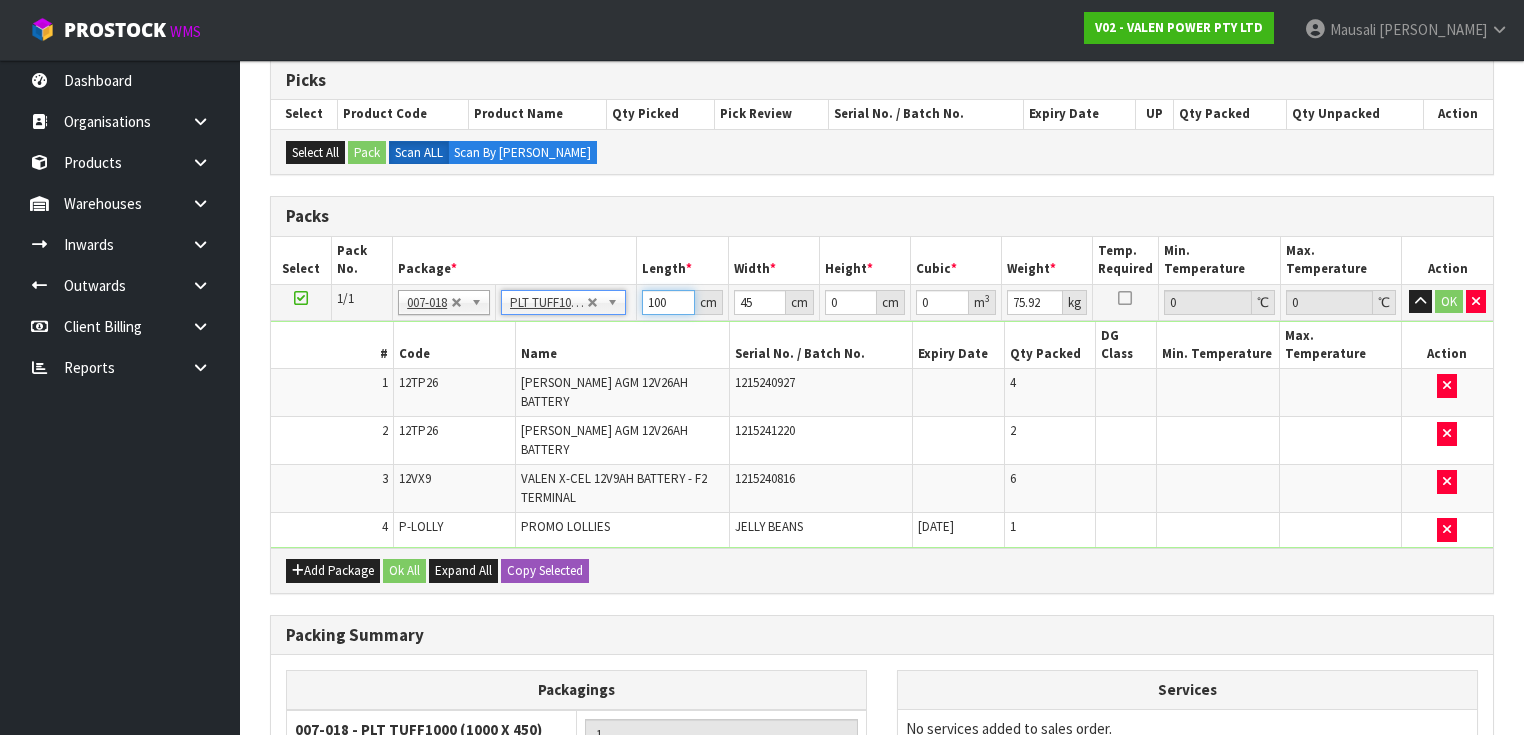 drag, startPoint x: 669, startPoint y: 301, endPoint x: 623, endPoint y: 304, distance: 46.09772 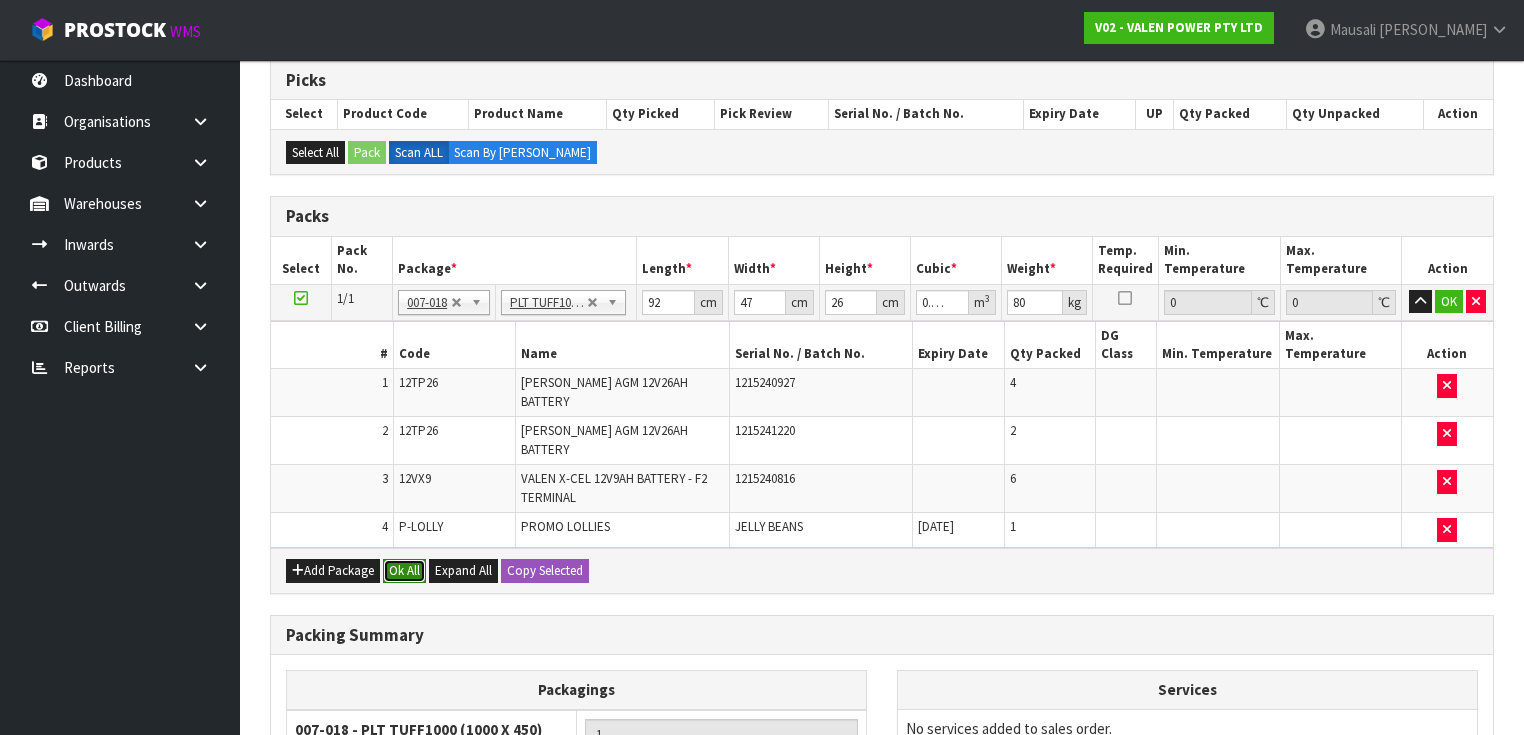click on "Ok All" at bounding box center (404, 571) 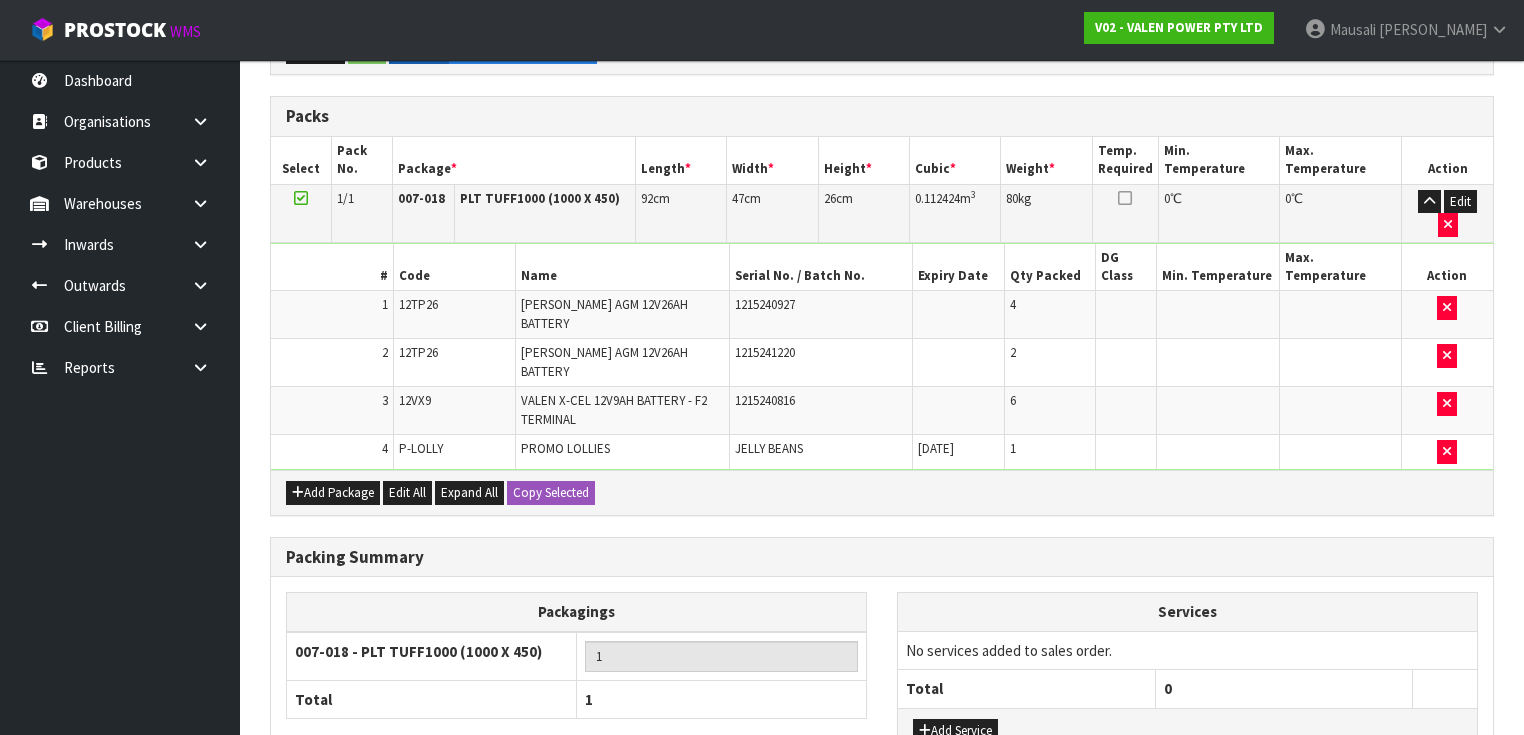 scroll, scrollTop: 581, scrollLeft: 0, axis: vertical 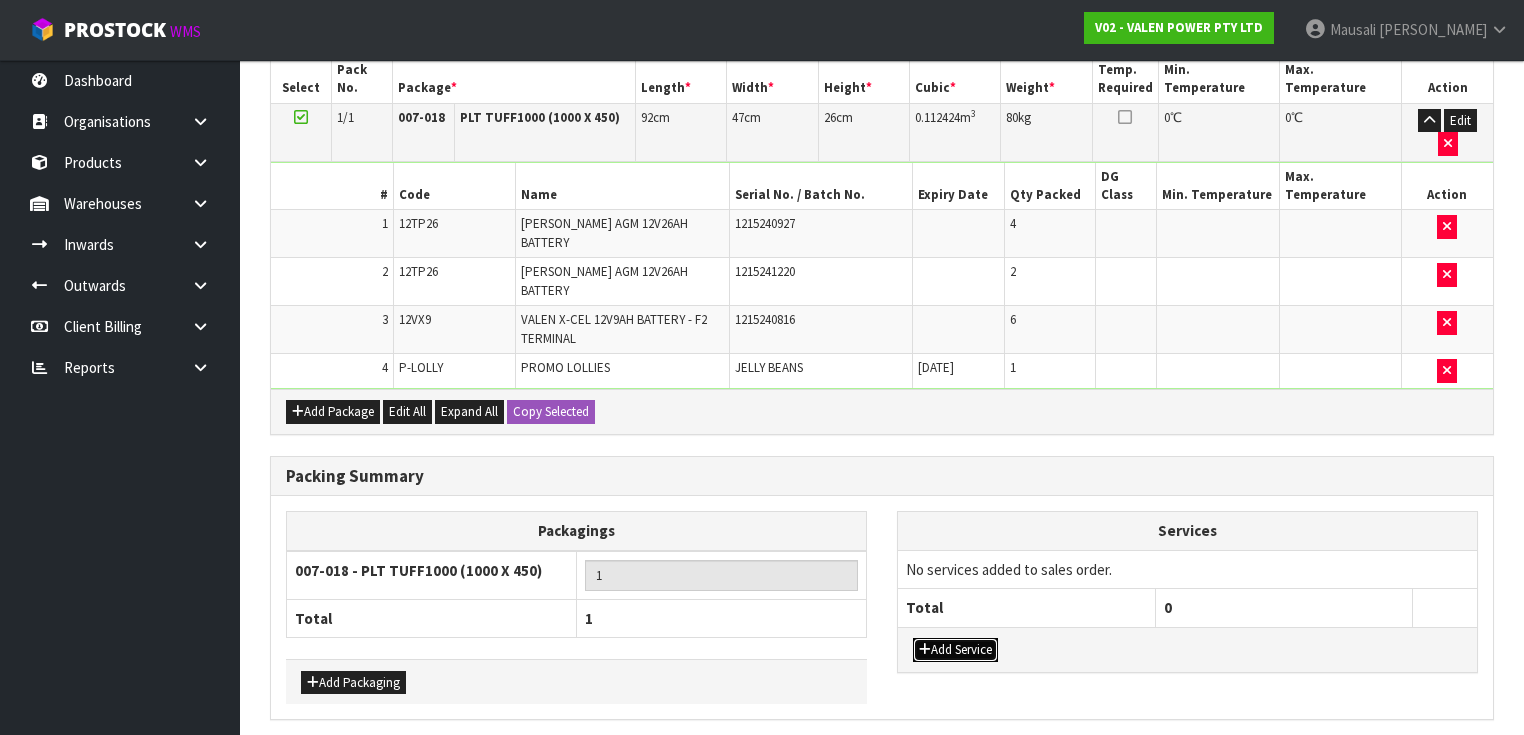 click on "Add Service" at bounding box center [955, 650] 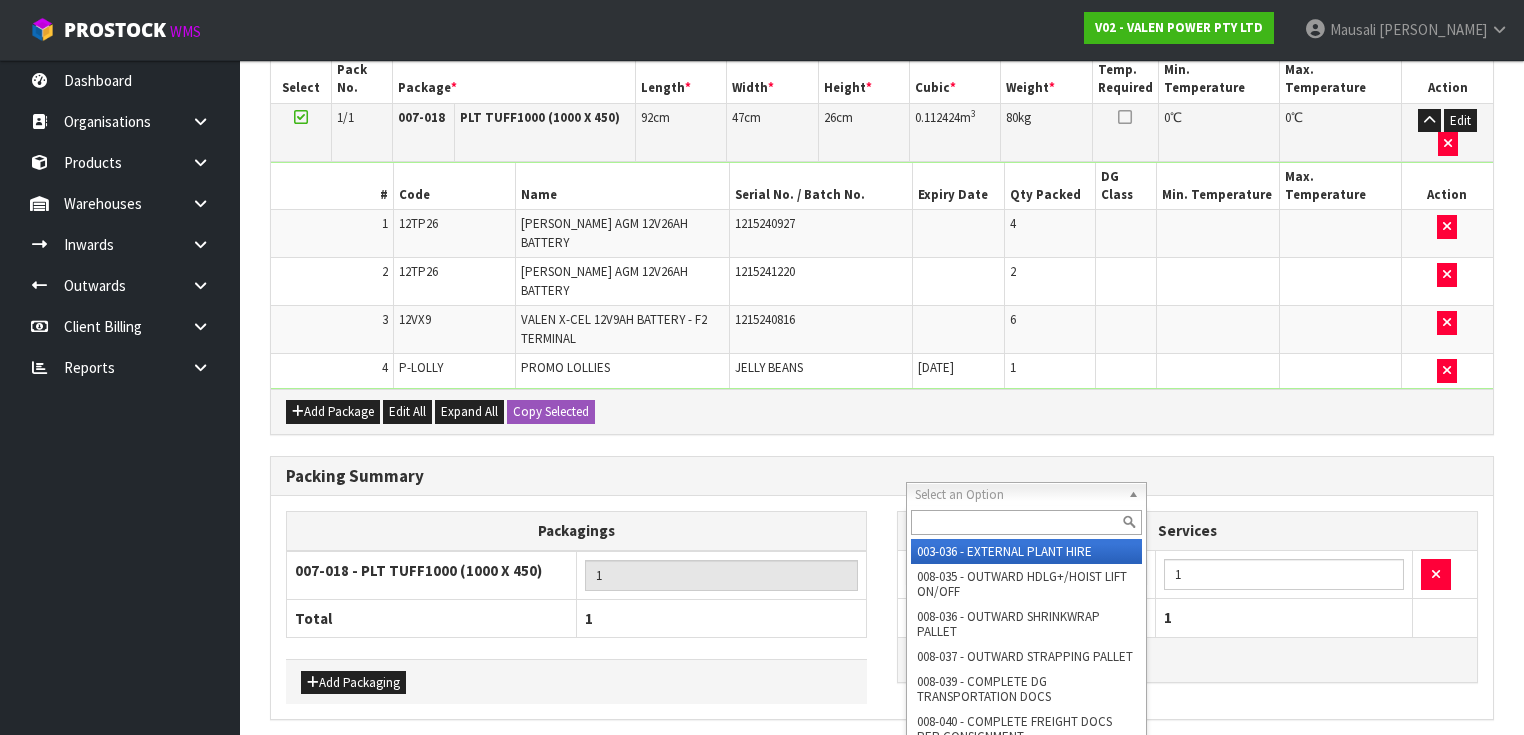 click at bounding box center [1026, 522] 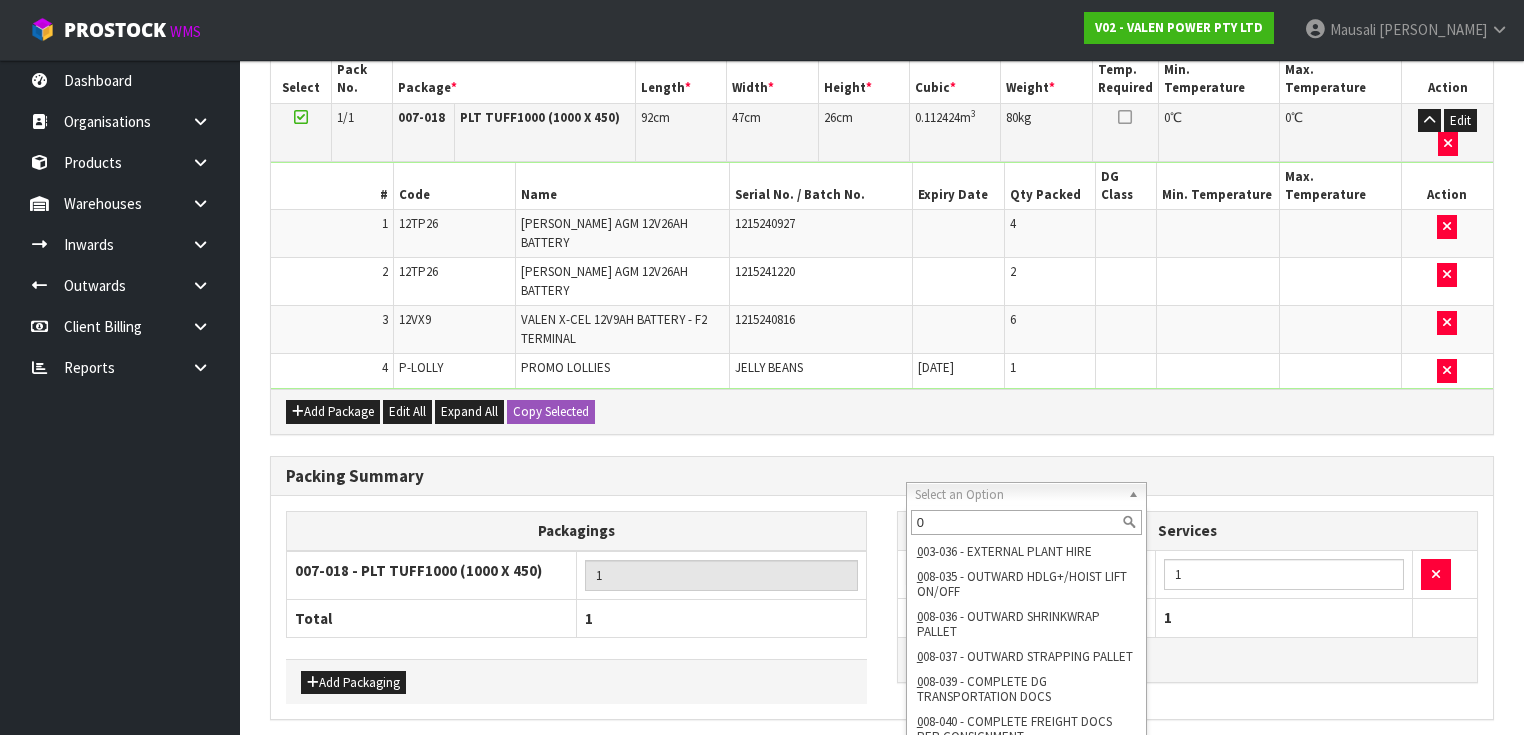 click on "Packagings
007-018 - PLT TUFF1000 (1000 X 450)
1
Total
1
Add Packaging
Services
003-036 - EXTERNAL PLANT HIRE 008-035 - OUTWARD HDLG+/HOIST LIFT ON/OFF 008-036 - OUTWARD SHRINKWRAP PALLET 008-037 - OUTWARD STRAPPING PALLET 008-039 - COMPLETE DG TRANSPORTATION DOCS 008-040 - COMPLETE FREIGHT DOCS PER CONSIGNMENT 008-041 - WORK ORDER LABOUR 008-043 - PALLET REPACKING/STACKING 008-045 - PACKAGING/BAGS" at bounding box center (882, 607) 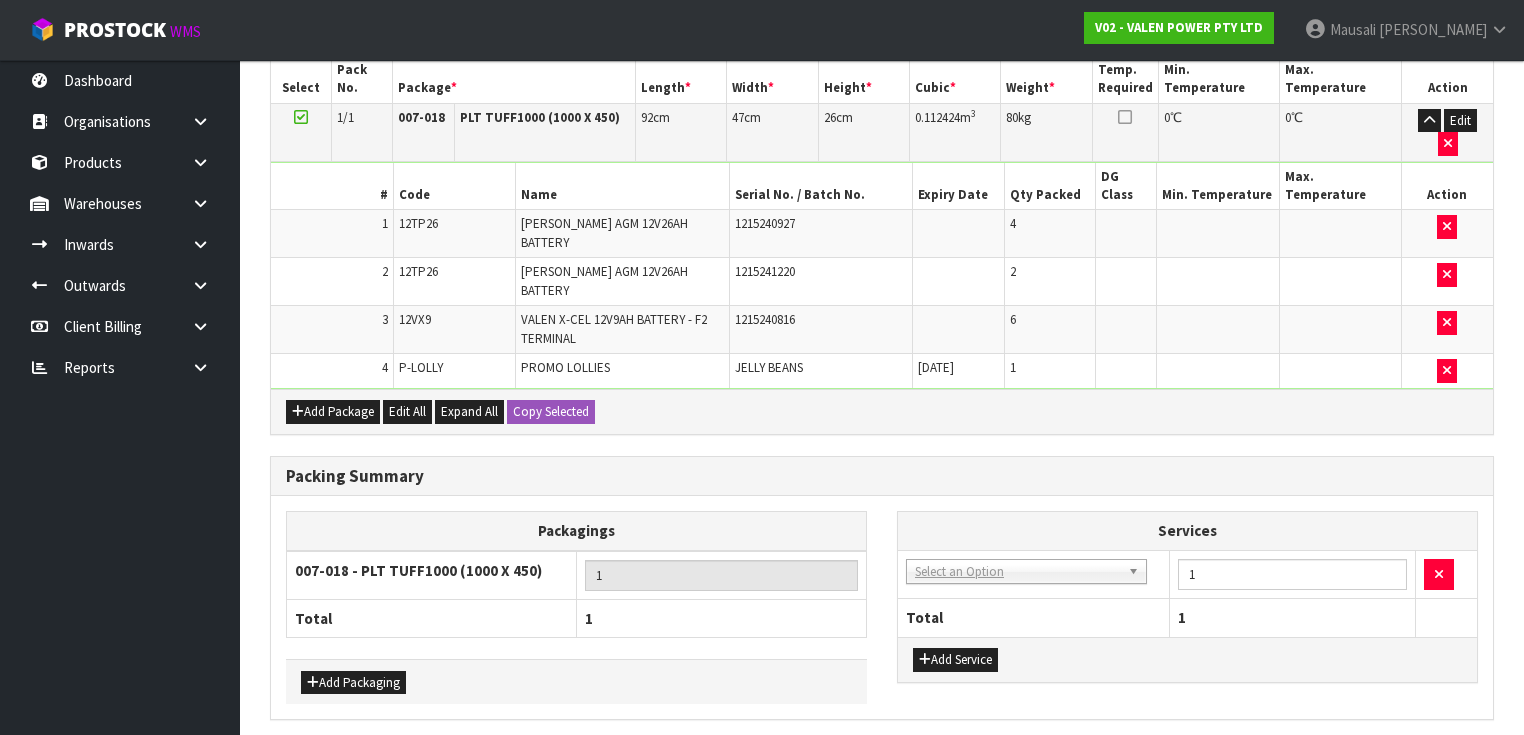 click on "Save" at bounding box center (304, 762) 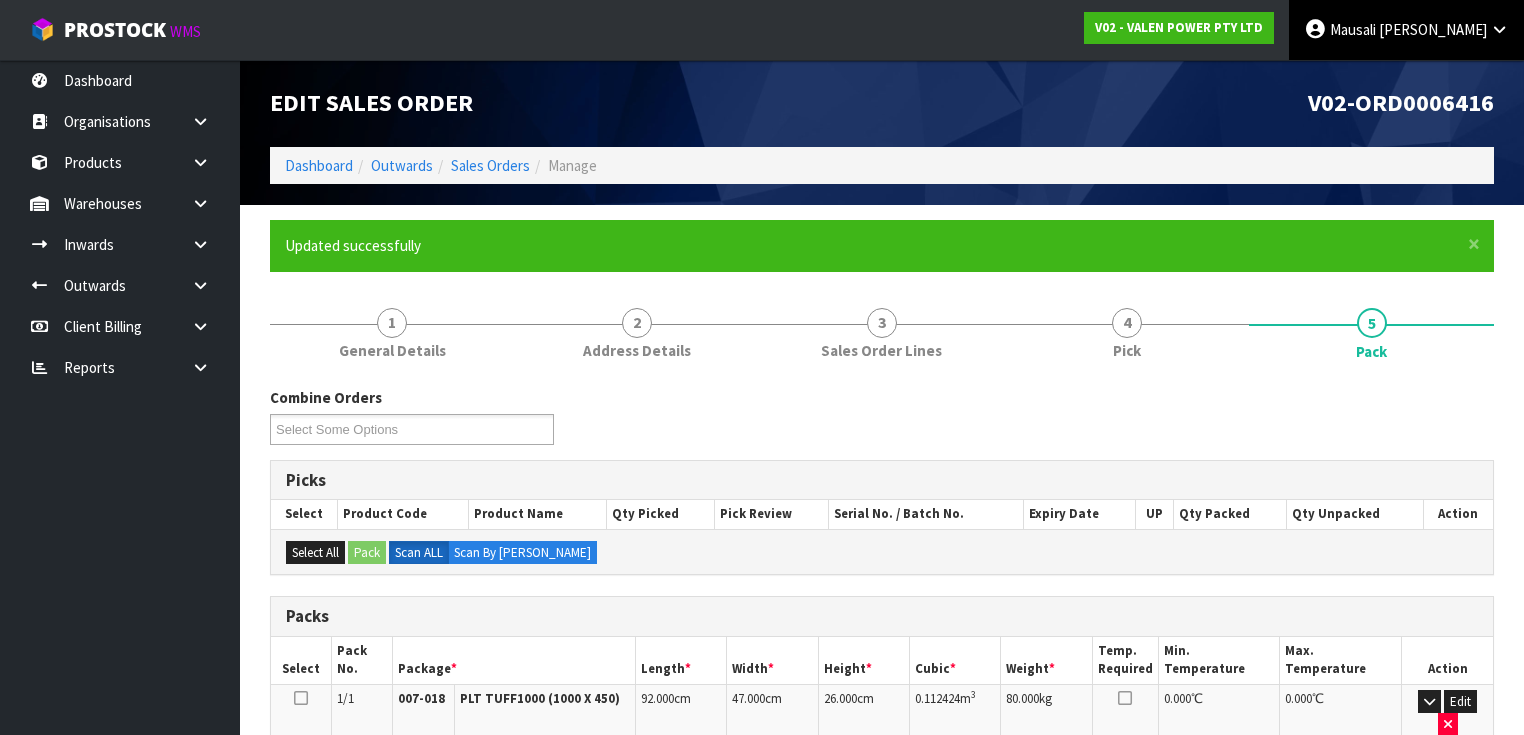 click on "[PERSON_NAME]" at bounding box center (1406, 30) 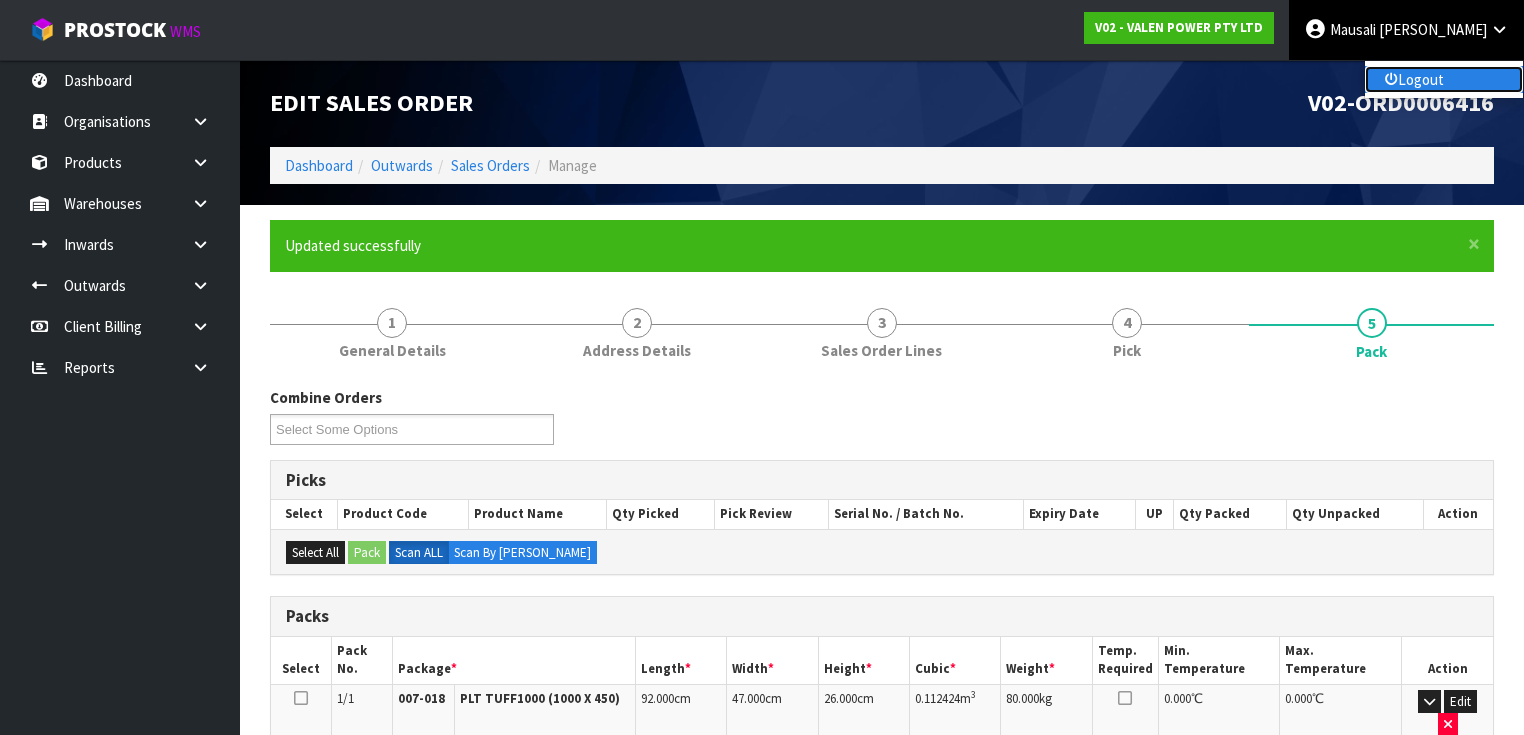 click on "Logout" at bounding box center [1444, 79] 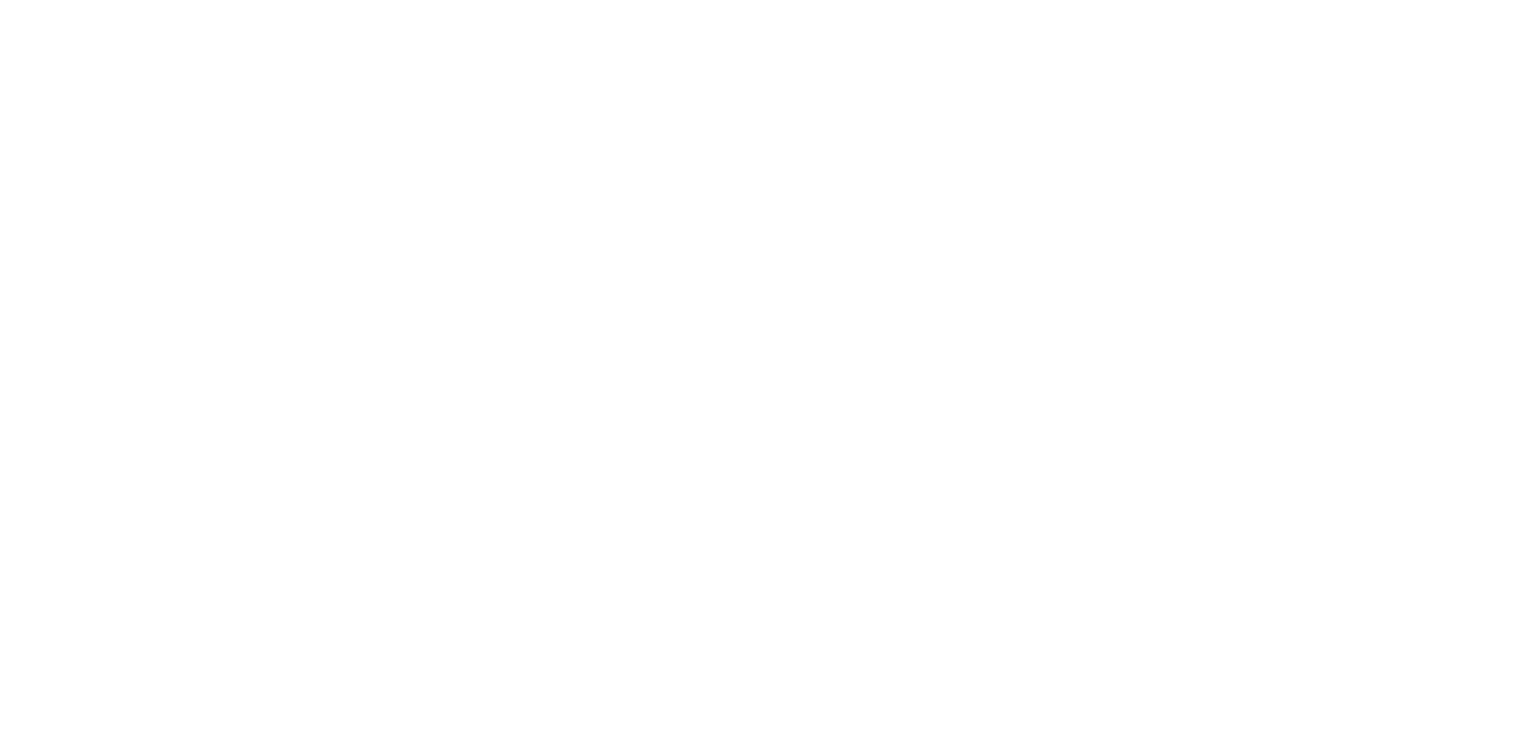 scroll, scrollTop: 0, scrollLeft: 0, axis: both 